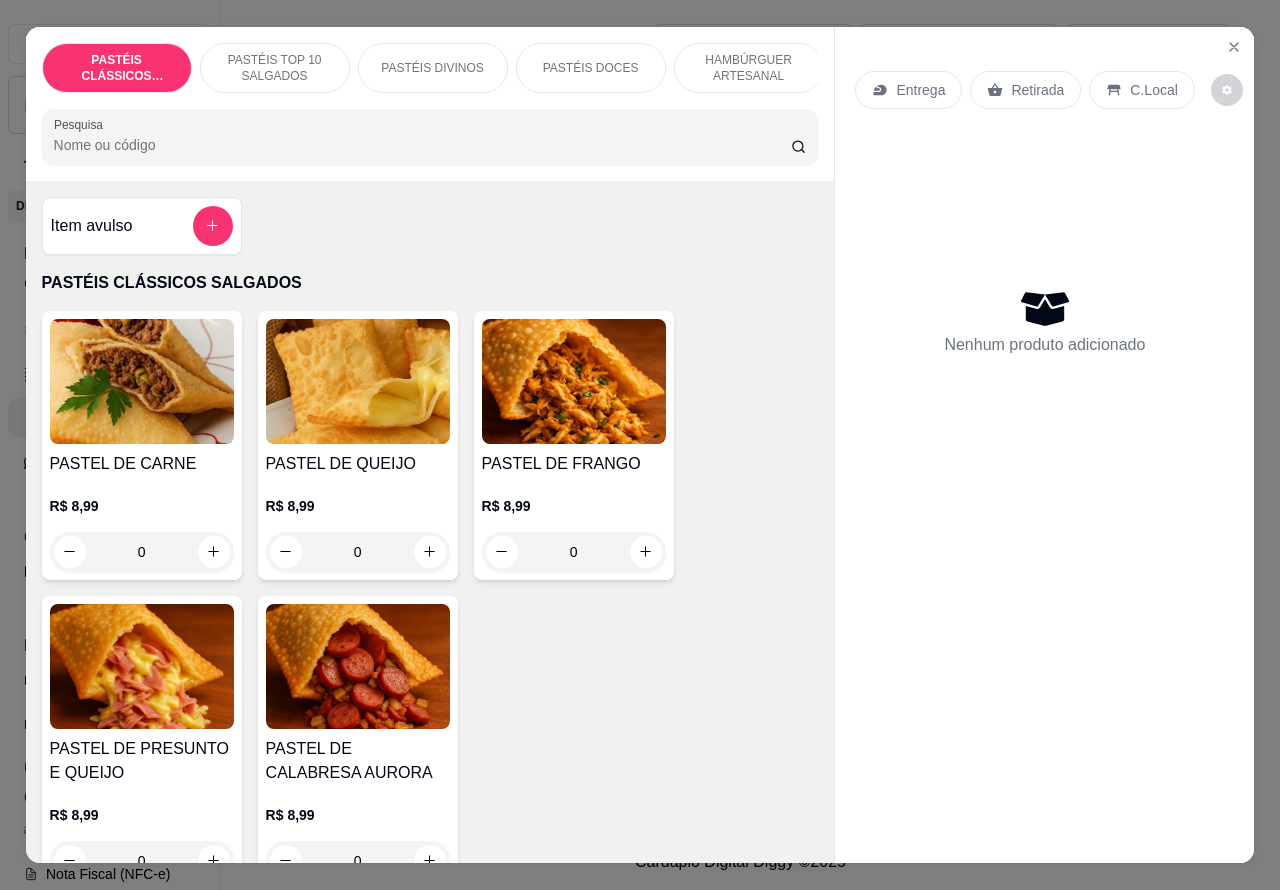scroll, scrollTop: 0, scrollLeft: 0, axis: both 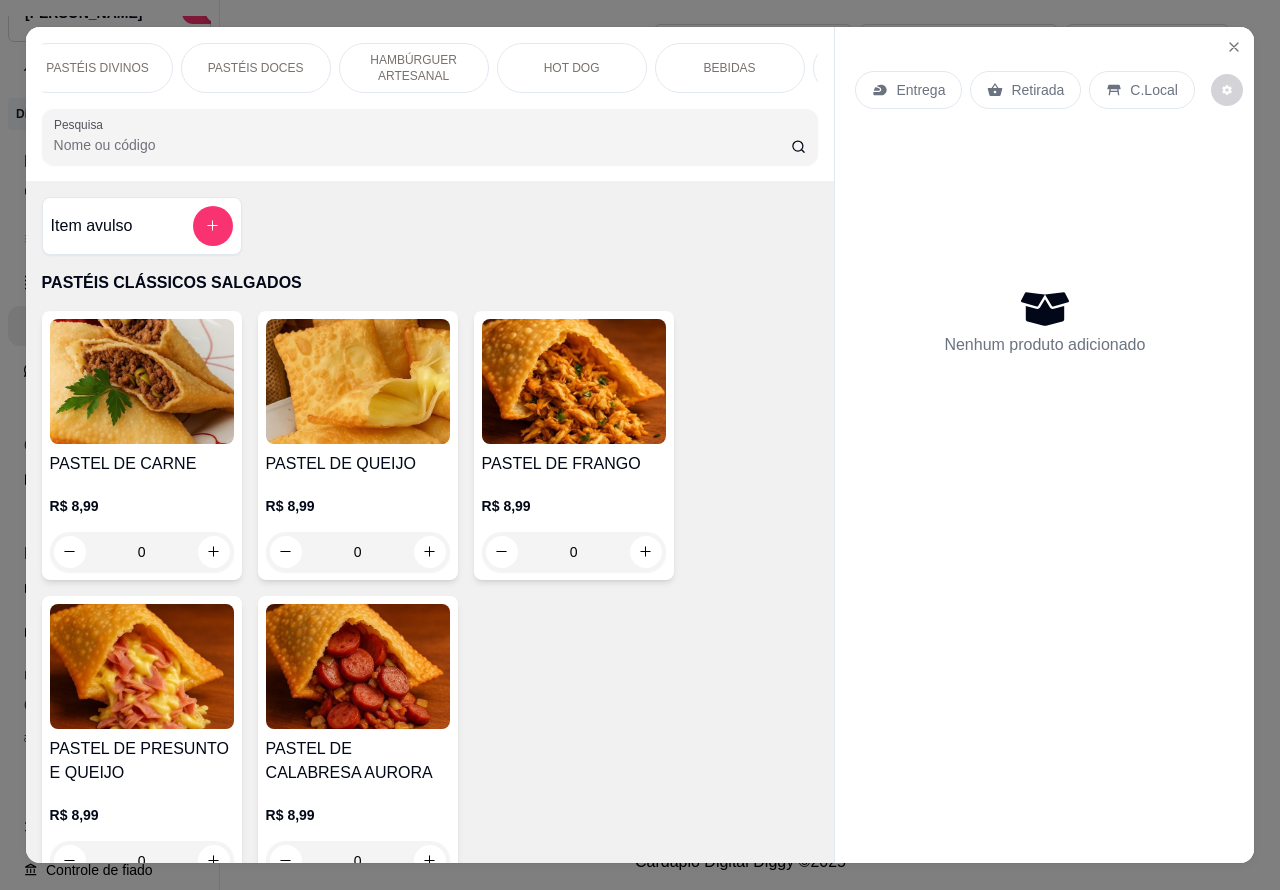 click on "HOT DOG" at bounding box center [572, 68] 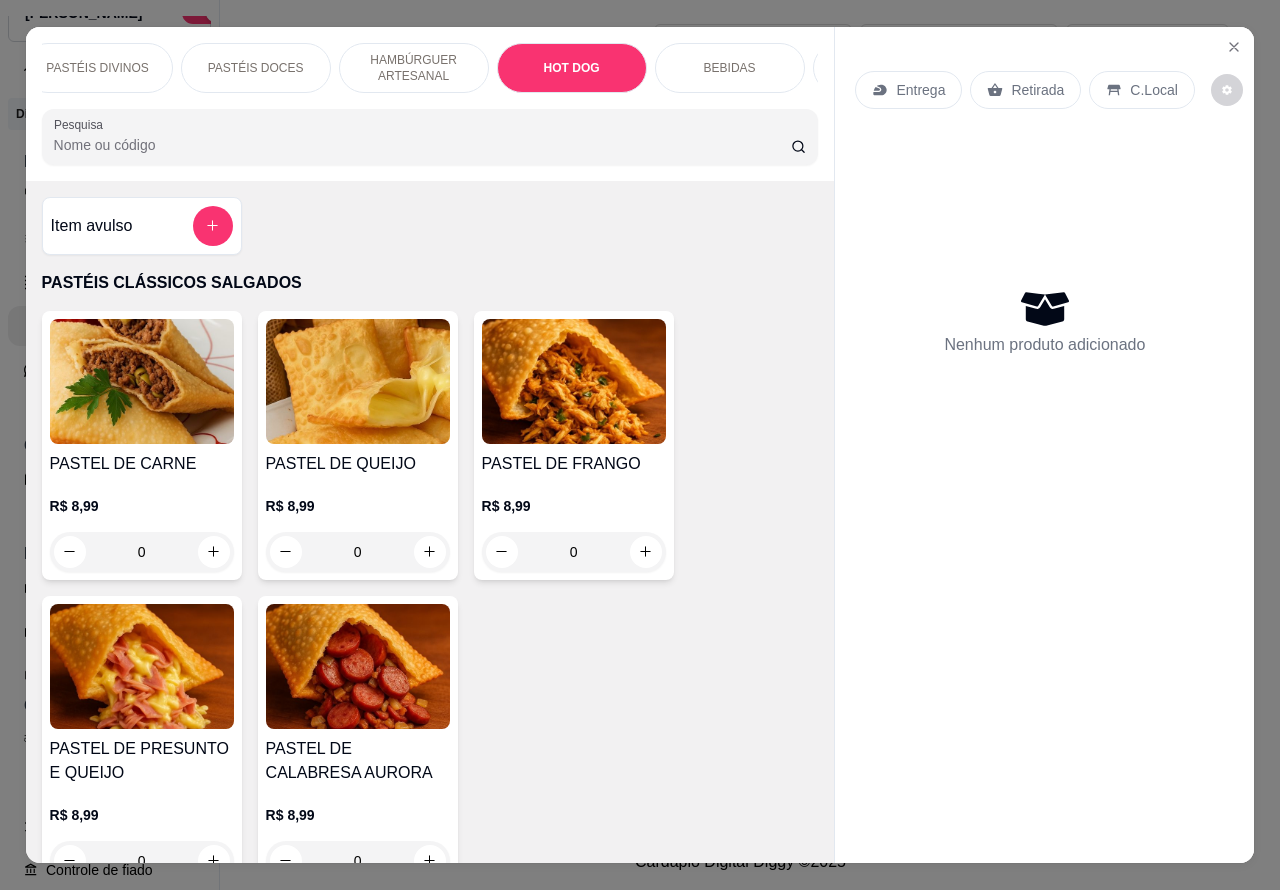 scroll, scrollTop: 6040, scrollLeft: 0, axis: vertical 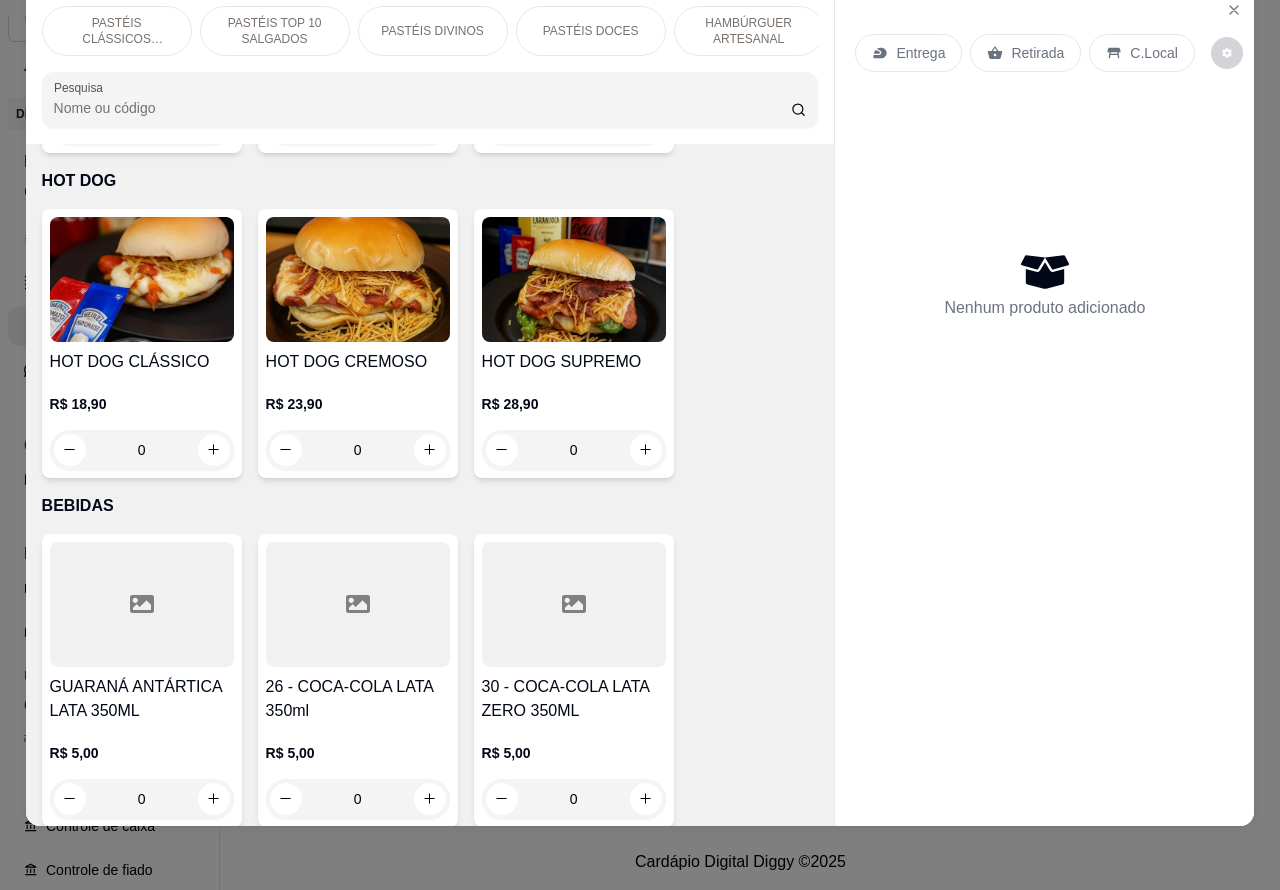 click on "PASTÉIS CLÁSSICOS SALGADOS" at bounding box center [117, 31] 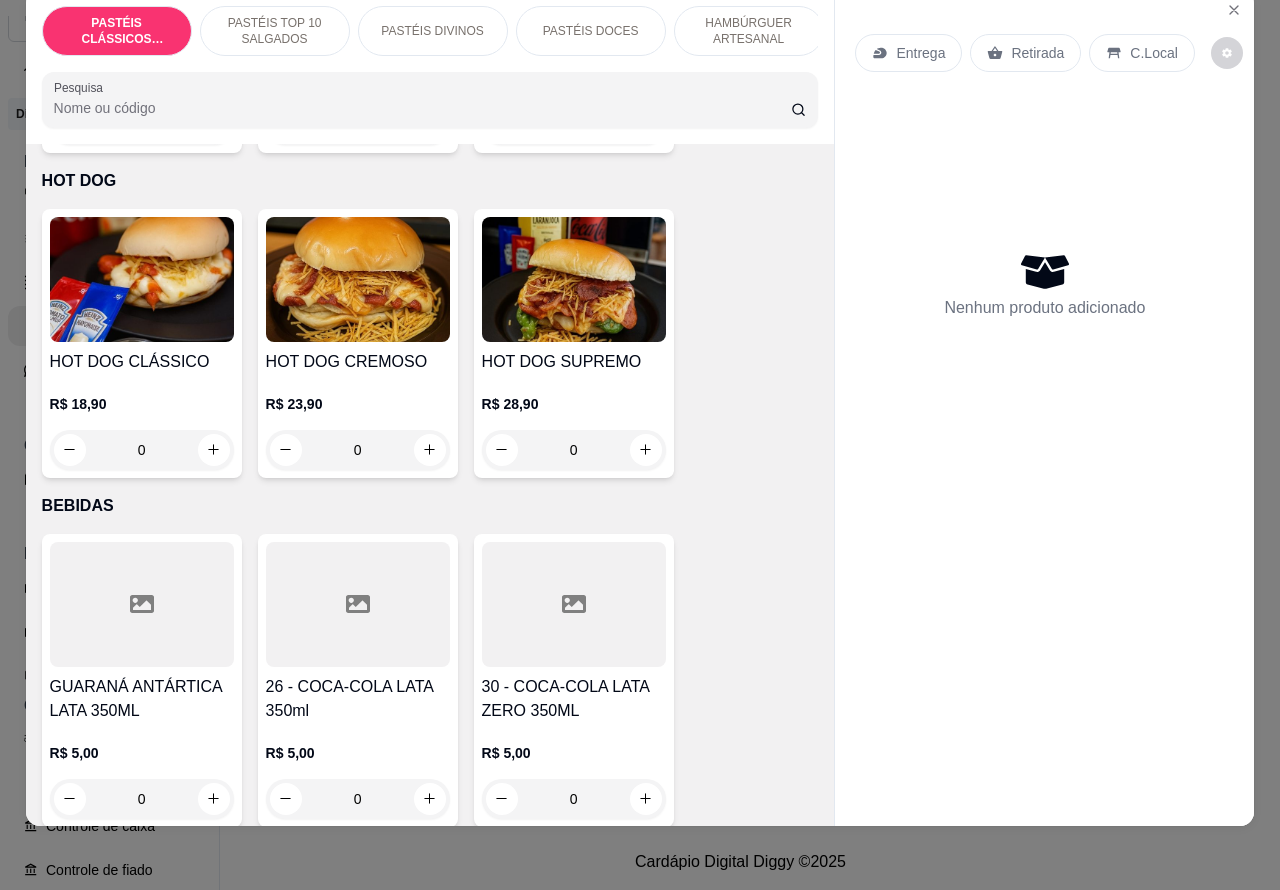 scroll, scrollTop: 90, scrollLeft: 0, axis: vertical 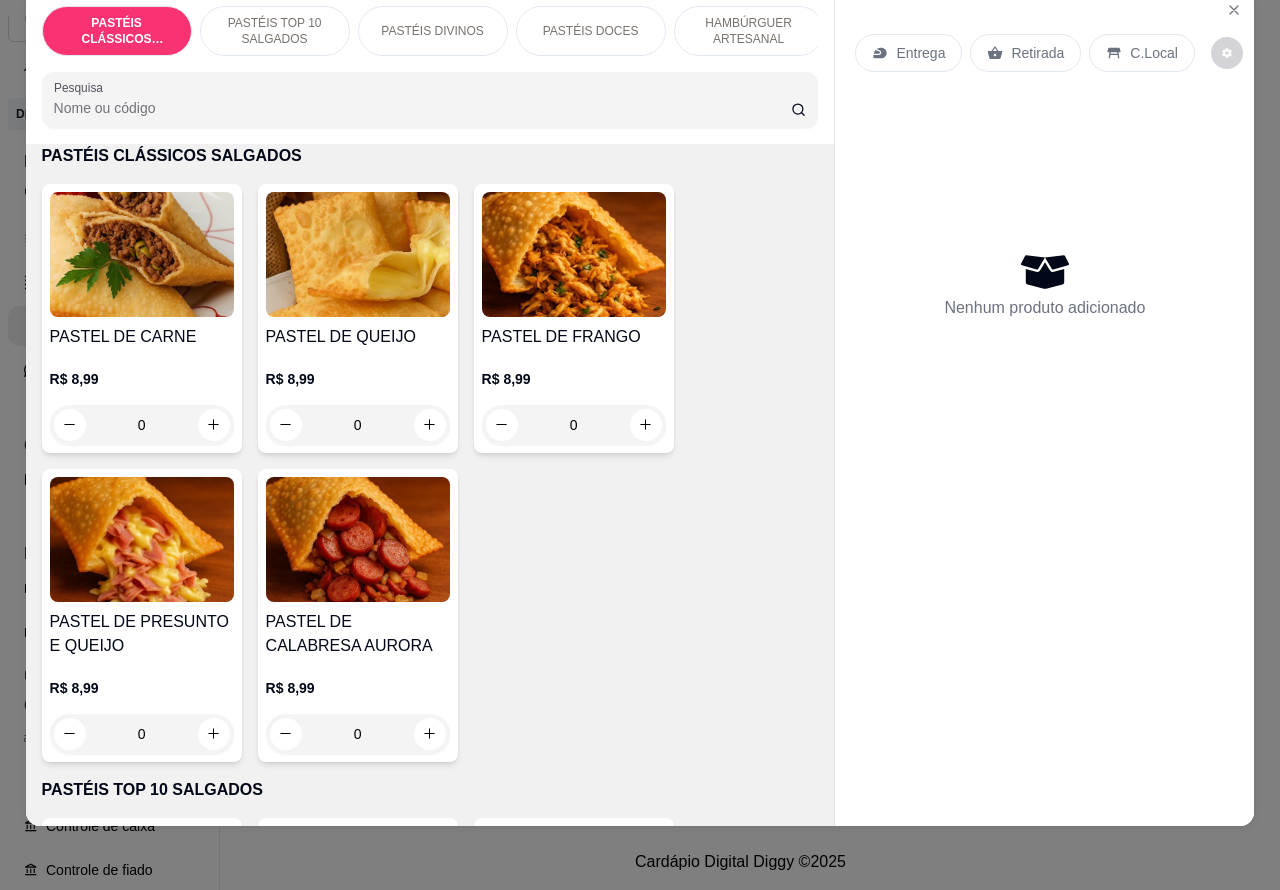 click on "PASTÉIS TOP 10 SALGADOS" at bounding box center [275, 31] 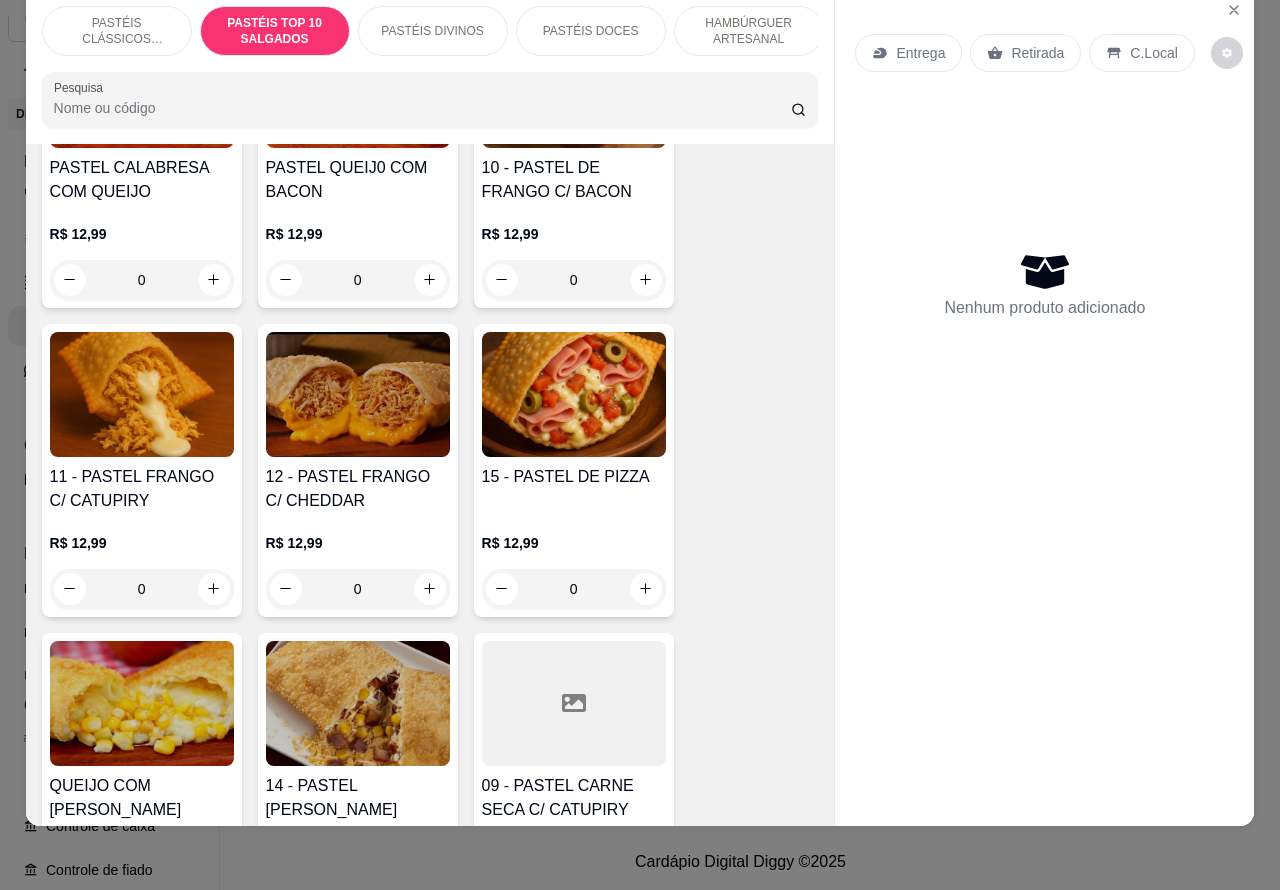 scroll, scrollTop: 1810, scrollLeft: 0, axis: vertical 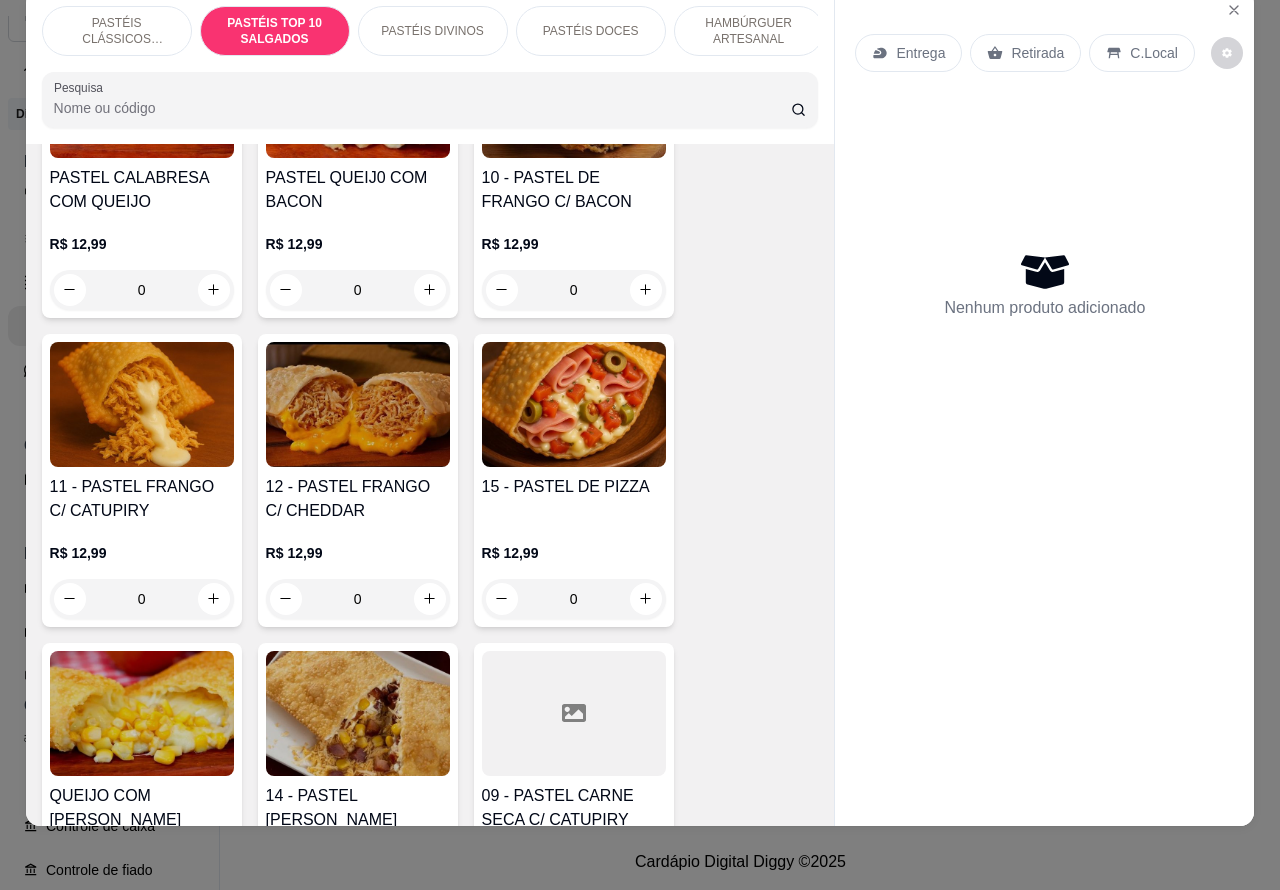click on "0" at bounding box center [358, 599] 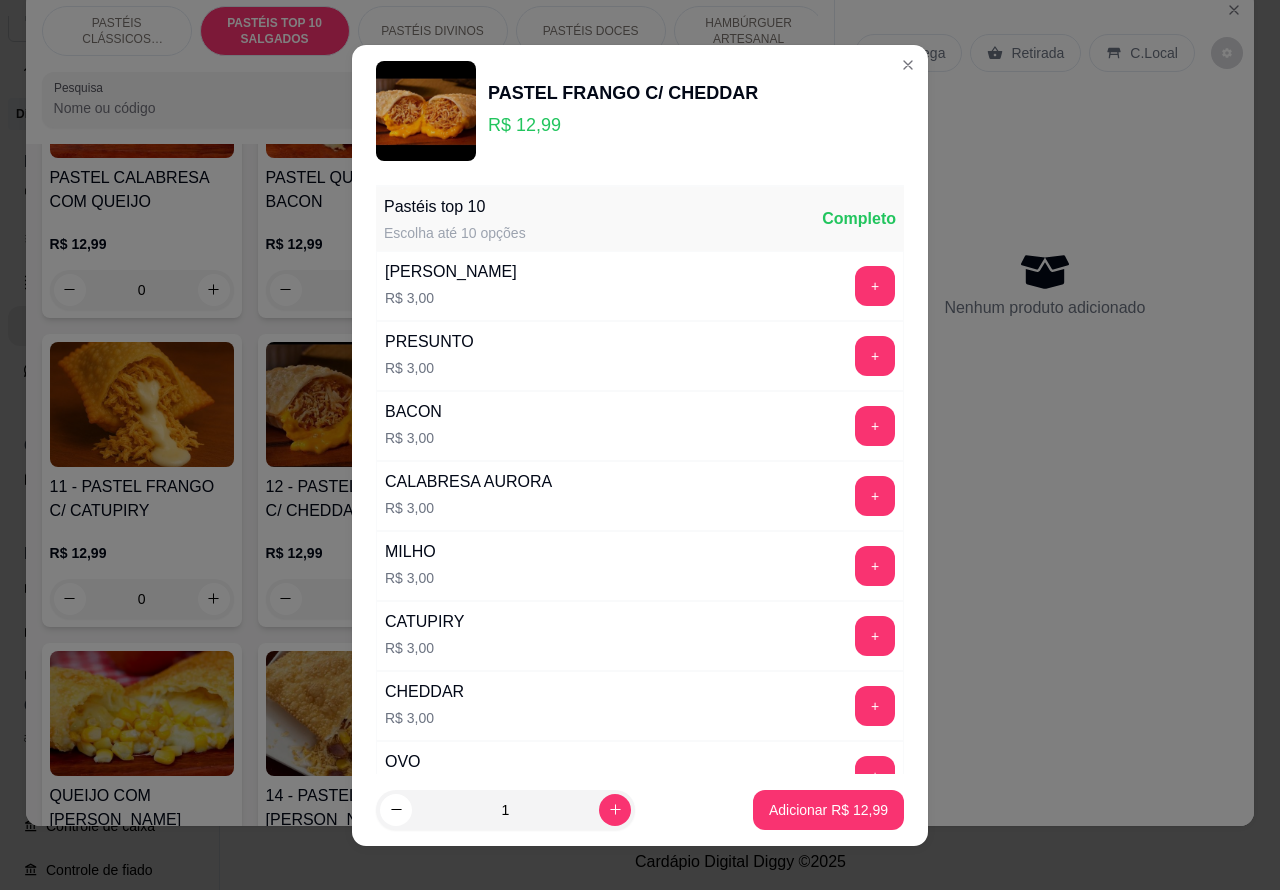click on "Adicionar   R$ 12,99" at bounding box center (828, 810) 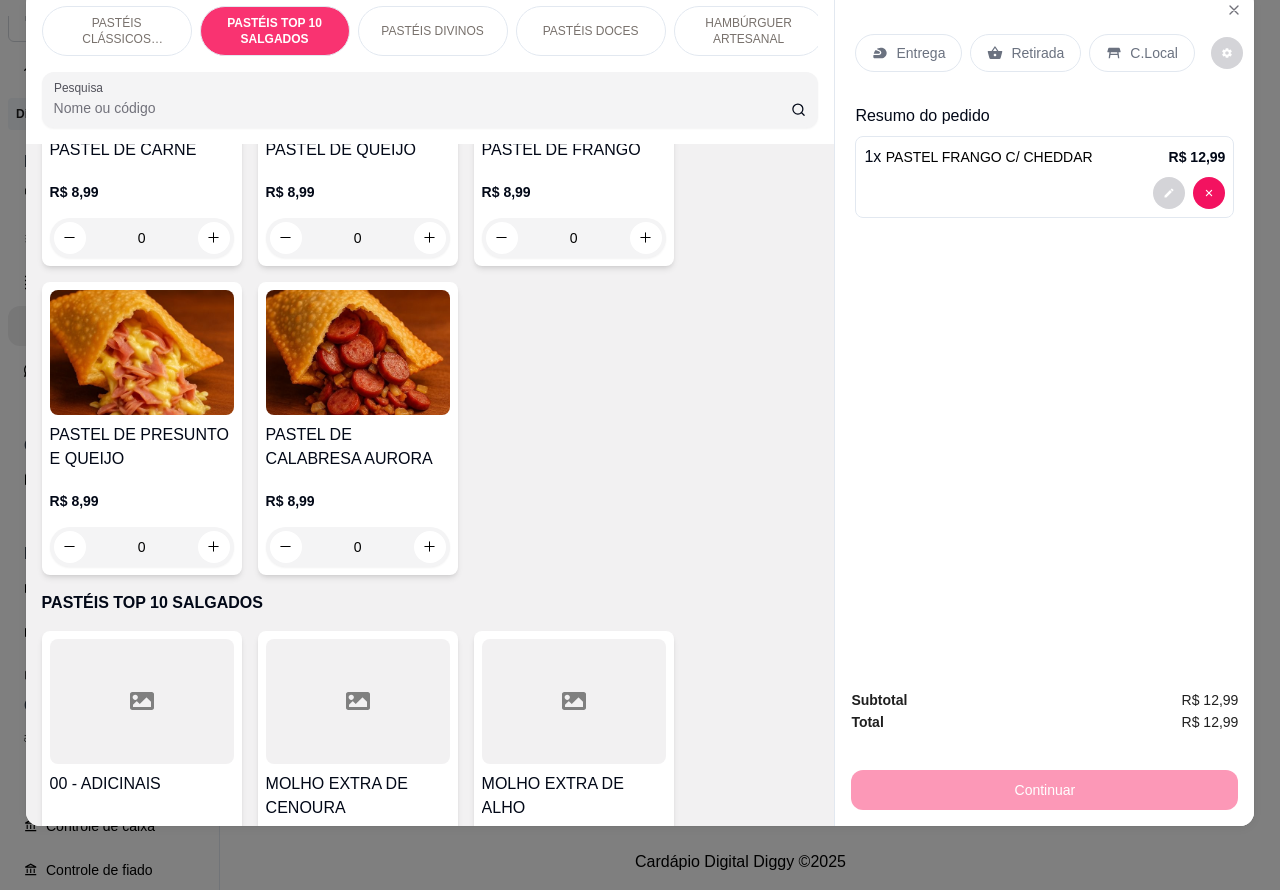 scroll, scrollTop: 256, scrollLeft: 0, axis: vertical 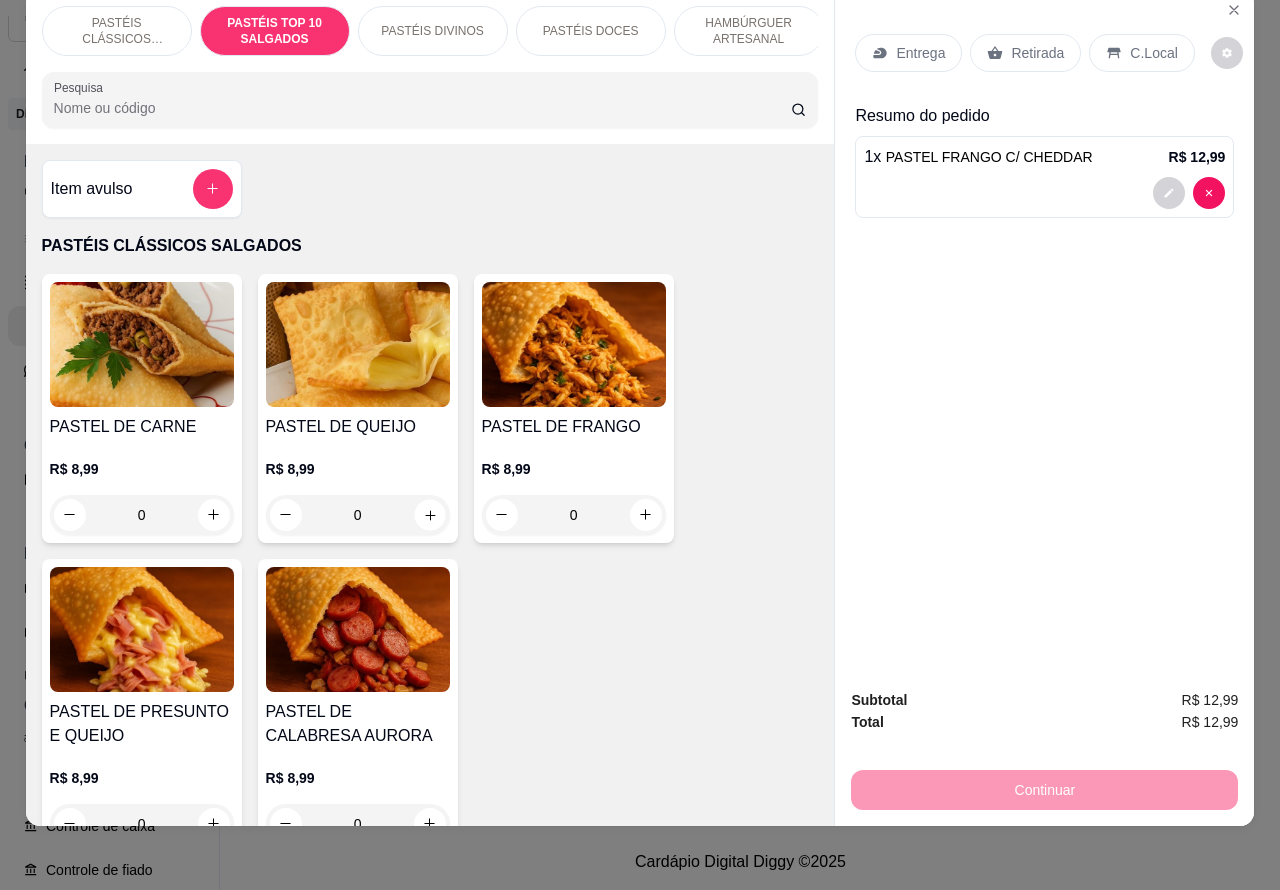 click 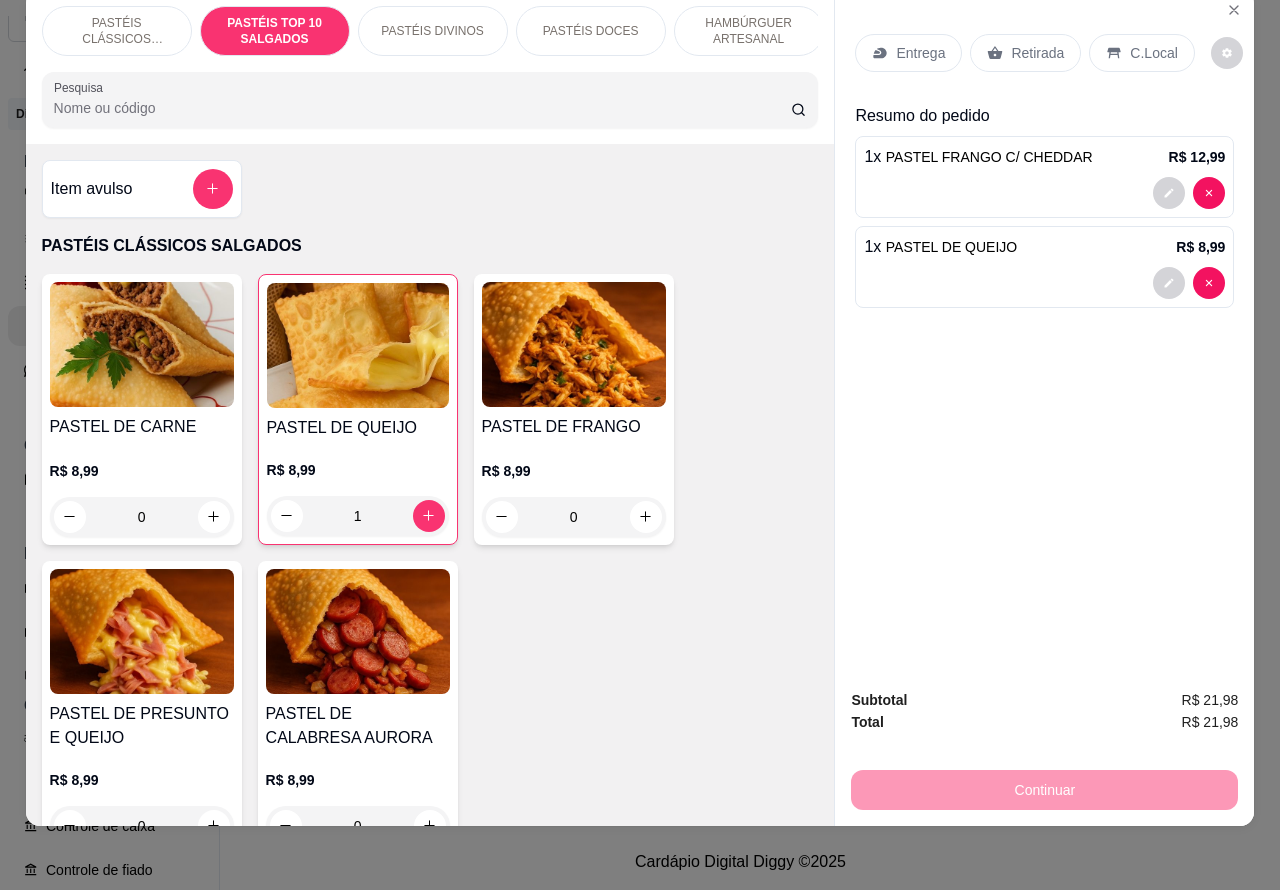 click at bounding box center (358, 345) 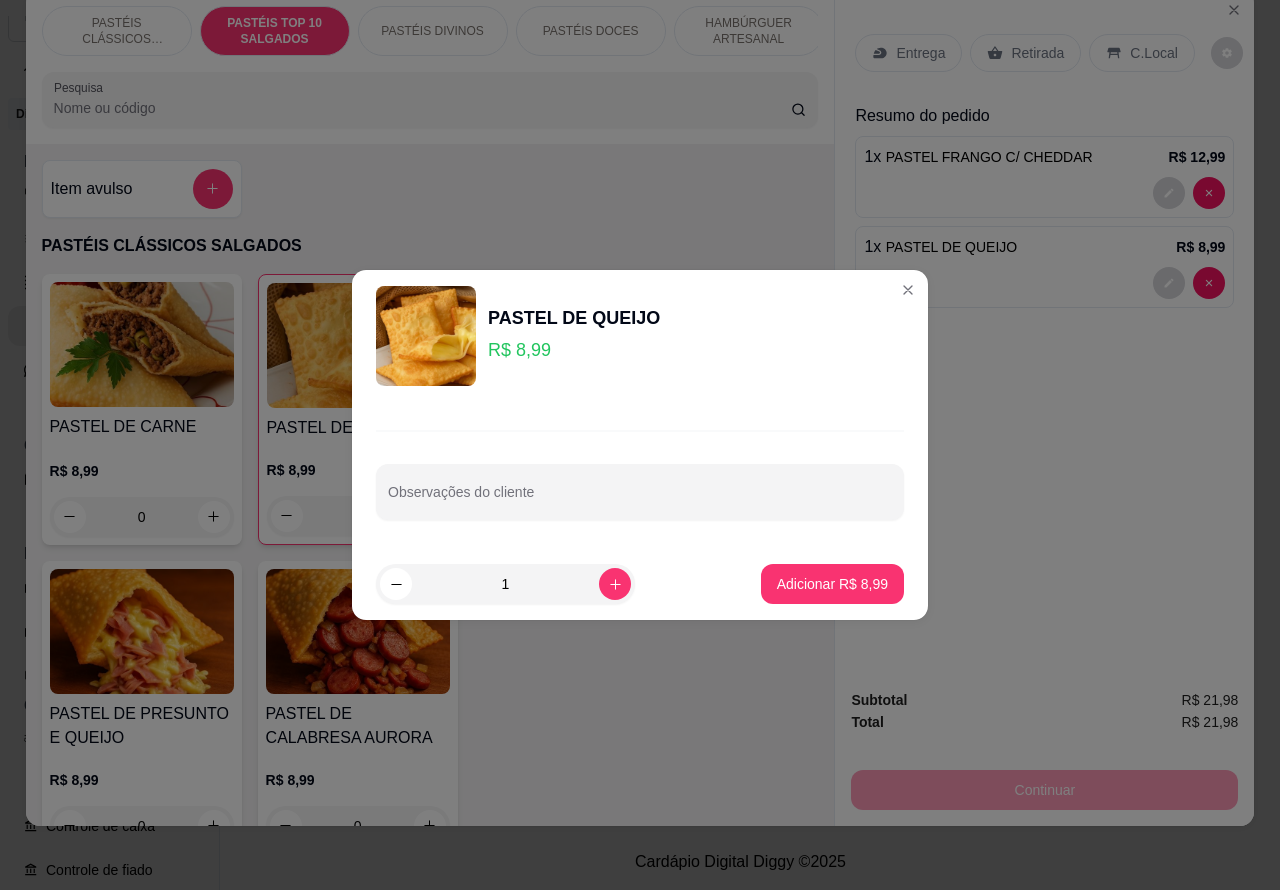 click on "Adicionar   R$ 8,99" at bounding box center (832, 584) 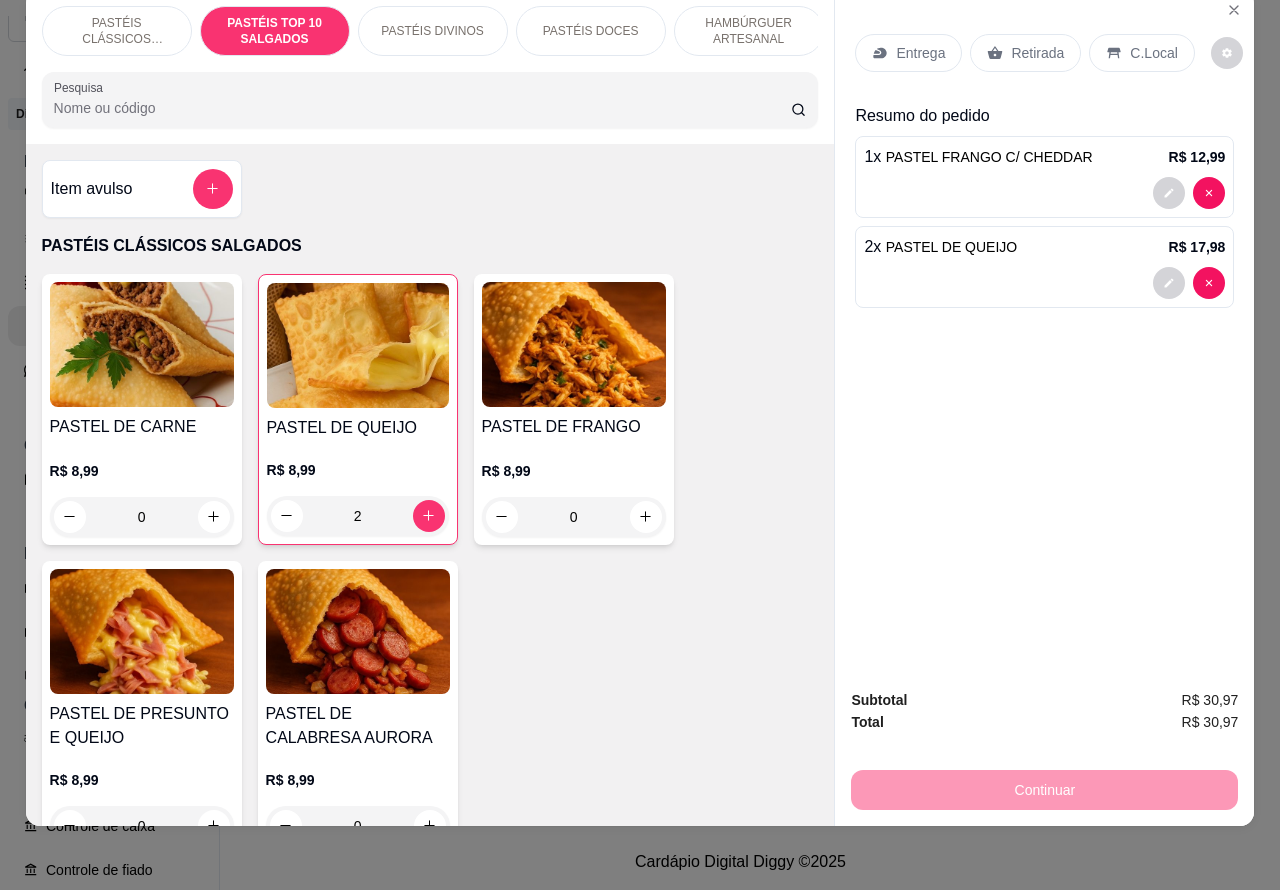 click on "Entrega Retirada C.Local Resumo do pedido 1 x   PASTEL FRANGO C/ CHEDDAR R$ 12,99 2 x   PASTEL DE QUEIJO  R$ 17,98" at bounding box center [1044, 332] 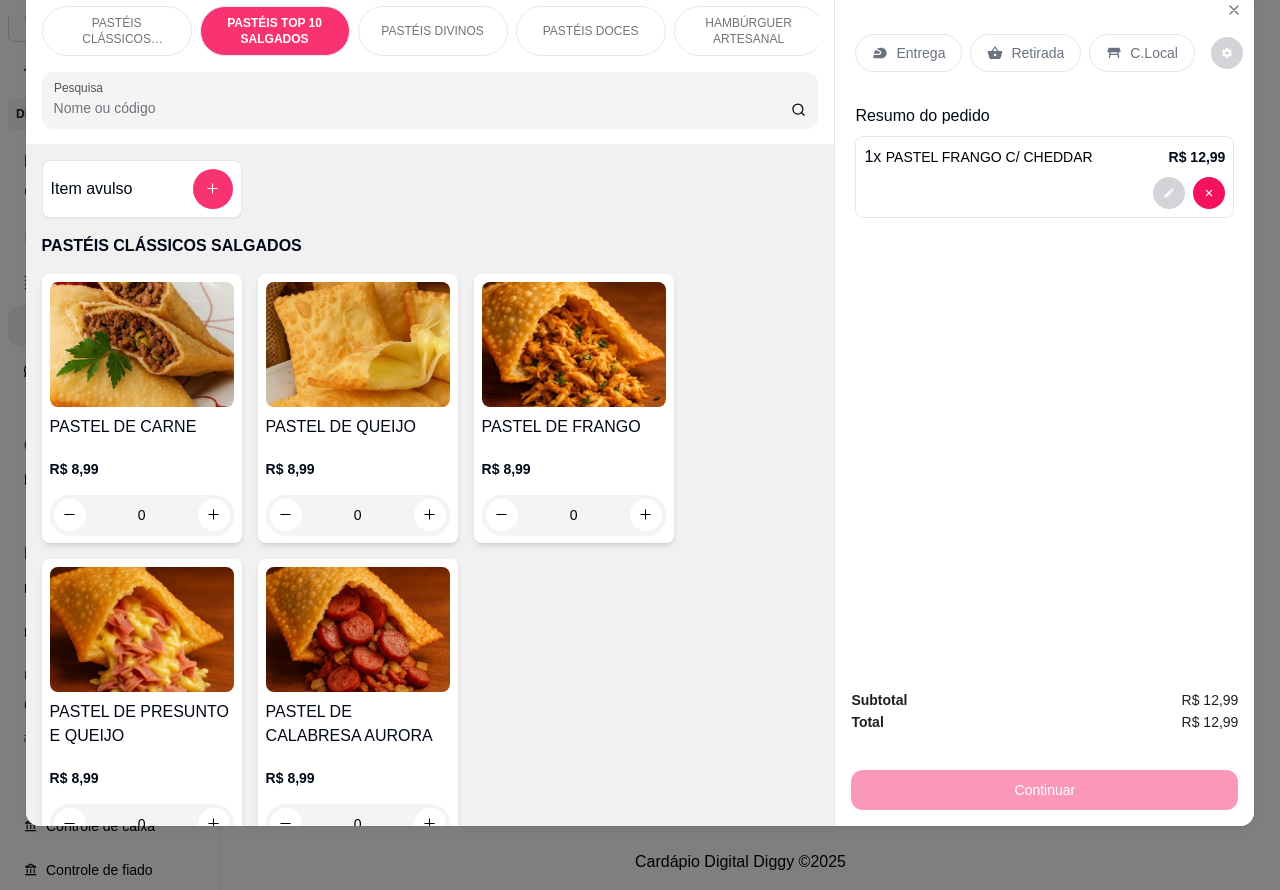 click at bounding box center [430, 515] 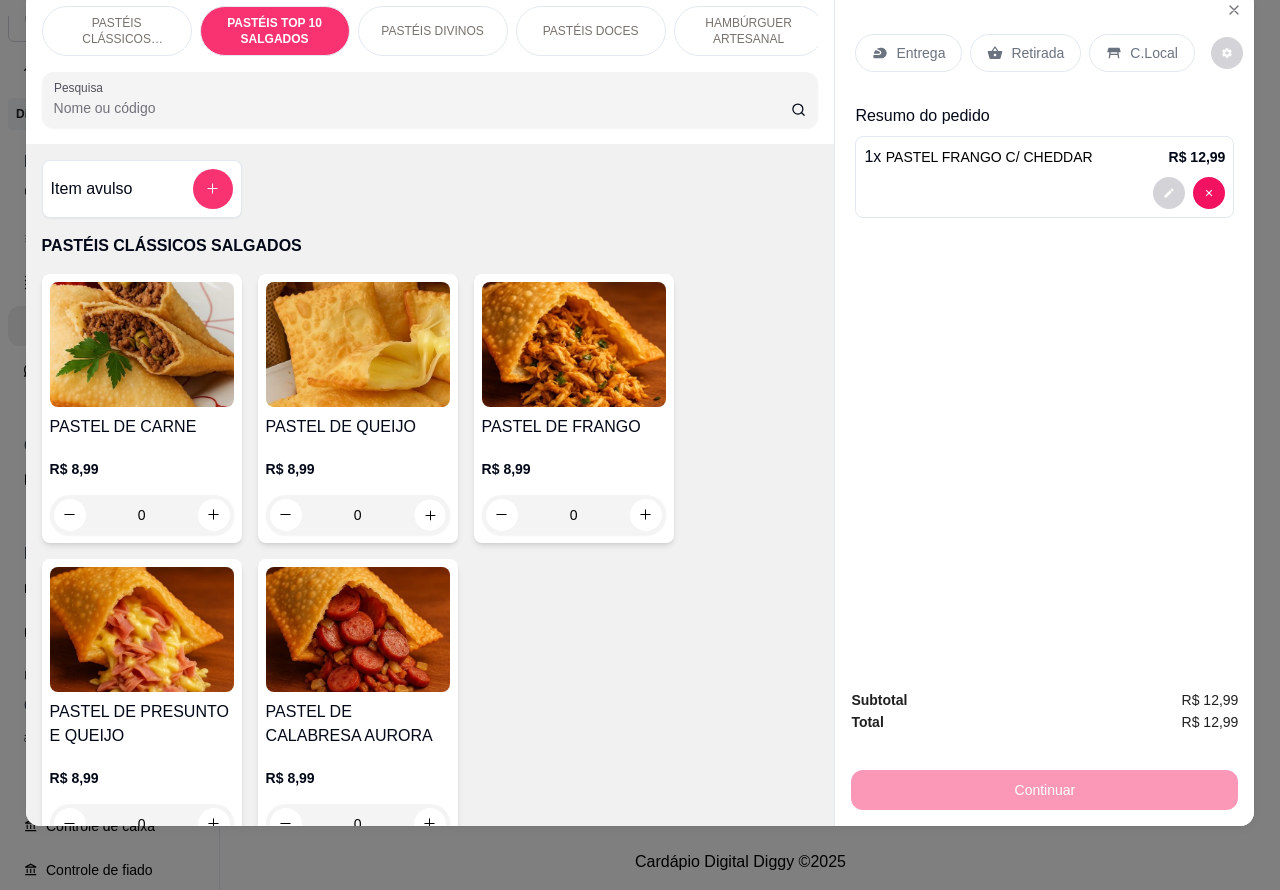 click 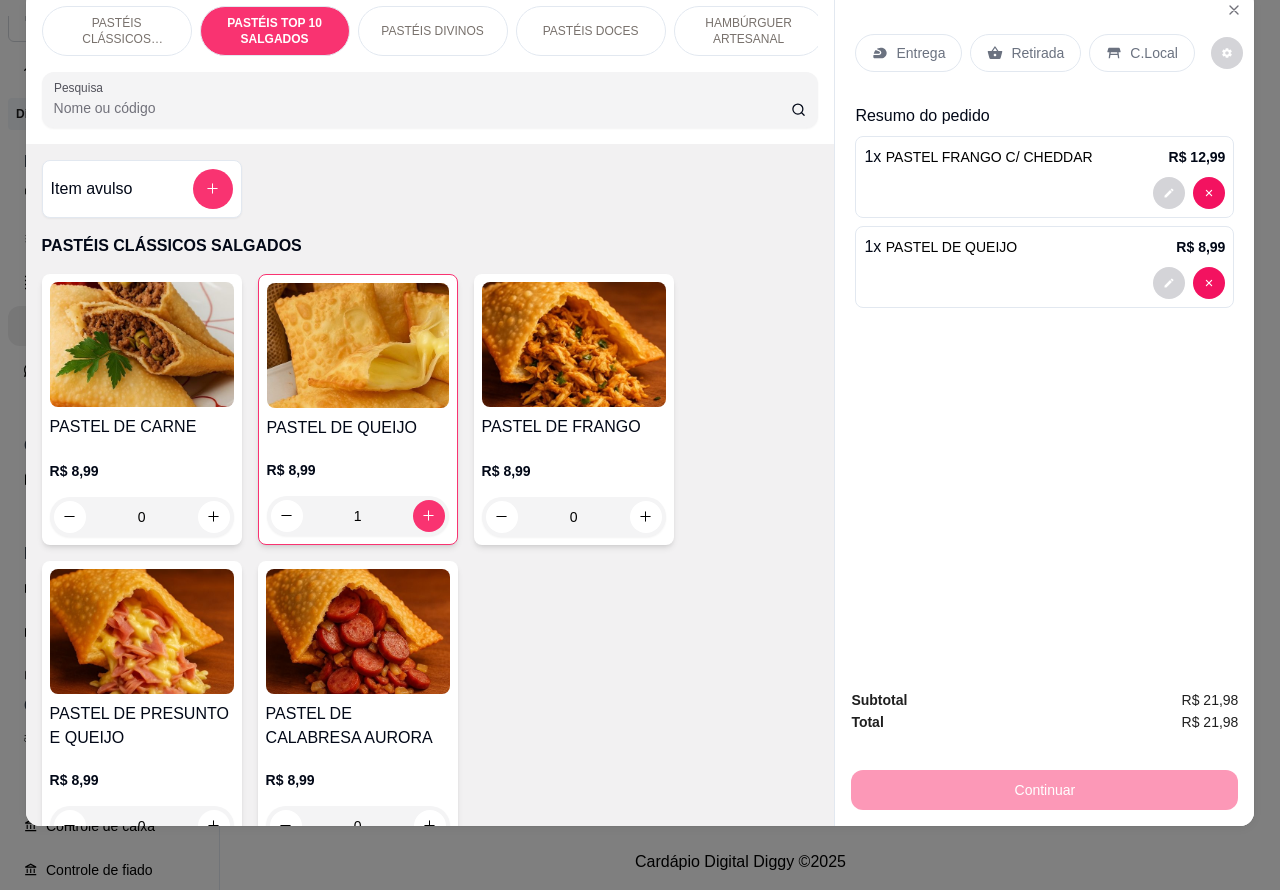 click on "1 x   PASTEL DE QUEIJO  R$ 8,99" at bounding box center (1044, 267) 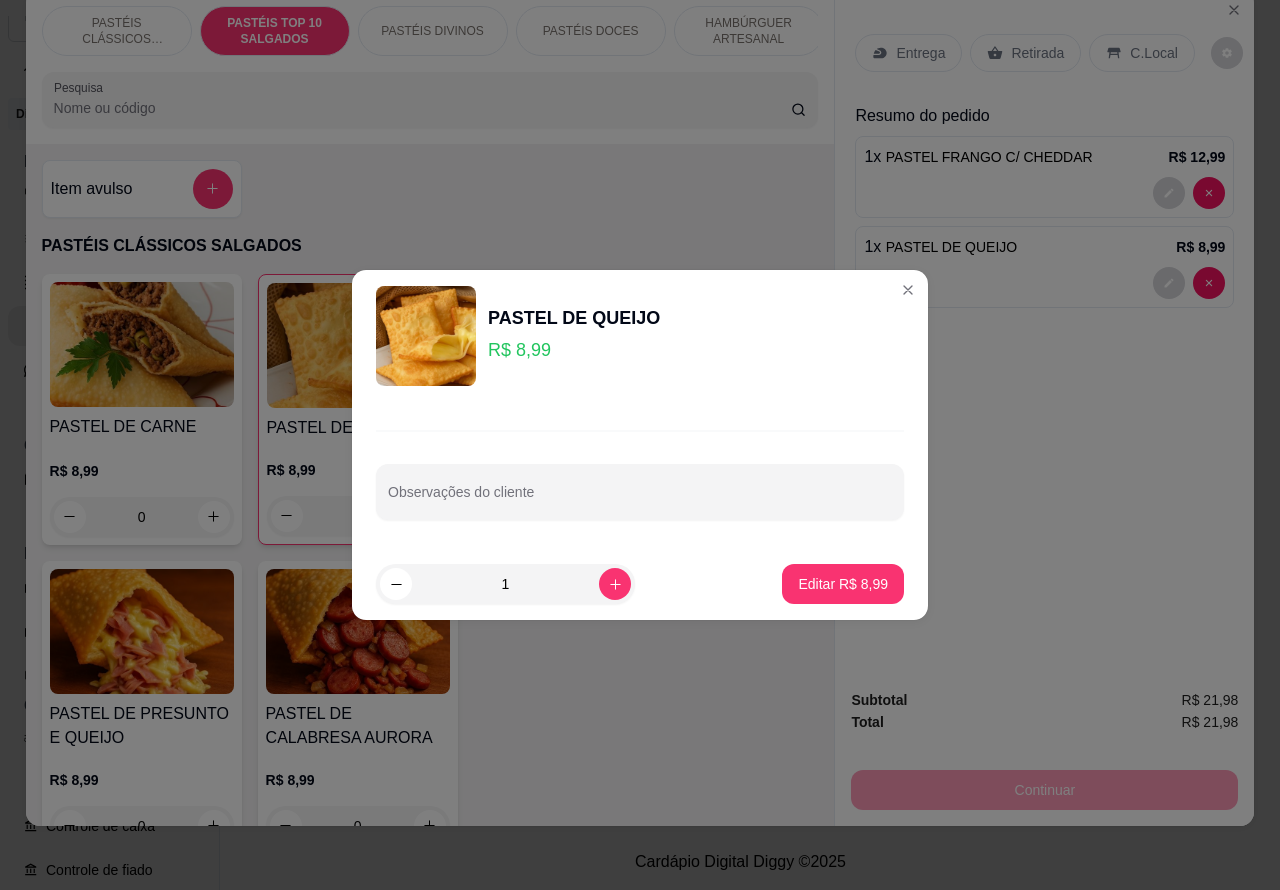 click 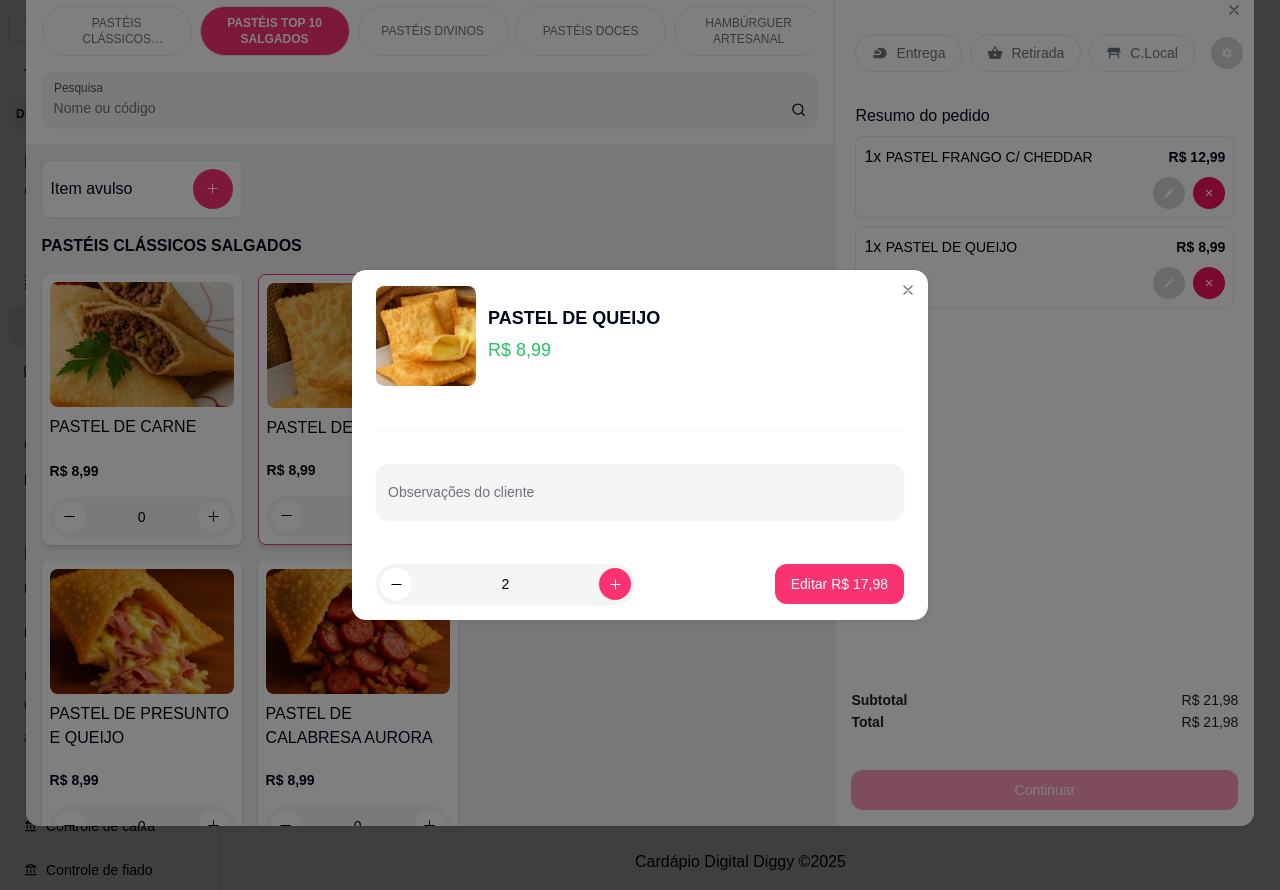 click on "Observações do cliente" at bounding box center [640, 492] 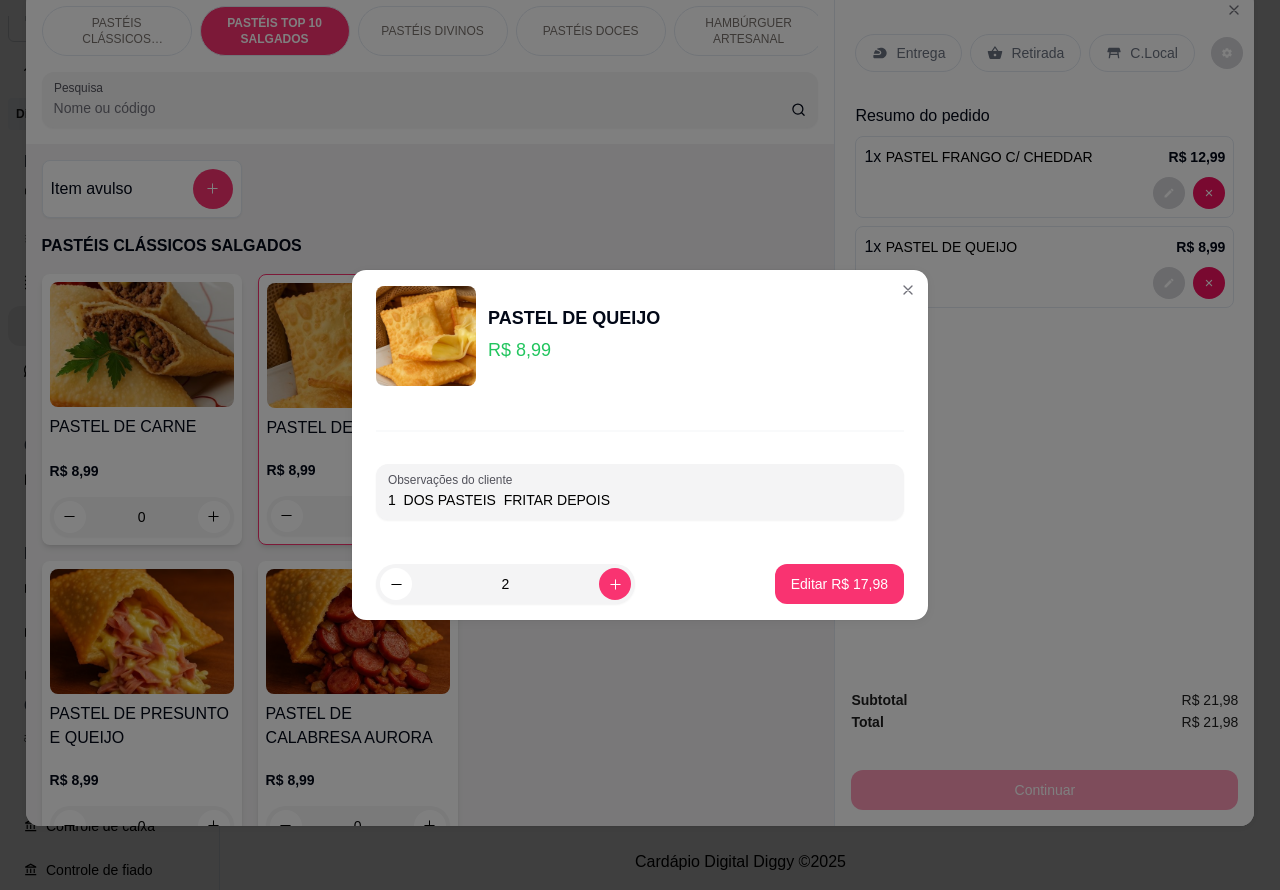 type on "1  DOS PASTEIS  FRITAR DEPOIS" 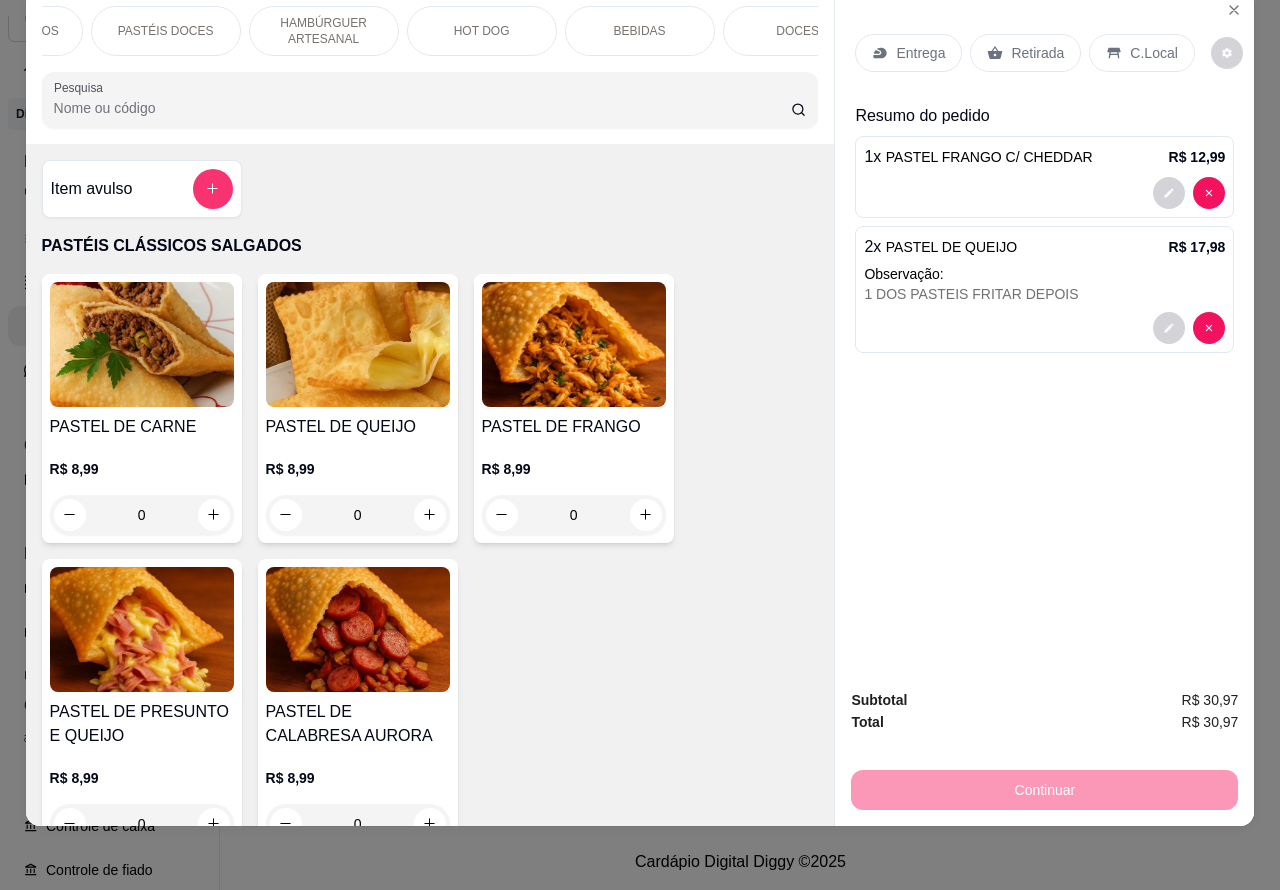 scroll, scrollTop: 0, scrollLeft: 480, axis: horizontal 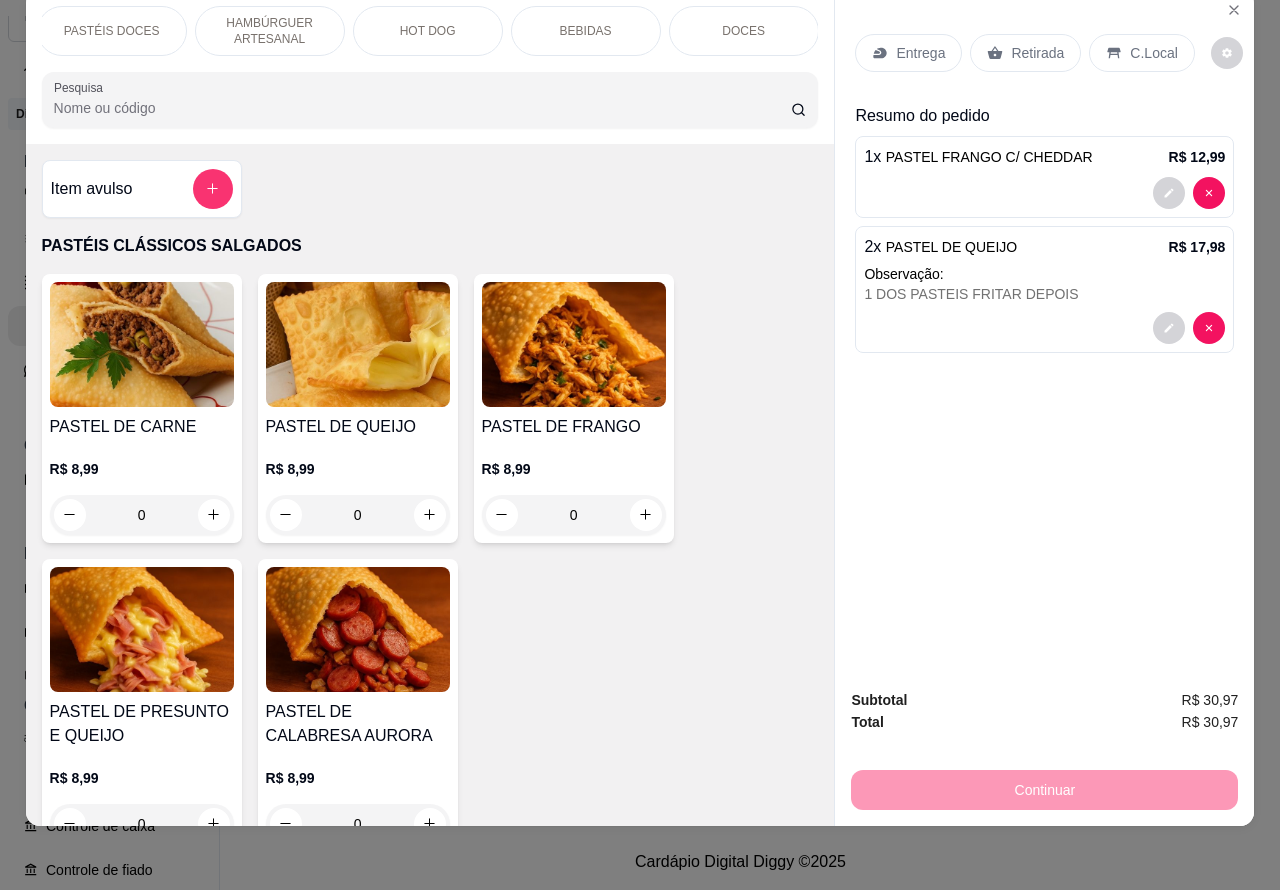 click on "BEBIDAS" at bounding box center (586, 31) 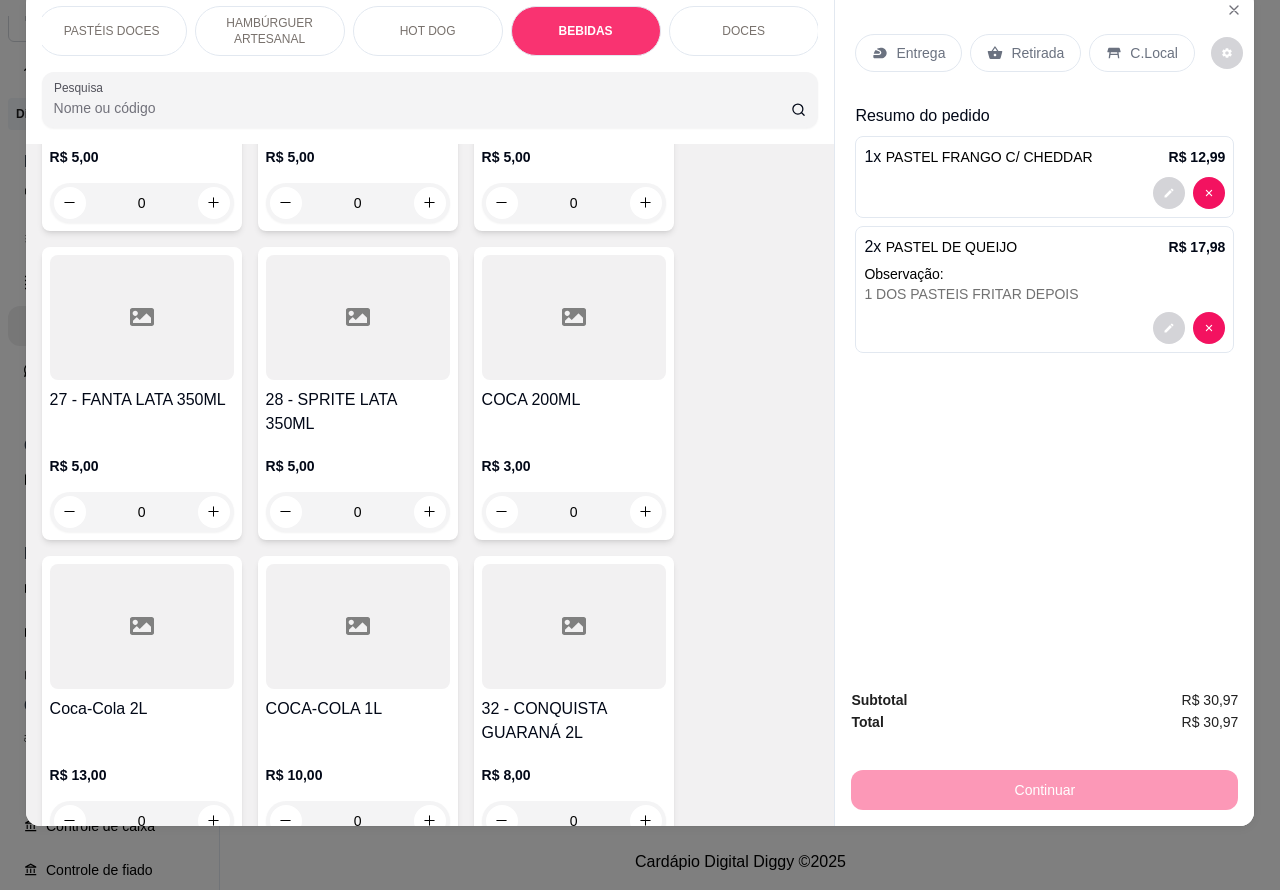 scroll, scrollTop: 6637, scrollLeft: 0, axis: vertical 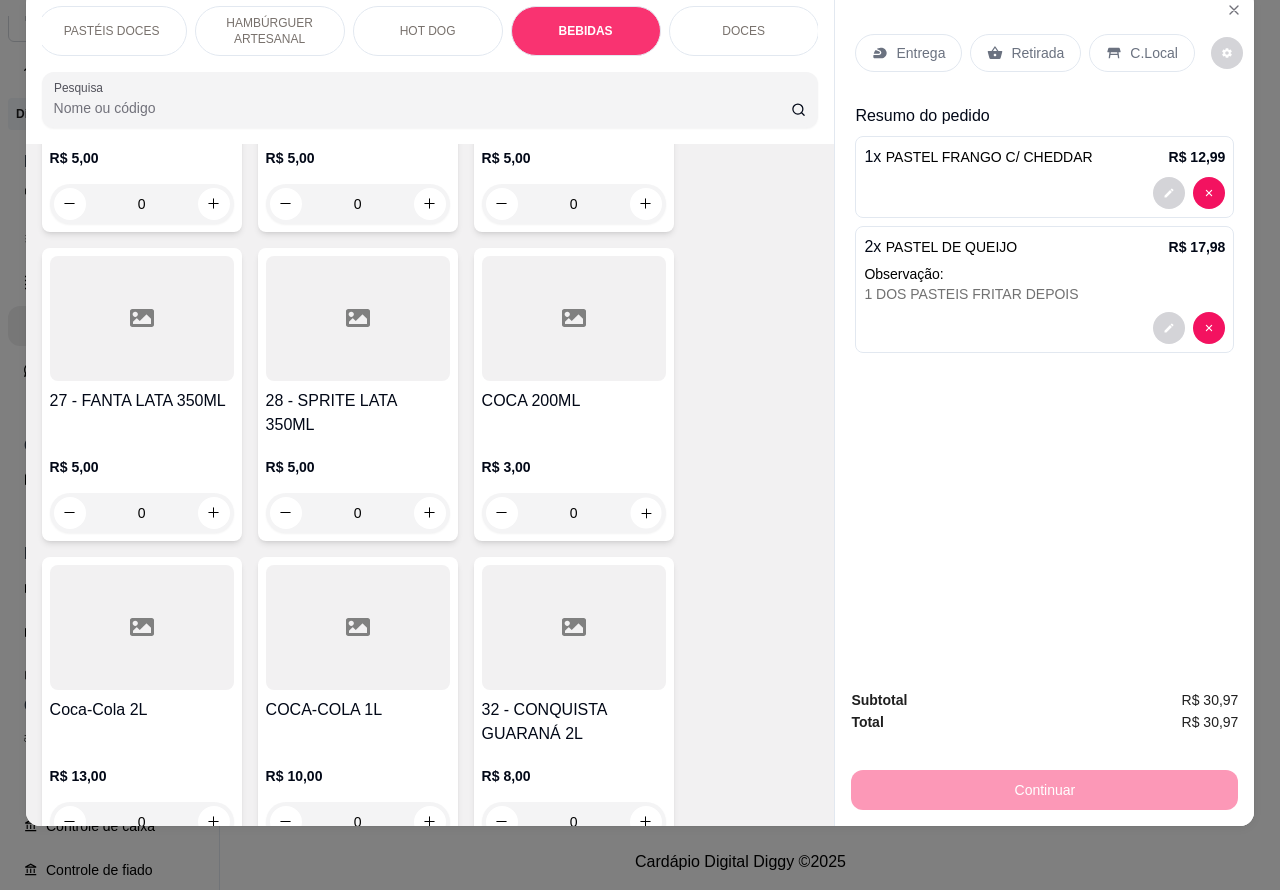 click 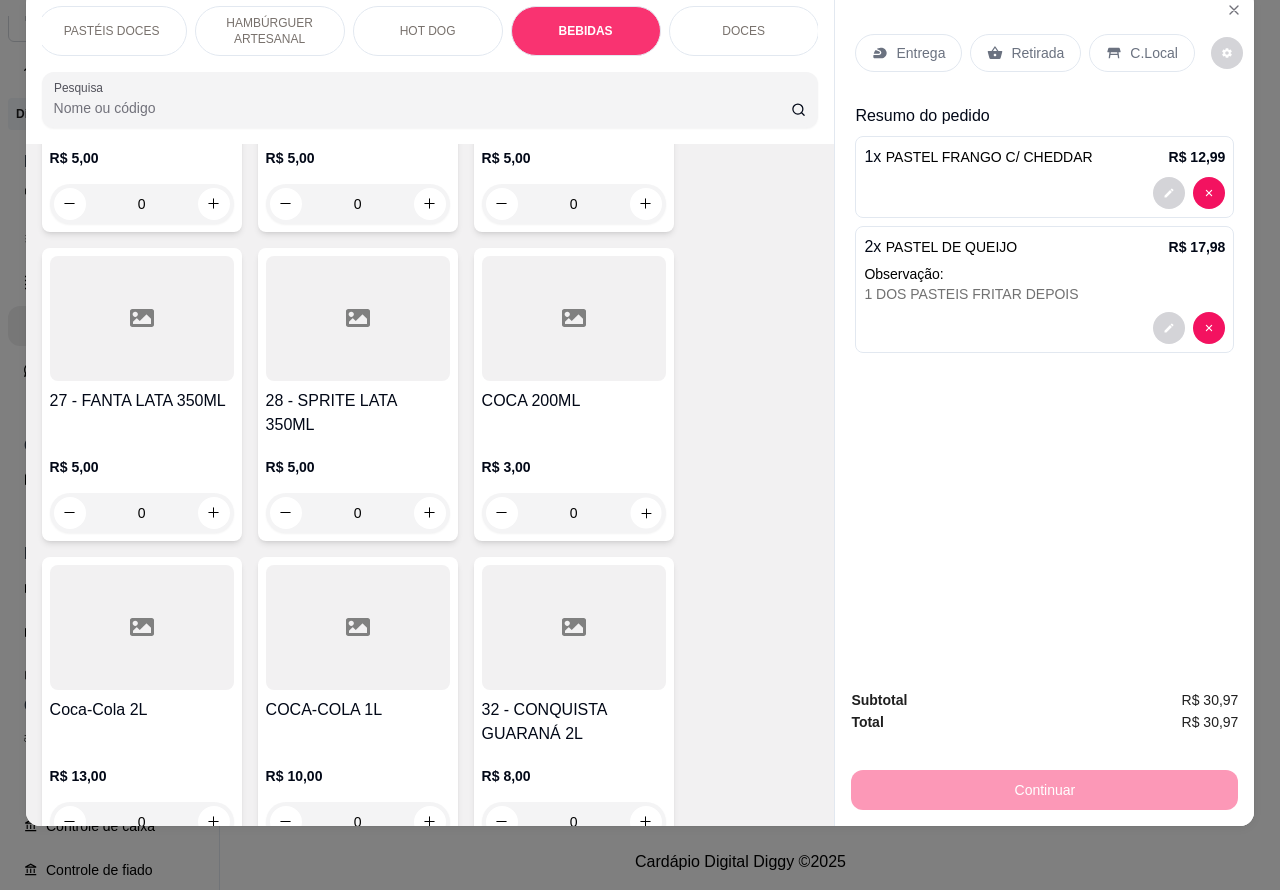 type on "1" 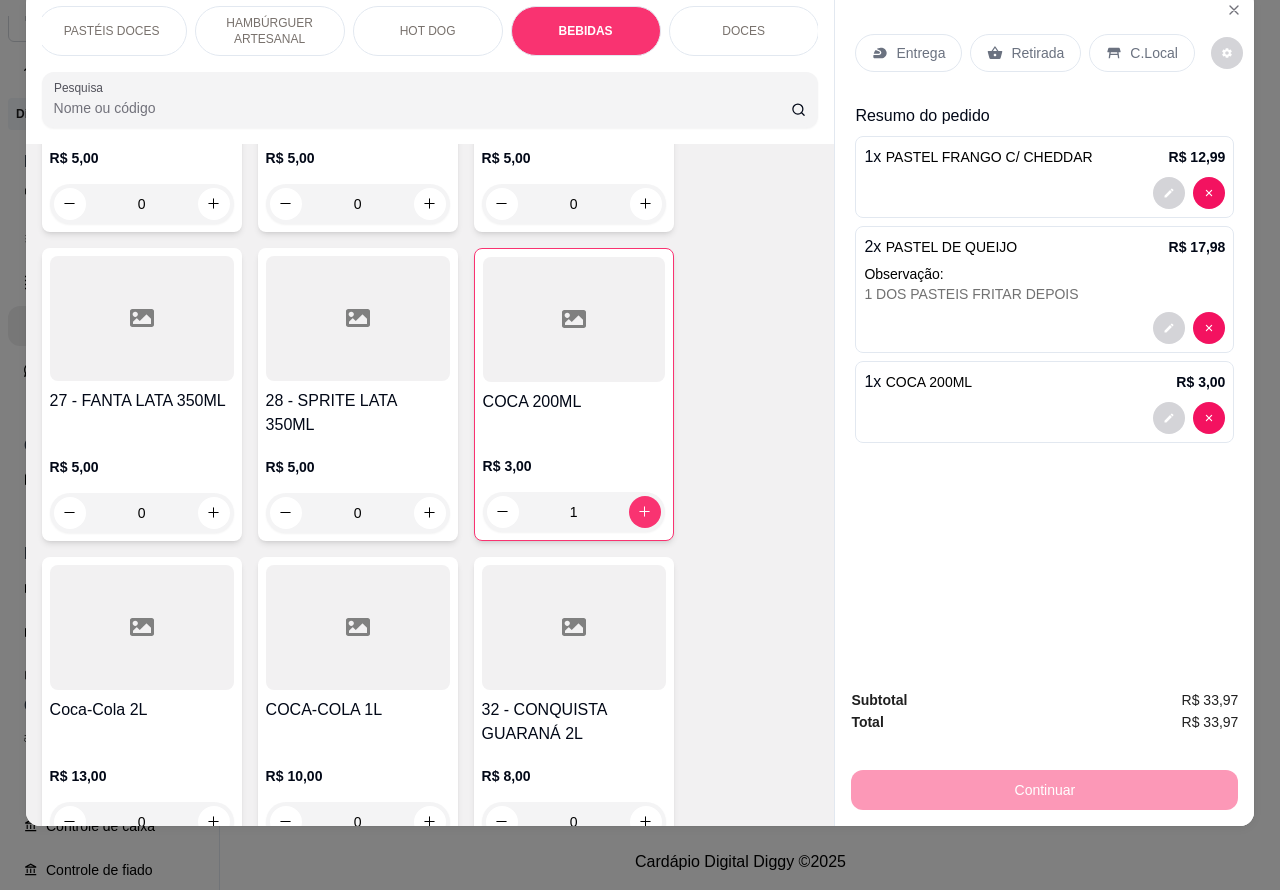 click on "Retirada" at bounding box center [1037, 53] 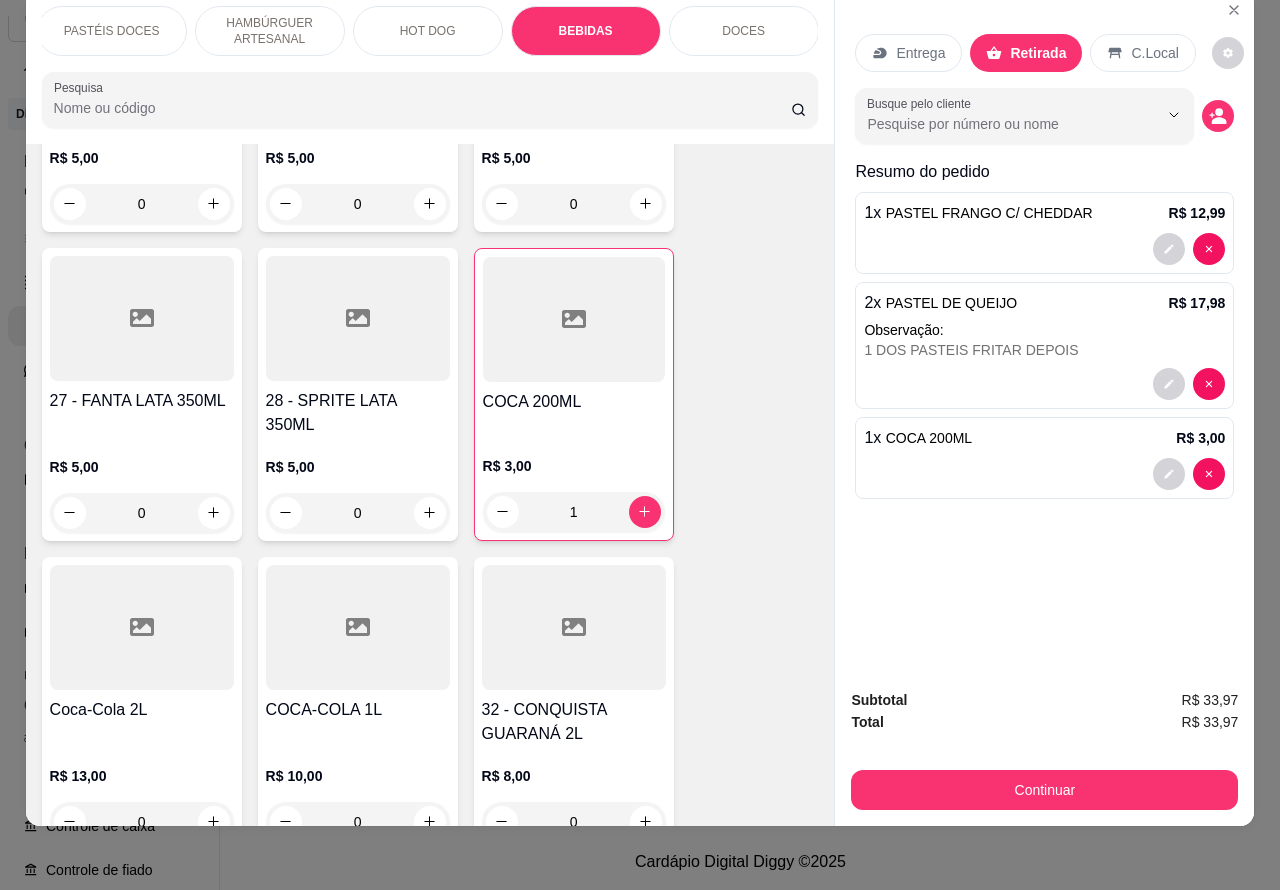 click on "C.Local" at bounding box center (1154, 53) 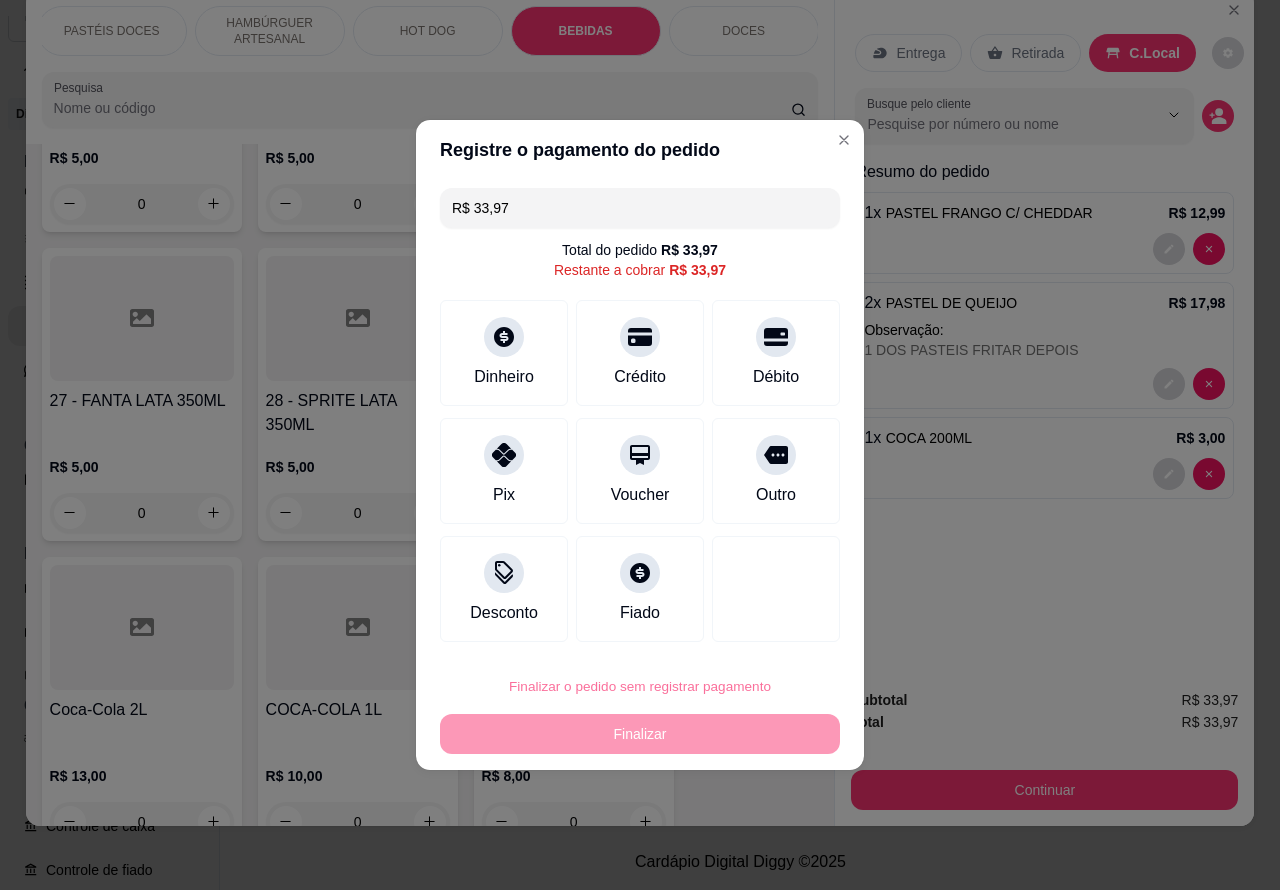 click on "Confirmar" at bounding box center (758, 630) 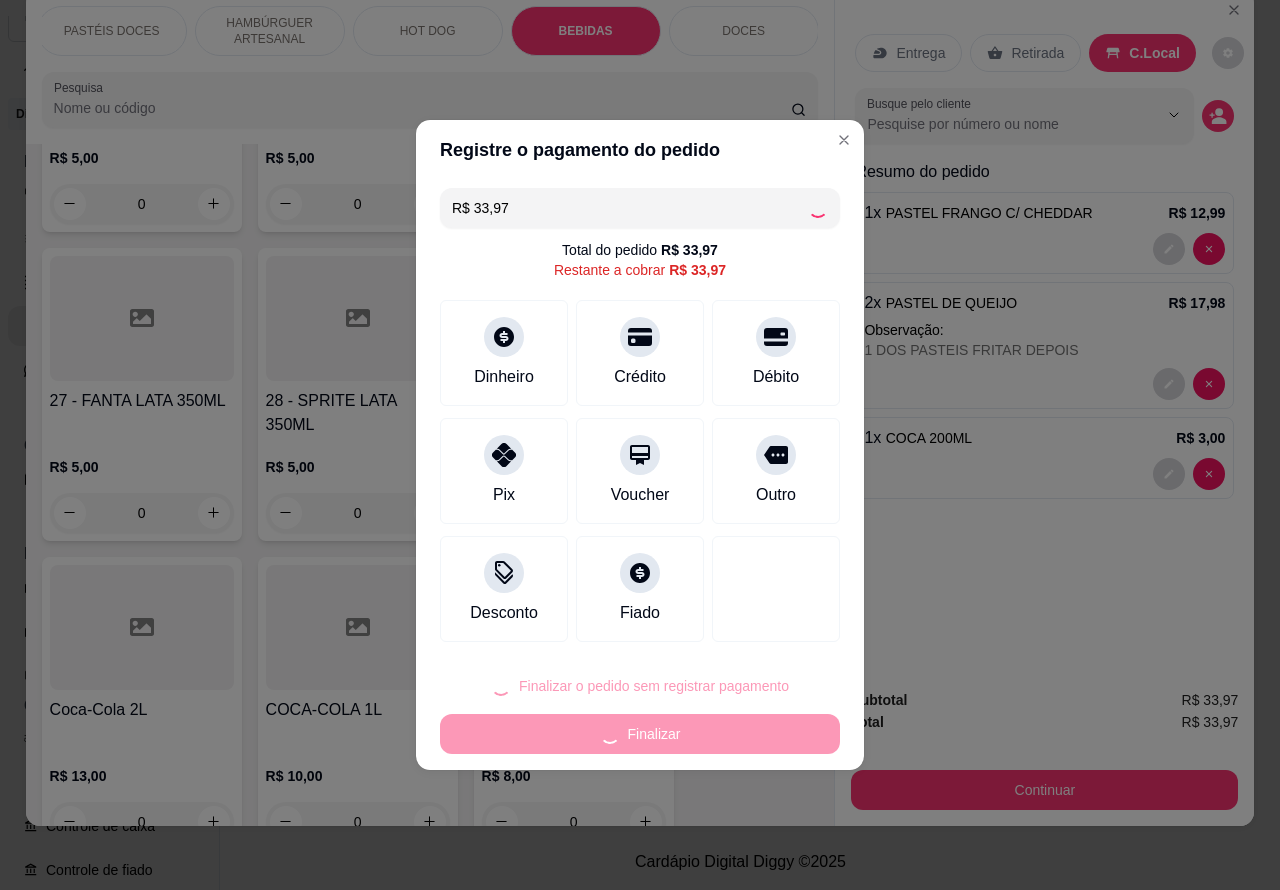 type on "0" 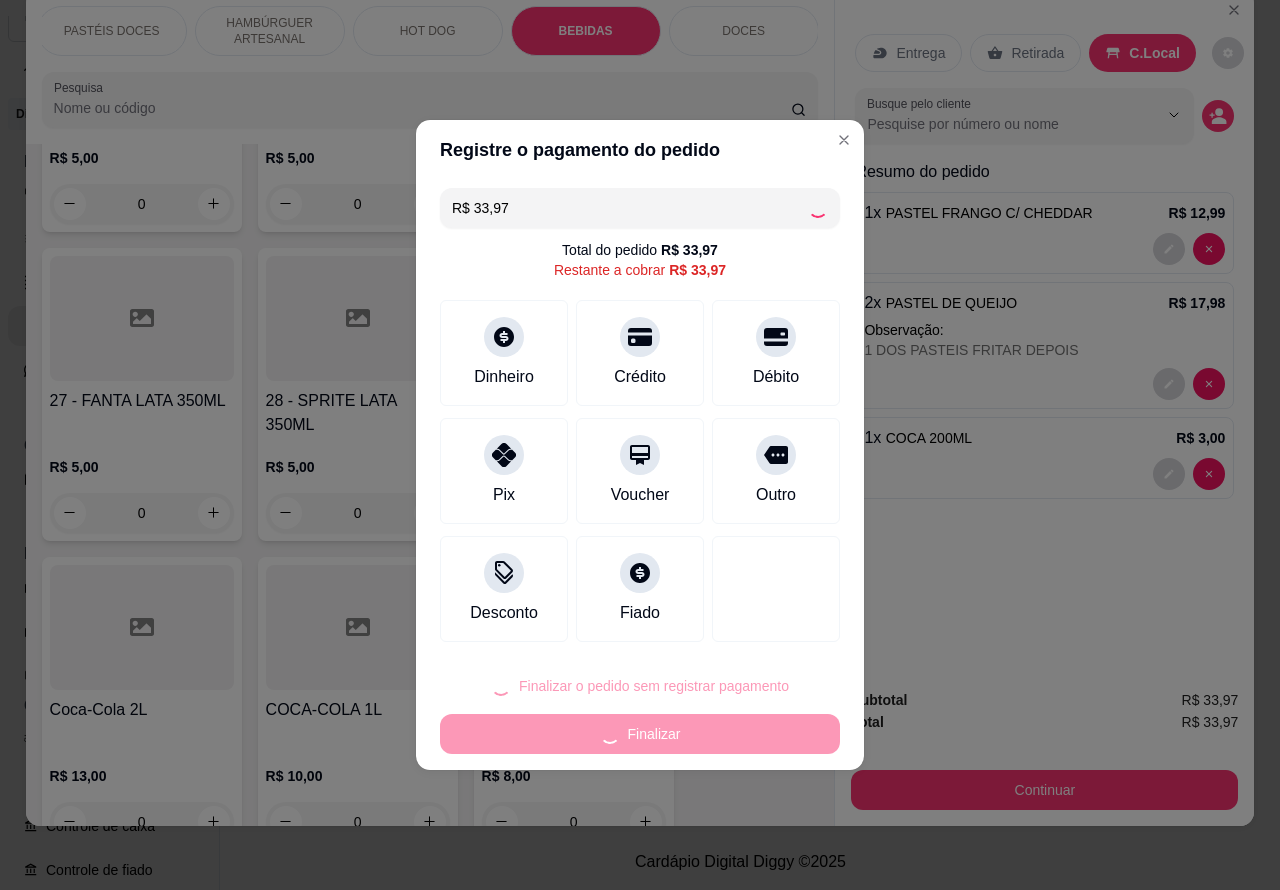 type on "0" 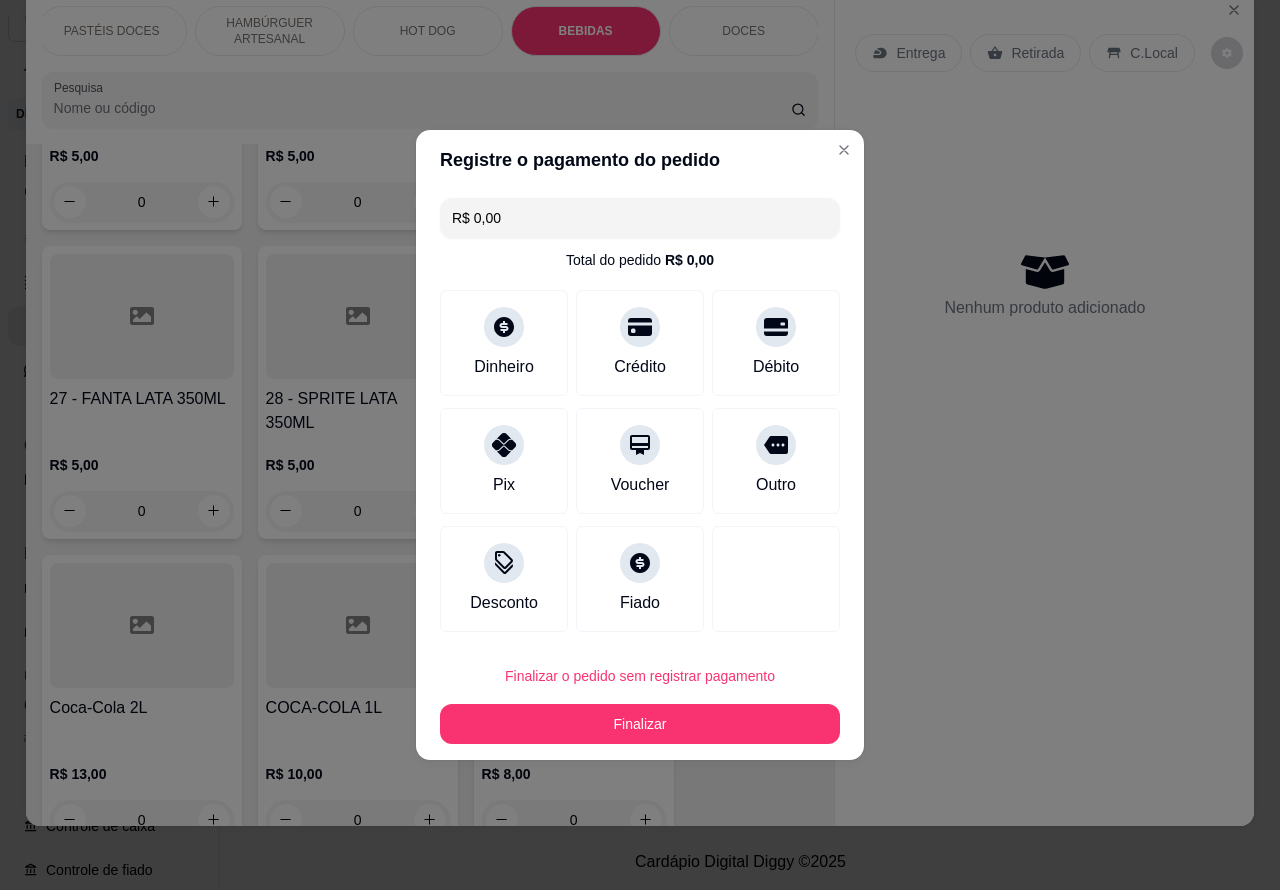 type on "R$ 0,00" 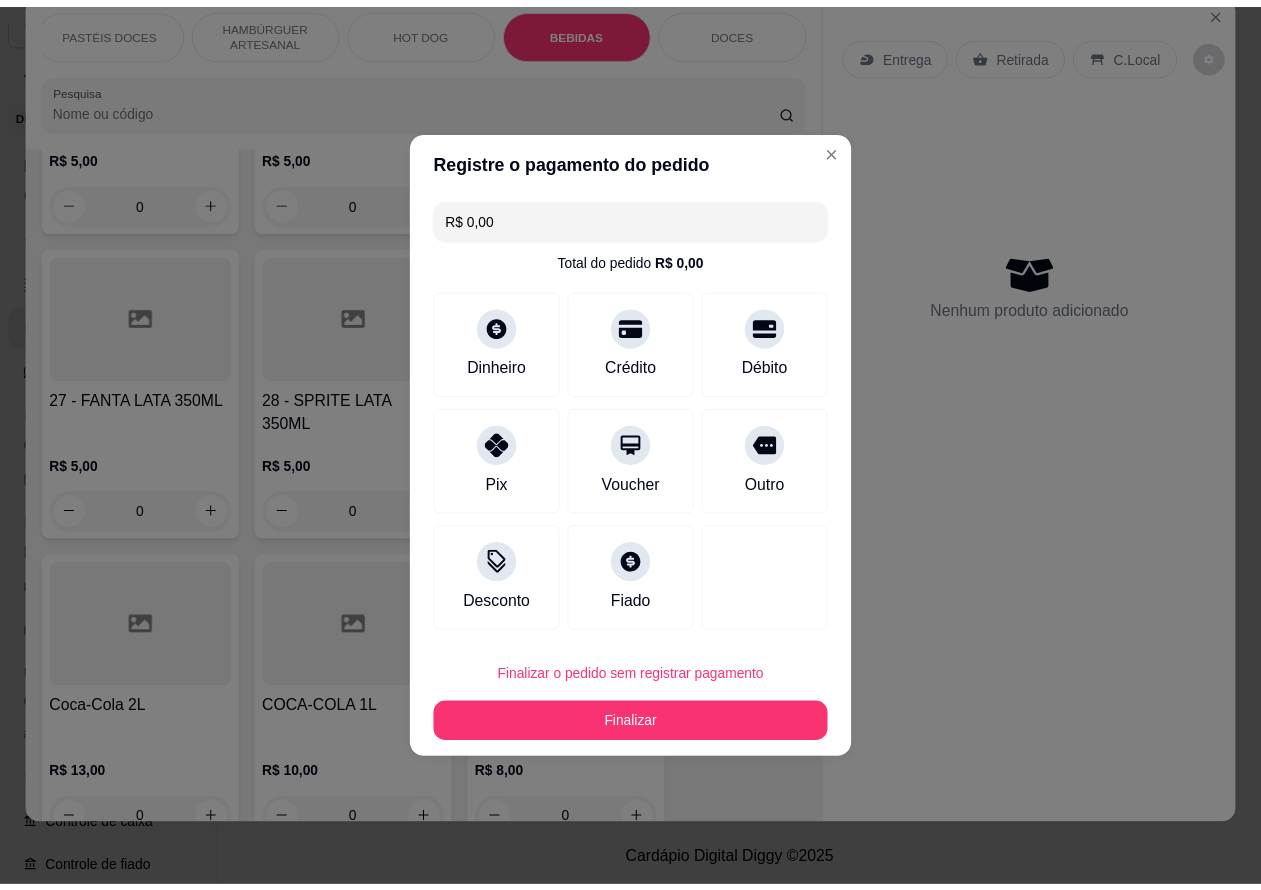 scroll, scrollTop: 6635, scrollLeft: 0, axis: vertical 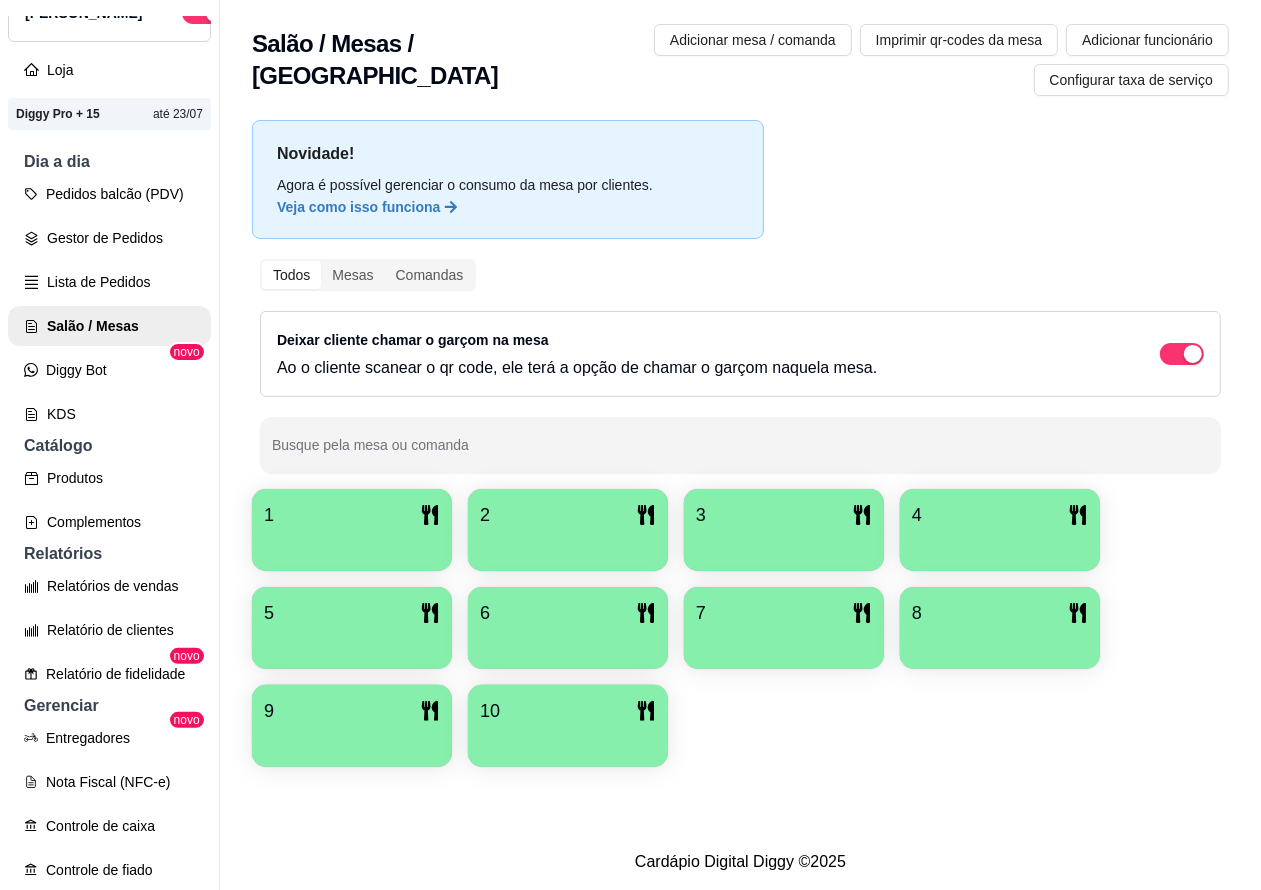 click on "Lista de Pedidos" at bounding box center (109, 282) 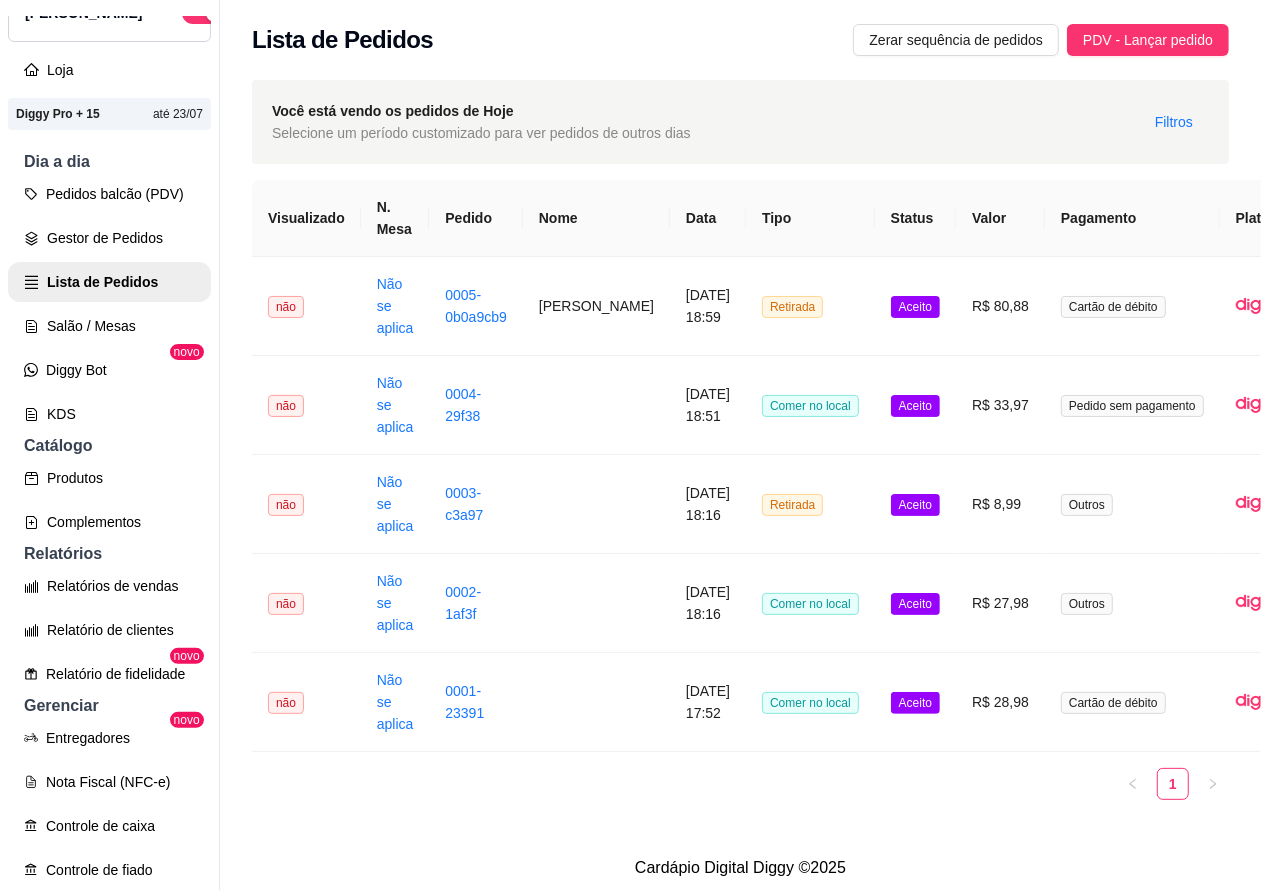 scroll, scrollTop: 0, scrollLeft: 131, axis: horizontal 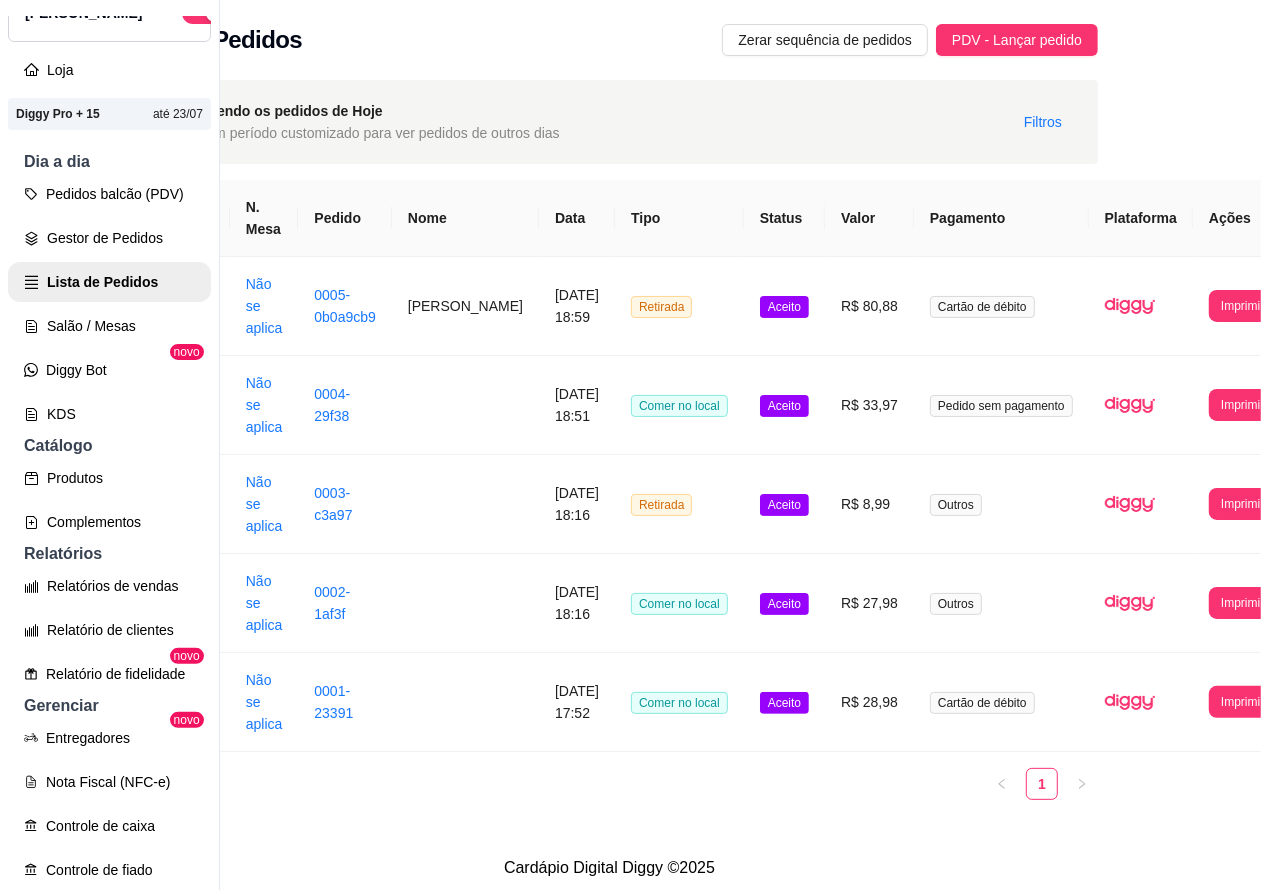 click on "Imprimir" at bounding box center [1242, 306] 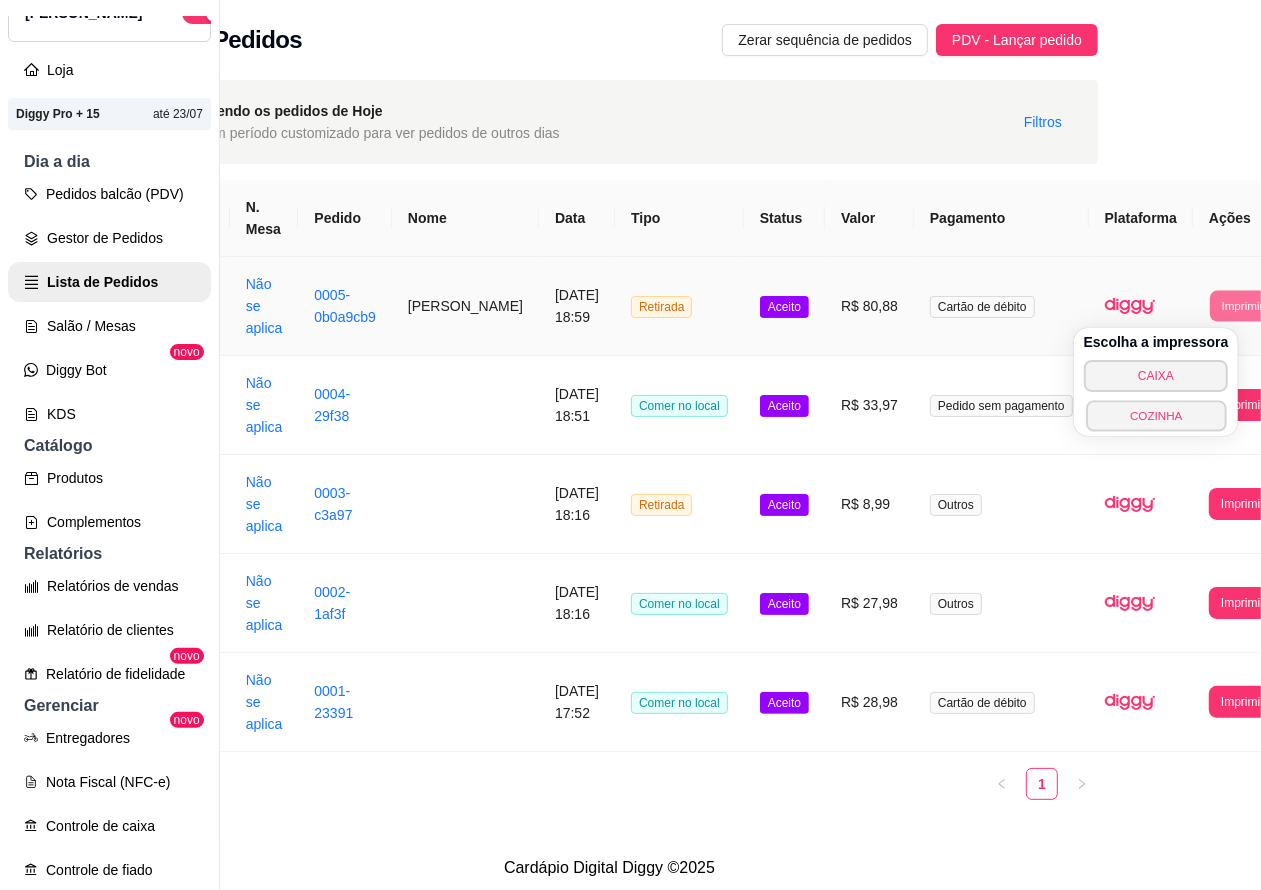 click on "COZINHA" at bounding box center [1156, 415] 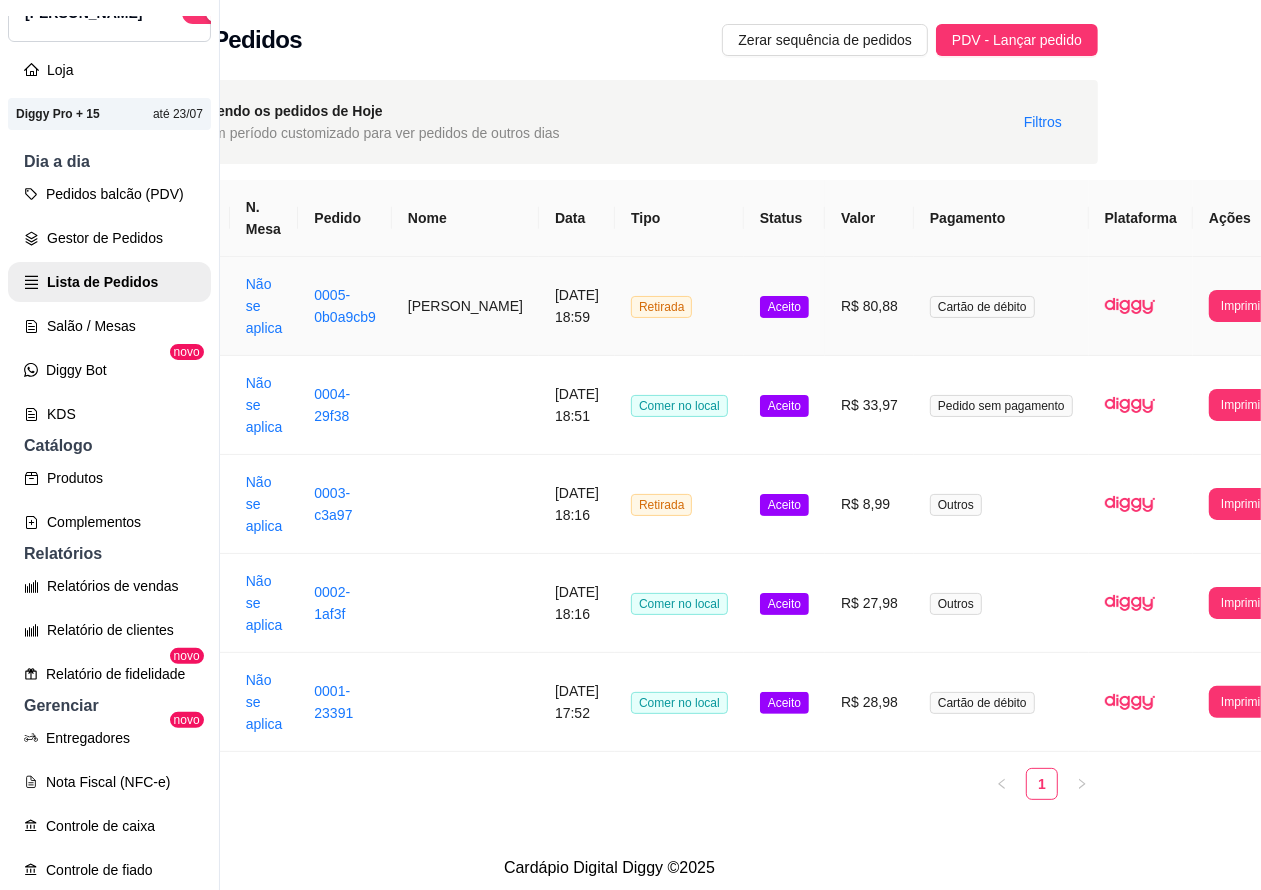 click on "Salão / Mesas" at bounding box center (109, 326) 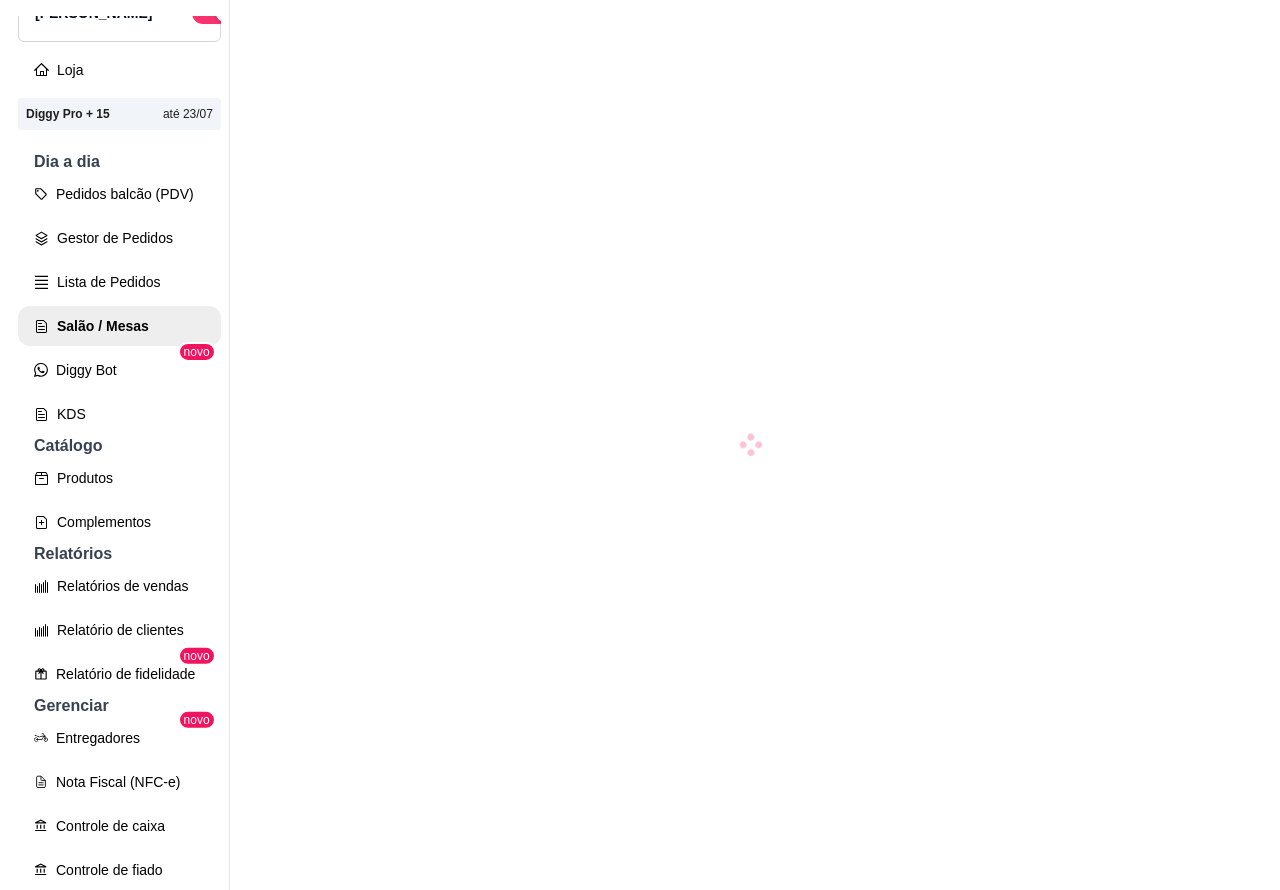 scroll, scrollTop: 0, scrollLeft: 0, axis: both 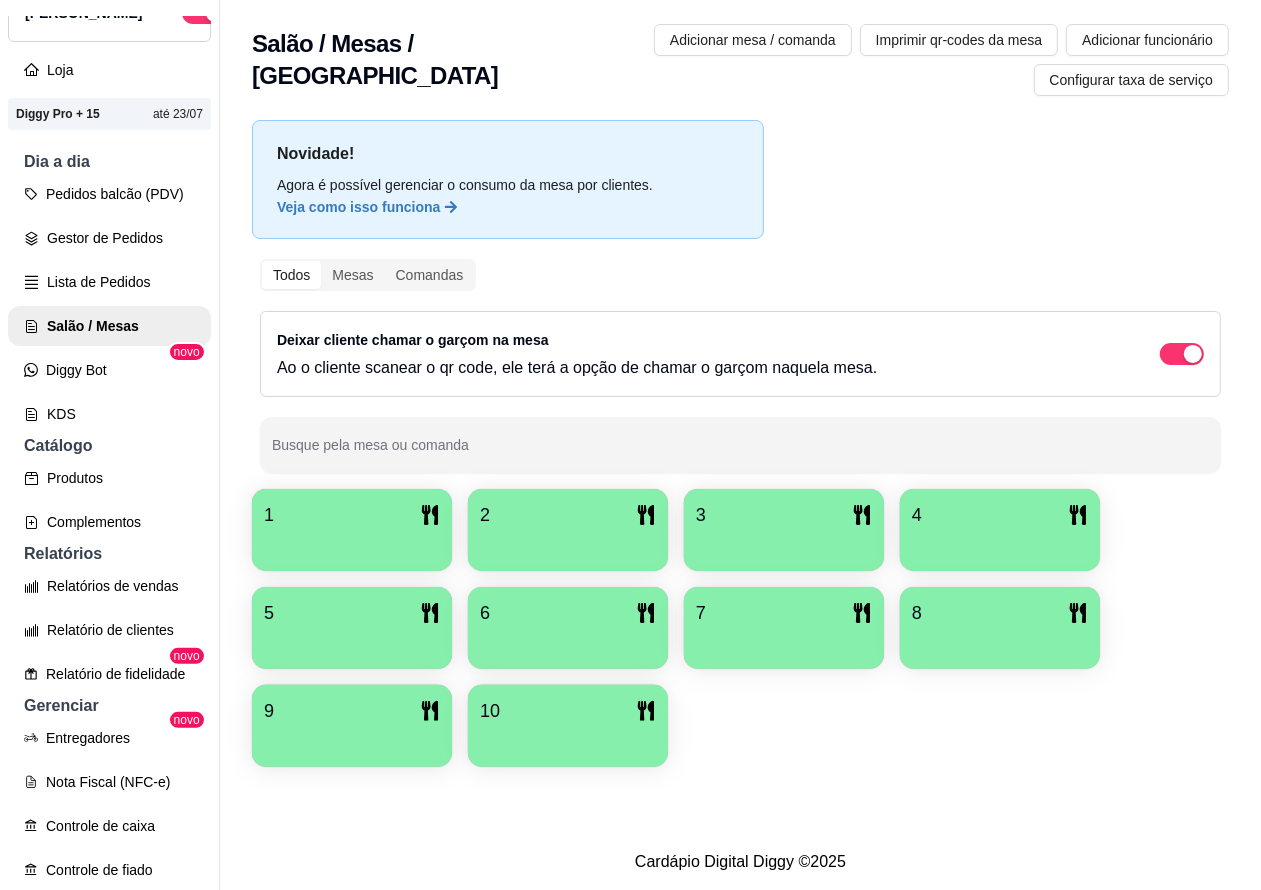 click at bounding box center [352, 544] 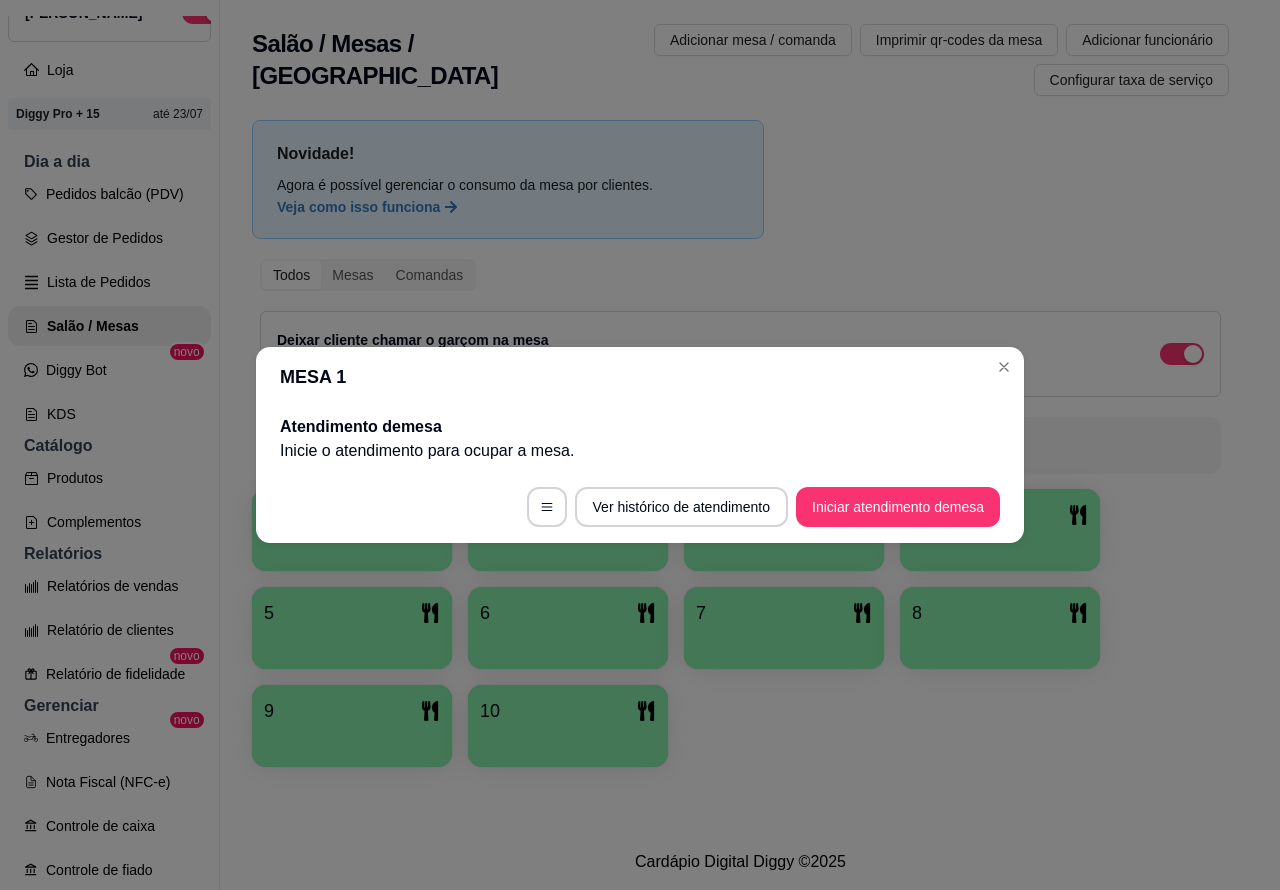click on "Iniciar atendimento de  mesa" at bounding box center [898, 507] 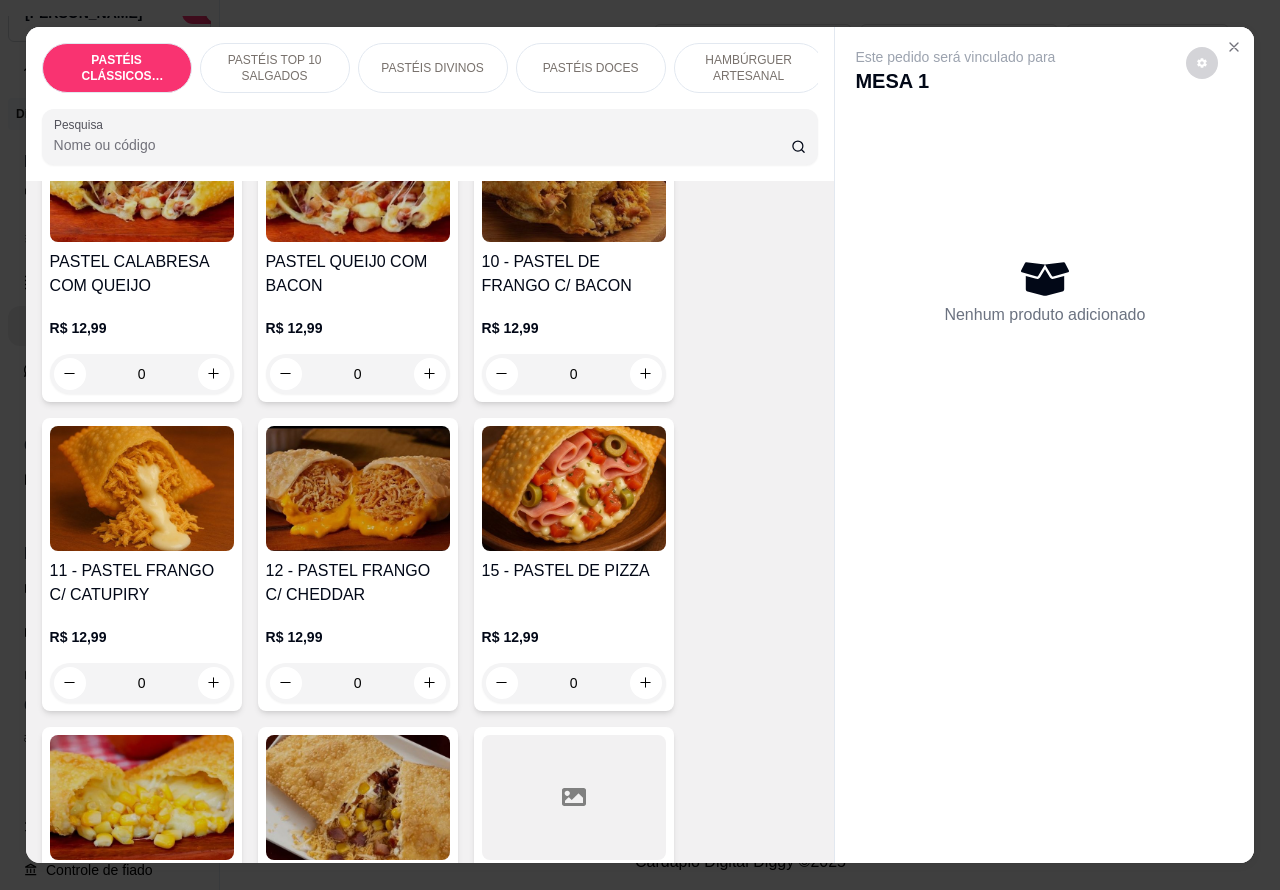 scroll, scrollTop: 1773, scrollLeft: 0, axis: vertical 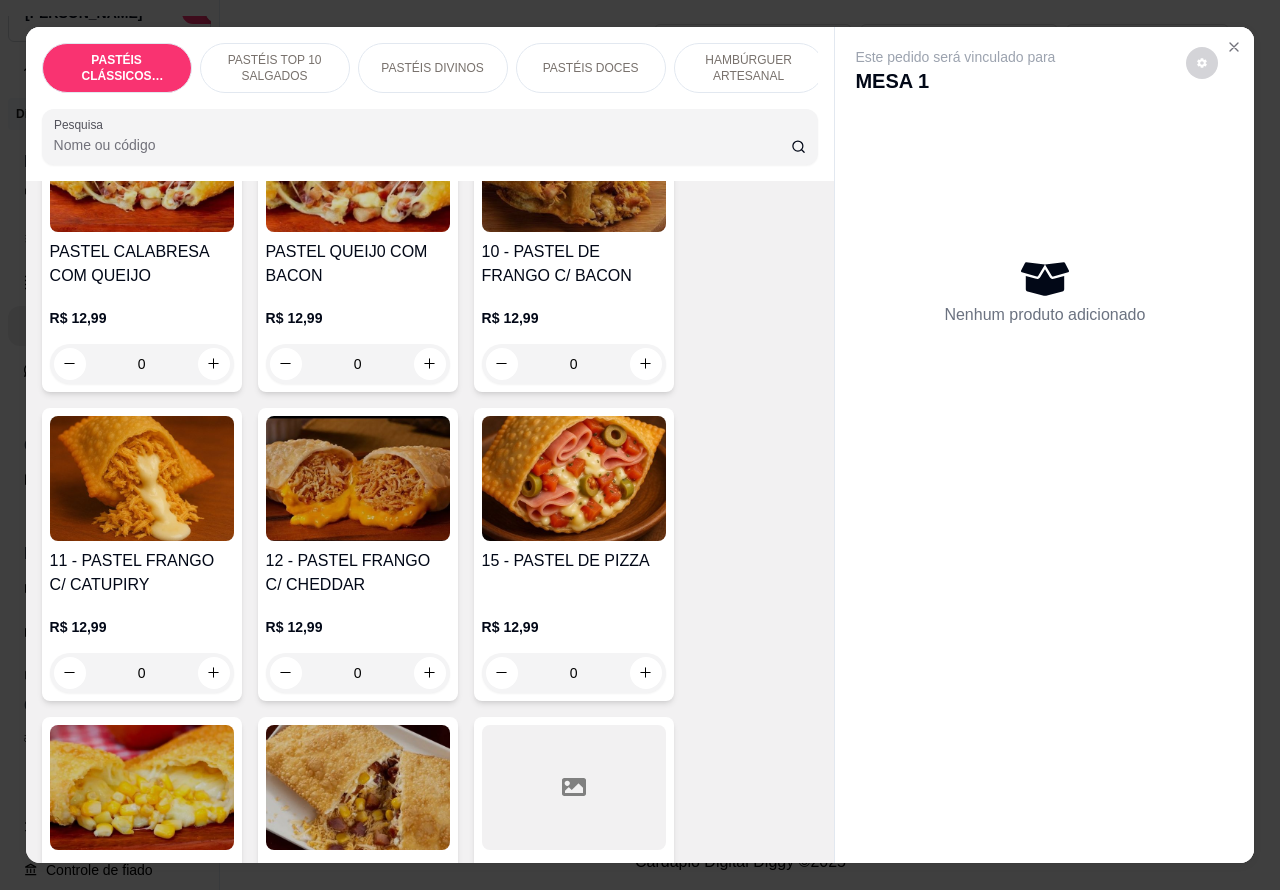 click on "0" at bounding box center (142, 673) 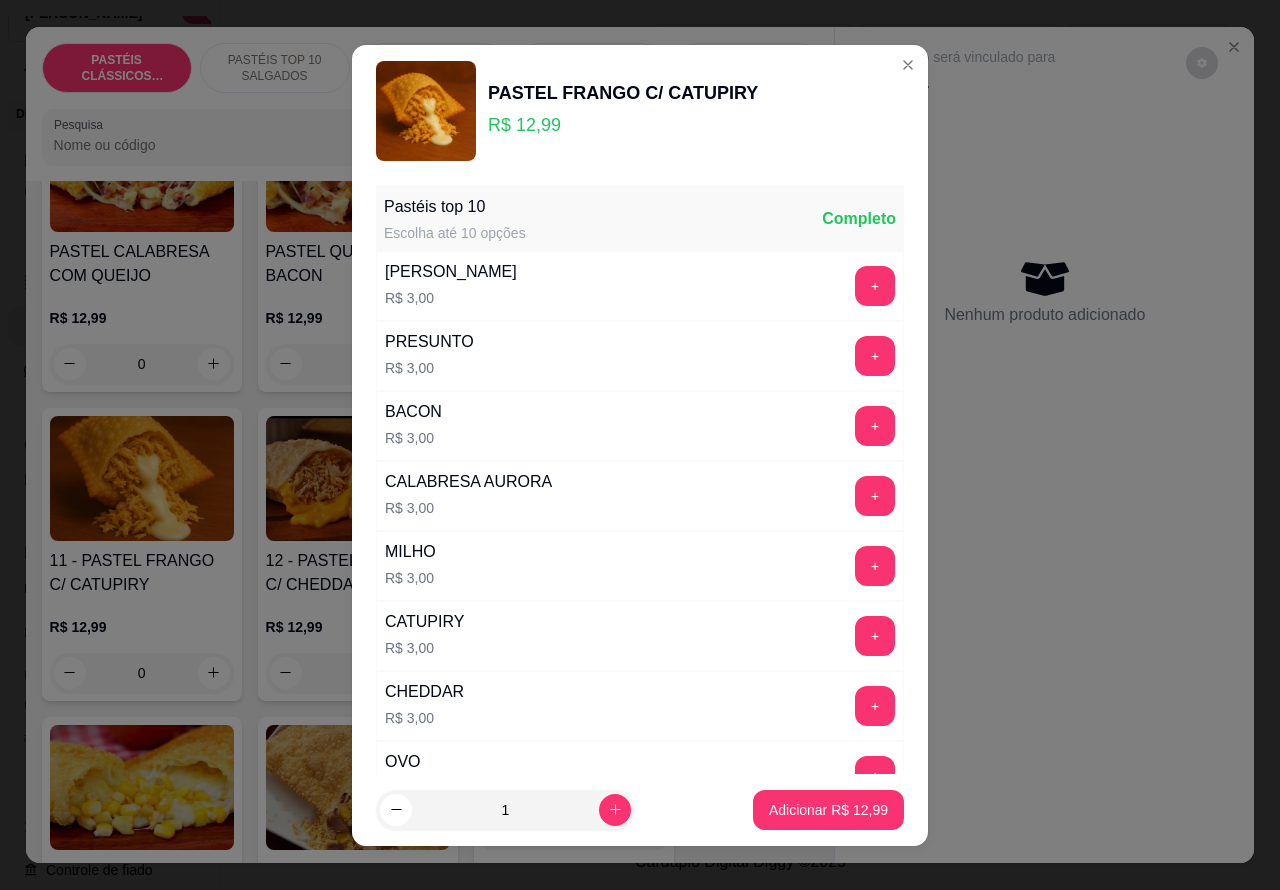 click on "Adicionar   R$ 12,99" at bounding box center [828, 810] 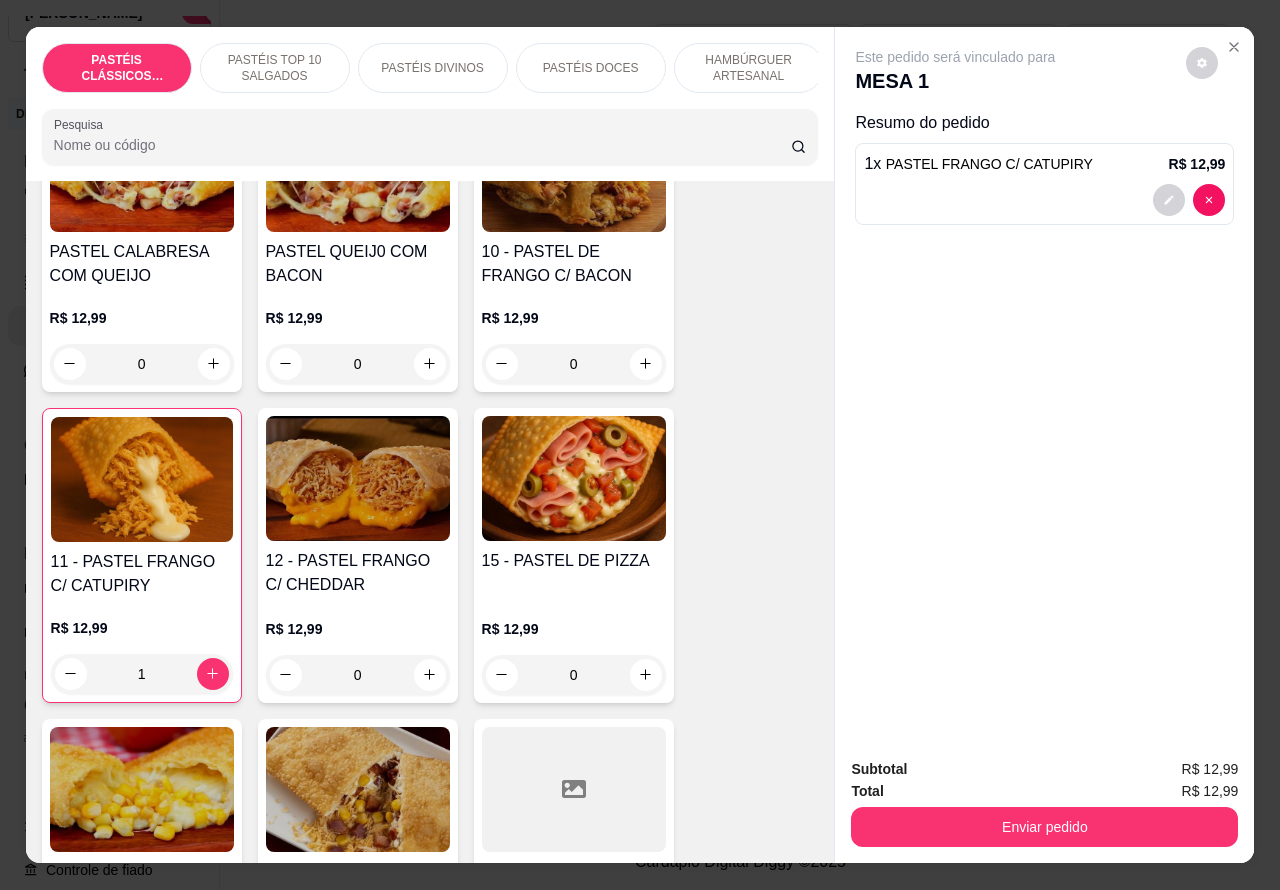 click on "HAMBÚRGUER ARTESANAL" at bounding box center (749, 68) 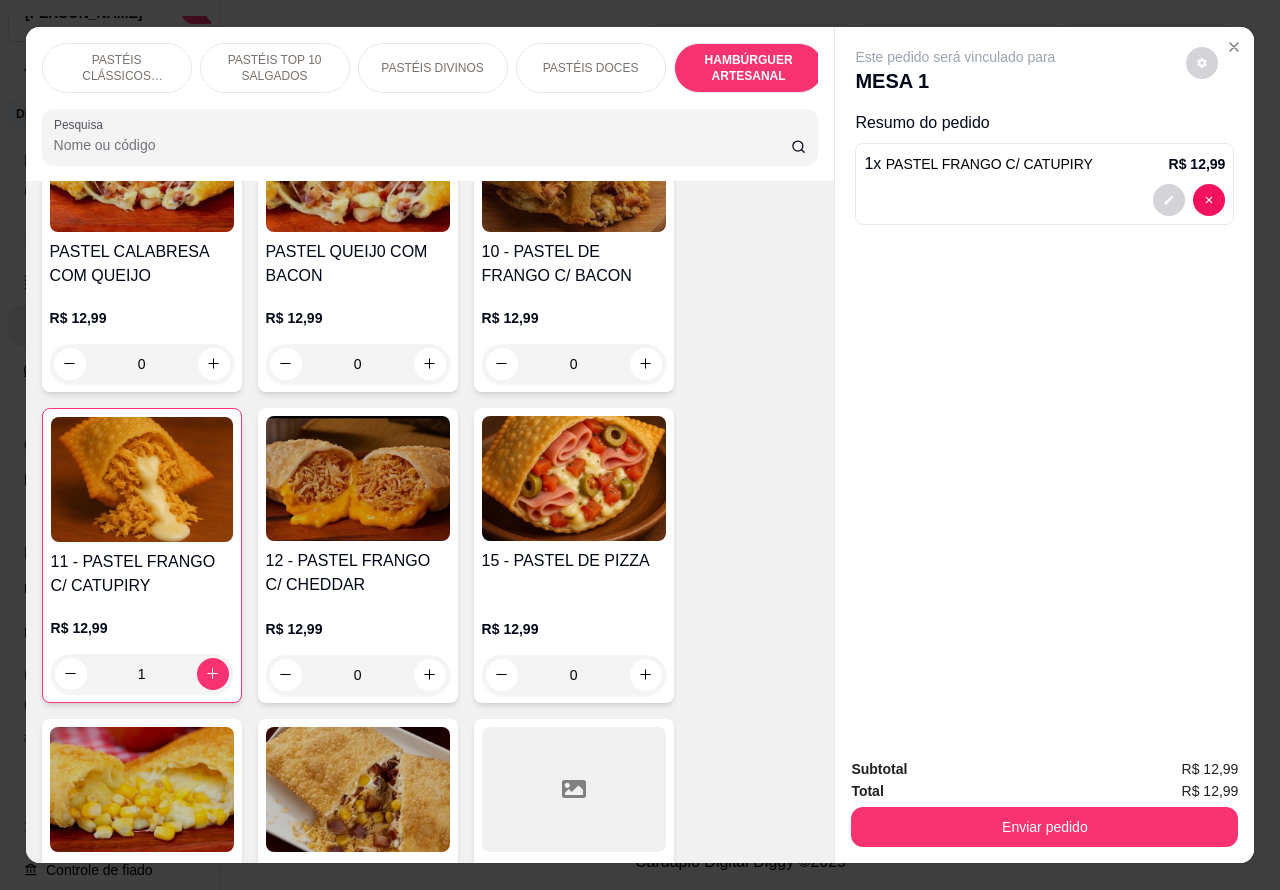scroll, scrollTop: 4530, scrollLeft: 0, axis: vertical 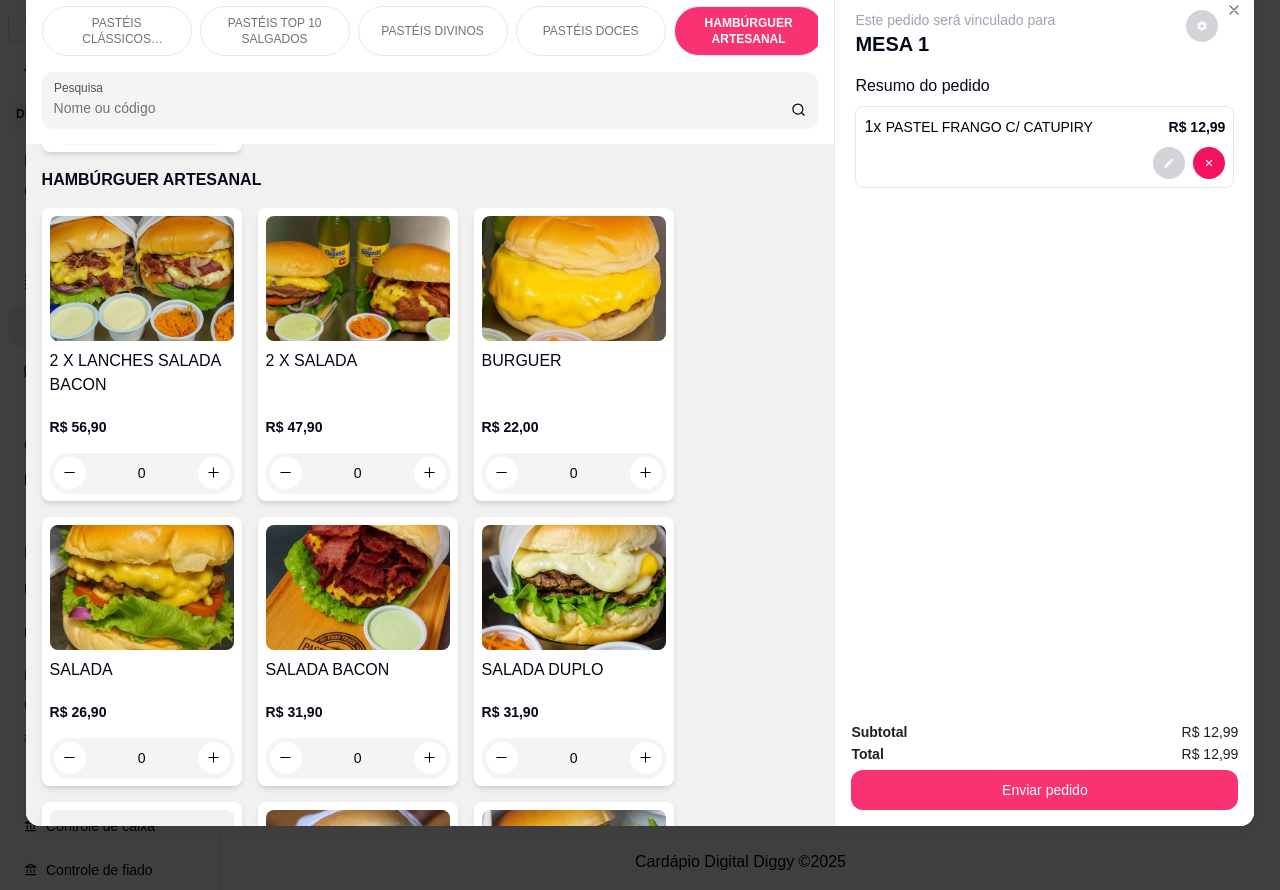 click on "0" at bounding box center (574, 473) 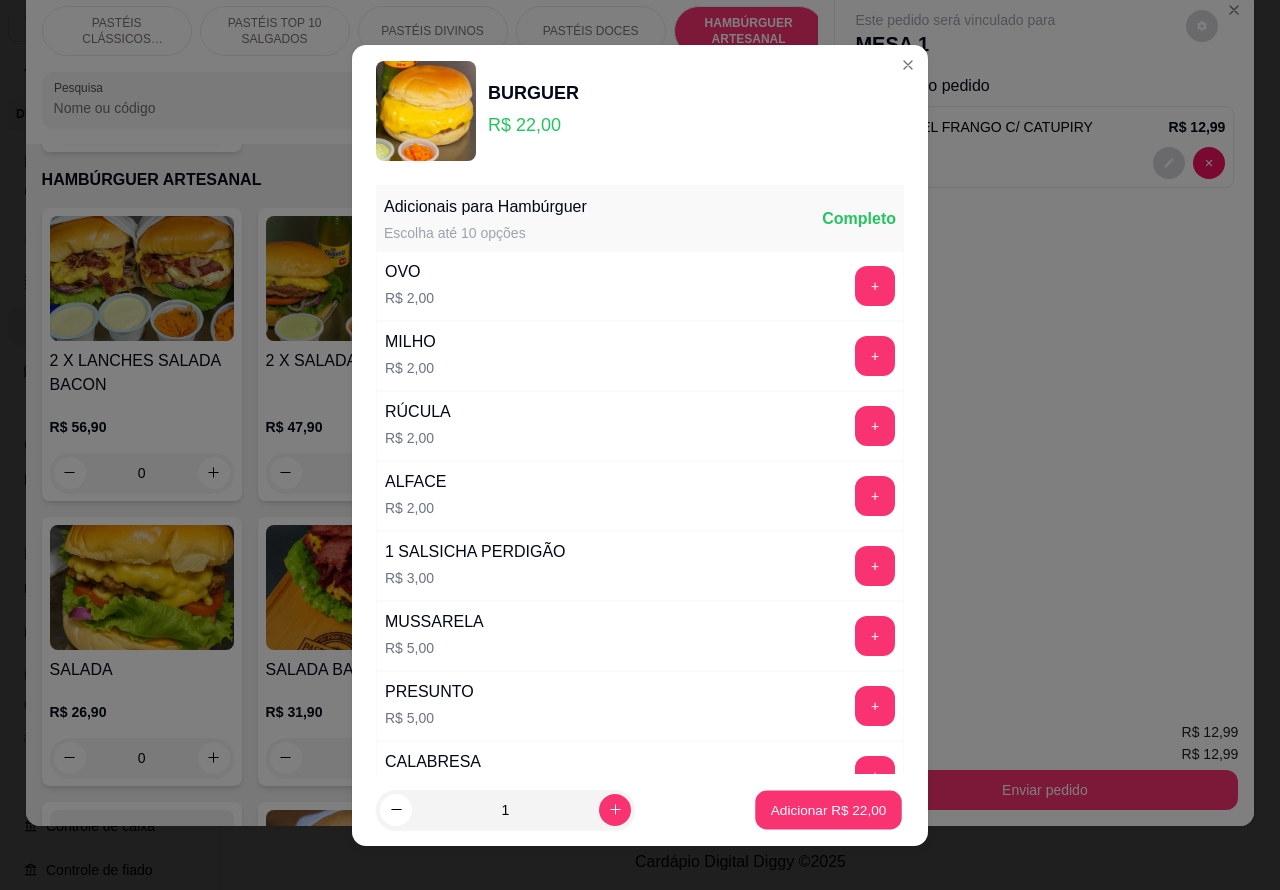 click on "Adicionar   R$ 22,00" at bounding box center (829, 809) 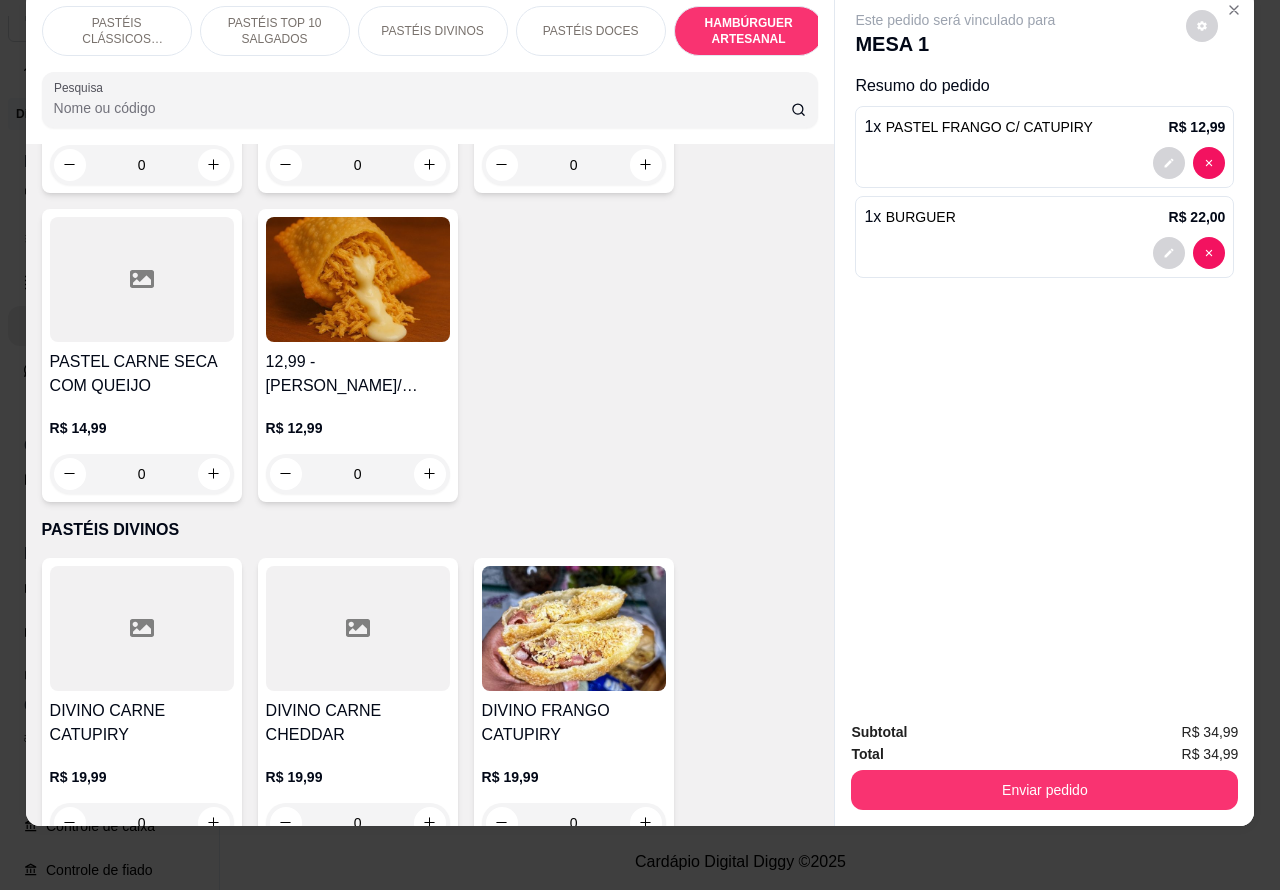 scroll, scrollTop: 2526, scrollLeft: 0, axis: vertical 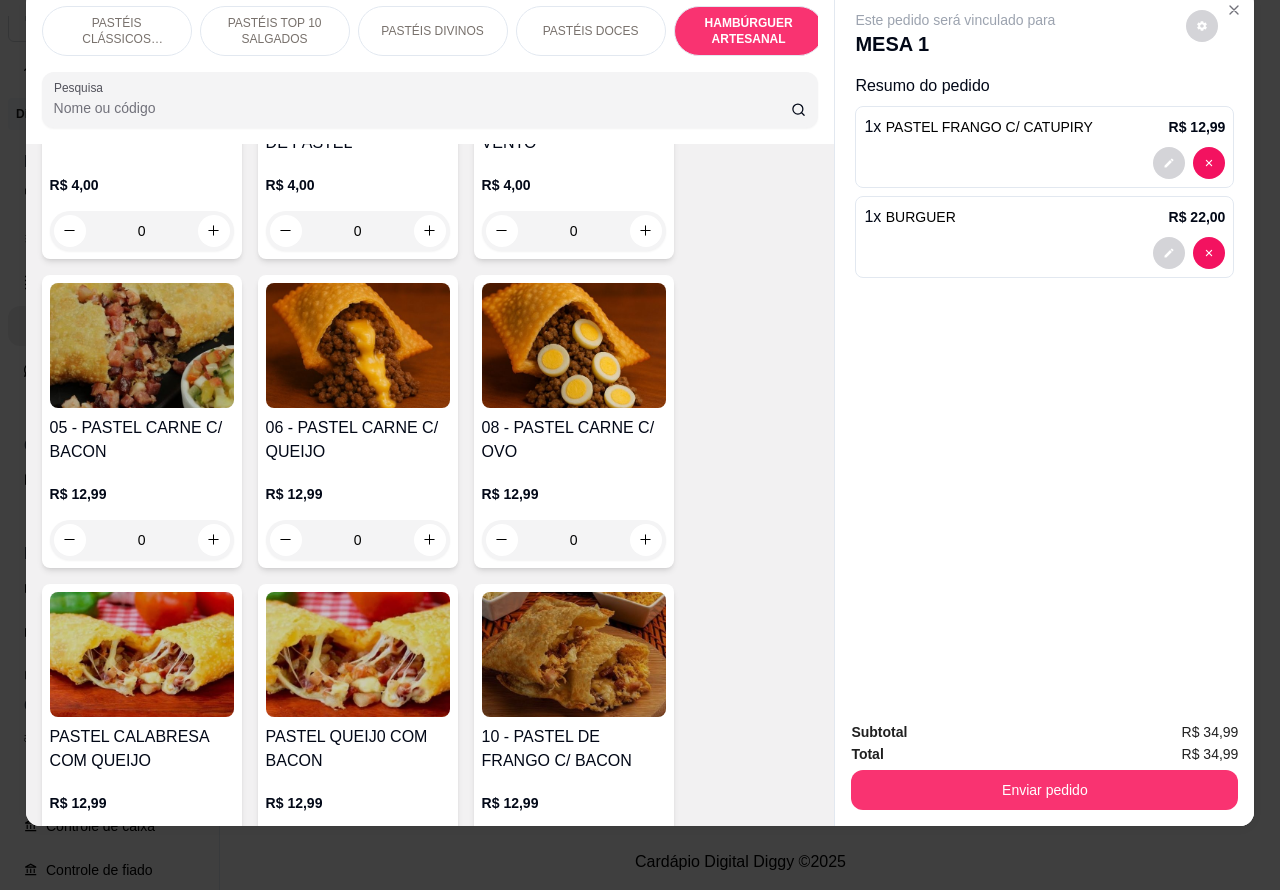 click on "0" at bounding box center [574, 540] 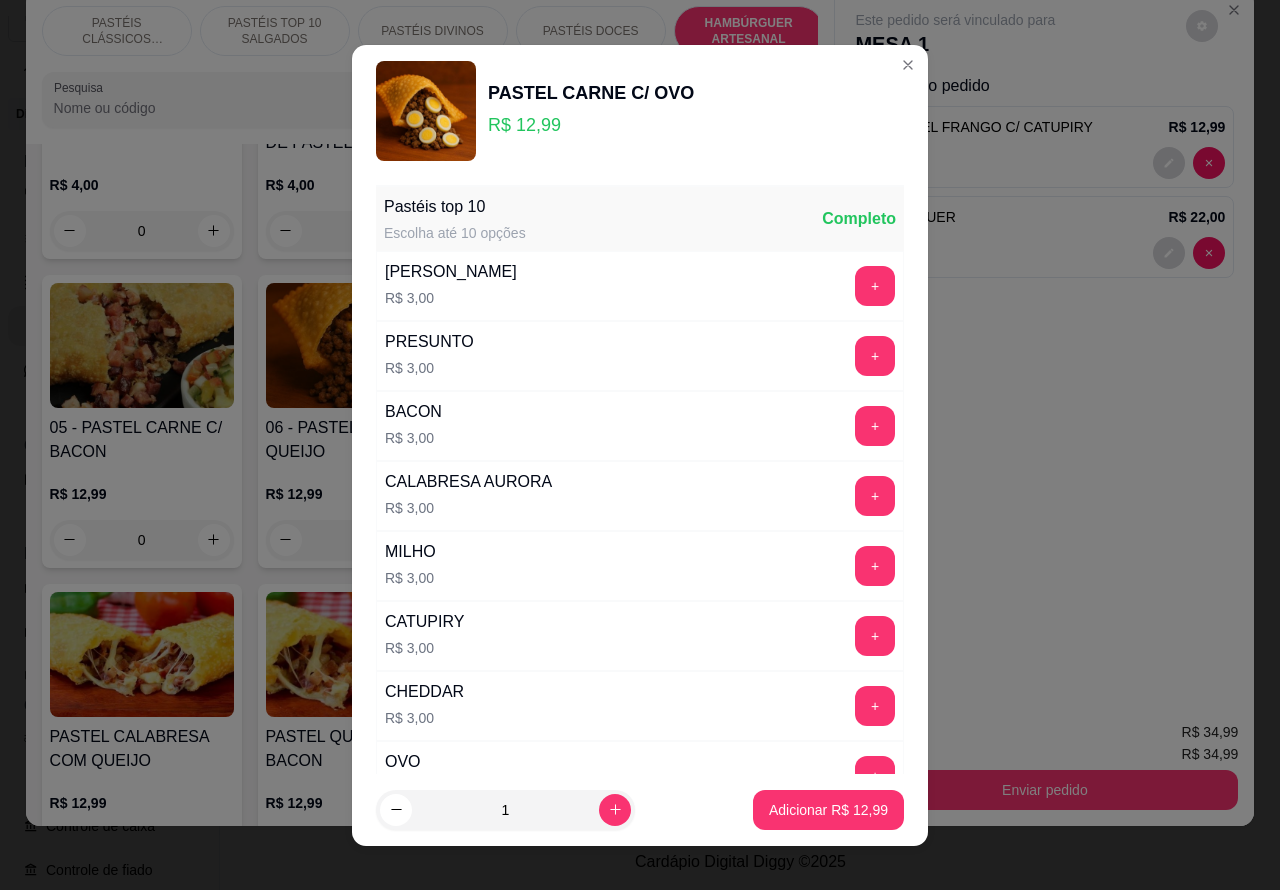click on "Adicionar   R$ 12,99" at bounding box center [828, 810] 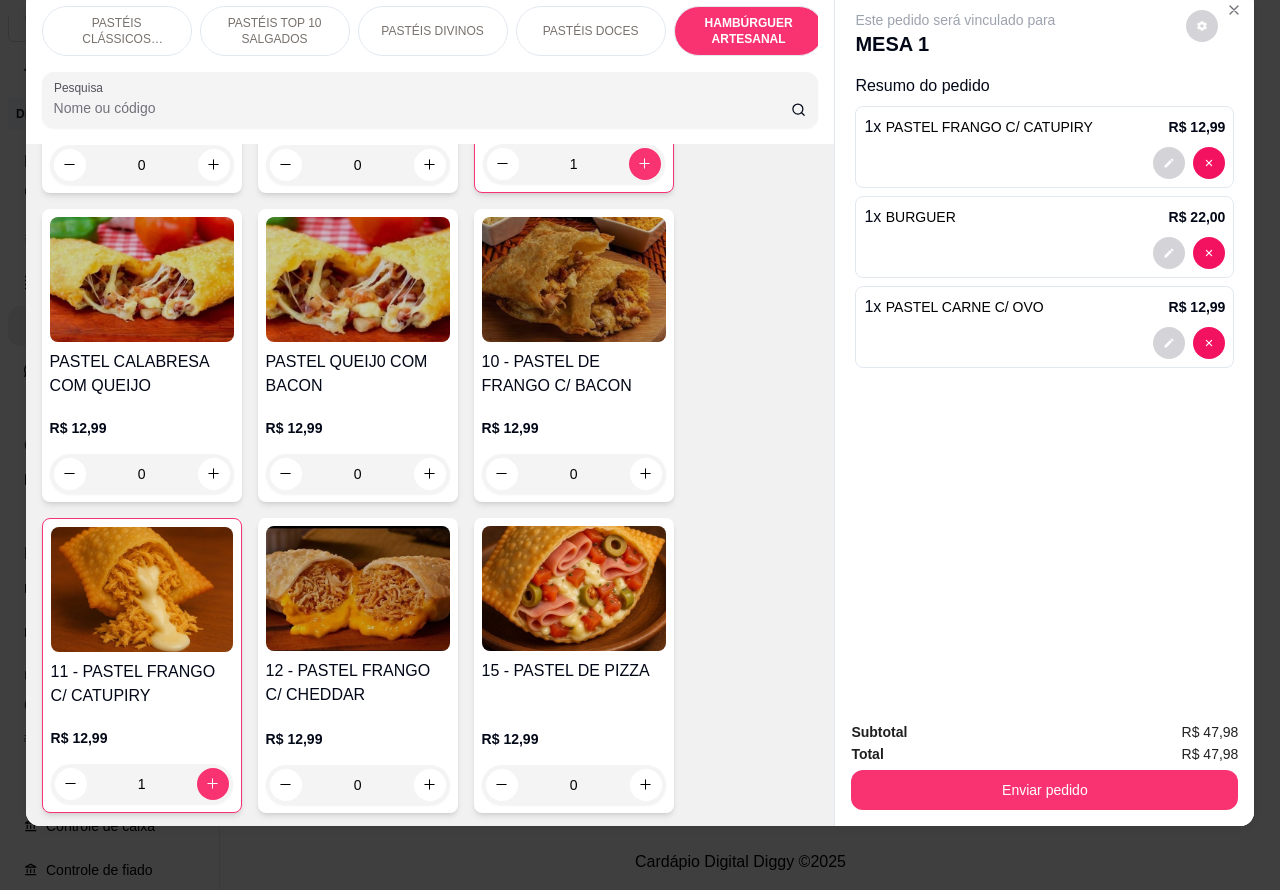 scroll, scrollTop: 1645, scrollLeft: 0, axis: vertical 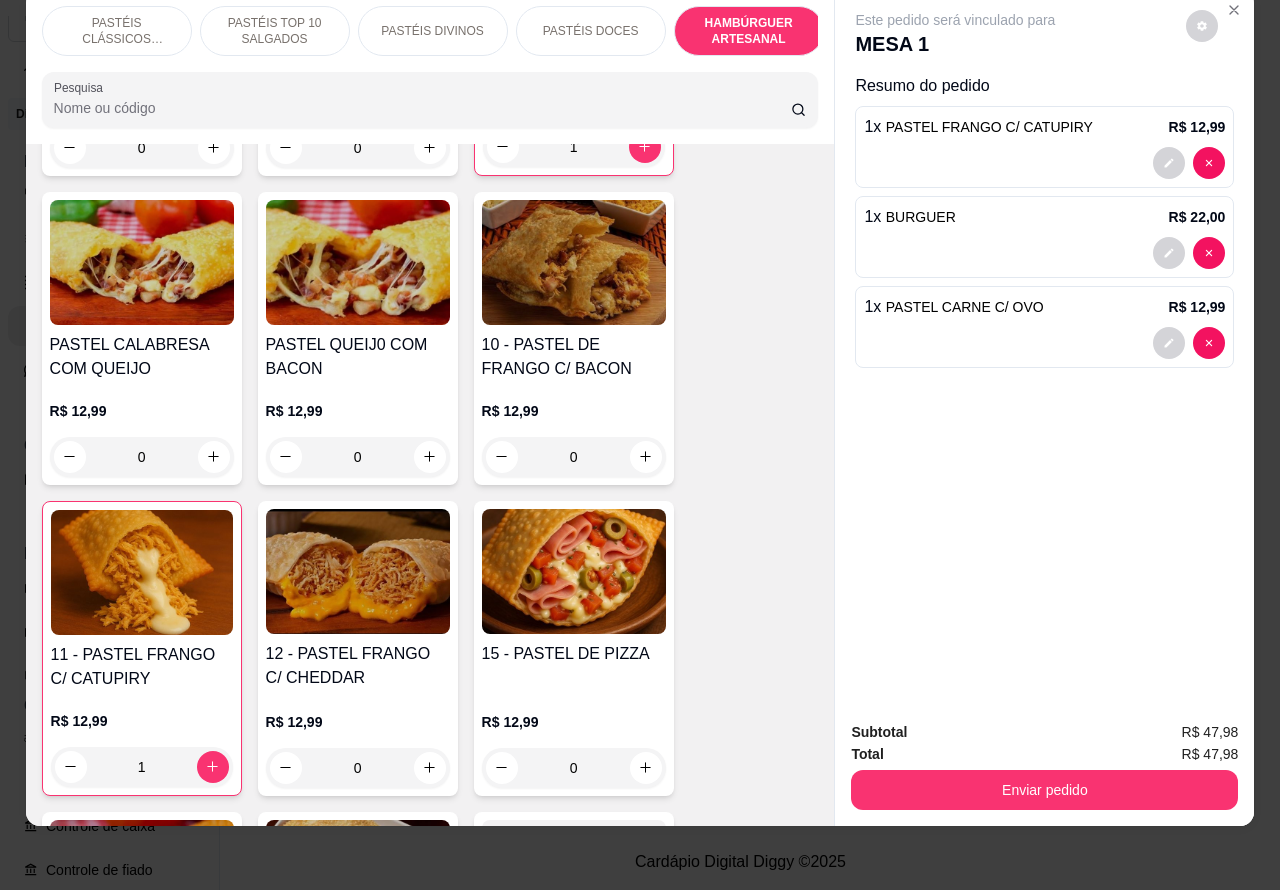 click 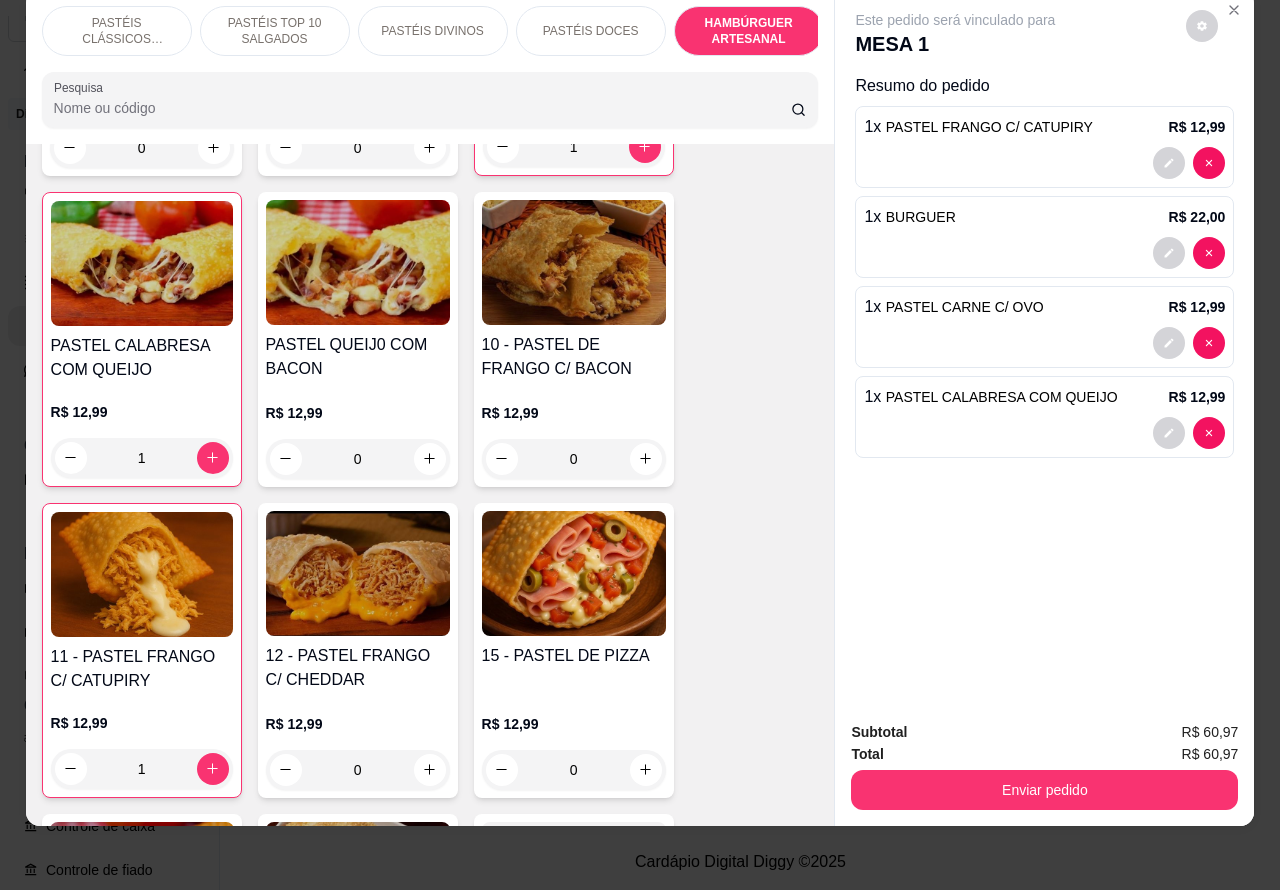 scroll, scrollTop: 0, scrollLeft: 0, axis: both 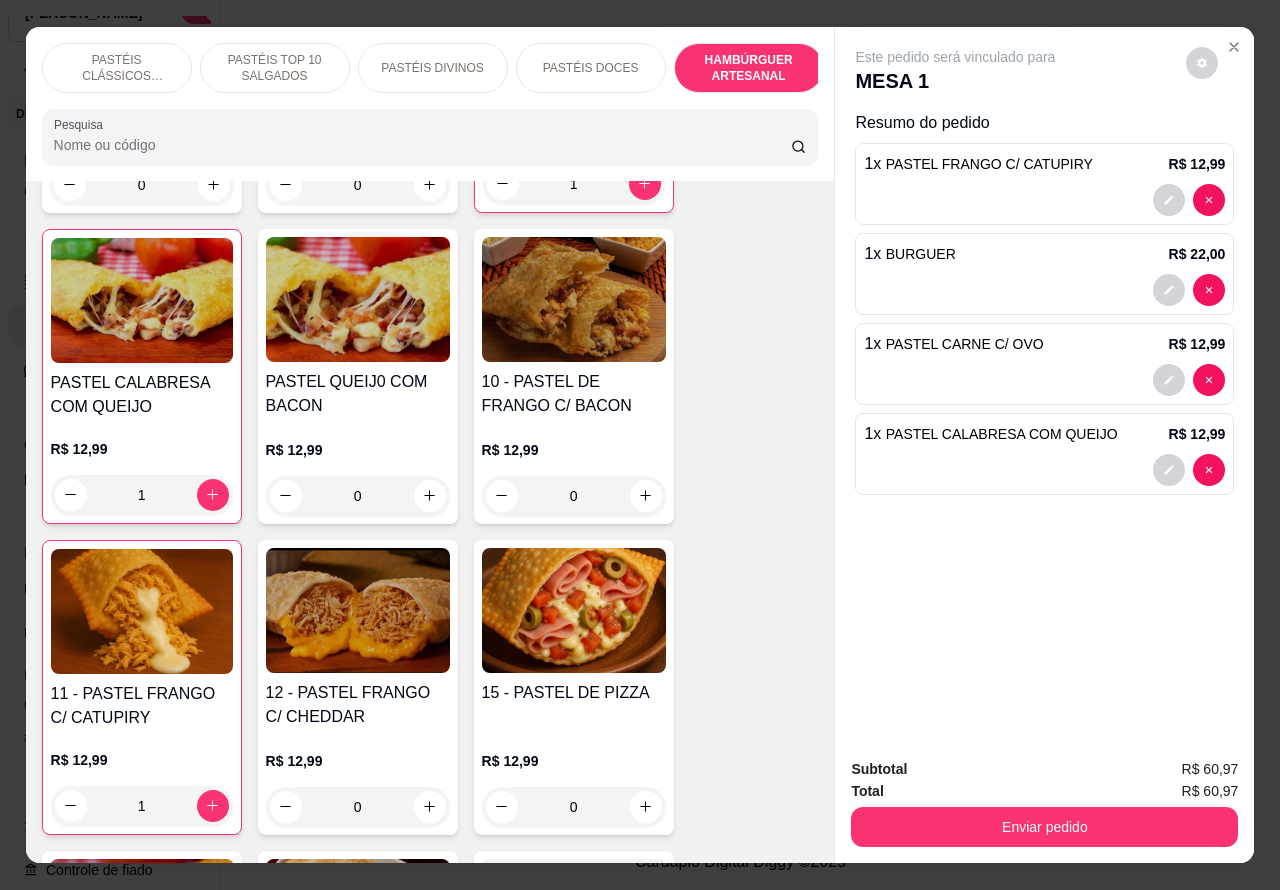 click on "Enviar pedido" at bounding box center (1044, 827) 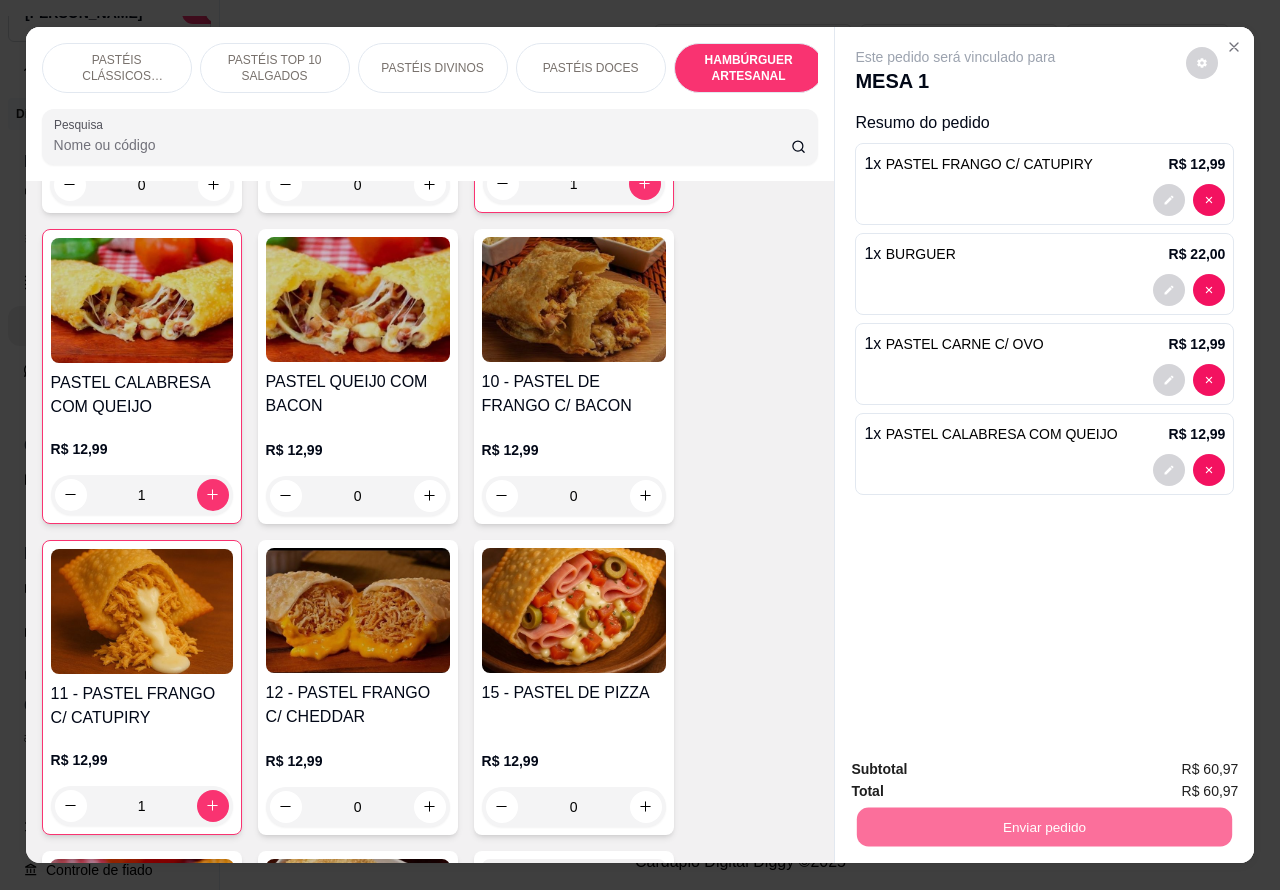 click on "Não registrar e enviar pedido" at bounding box center [977, 769] 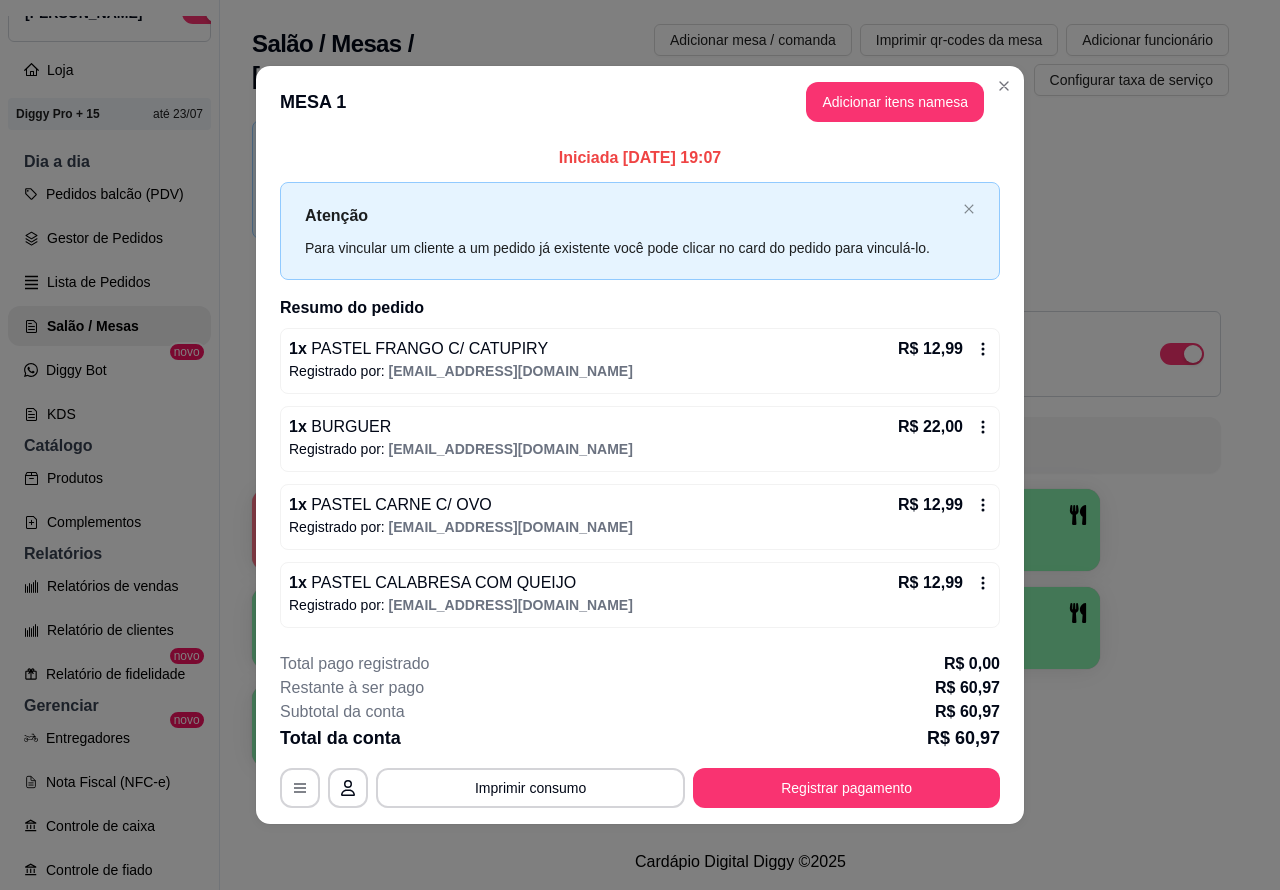 click on "Novidade! Agora é possível gerenciar o consumo da mesa por clientes.   Veja como isso funciona Todos Mesas Comandas Deixar cliente chamar o garçom na mesa Ao o cliente scanear o qr code, ele terá a opção de chamar o garçom naquela mesa. Busque pela mesa ou comanda
1 R$ 60,97 2 2 3 4 5 6 7 8 9 10" at bounding box center (740, 449) 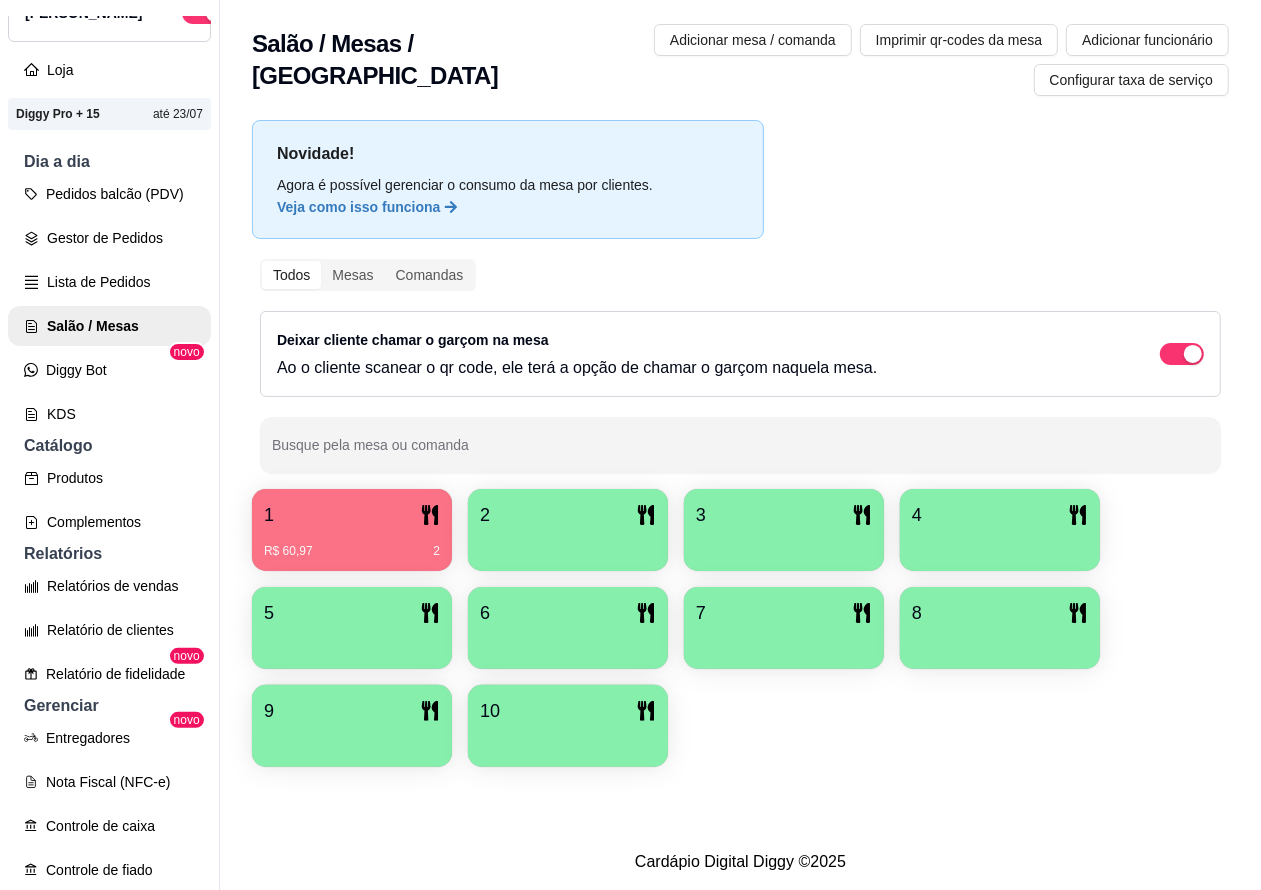 click on "Pedidos balcão (PDV)" at bounding box center [109, 194] 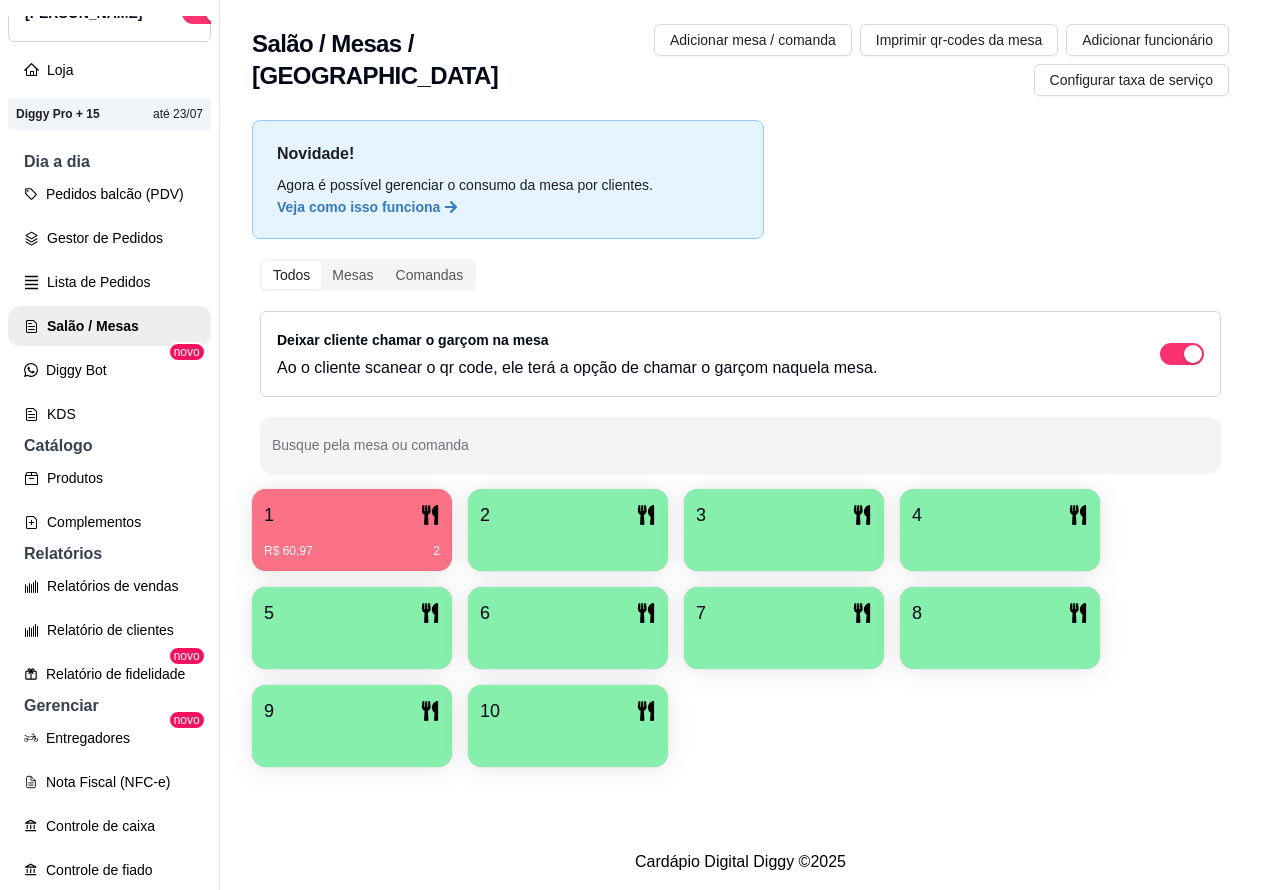 click on "Entrega" at bounding box center (920, 90) 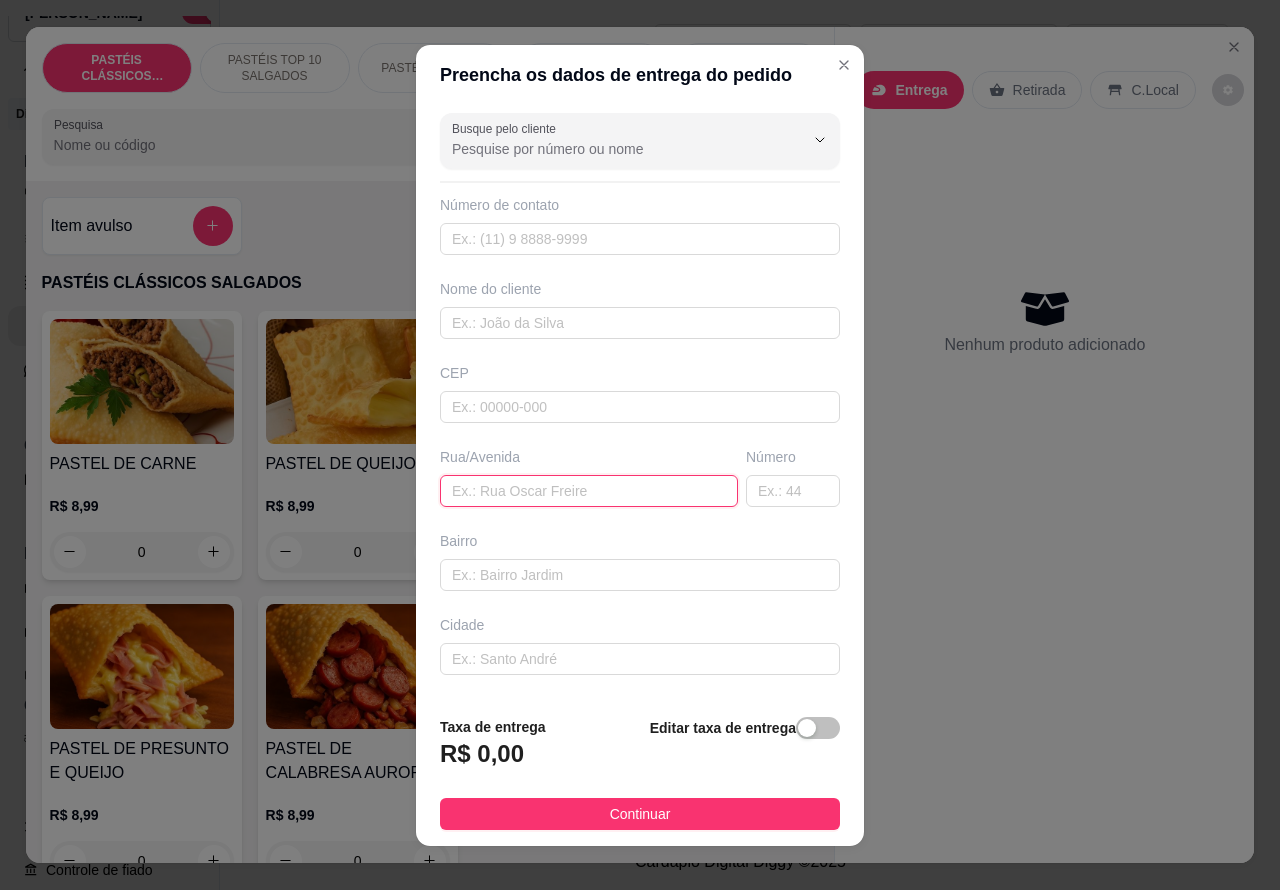 paste on "rua: [PERSON_NAME] 16" 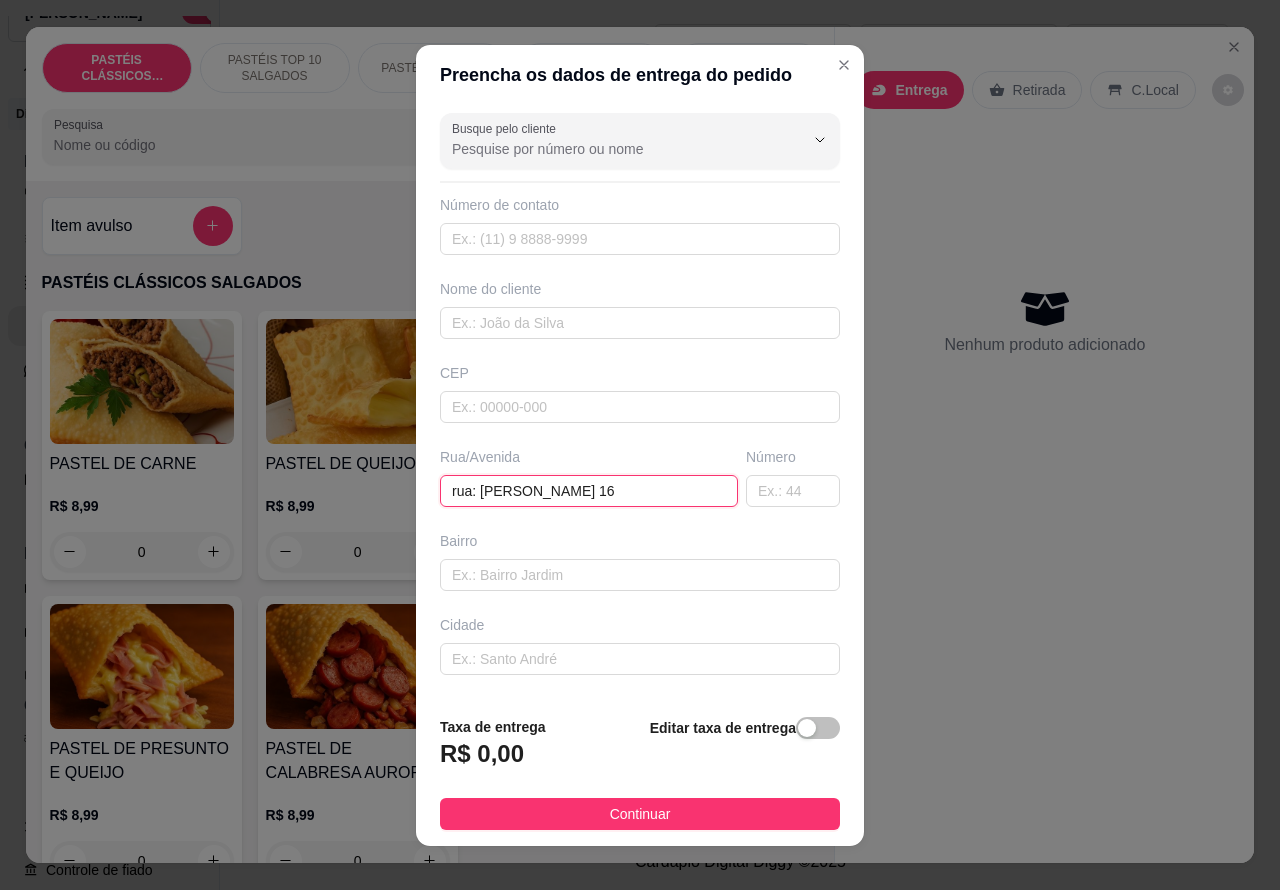 type on "rua: [PERSON_NAME] 16" 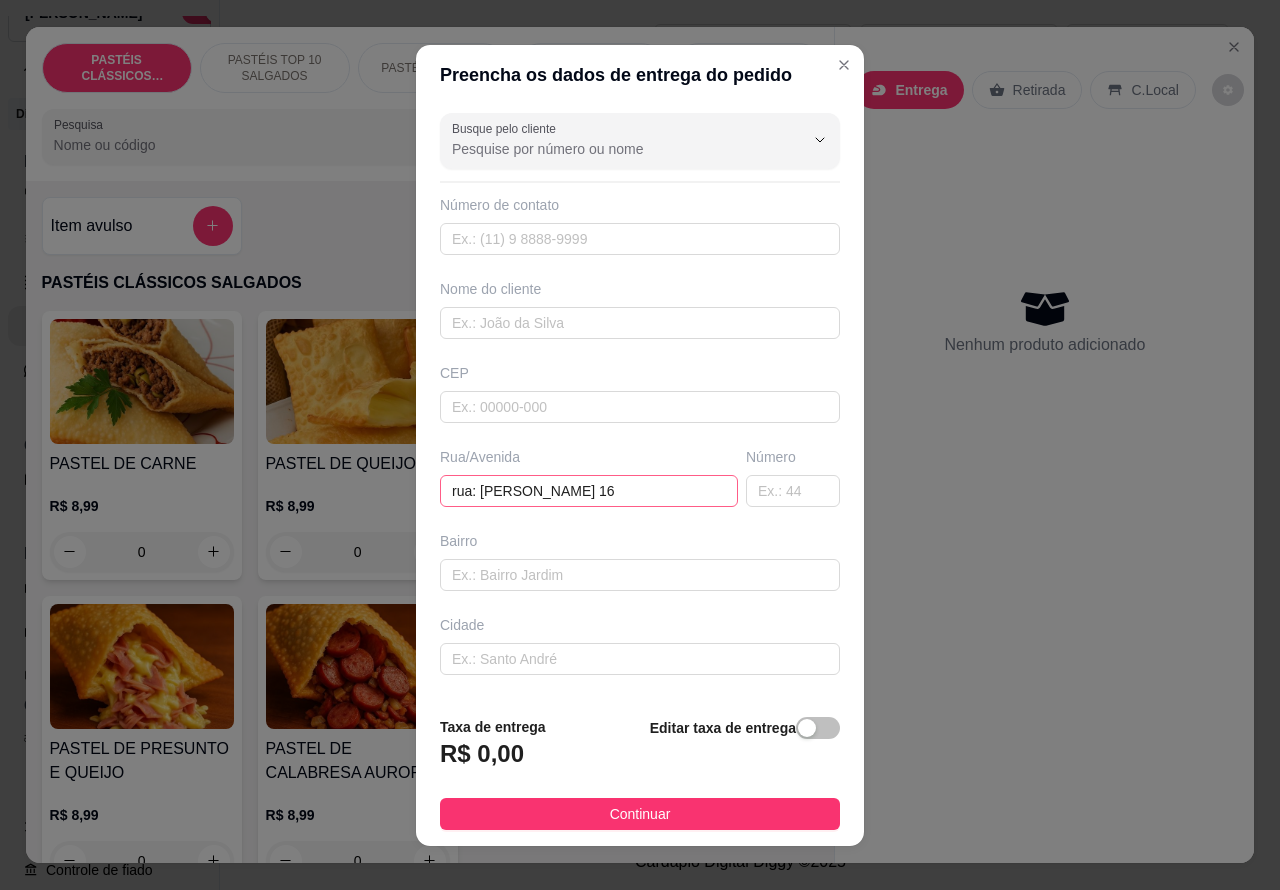 click on "PASTÉIS CLÁSSICOS SALGADOS  PASTÉIS TOP 10 SALGADOS PASTÉIS DIVINOS  PASTÉIS DOCES HAMBÚRGUER ARTESANAL HOT DOG  BEBIDAS DOCES Pesquisa" at bounding box center (430, 104) 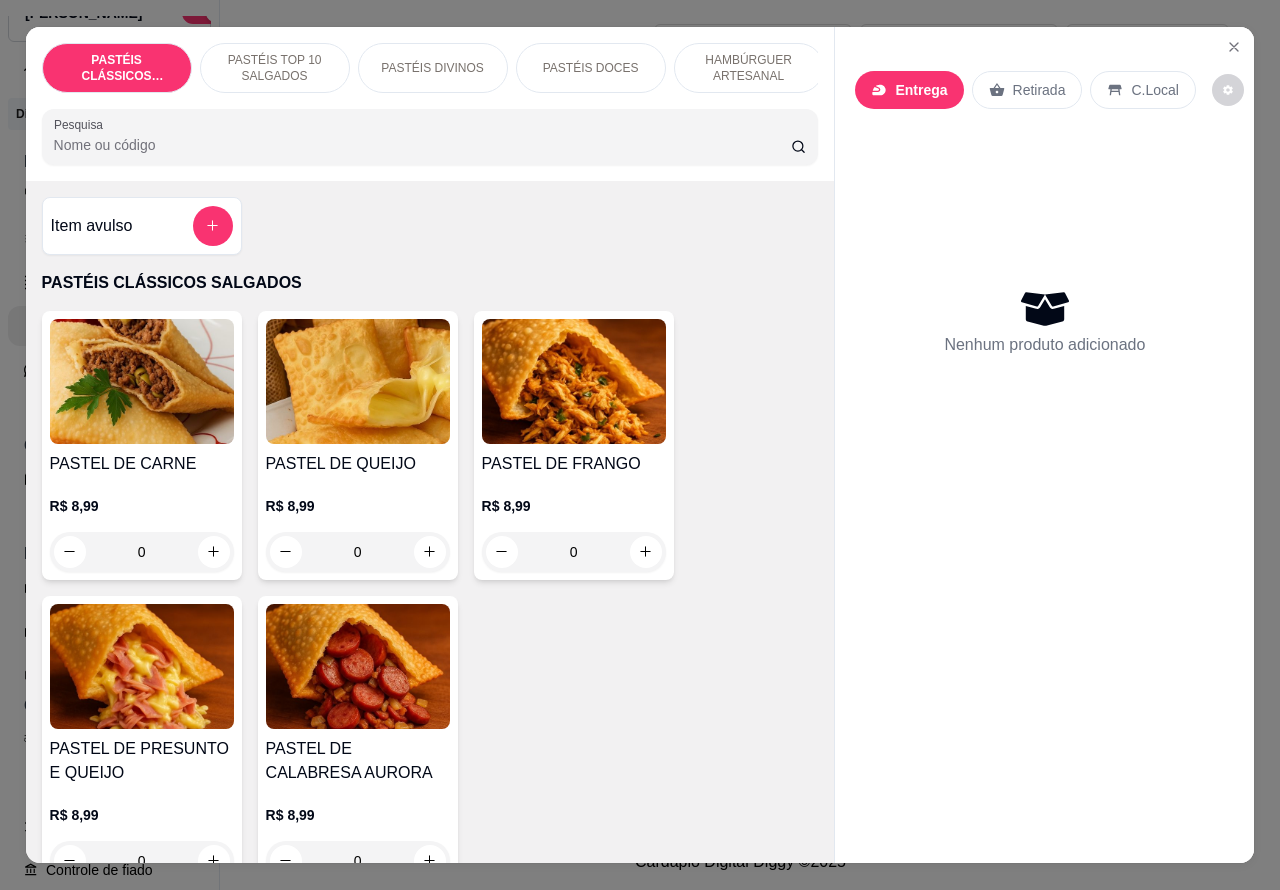 click on "HAMBÚRGUER ARTESANAL" at bounding box center (749, 68) 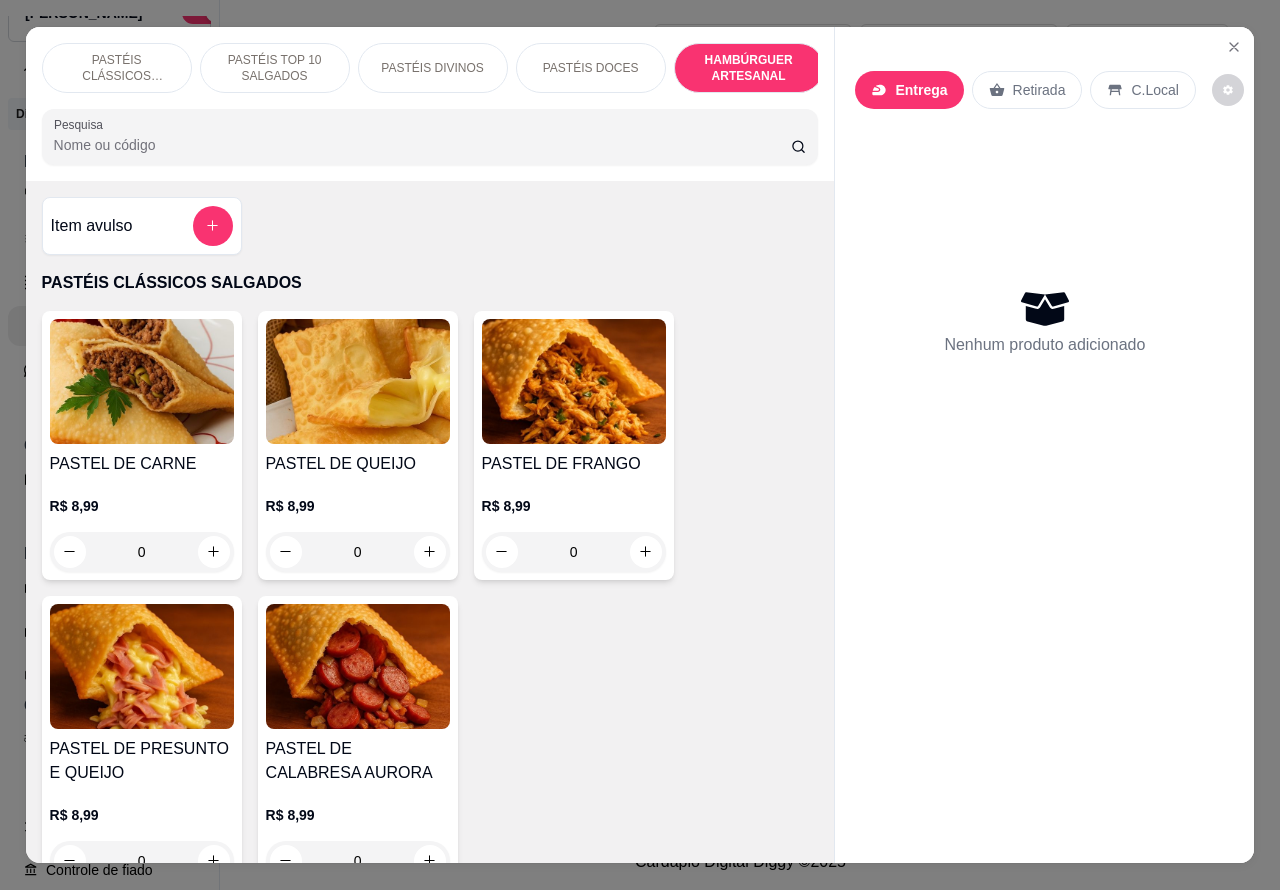 scroll, scrollTop: 4527, scrollLeft: 0, axis: vertical 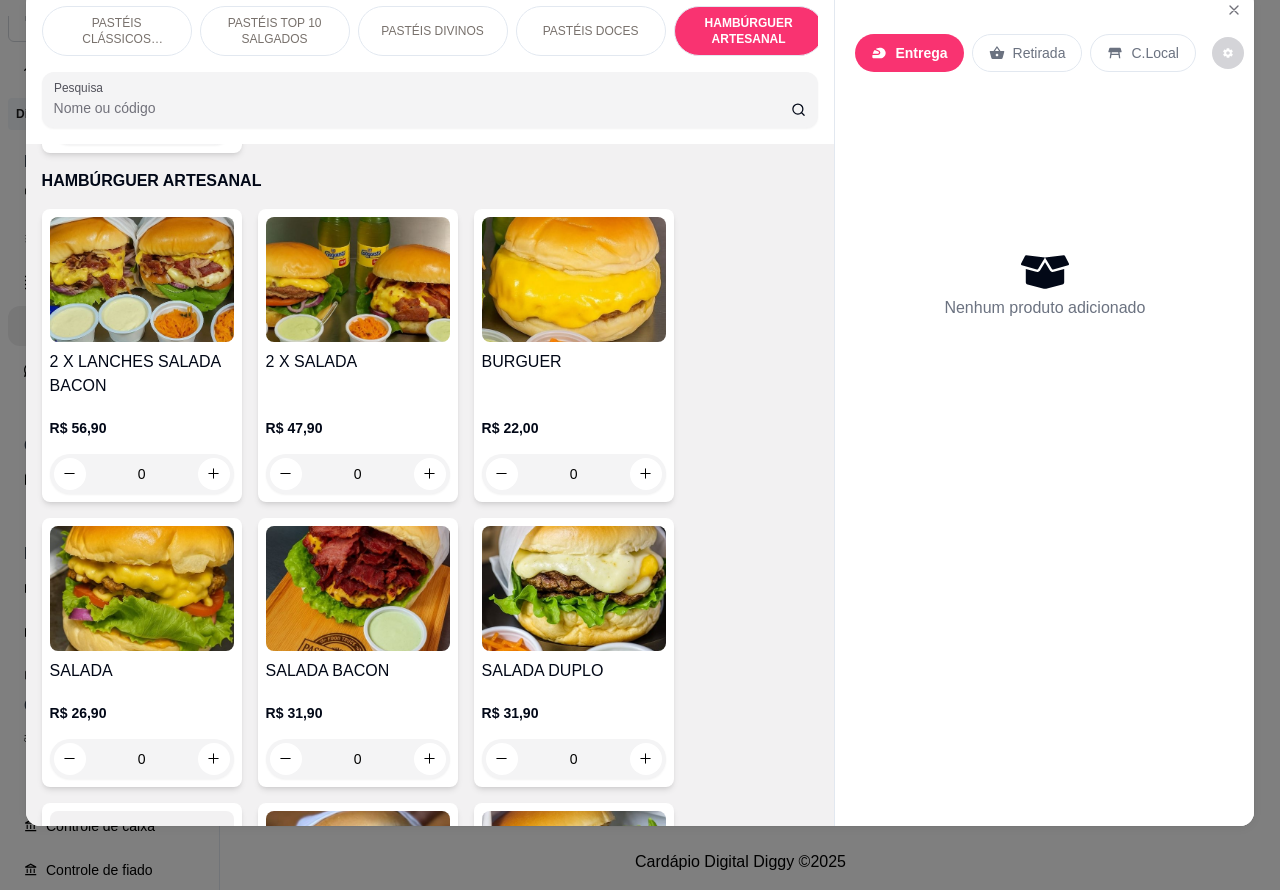 click on "0" at bounding box center (142, 474) 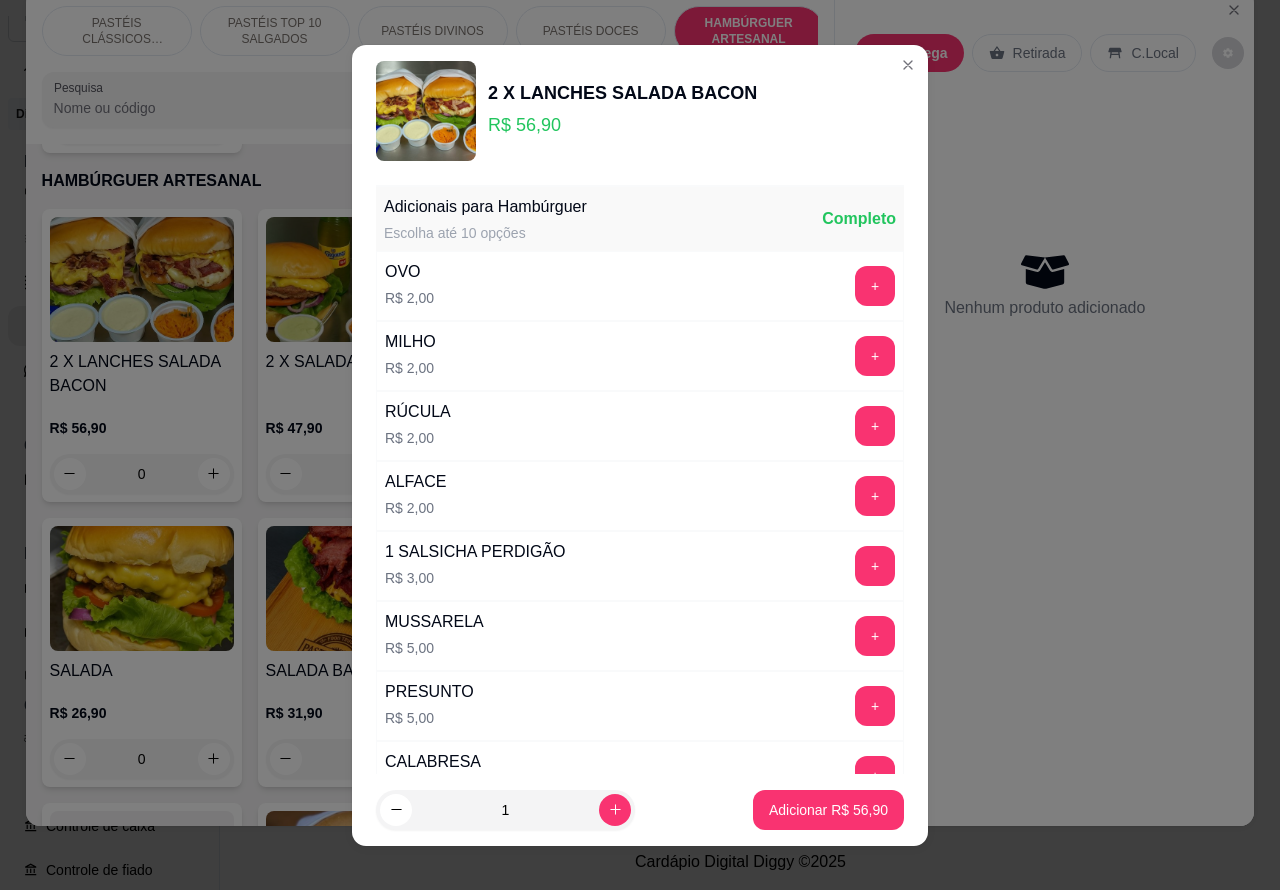 click on "Adicionar   R$ 56,90" at bounding box center [828, 810] 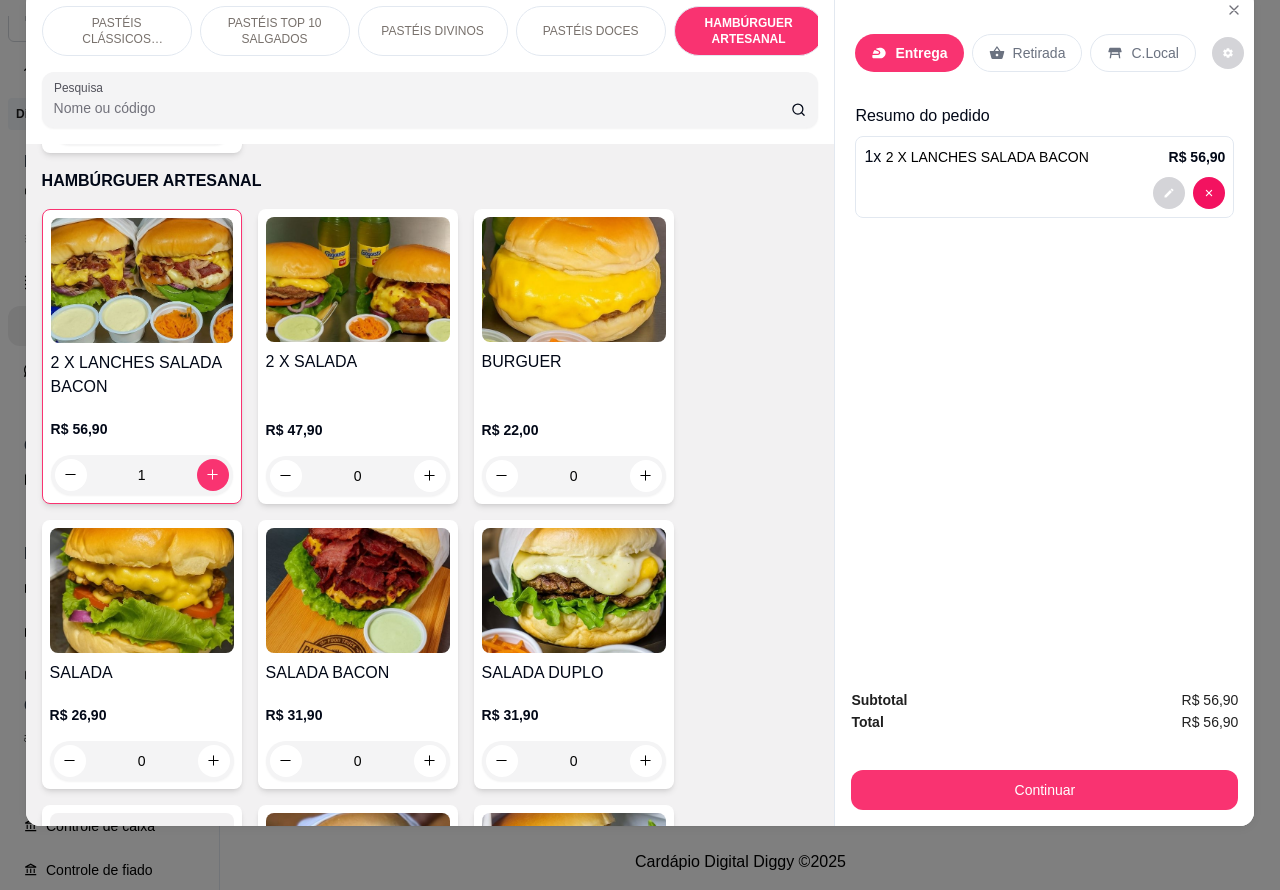 click on "Retirada" at bounding box center (1039, 53) 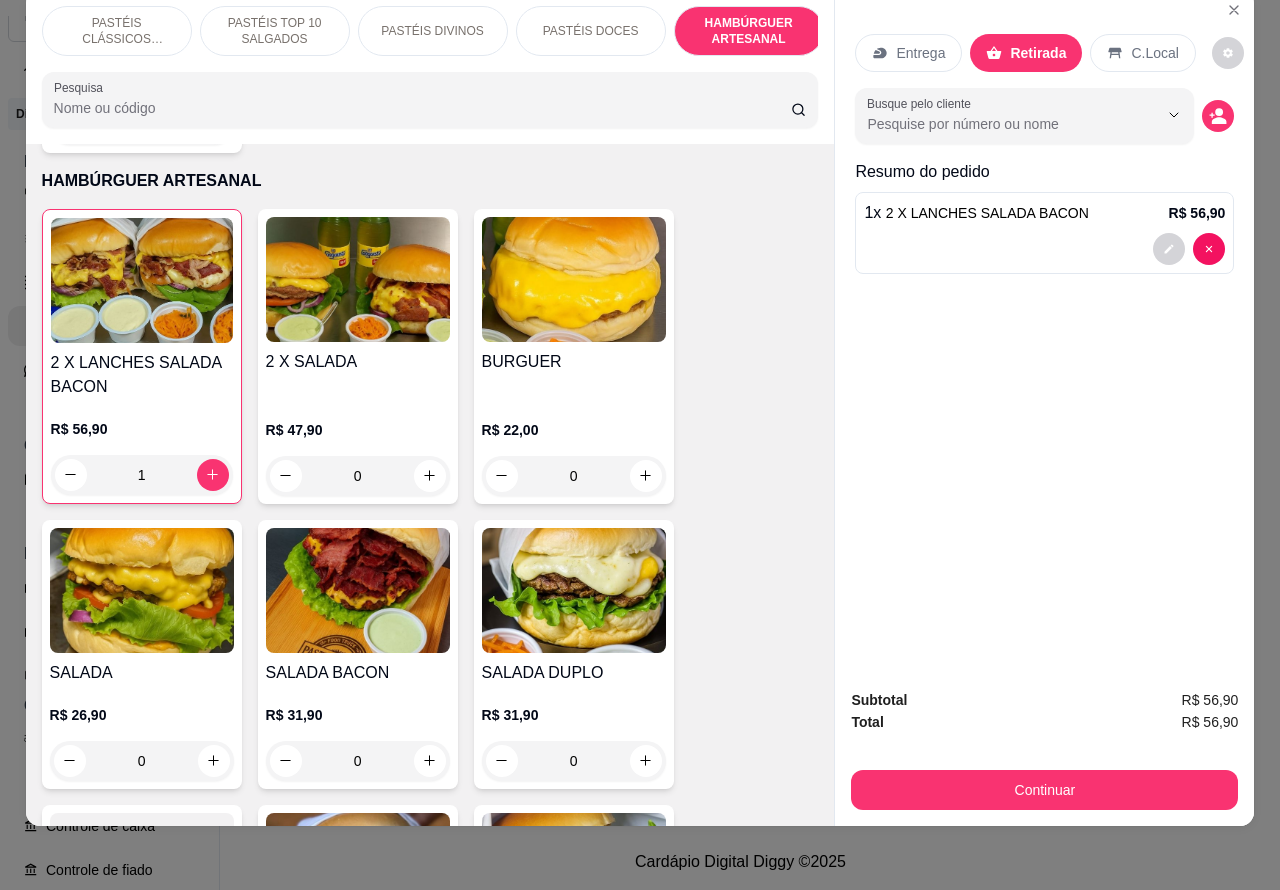 click at bounding box center [1044, 249] 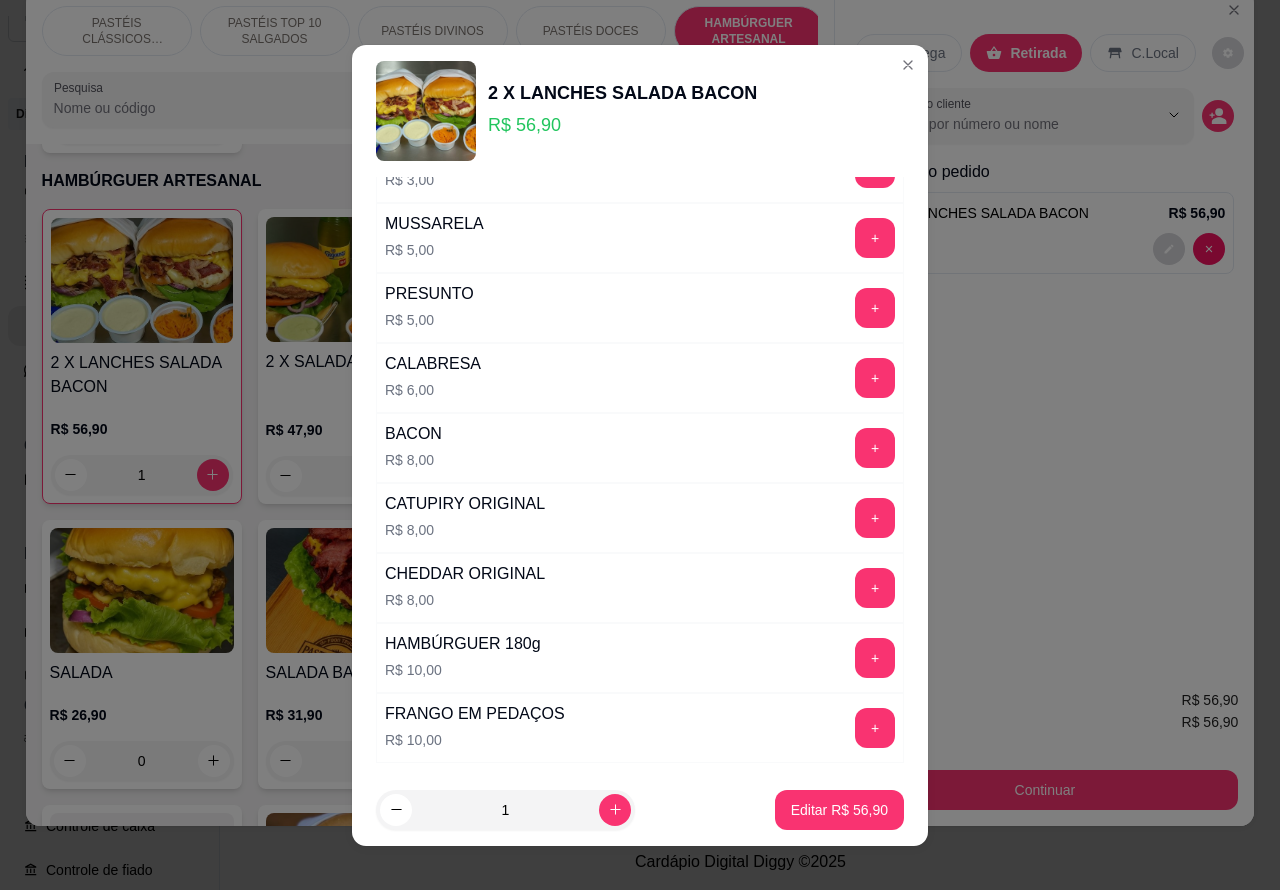 scroll, scrollTop: 542, scrollLeft: 0, axis: vertical 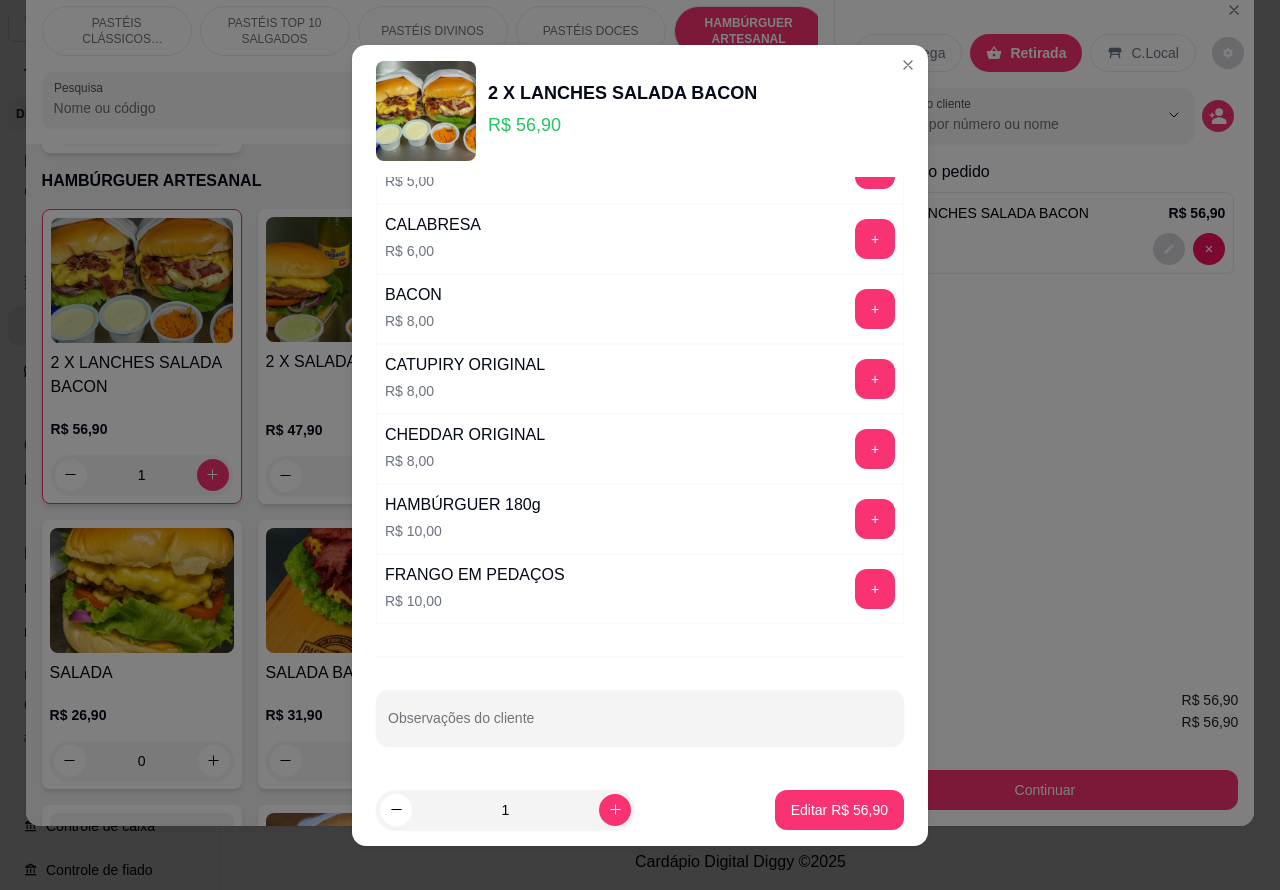 click on "Observações do cliente" at bounding box center (640, 726) 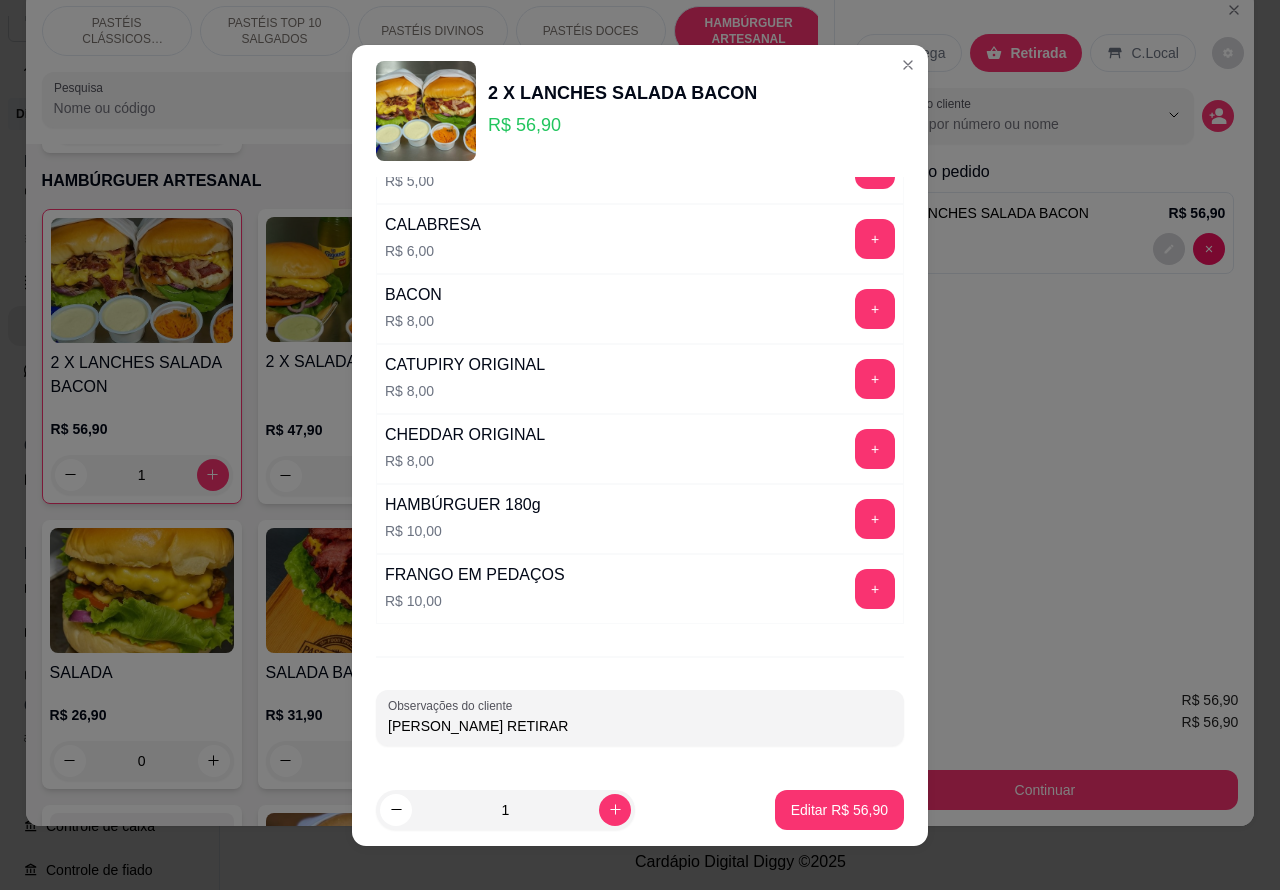 type on "[PERSON_NAME] RETIRAR" 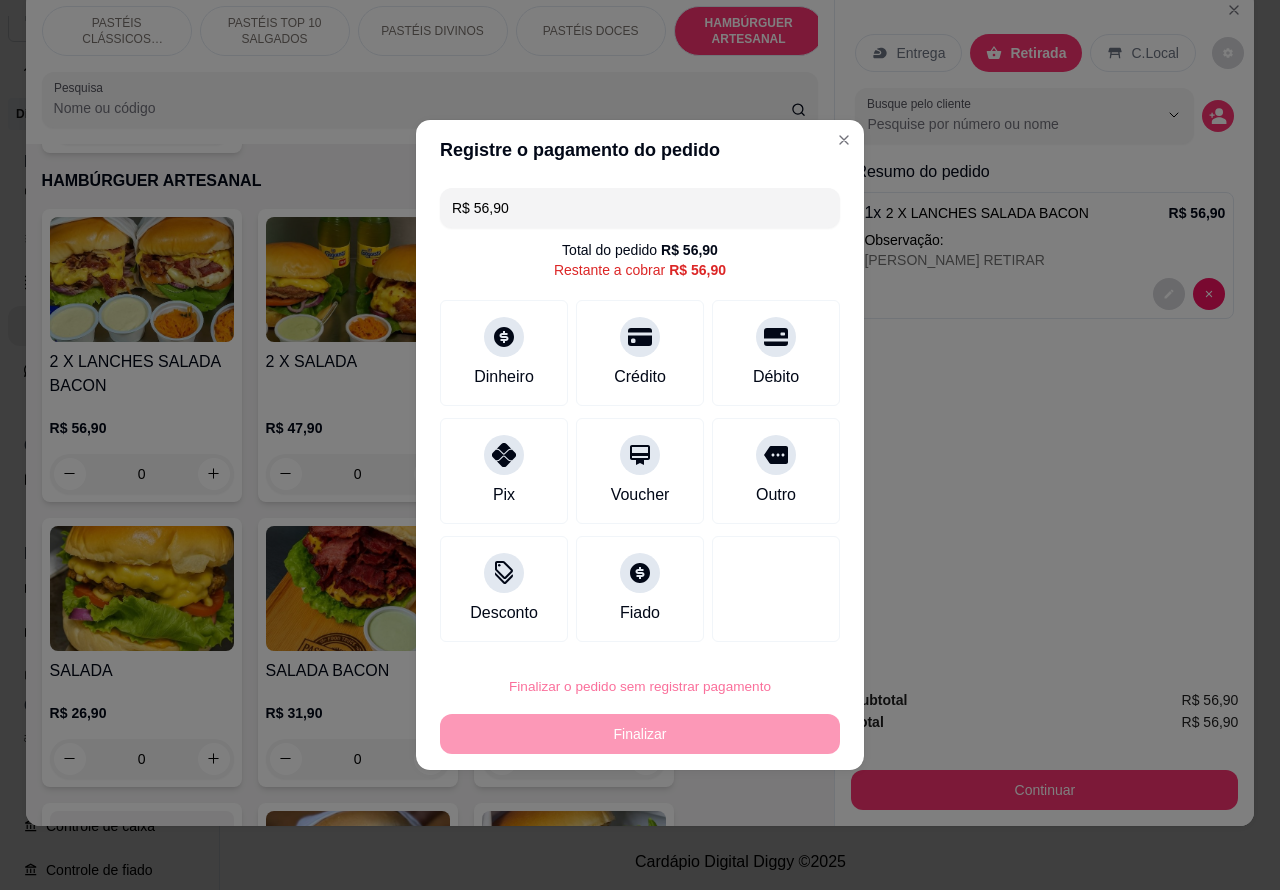 click on "Confirmar" at bounding box center [759, 630] 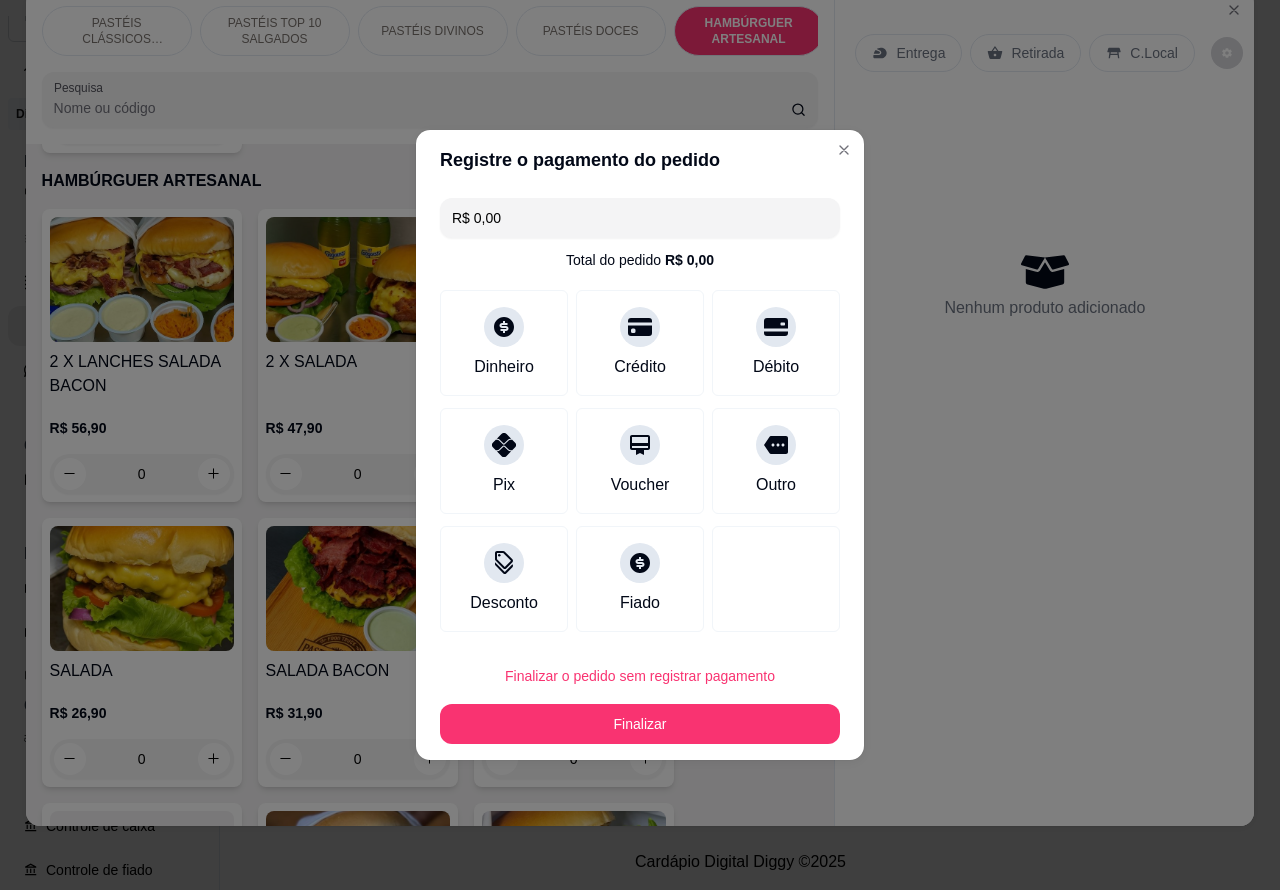 type on "R$ 0,00" 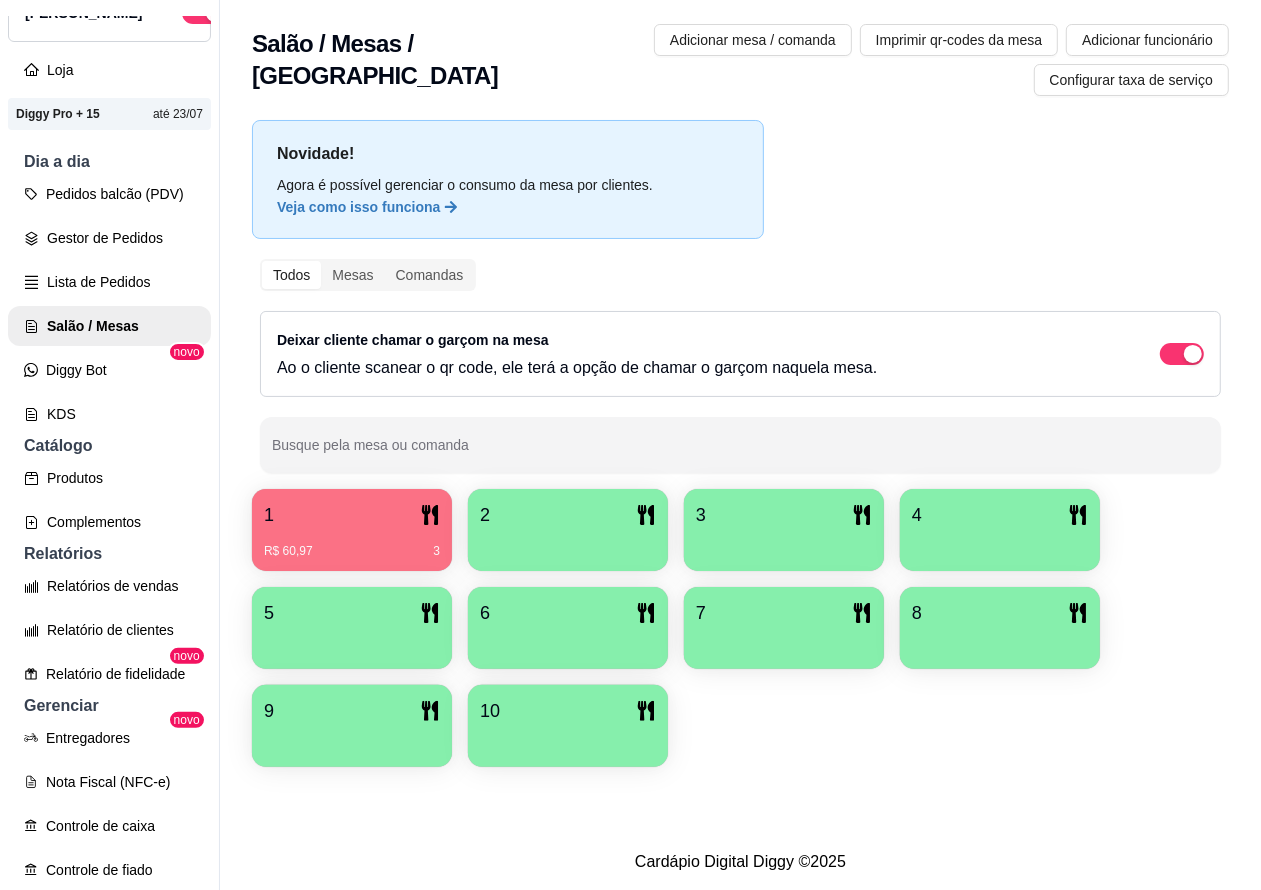 click on "R$ 60,97 3" at bounding box center [352, 544] 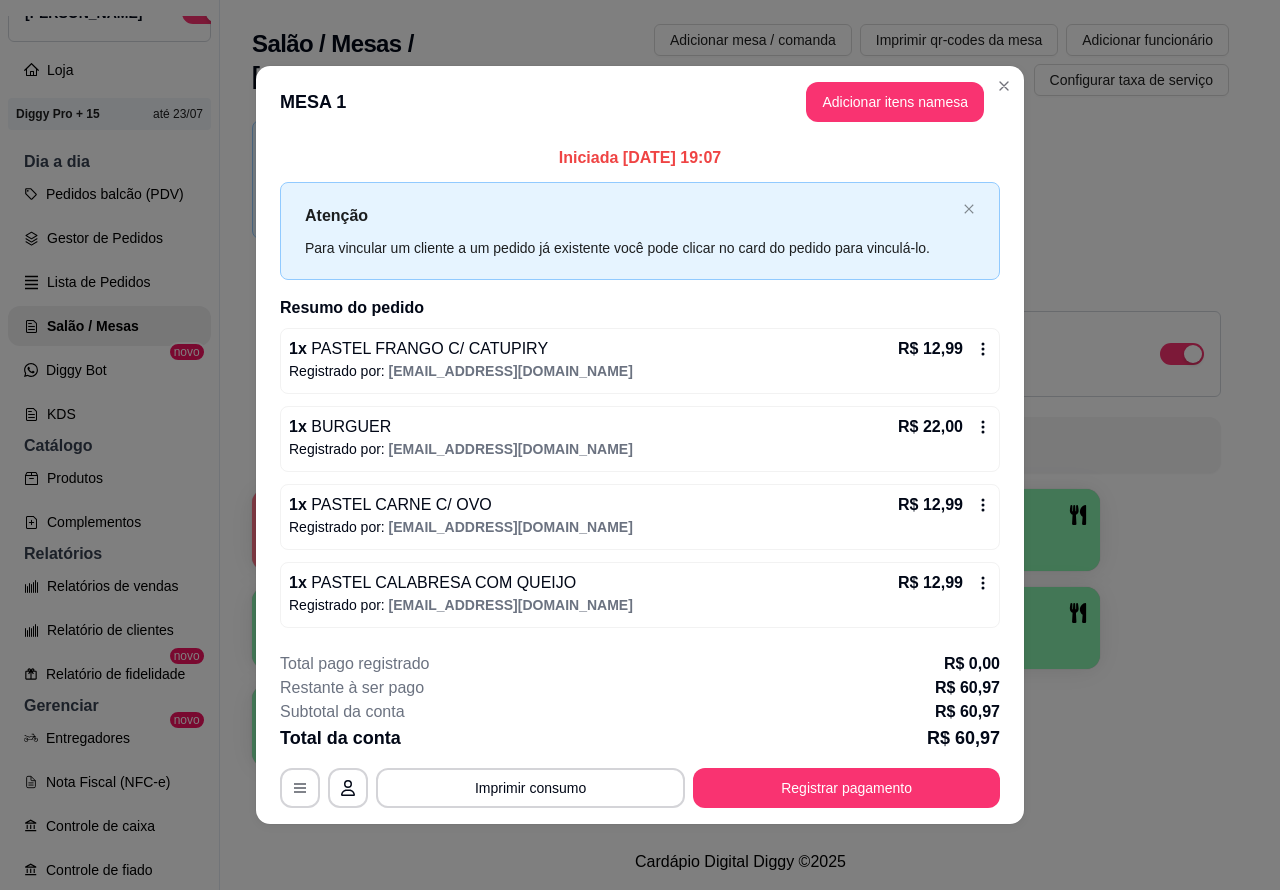 click at bounding box center [1004, 86] 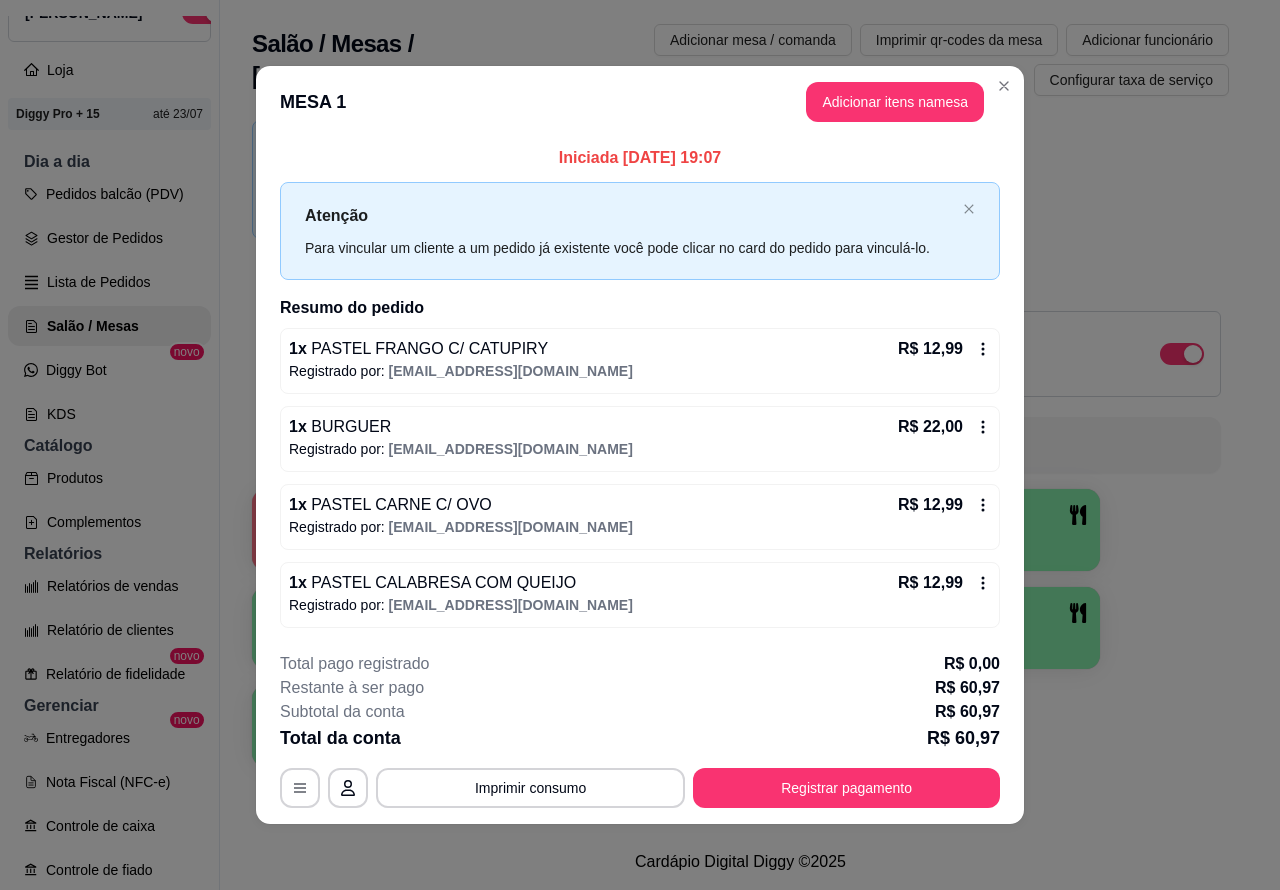 click at bounding box center [1004, 86] 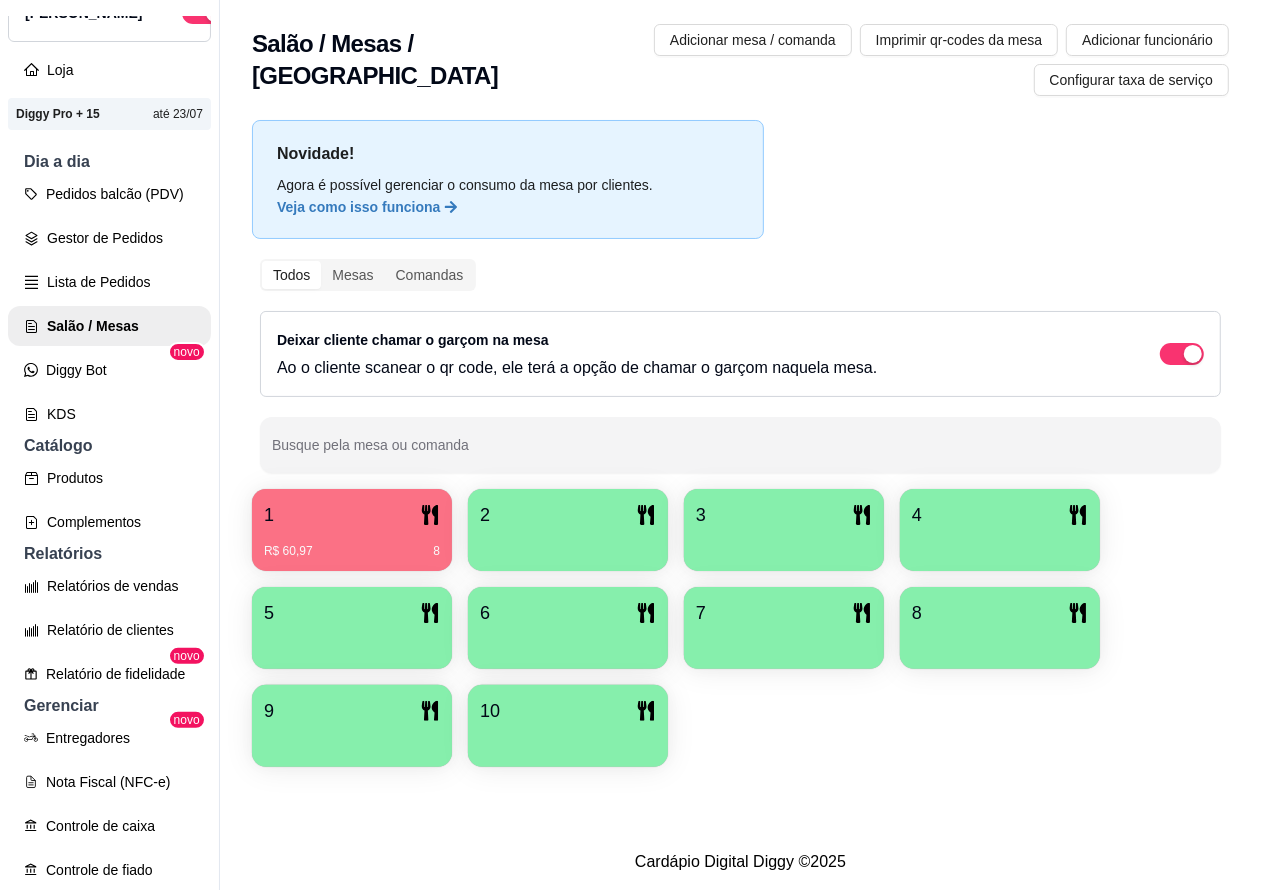 click on "Pedidos balcão (PDV)" at bounding box center [109, 194] 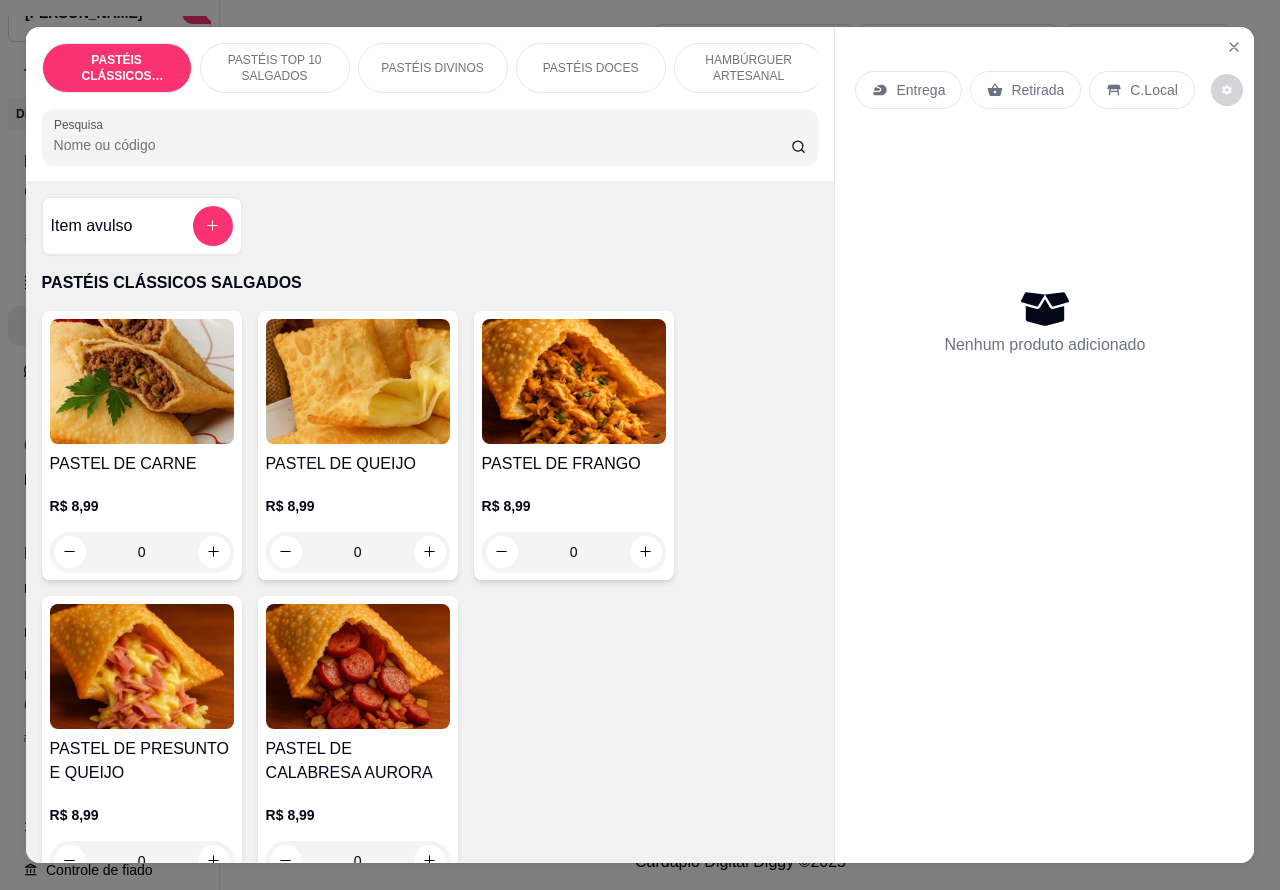 click on "HAMBÚRGUER ARTESANAL" at bounding box center [749, 68] 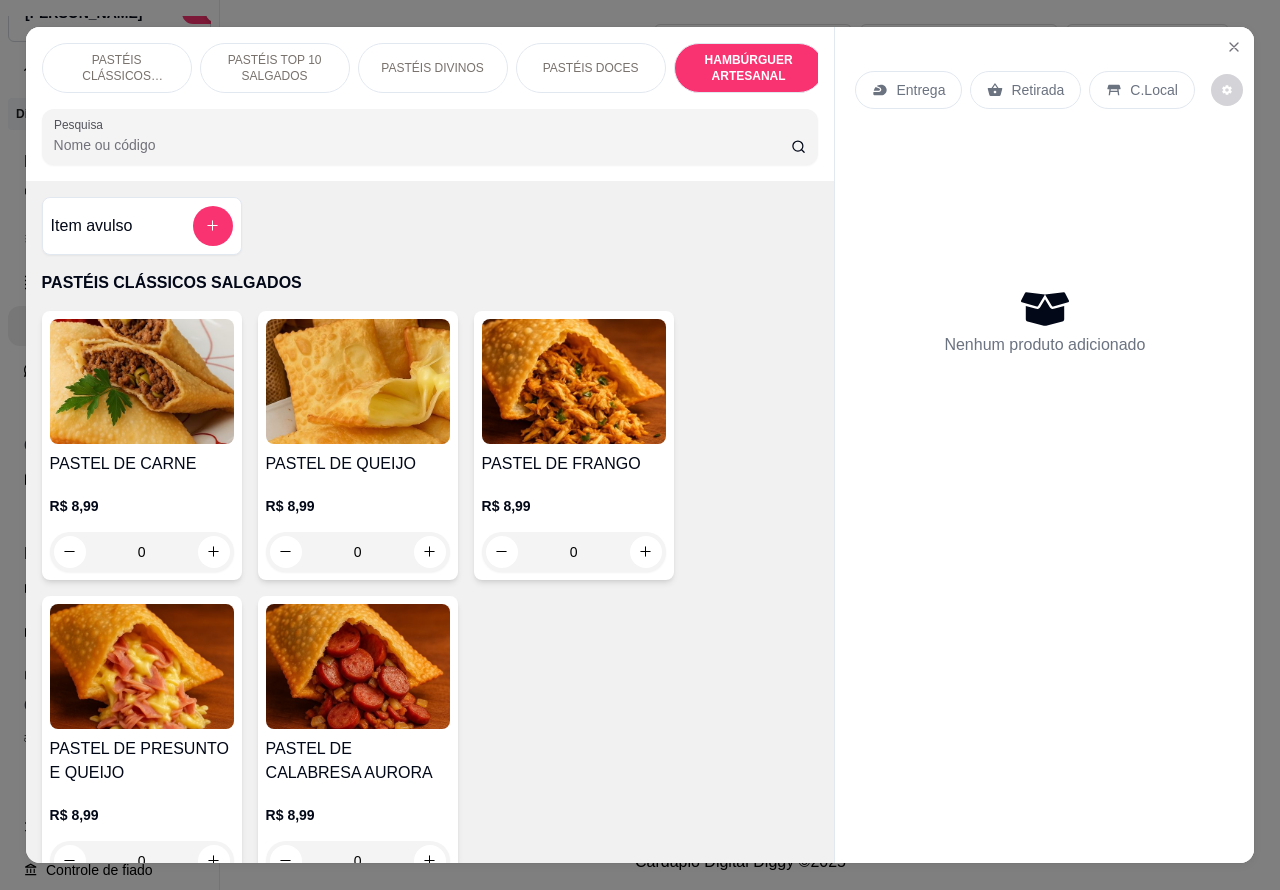 scroll, scrollTop: 4527, scrollLeft: 0, axis: vertical 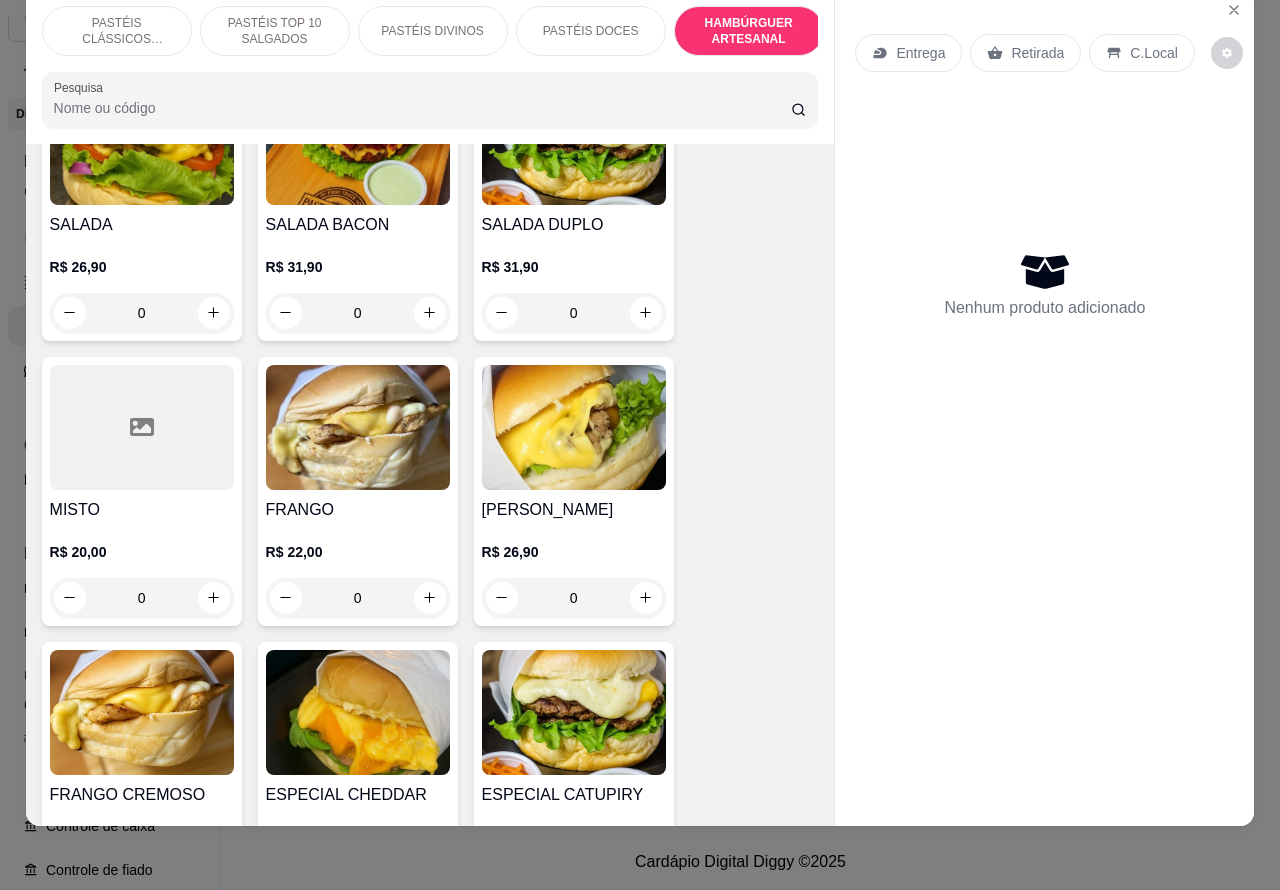 click on "0" at bounding box center (574, 598) 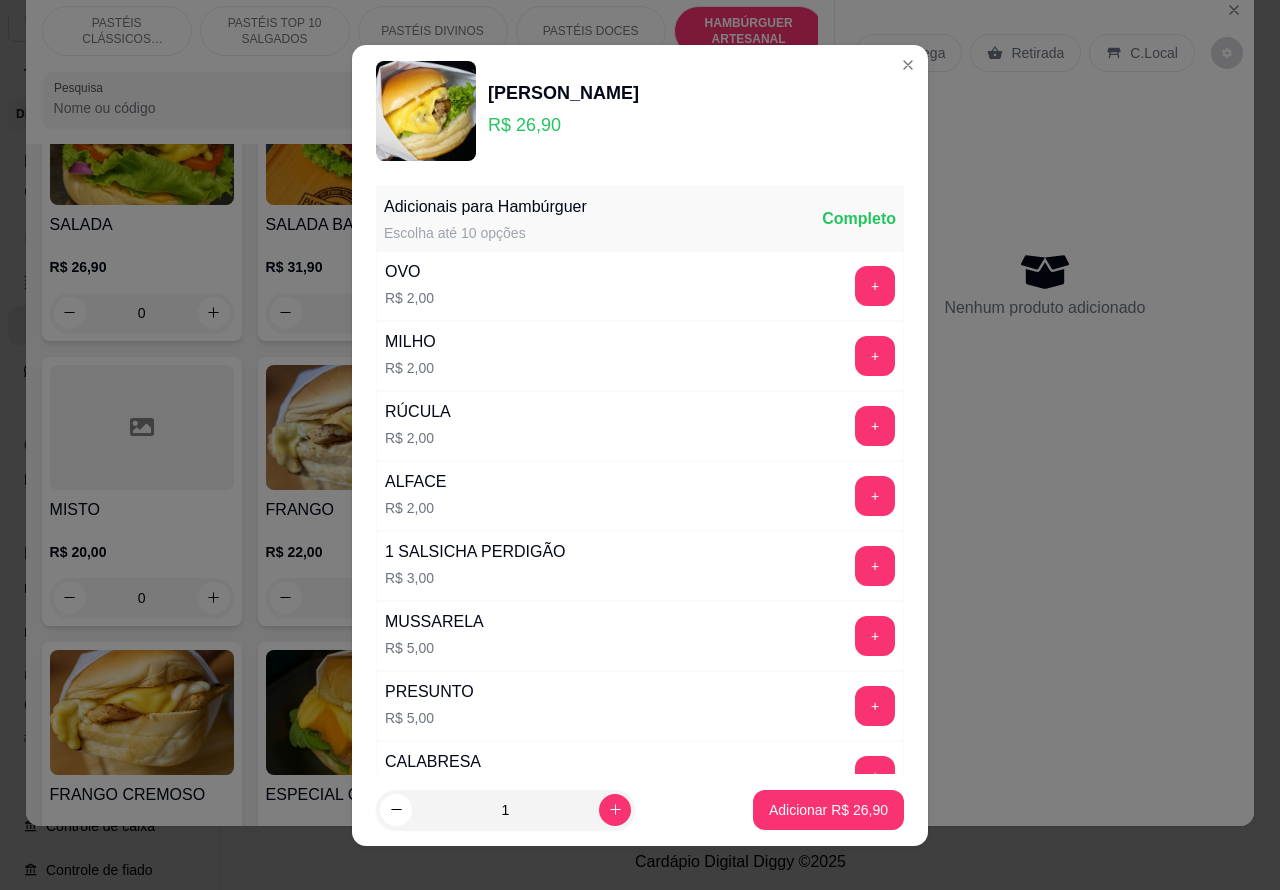 click 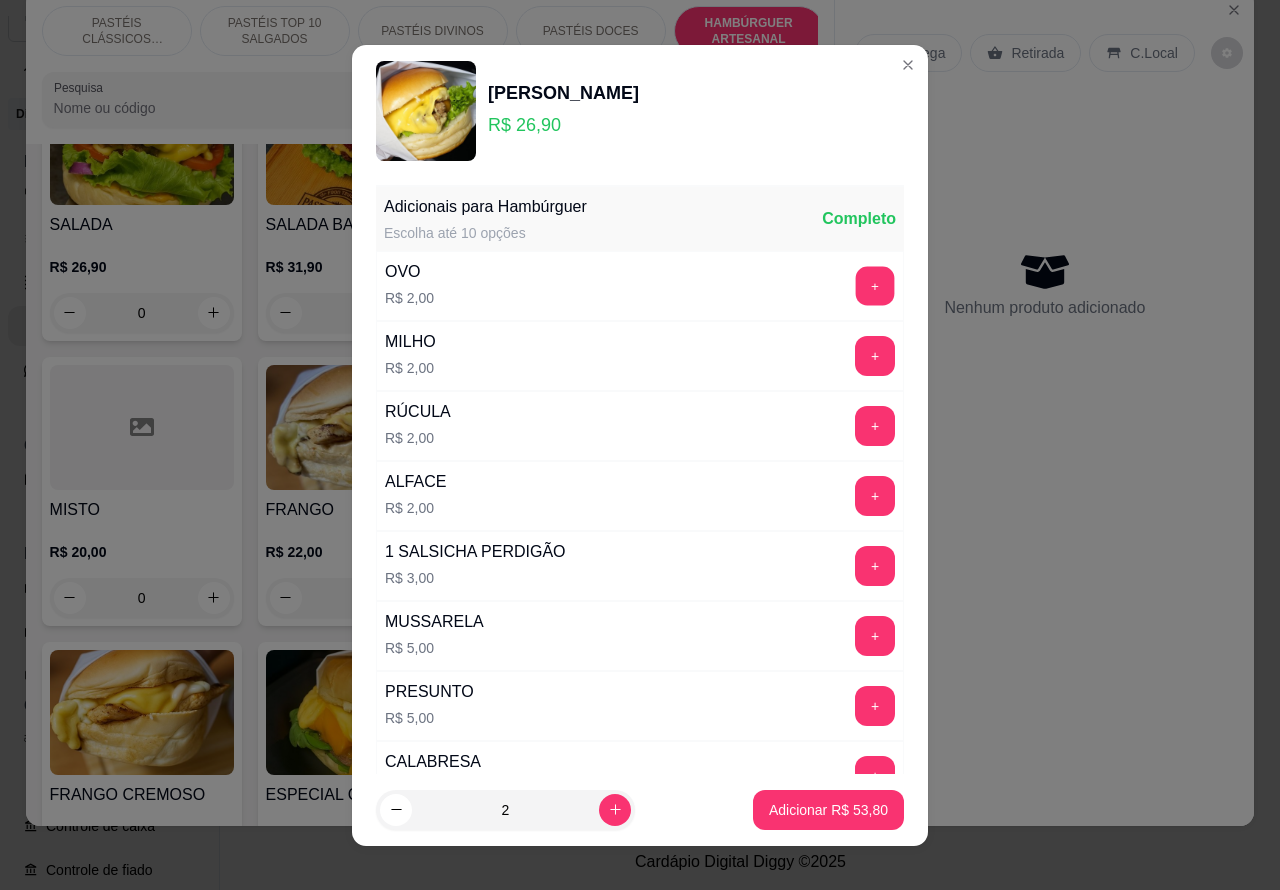 click on "+" at bounding box center [875, 285] 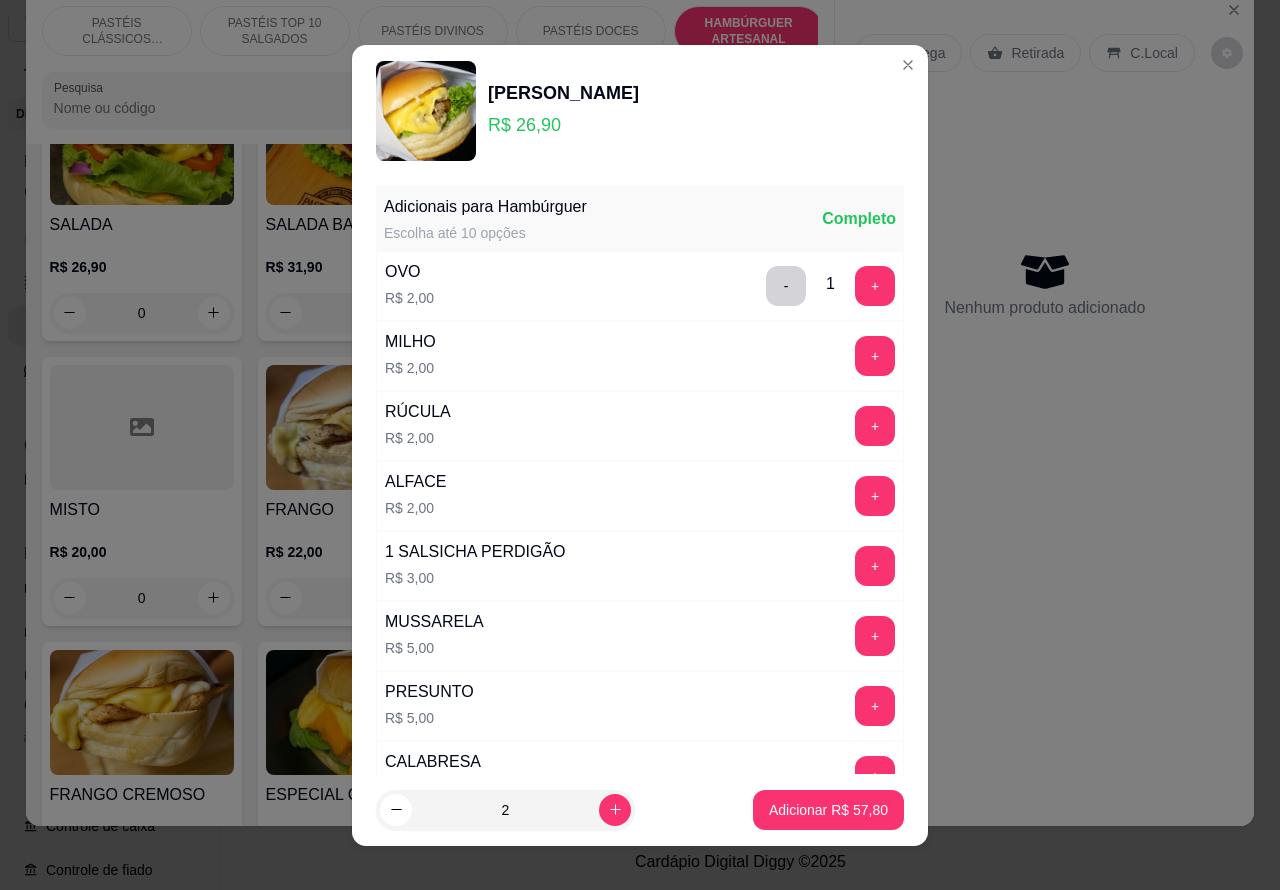 click on "+" at bounding box center [875, 286] 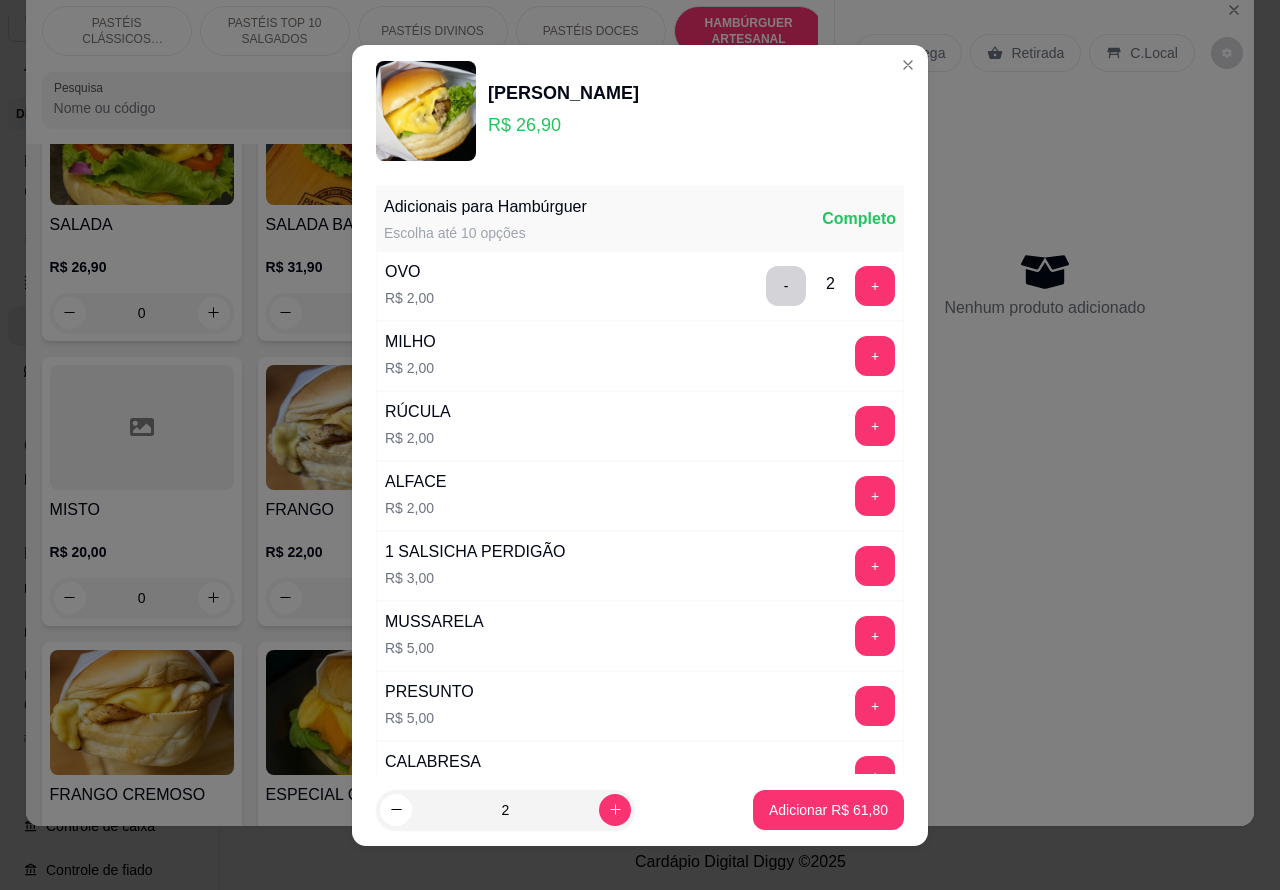 click on "Adicionar   R$ 61,80" at bounding box center (828, 810) 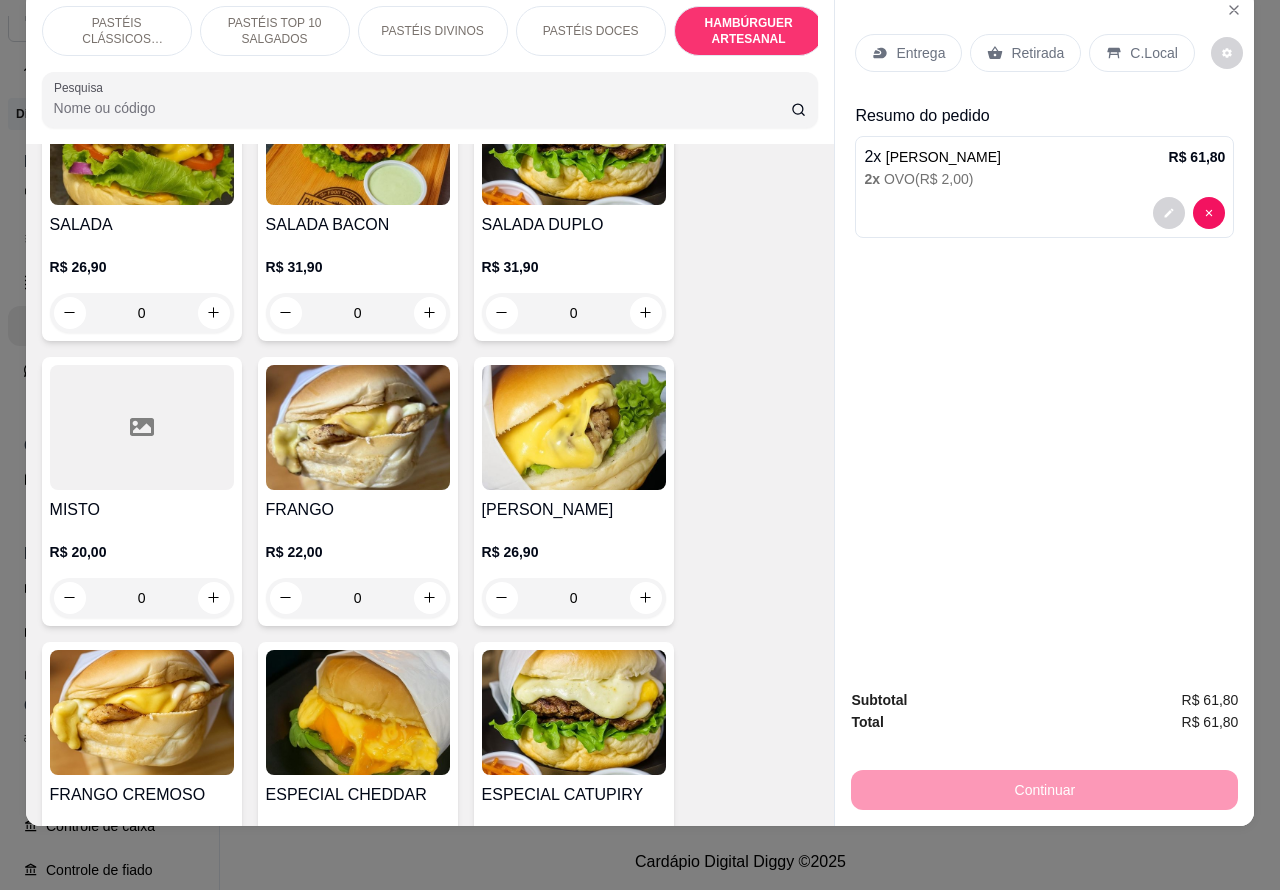 click on "Entrega" at bounding box center [920, 53] 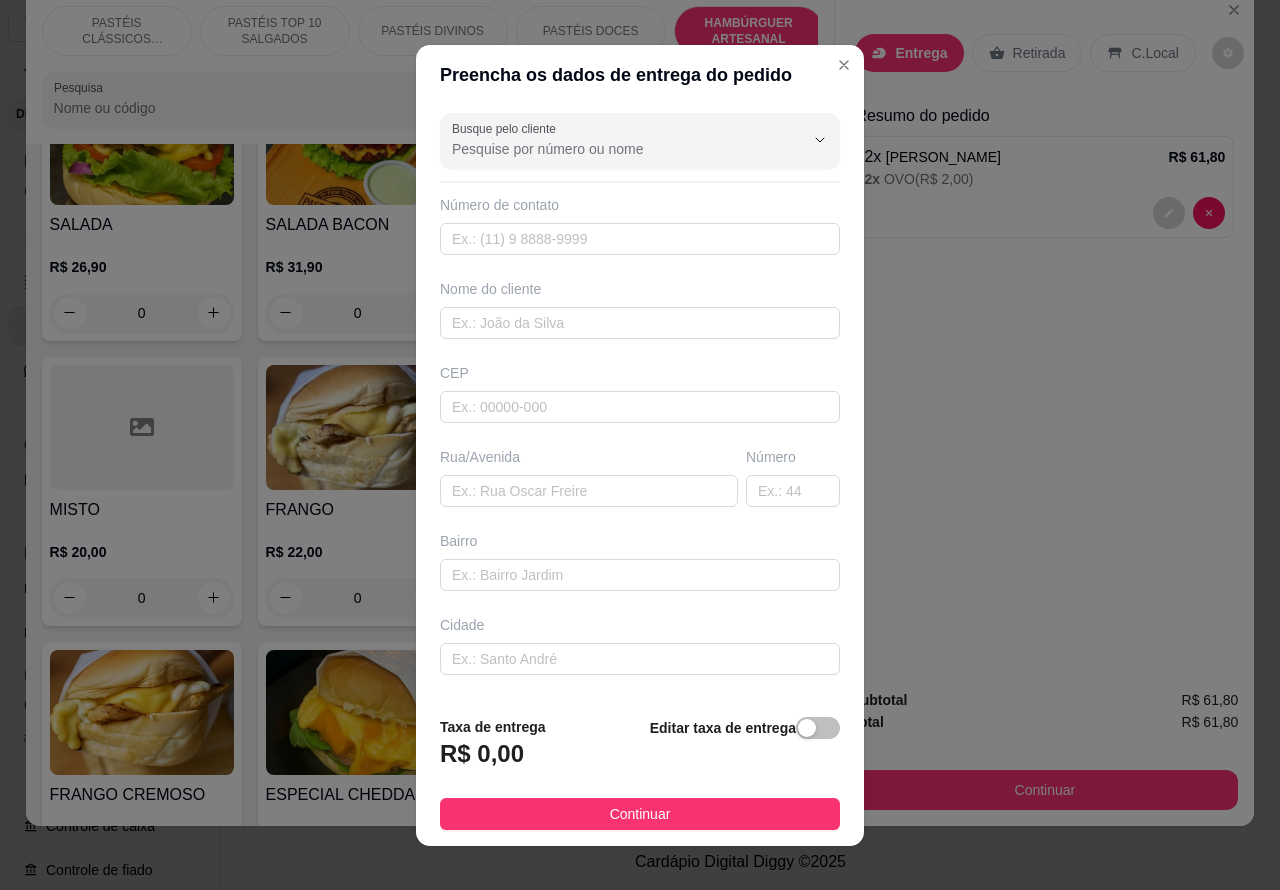 scroll, scrollTop: 82, scrollLeft: 0, axis: vertical 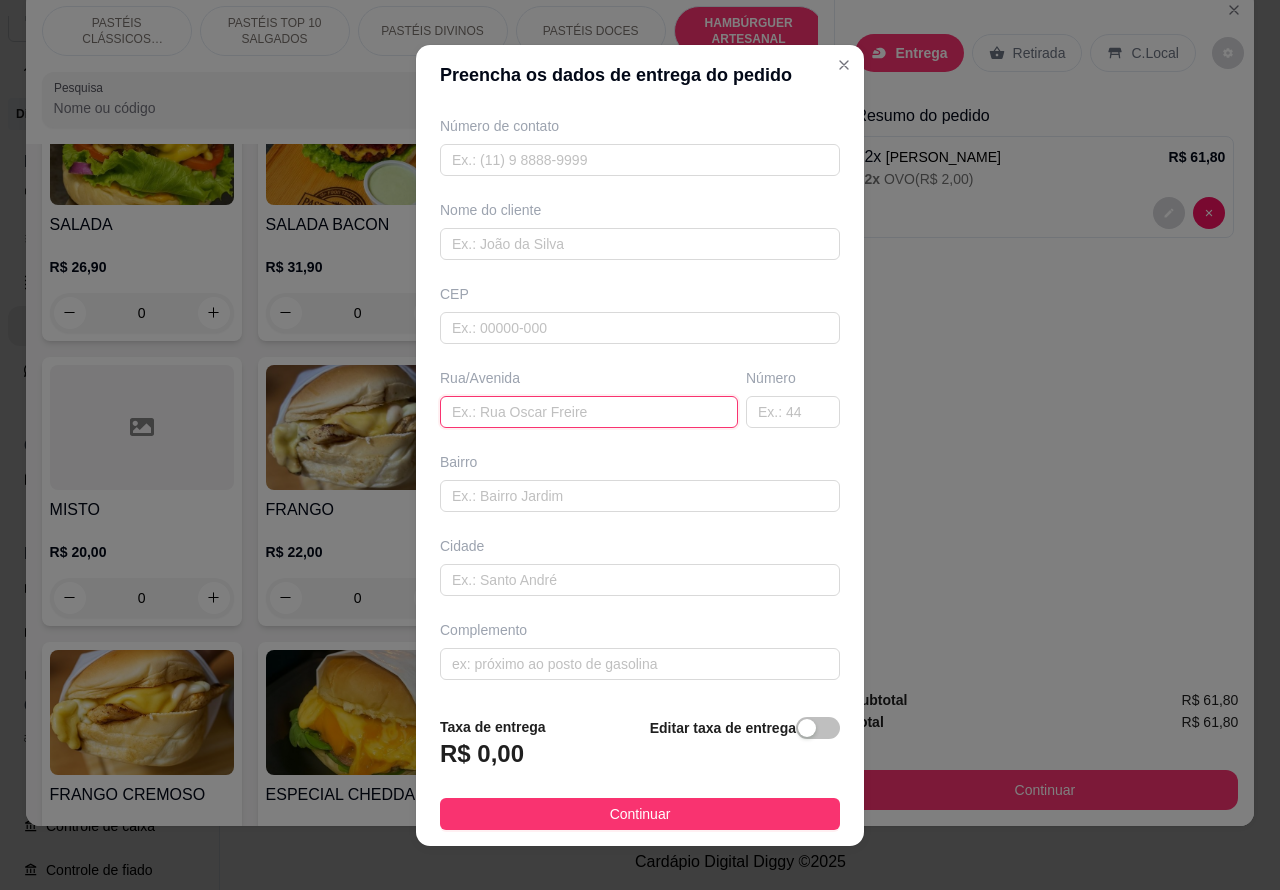 click at bounding box center [589, 412] 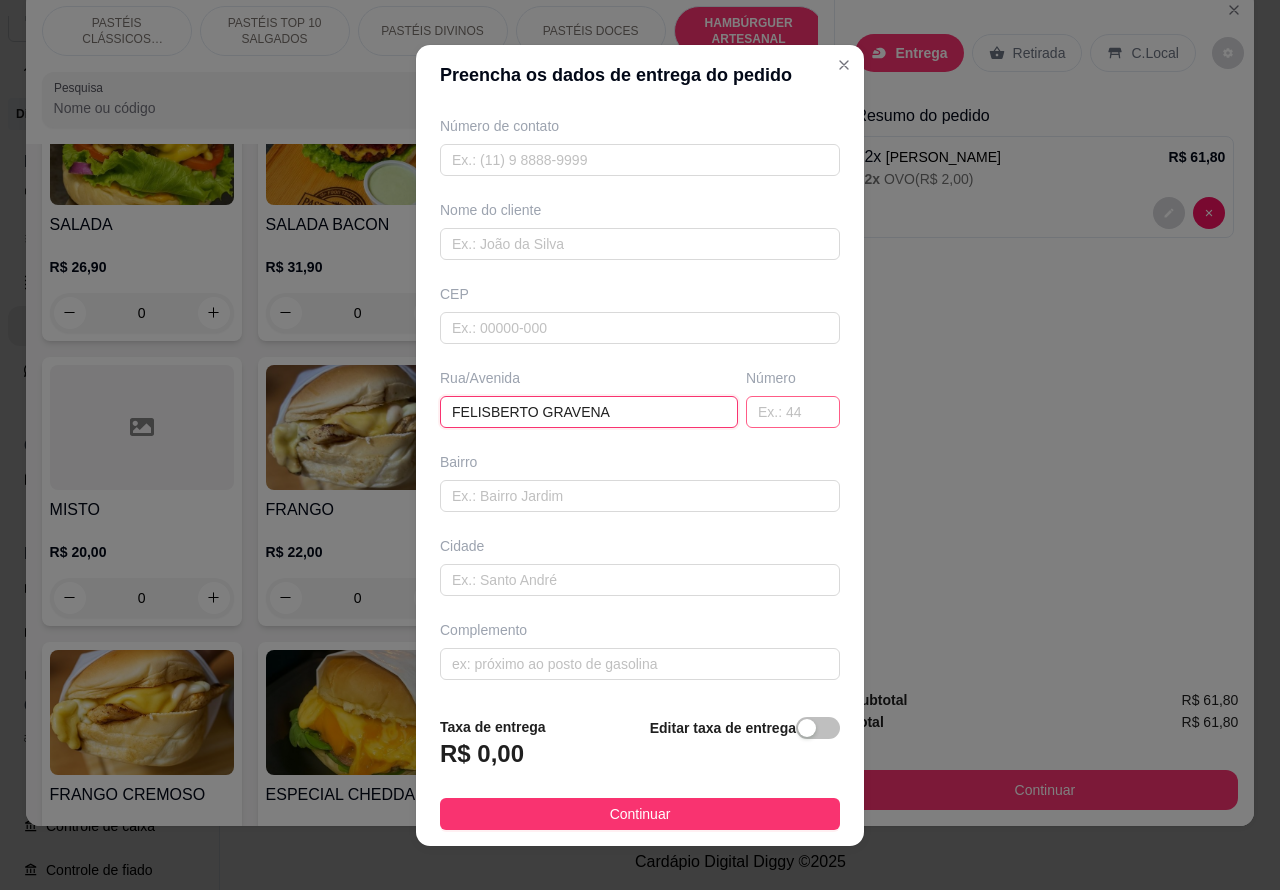 type on "FELISBERTO GRAVENA" 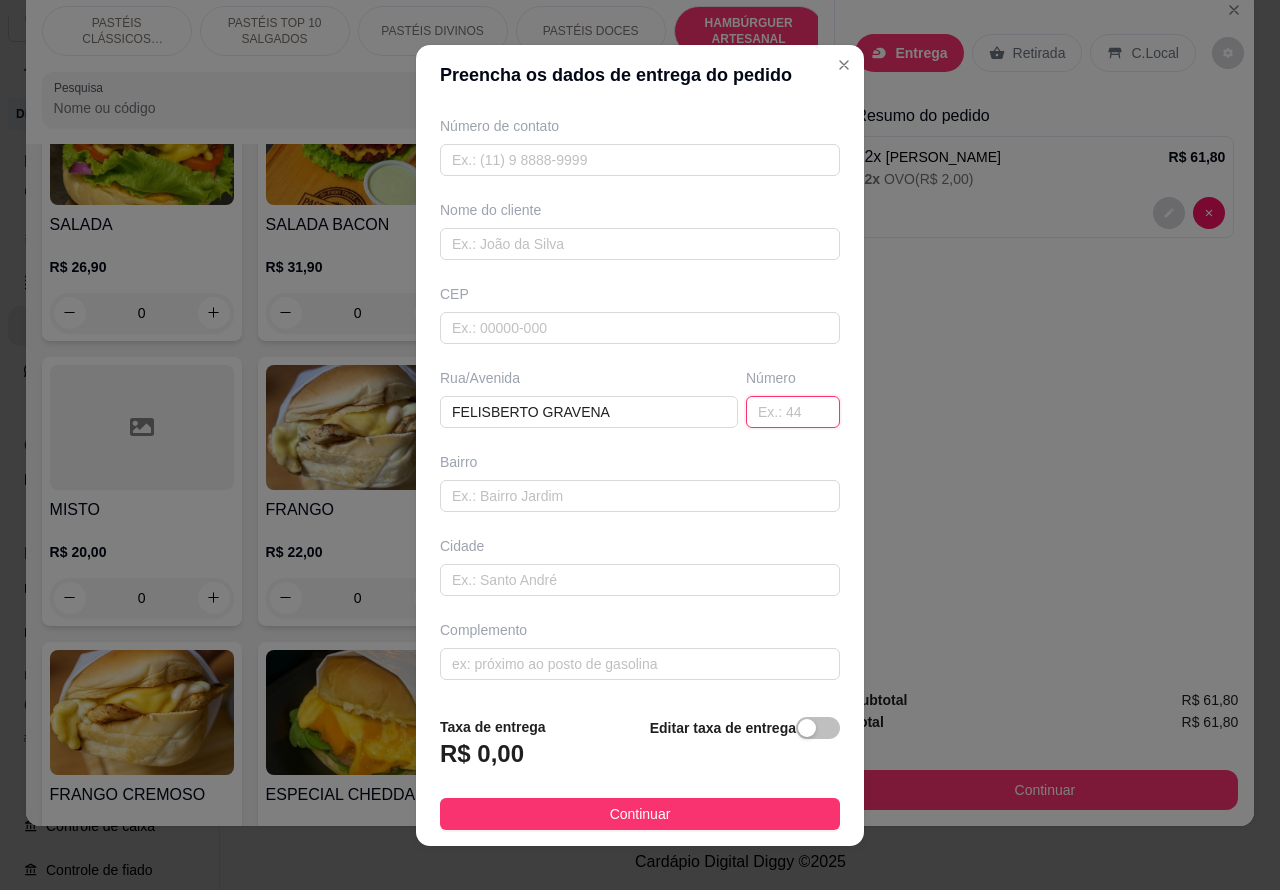 click at bounding box center (793, 412) 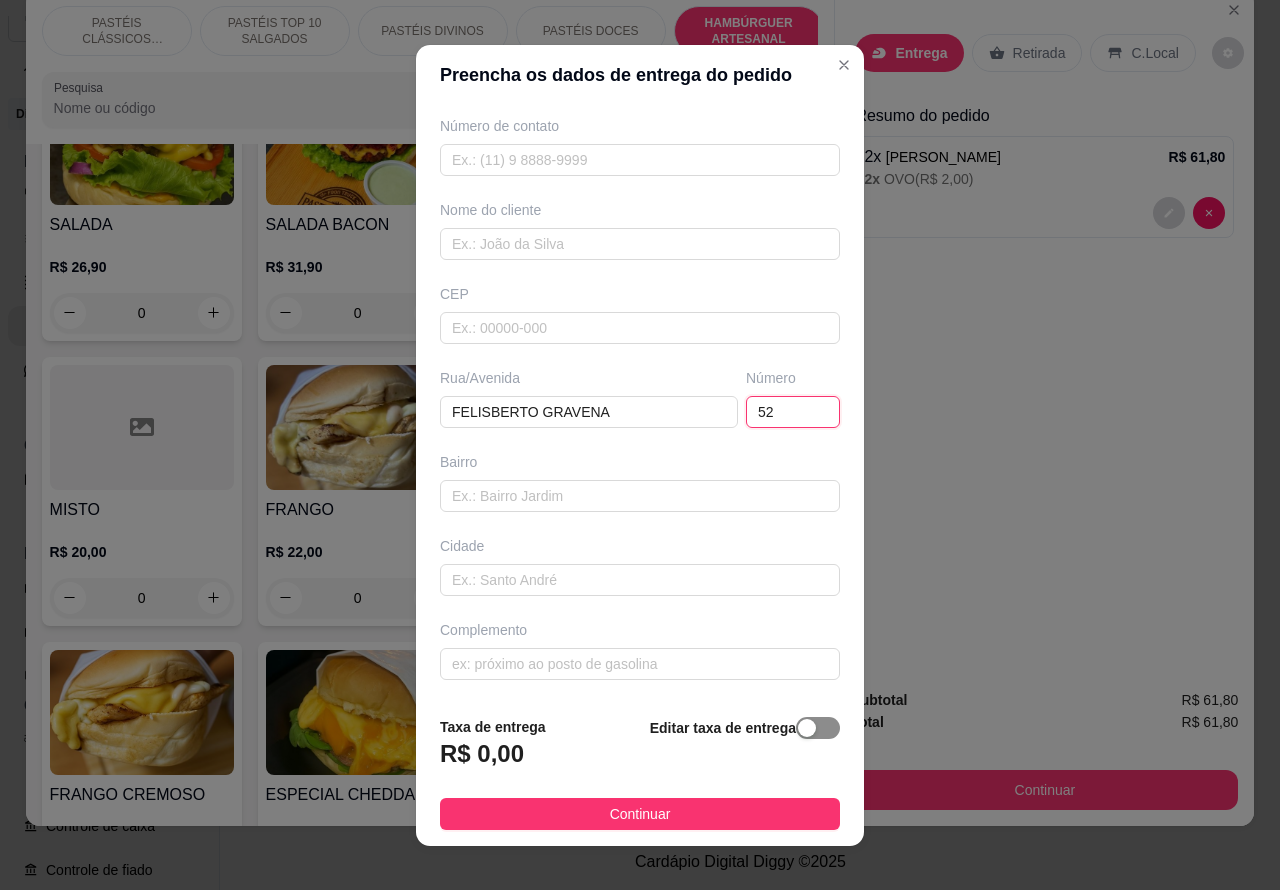 type on "52" 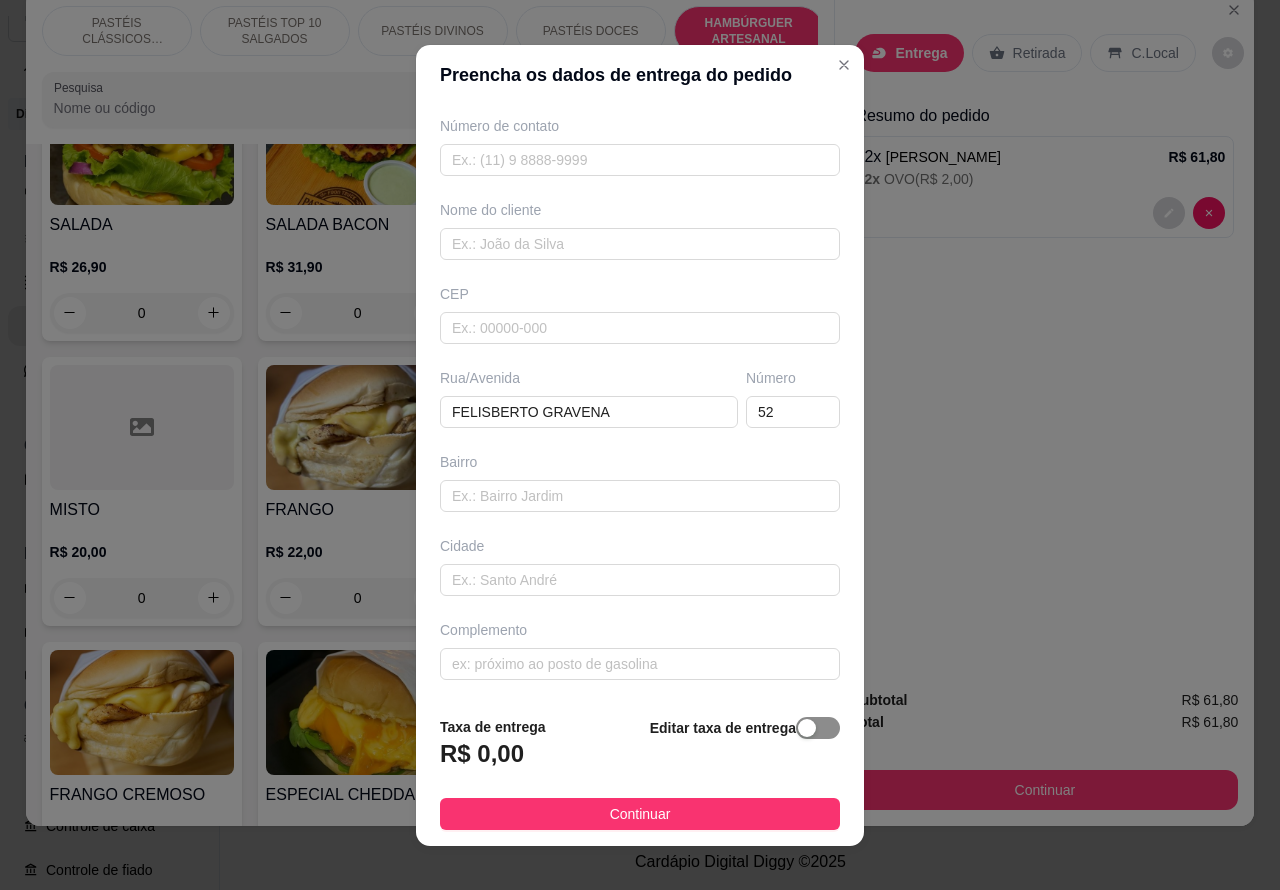 click at bounding box center (807, 728) 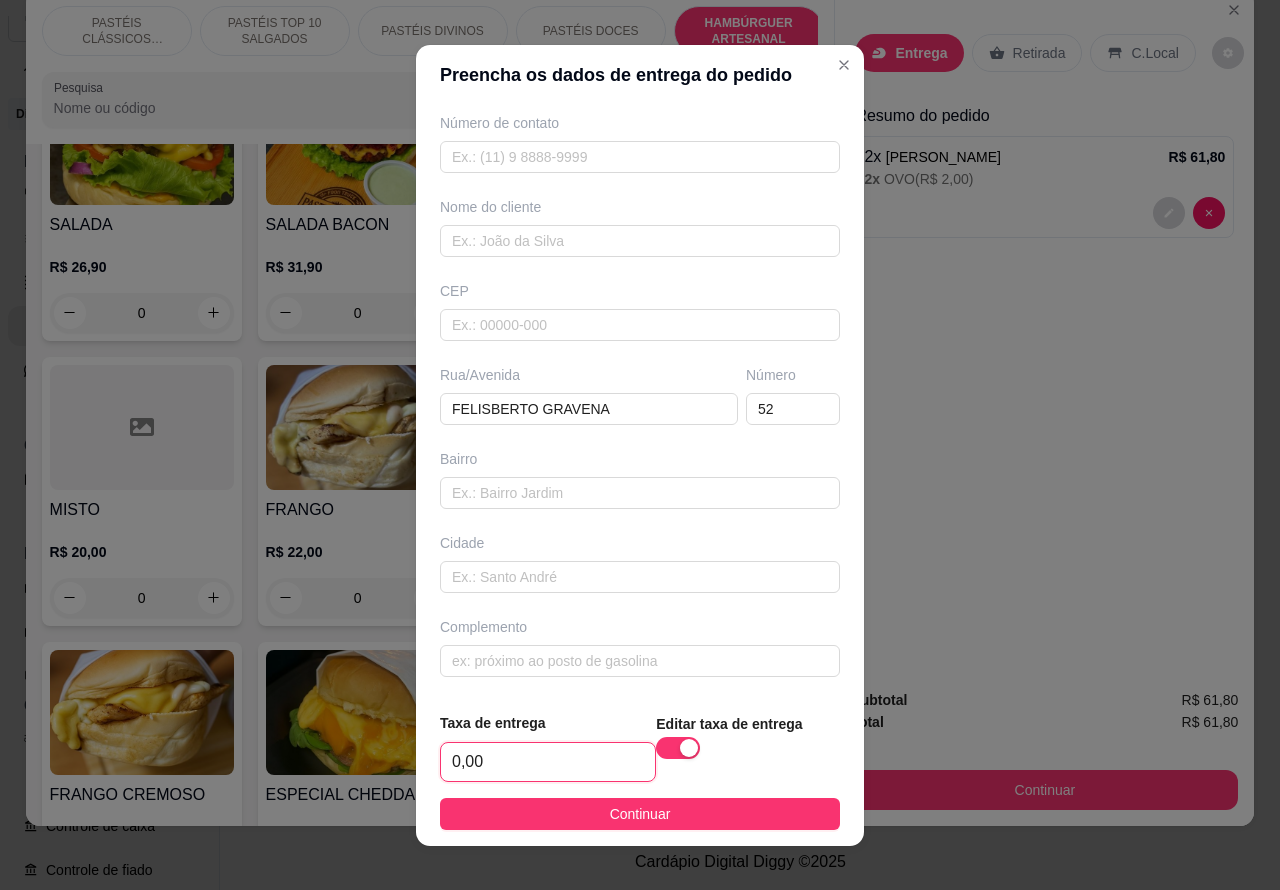 click on "0,00" at bounding box center [548, 762] 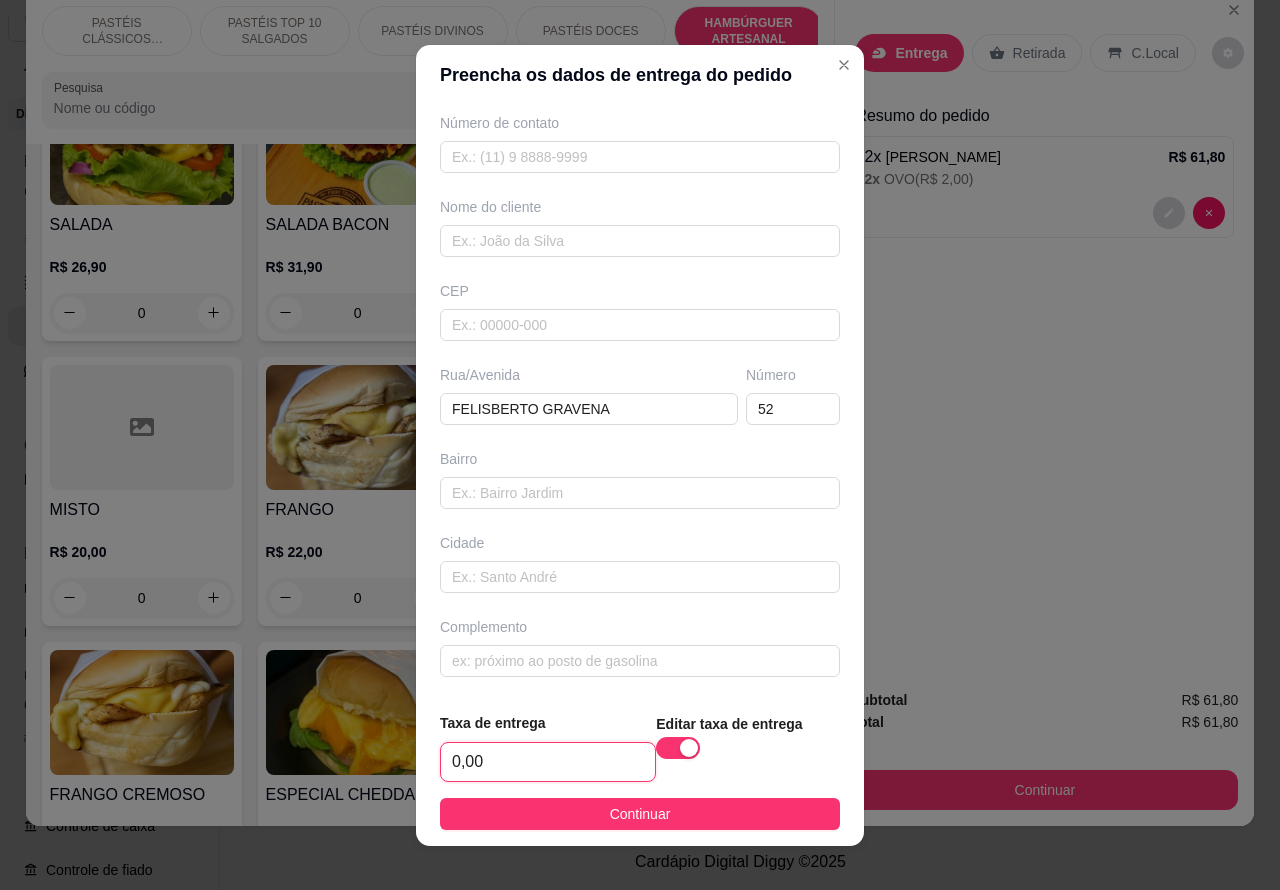 type on "1,00" 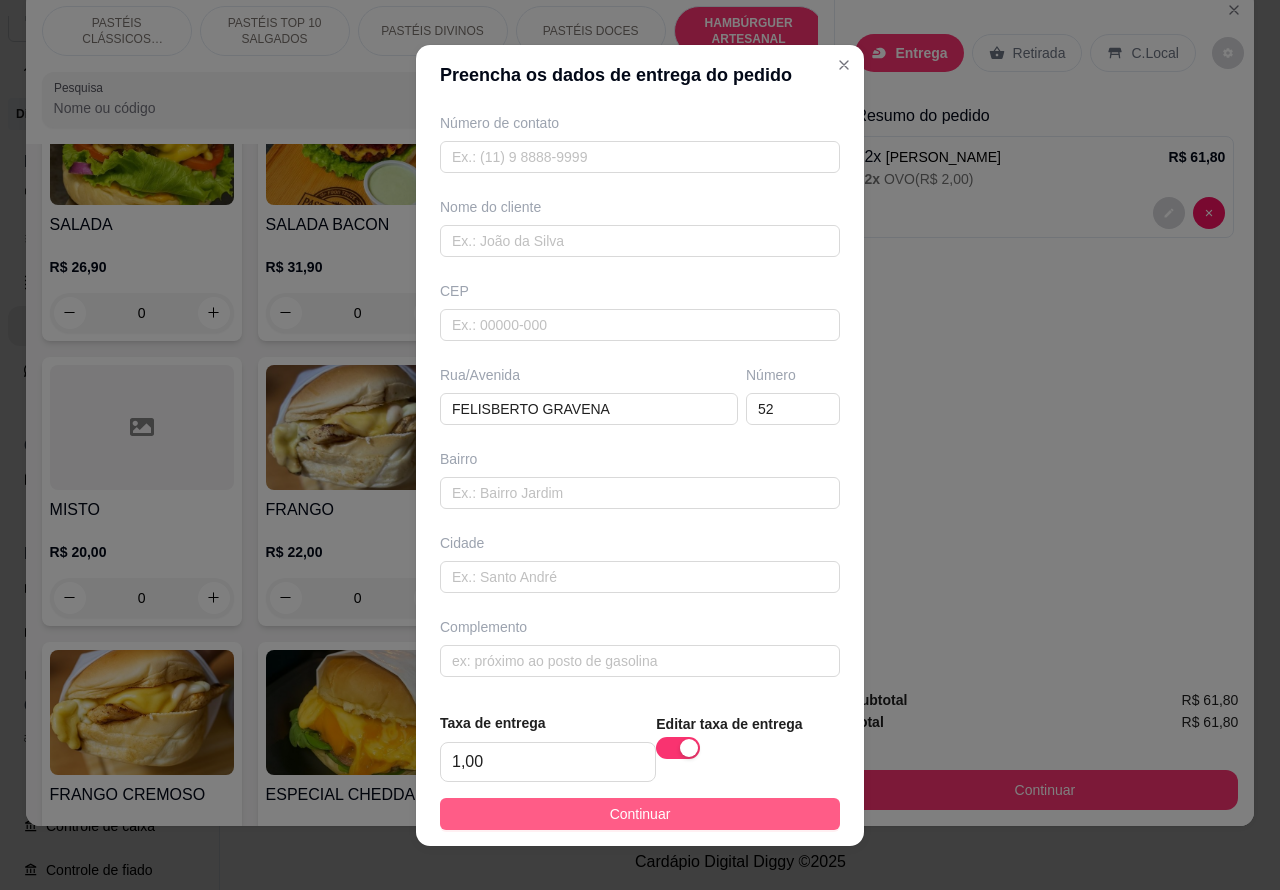 click on "Continuar" at bounding box center (640, 814) 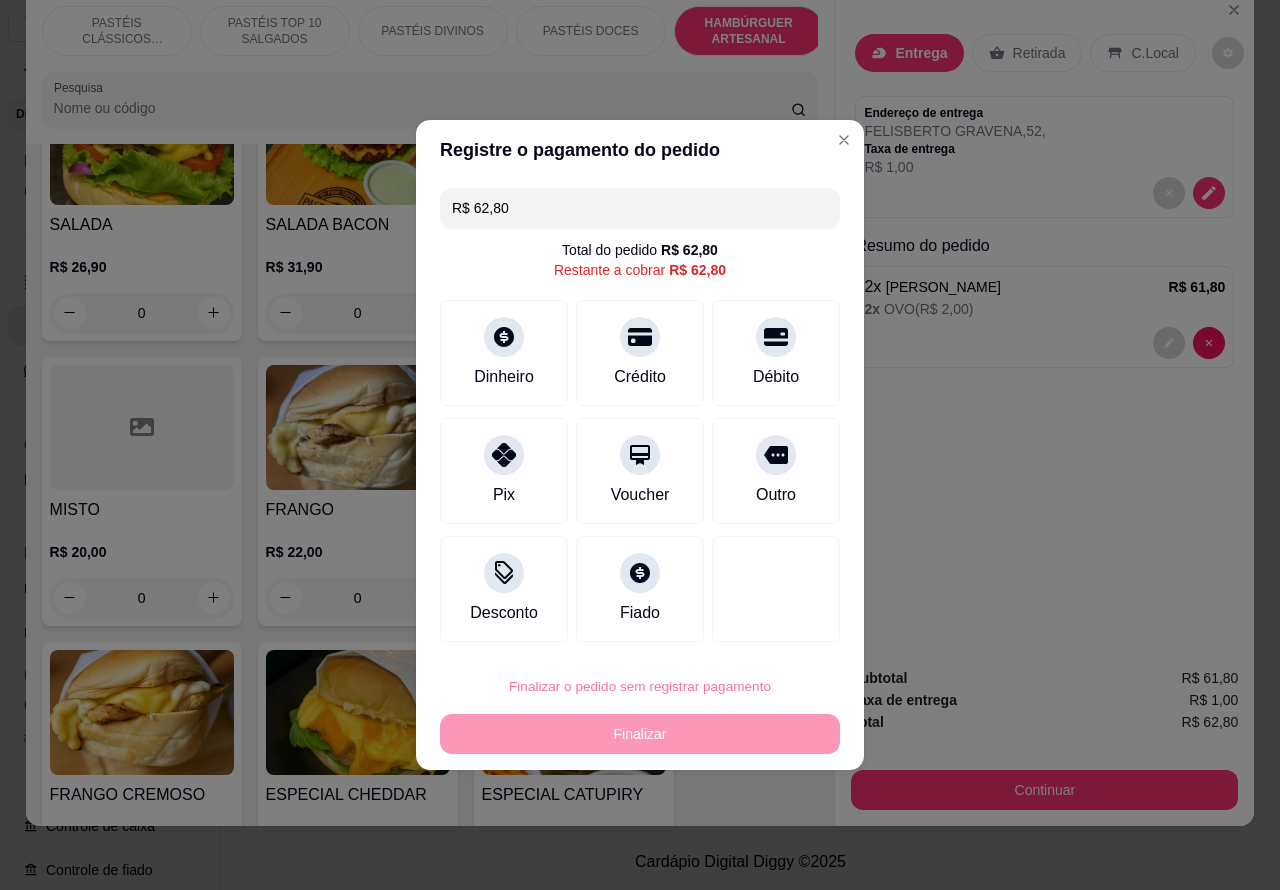 click on "Confirmar" at bounding box center (758, 630) 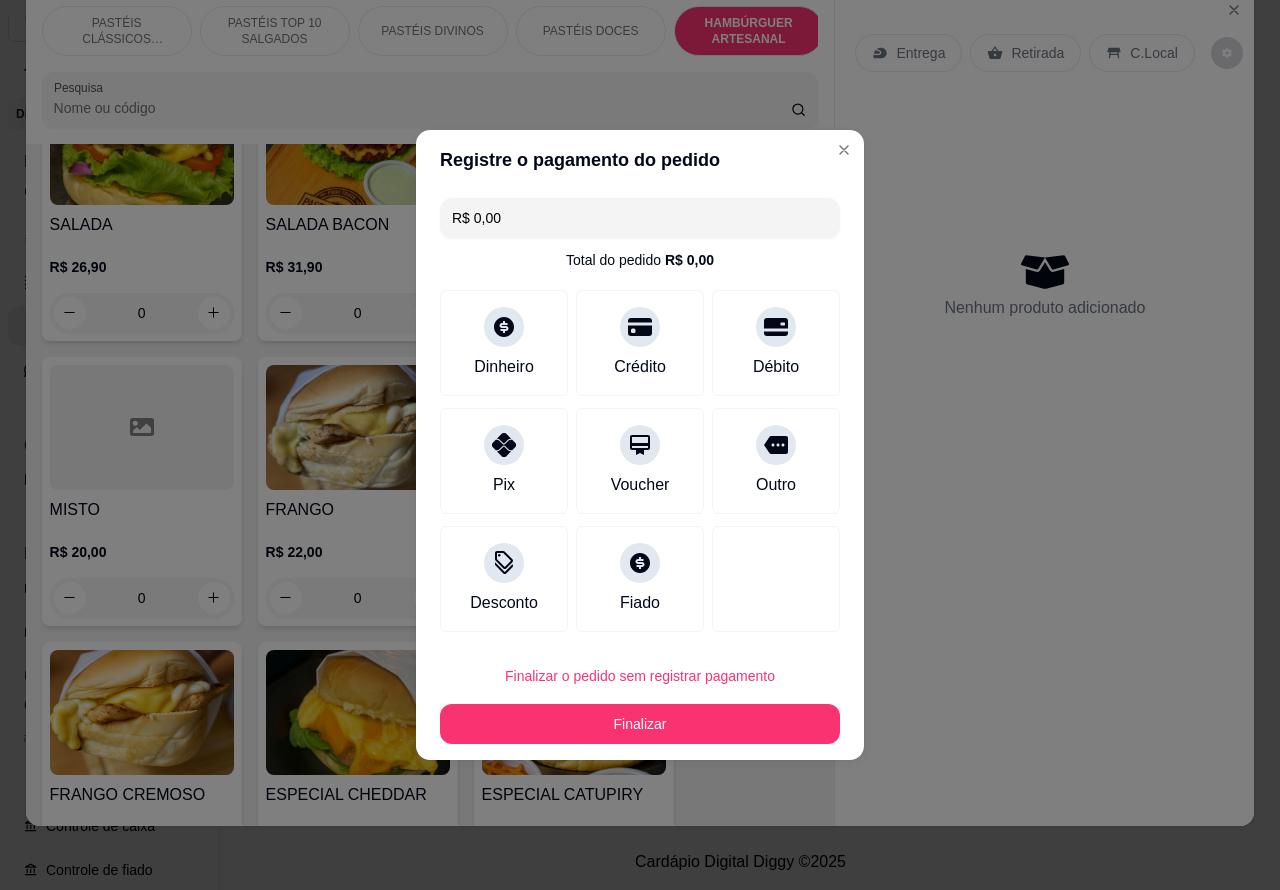 type on "R$ 0,00" 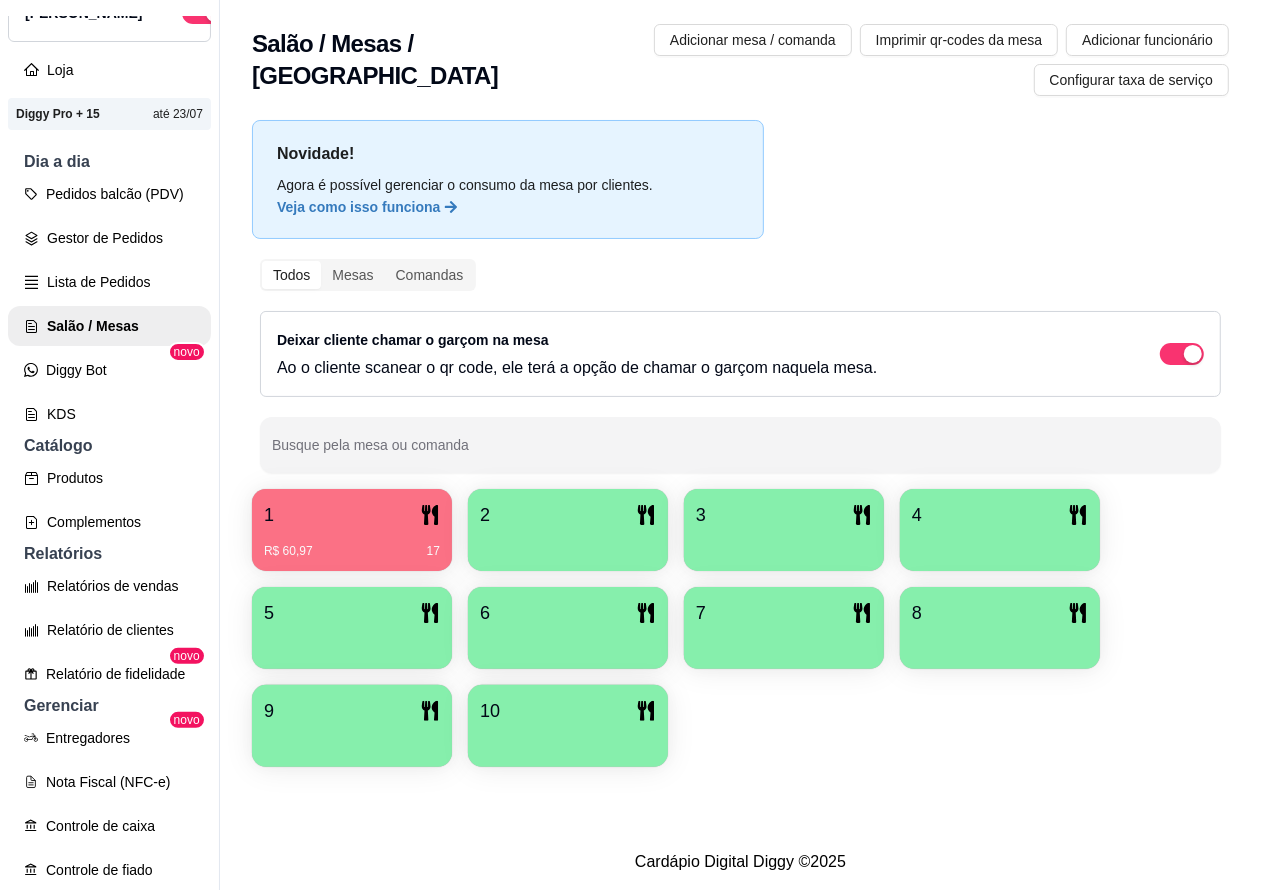 click on "Pedidos balcão (PDV)" at bounding box center [109, 194] 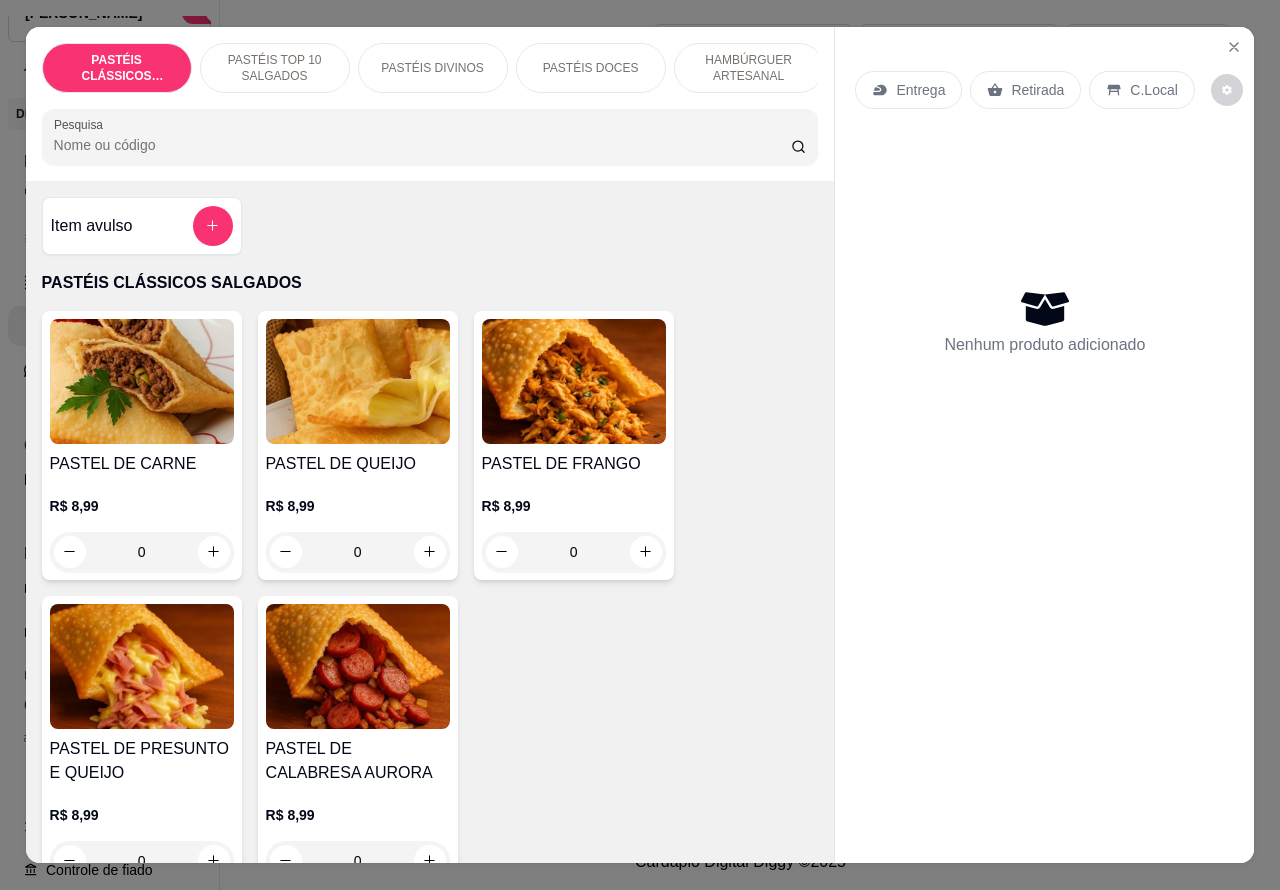 click on "Entrega" at bounding box center [920, 90] 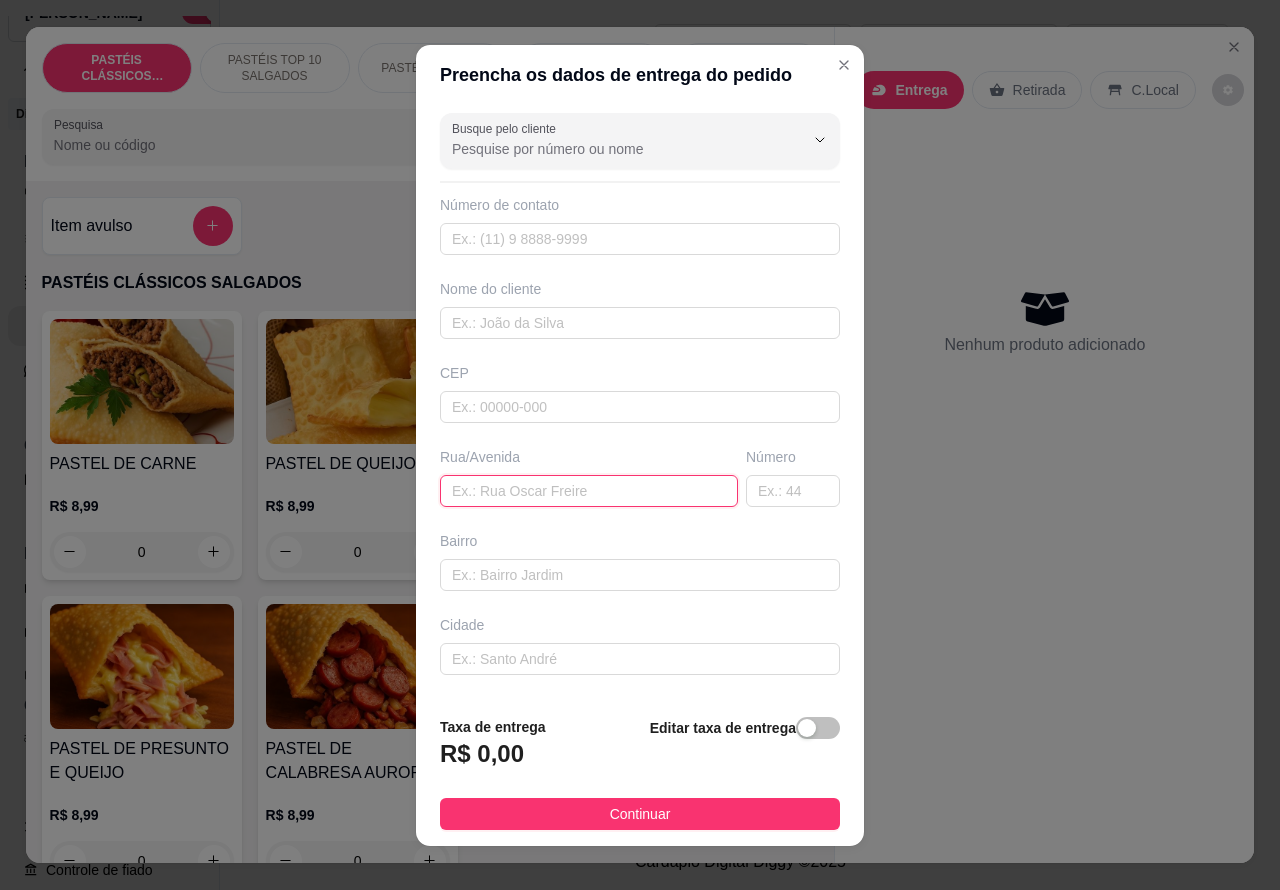 paste on "[PERSON_NAME], 124," 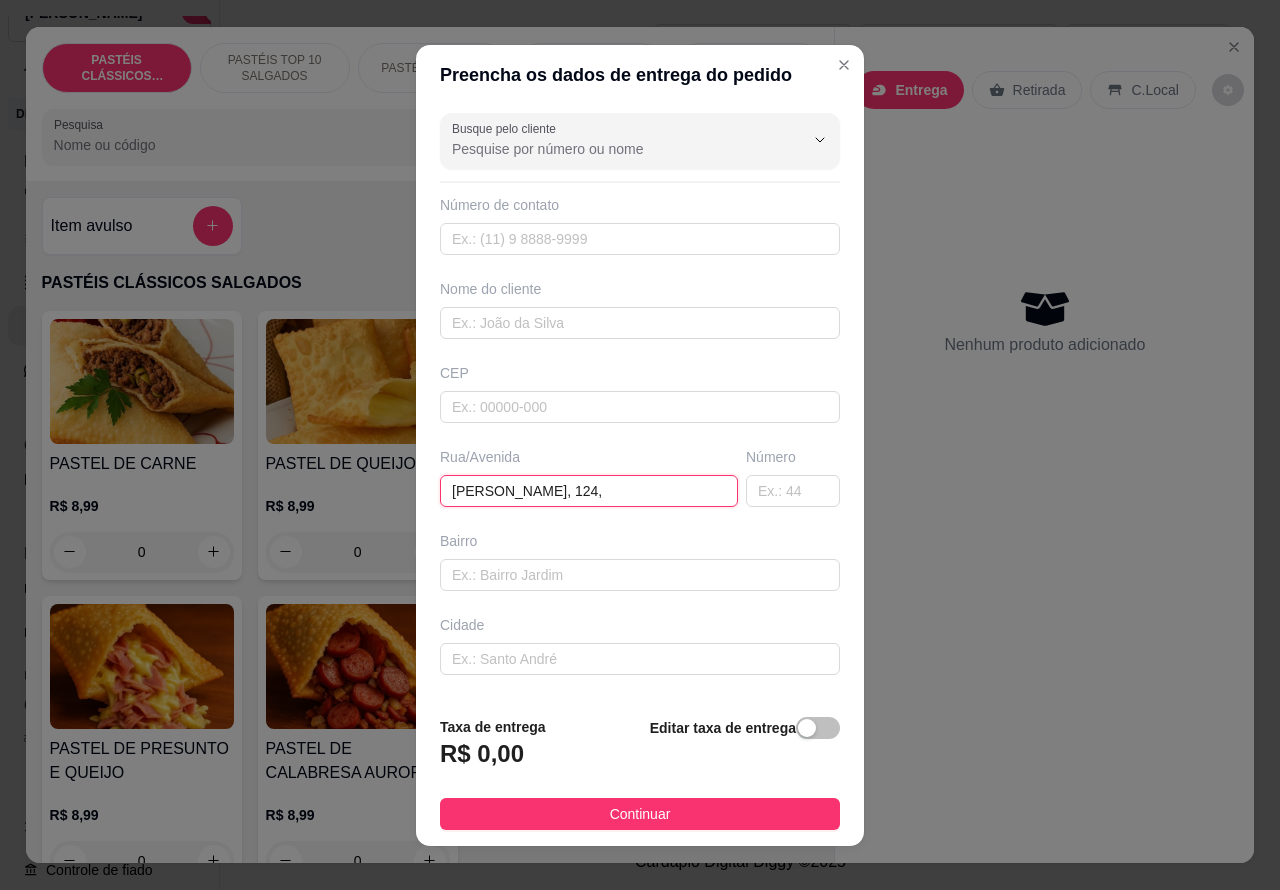 type on "[PERSON_NAME], 124," 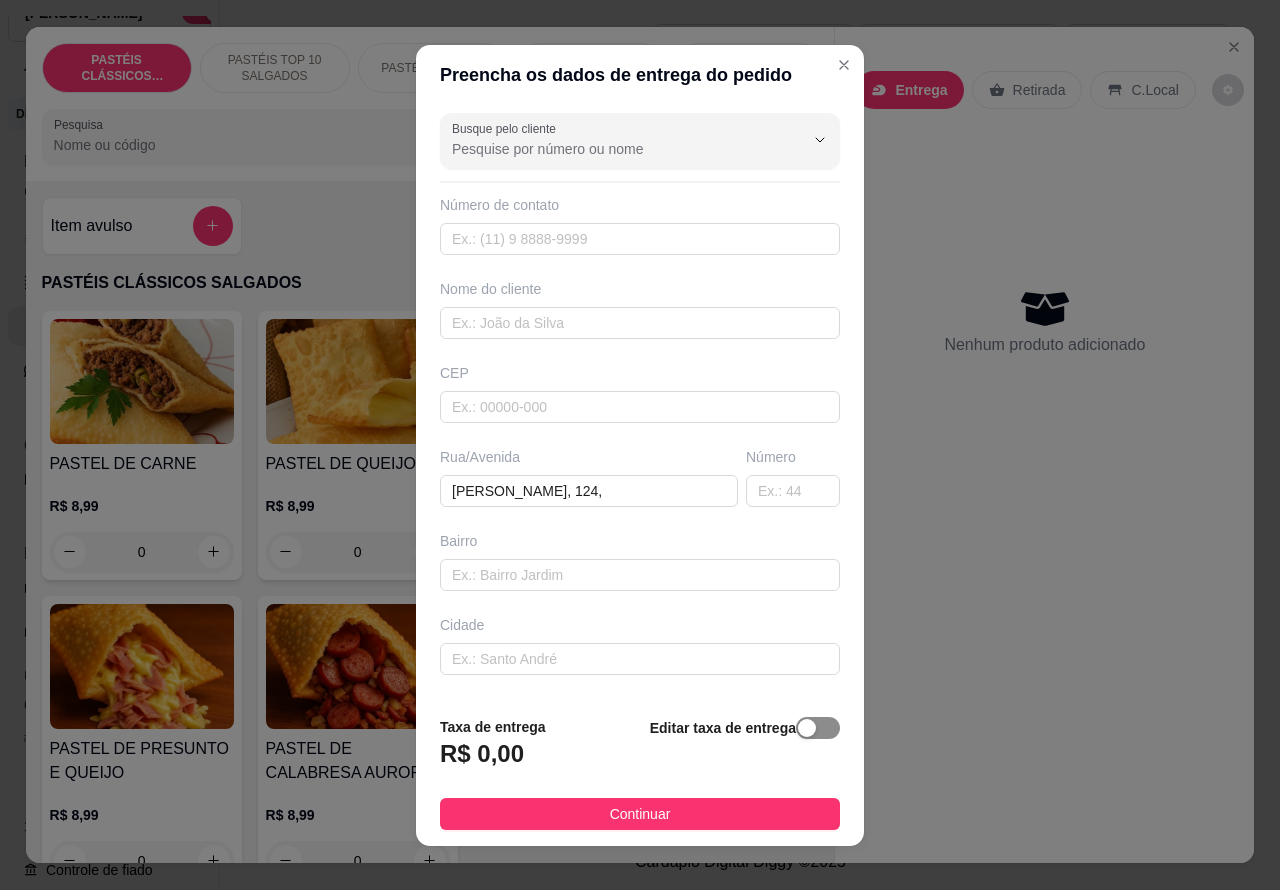 click at bounding box center (807, 728) 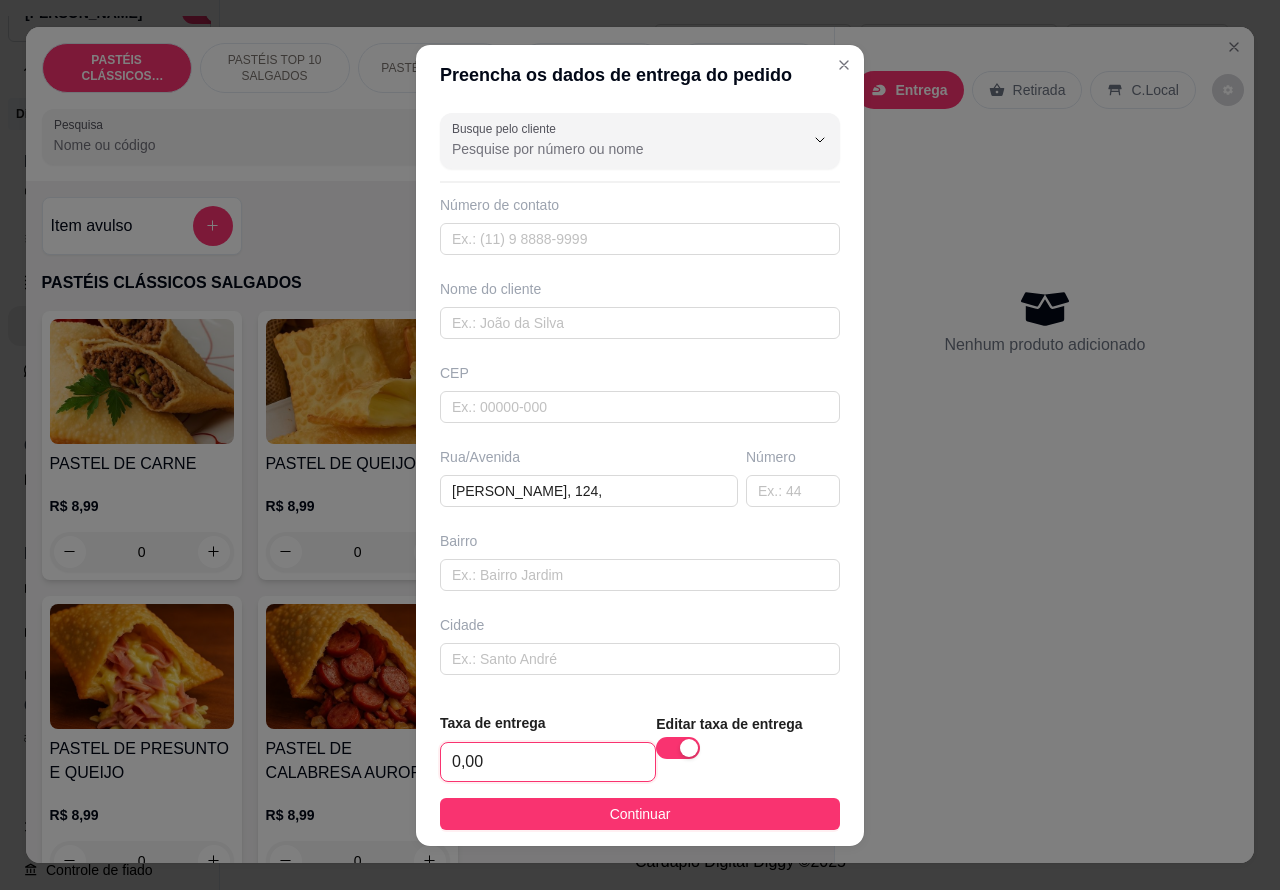 click on "0,00" at bounding box center [548, 762] 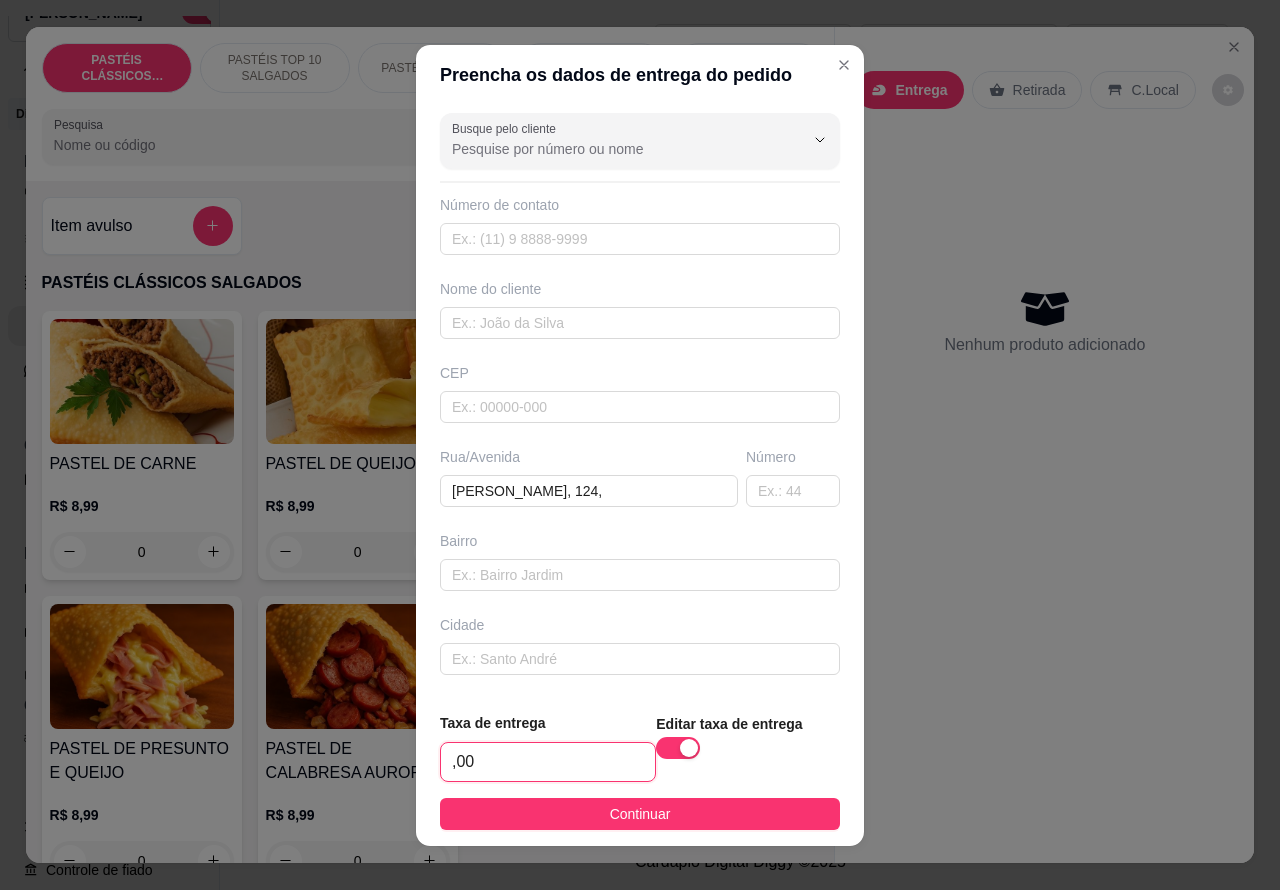 type on "1,00" 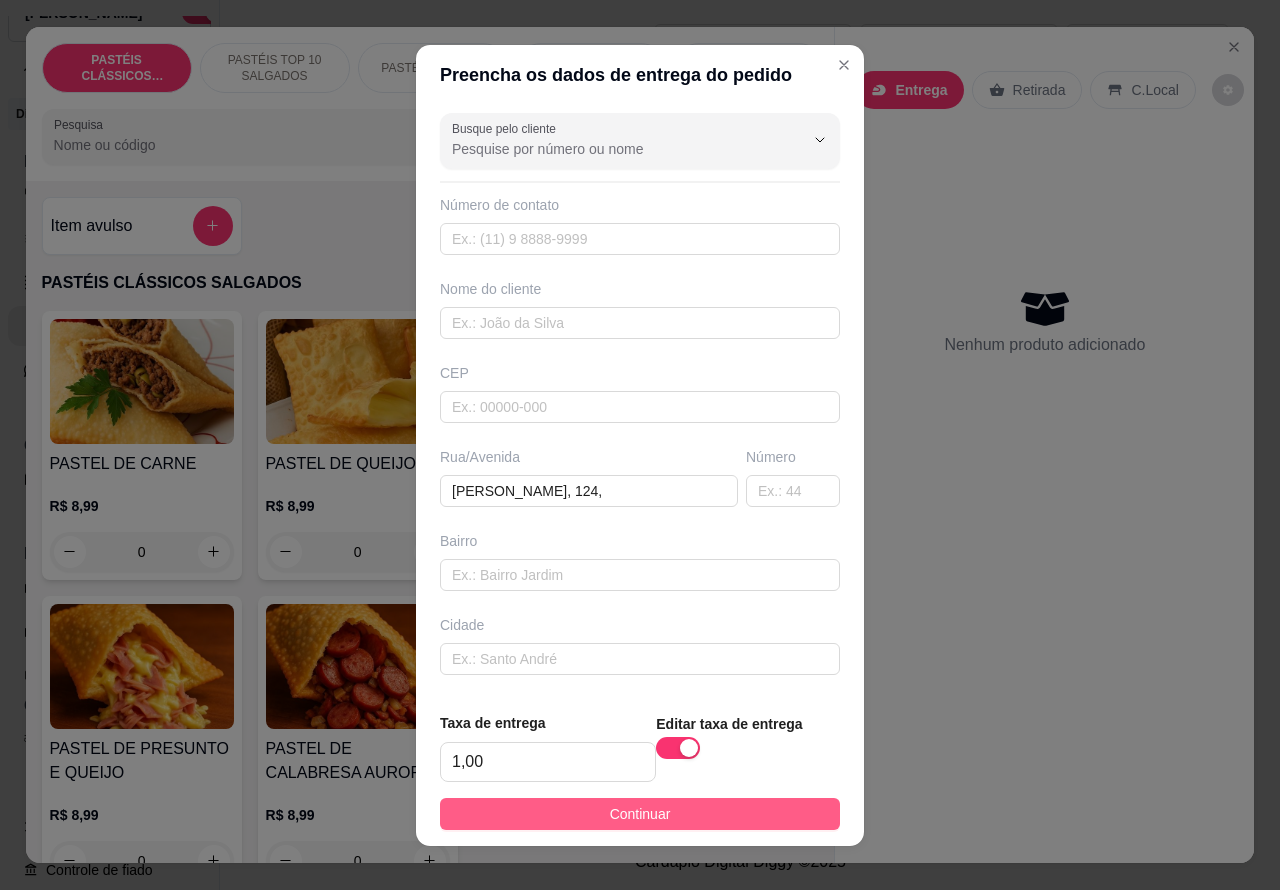 click on "Continuar" at bounding box center [640, 814] 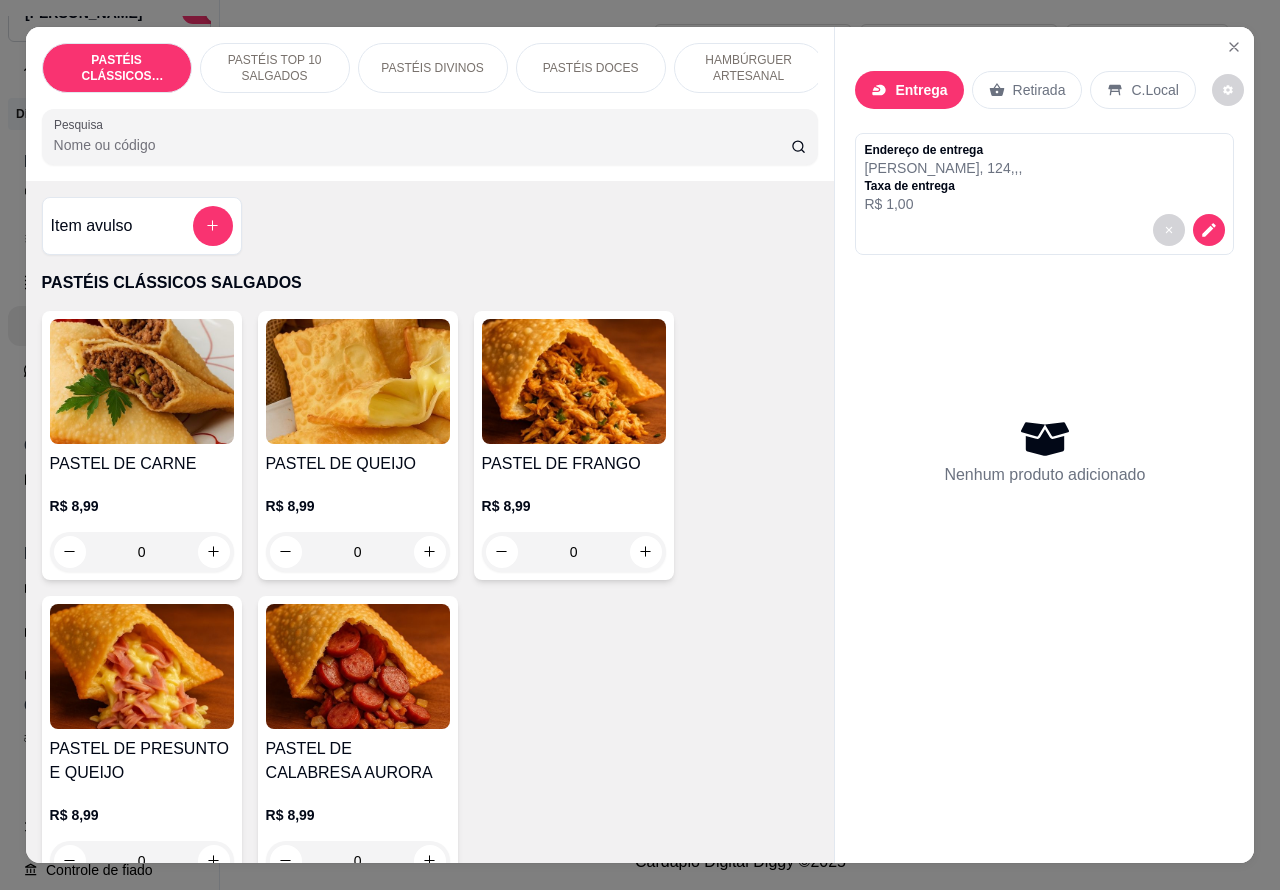 click 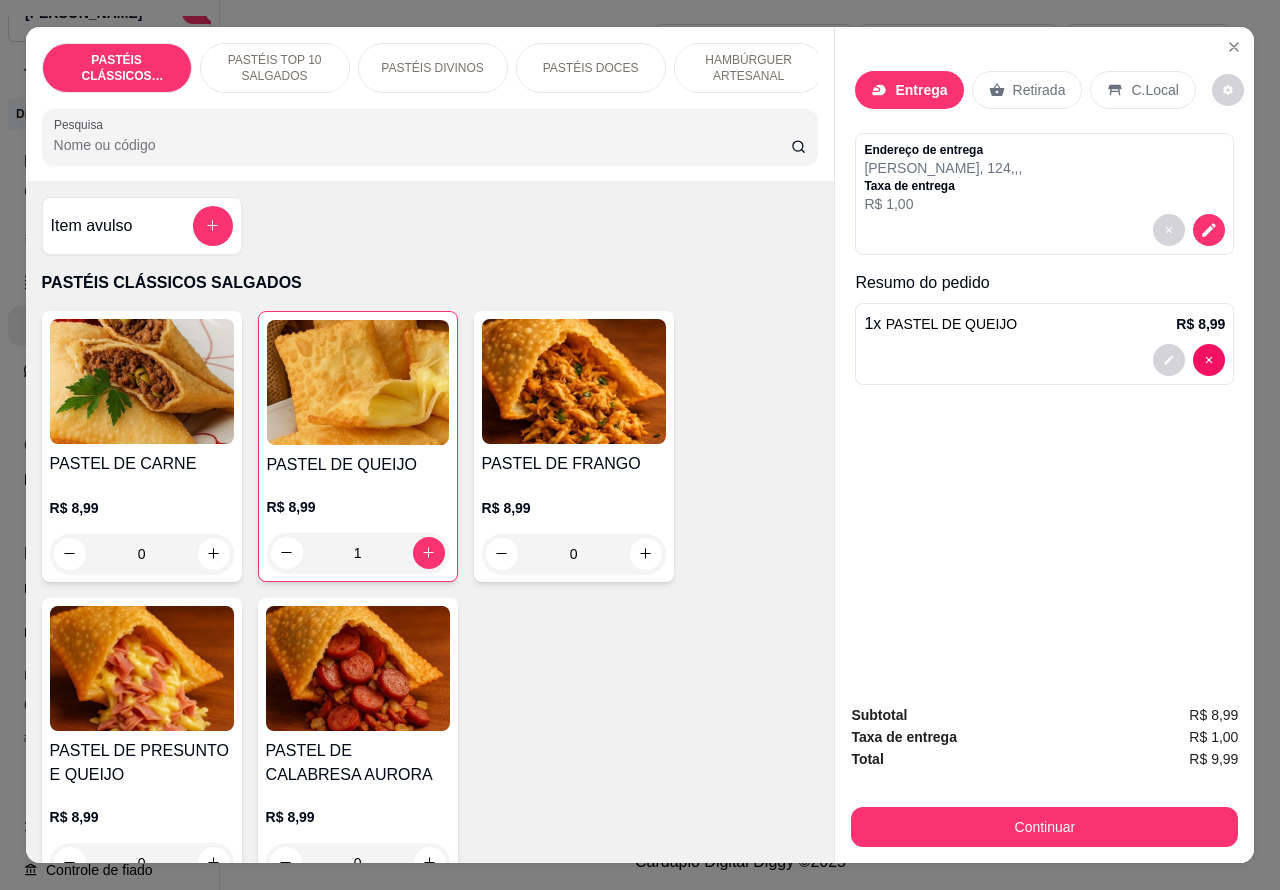 click 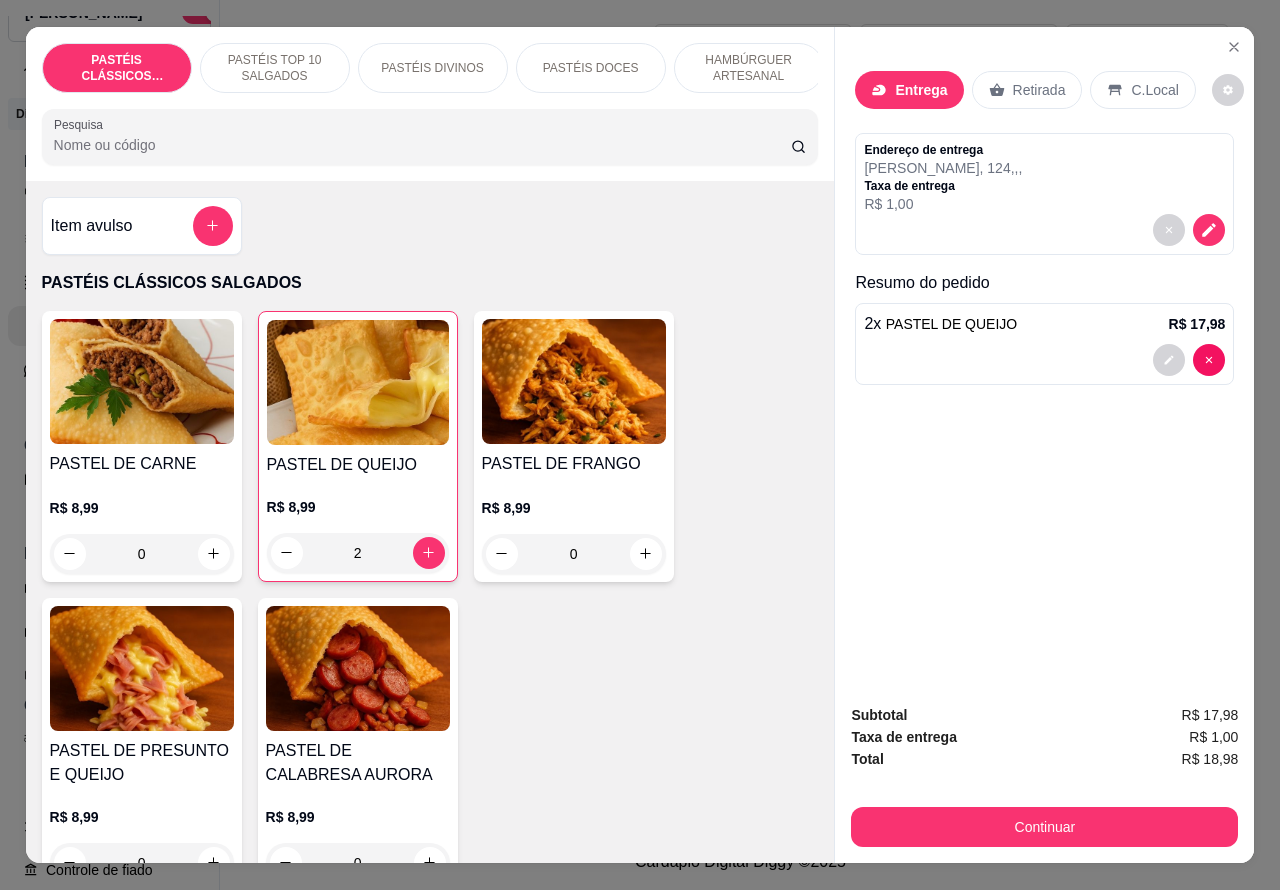 click 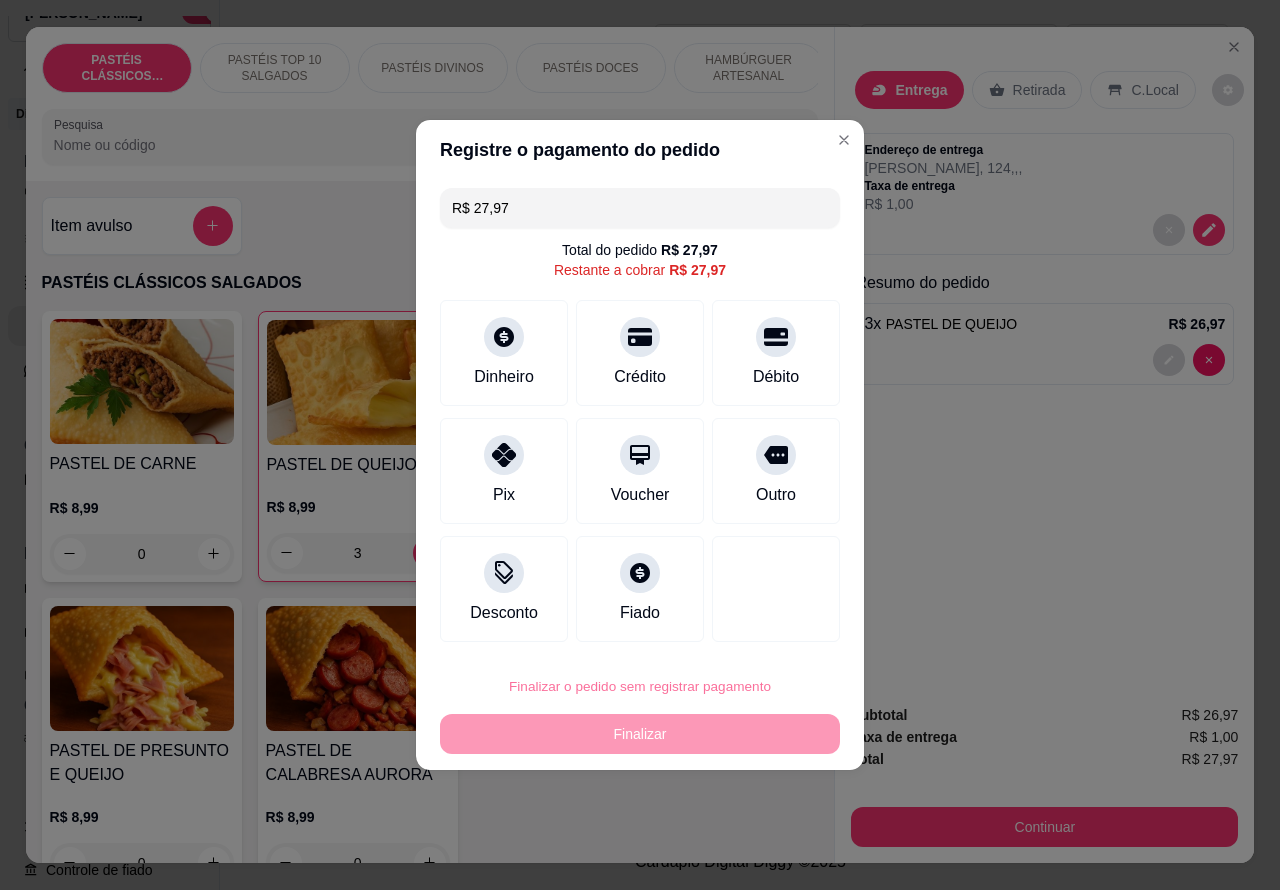 click on "Confirmar" at bounding box center (759, 630) 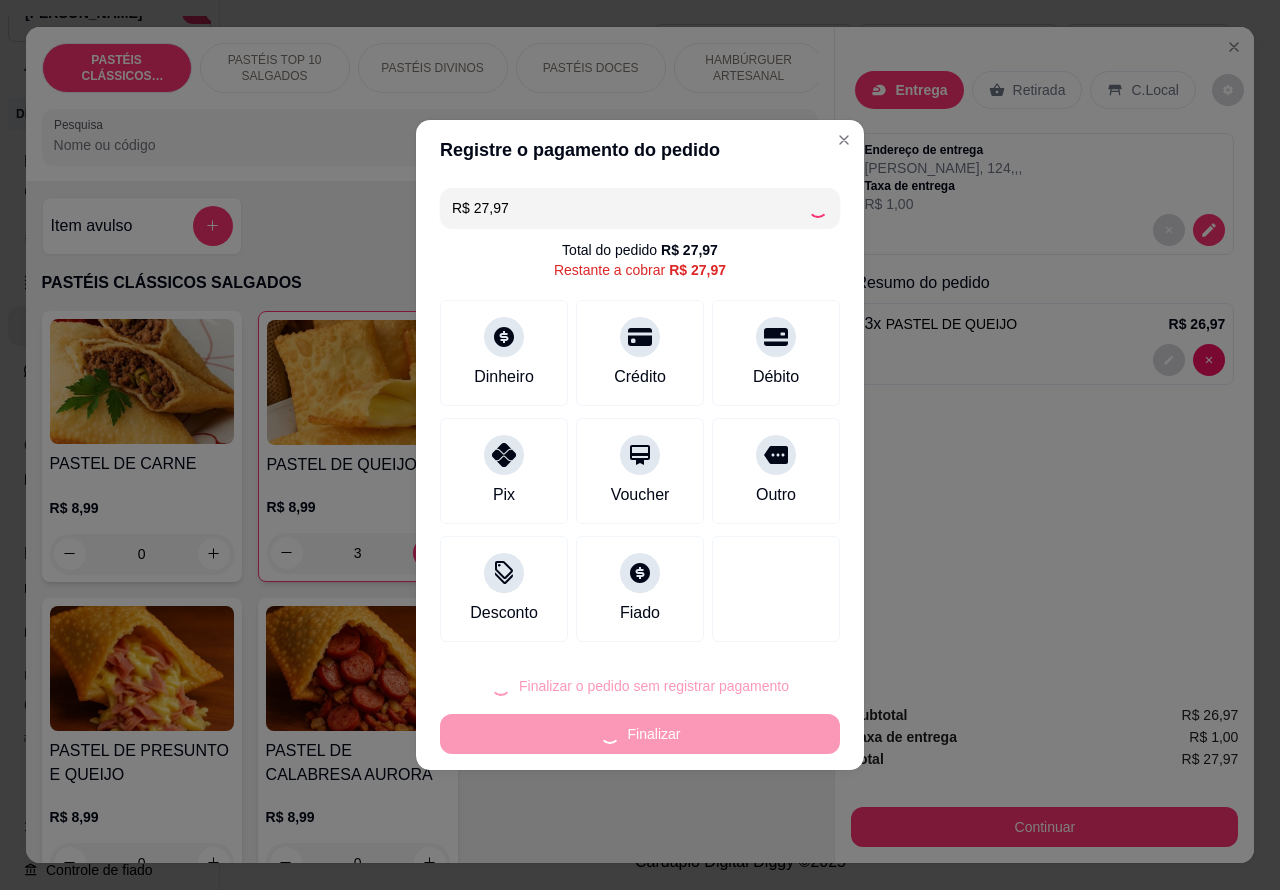 type on "0" 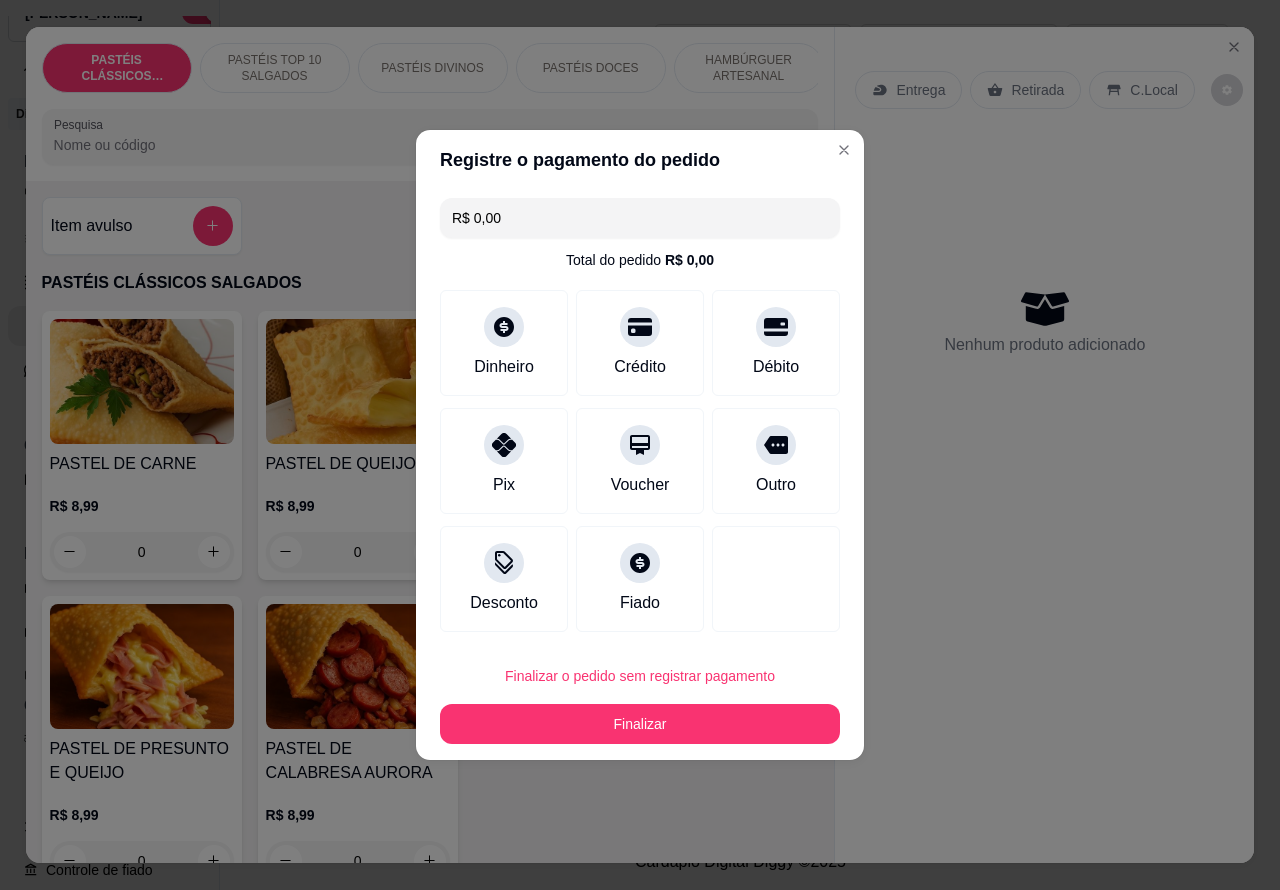 type on "R$ 0,00" 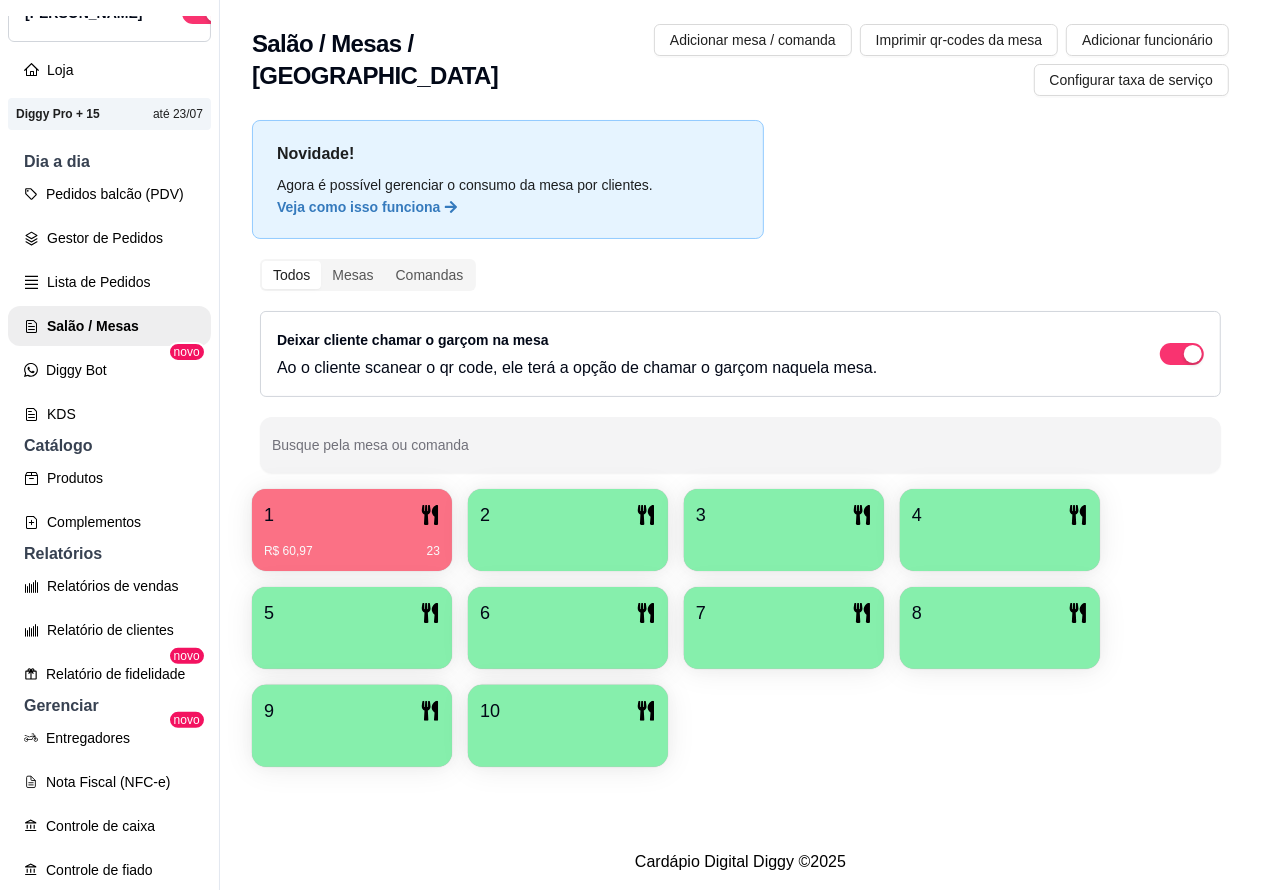 click on "Pedidos balcão (PDV)" at bounding box center [109, 194] 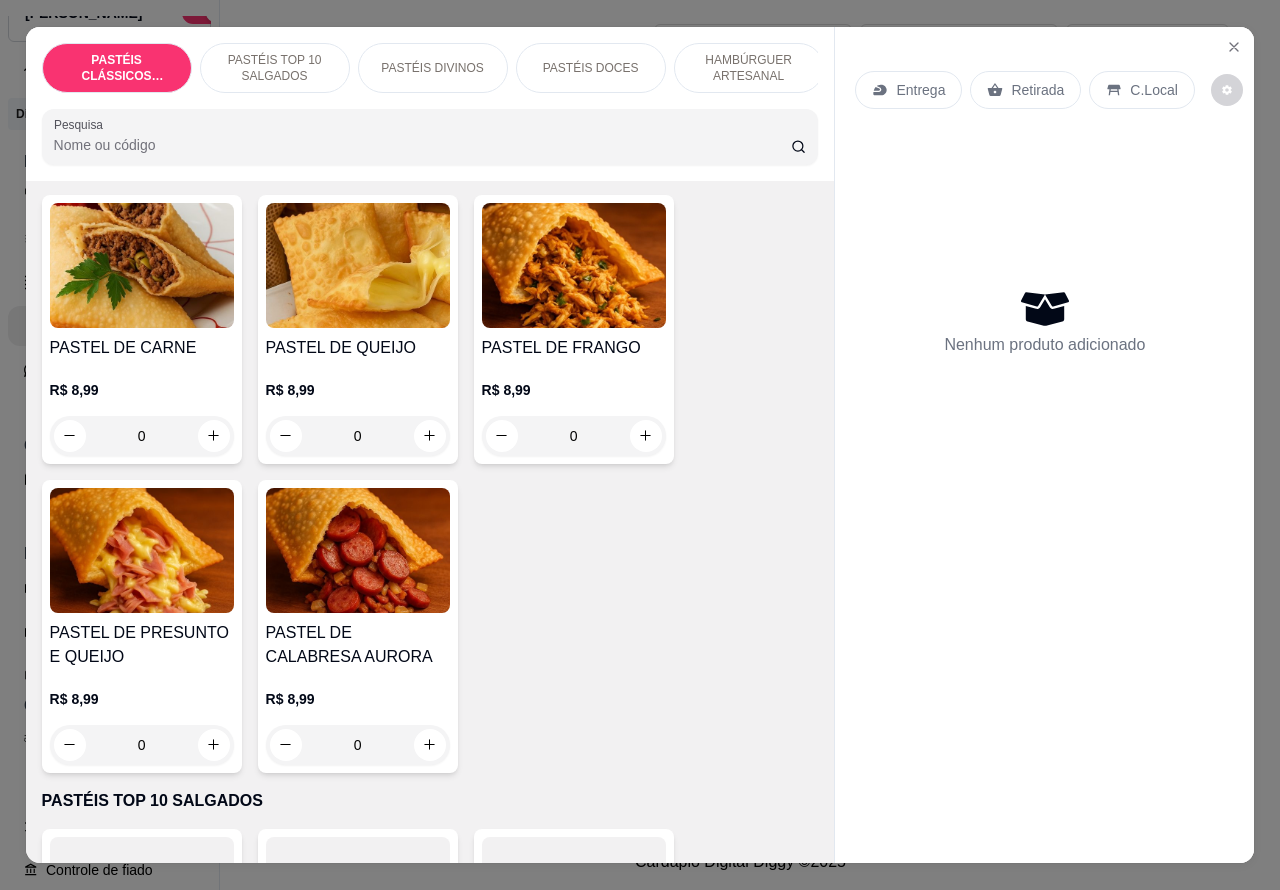 scroll, scrollTop: 118, scrollLeft: 0, axis: vertical 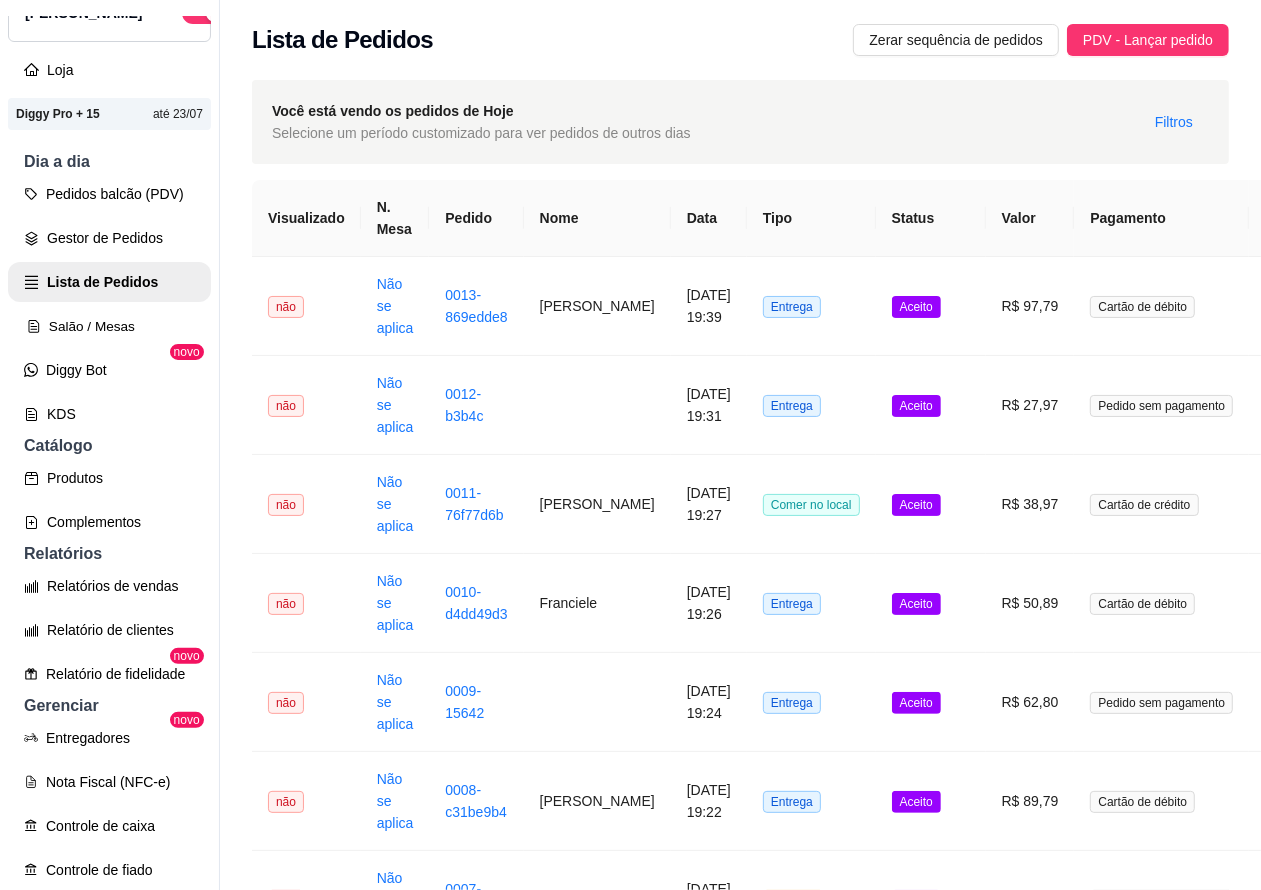 click on "Salão / Mesas" at bounding box center [109, 326] 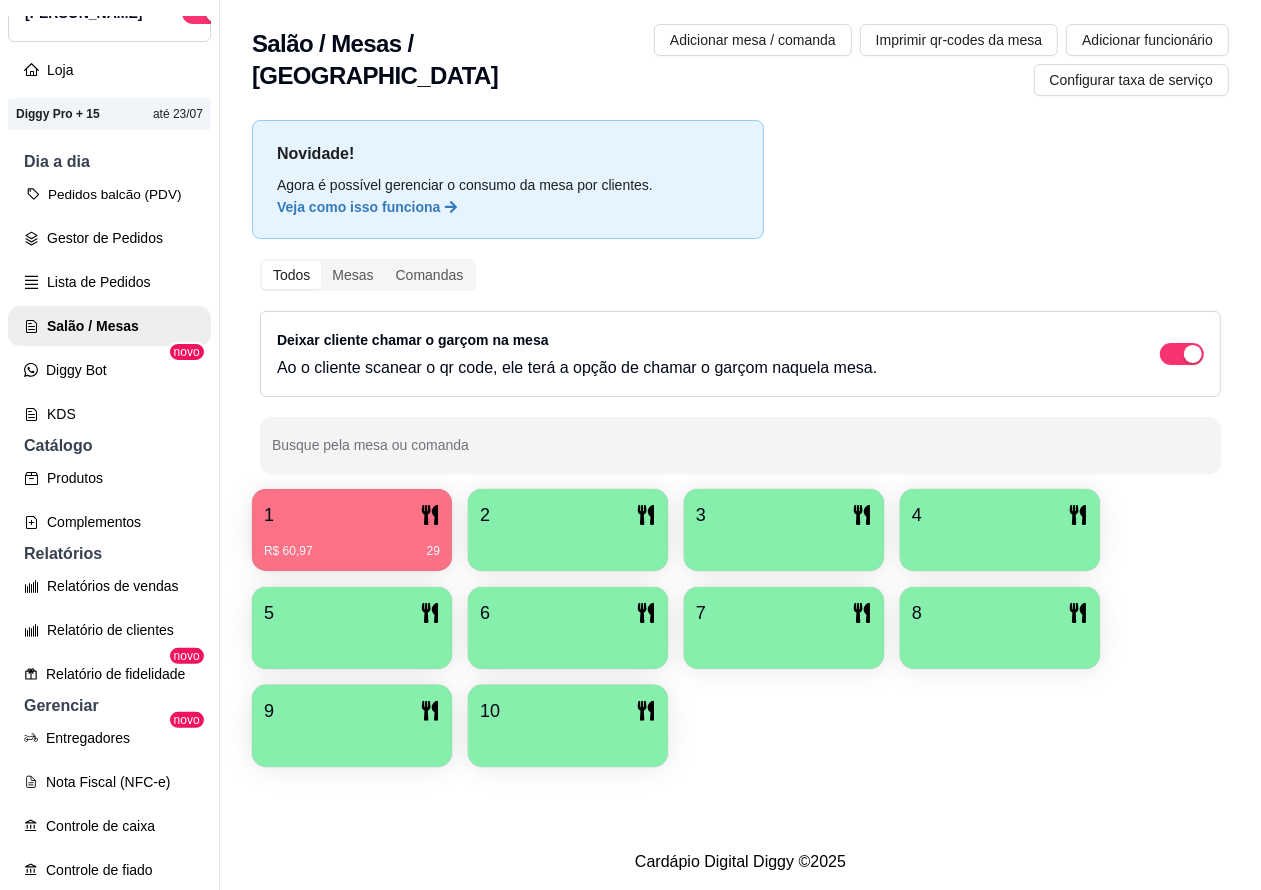 click on "Pedidos balcão (PDV)" at bounding box center [109, 194] 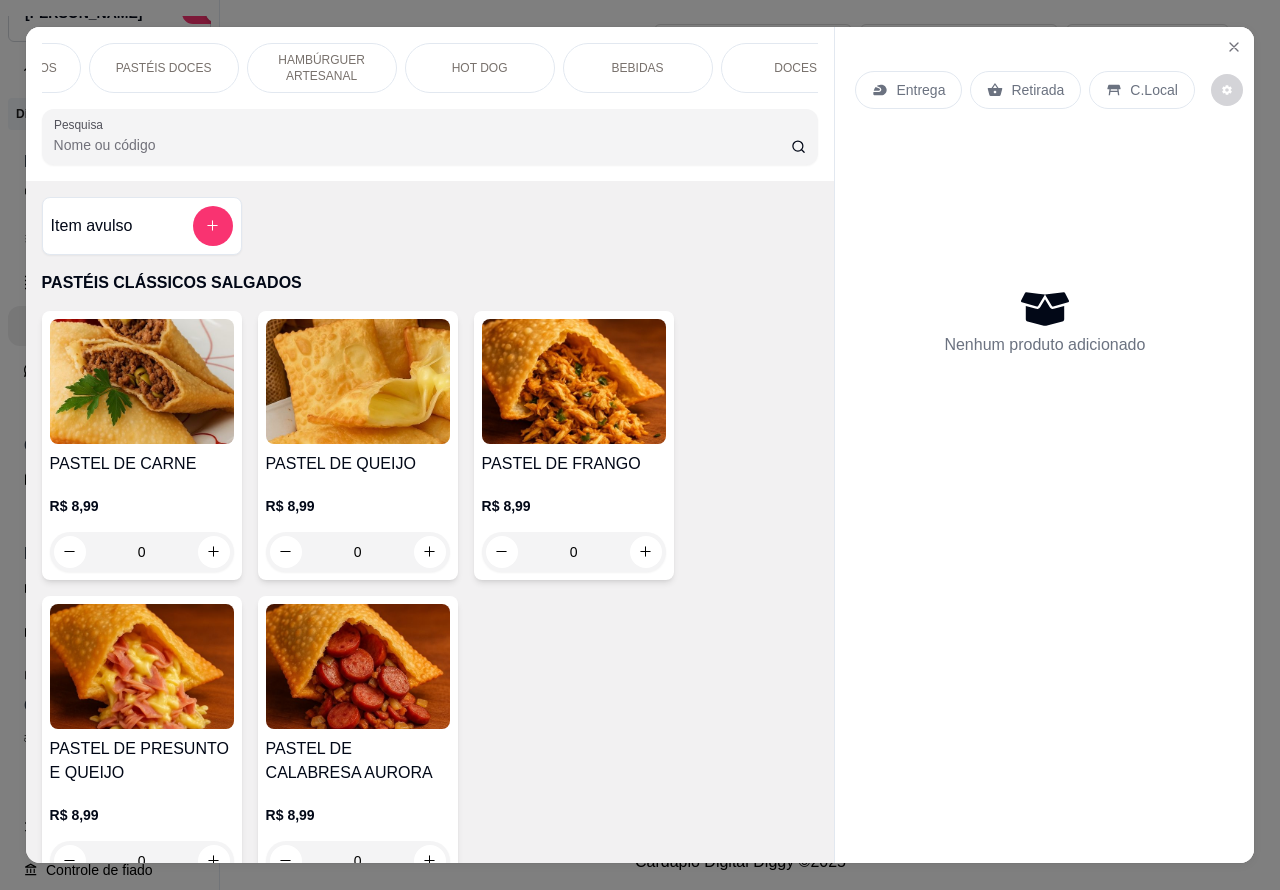 scroll, scrollTop: 0, scrollLeft: 431, axis: horizontal 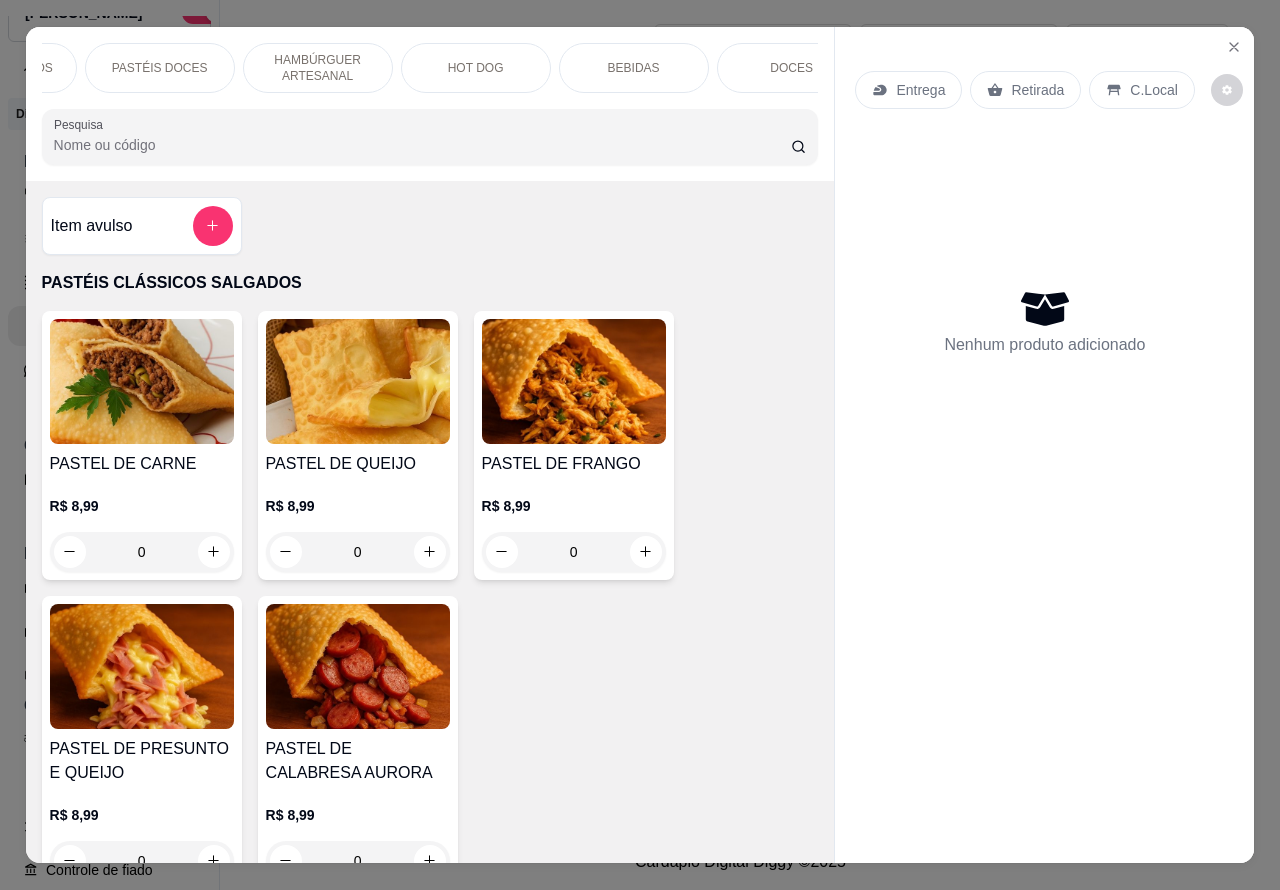 click on "DOCES" at bounding box center (791, 68) 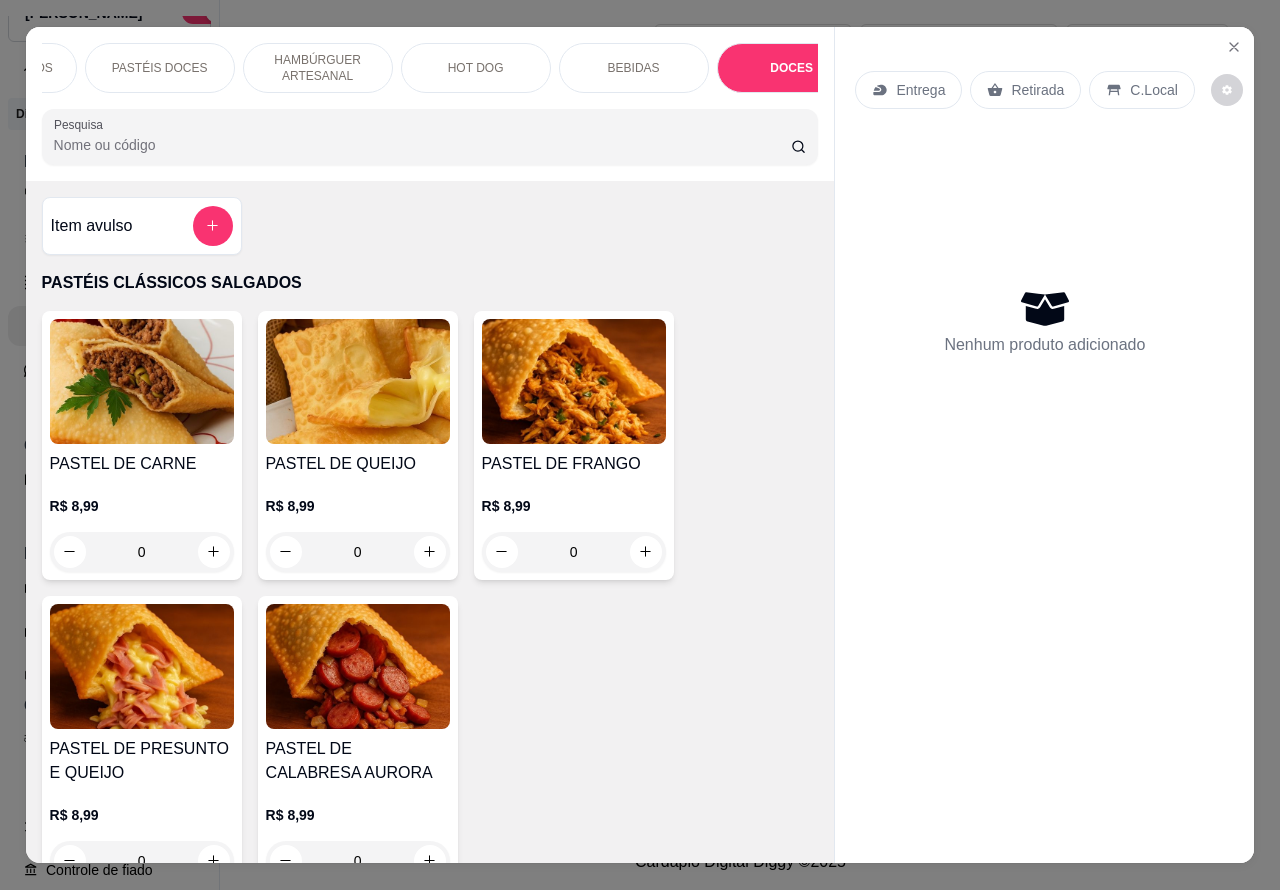 scroll, scrollTop: 8495, scrollLeft: 0, axis: vertical 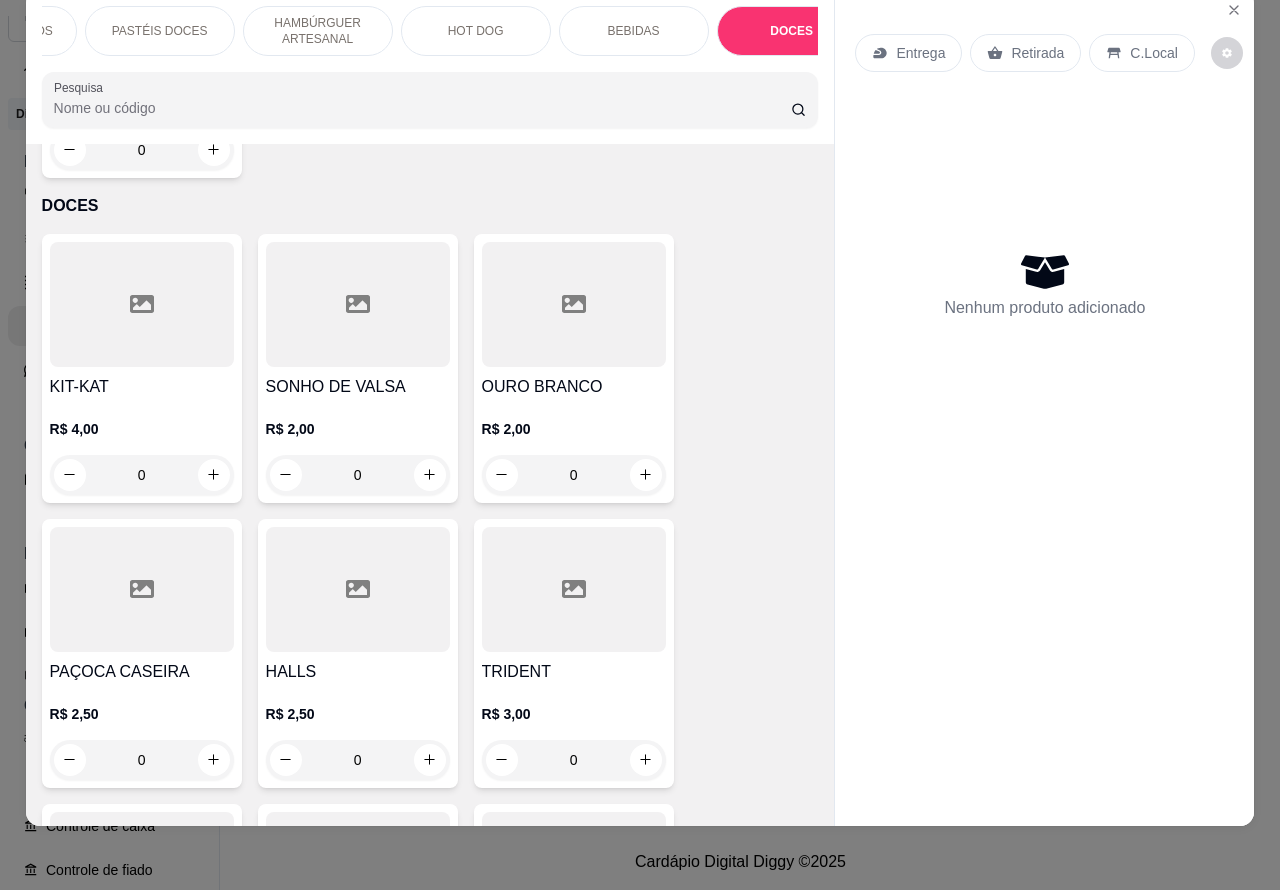 click on "PASTÉIS DOCES" at bounding box center (160, 31) 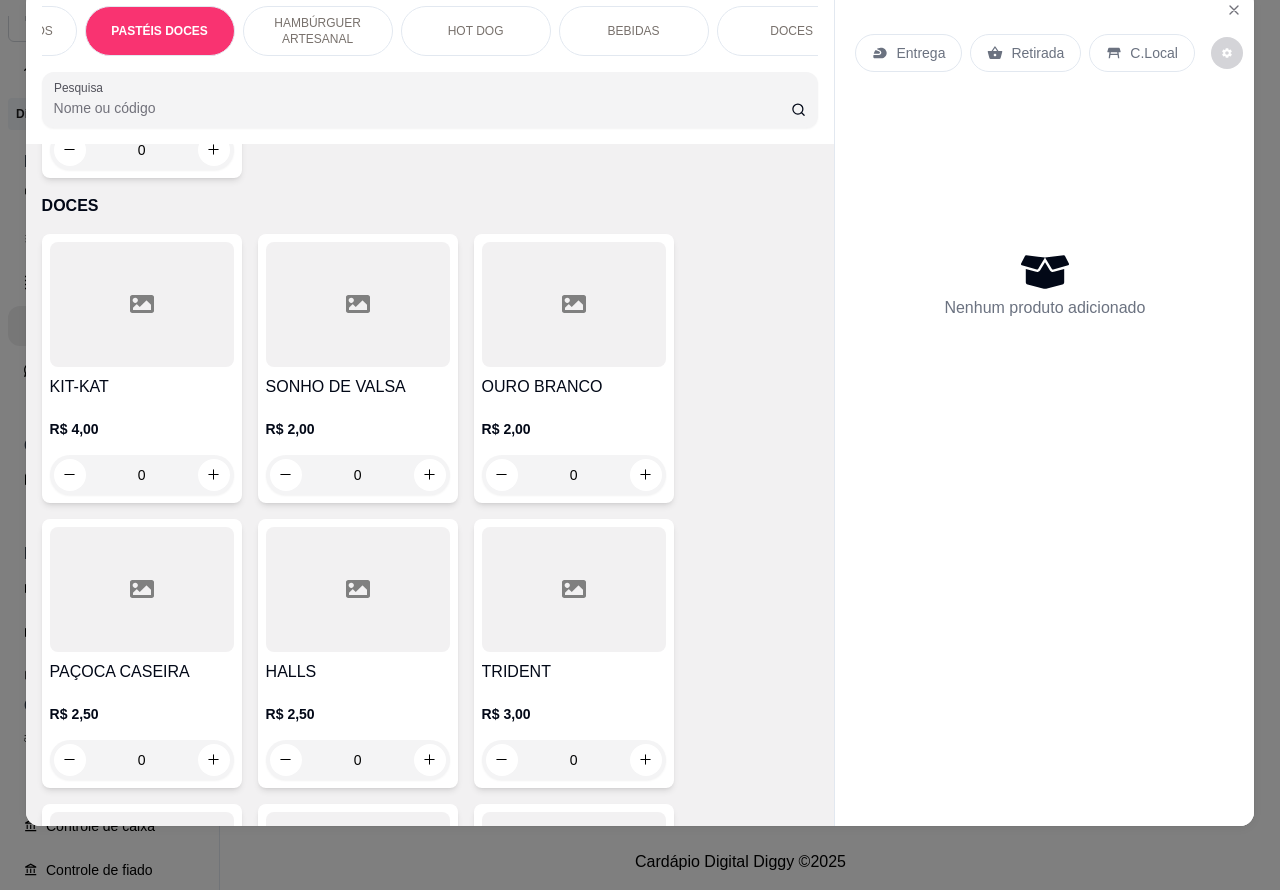 scroll, scrollTop: 3585, scrollLeft: 0, axis: vertical 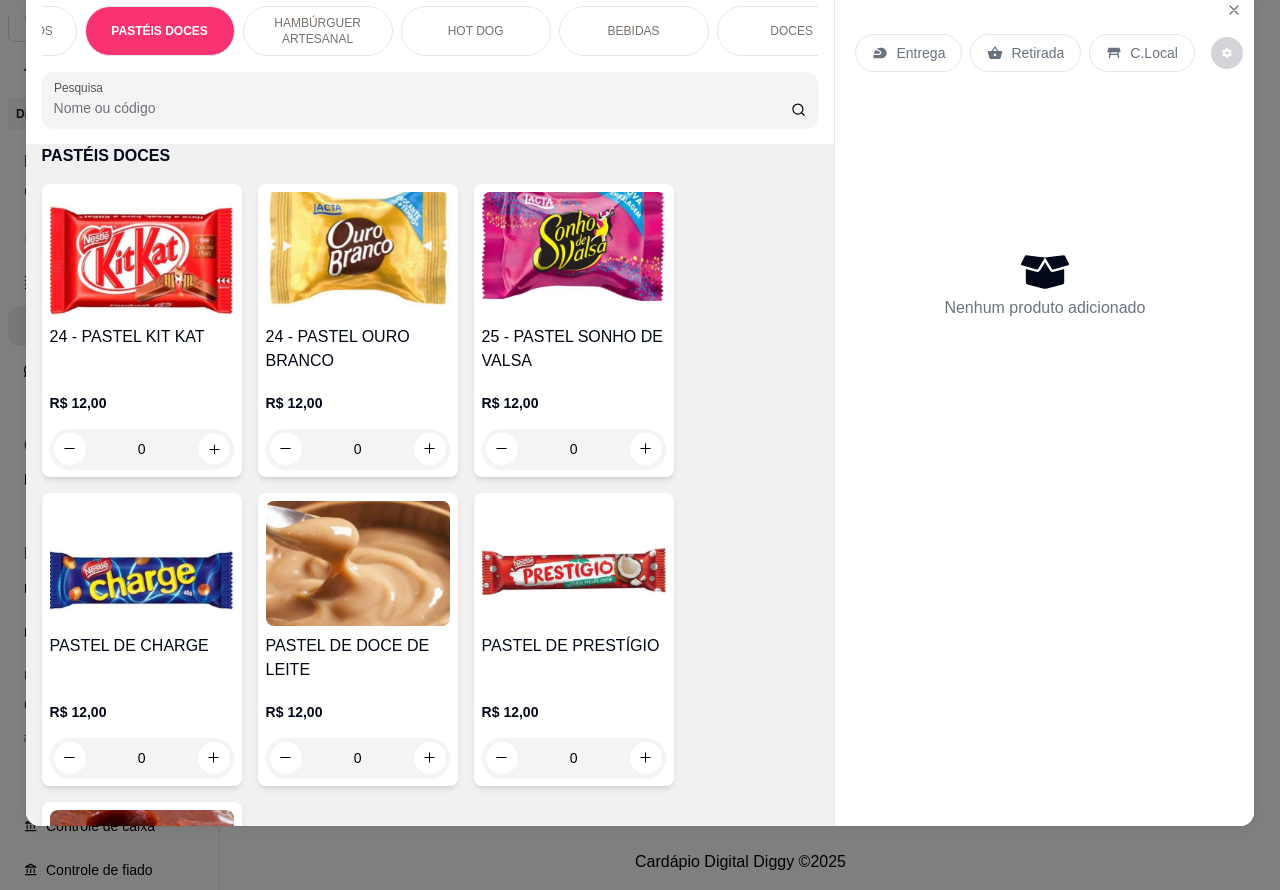 click 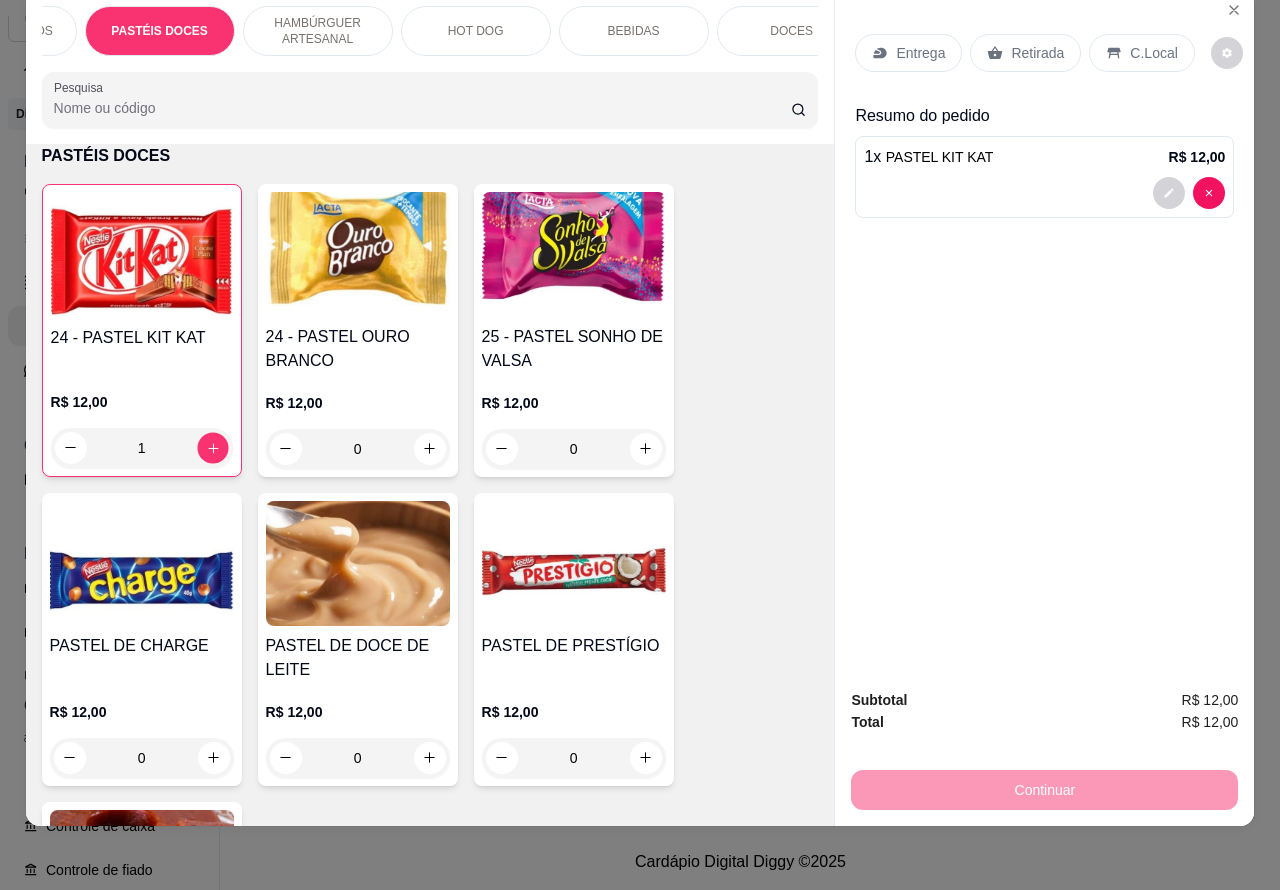 click 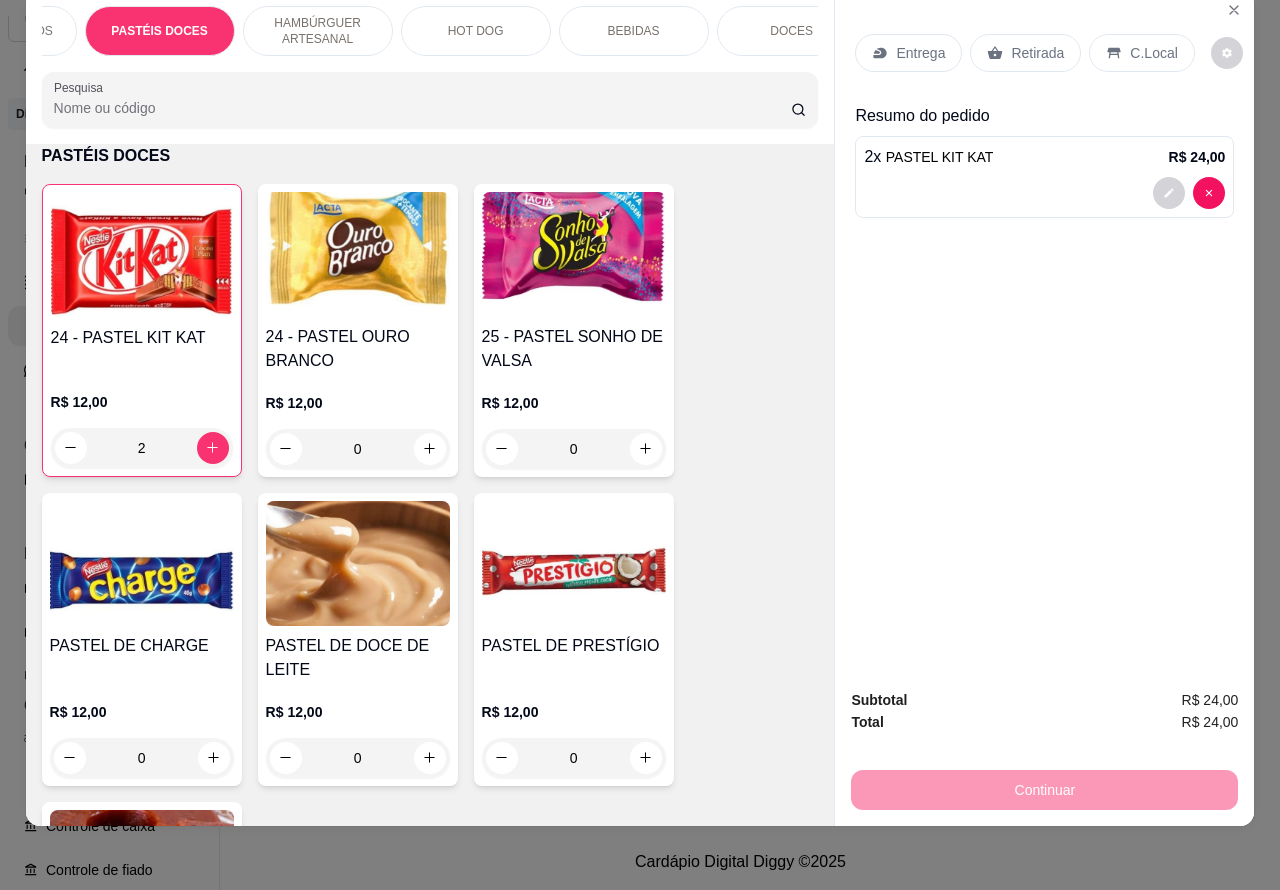 click 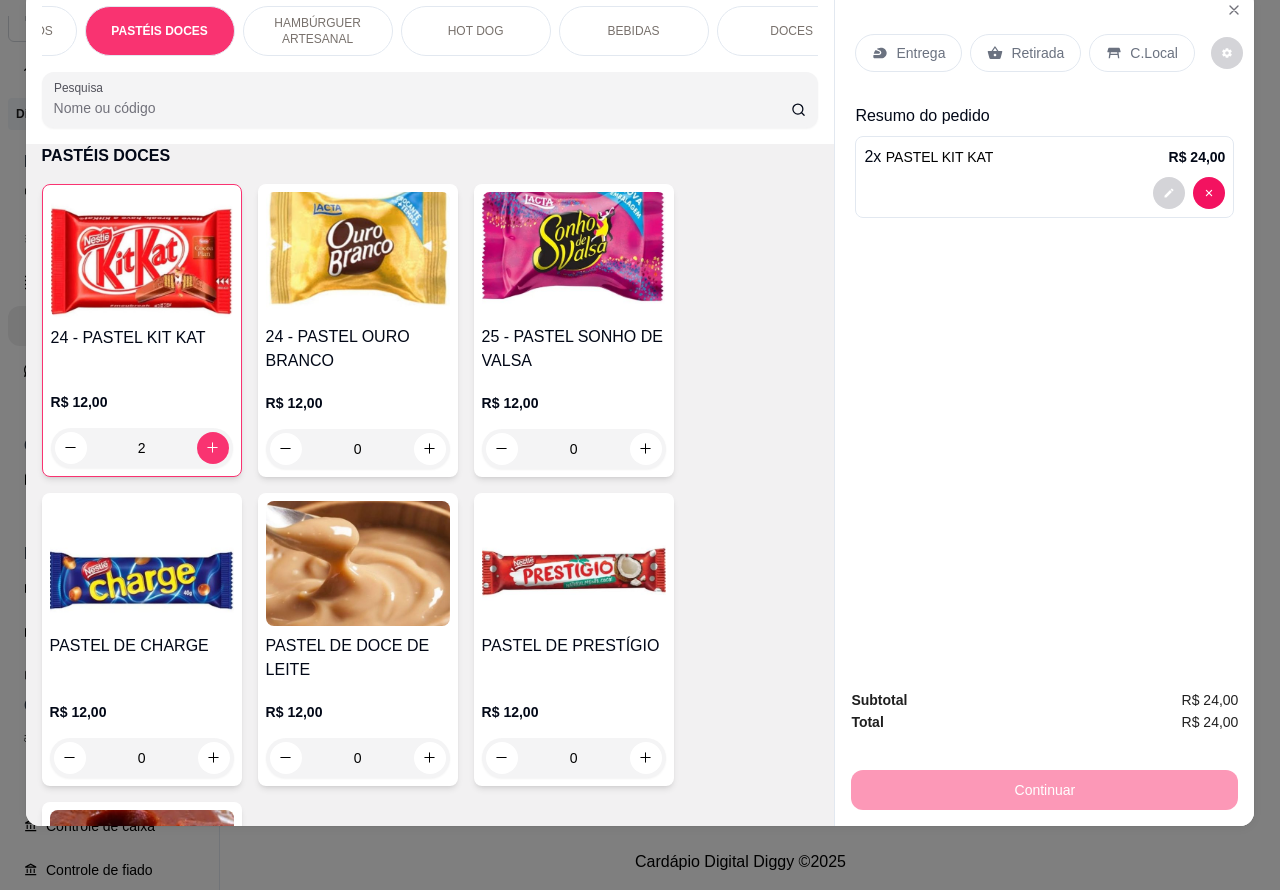 type on "3" 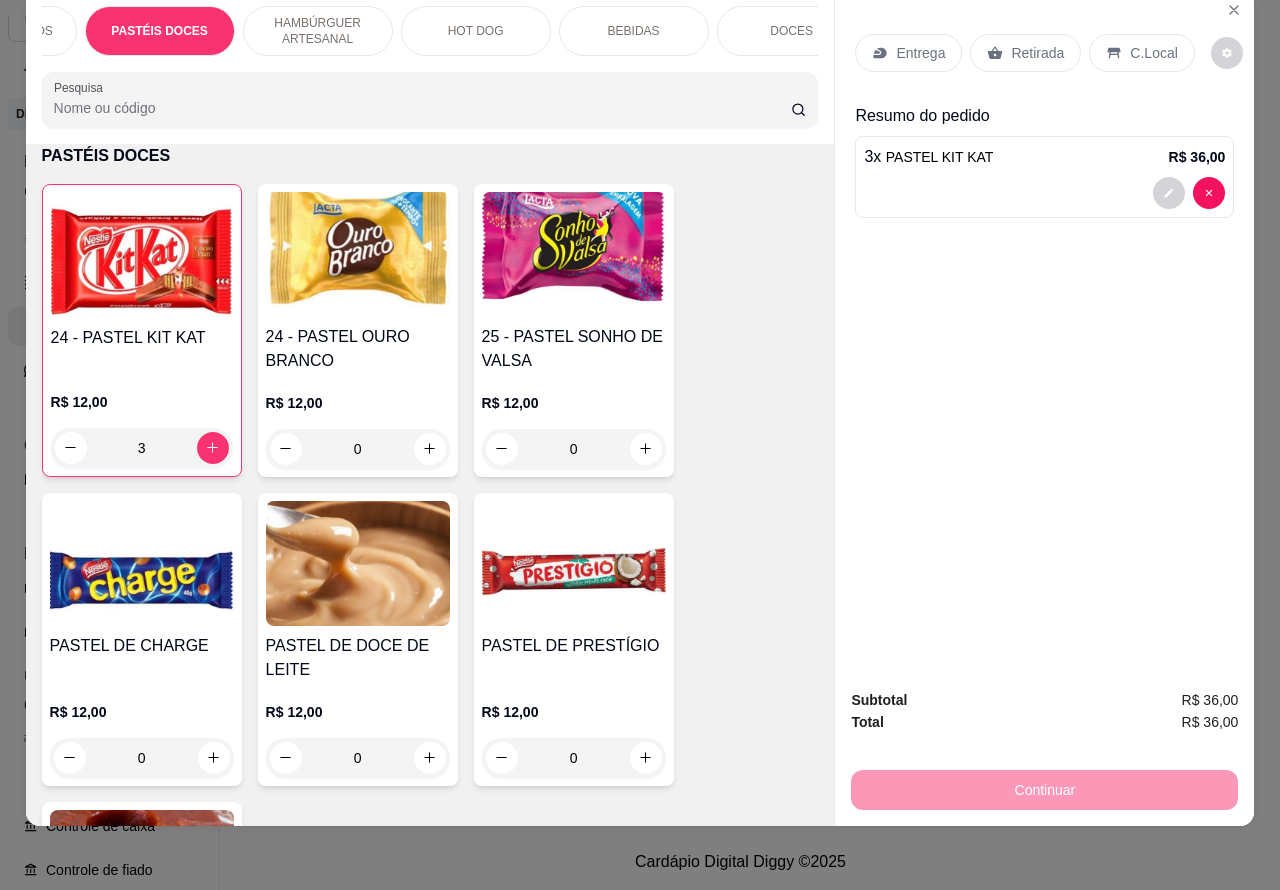 click at bounding box center [1044, 193] 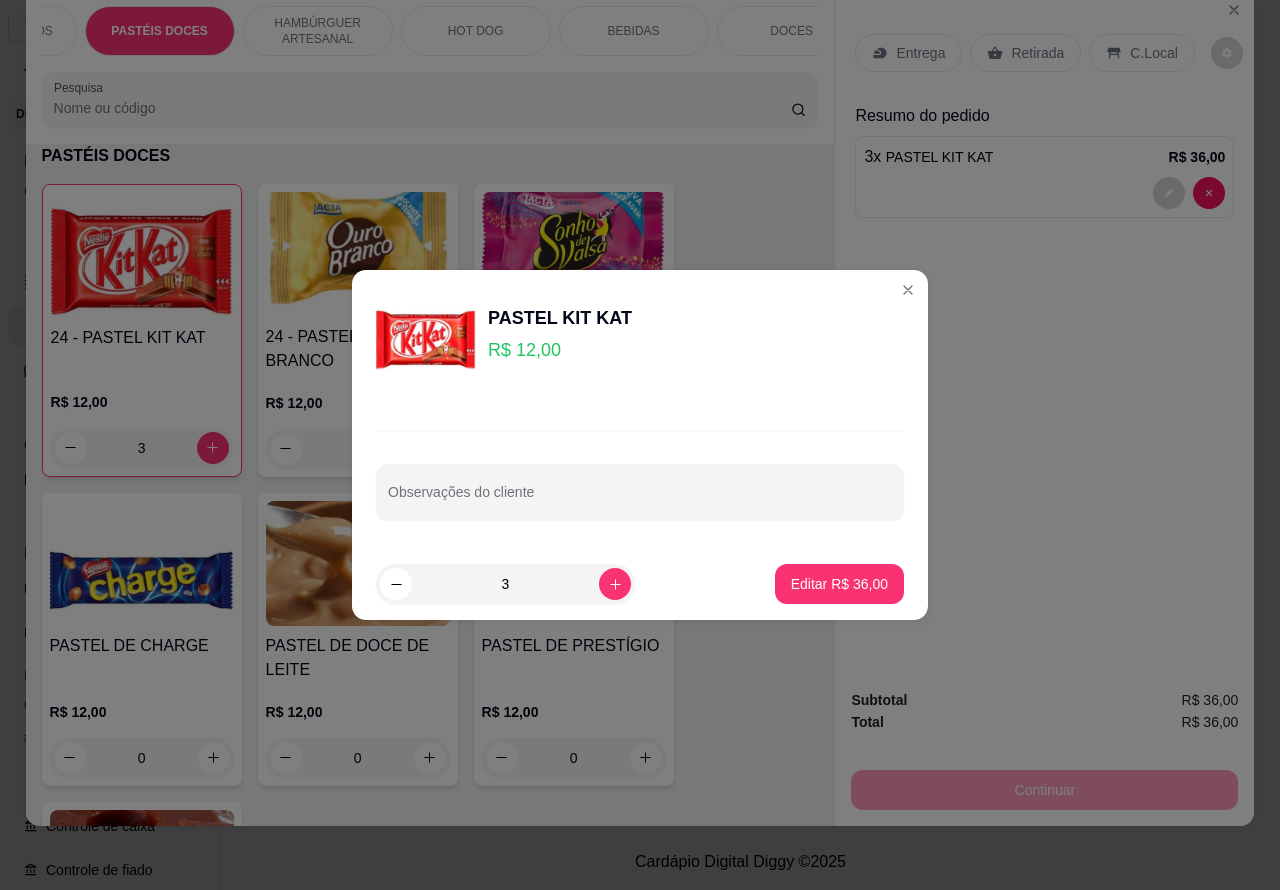 click on "Observações do cliente" at bounding box center (640, 500) 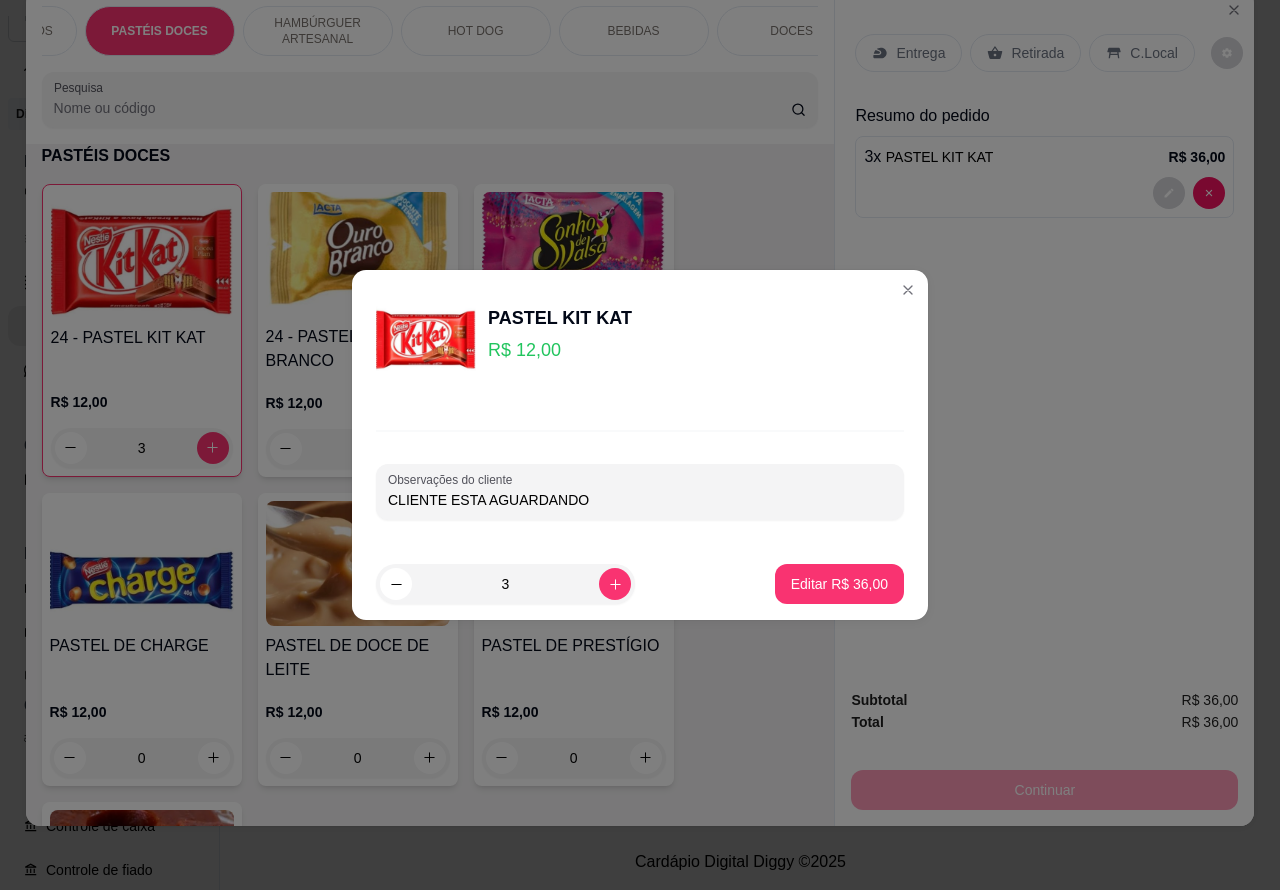 type on "CLIENTE ESTA AGUARDANDO" 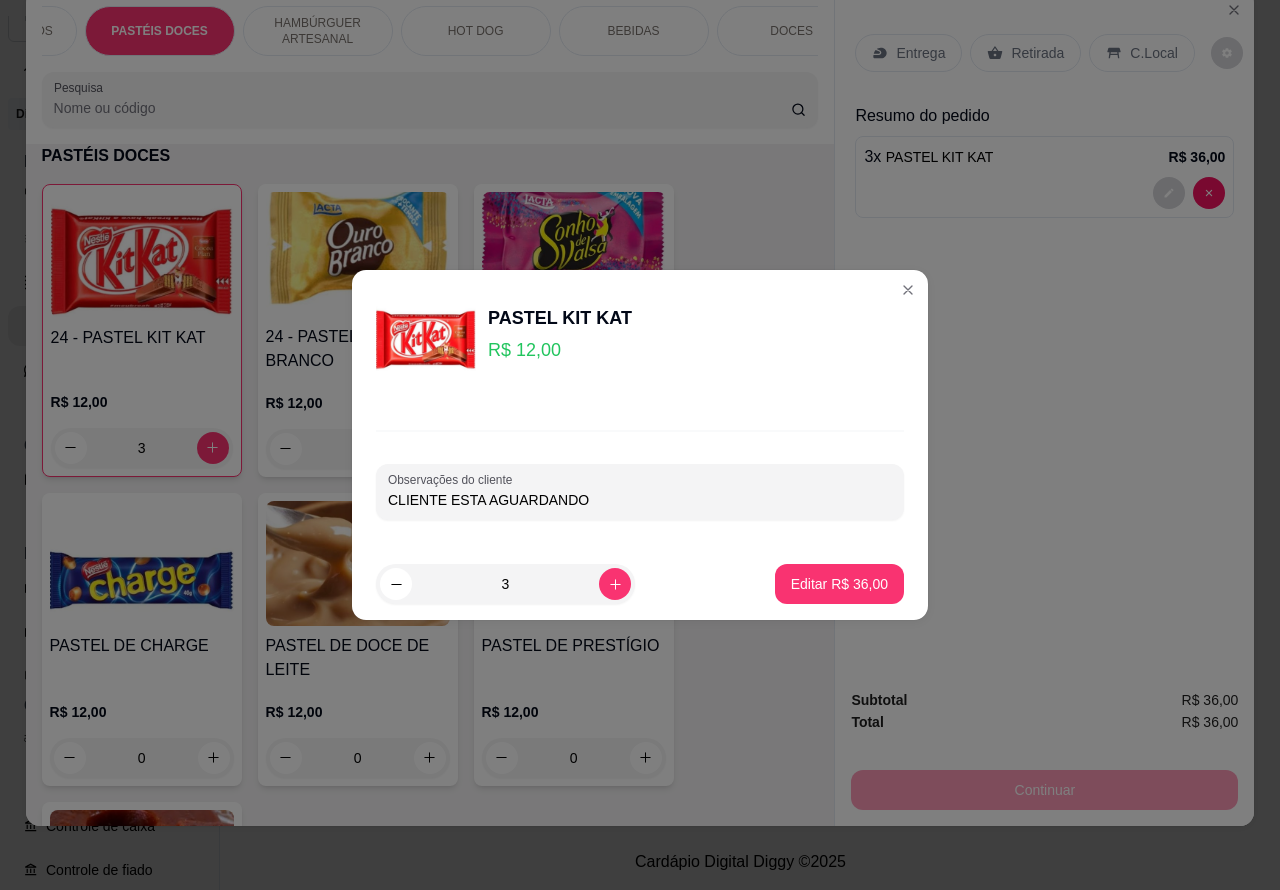click on "Editar   R$ 36,00" at bounding box center [839, 584] 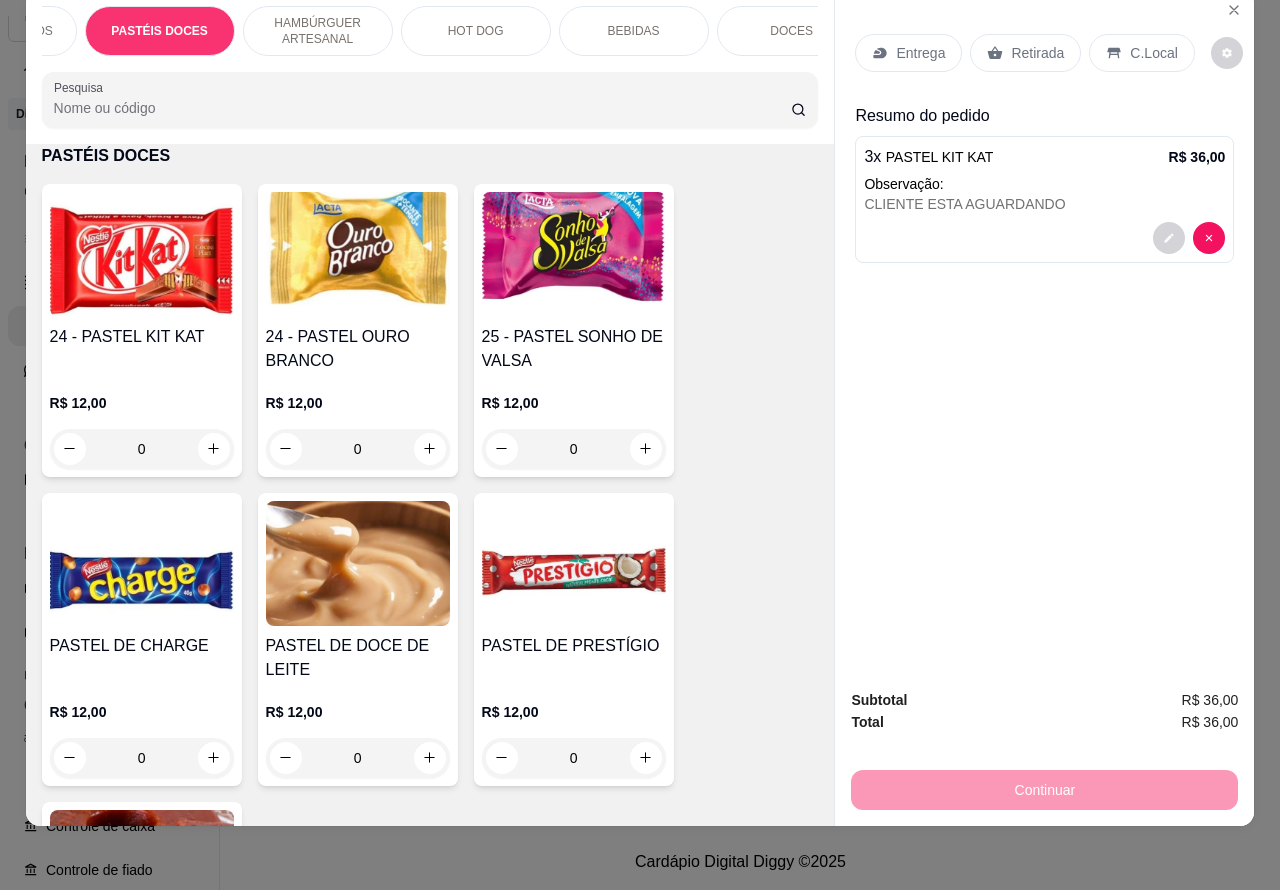 click on "Retirada" at bounding box center [1037, 53] 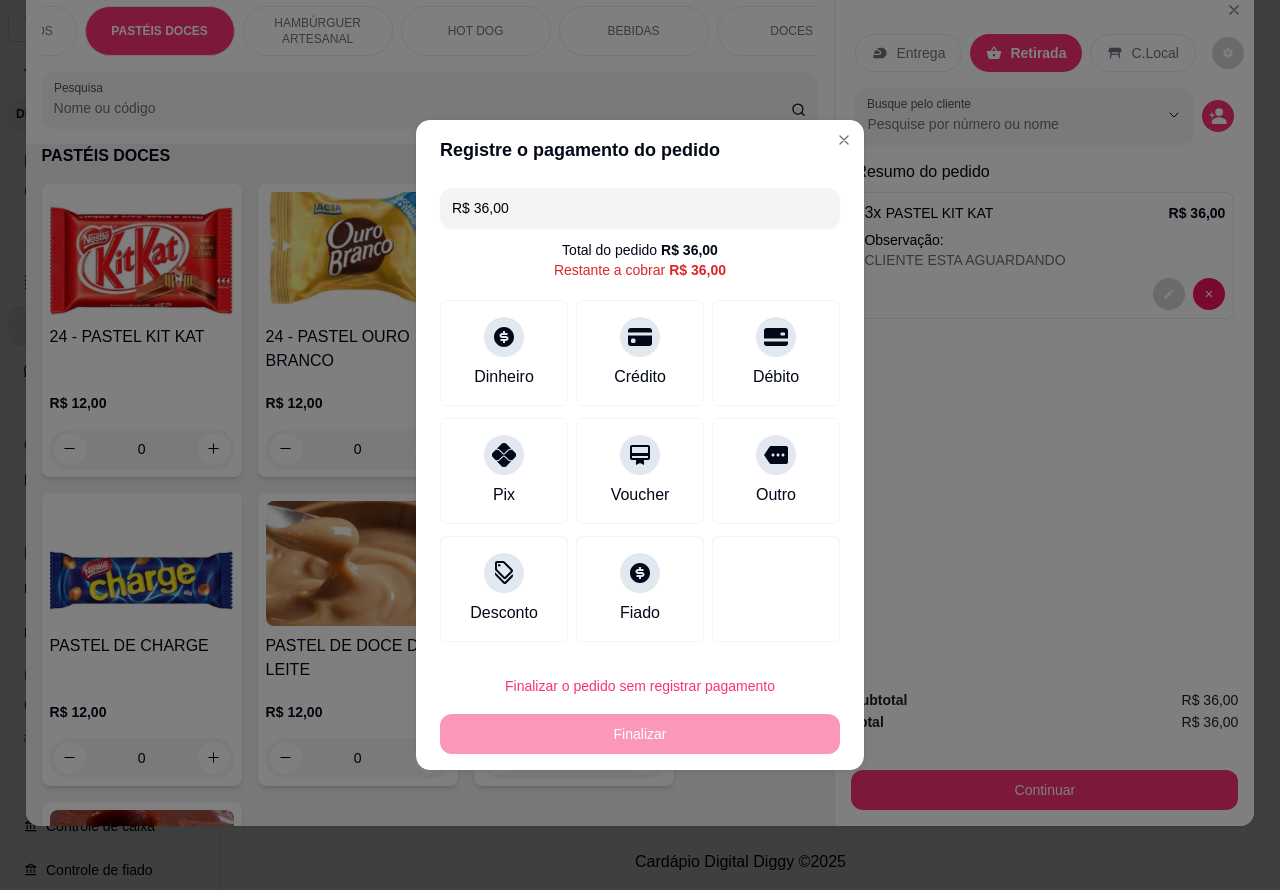 click on "Finalizar o pedido sem registrar pagamento" at bounding box center (640, 686) 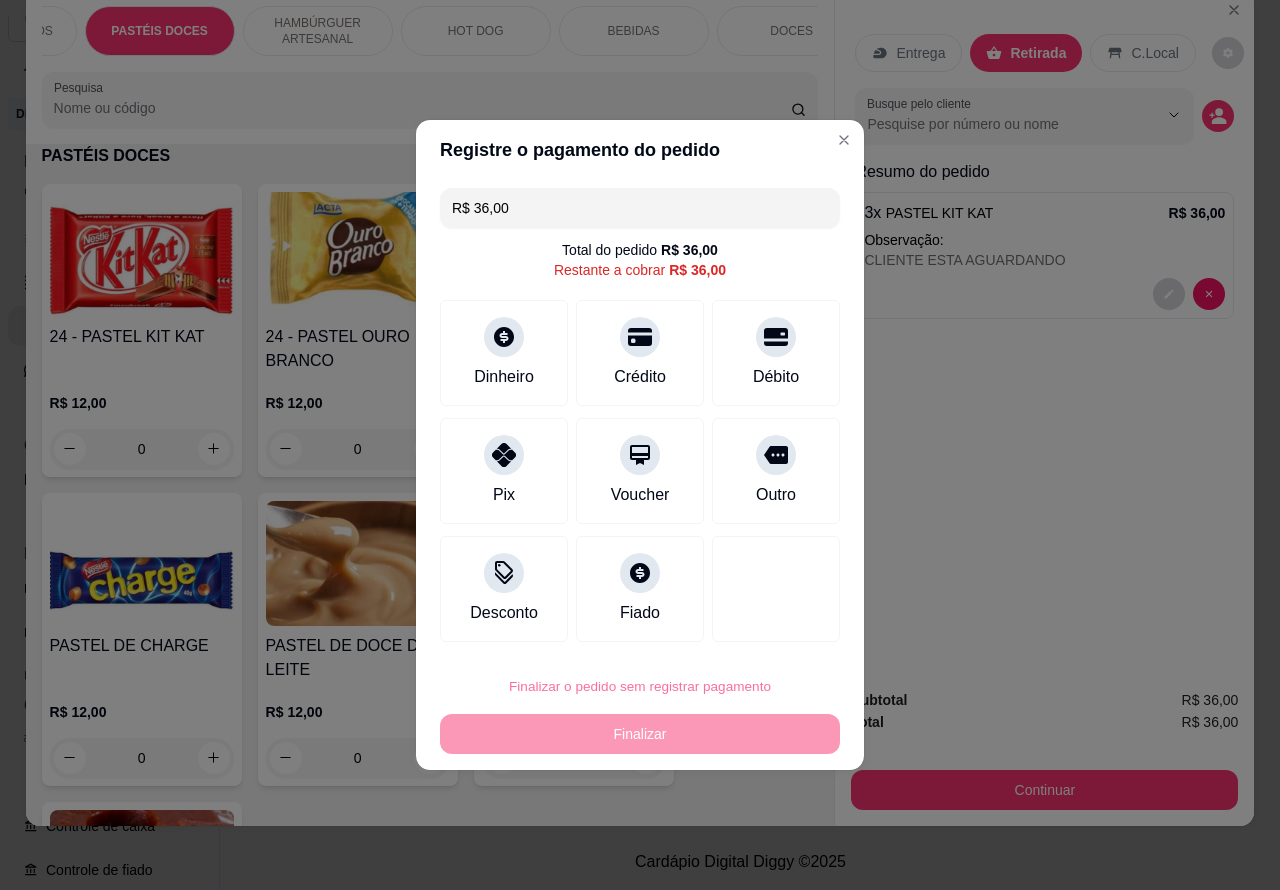 click on "Confirmar" at bounding box center (760, 630) 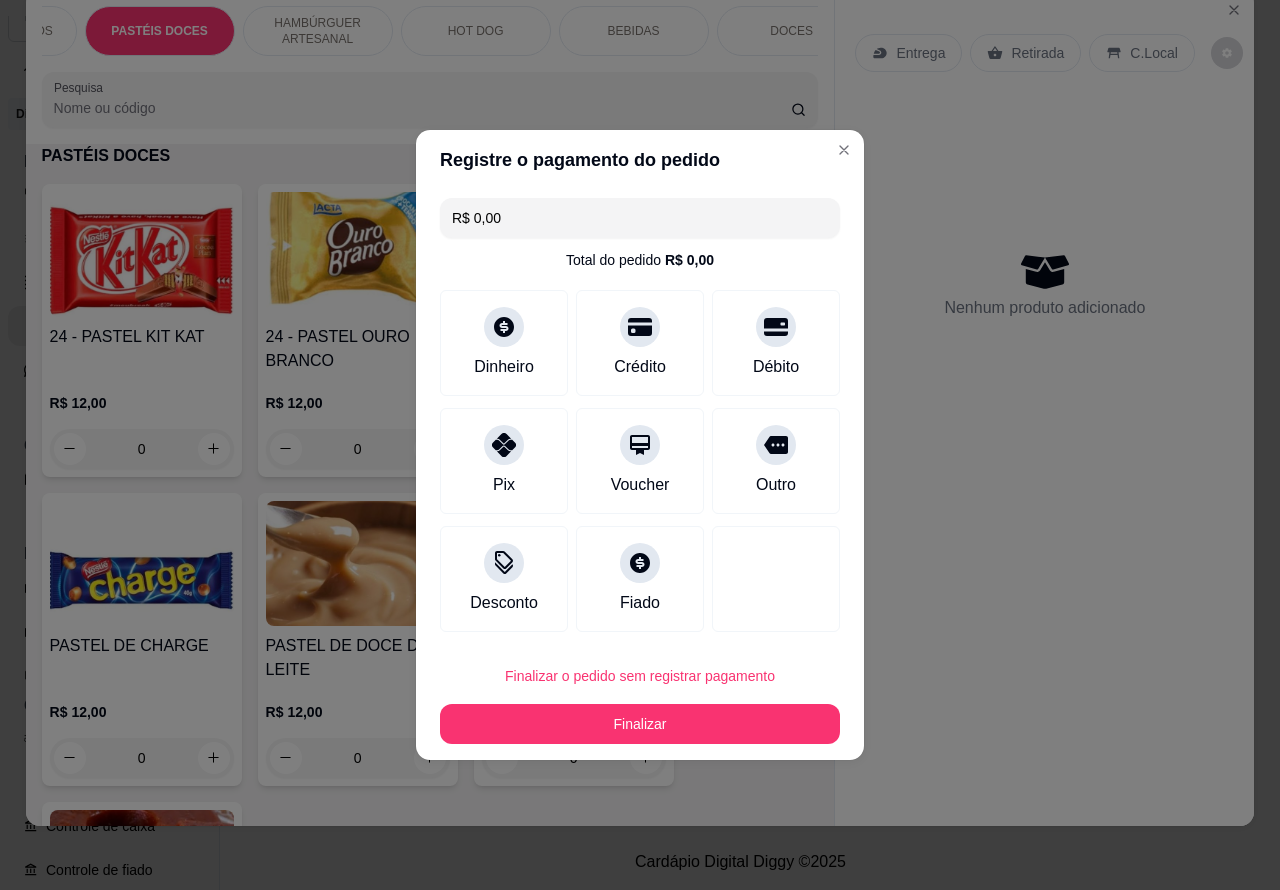 type on "R$ 0,00" 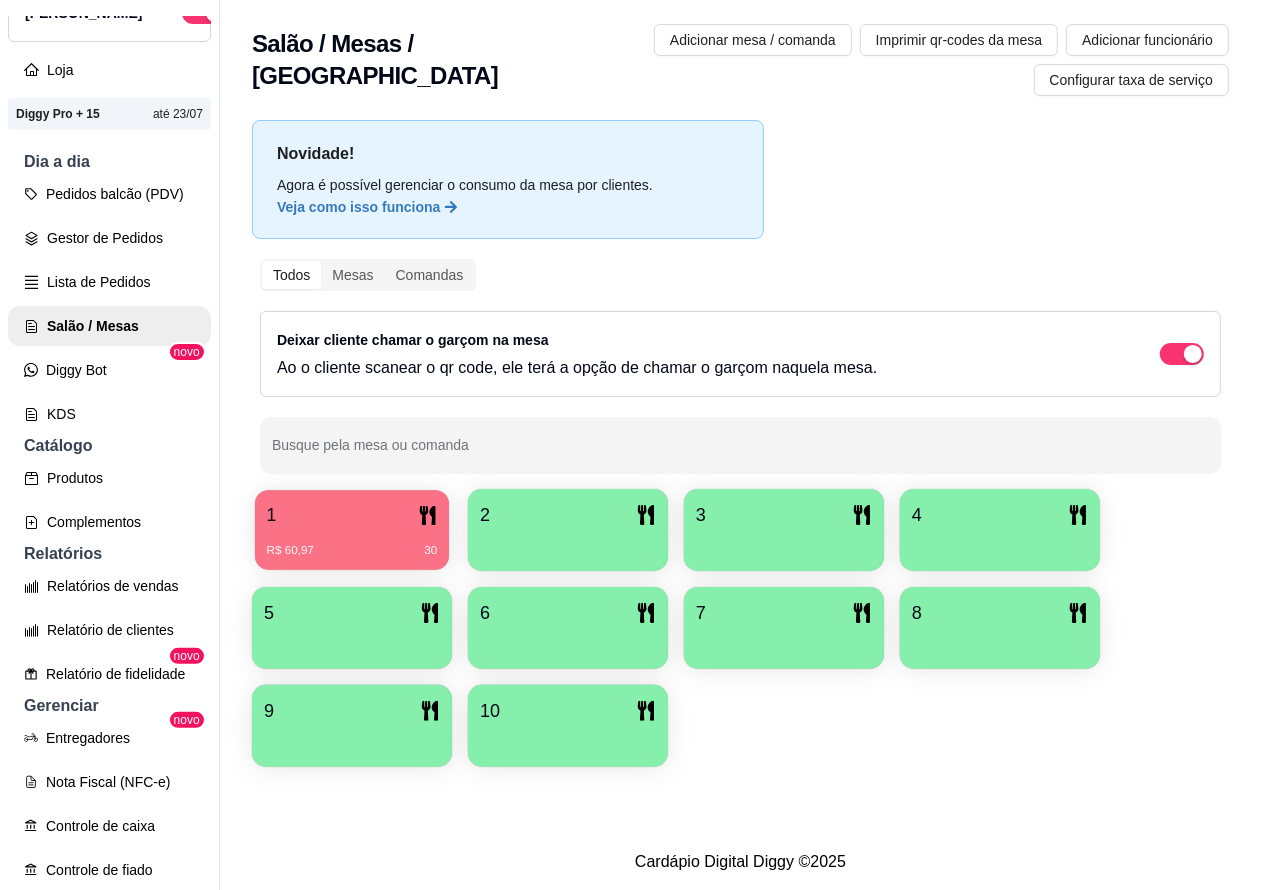 click on "R$ 60,97 30" at bounding box center (352, 543) 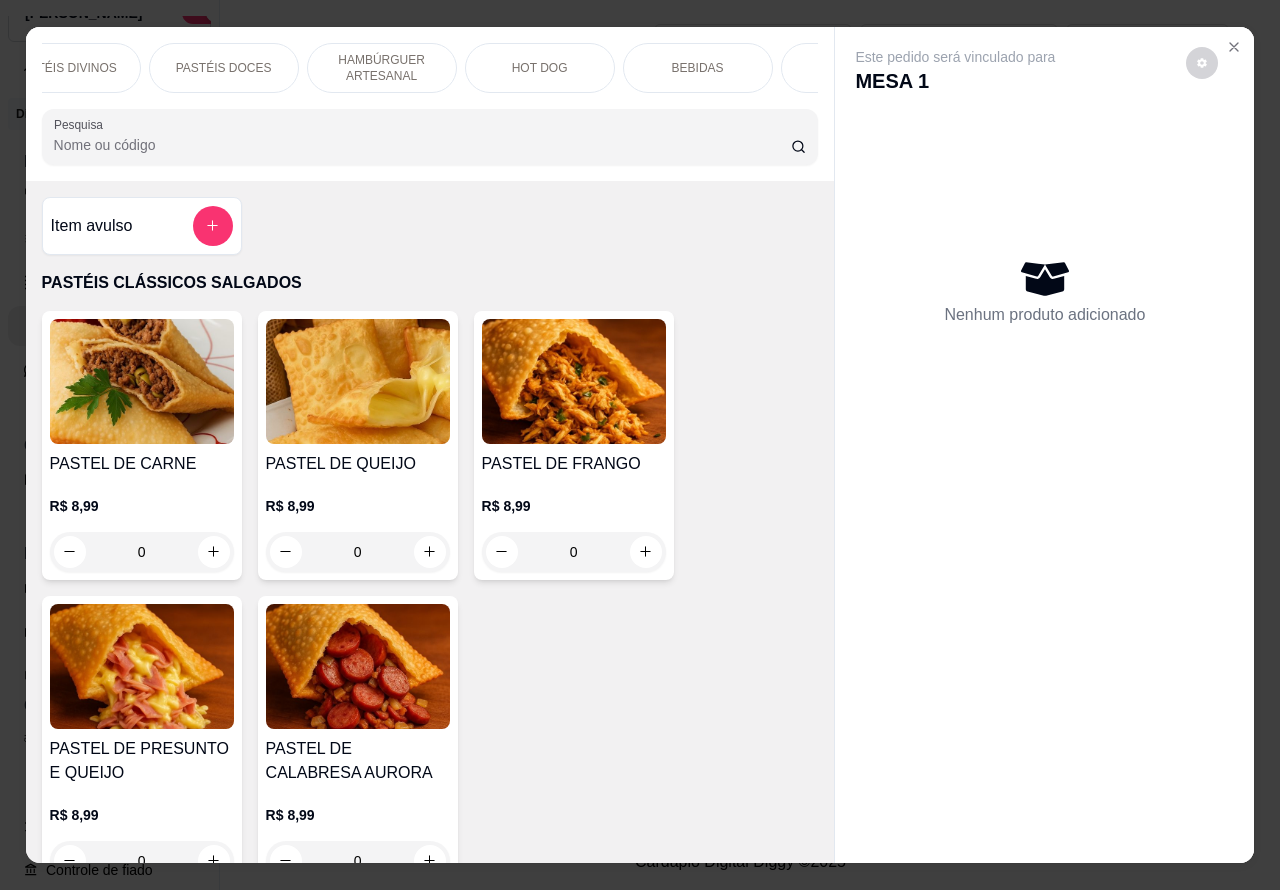 scroll, scrollTop: 0, scrollLeft: 402, axis: horizontal 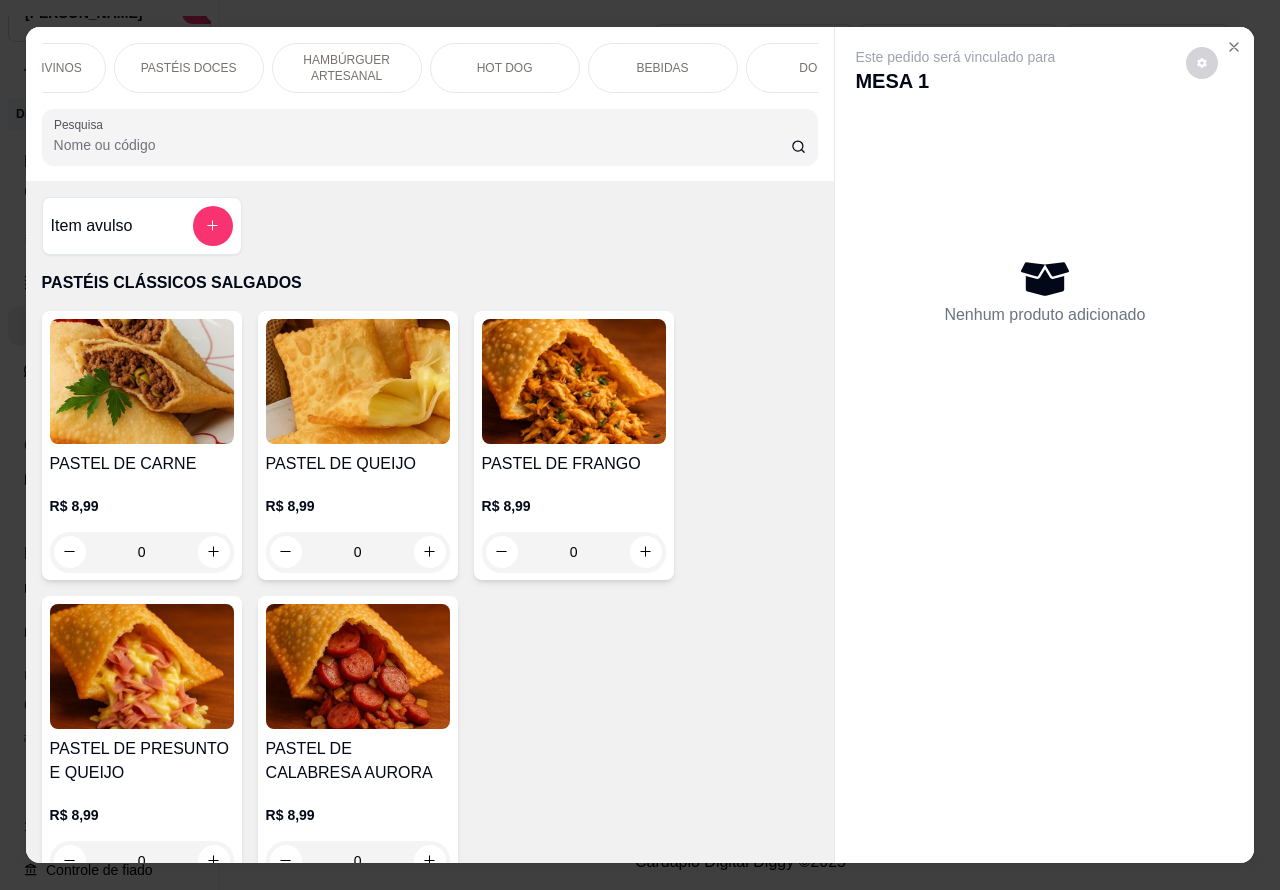 click on "BEBIDAS" at bounding box center (663, 68) 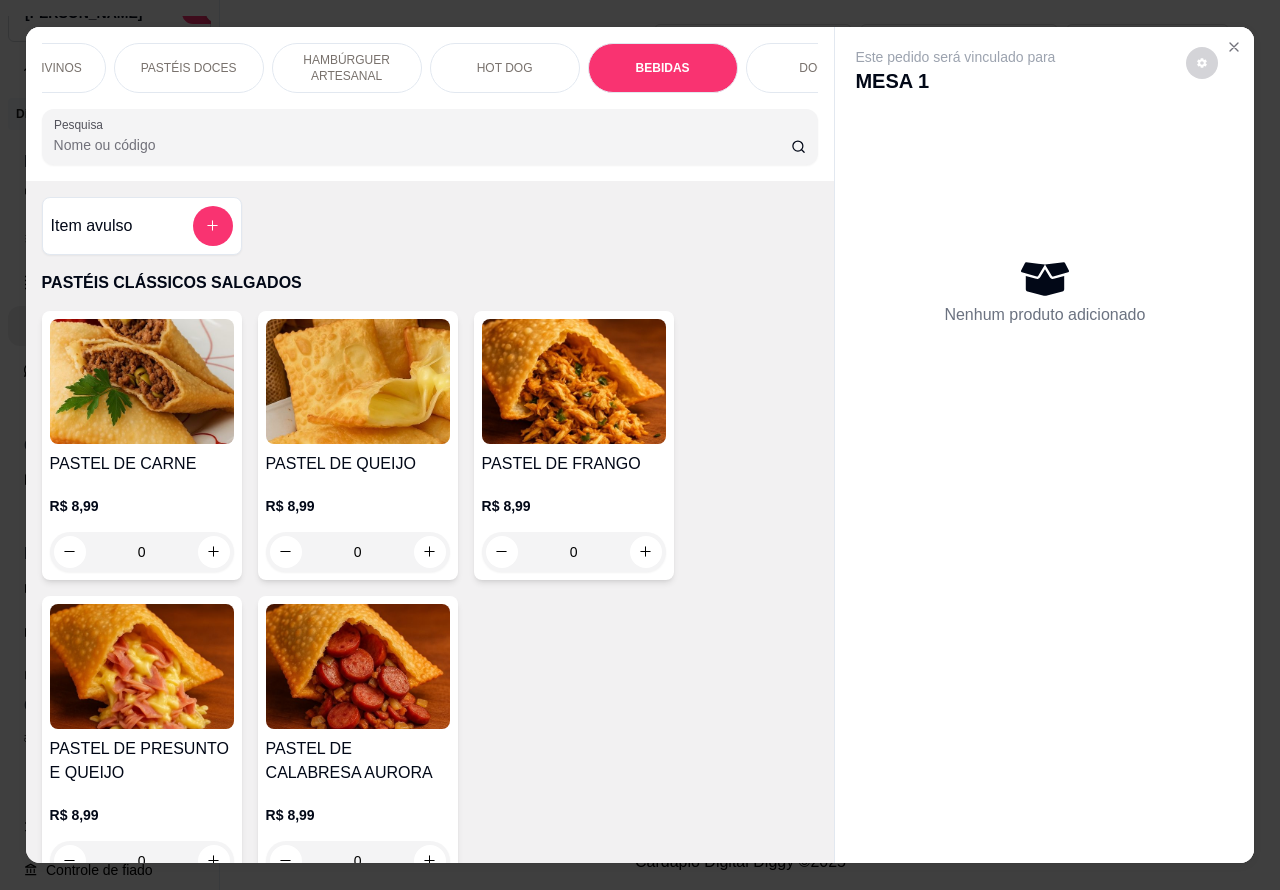 scroll, scrollTop: 6365, scrollLeft: 0, axis: vertical 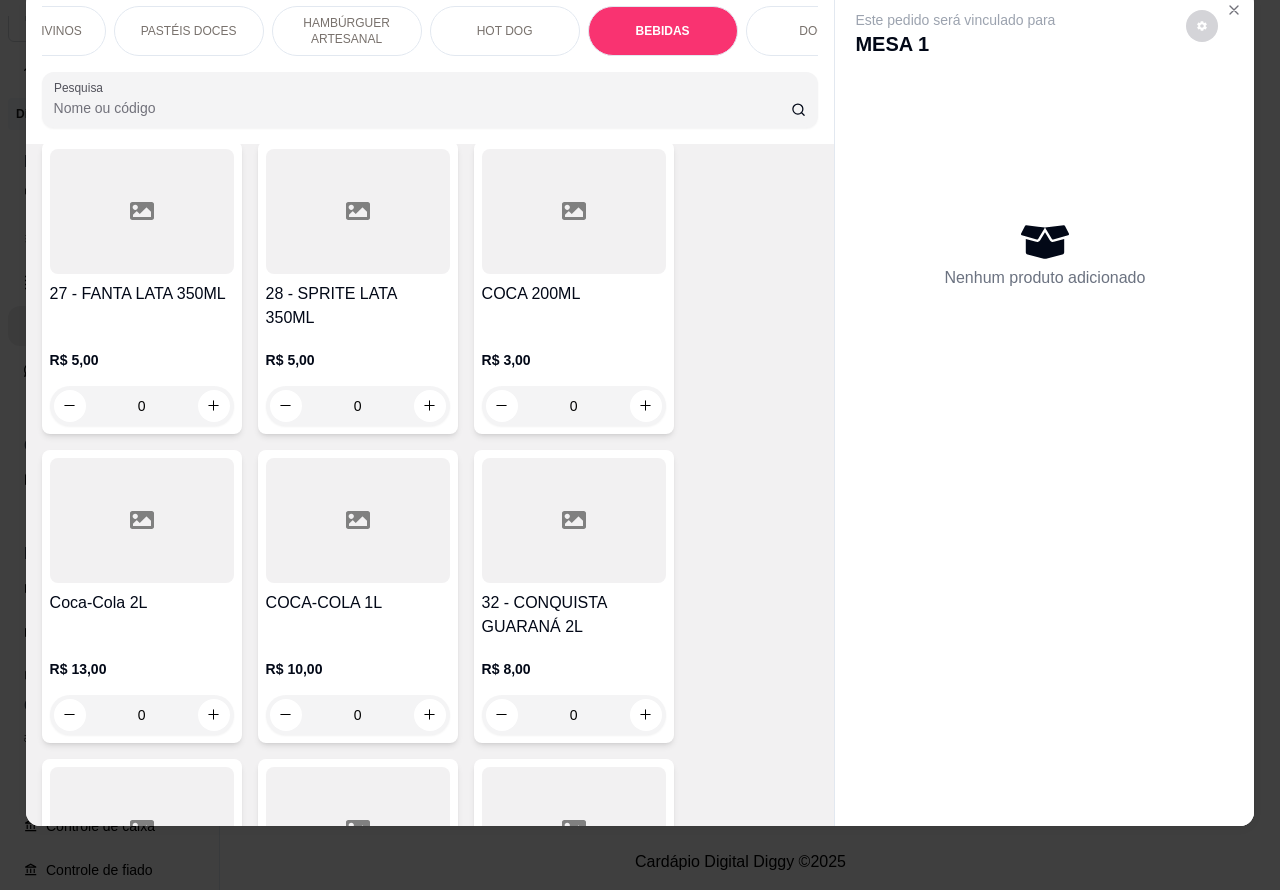 click 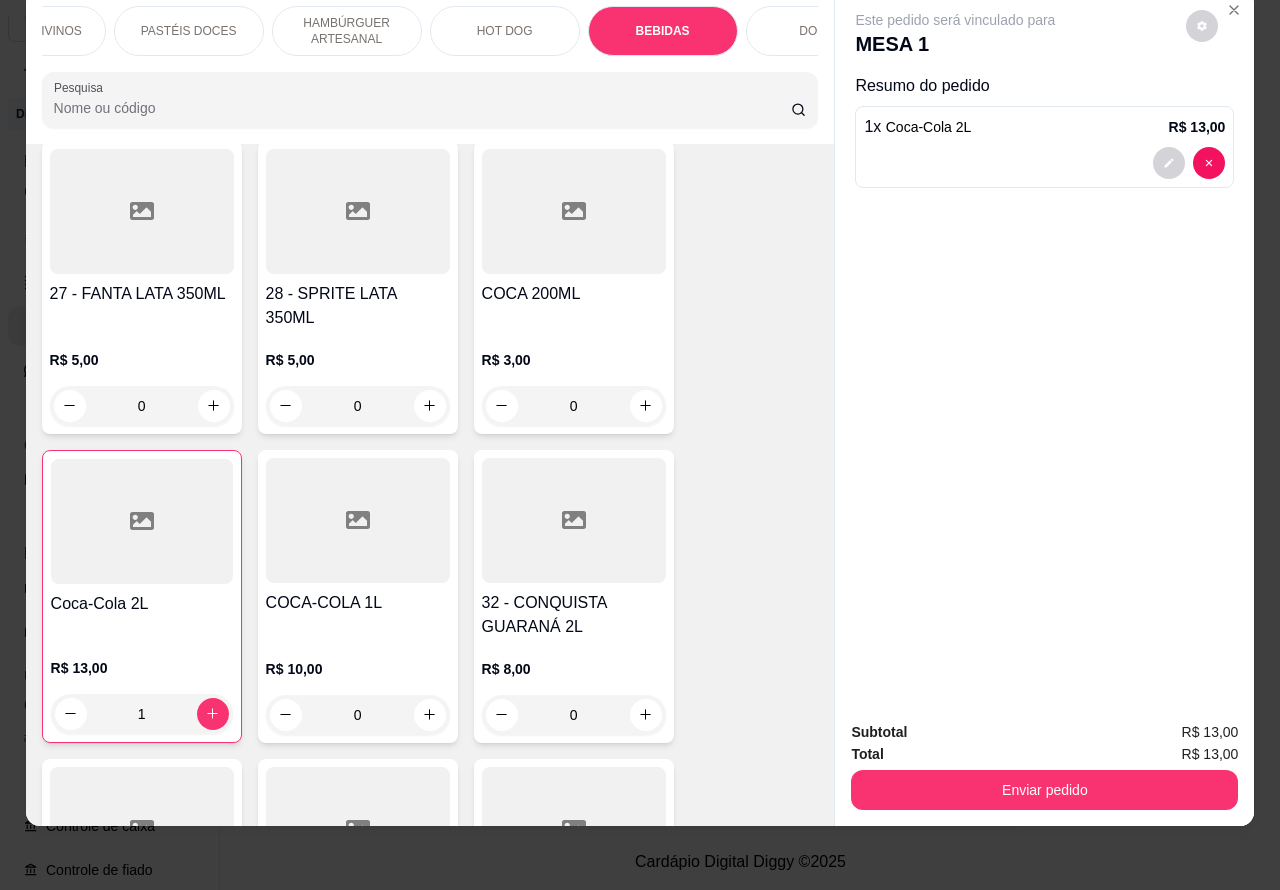 click on "Enviar pedido" at bounding box center [1044, 790] 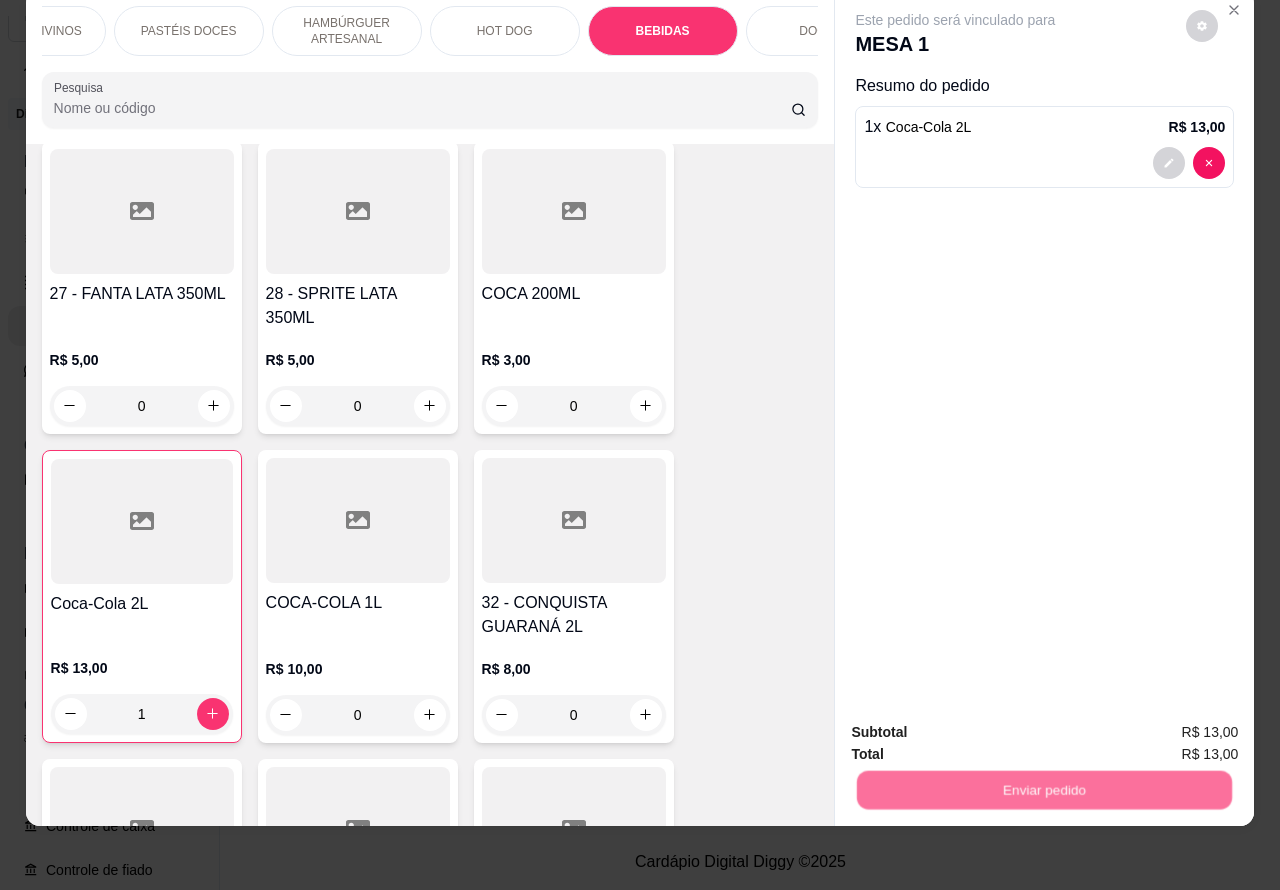 click on "Não registrar e enviar pedido" at bounding box center [977, 723] 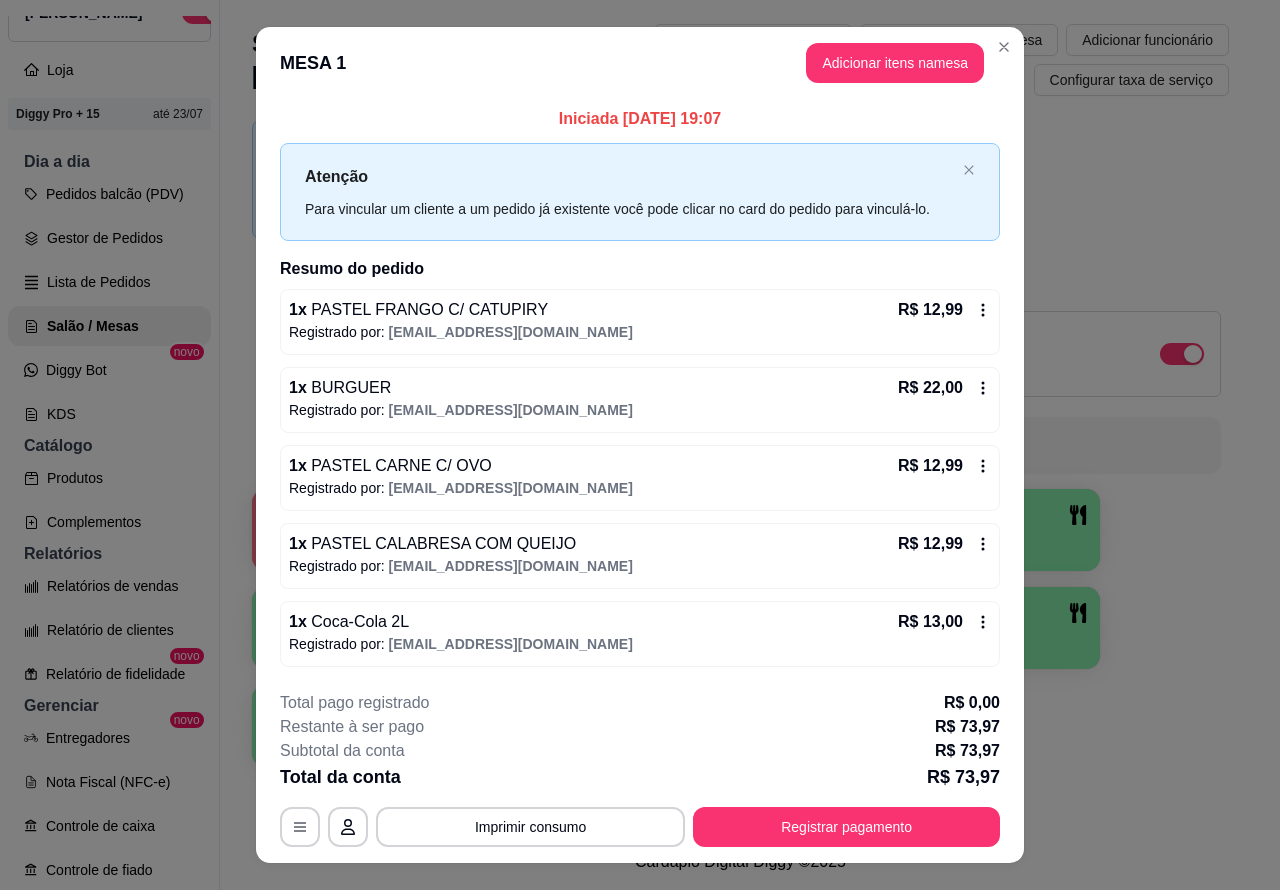 scroll, scrollTop: 37, scrollLeft: 0, axis: vertical 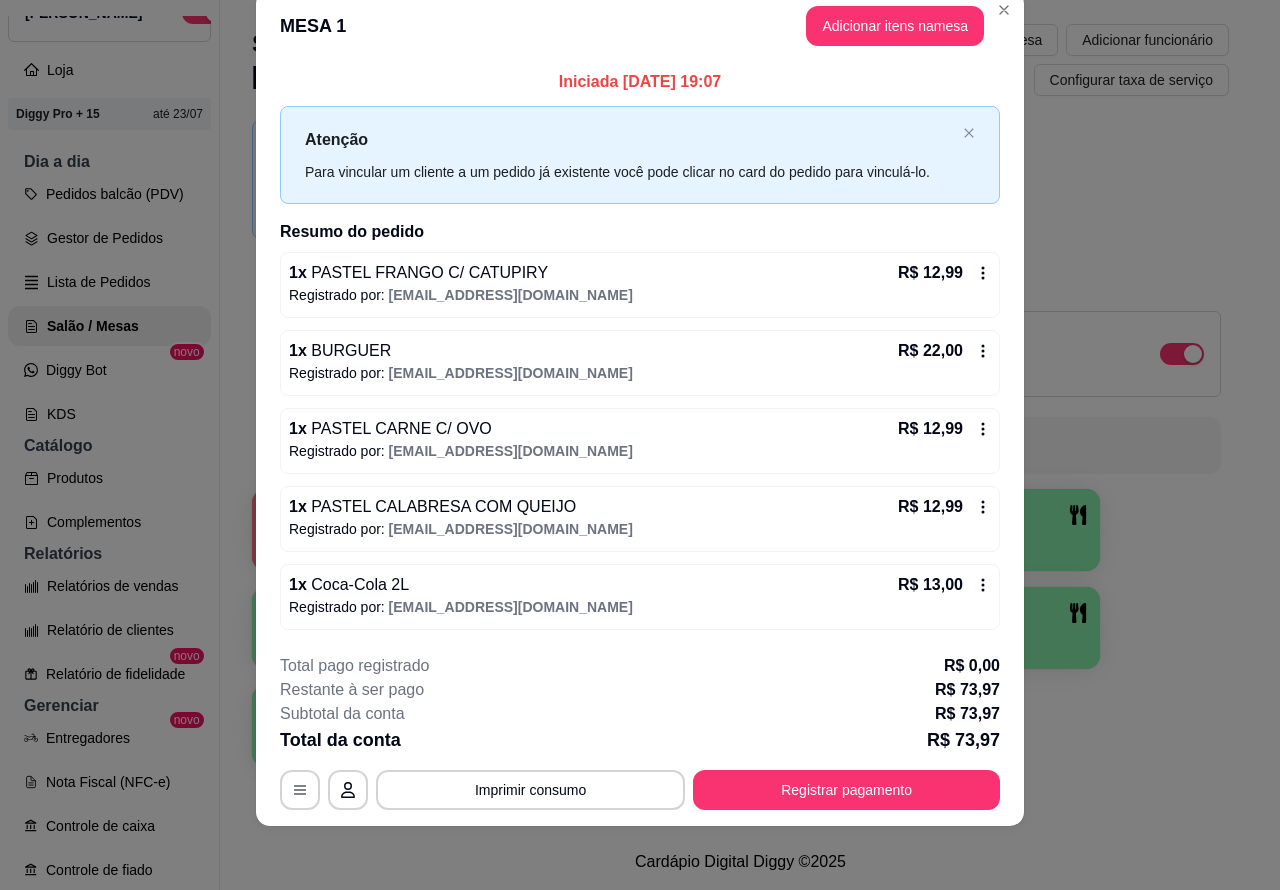 click on "Imprimir consumo" at bounding box center [530, 790] 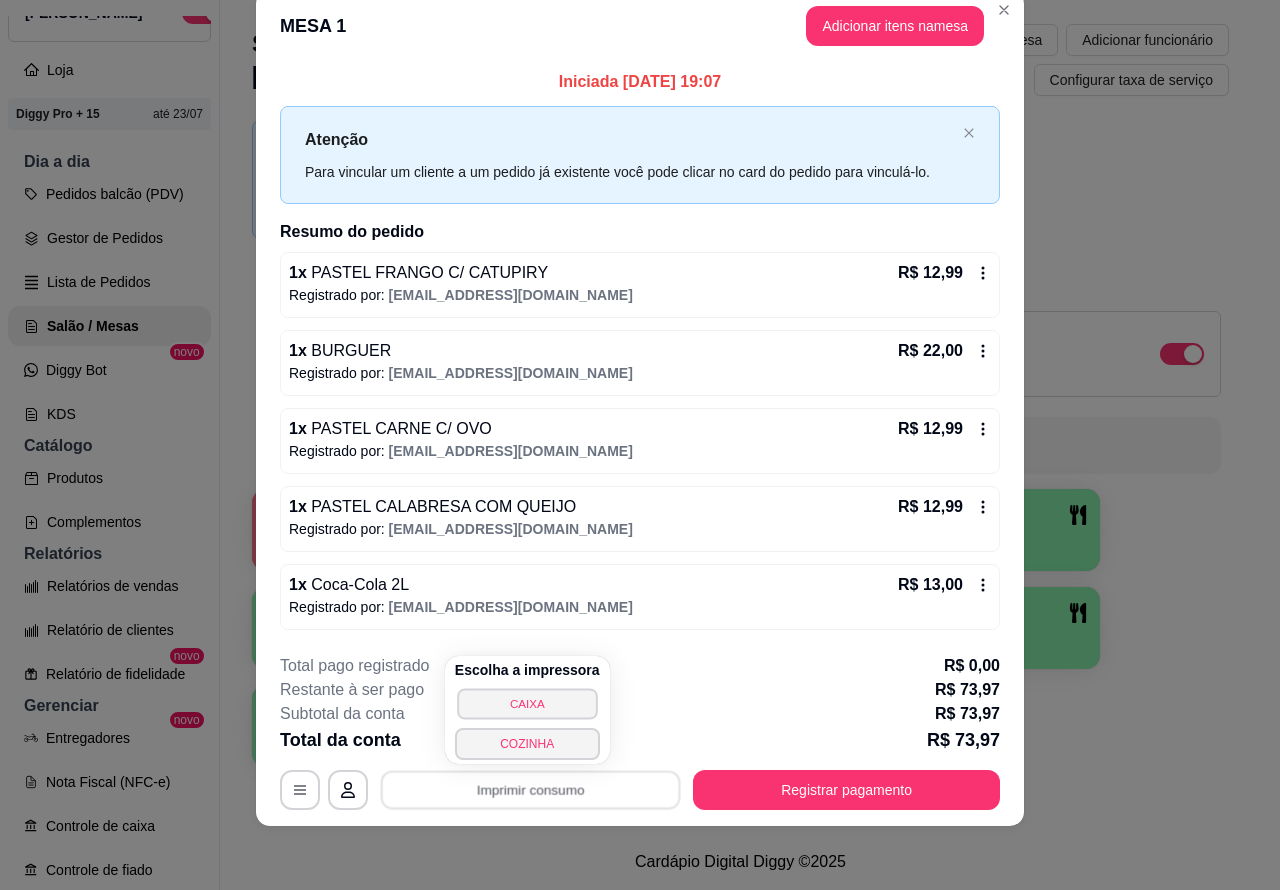 click on "CAIXA" at bounding box center [527, 703] 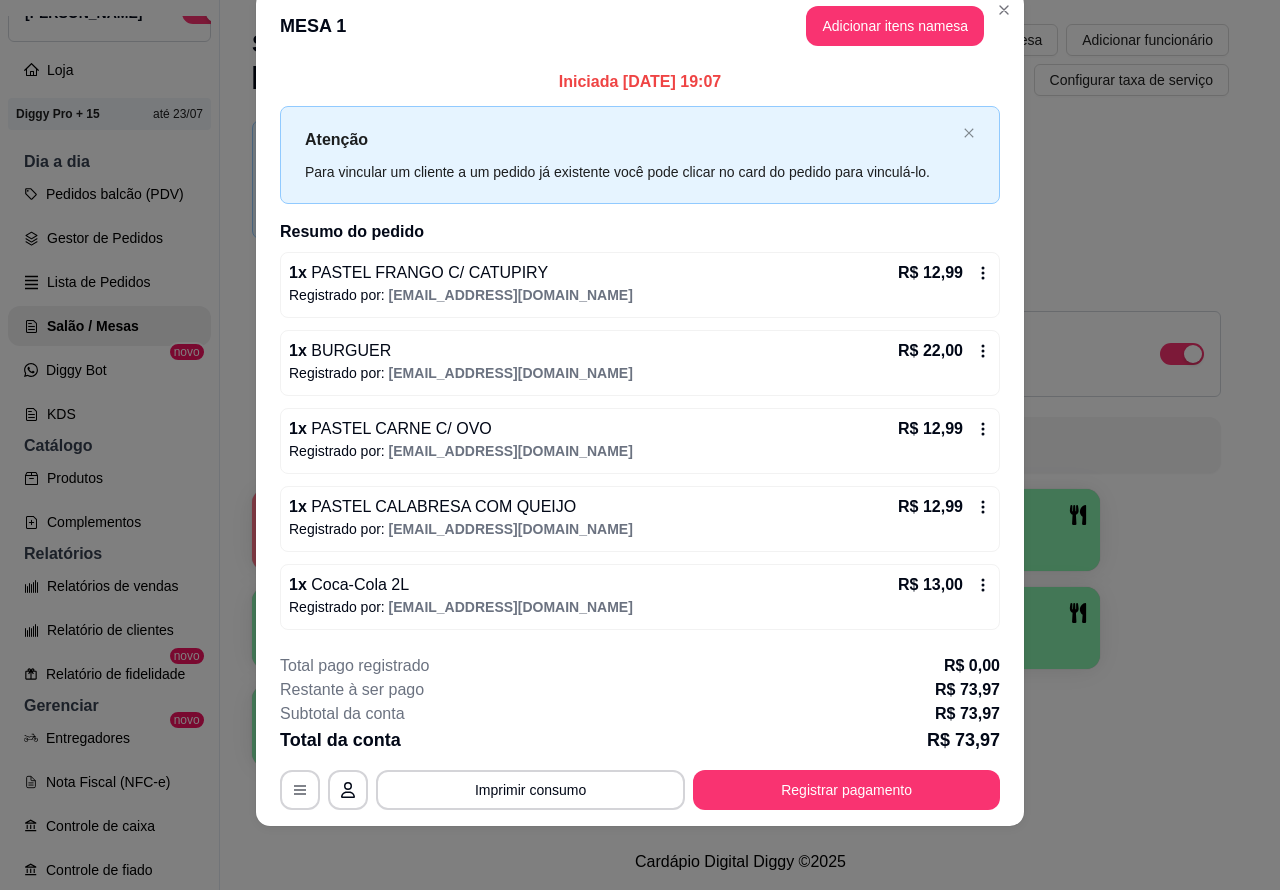 click on "Pedidos balcão (PDV)" at bounding box center (109, 194) 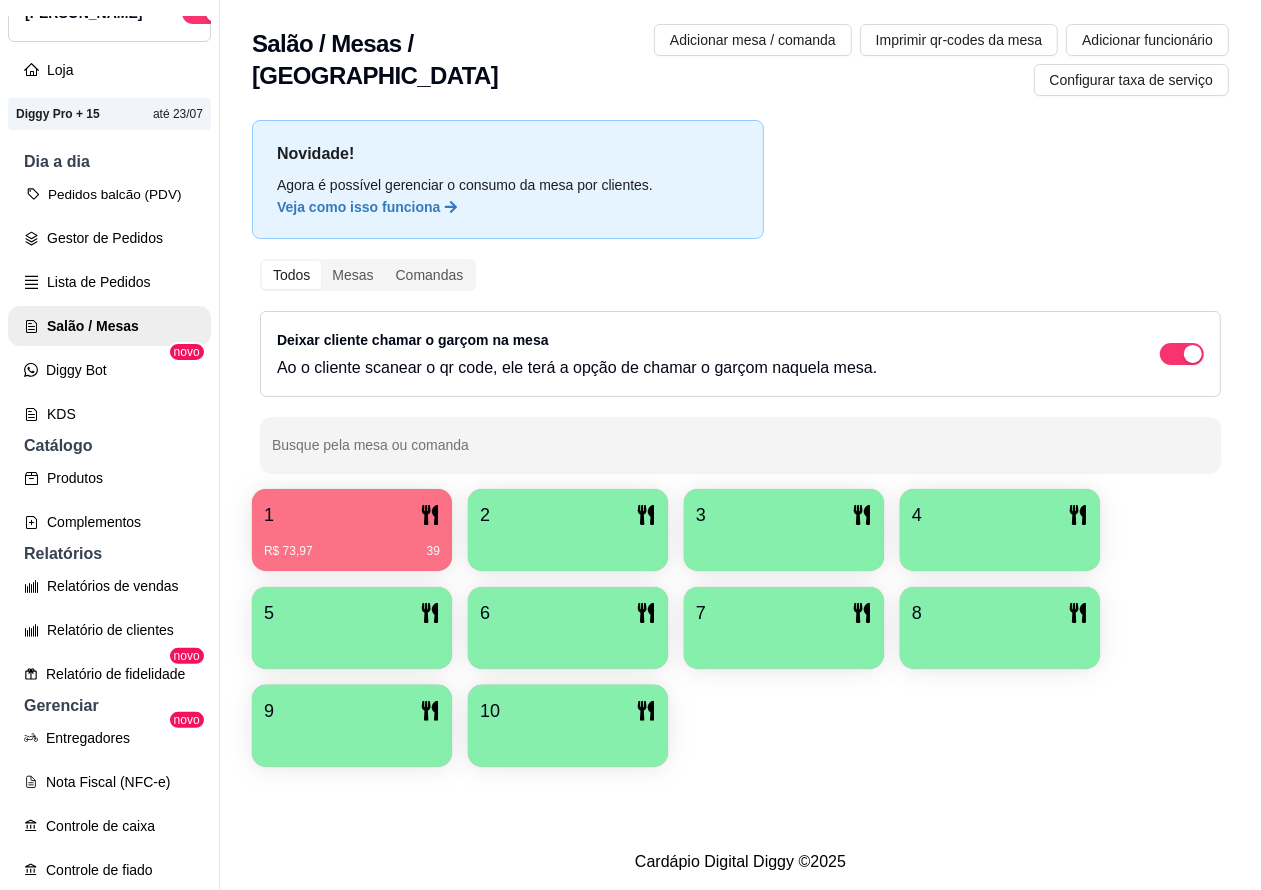 click on "Pedidos balcão (PDV)" at bounding box center [109, 194] 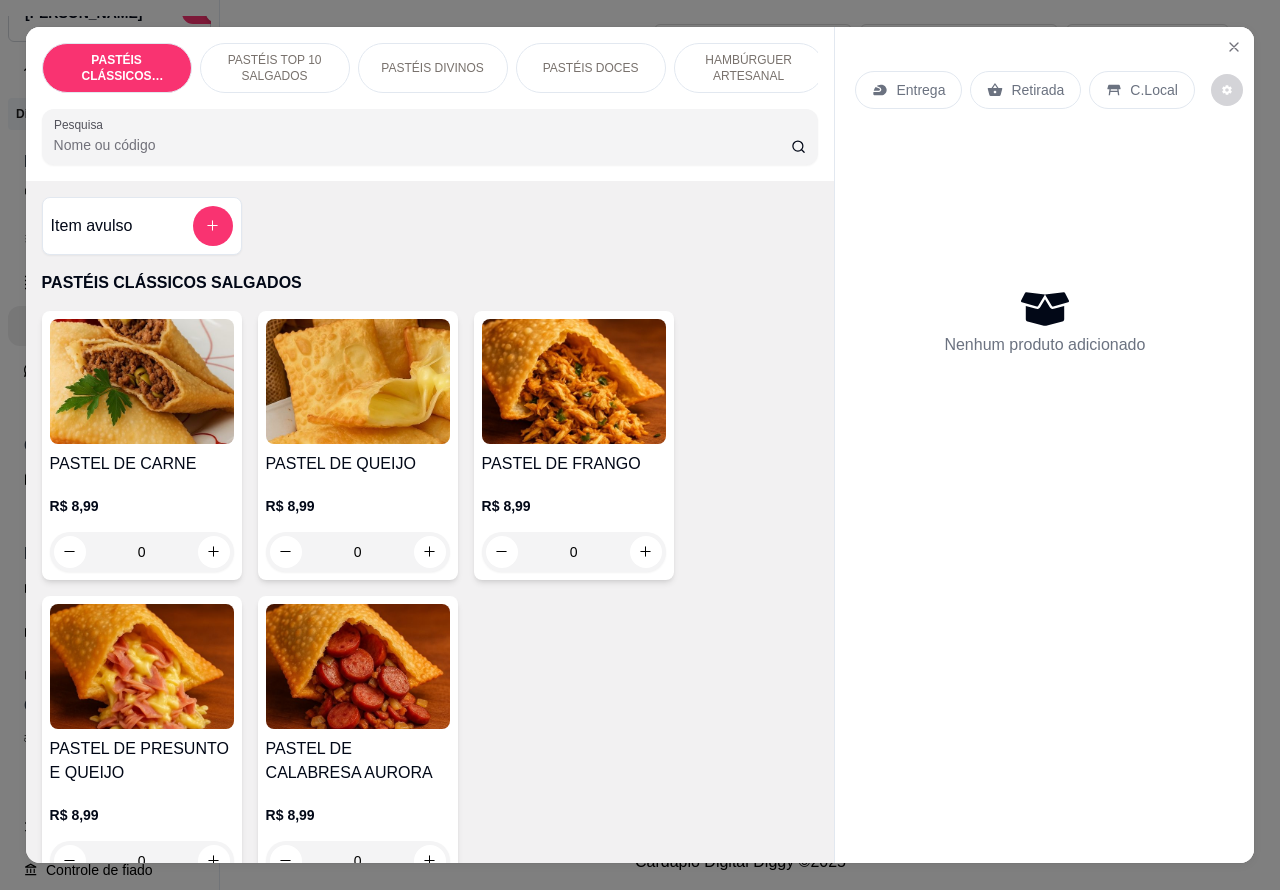 click on "C.Local" at bounding box center (1153, 90) 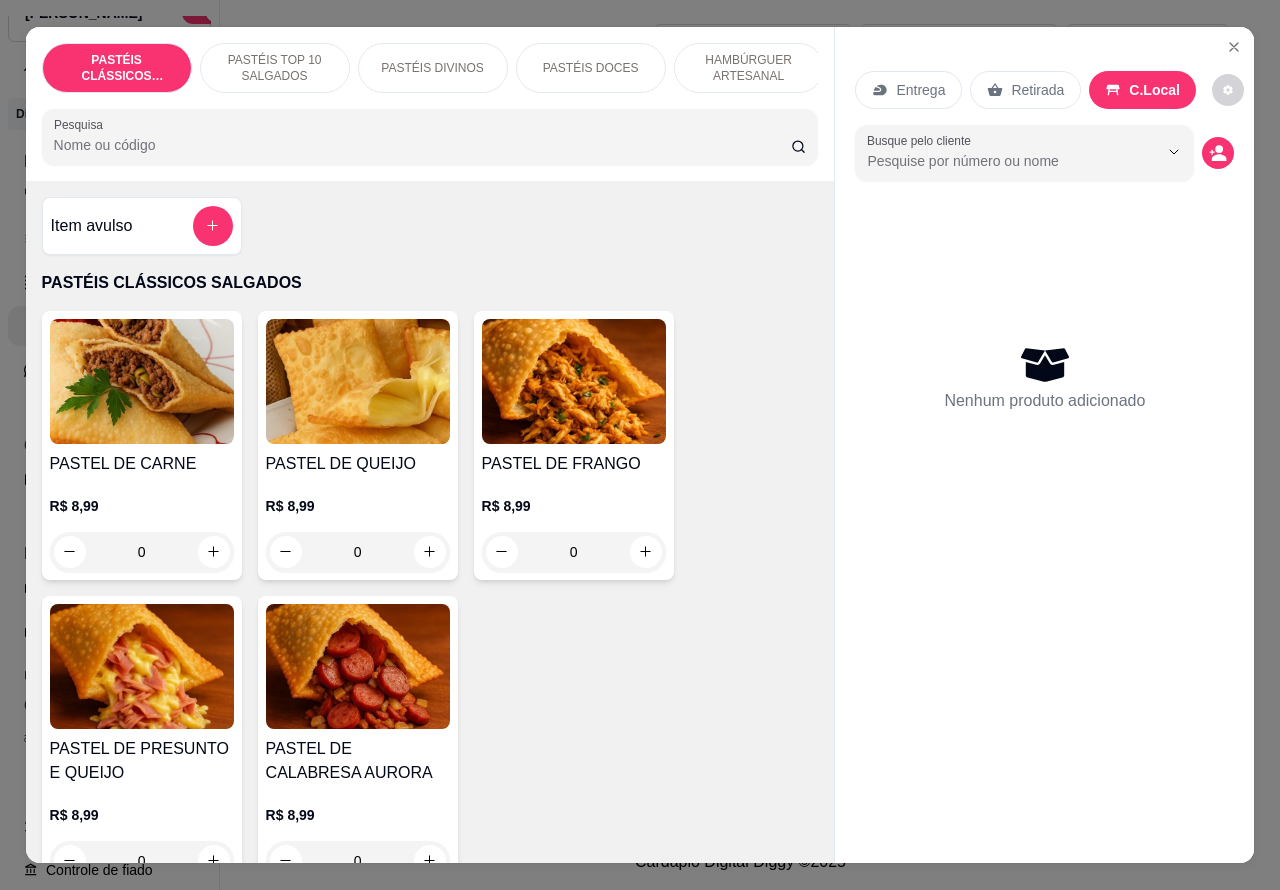 click on "HAMBÚRGUER ARTESANAL" at bounding box center (749, 68) 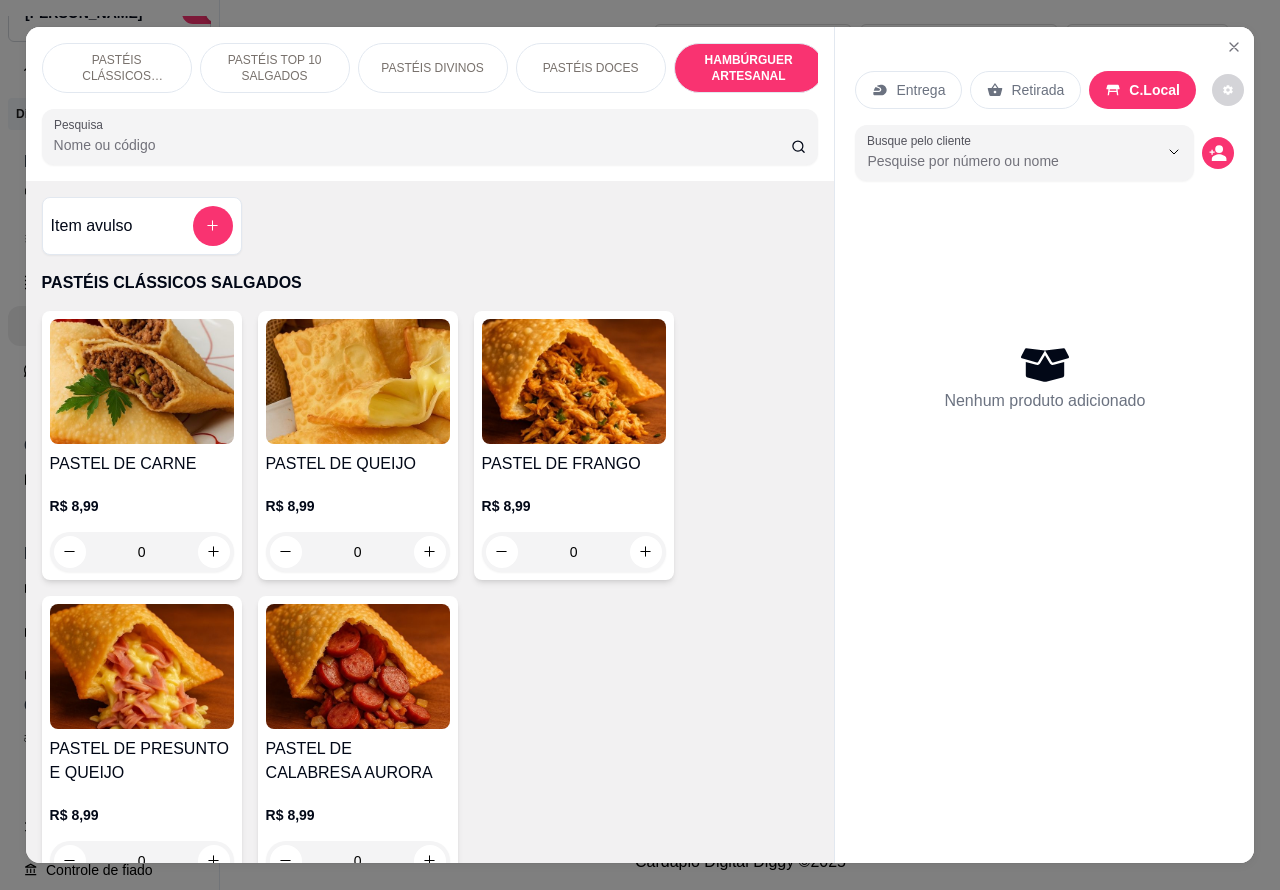 scroll, scrollTop: 4527, scrollLeft: 0, axis: vertical 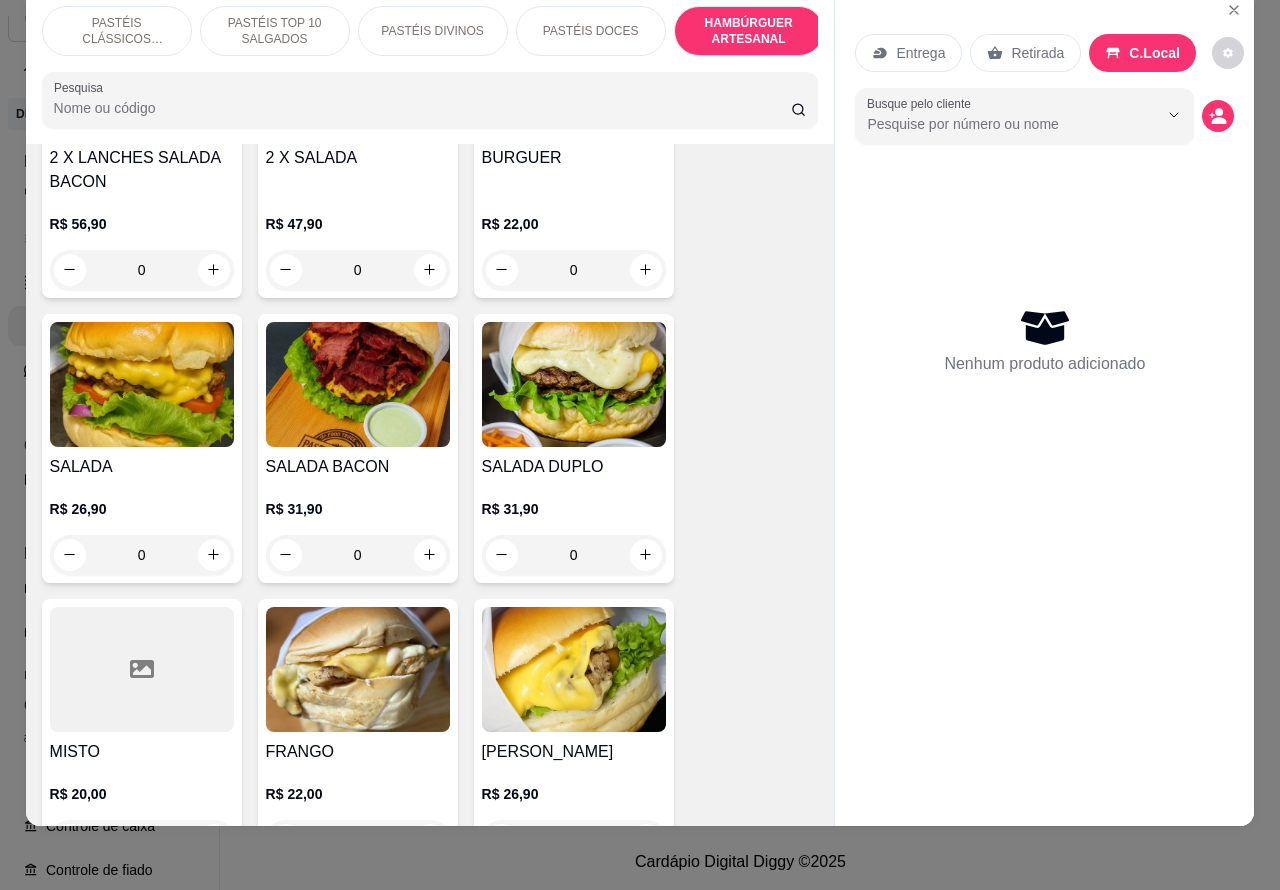 click on "0" at bounding box center [142, 555] 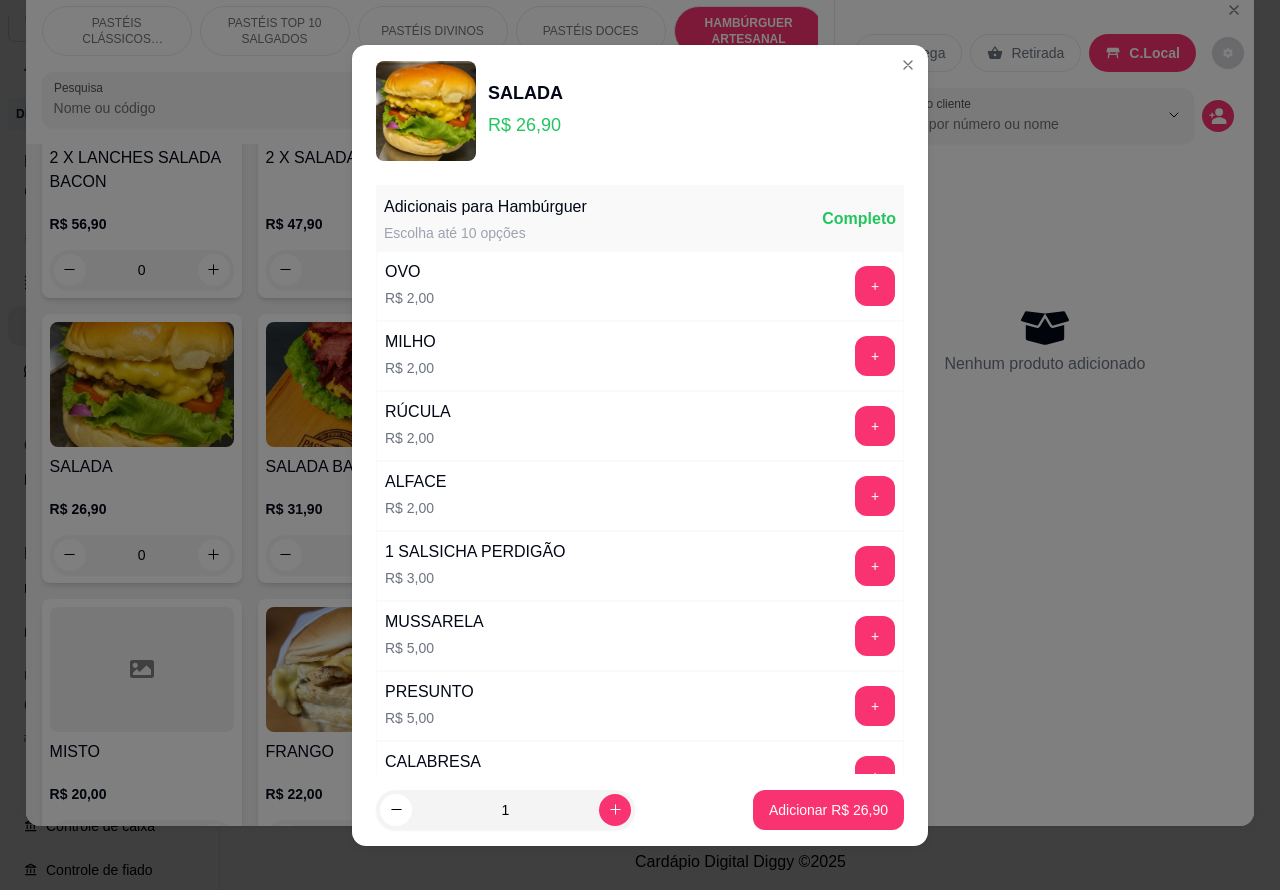 click on "Adicionar   R$ 26,90" at bounding box center [828, 810] 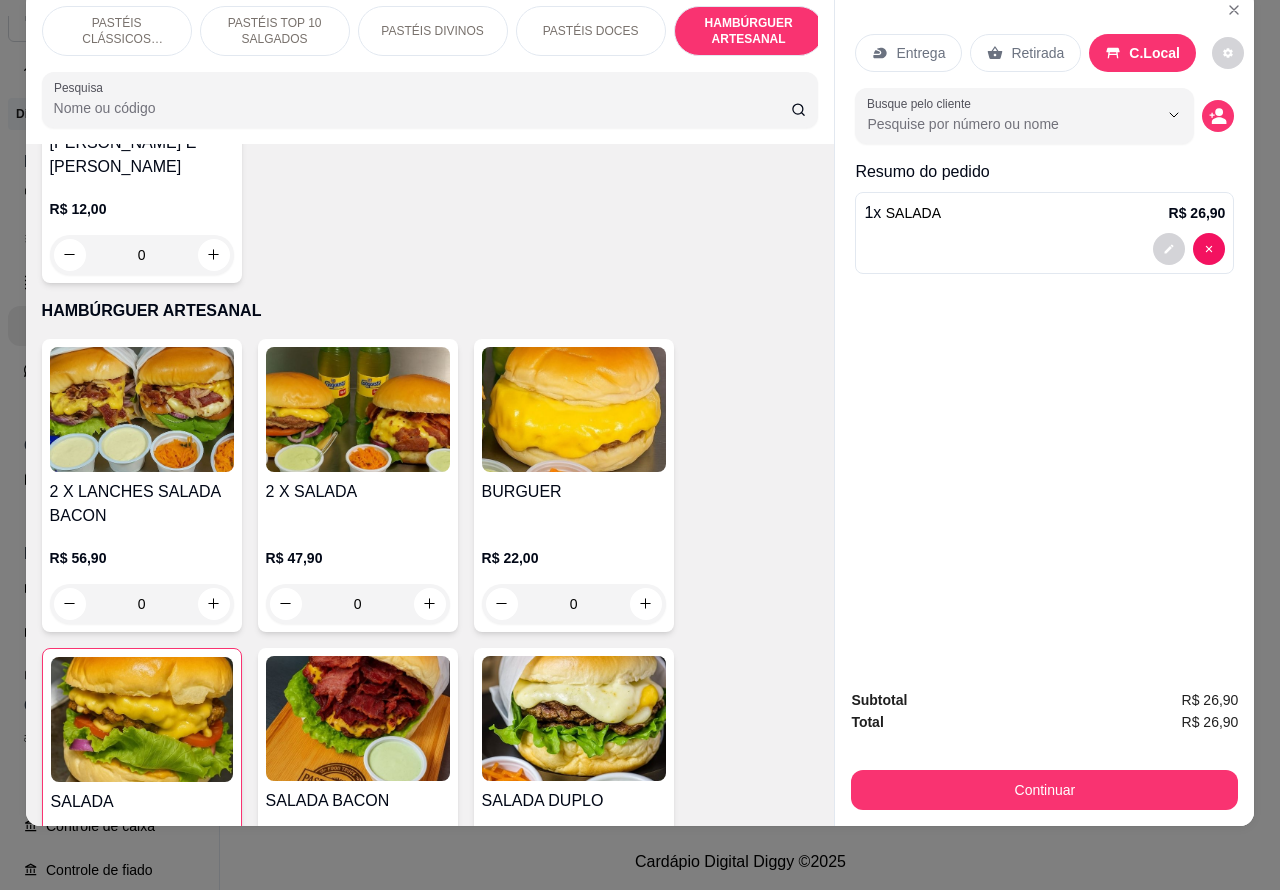 scroll, scrollTop: 4360, scrollLeft: 0, axis: vertical 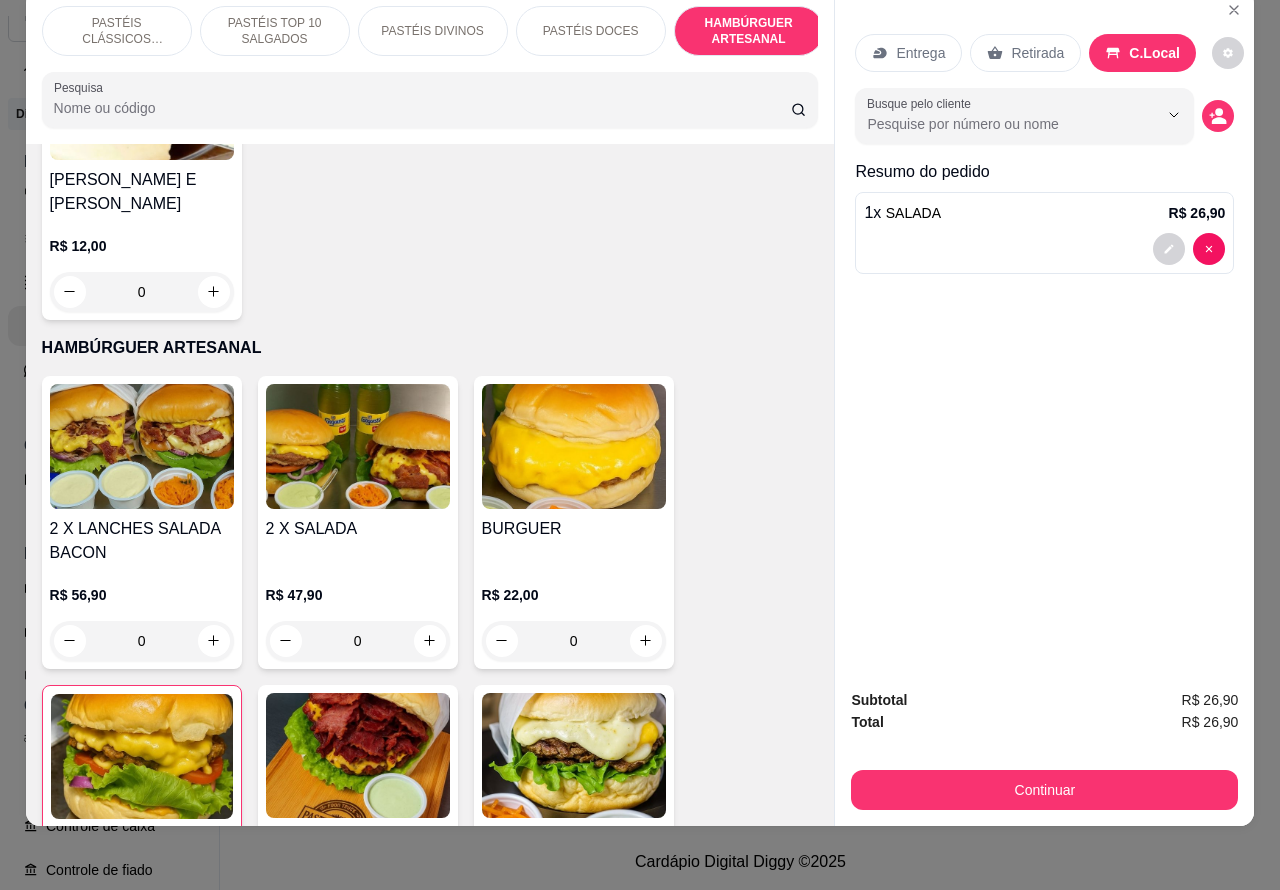 click on "0" at bounding box center (574, 641) 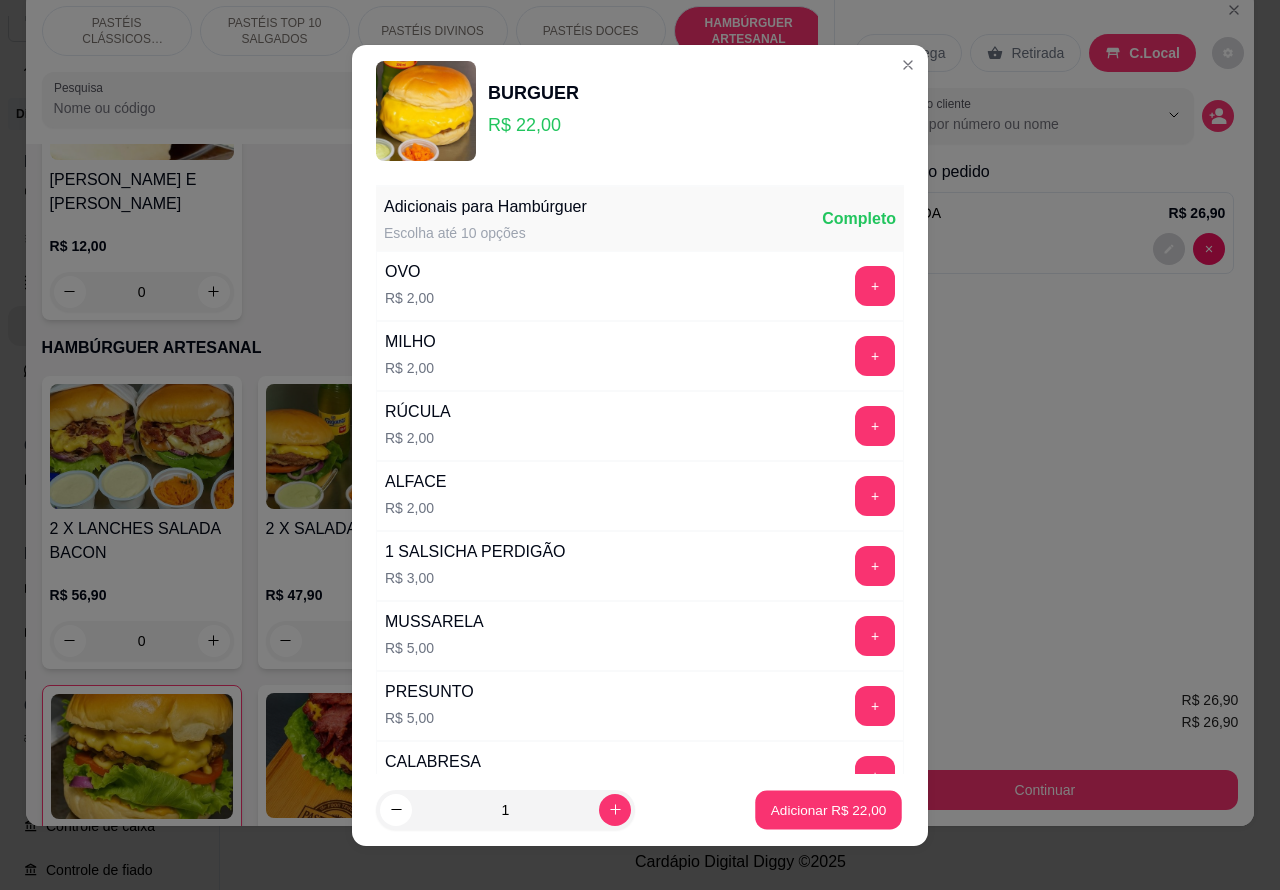 click on "Adicionar   R$ 22,00" at bounding box center (829, 809) 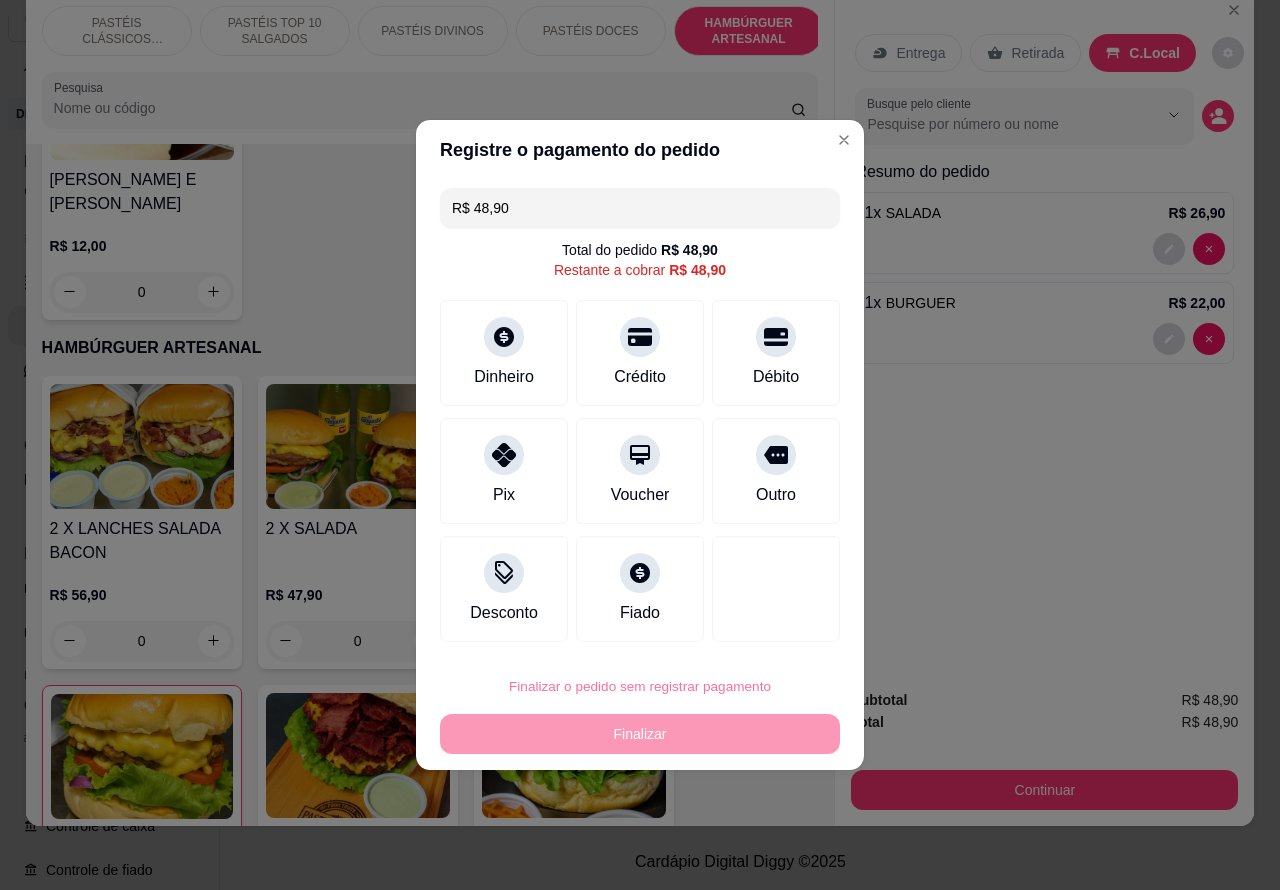 click on "Confirmar" at bounding box center (760, 630) 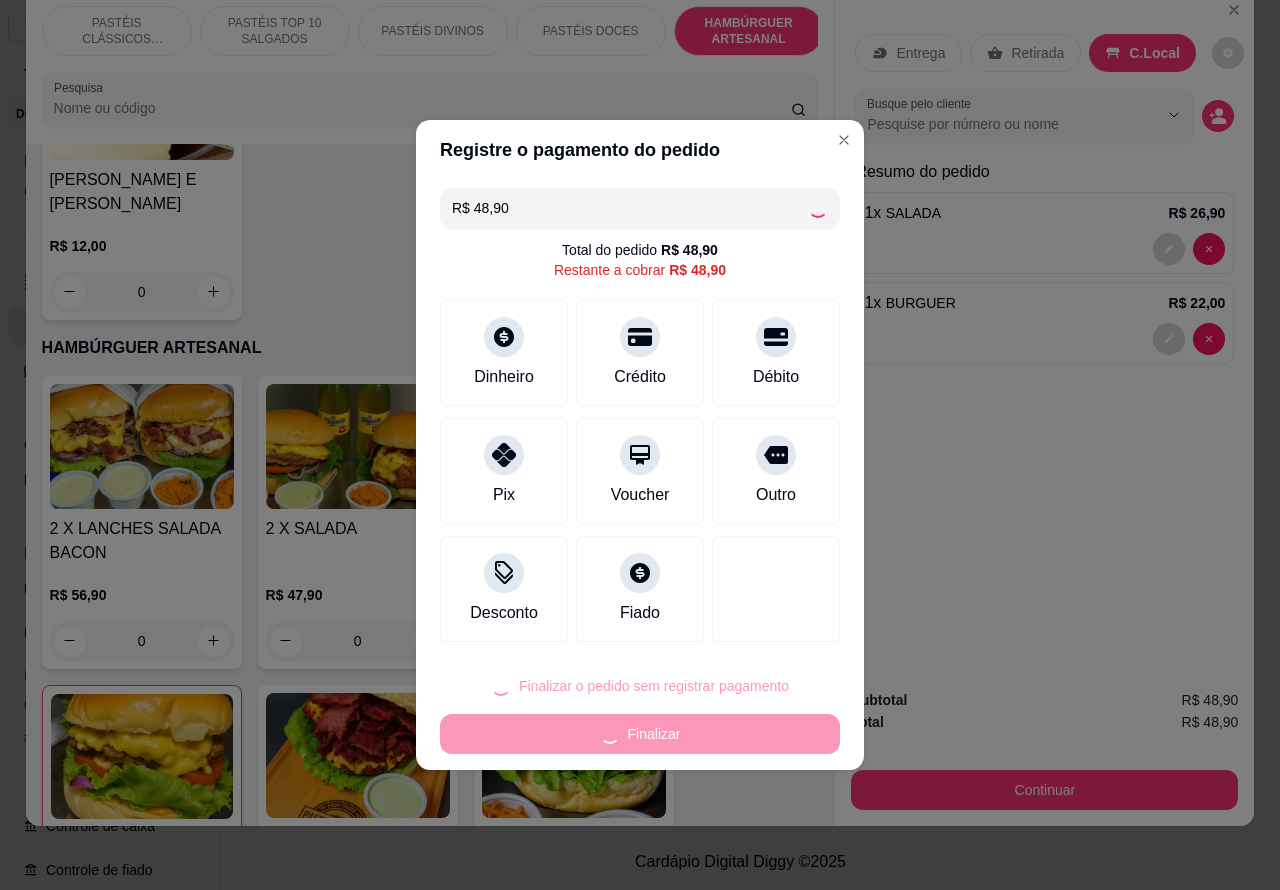 type on "0" 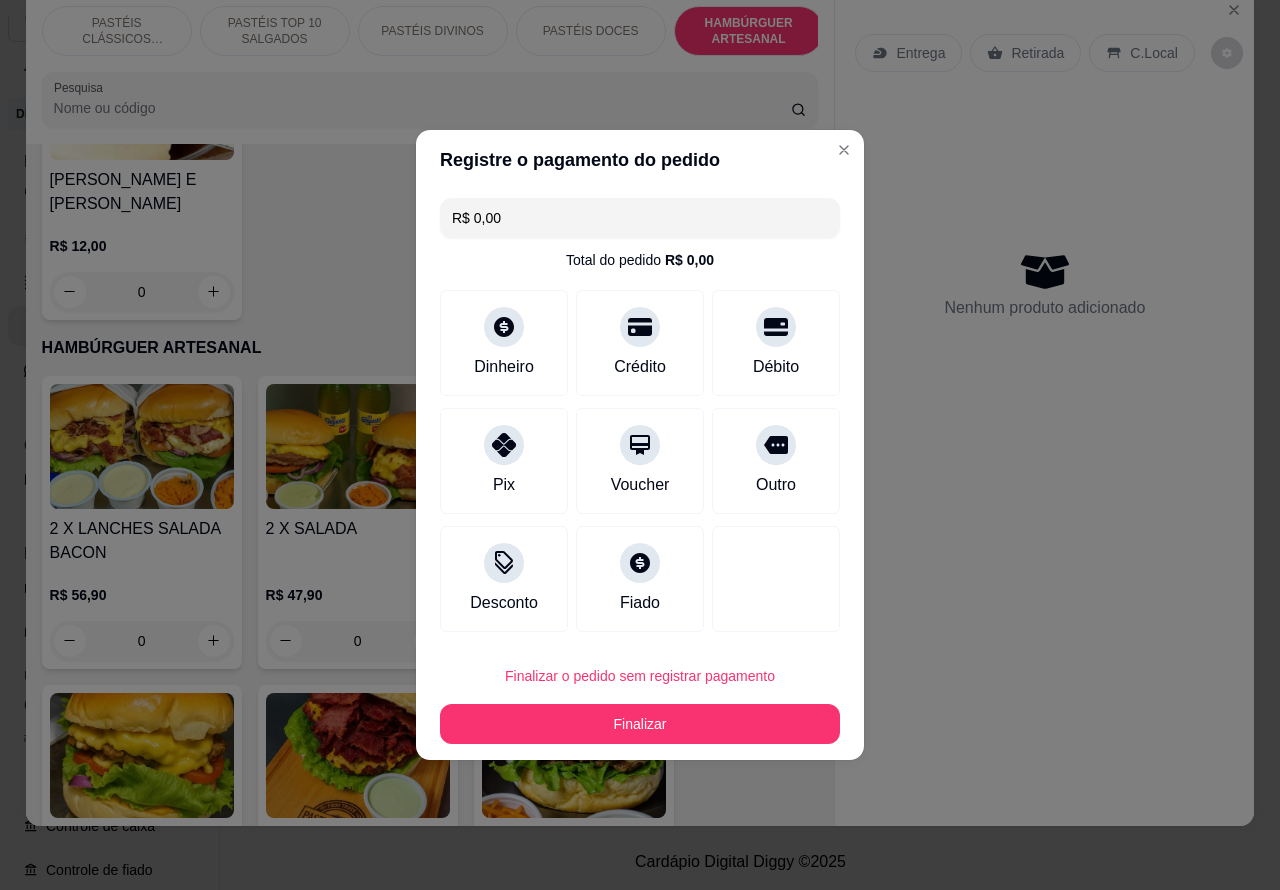type on "R$ 0,00" 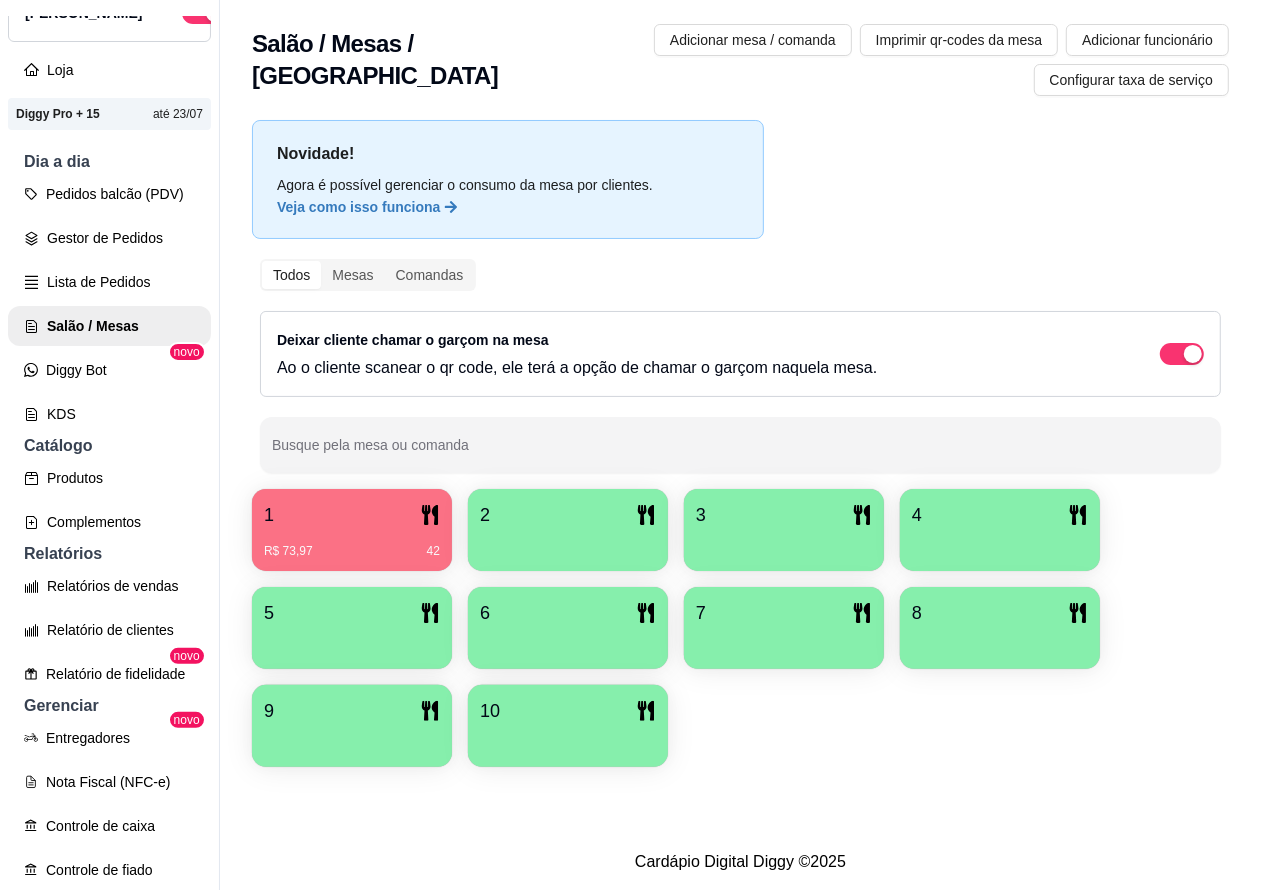 click on "R$ 73,97 42" at bounding box center [352, 551] 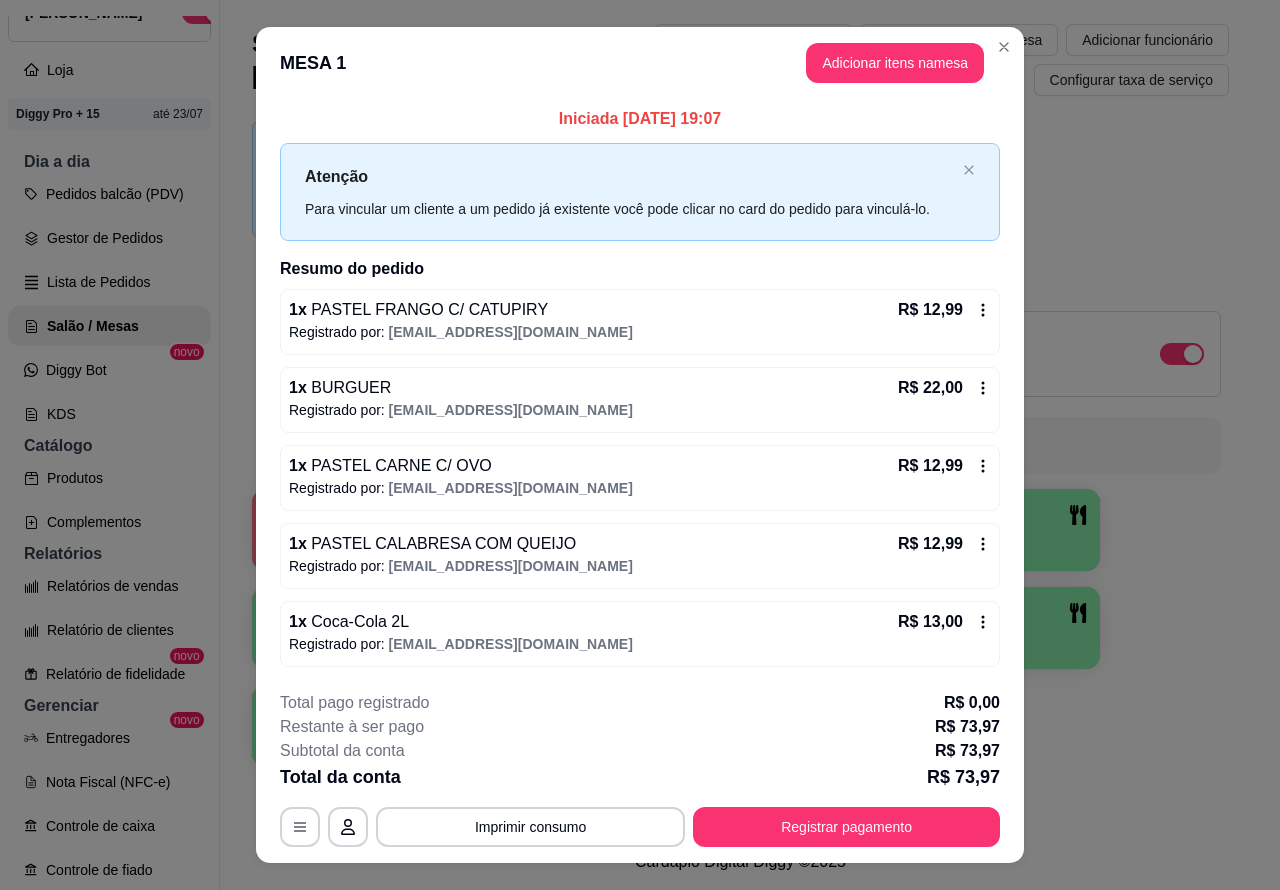 scroll, scrollTop: 37, scrollLeft: 0, axis: vertical 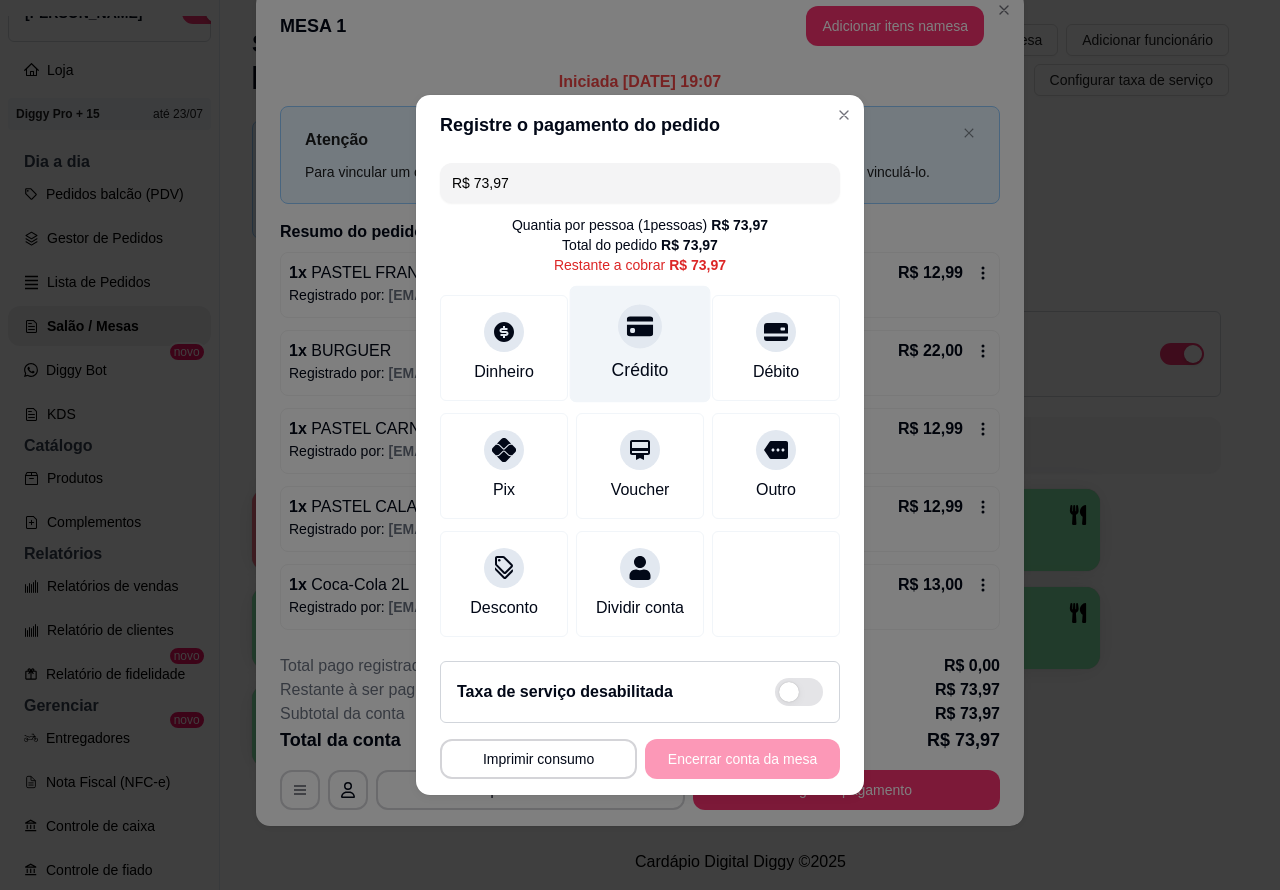 click at bounding box center (640, 326) 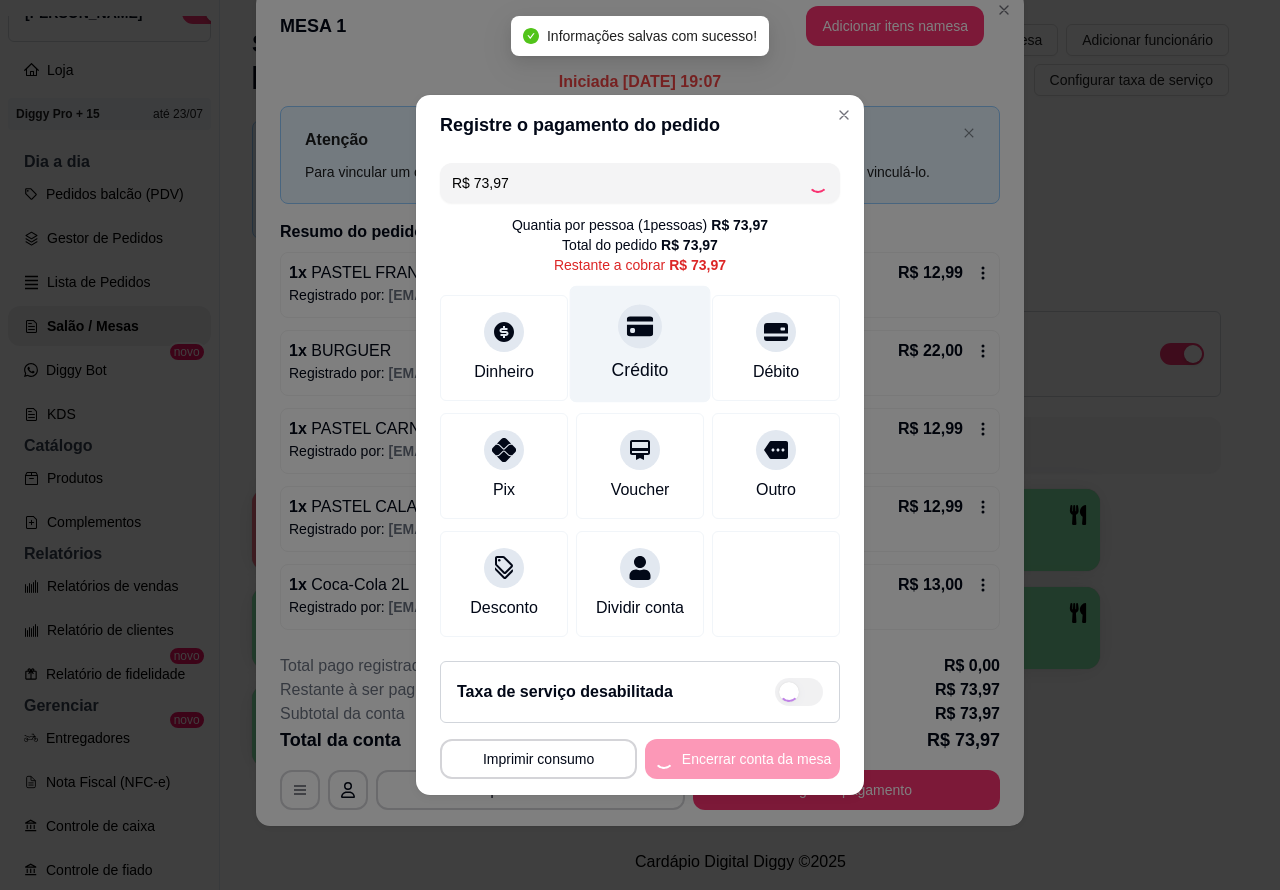 type on "R$ 0,00" 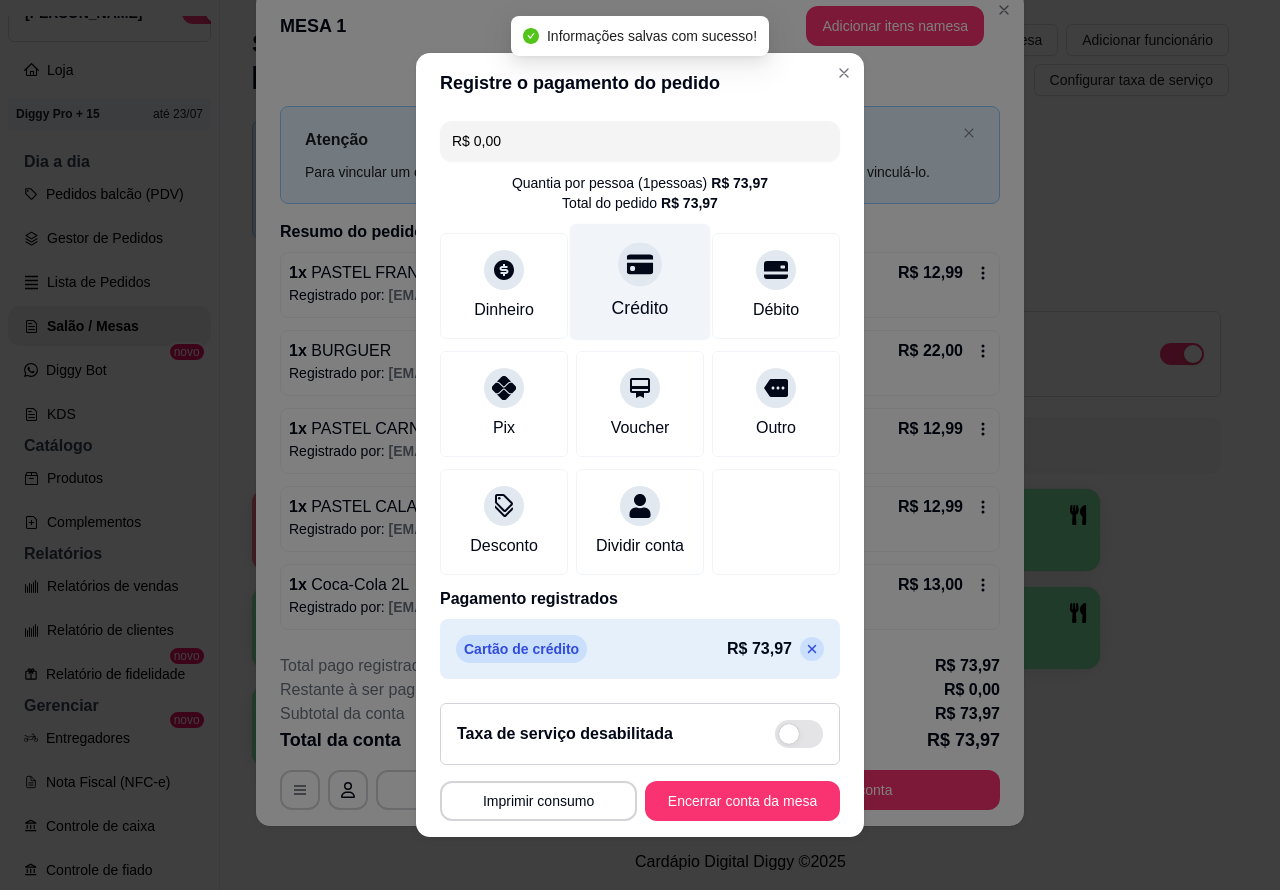 click on "Encerrar conta da mesa" at bounding box center [742, 801] 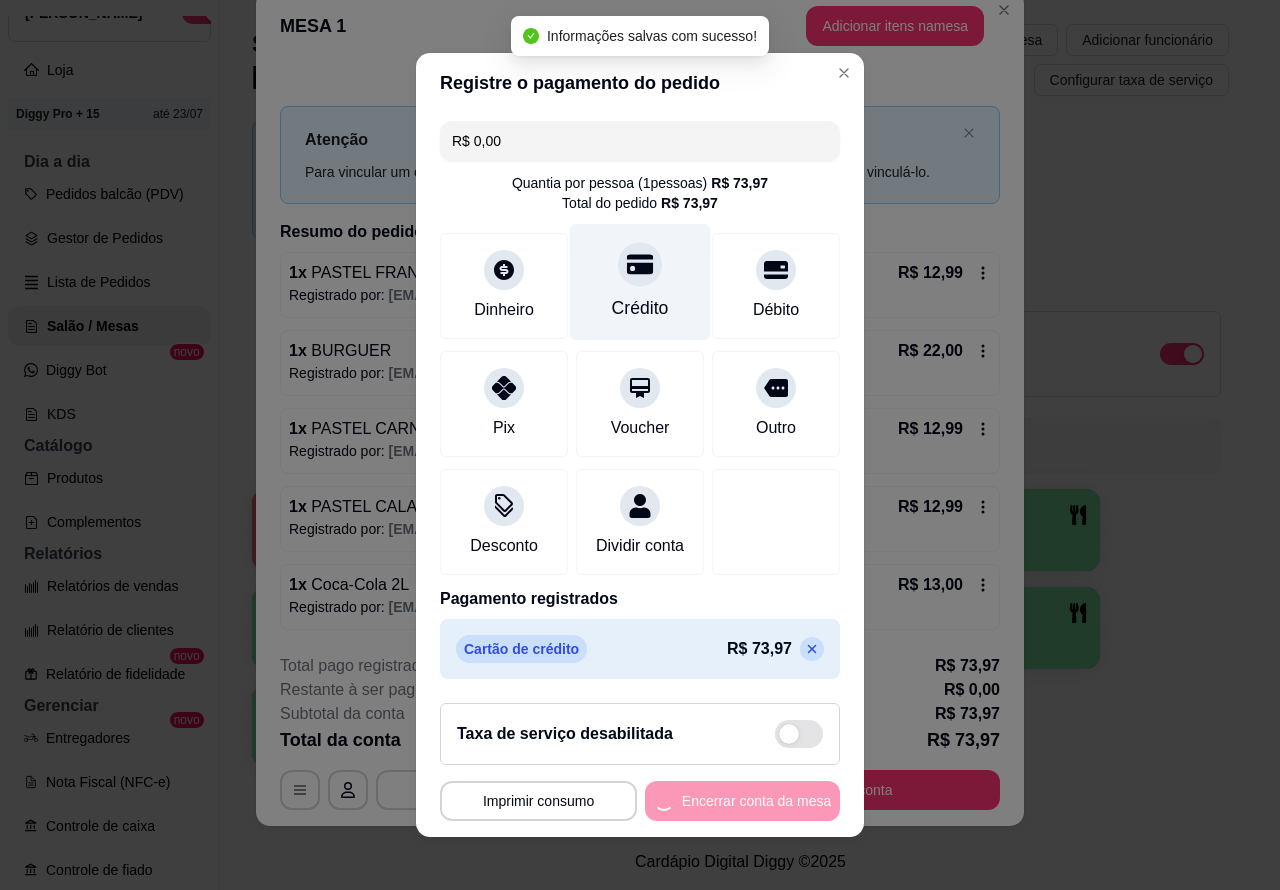 scroll, scrollTop: 0, scrollLeft: 0, axis: both 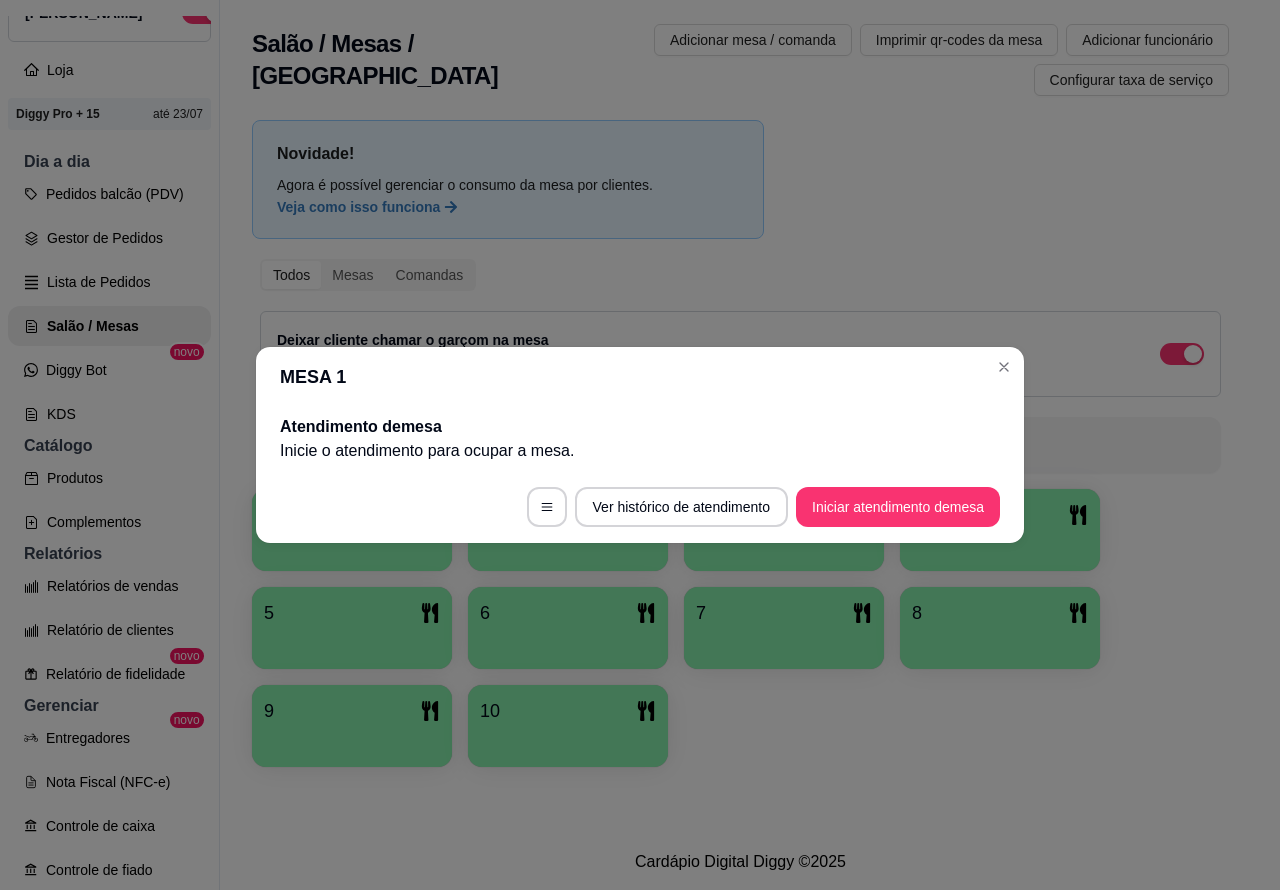 click on "Novidade! Agora é possível gerenciar o consumo da mesa por clientes.   Veja como isso funciona Todos Mesas Comandas Deixar cliente chamar o garçom na mesa Ao o cliente scanear o qr code, ele terá a opção de chamar o garçom naquela mesa. Busque pela mesa ou comanda
1 2 3 4 5 6 7 8 9 10" at bounding box center [740, 449] 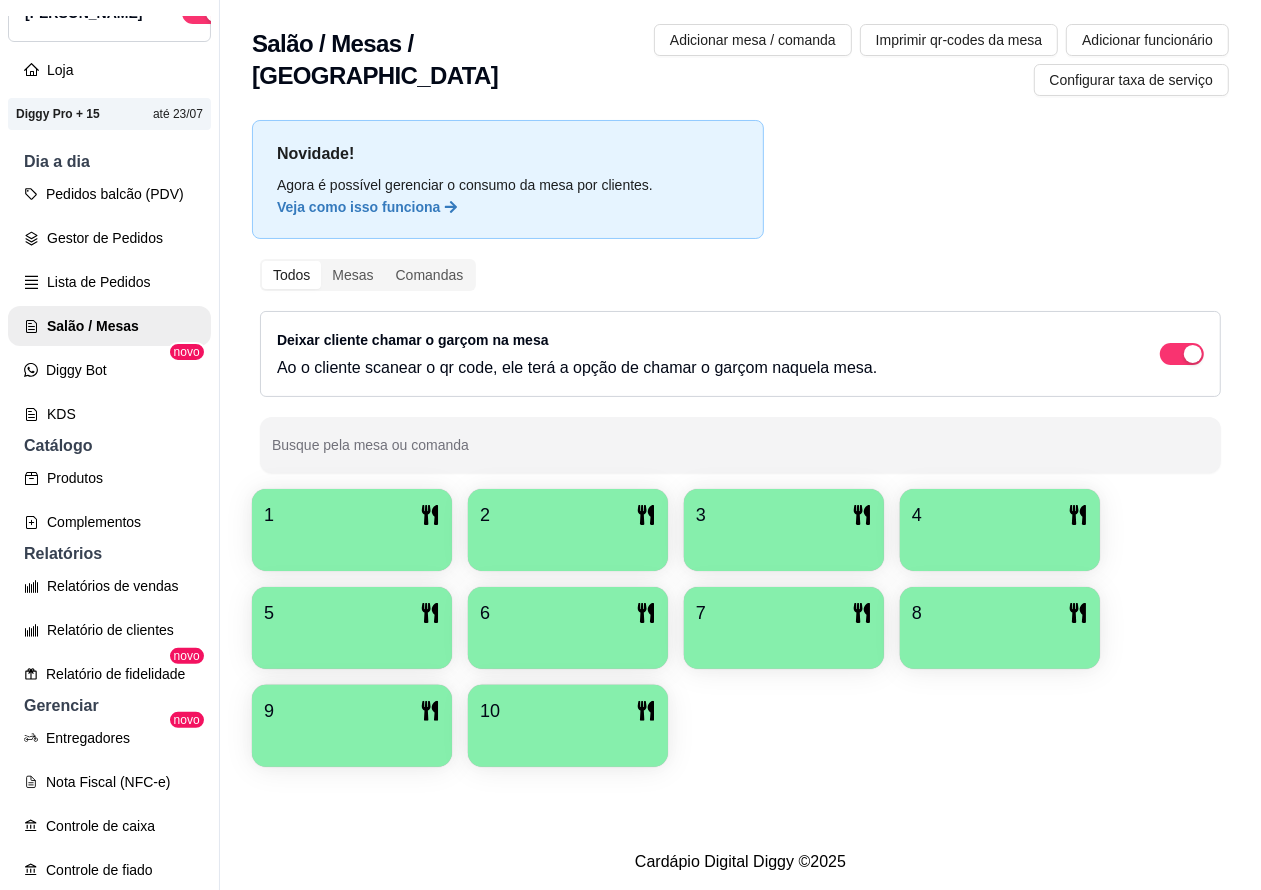 click on "Pedidos balcão (PDV)" at bounding box center (109, 194) 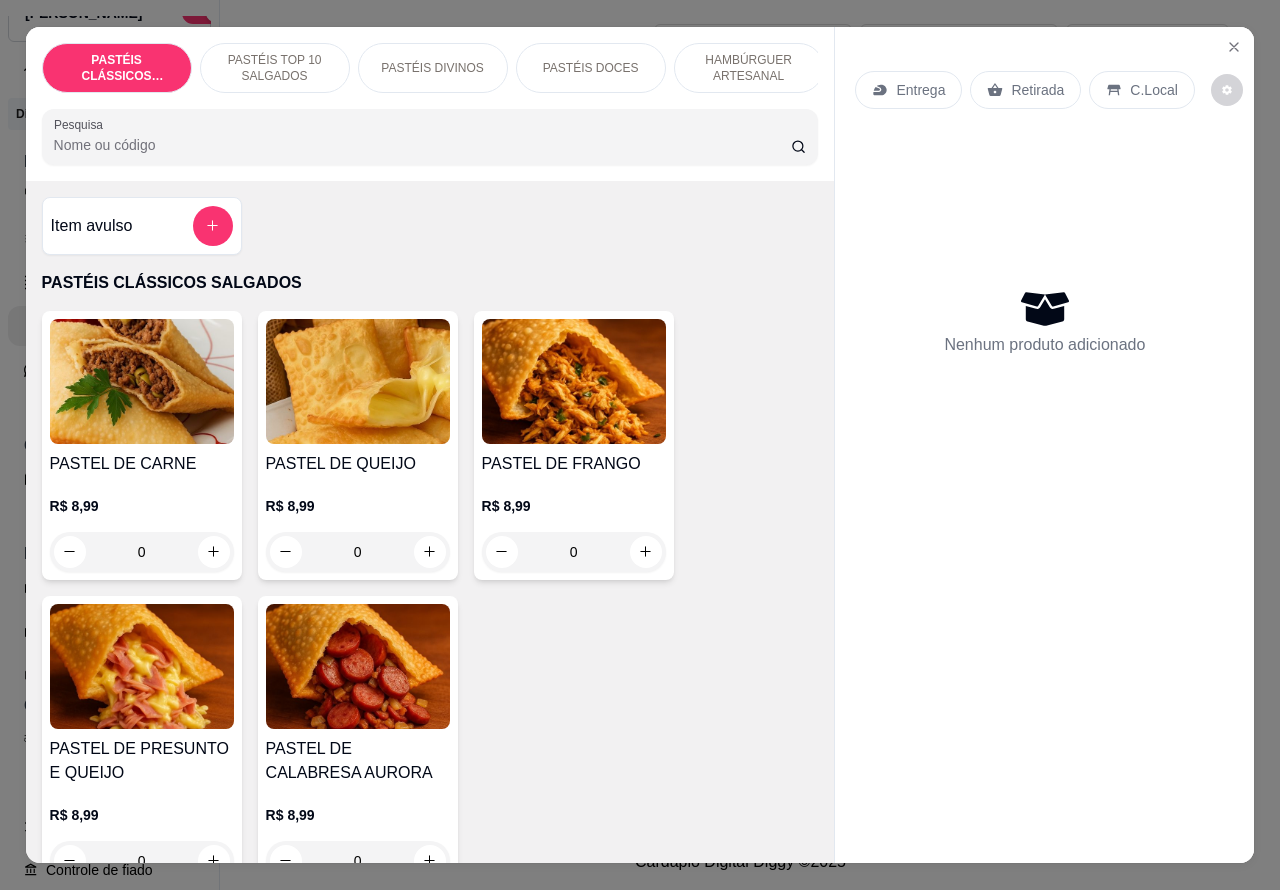 click on "HAMBÚRGUER ARTESANAL" at bounding box center (749, 68) 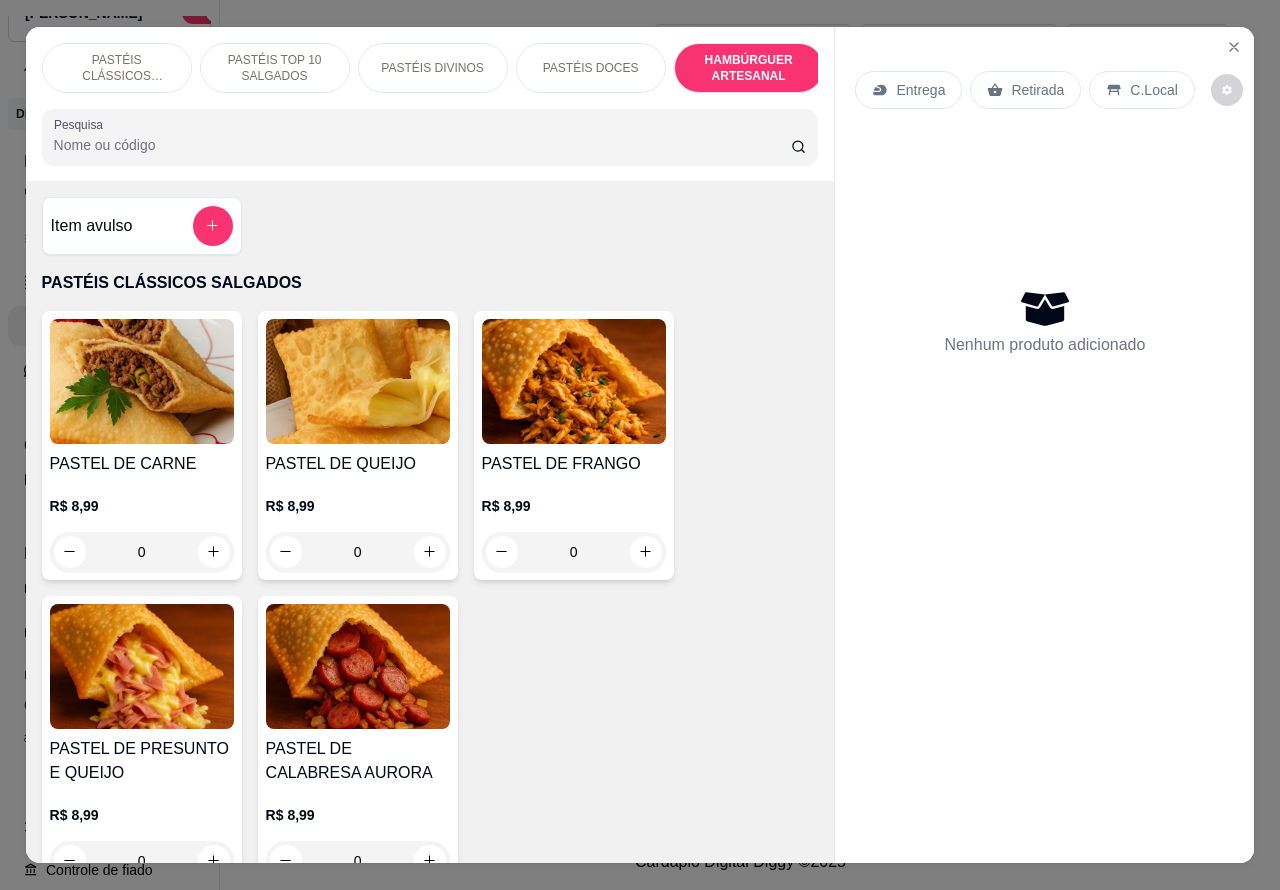 scroll, scrollTop: 4527, scrollLeft: 0, axis: vertical 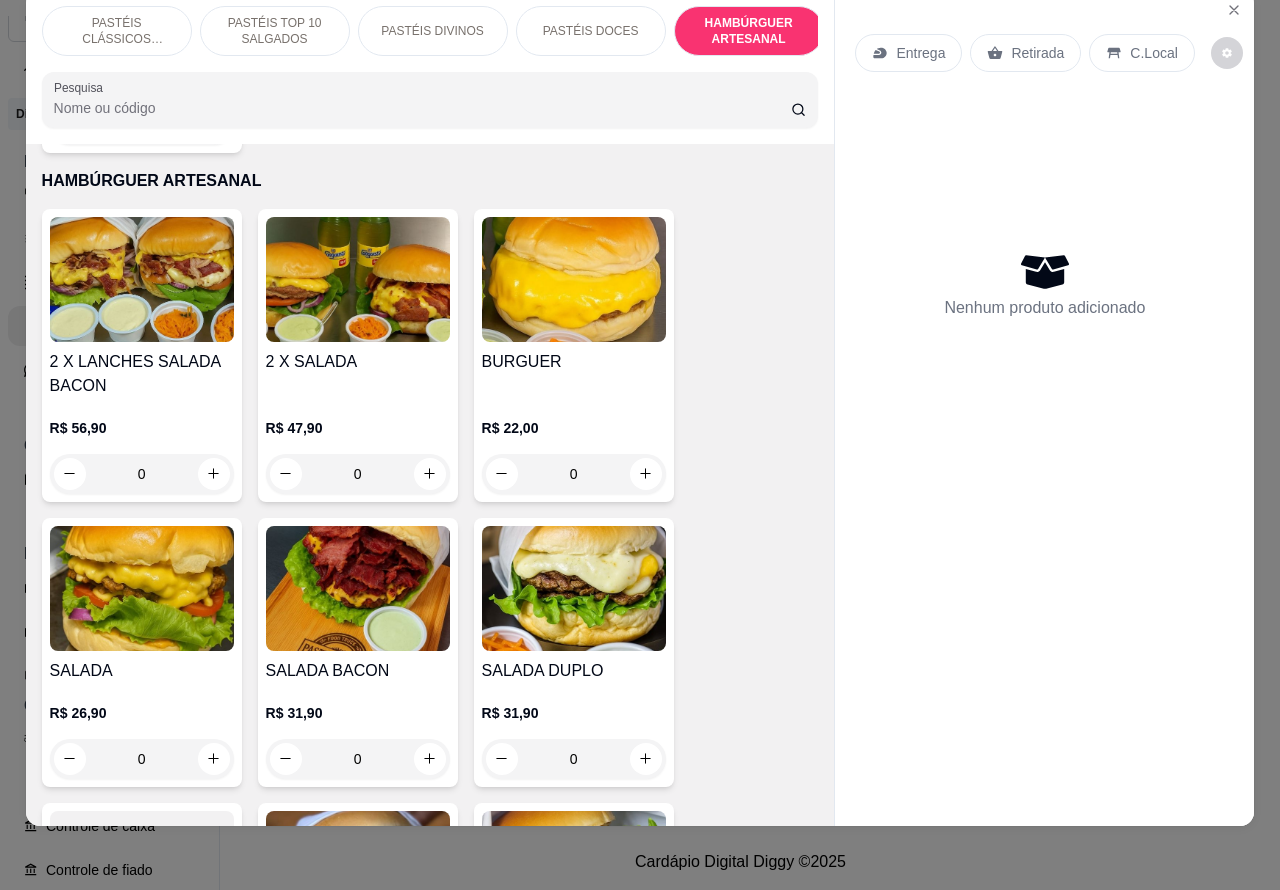 click at bounding box center (142, 279) 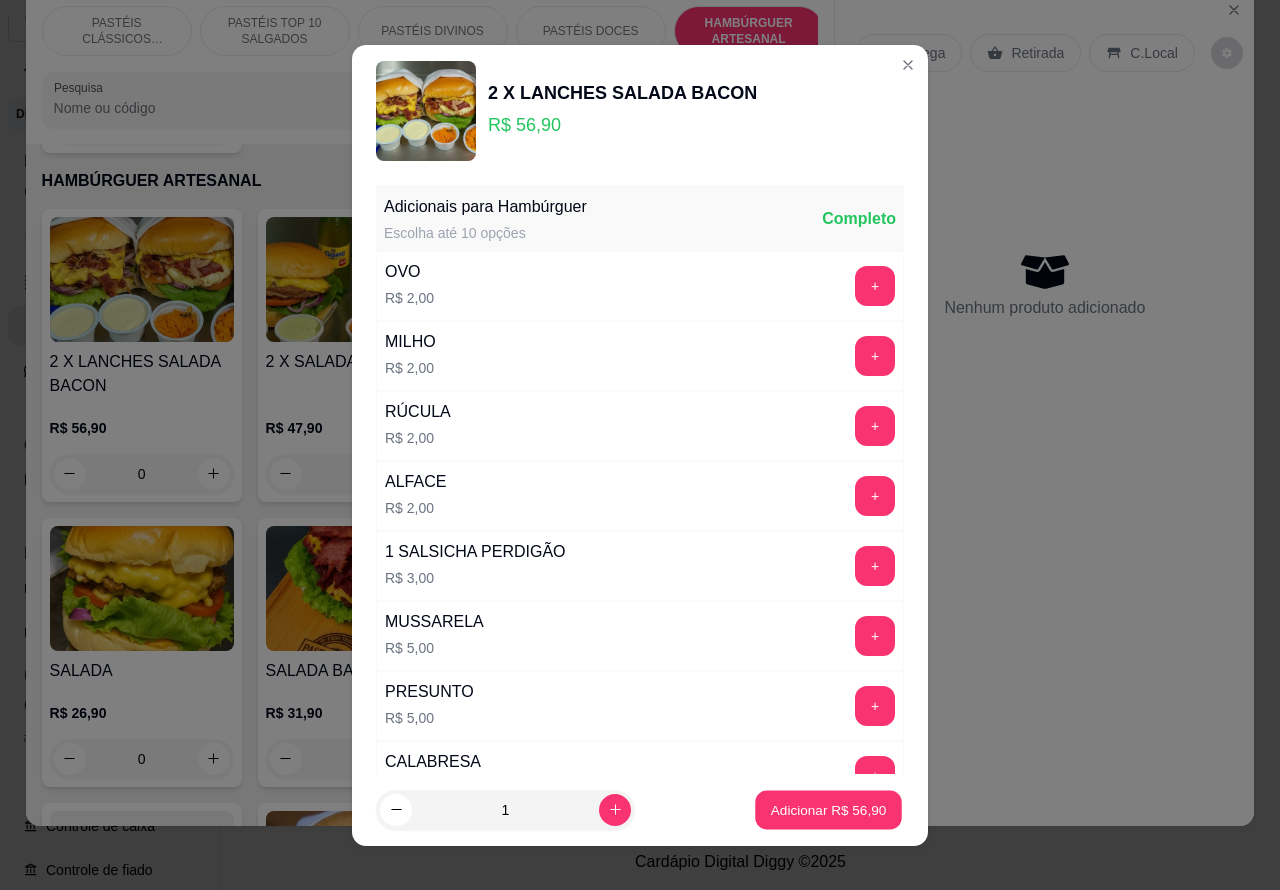 click on "Adicionar   R$ 56,90" at bounding box center [829, 809] 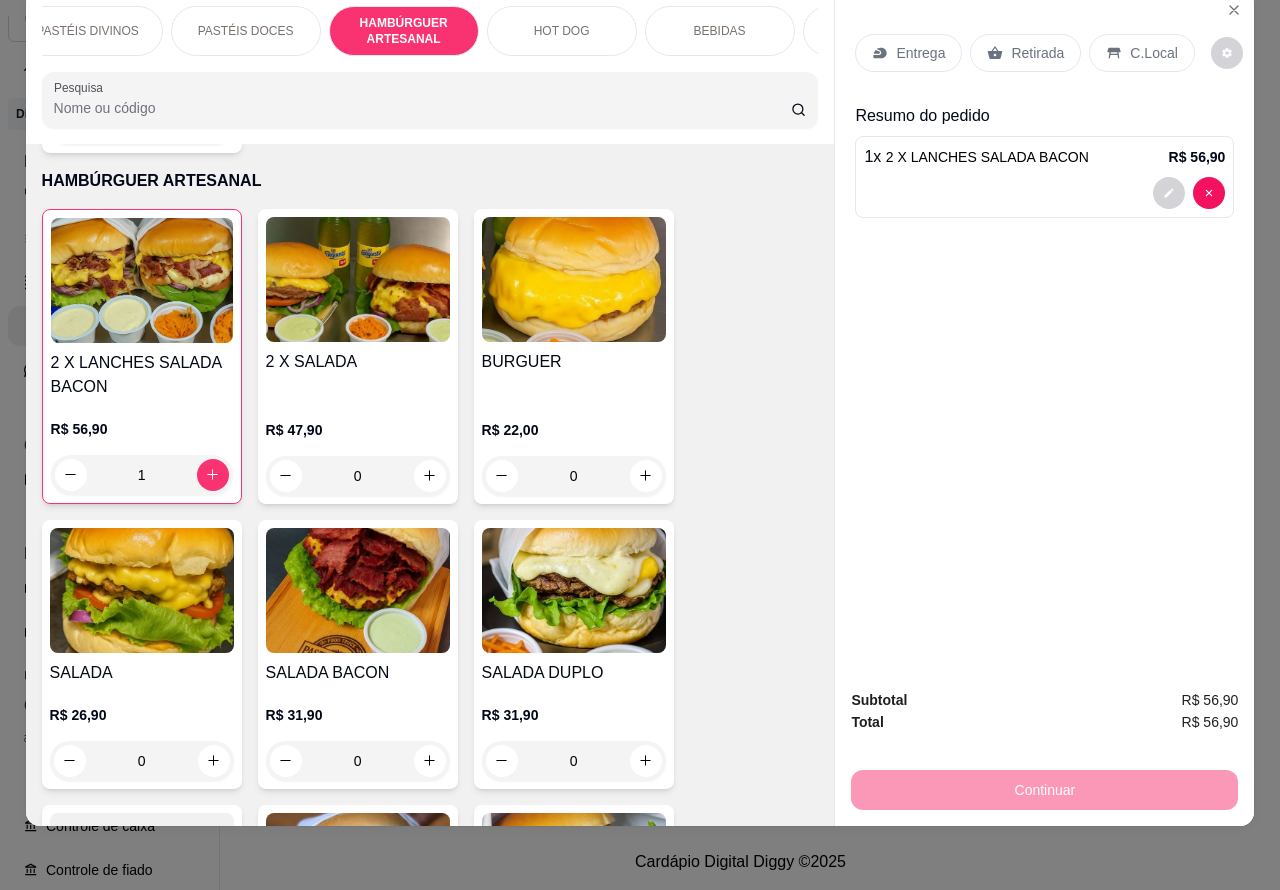 scroll, scrollTop: 0, scrollLeft: 370, axis: horizontal 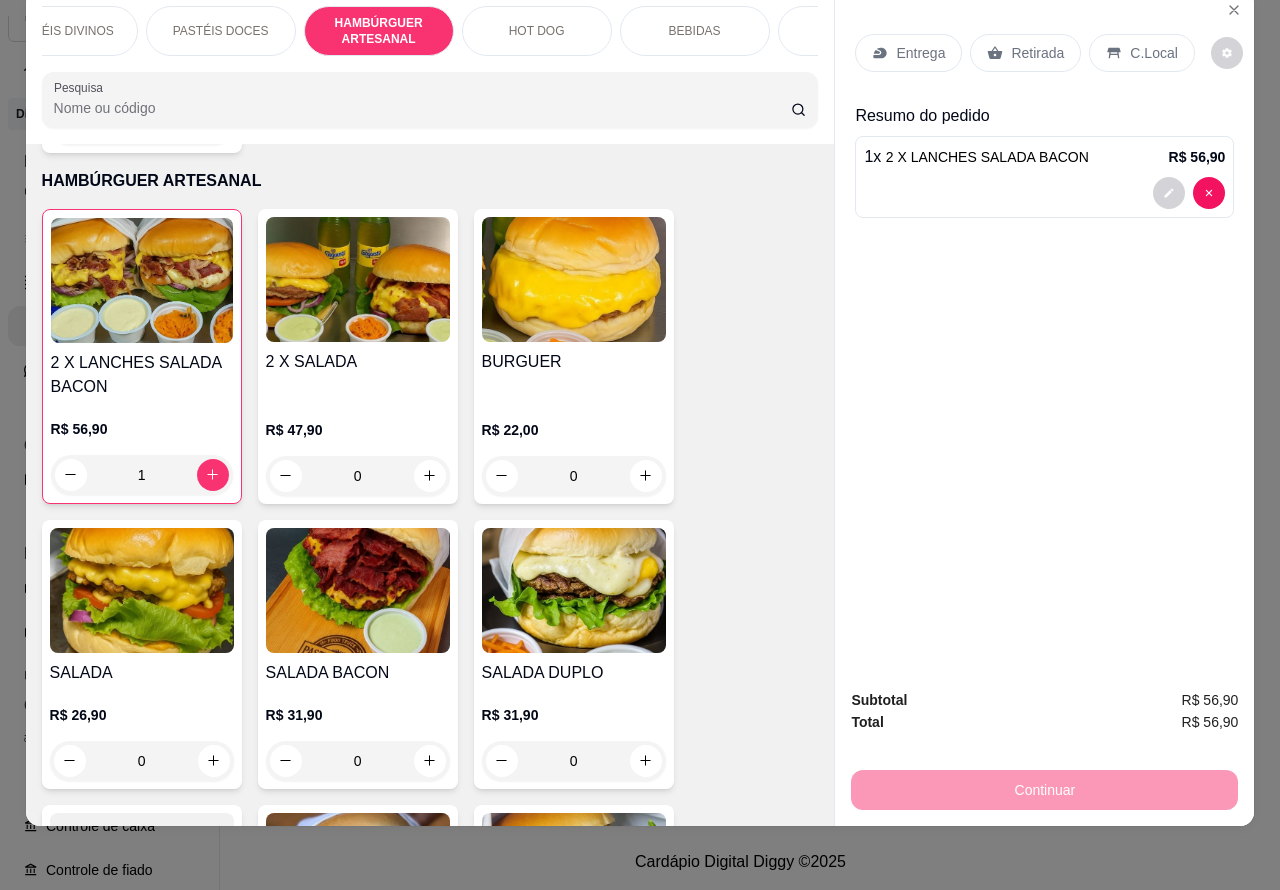 click on "BEBIDAS" at bounding box center (695, 31) 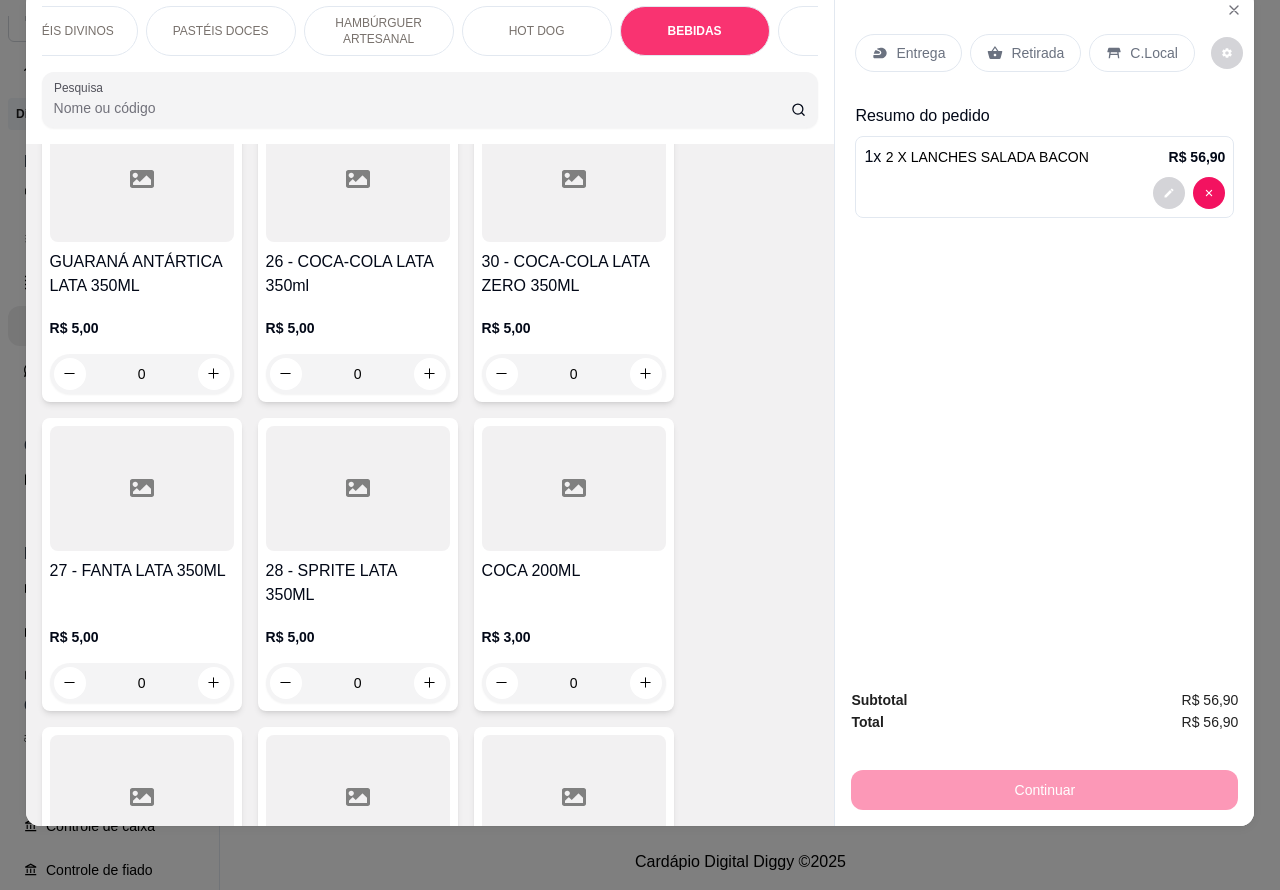scroll, scrollTop: 6482, scrollLeft: 0, axis: vertical 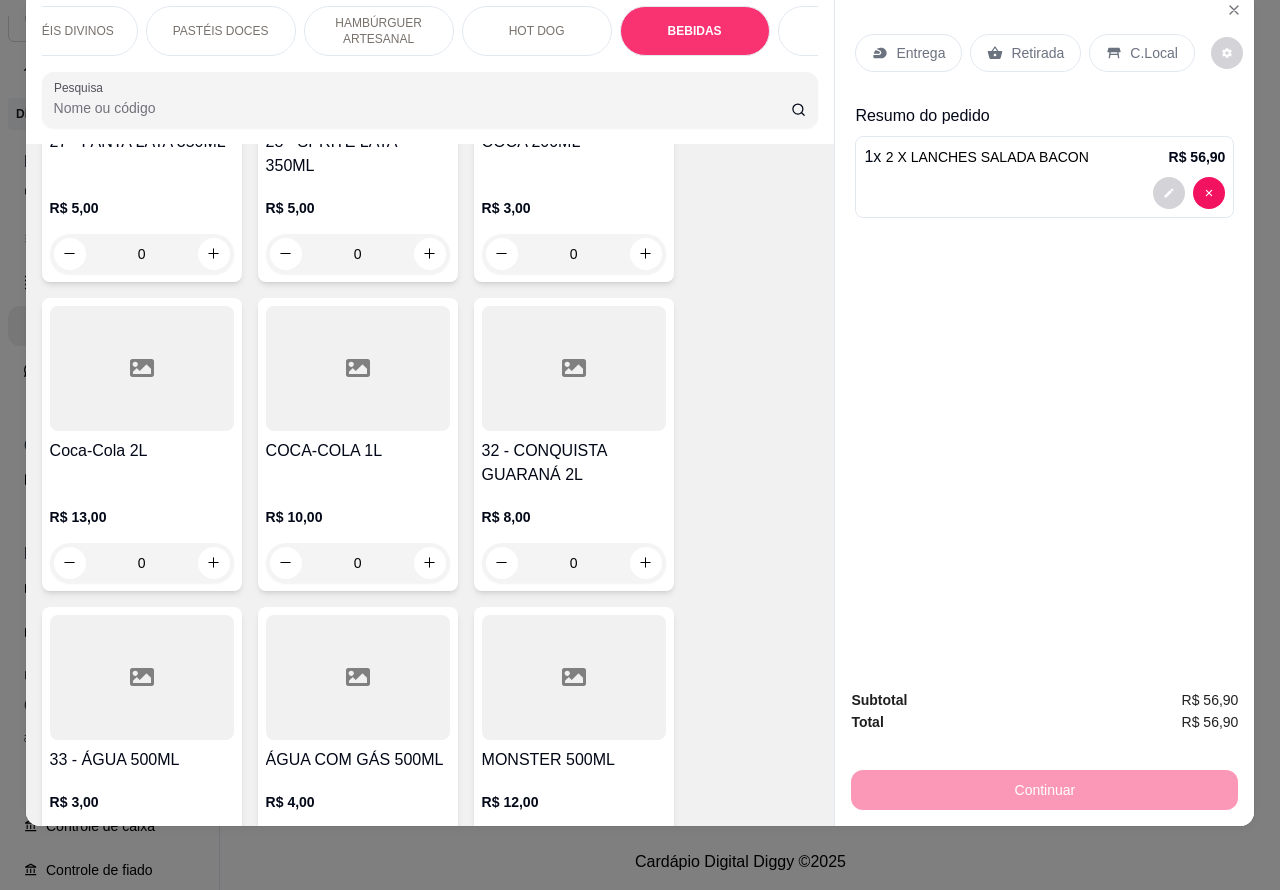 click 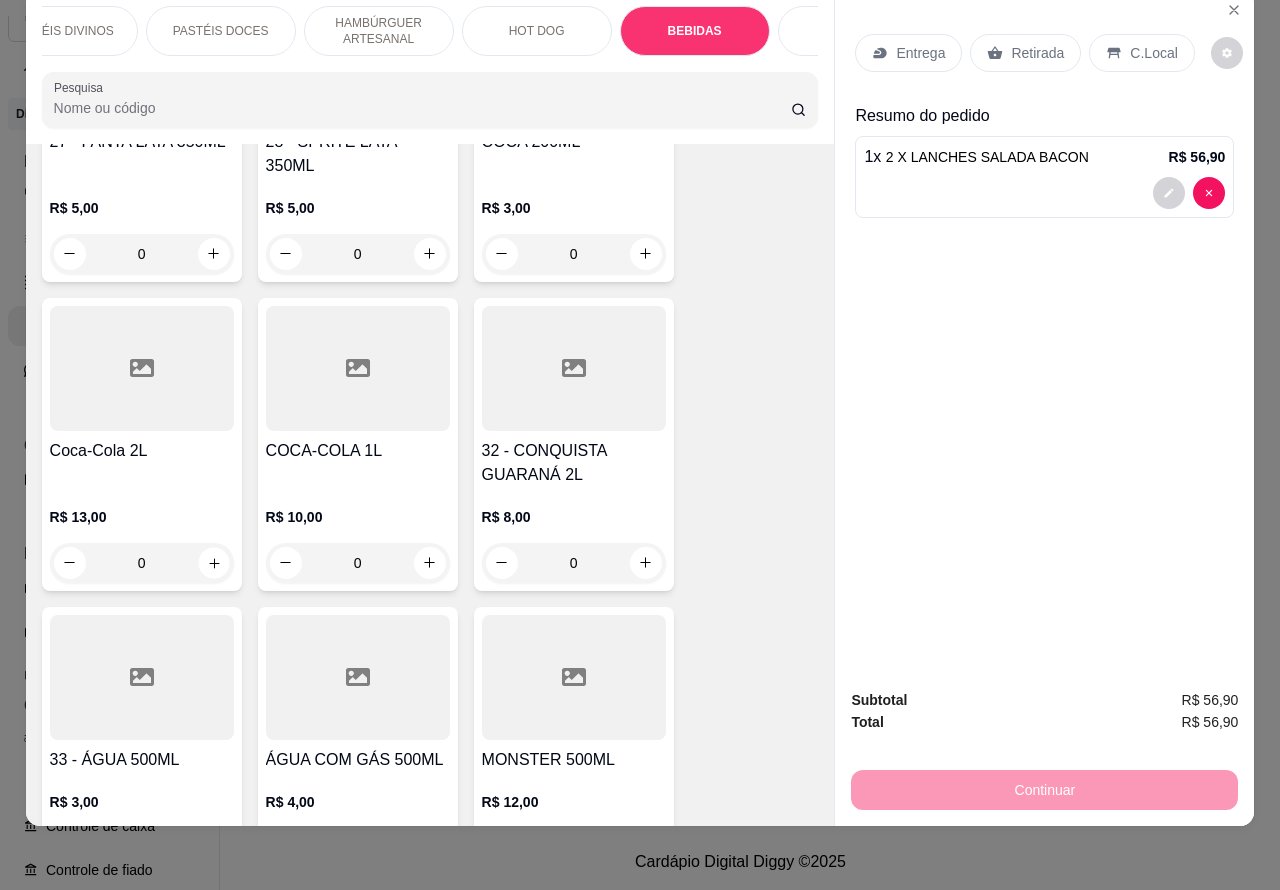 click at bounding box center [213, 562] 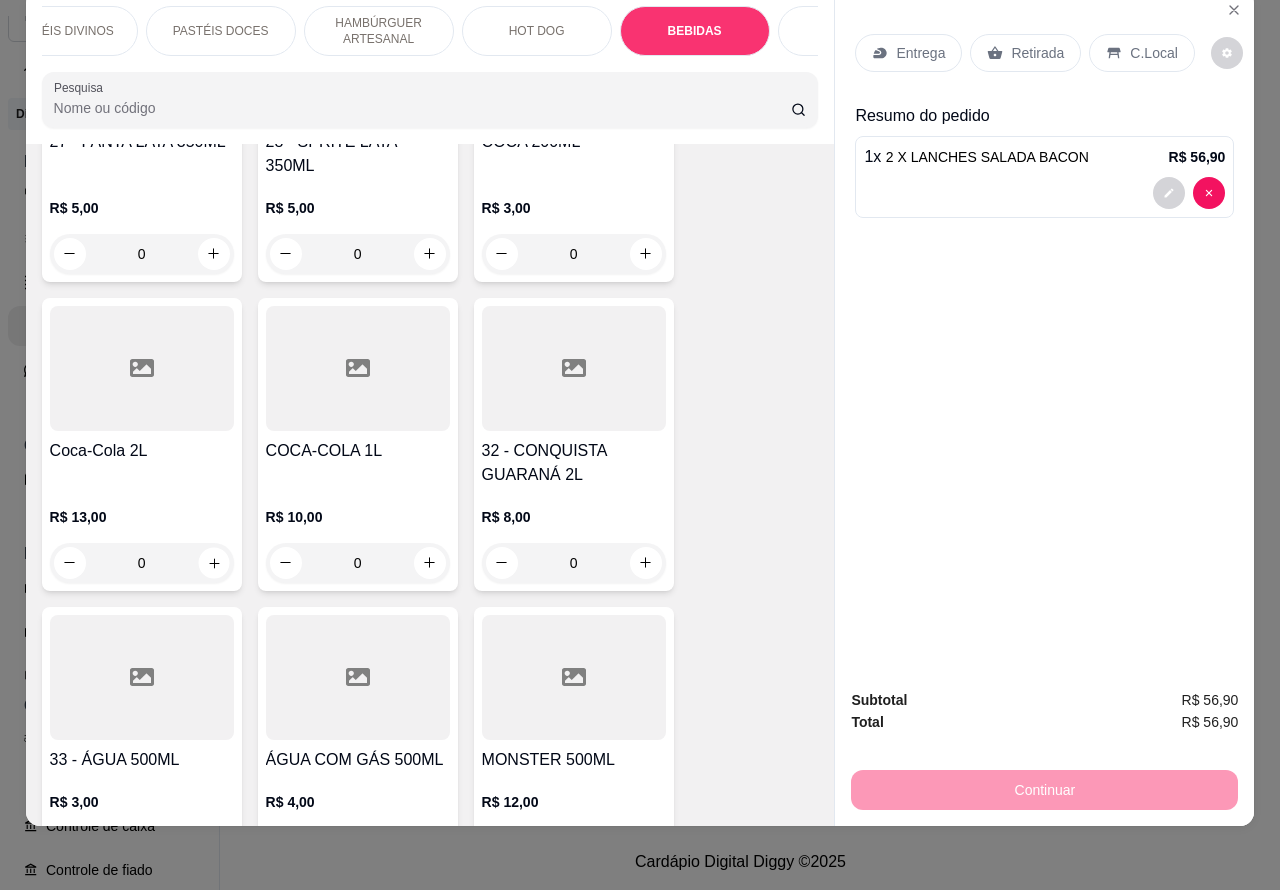 type on "1" 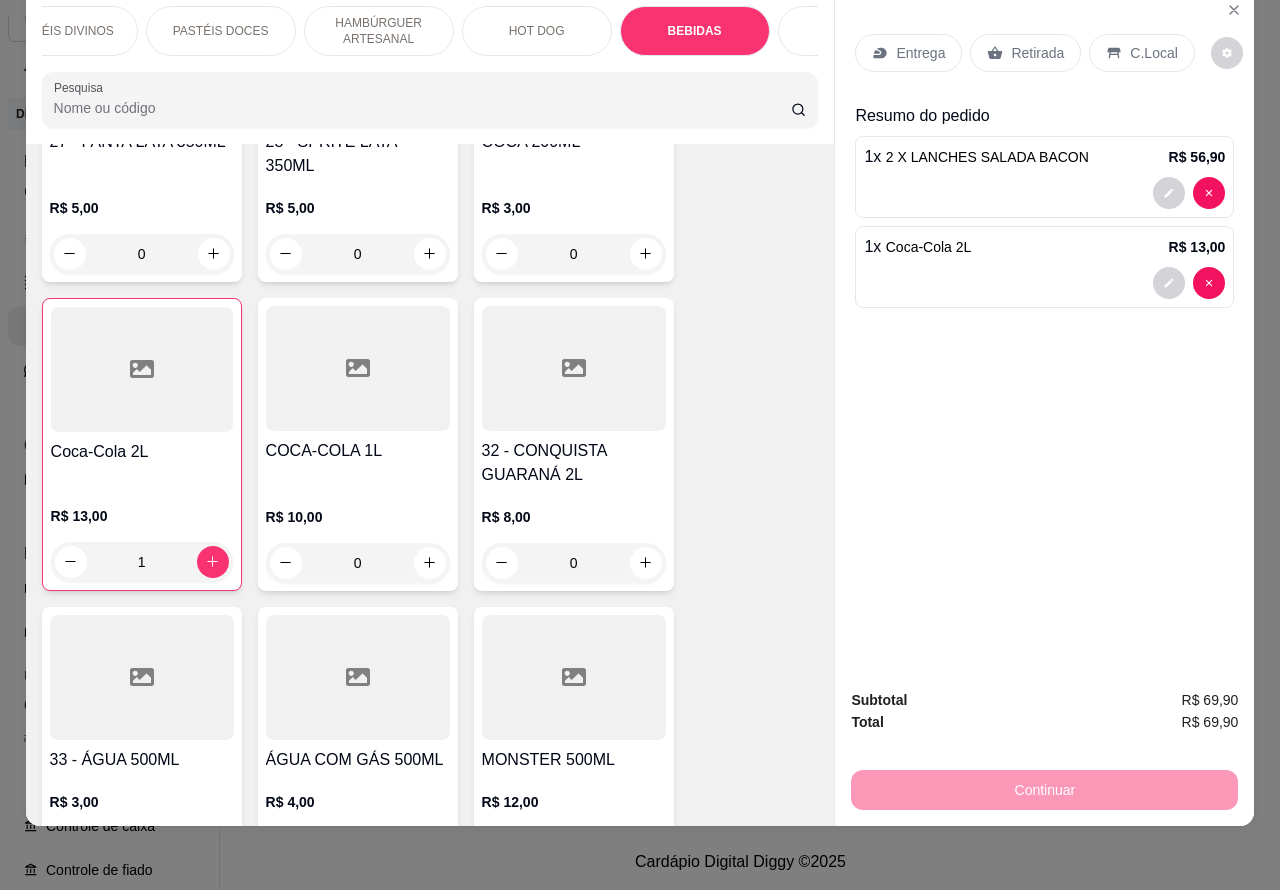 click on "Entrega" at bounding box center (920, 53) 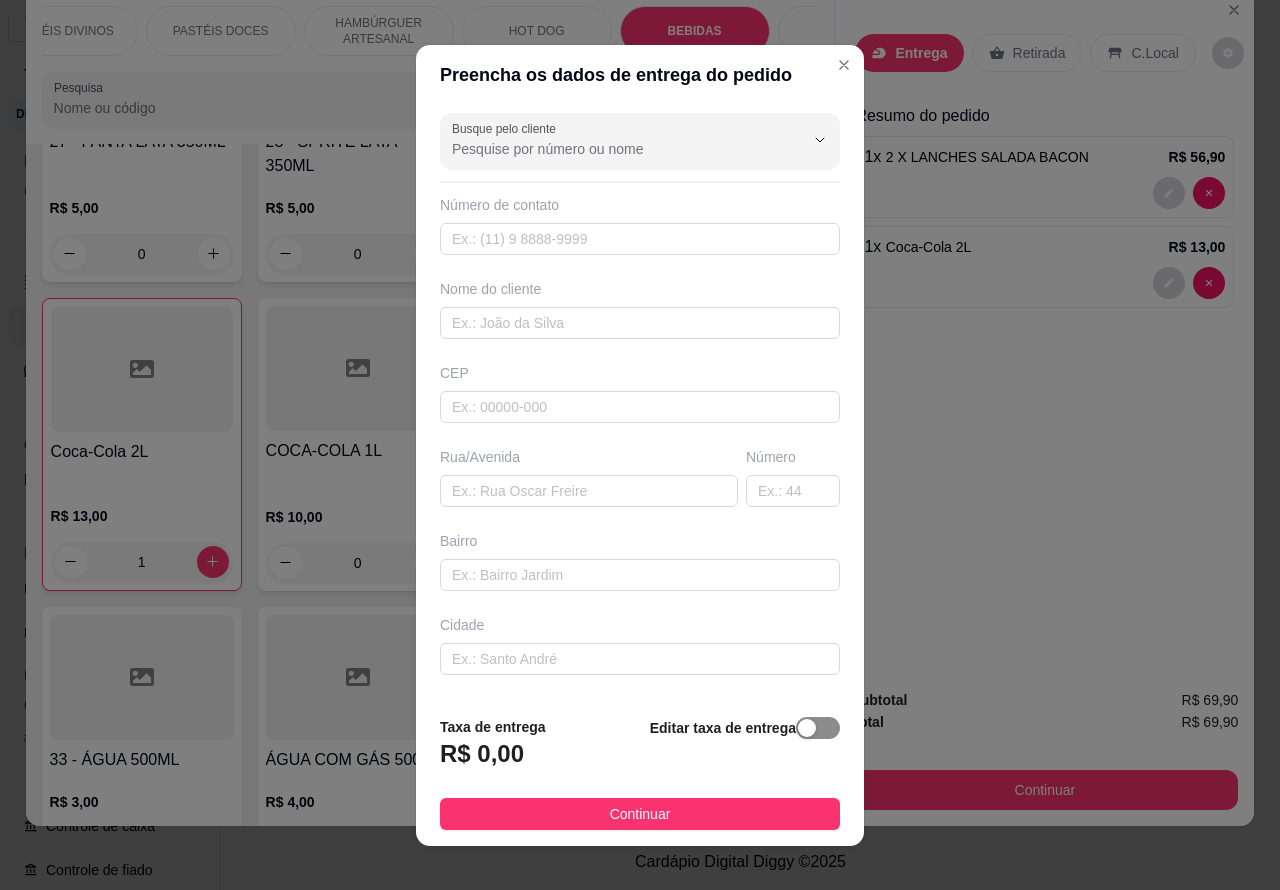 click at bounding box center [807, 728] 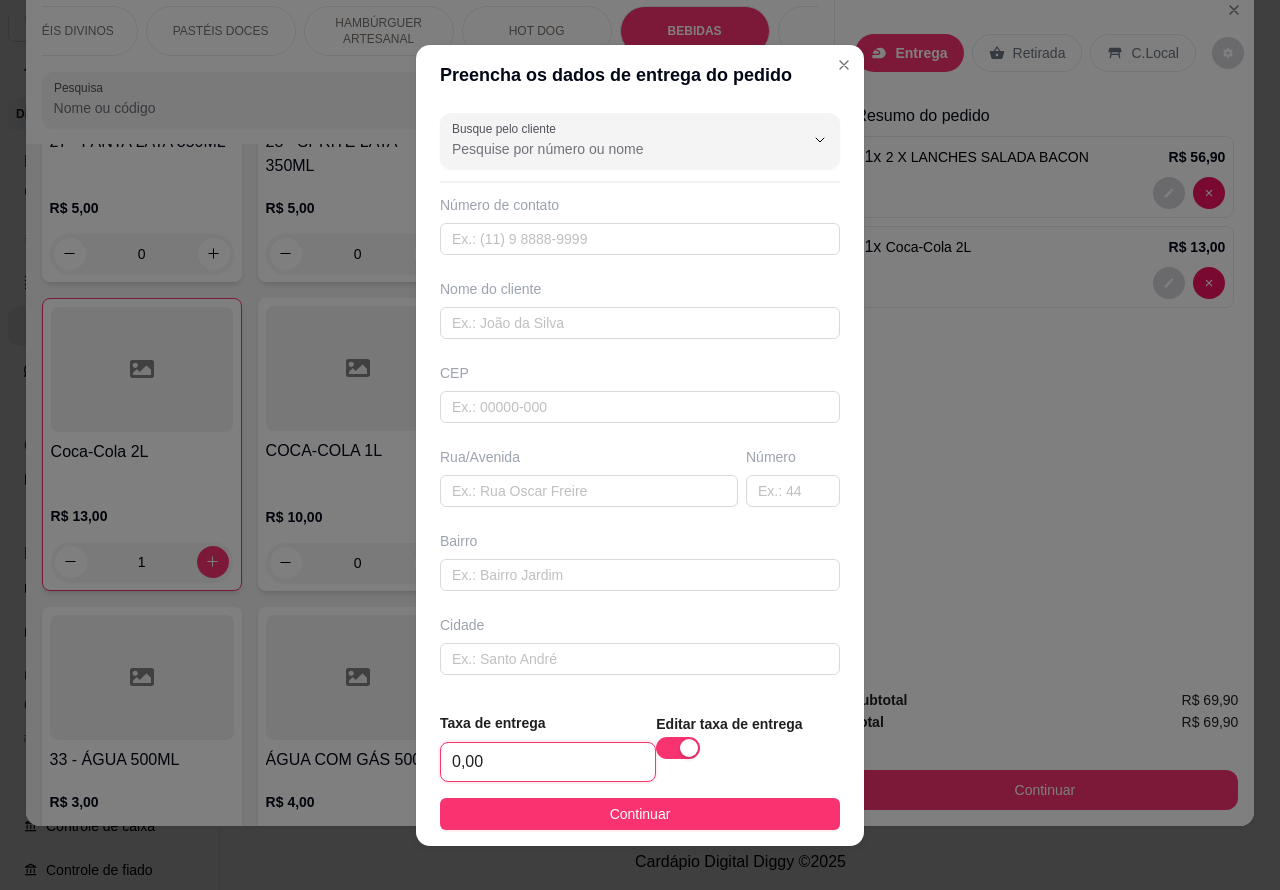 click on "0,00" at bounding box center (548, 762) 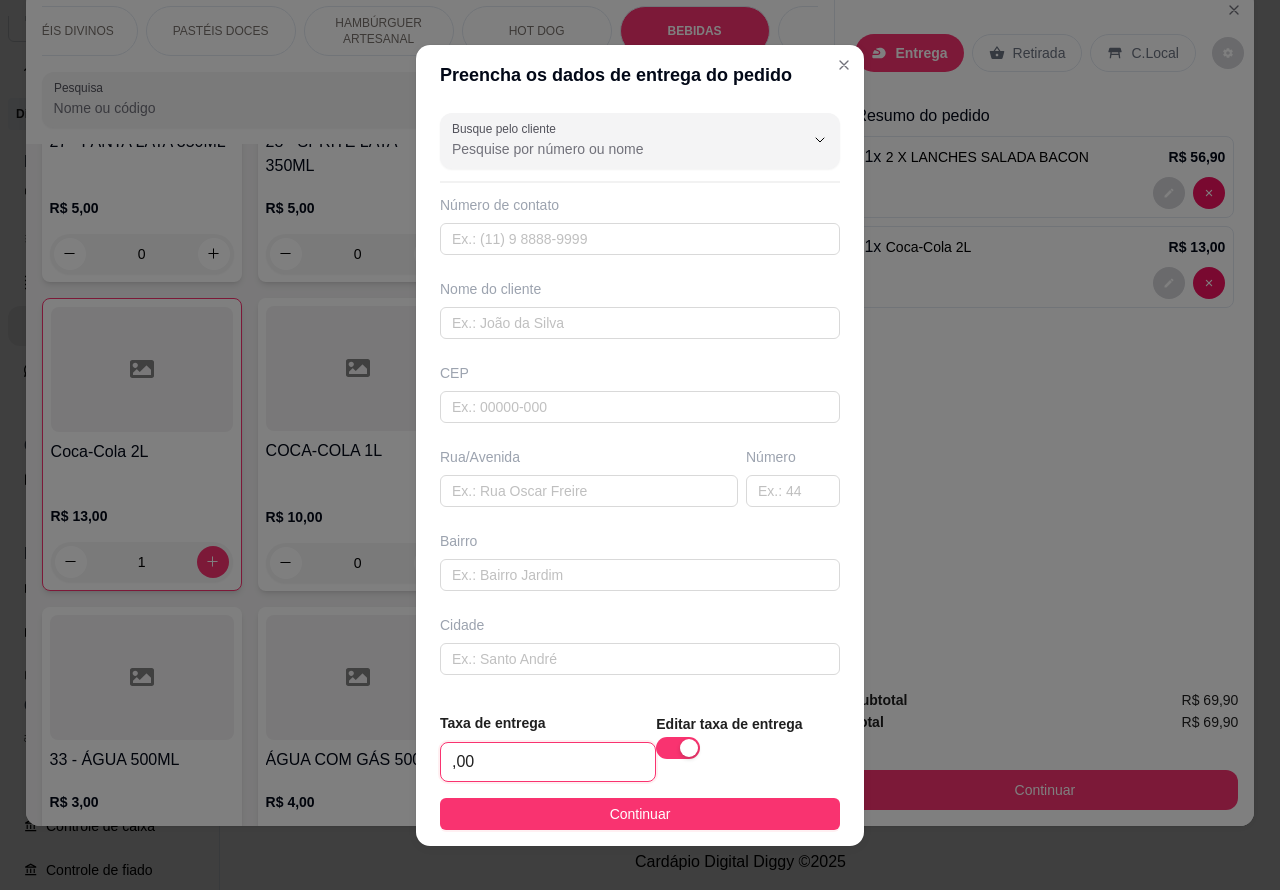 type on "4,00" 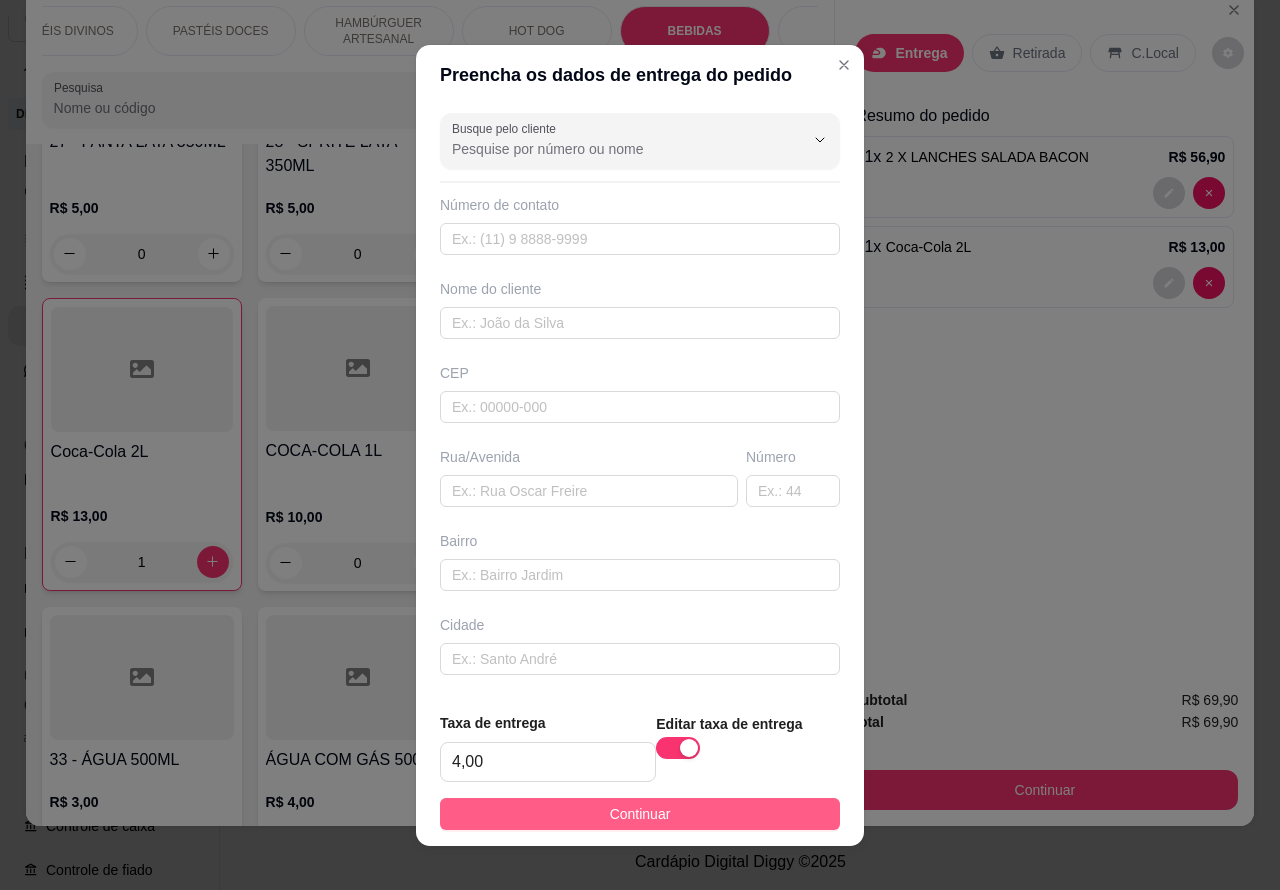 click on "Continuar" at bounding box center [640, 814] 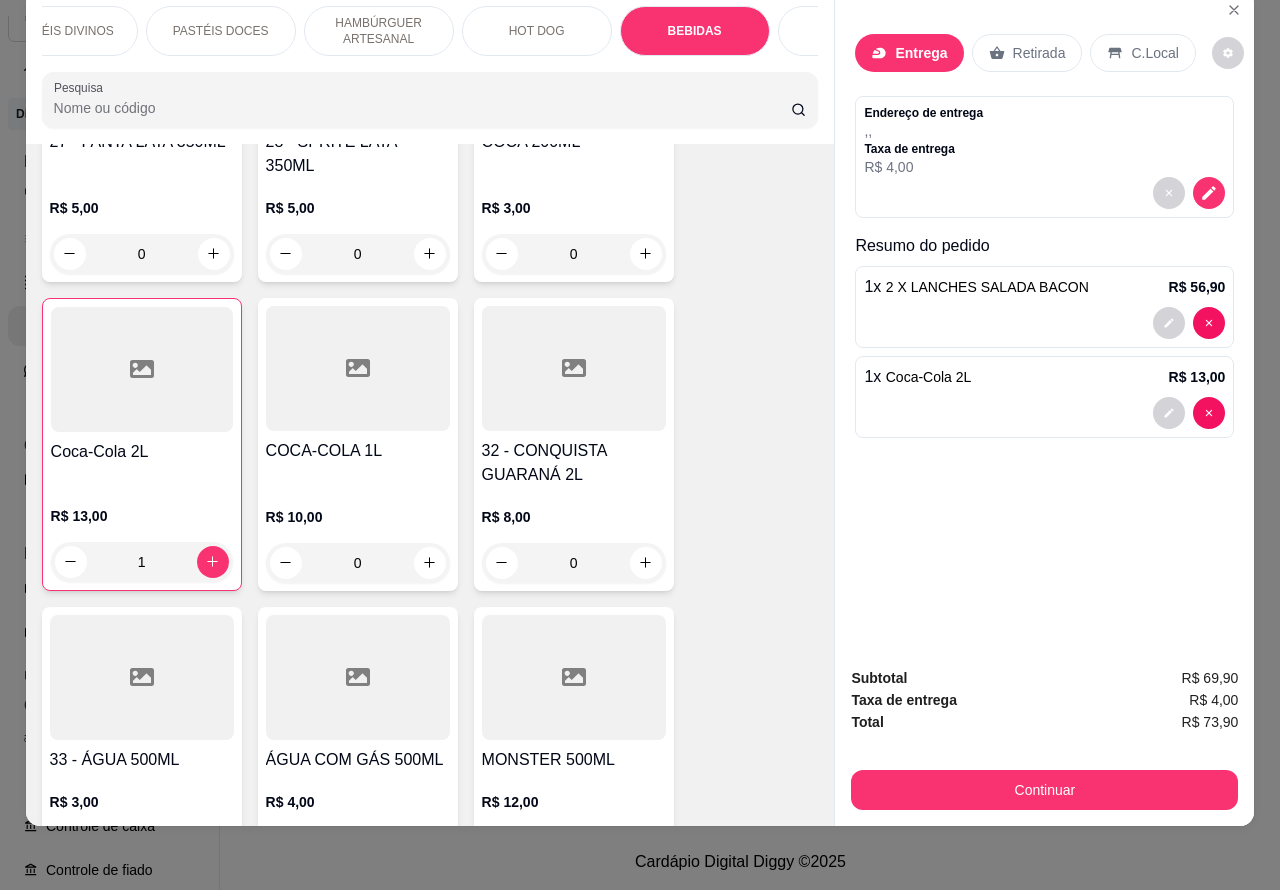 click on ",  ," at bounding box center [923, 131] 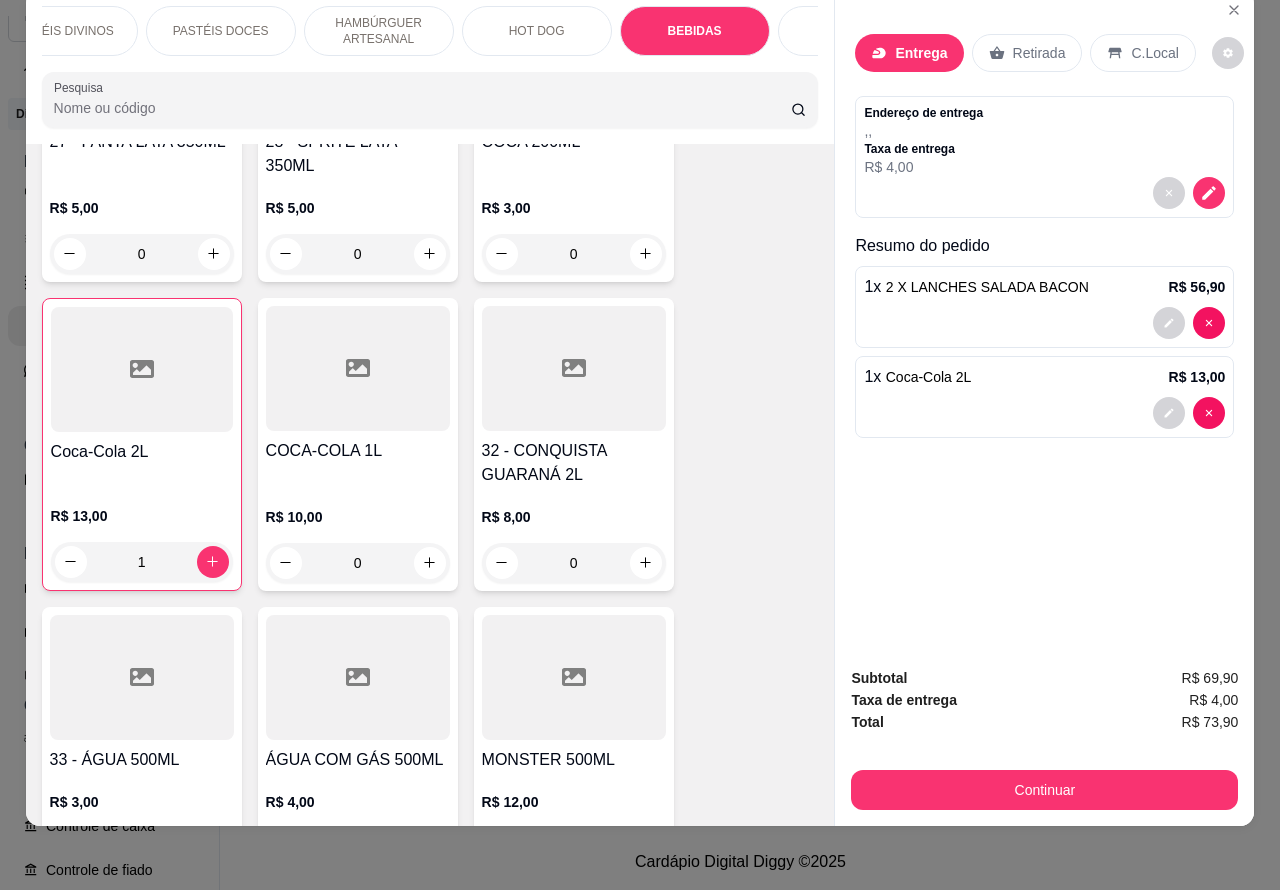 click at bounding box center [1209, 193] 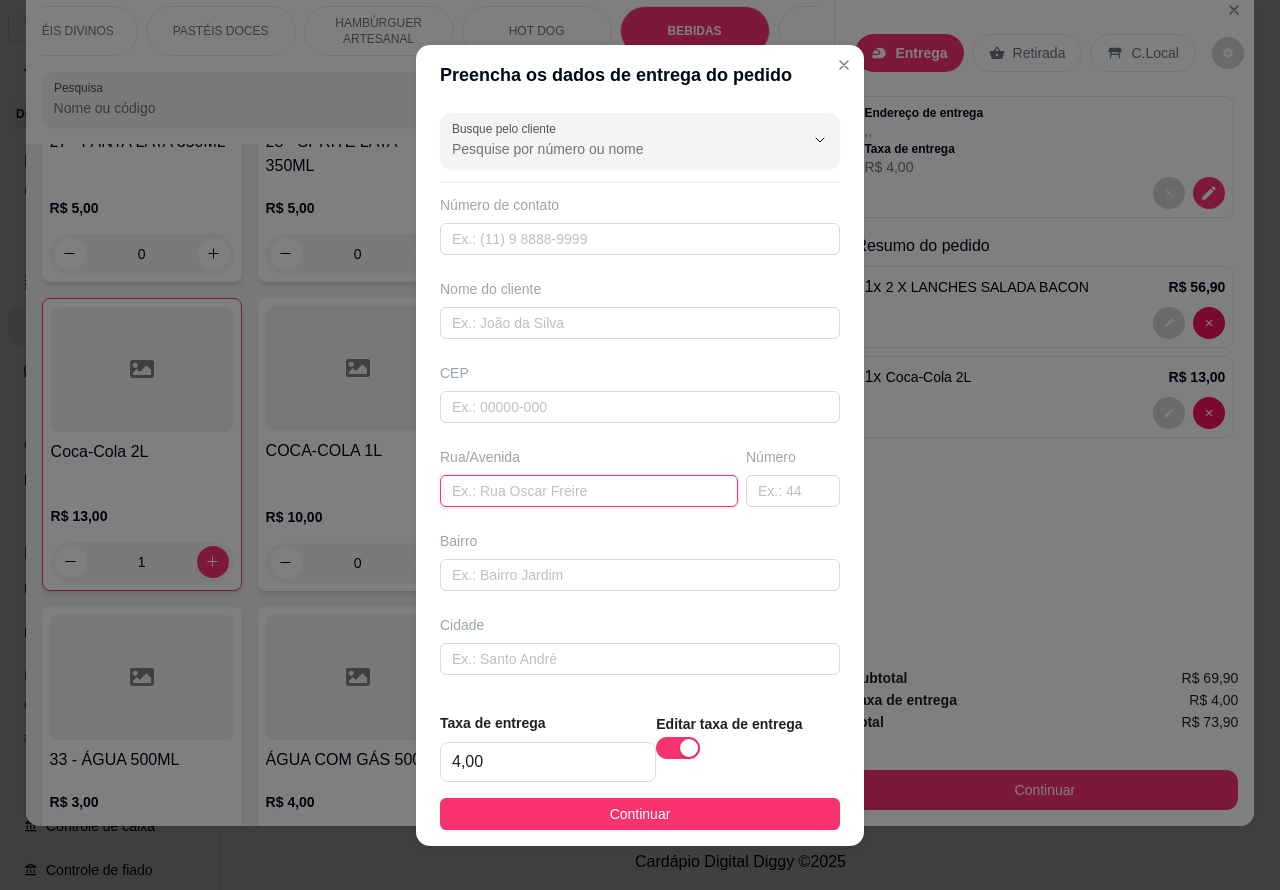 paste on "[PERSON_NAME]" 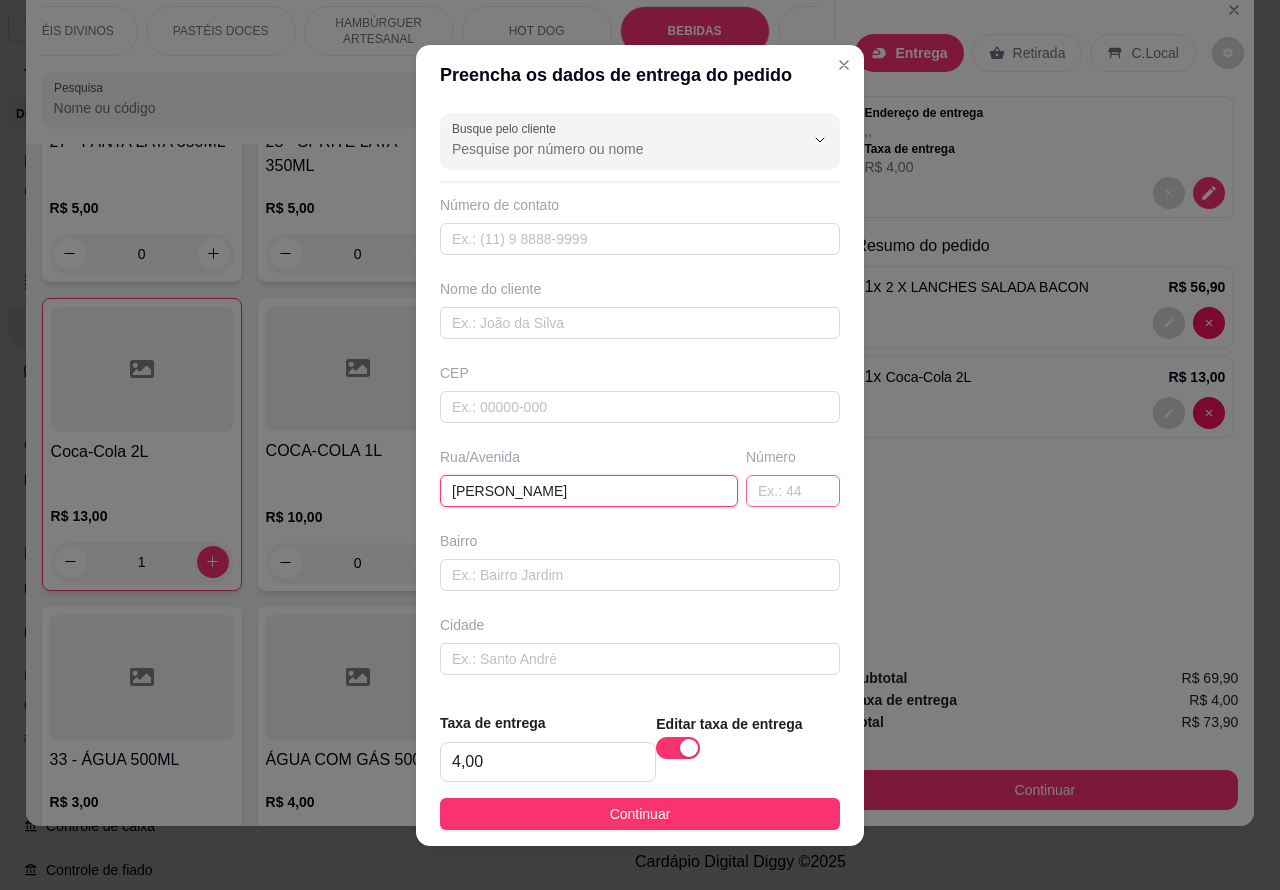 type on "[PERSON_NAME]" 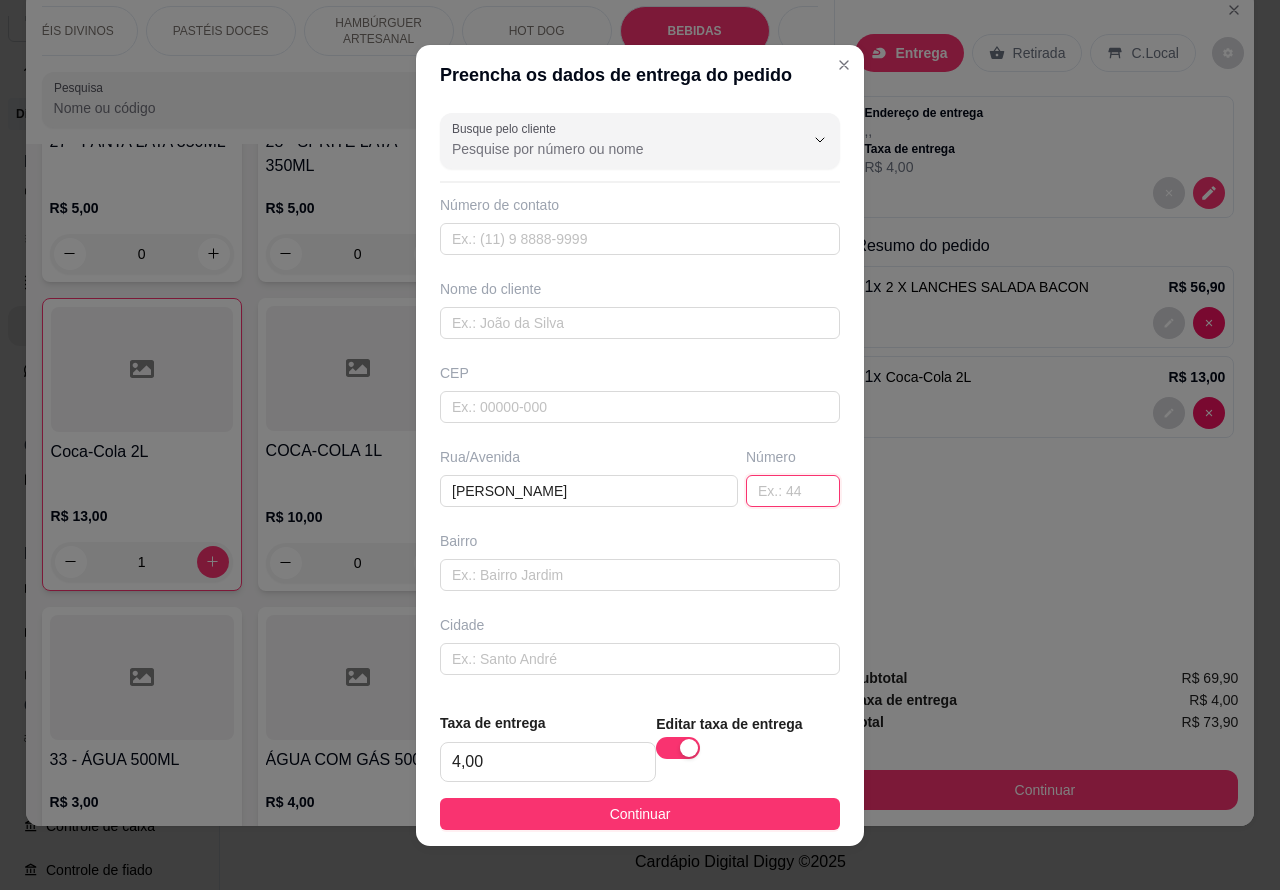 click at bounding box center (793, 491) 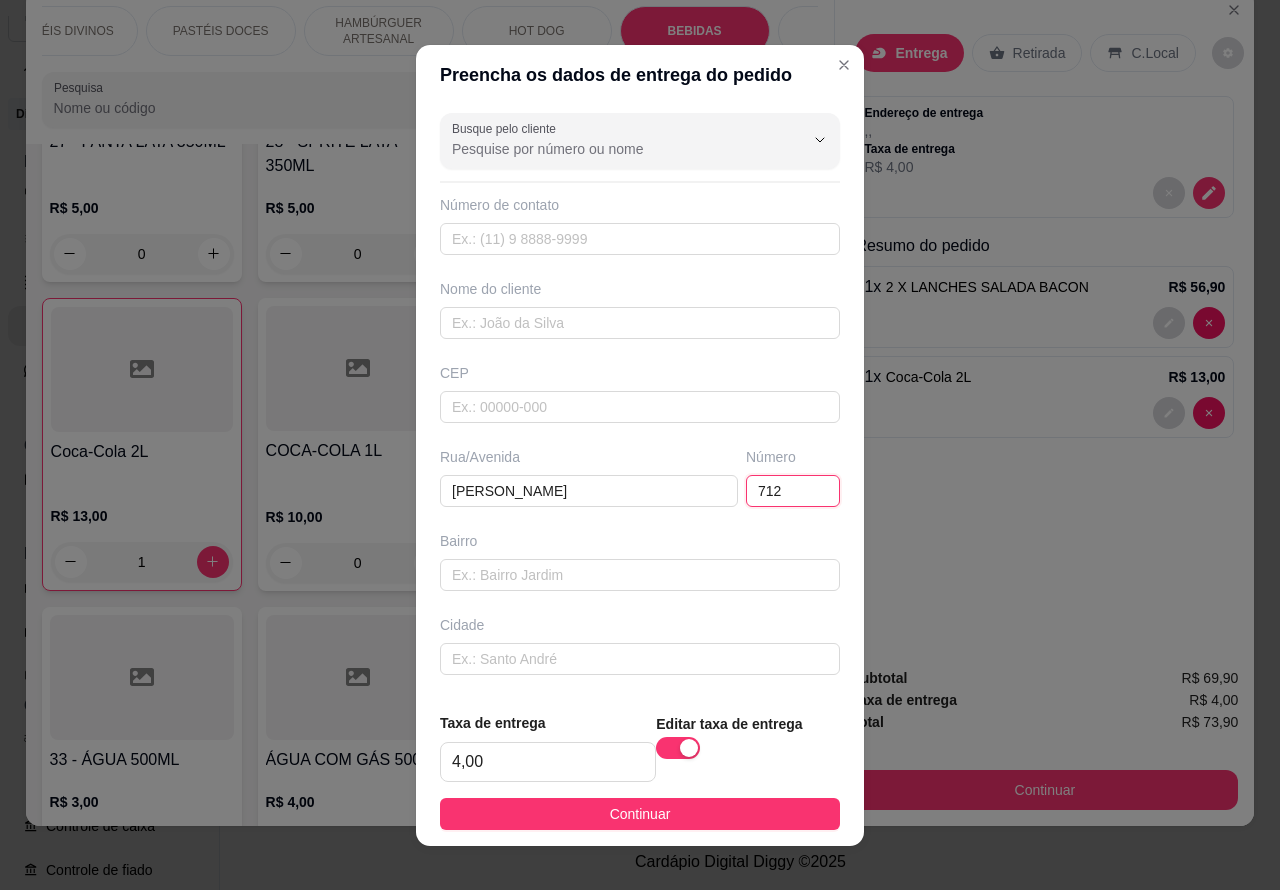 type on "712" 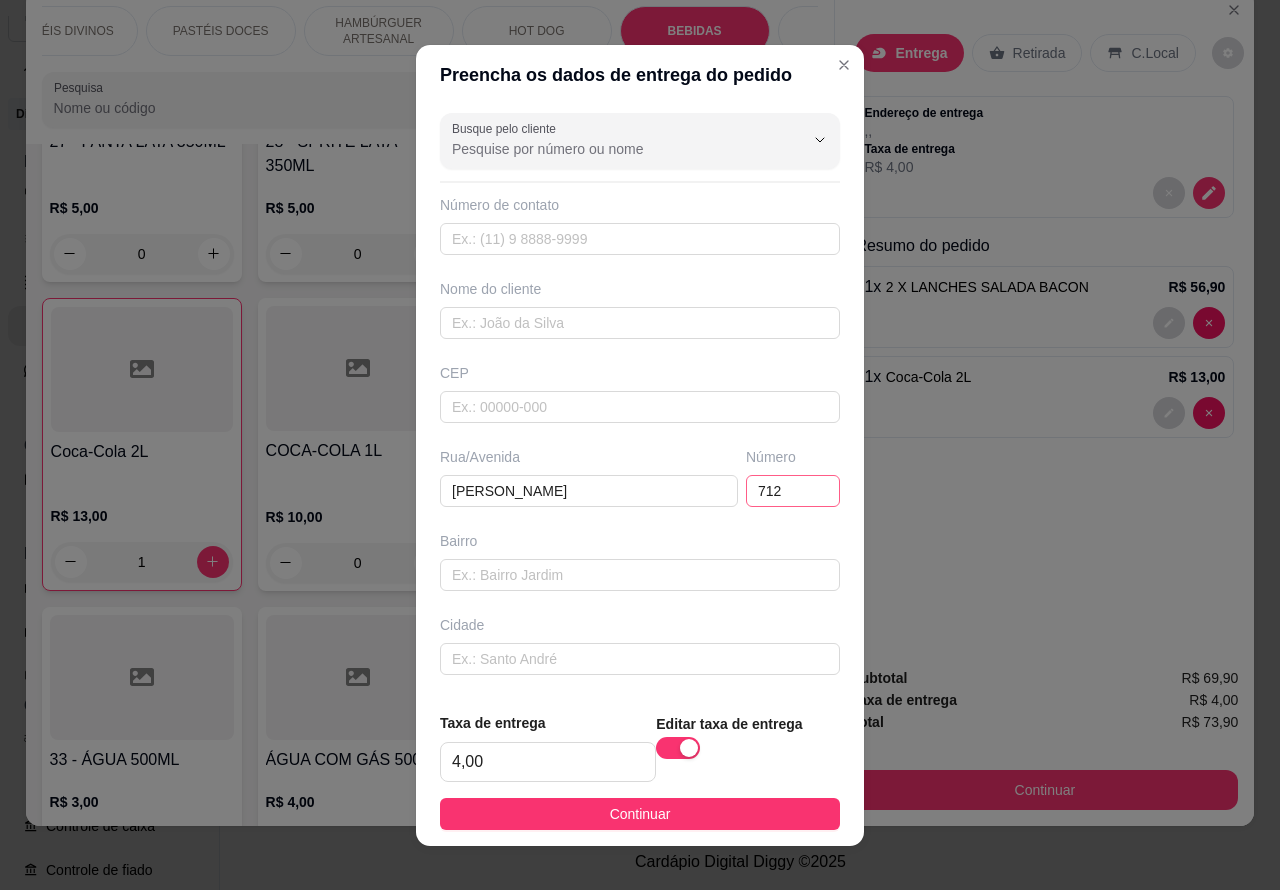 click on "Entrega Retirada C.Local Endereço de entrega ,  ,   Taxa de entrega R$ 4,00 Resumo do pedido 1 x   2 X LANCHES SALADA BACON R$ 56,90 1 x   Coca-Cola 2L R$ 13,00" at bounding box center [1044, 321] 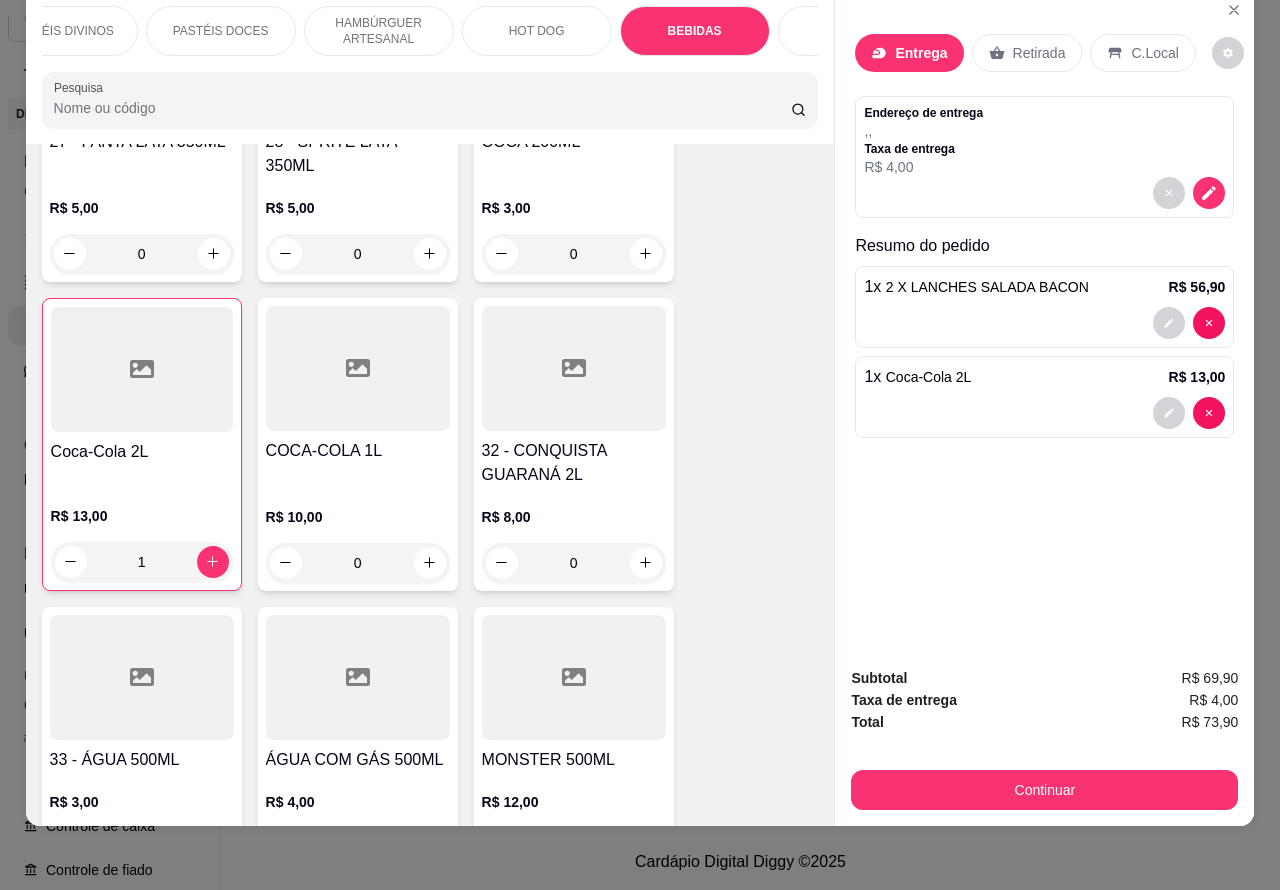 click on "Endereço de entrega ,  ,   Taxa de entrega R$ 4,00" at bounding box center (1044, 141) 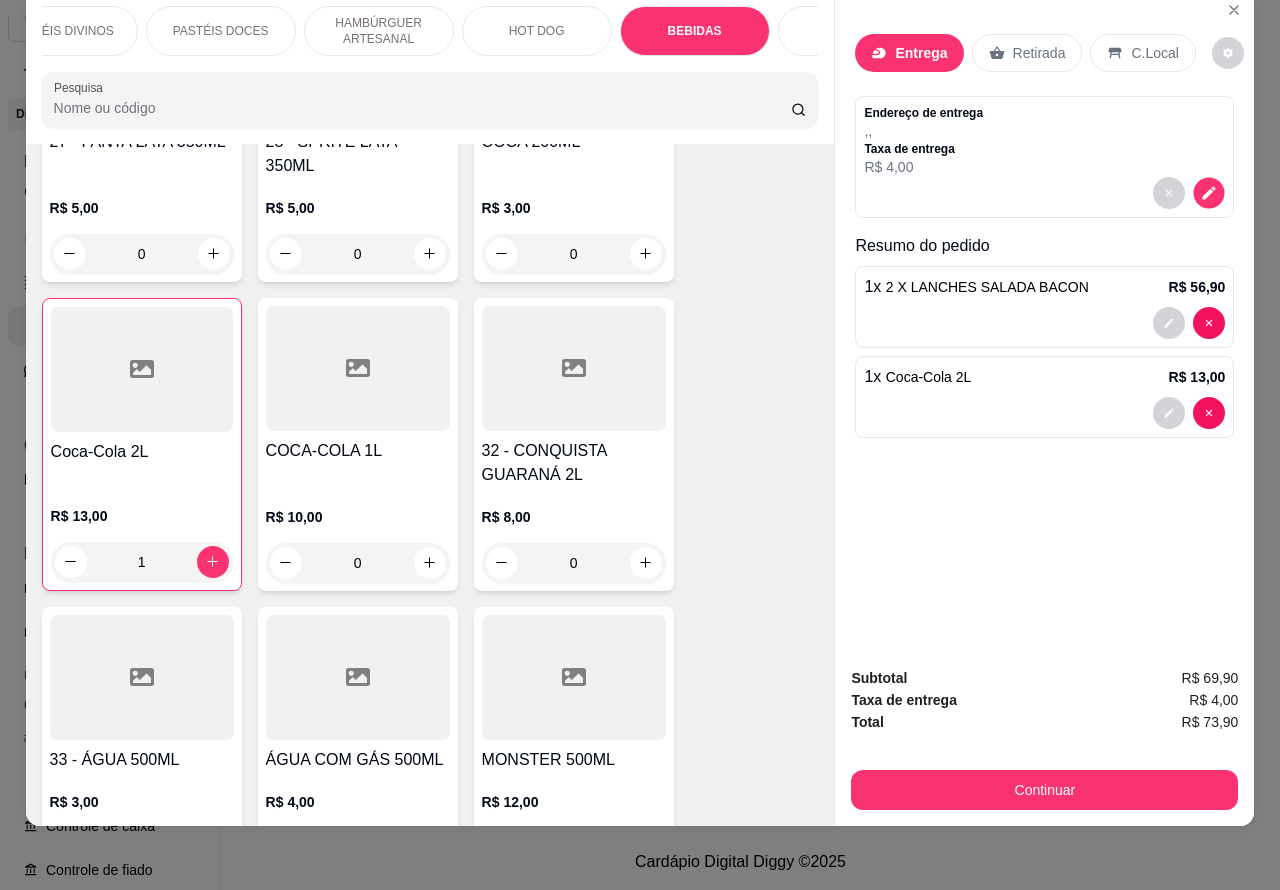 click at bounding box center [1209, 192] 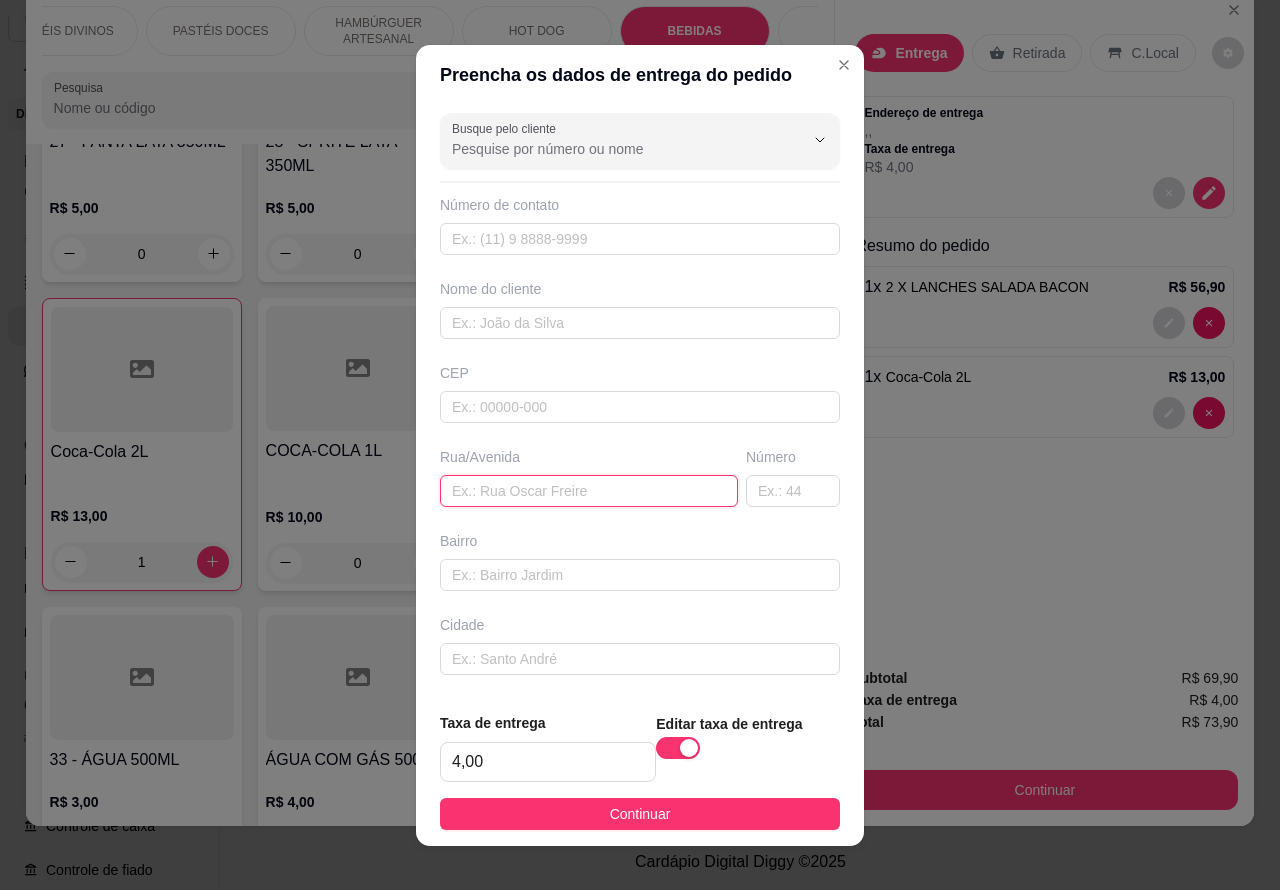 paste on "[PERSON_NAME]" 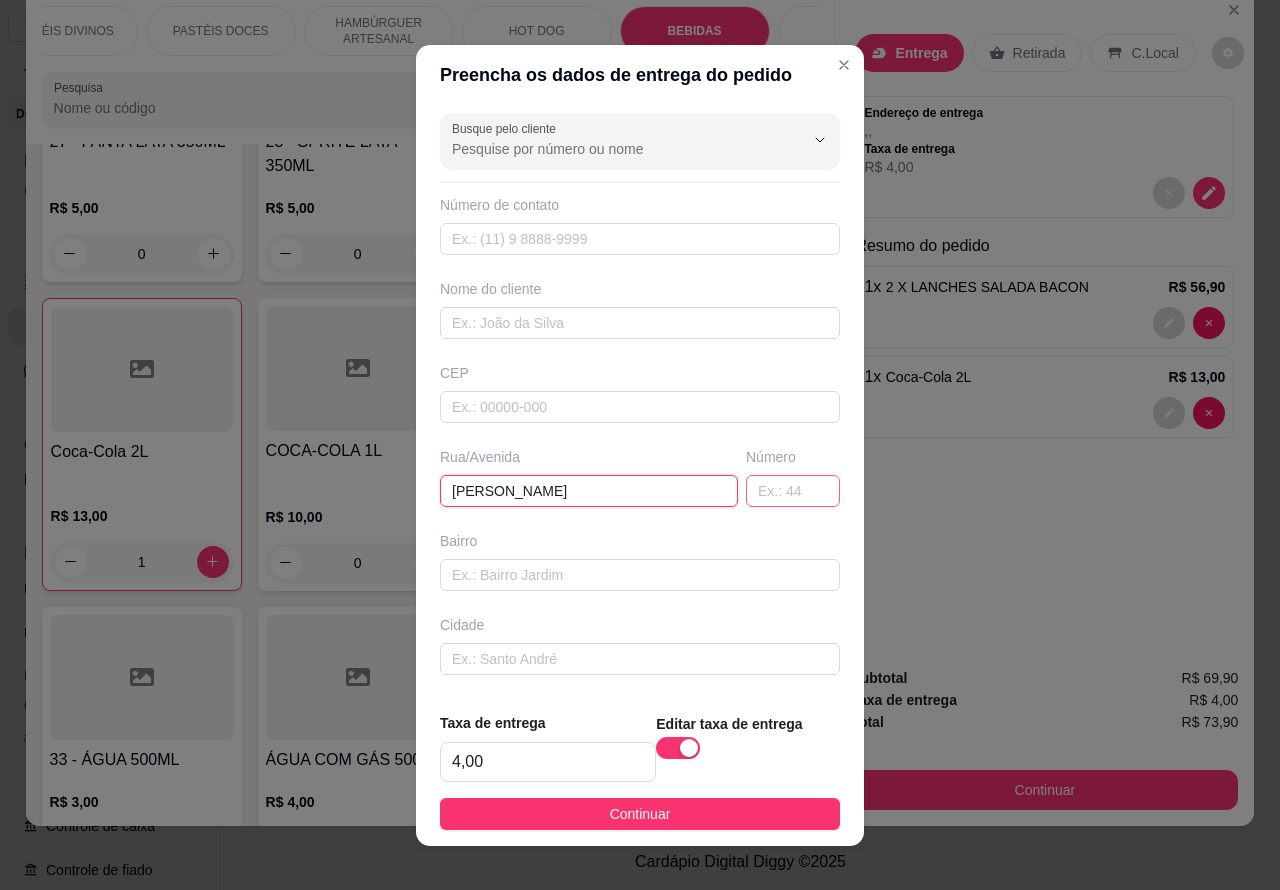 type on "[PERSON_NAME]" 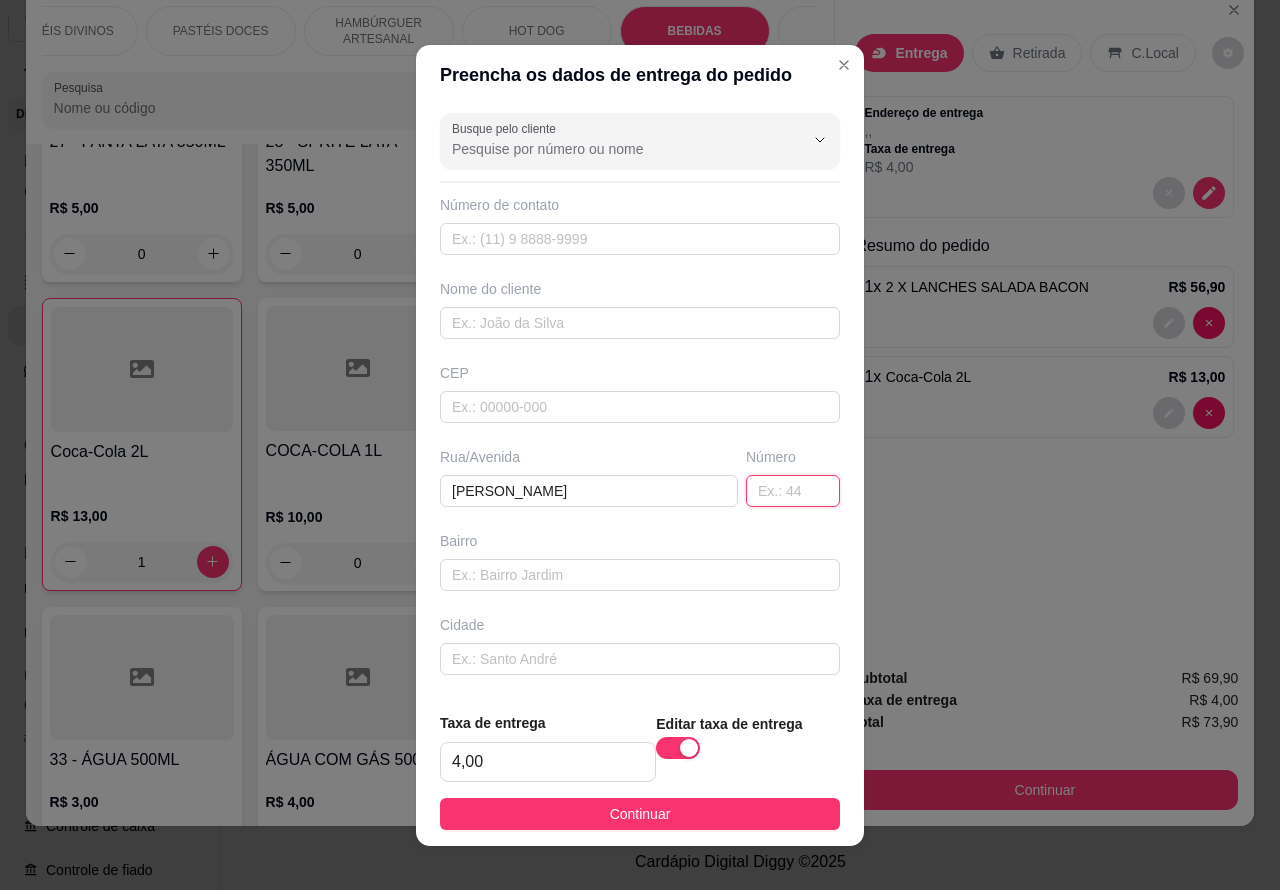 click at bounding box center [793, 491] 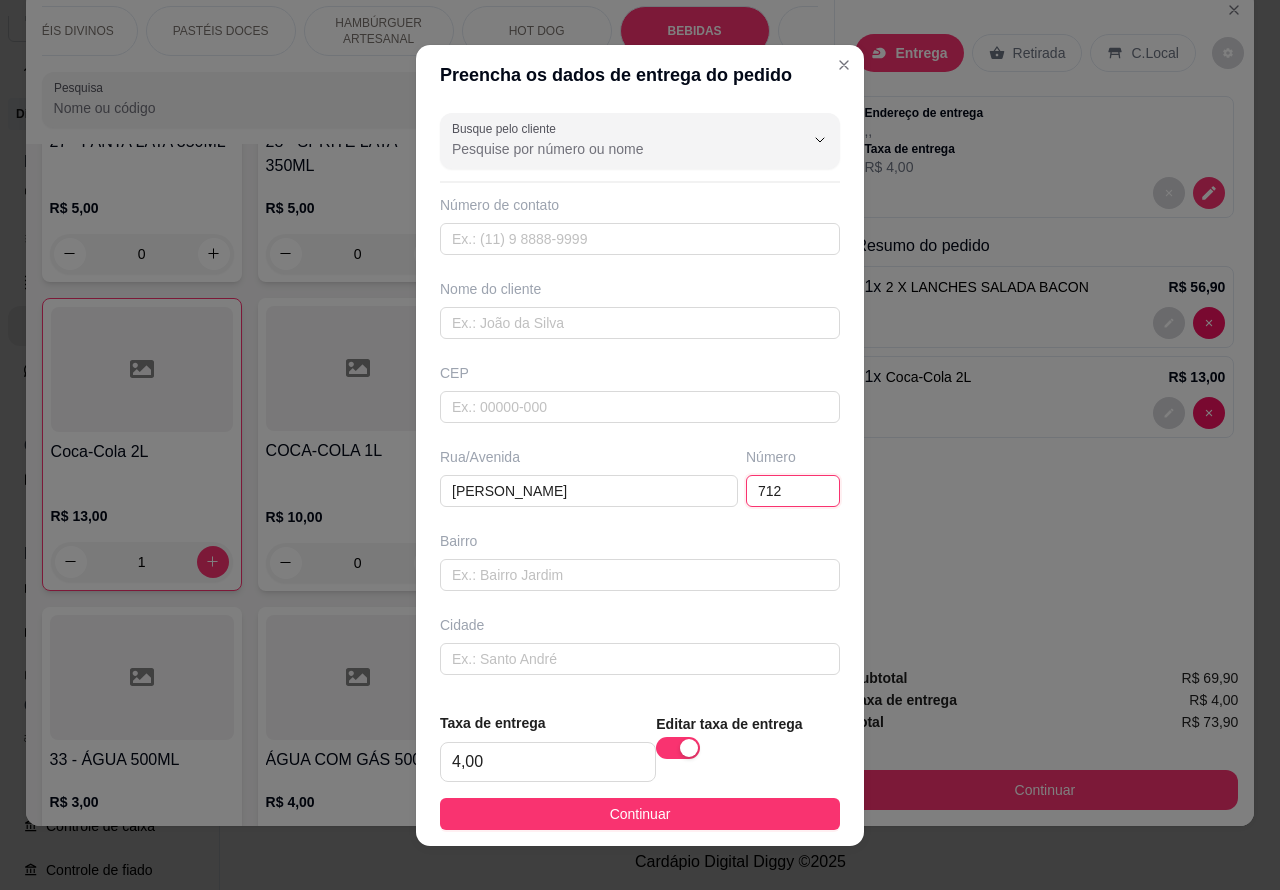 type on "712" 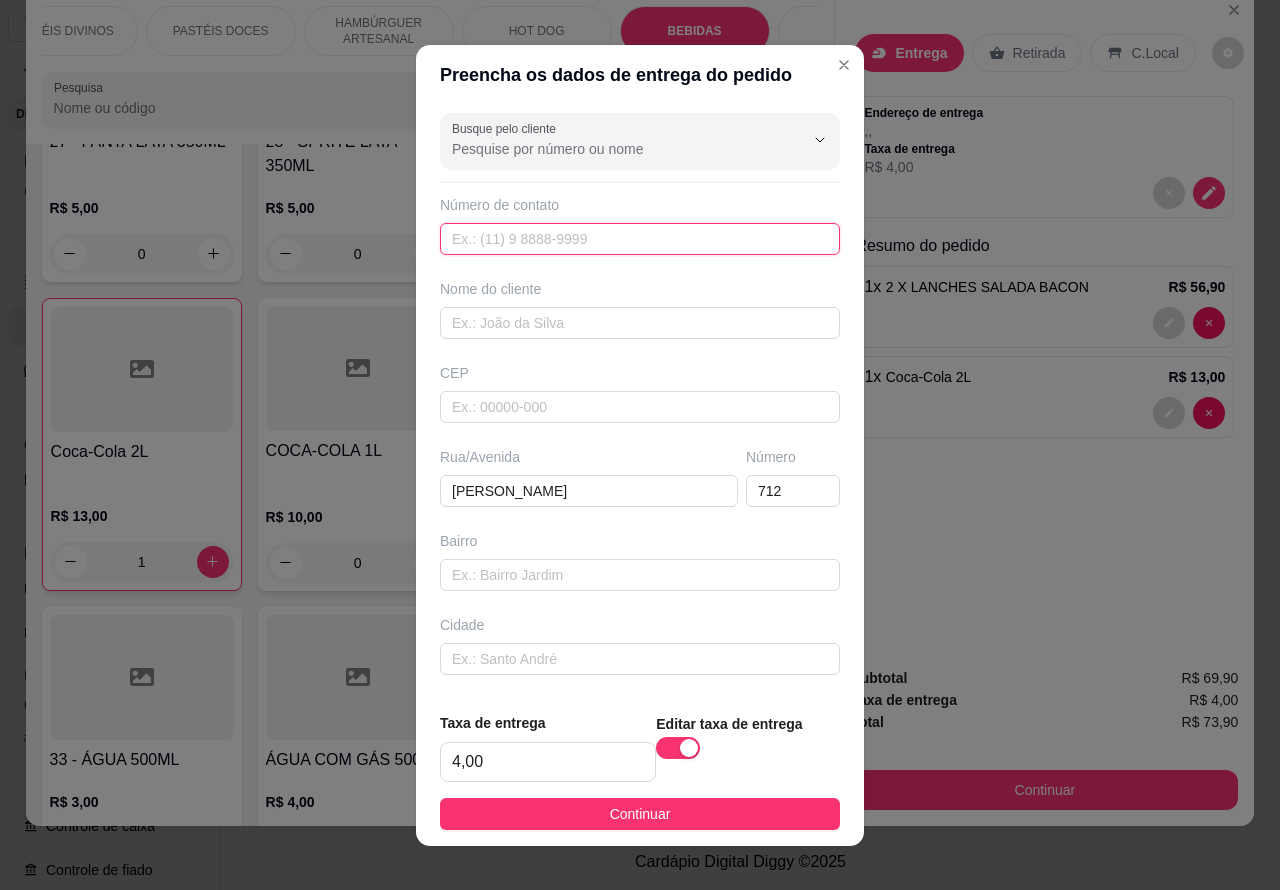 paste on "[PHONE_NUMBER]" 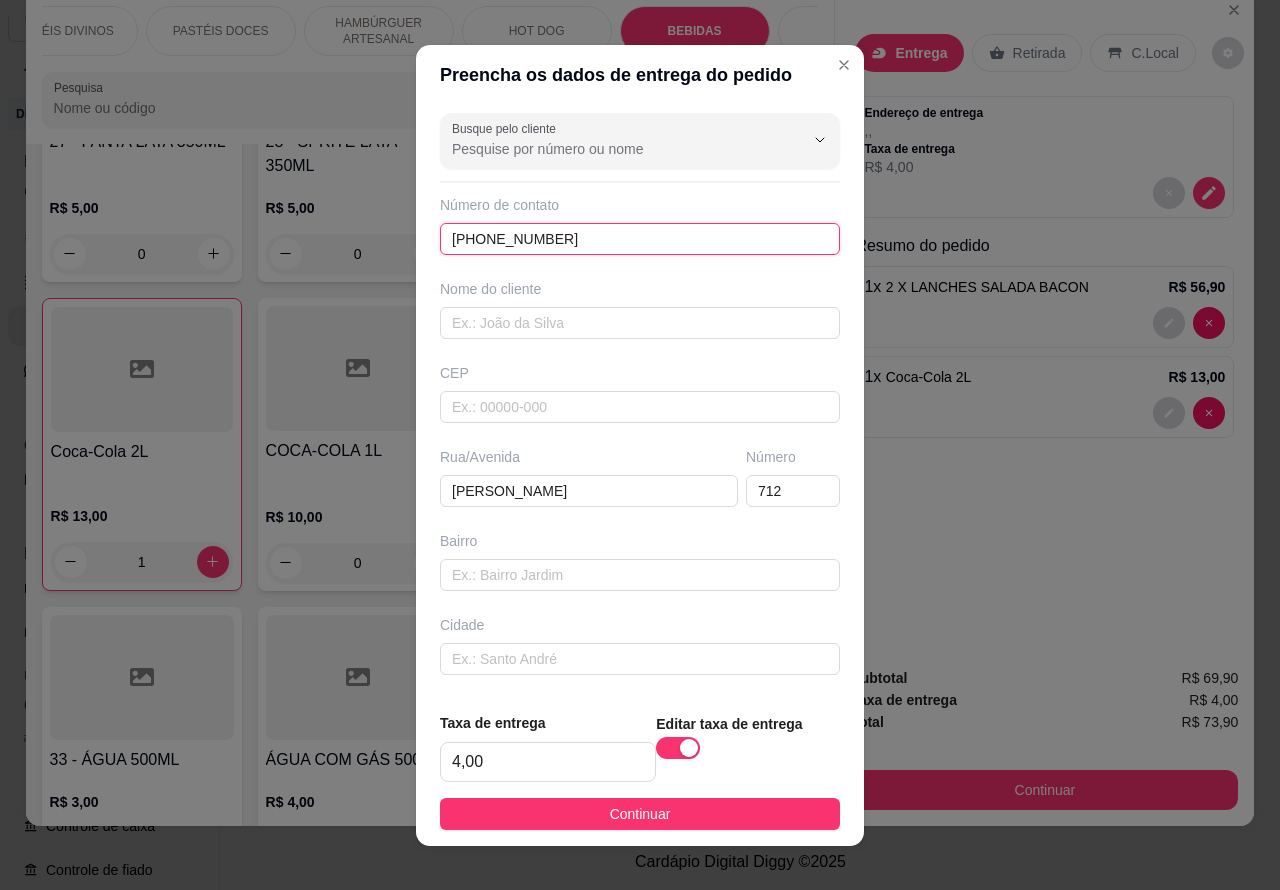 type on "[PHONE_NUMBER]" 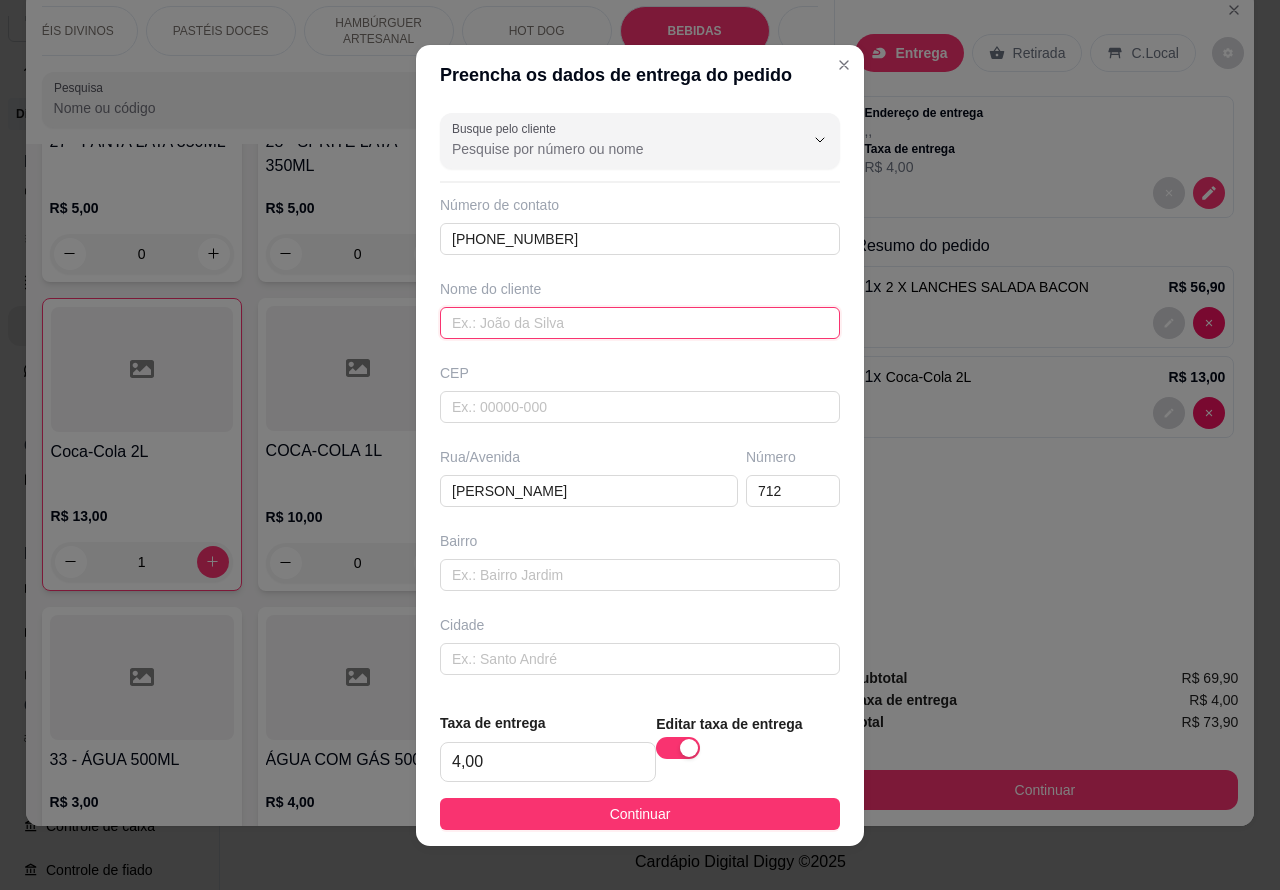 click at bounding box center [640, 323] 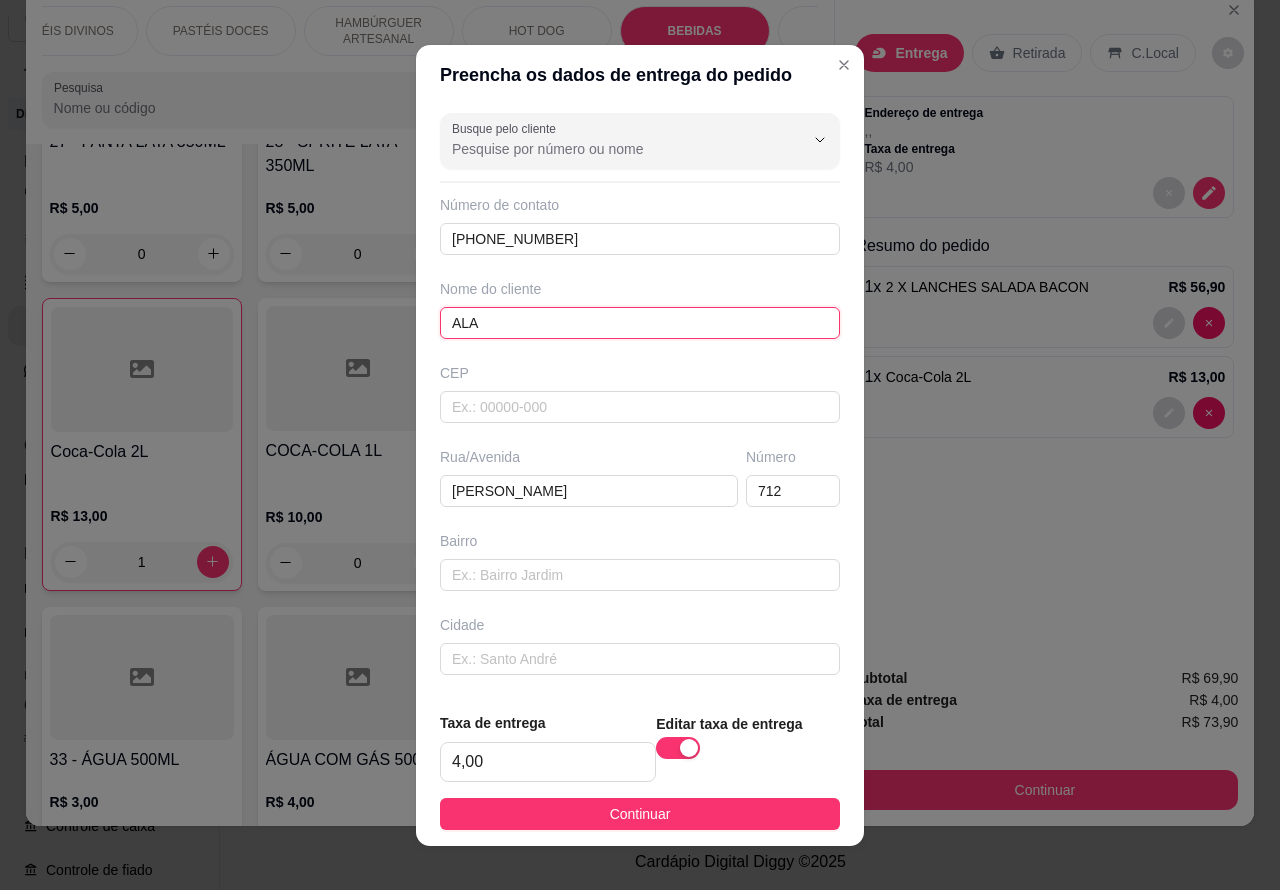type on "[PERSON_NAME]" 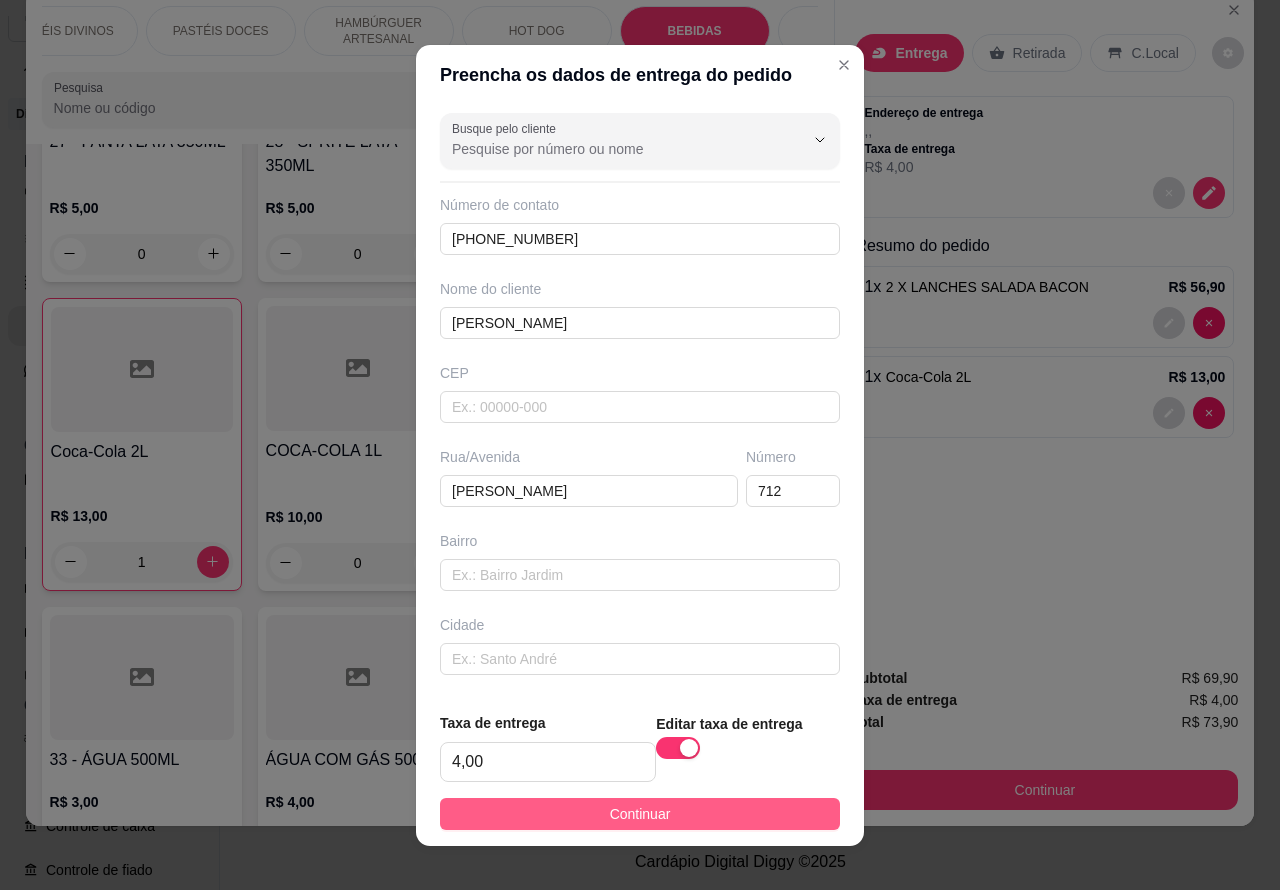 click on "Continuar" at bounding box center [640, 814] 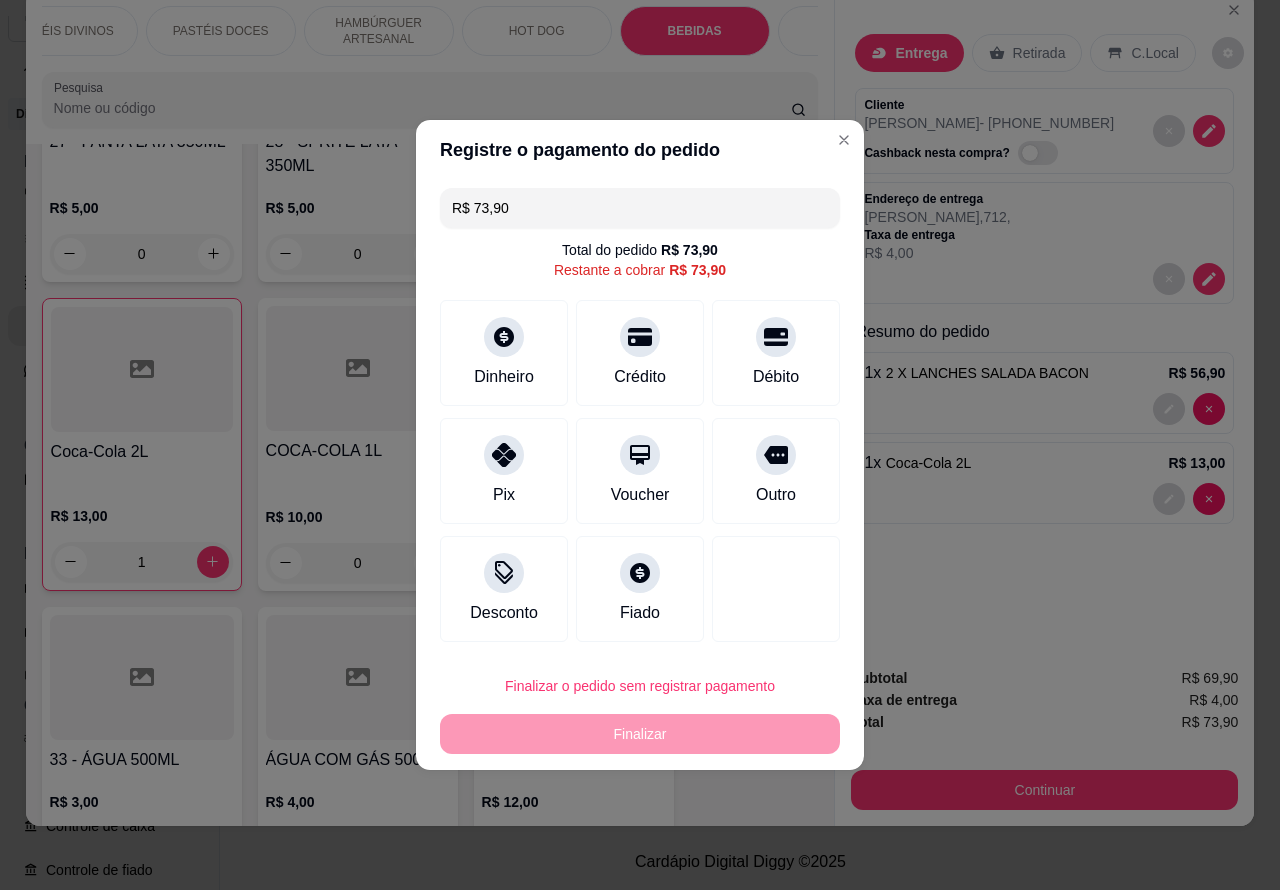 click on "Finalizar o pedido sem registrar pagamento Finalizar" at bounding box center (640, 710) 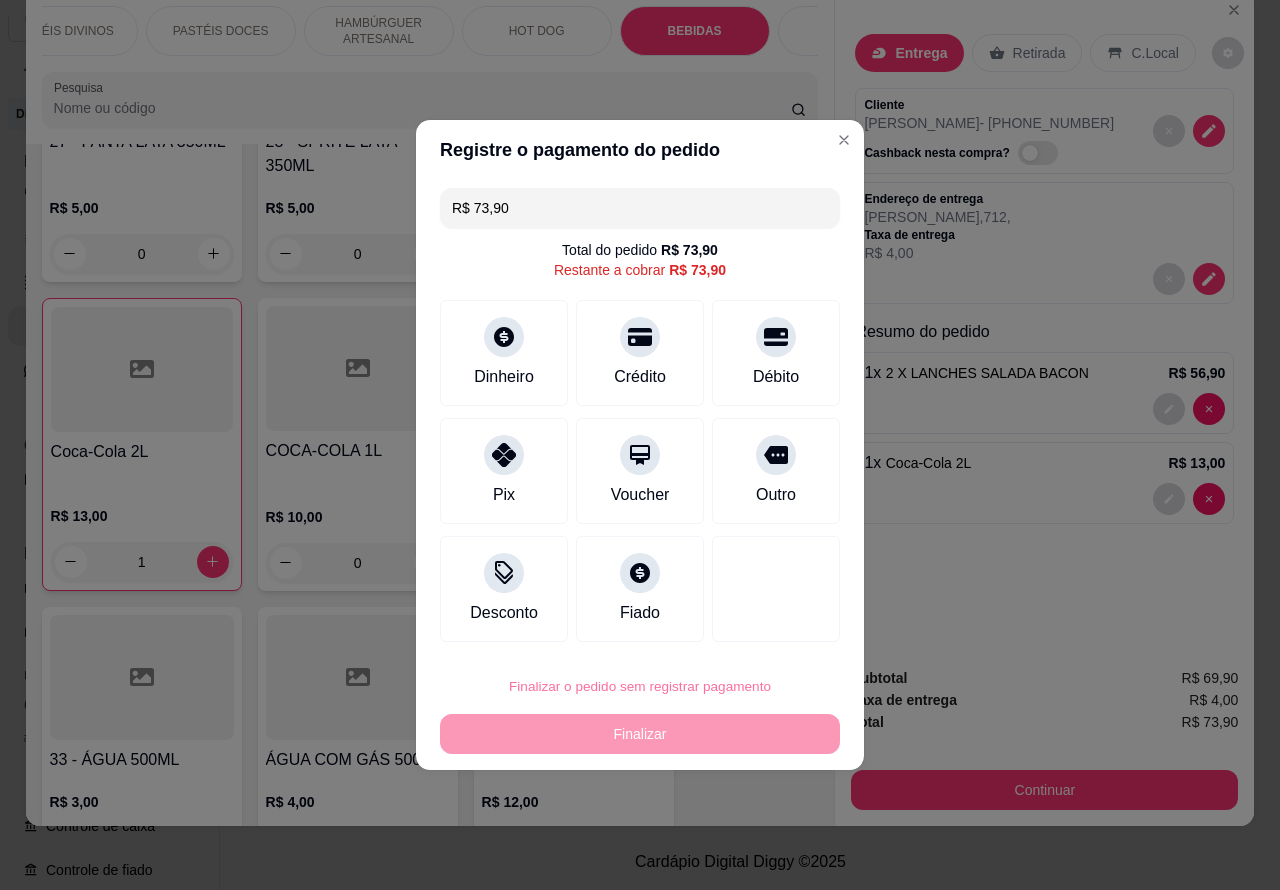 click on "Confirmar" at bounding box center [760, 629] 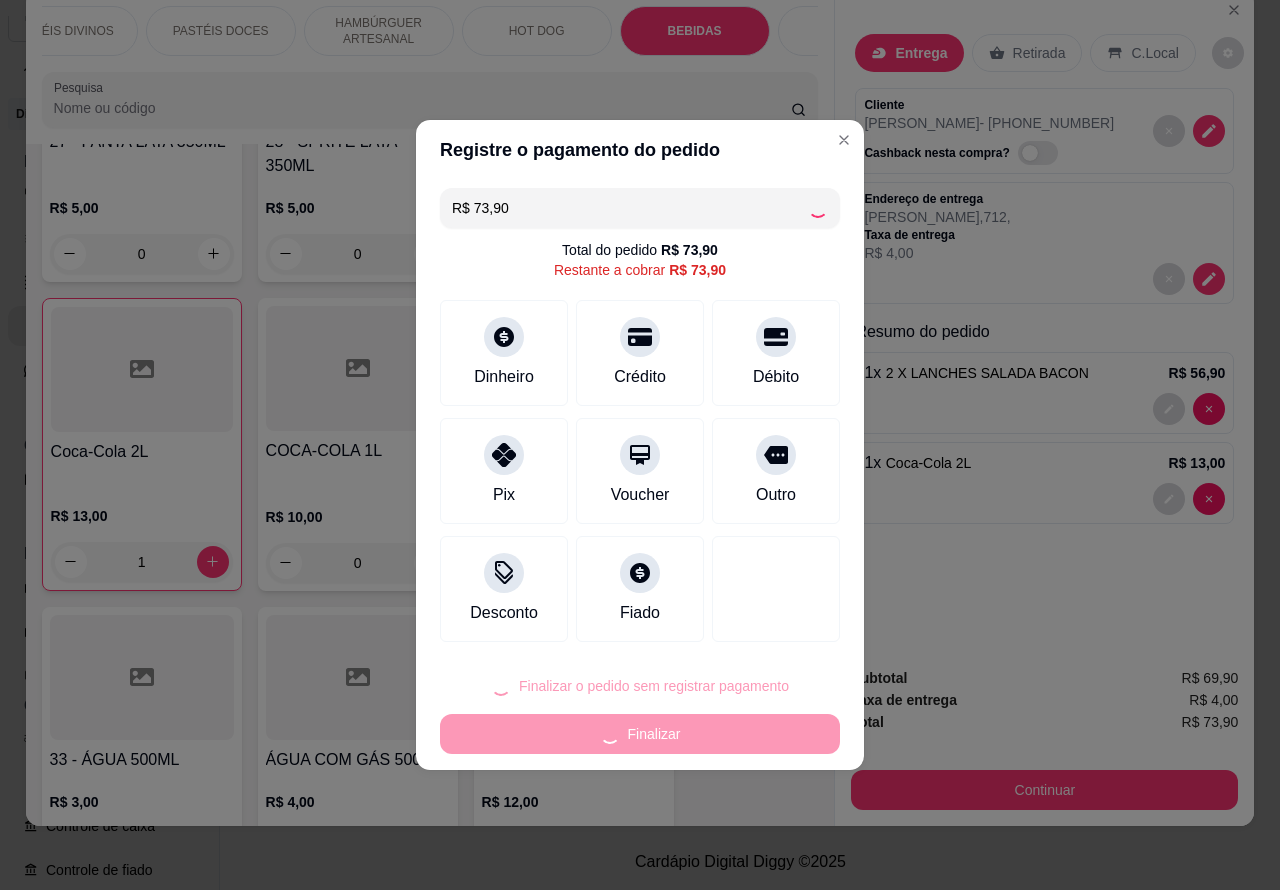 type on "0" 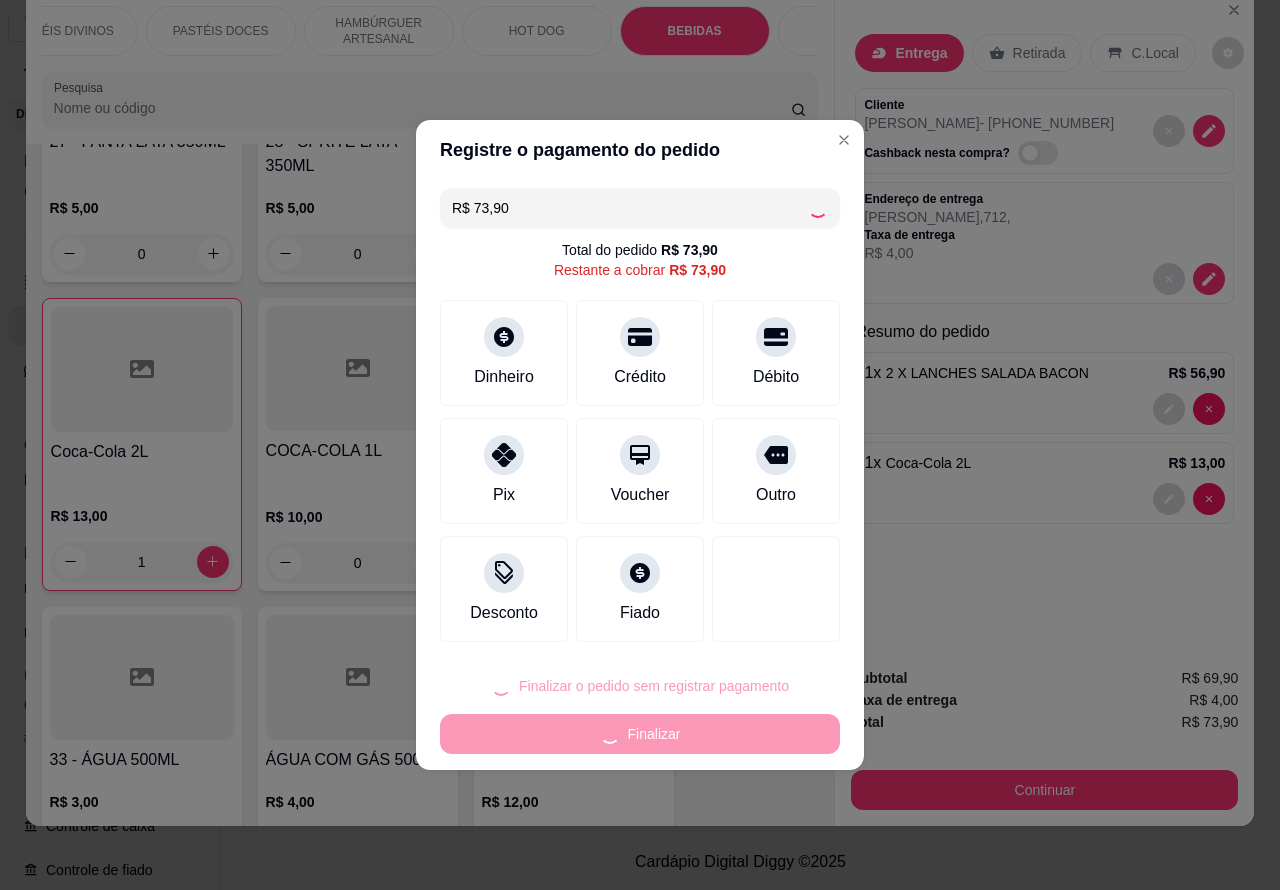 type on "0" 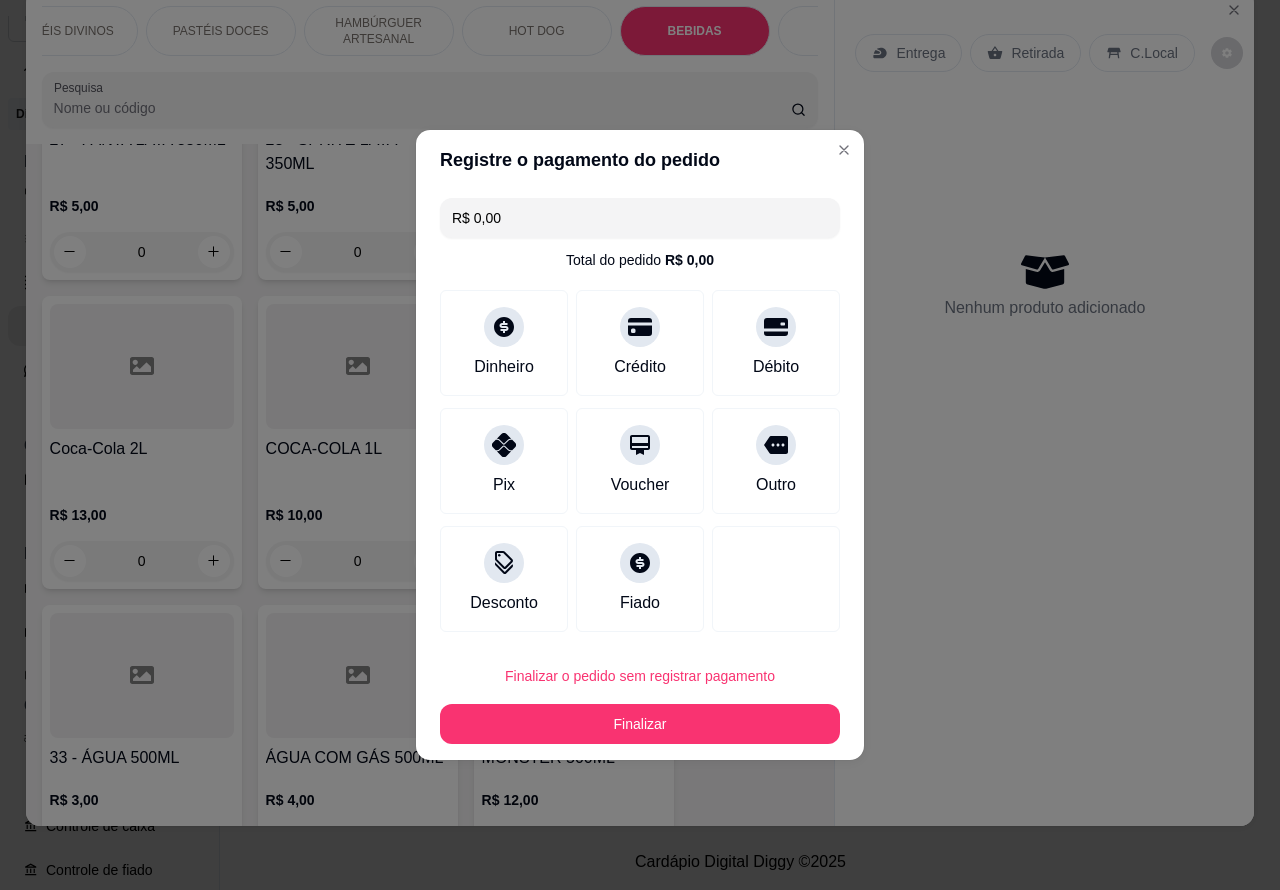 type on "R$ 0,00" 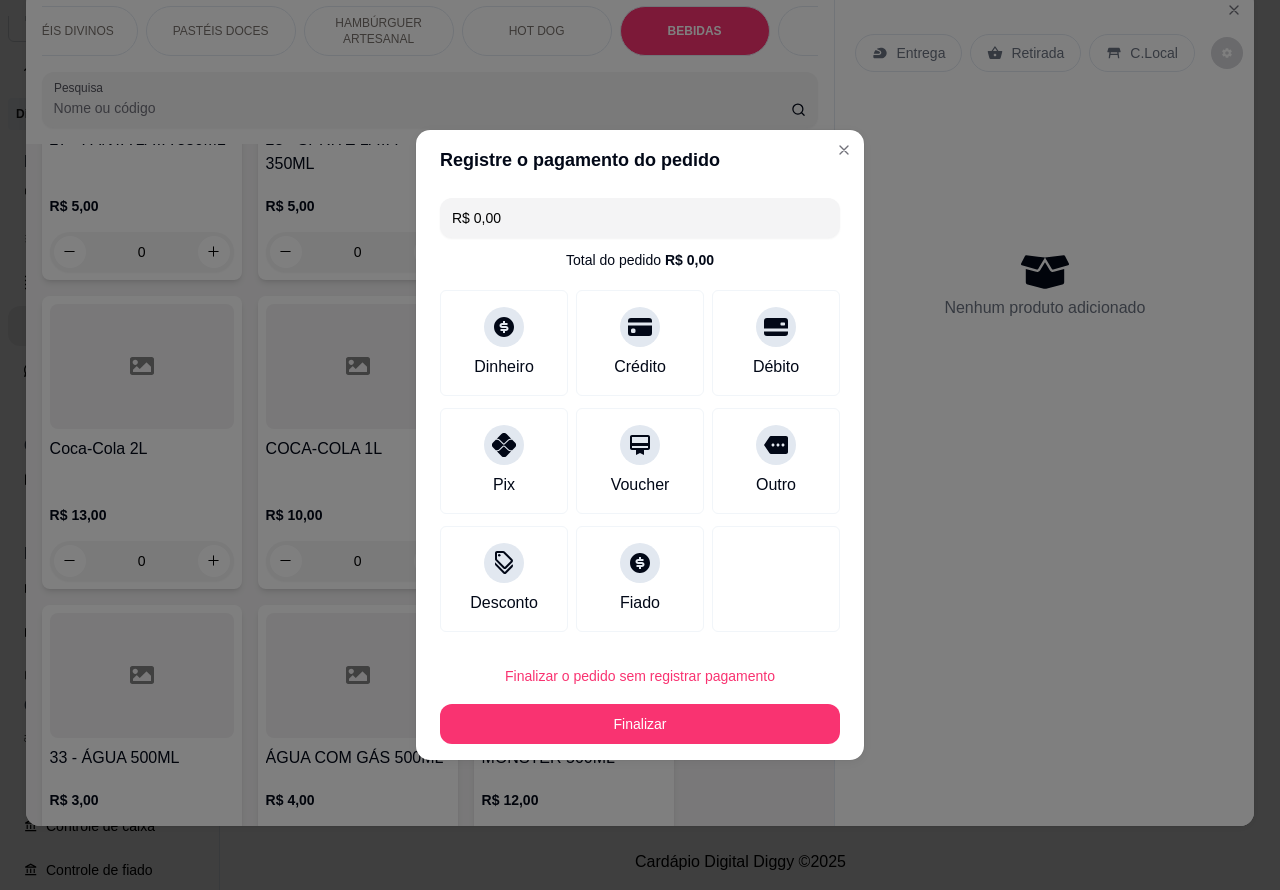 scroll, scrollTop: 6893, scrollLeft: 0, axis: vertical 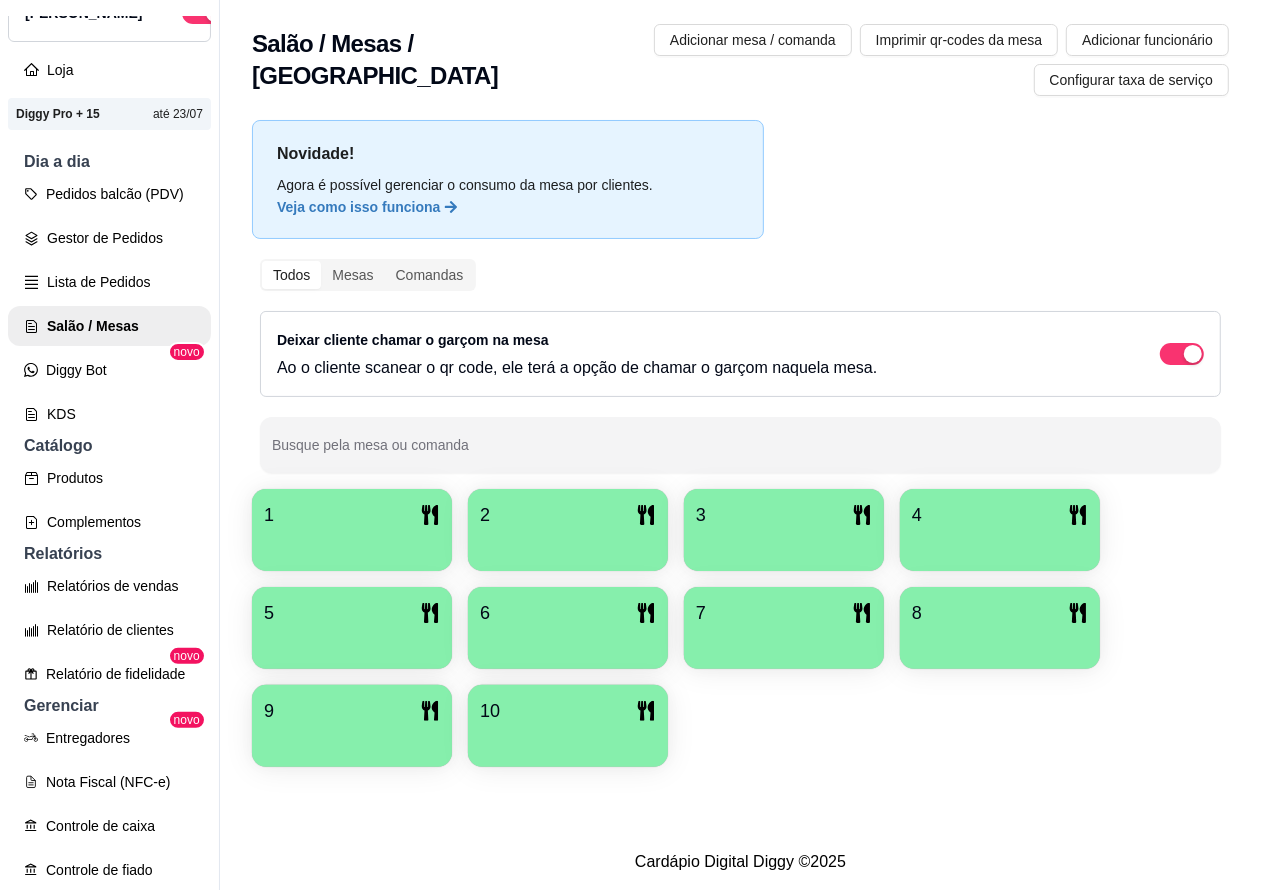 click on "Pedidos balcão (PDV)" at bounding box center [109, 194] 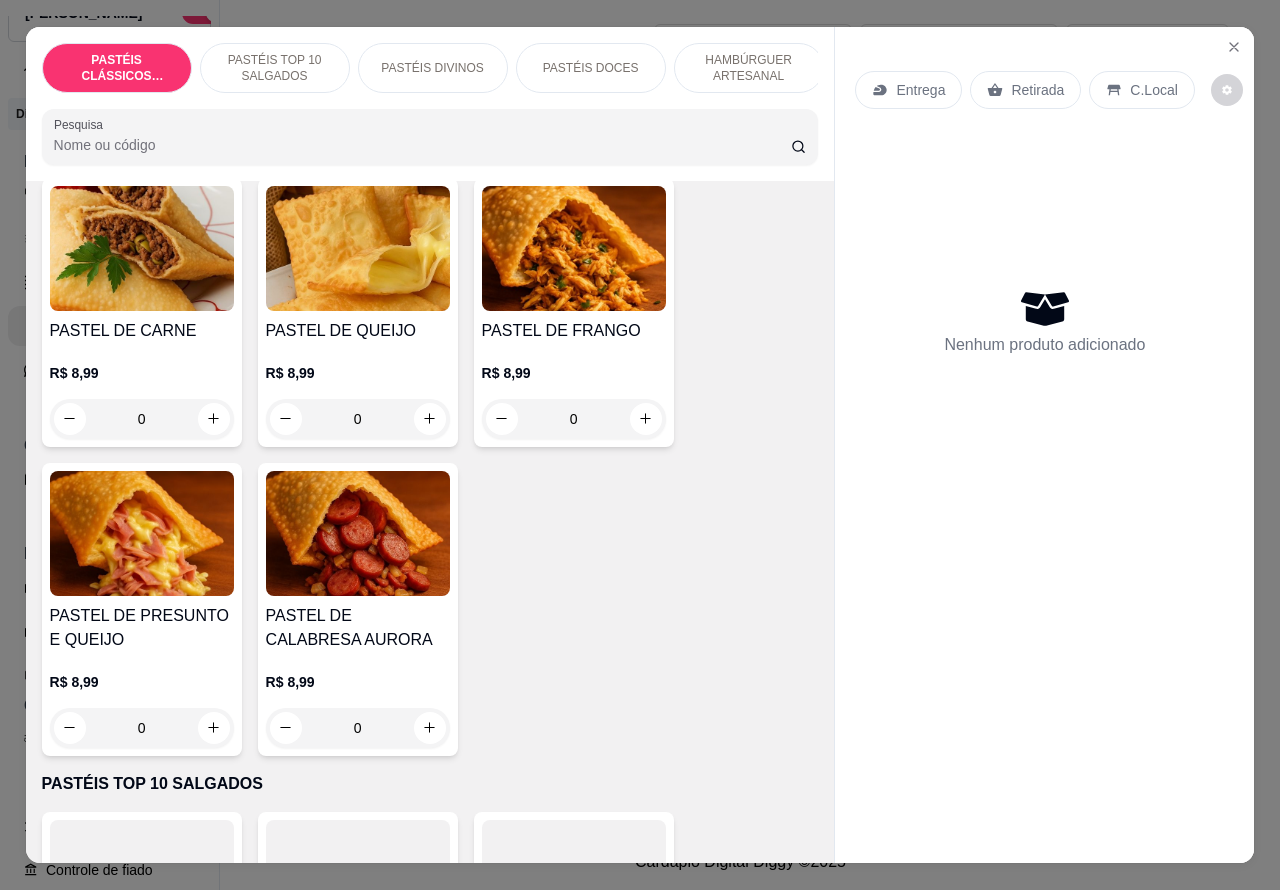 scroll, scrollTop: 135, scrollLeft: 0, axis: vertical 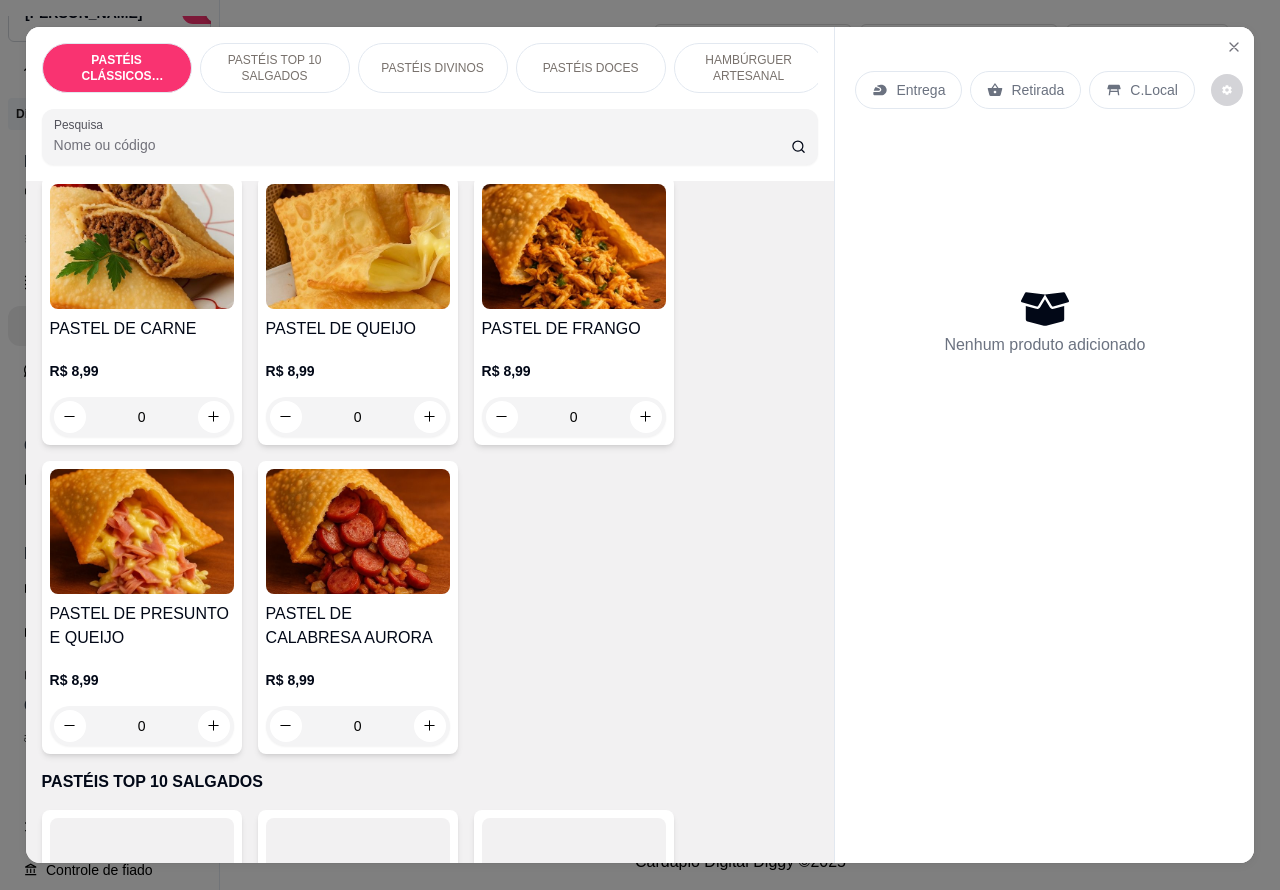 click 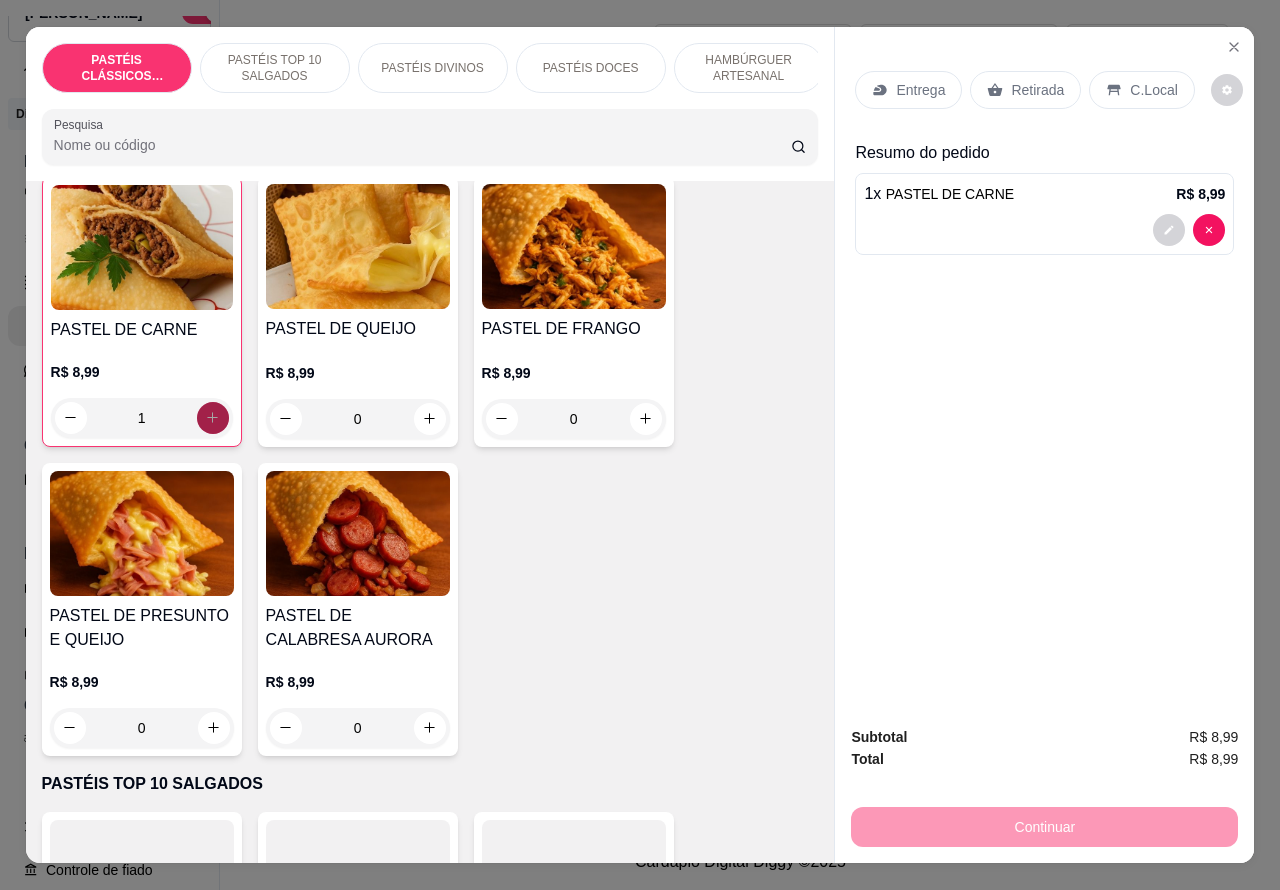 scroll, scrollTop: 136, scrollLeft: 0, axis: vertical 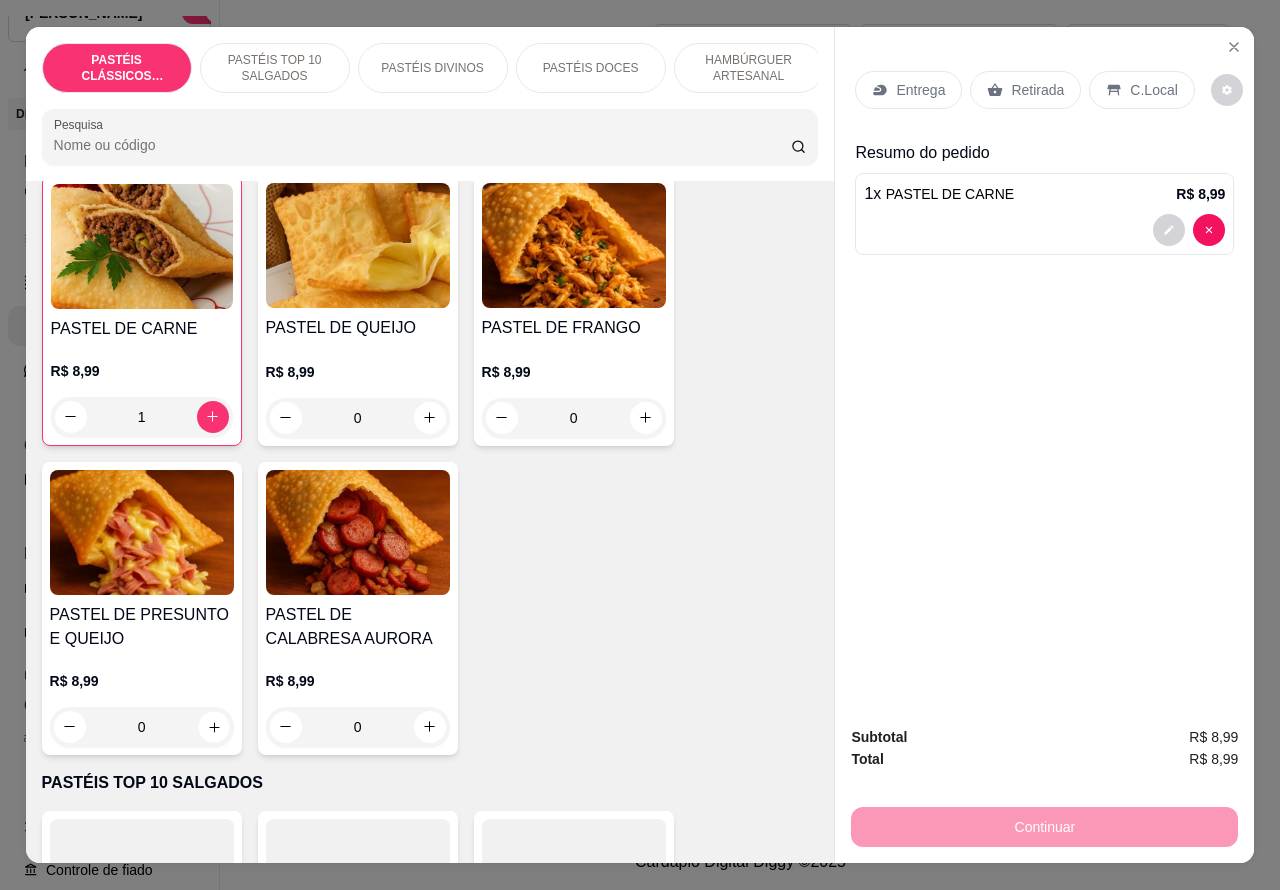click 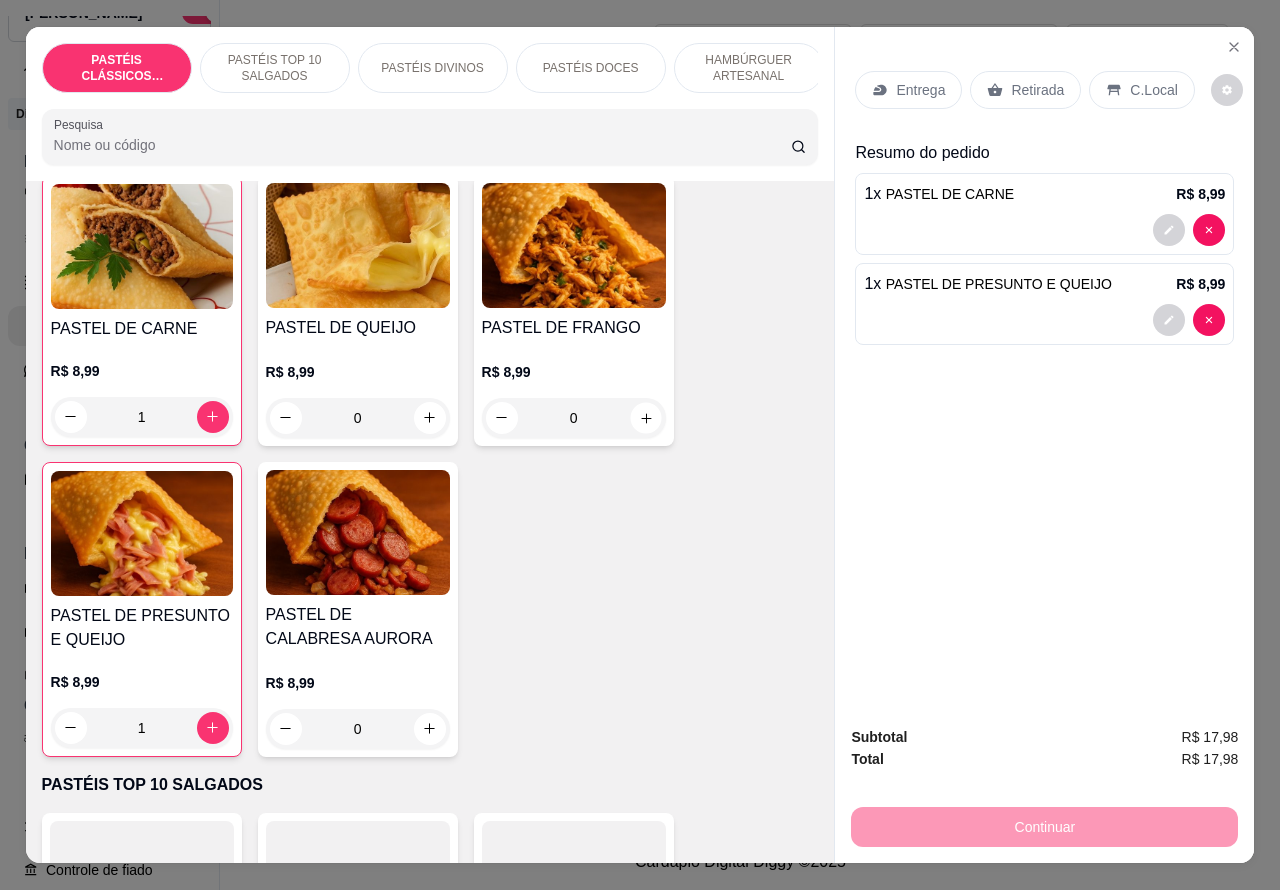 click 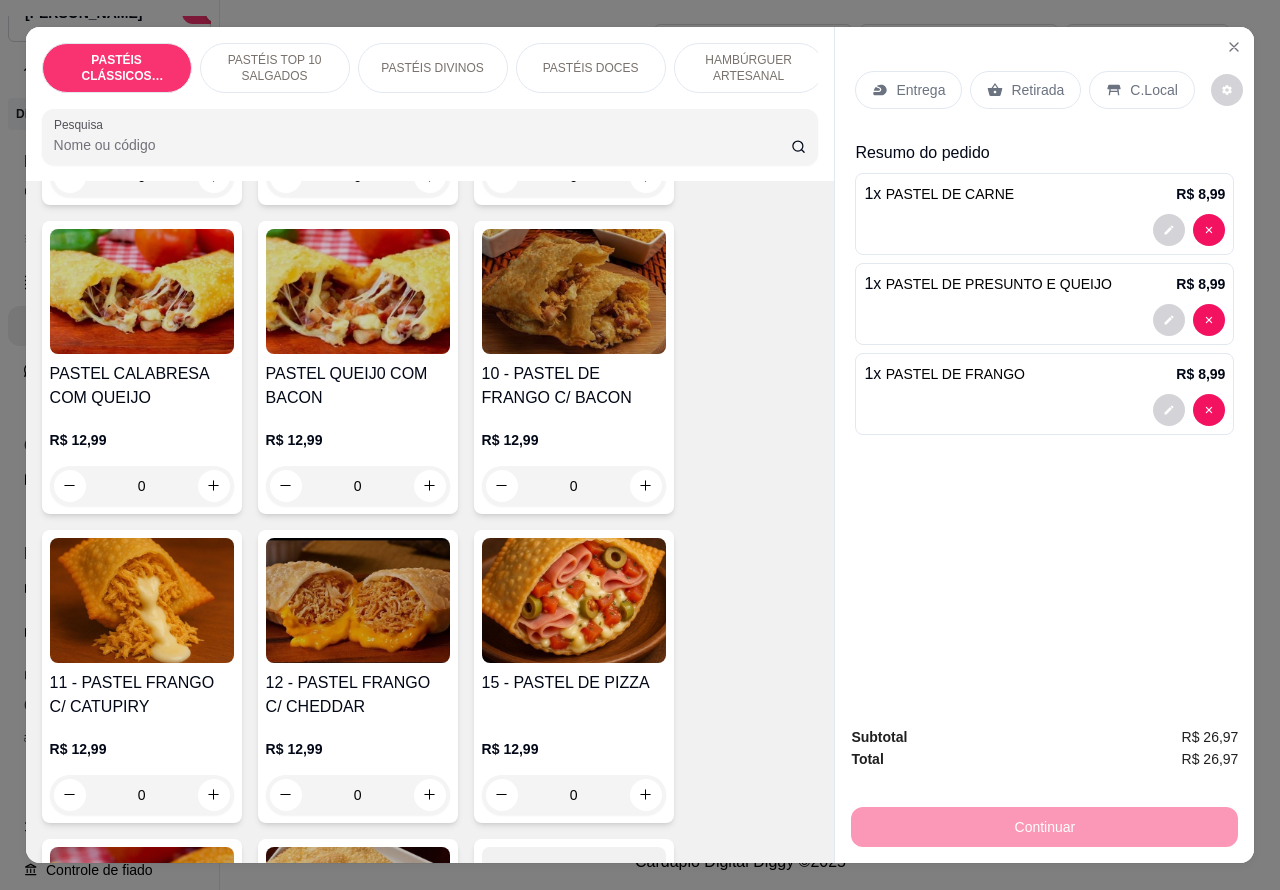 scroll, scrollTop: 1686, scrollLeft: 0, axis: vertical 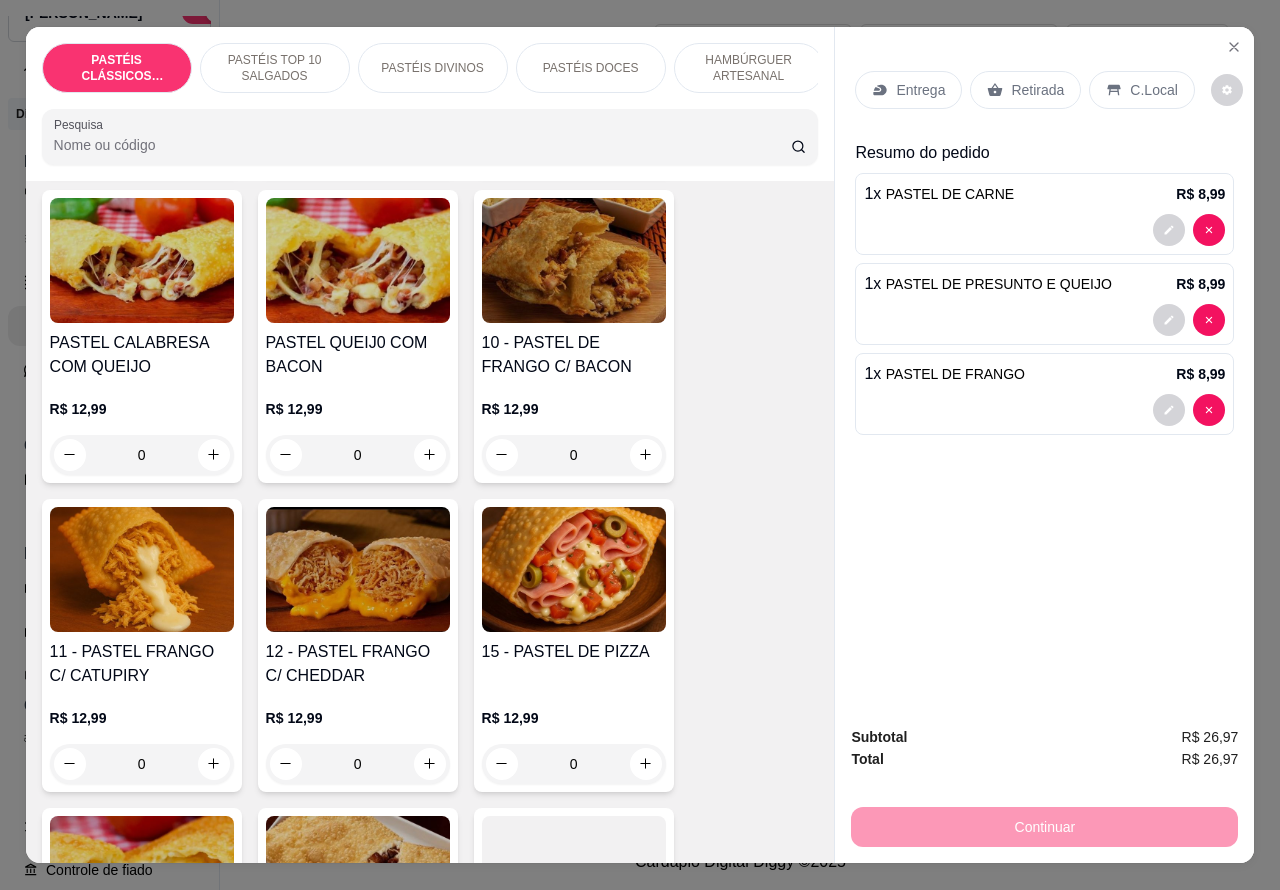 click on "0" at bounding box center [142, 764] 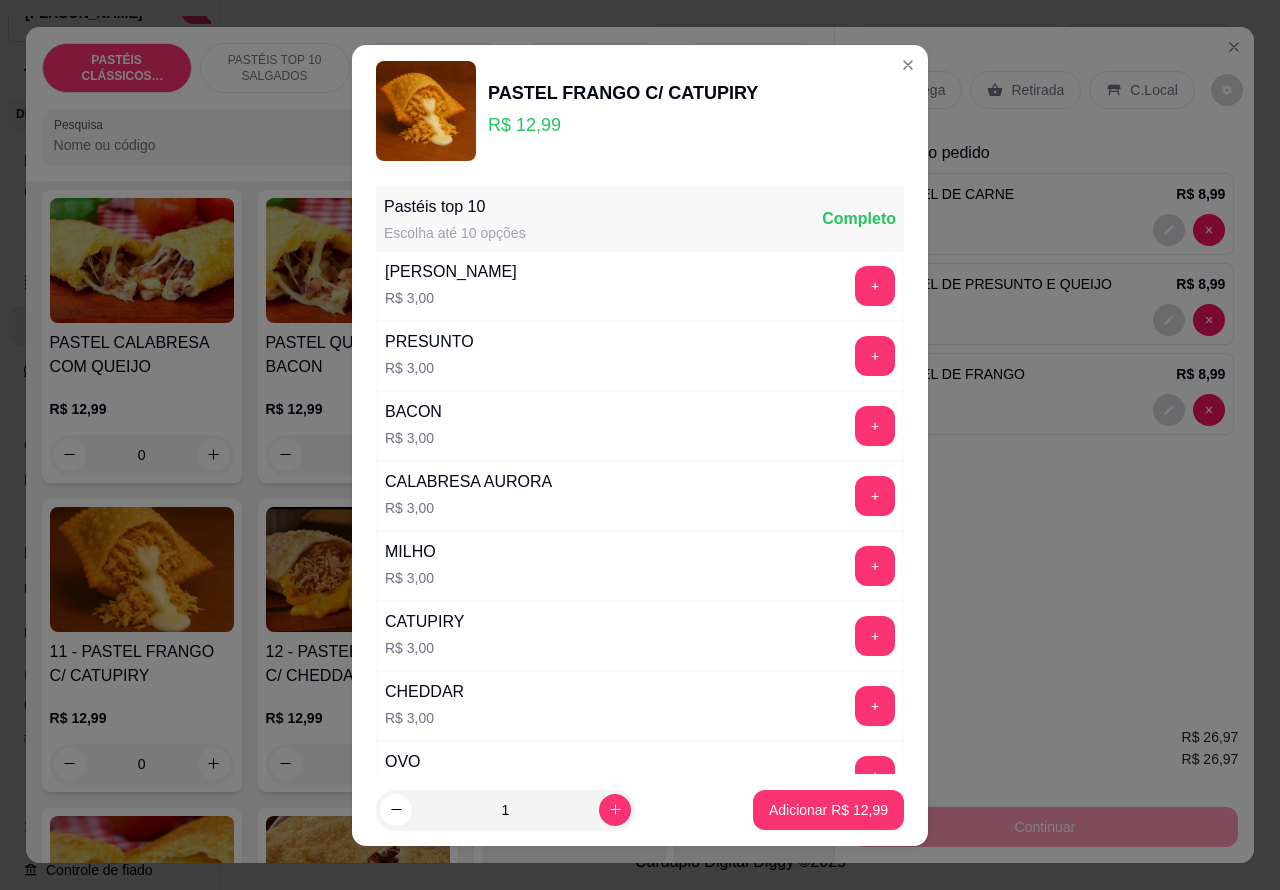 click on "Adicionar   R$ 12,99" at bounding box center (828, 810) 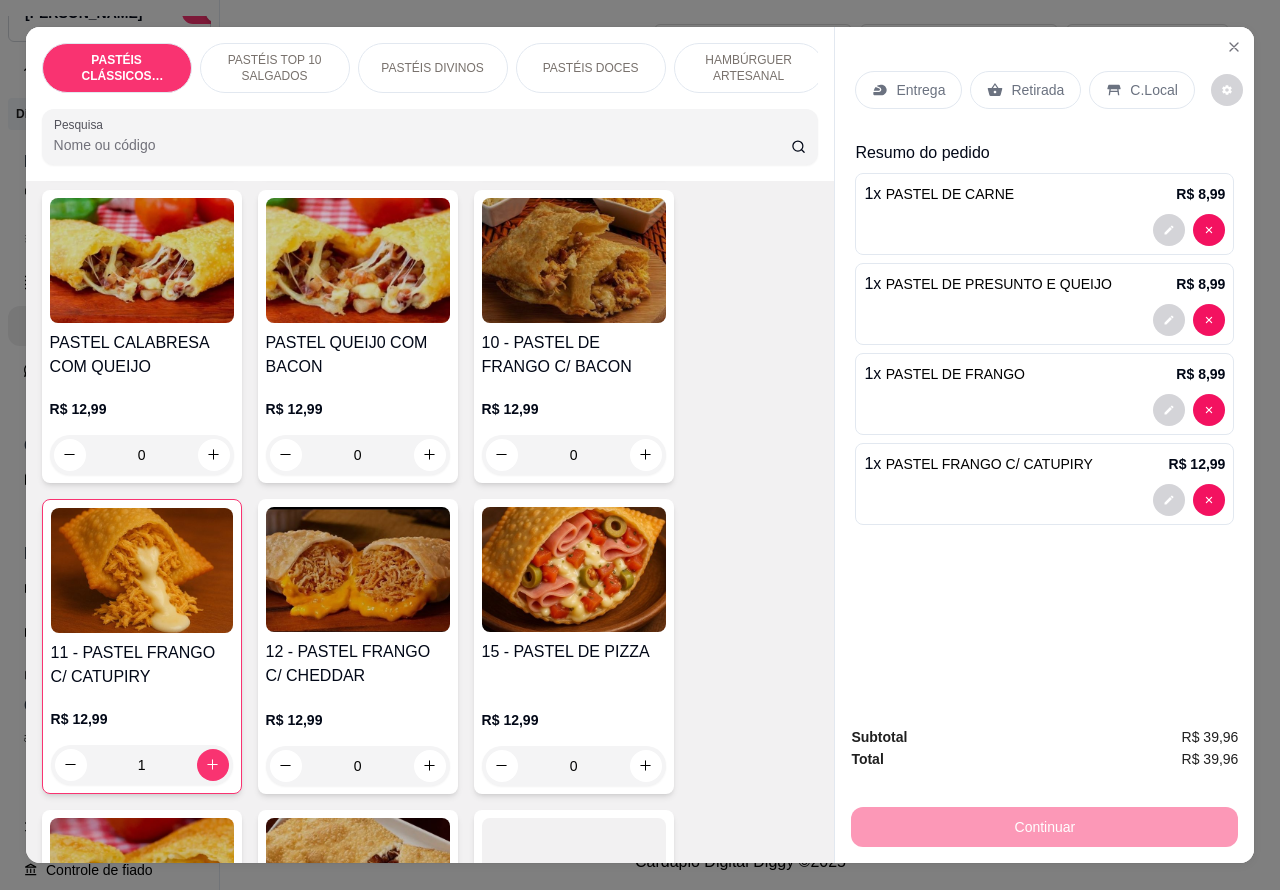 click on "PASTÉIS DOCES" at bounding box center (591, 68) 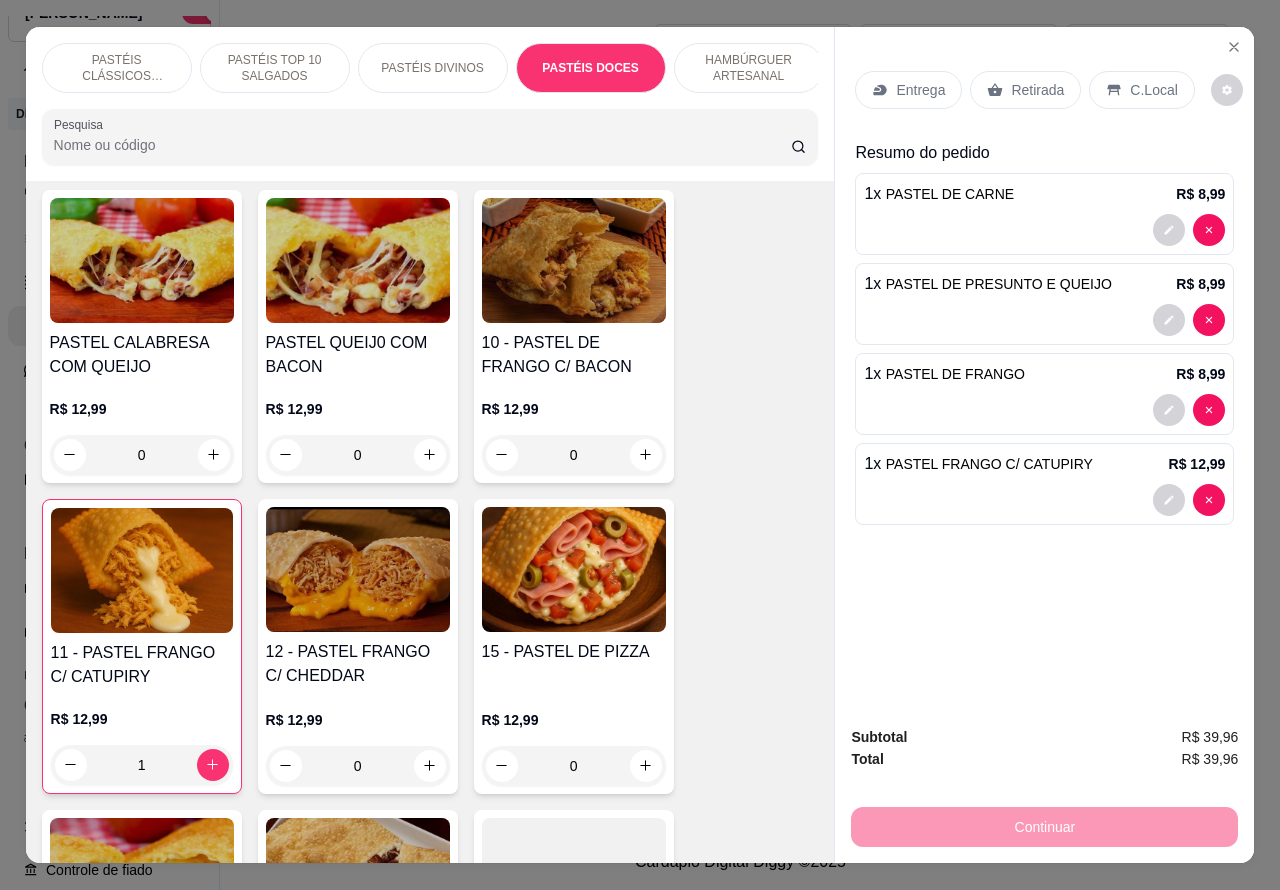 scroll, scrollTop: 3592, scrollLeft: 0, axis: vertical 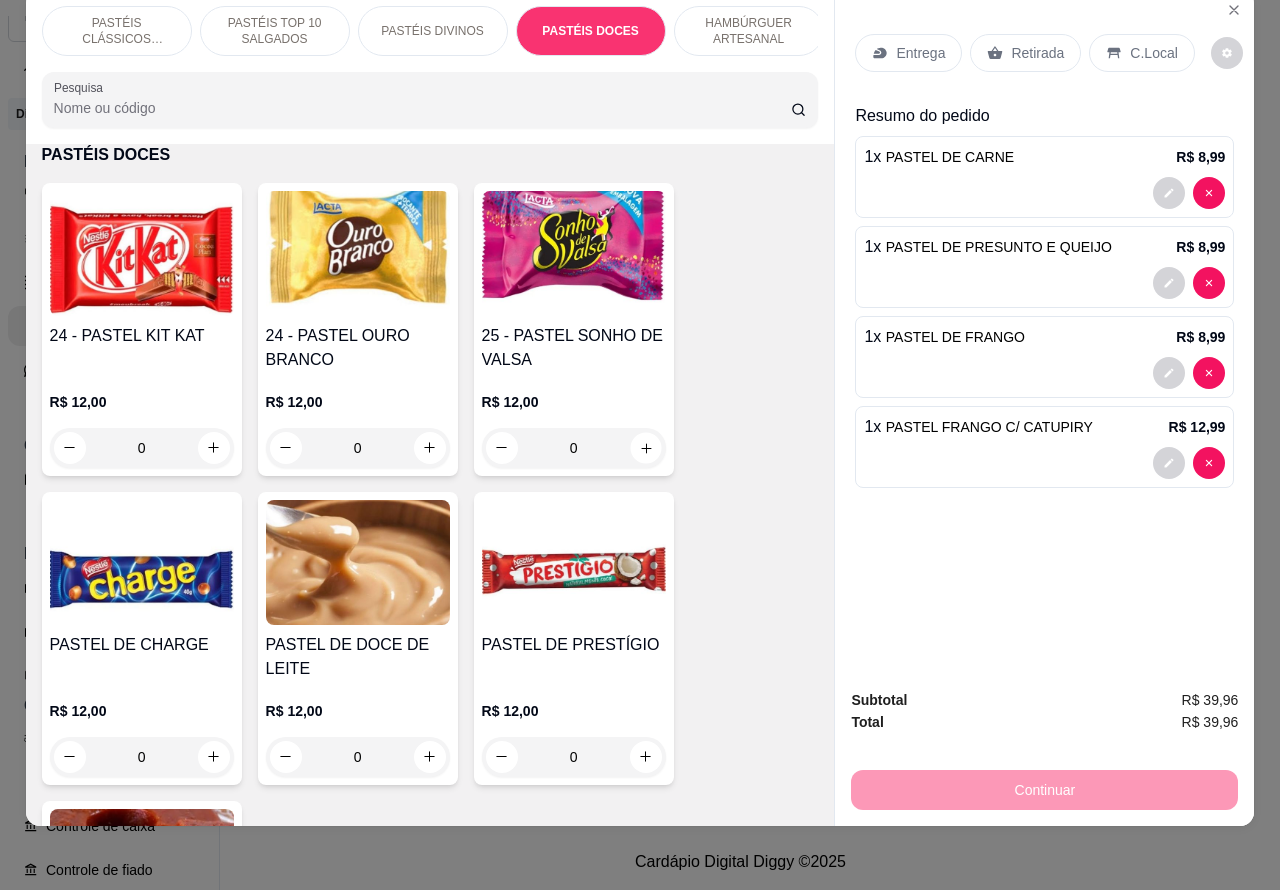 click 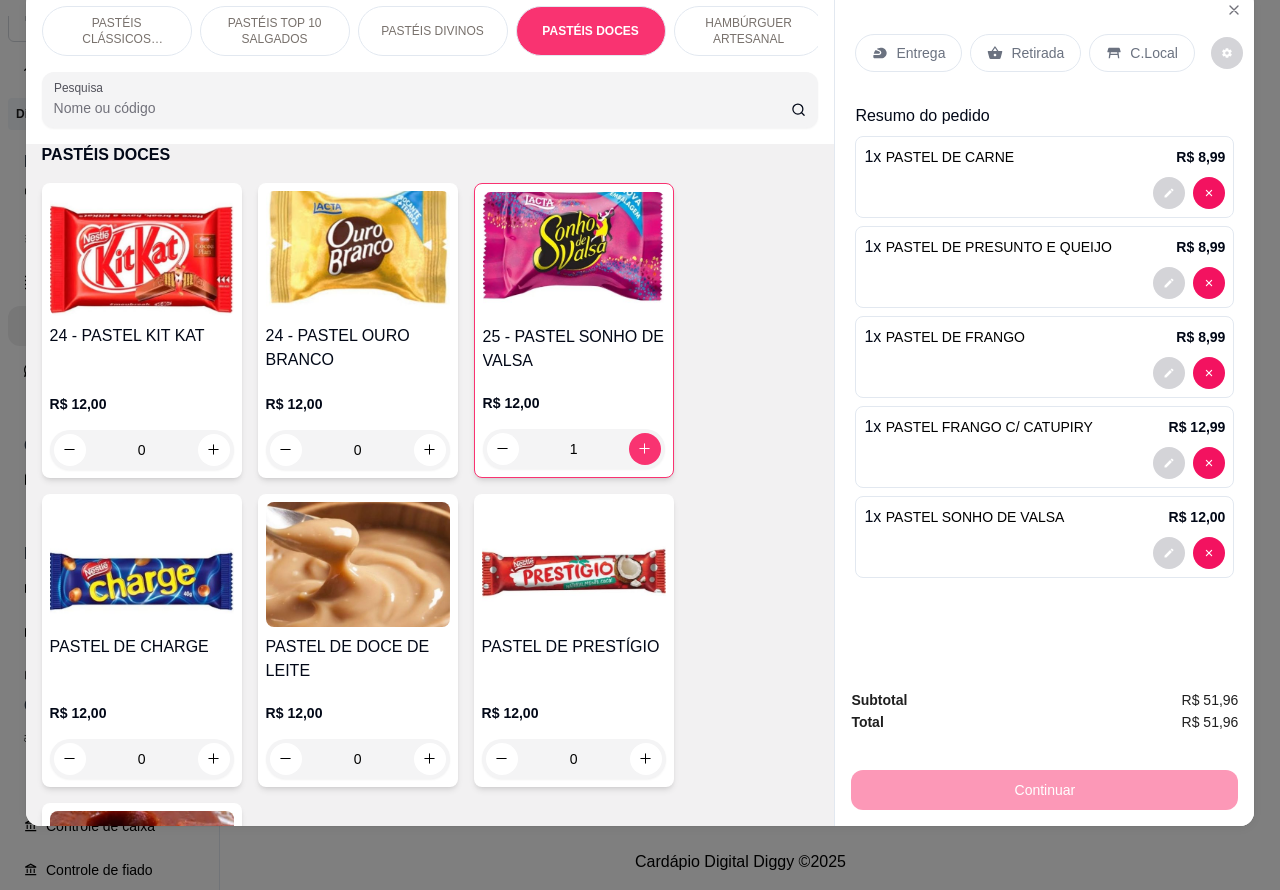 click at bounding box center (1044, 553) 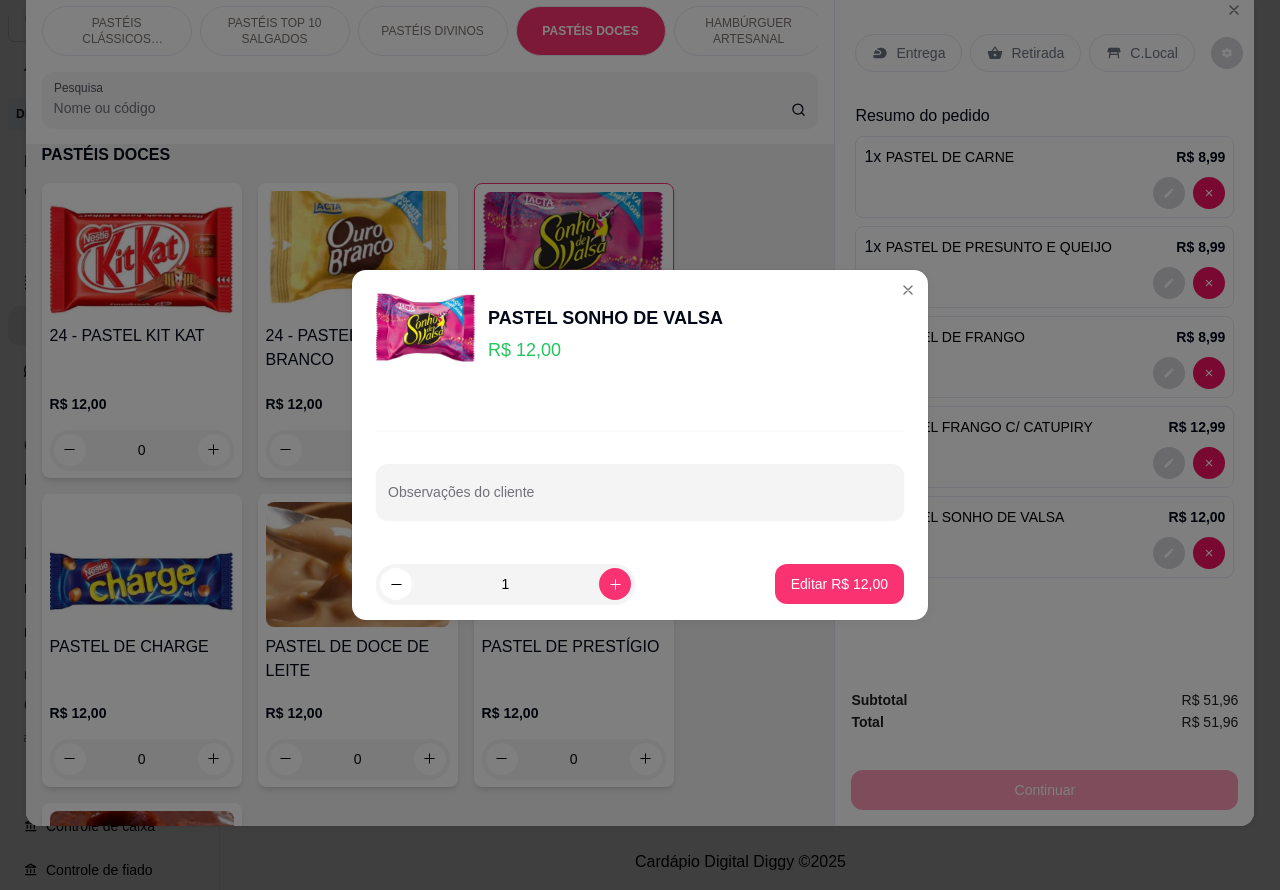 click on "Observações do cliente" at bounding box center (640, 500) 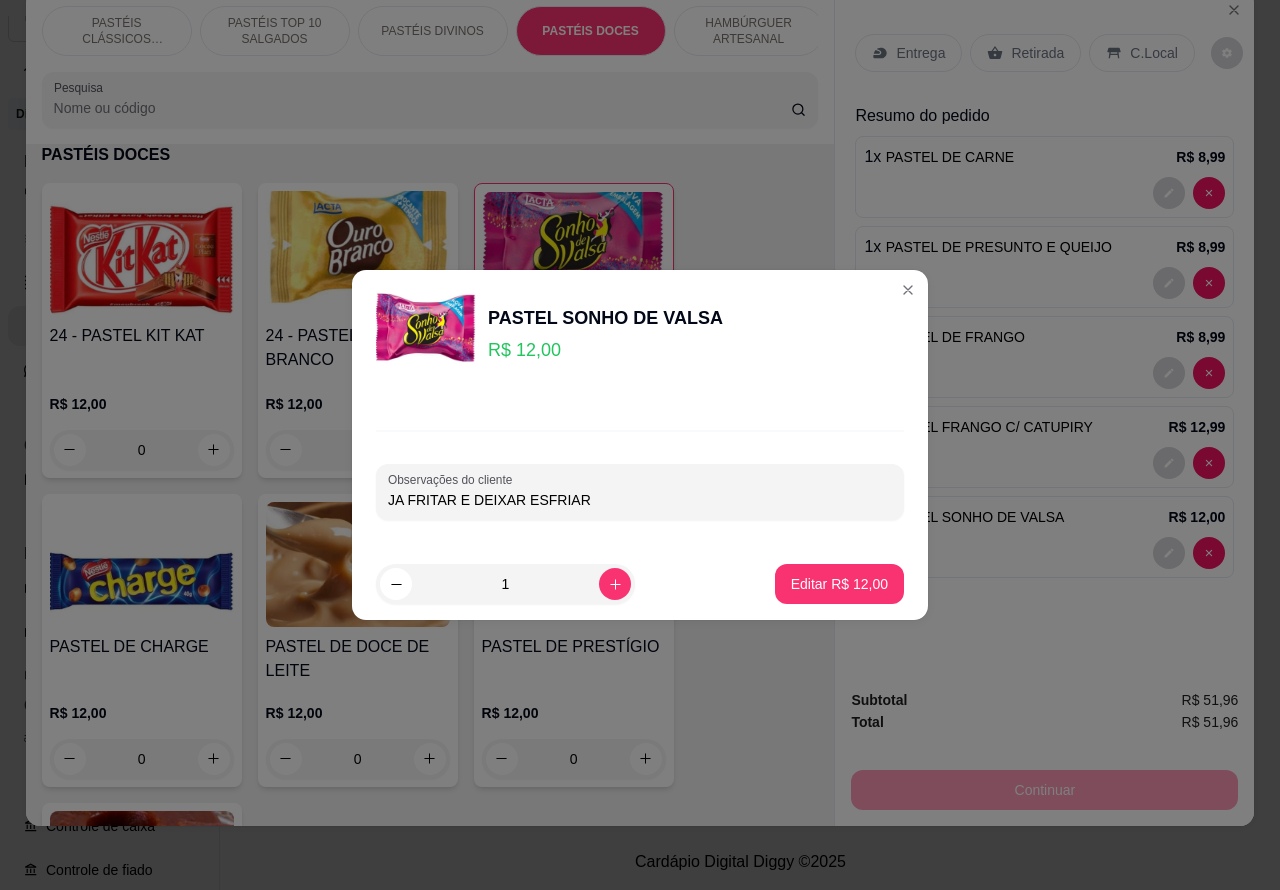 type on "JA FRITAR E DEIXAR ESFRIAR" 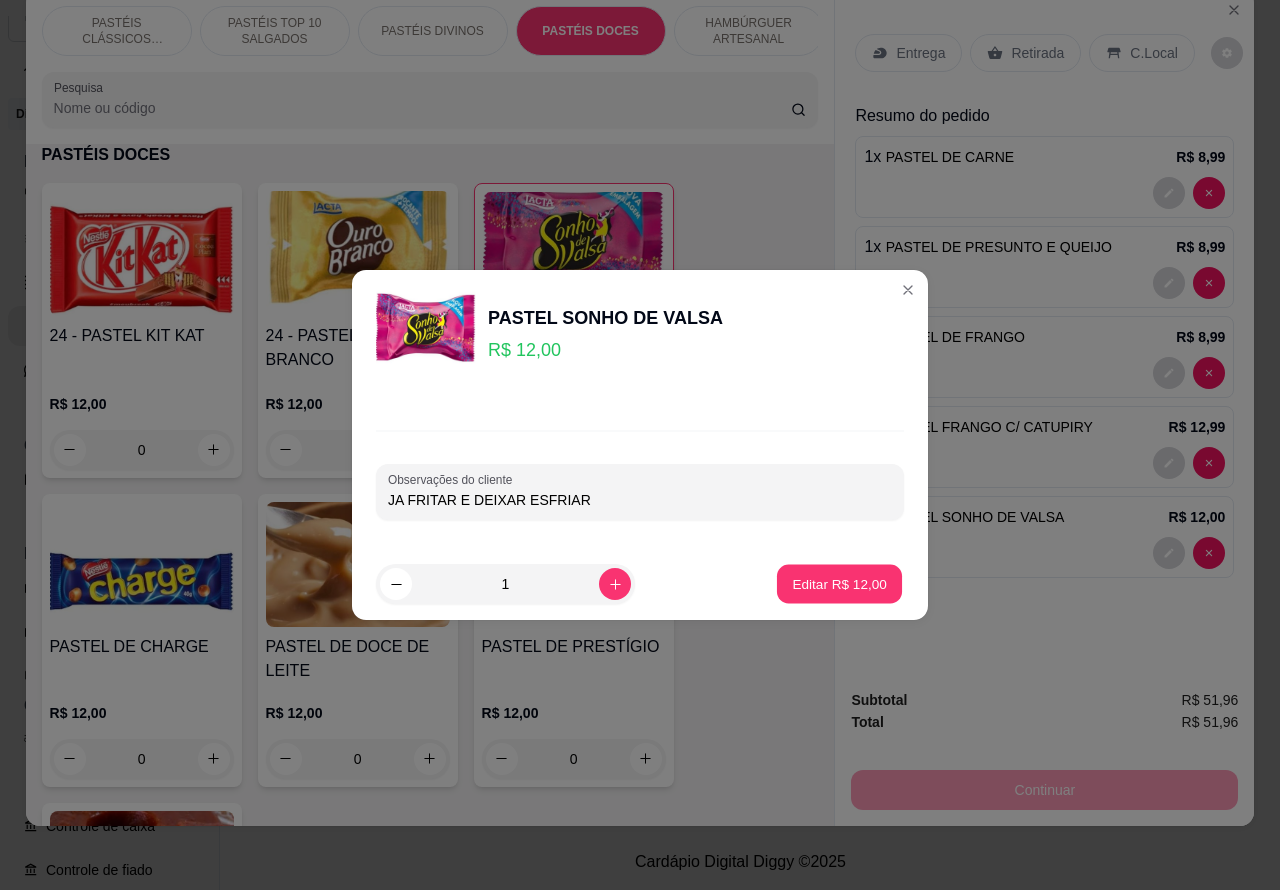 click on "Editar   R$ 12,00" at bounding box center [839, 583] 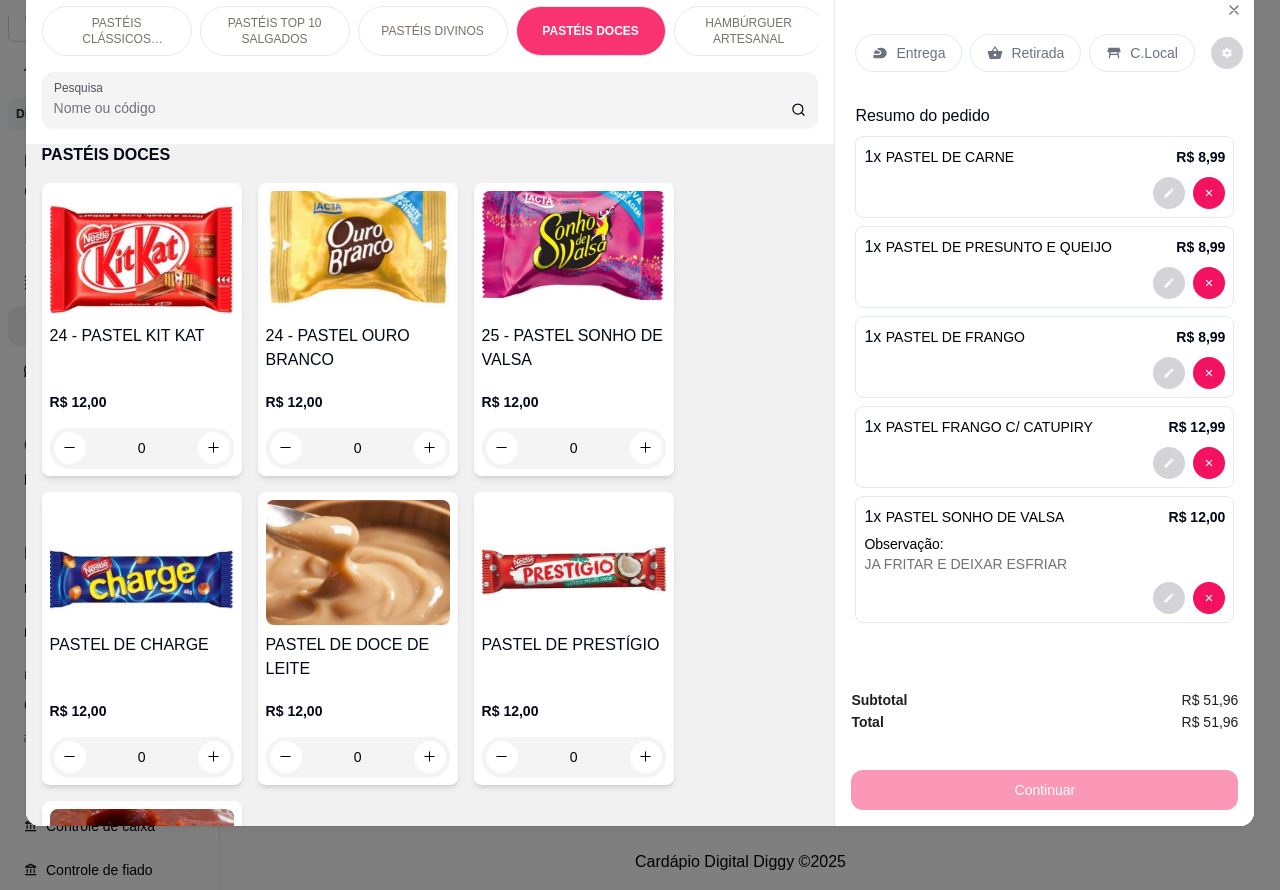 click on "C.Local" at bounding box center [1153, 53] 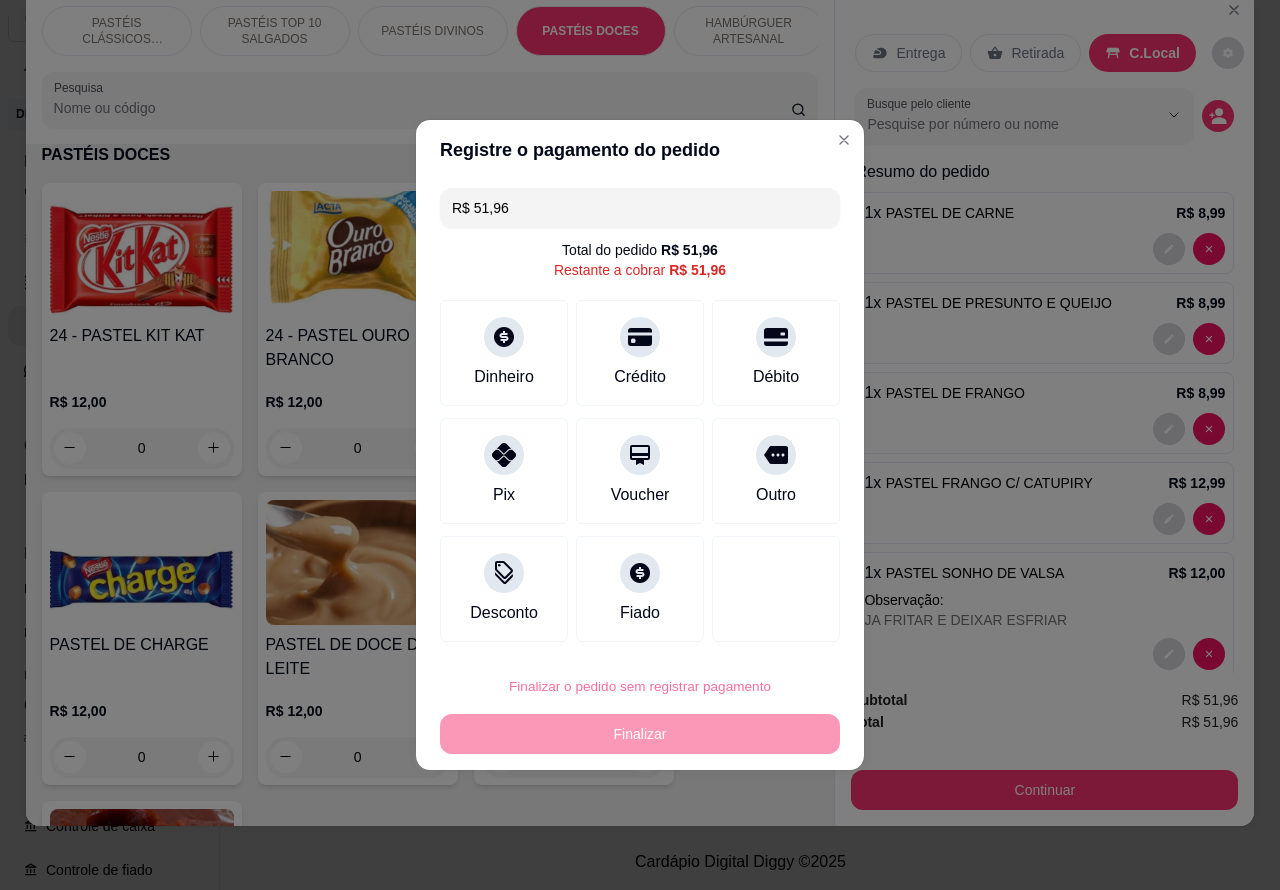click on "Confirmar" at bounding box center (761, 629) 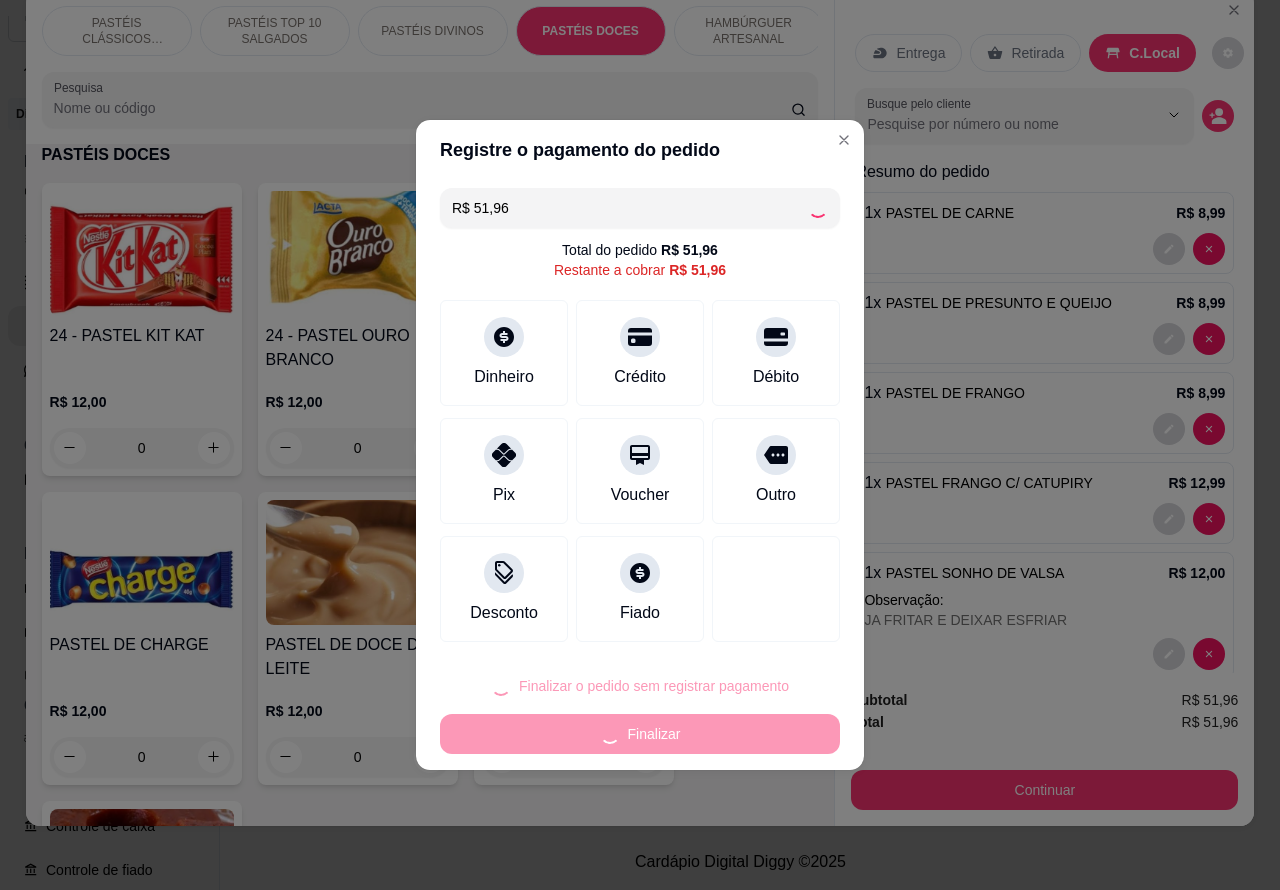 type on "0" 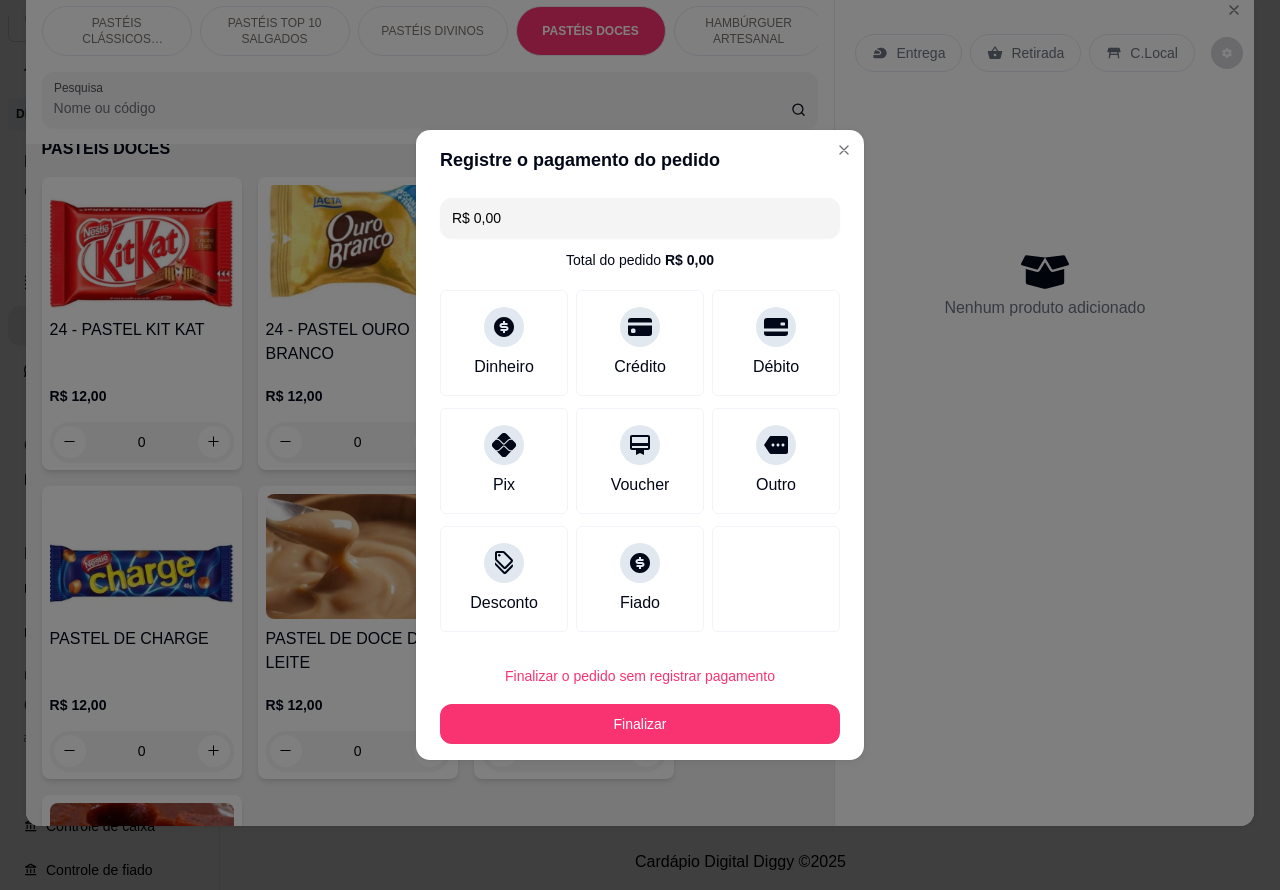 type on "R$ 0,00" 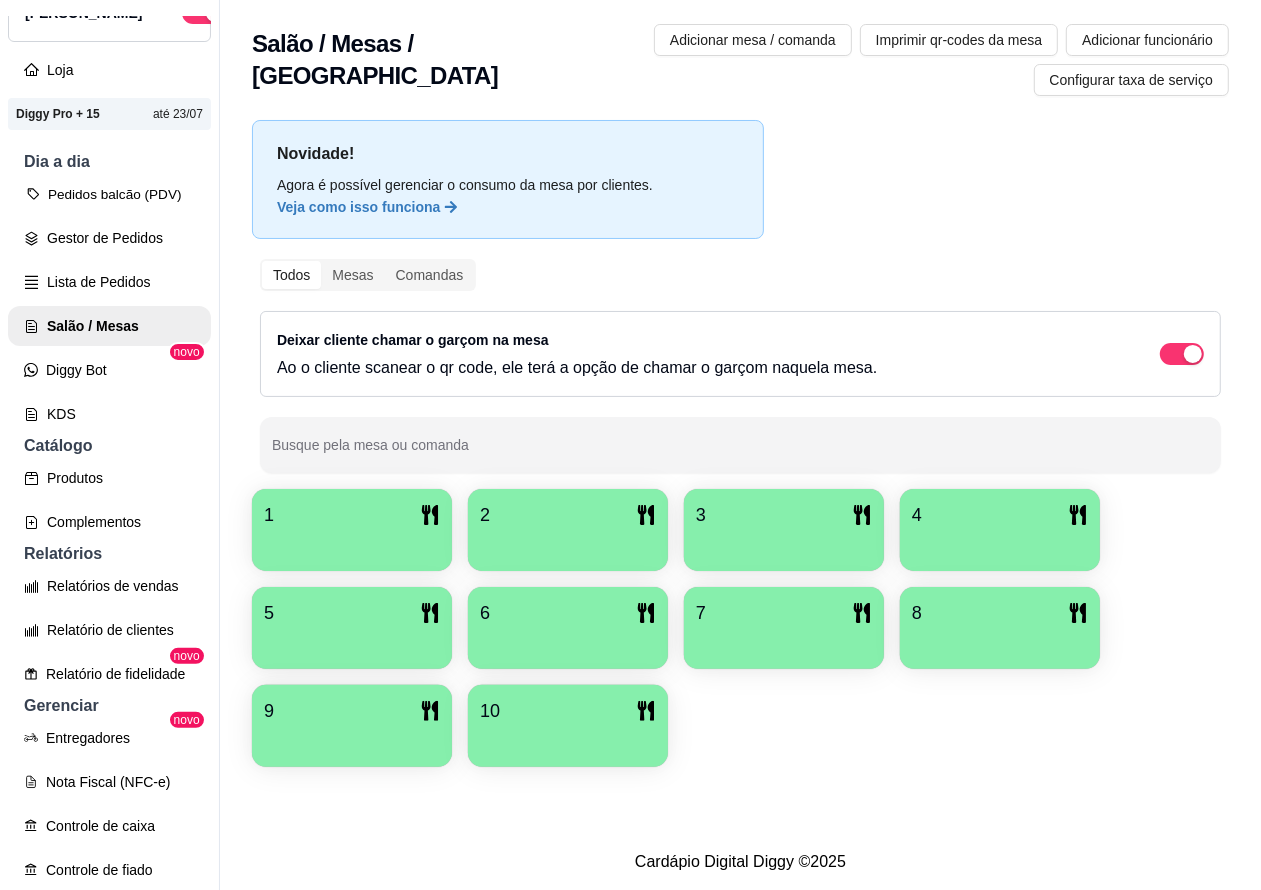 click on "Pedidos balcão (PDV)" at bounding box center [109, 194] 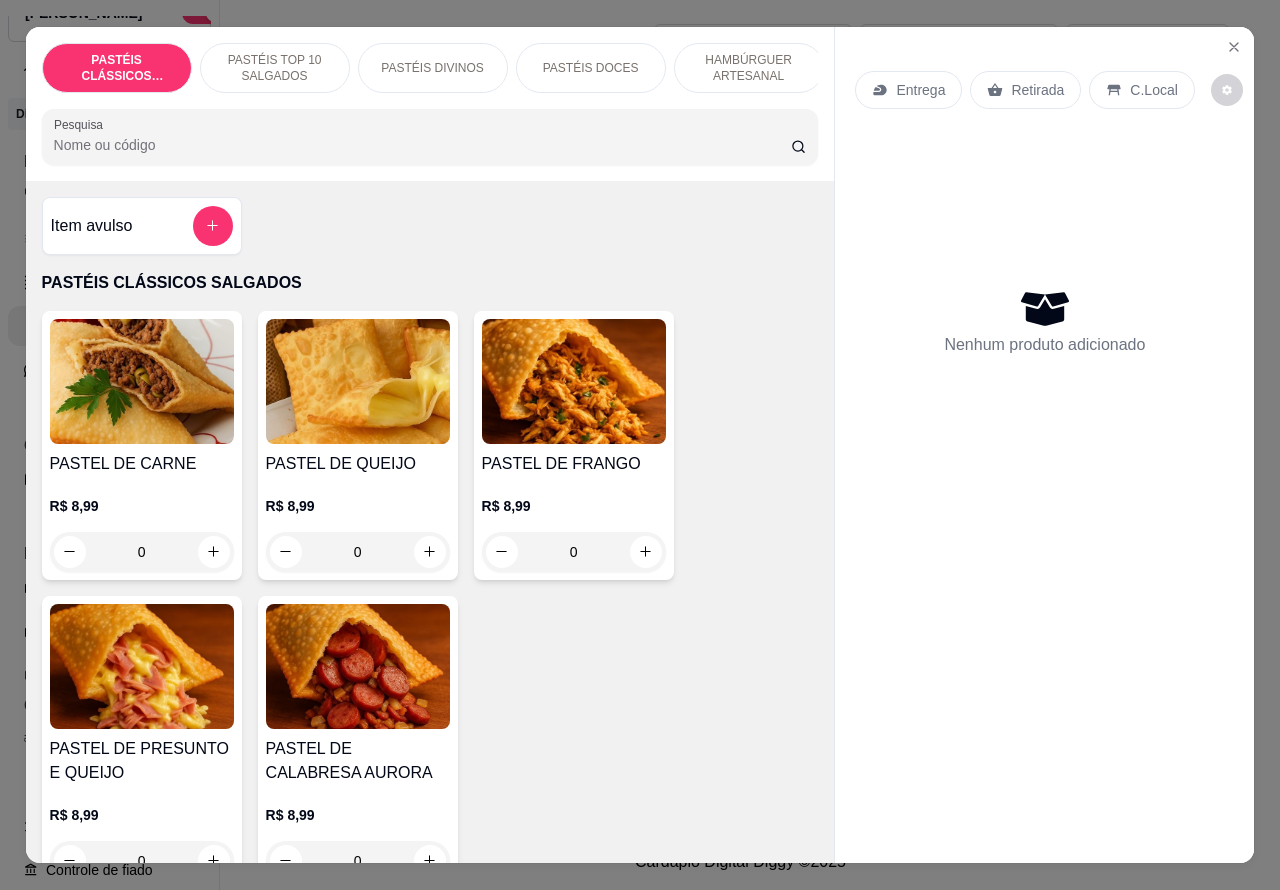 click on "Entrega" at bounding box center (920, 90) 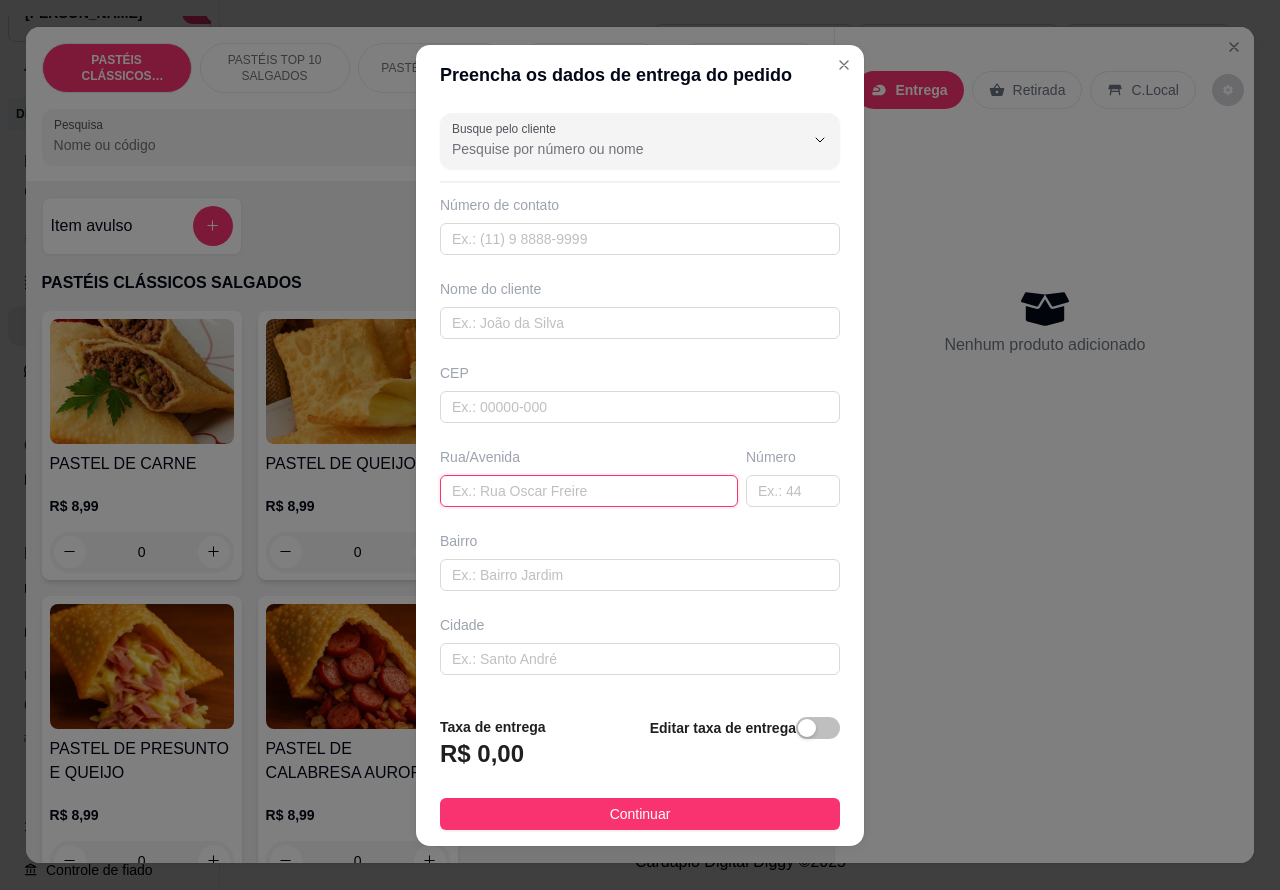 click at bounding box center (589, 491) 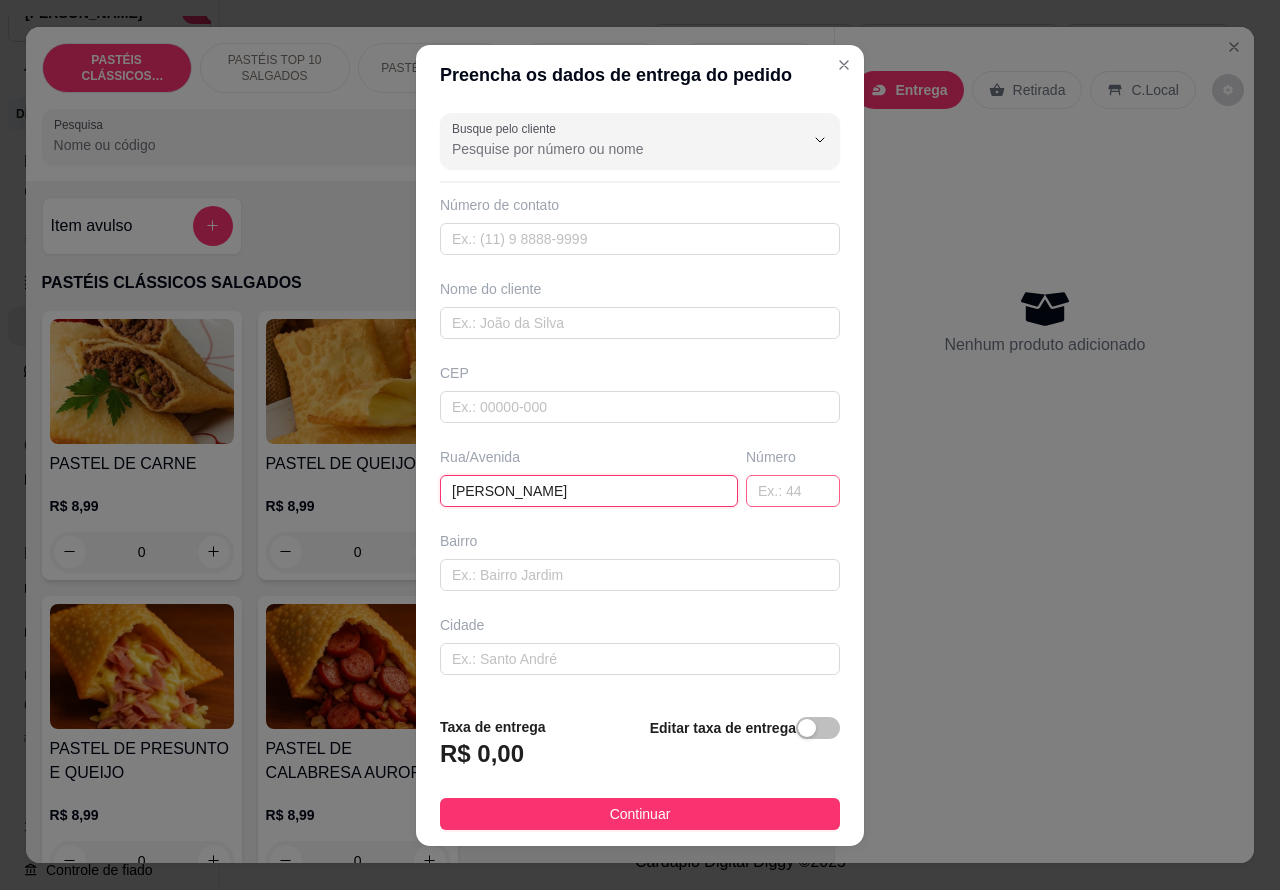 type on "[PERSON_NAME]" 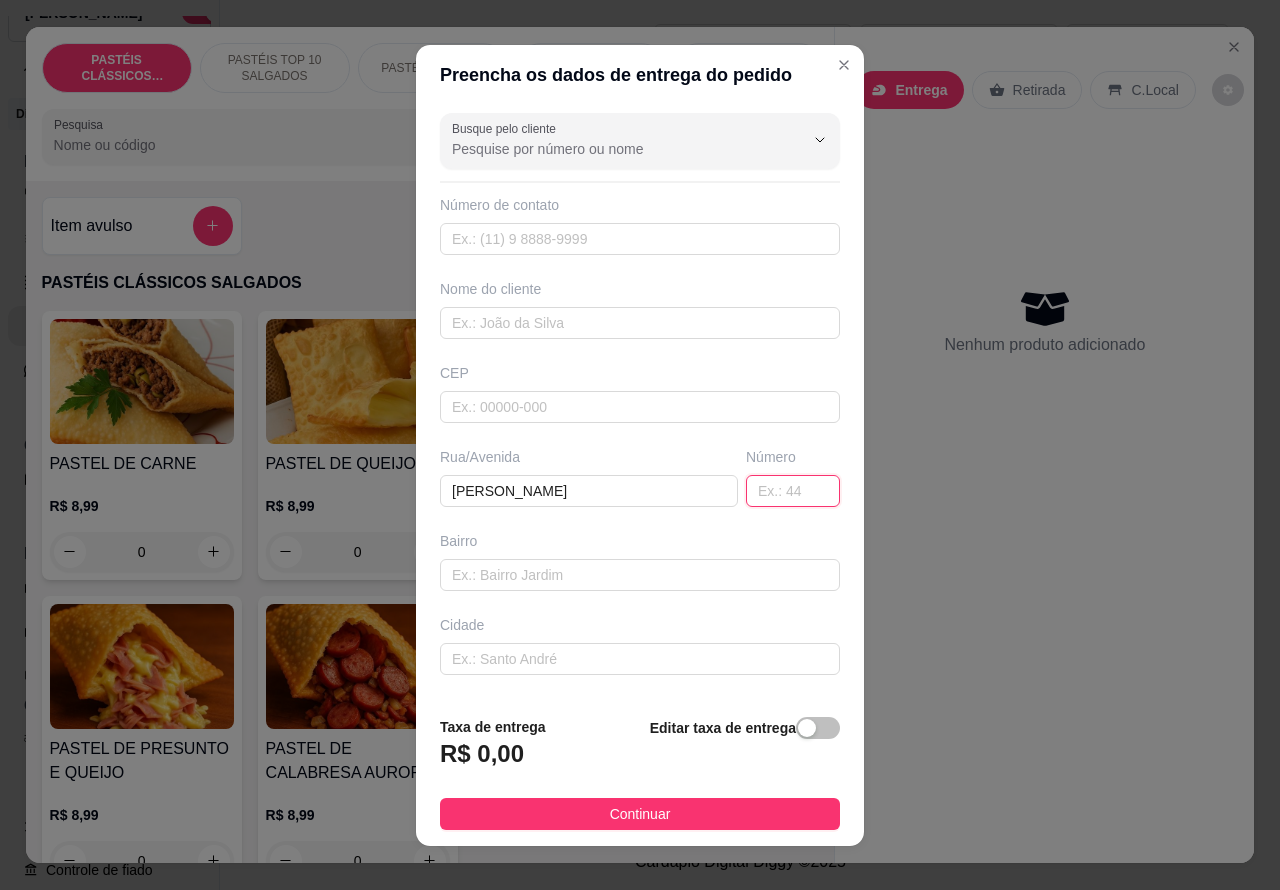 click at bounding box center (793, 491) 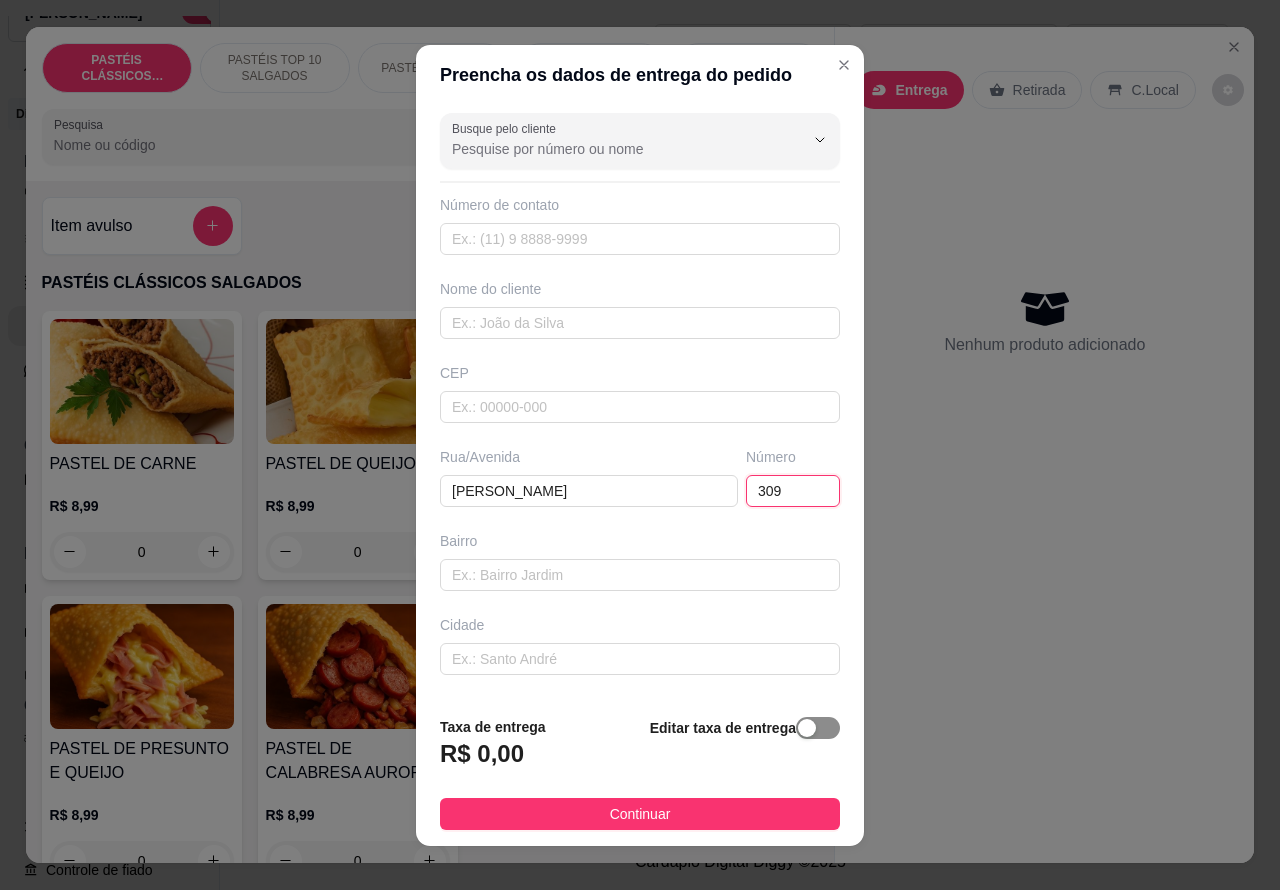 type on "309" 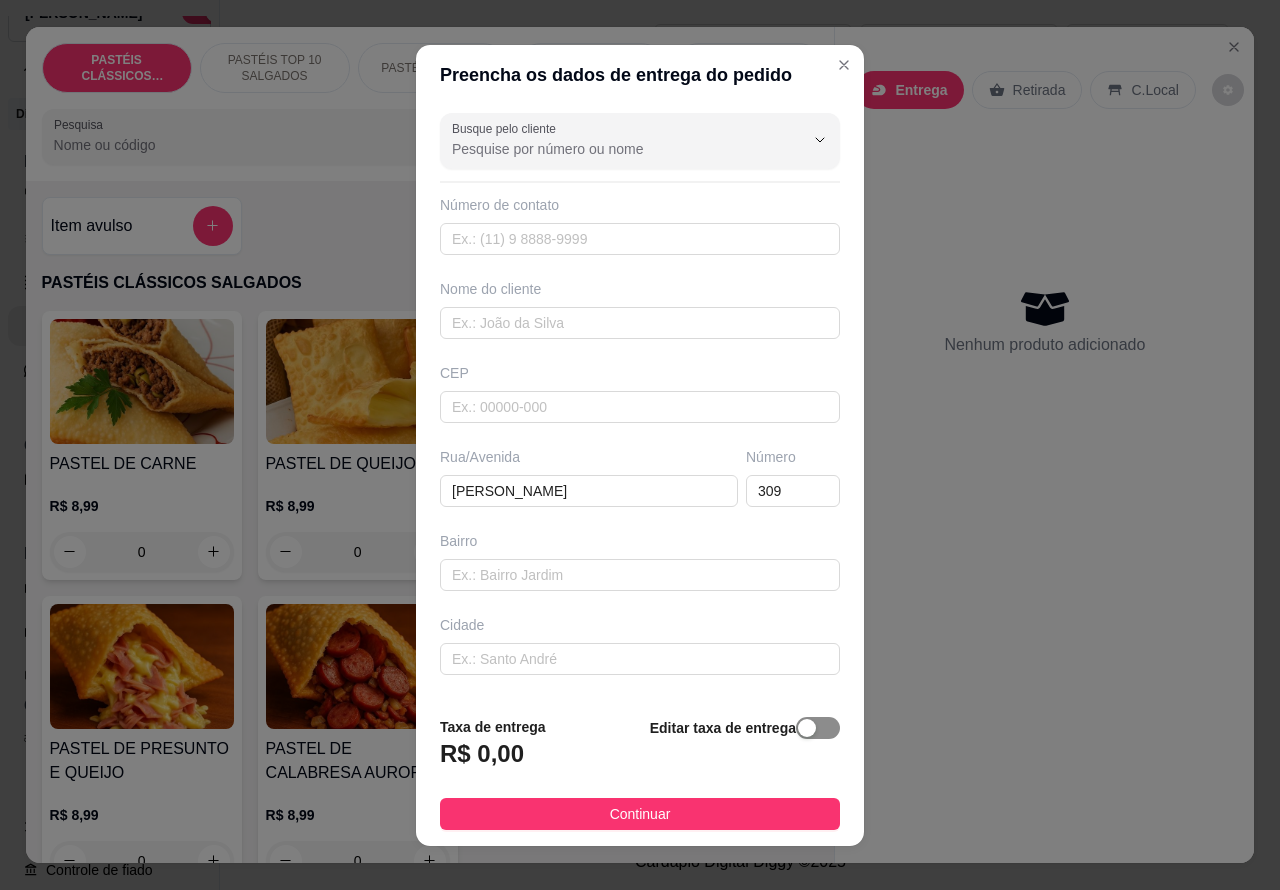 click at bounding box center [807, 728] 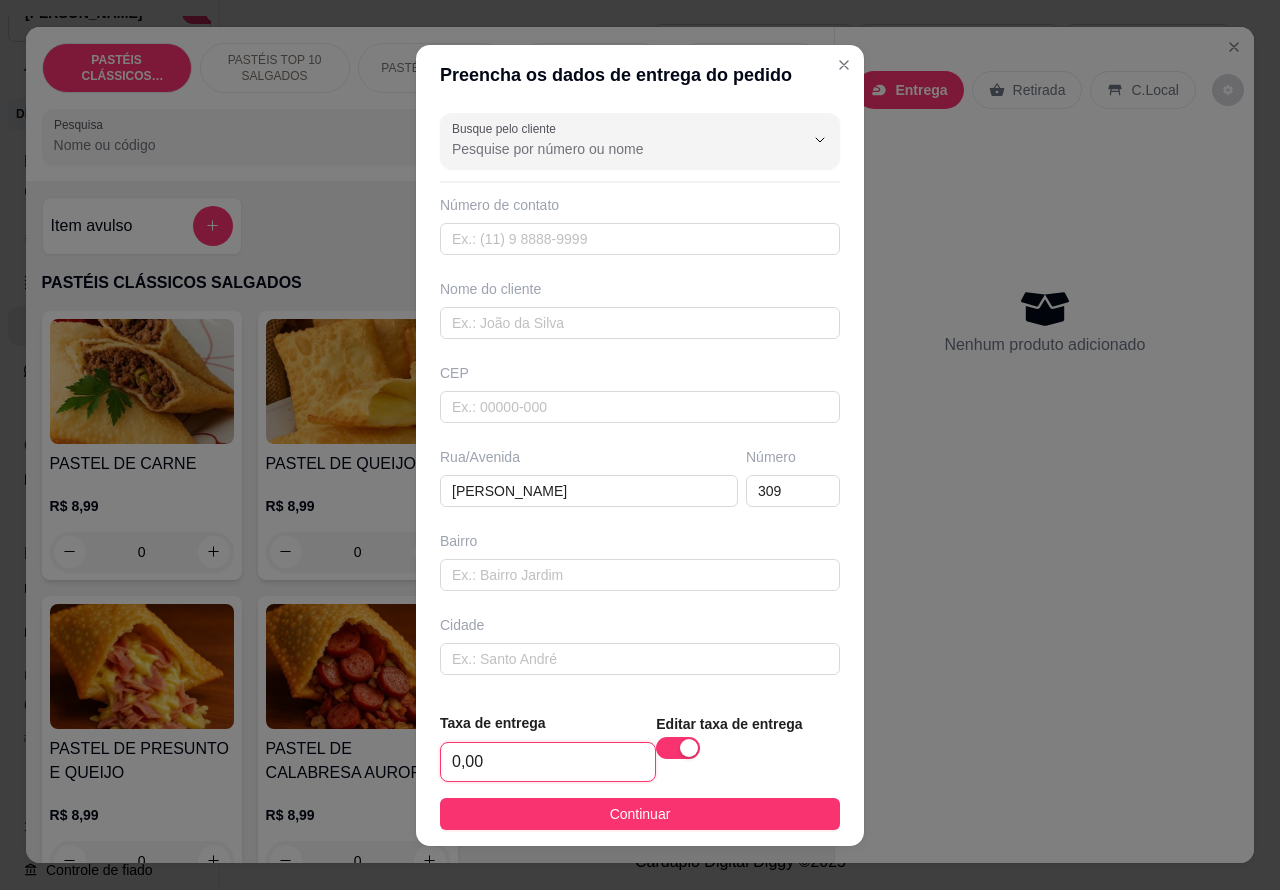 click on "0,00" at bounding box center (548, 762) 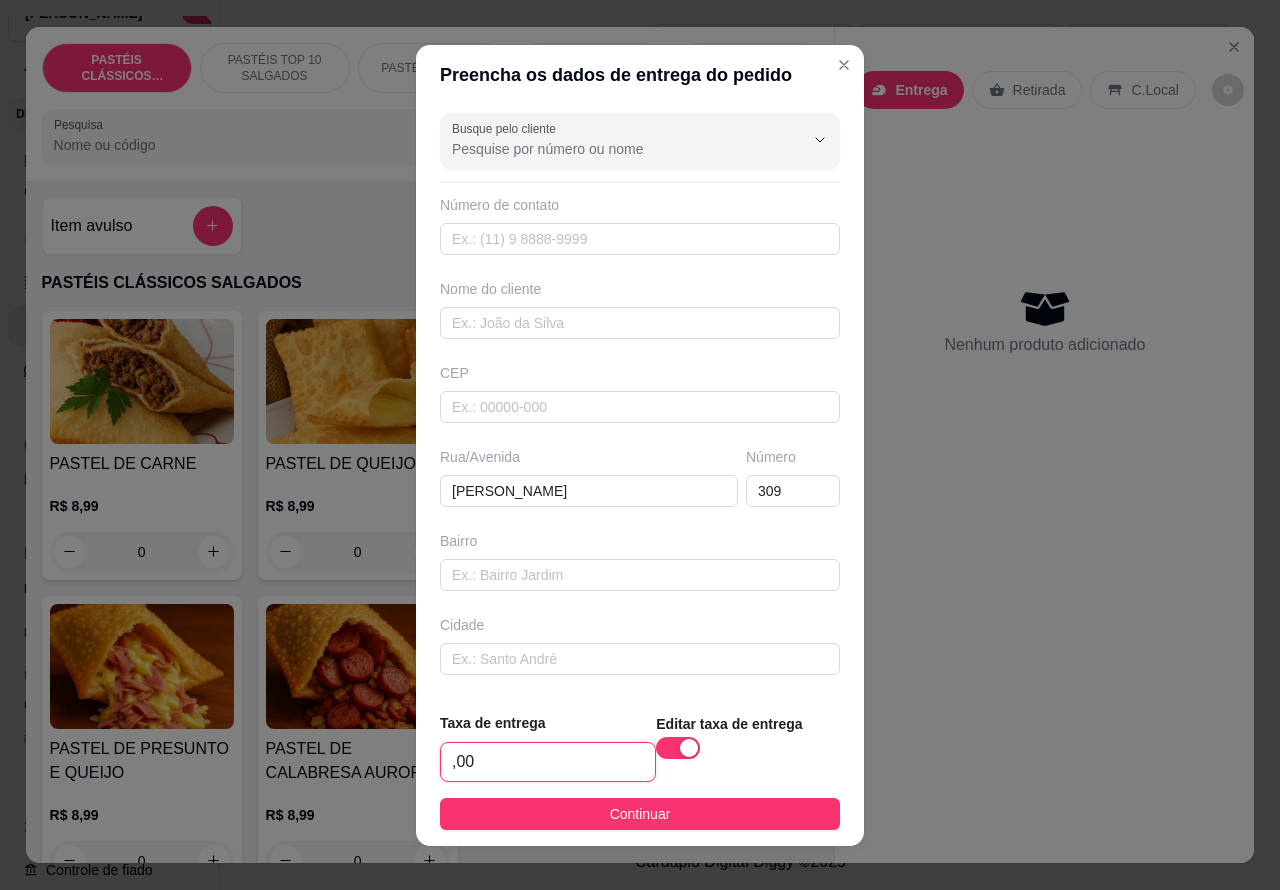 type on "2,00" 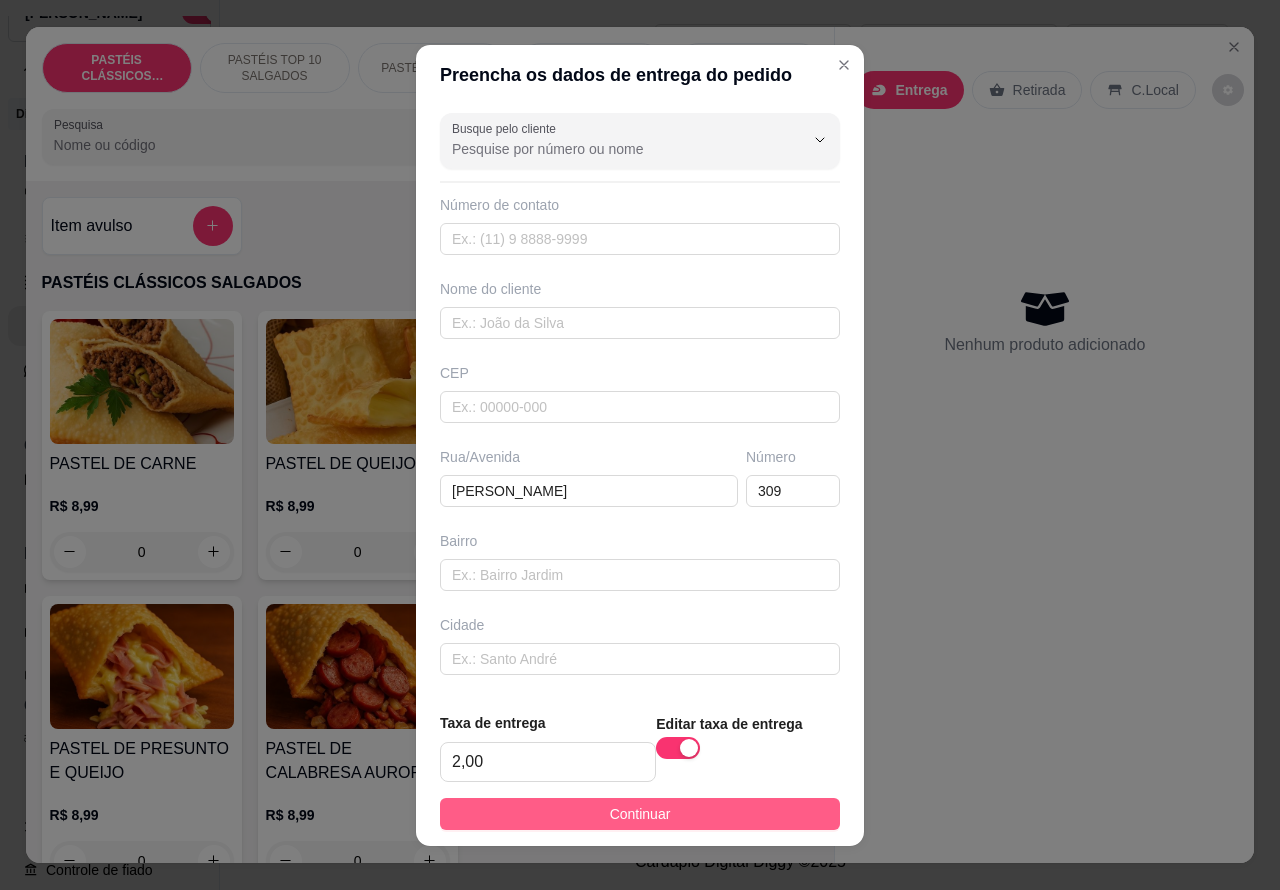 click on "Continuar" at bounding box center [640, 814] 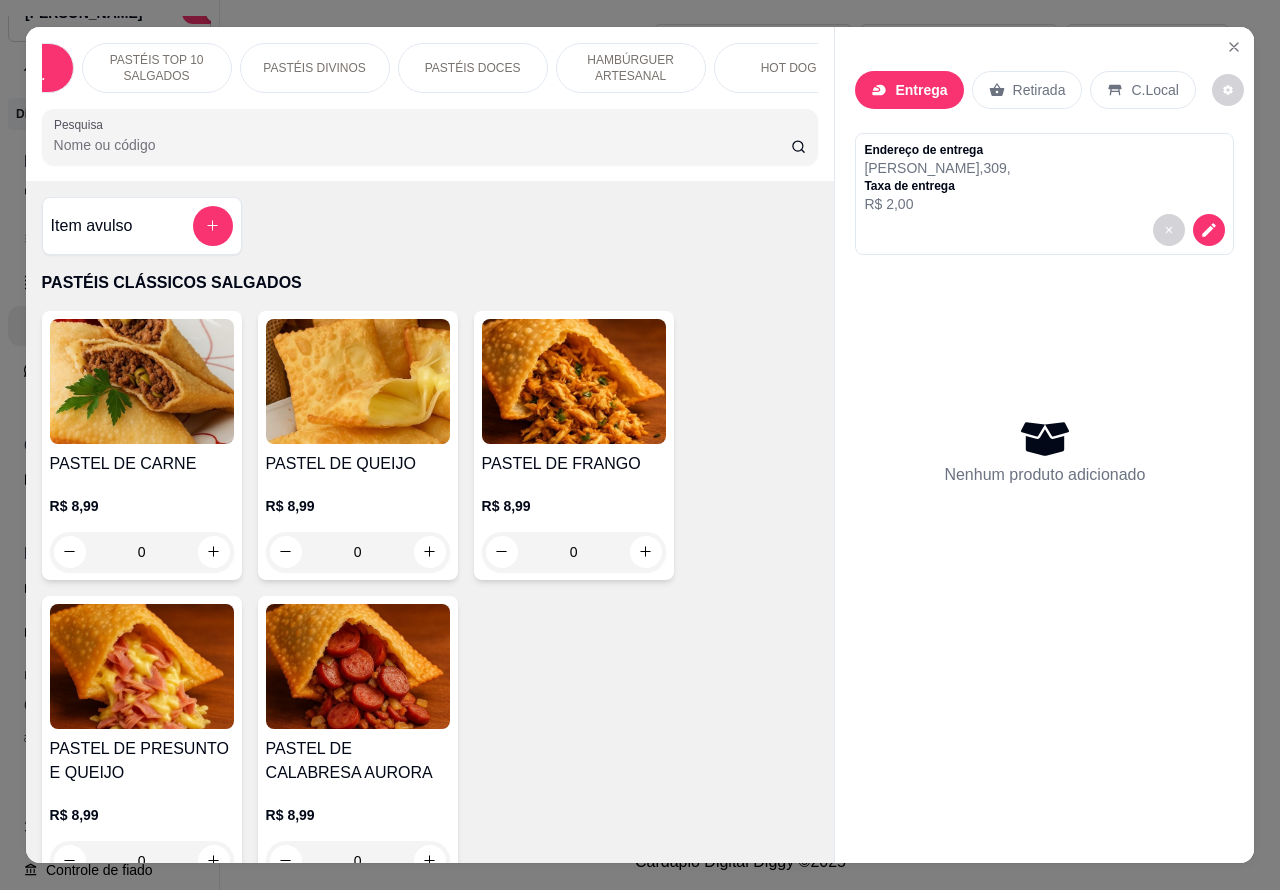 scroll, scrollTop: 0, scrollLeft: 136, axis: horizontal 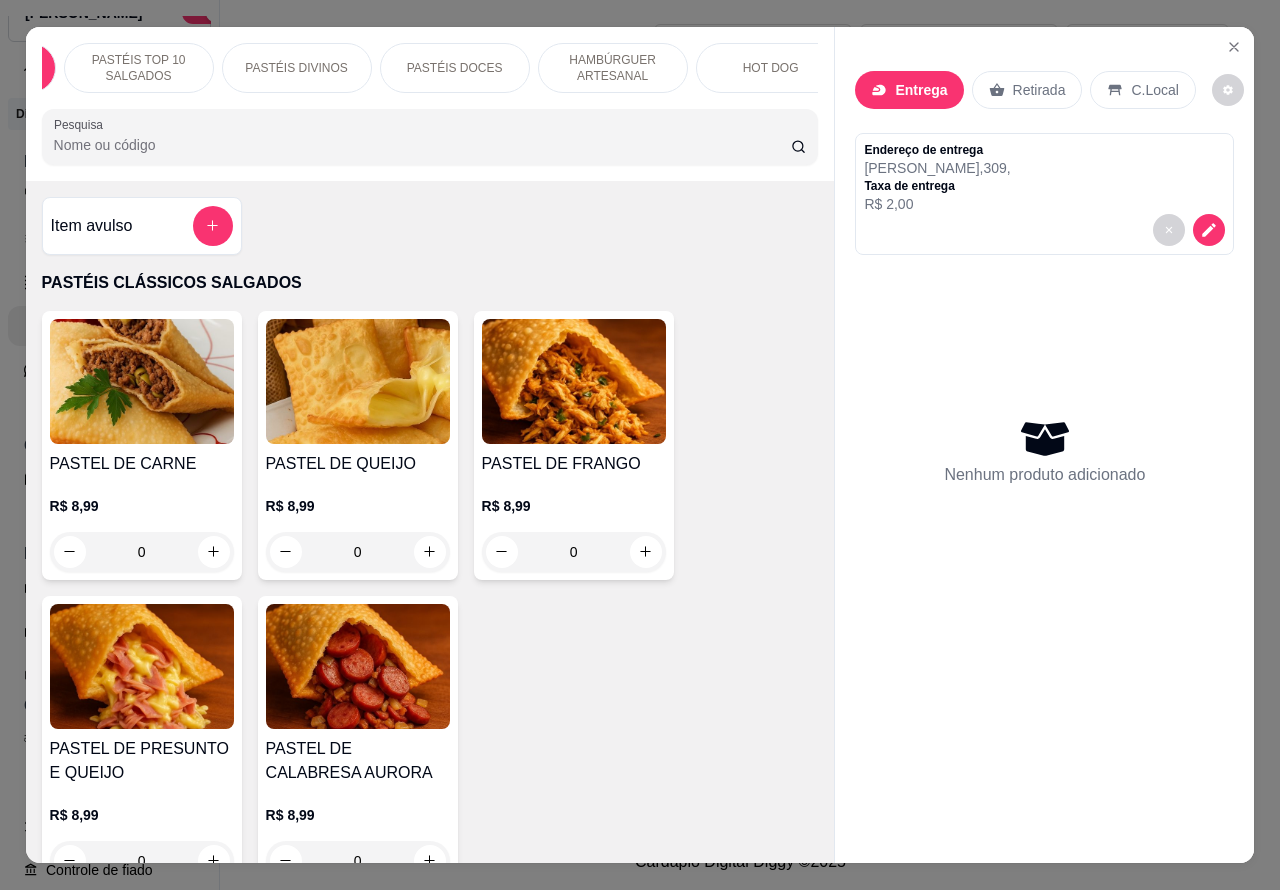 click on "PASTÉIS DOCES" at bounding box center [455, 68] 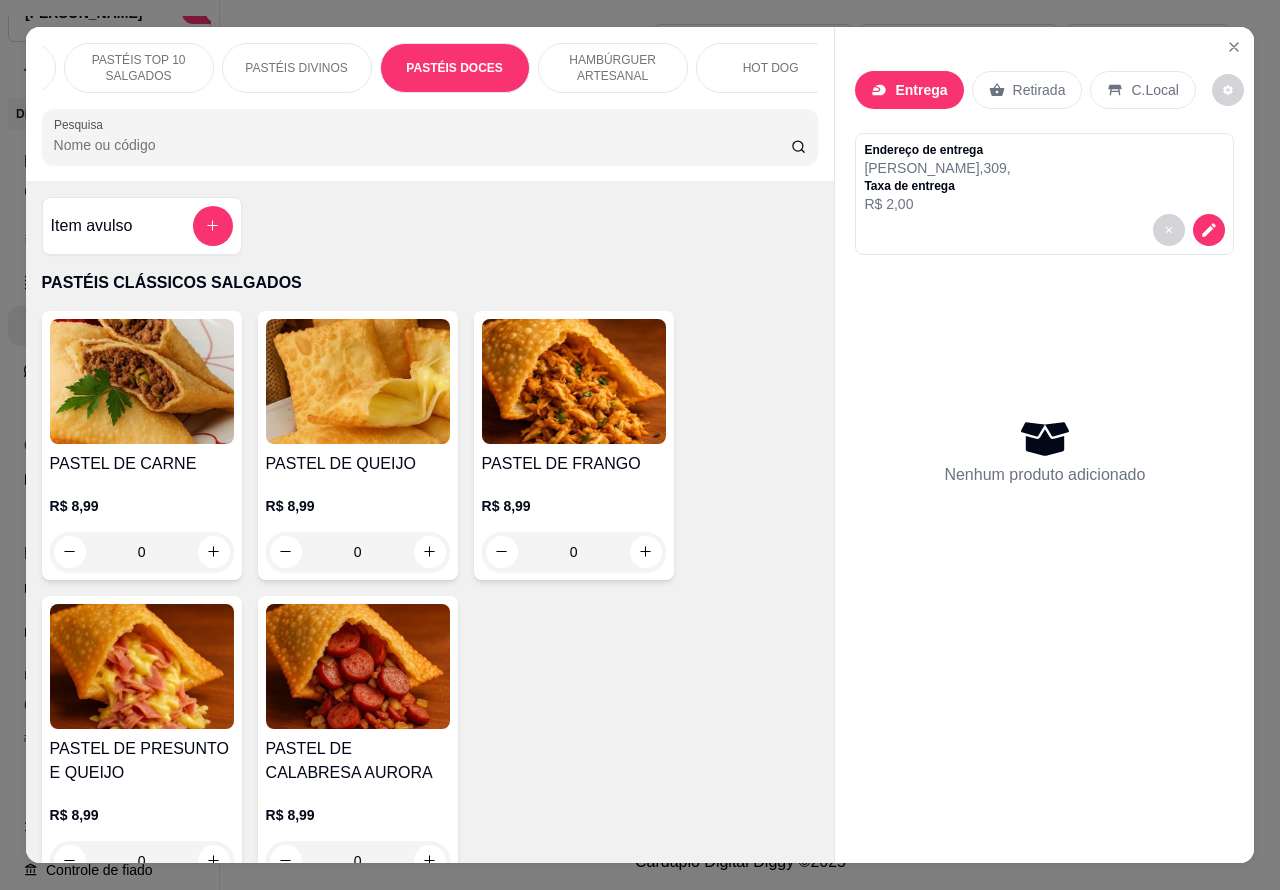 scroll, scrollTop: 3585, scrollLeft: 0, axis: vertical 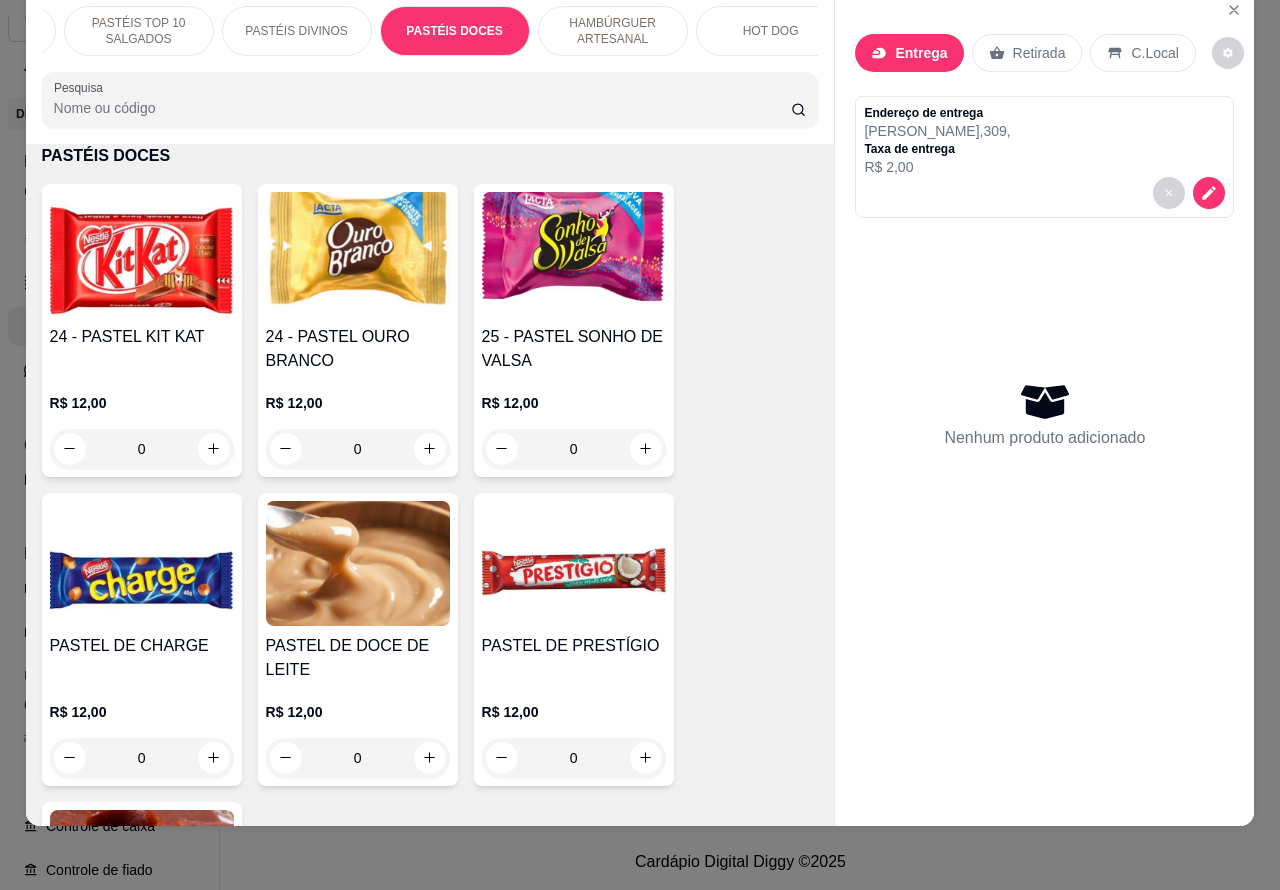 click on "PASTÉIS DIVINOS" at bounding box center (296, 31) 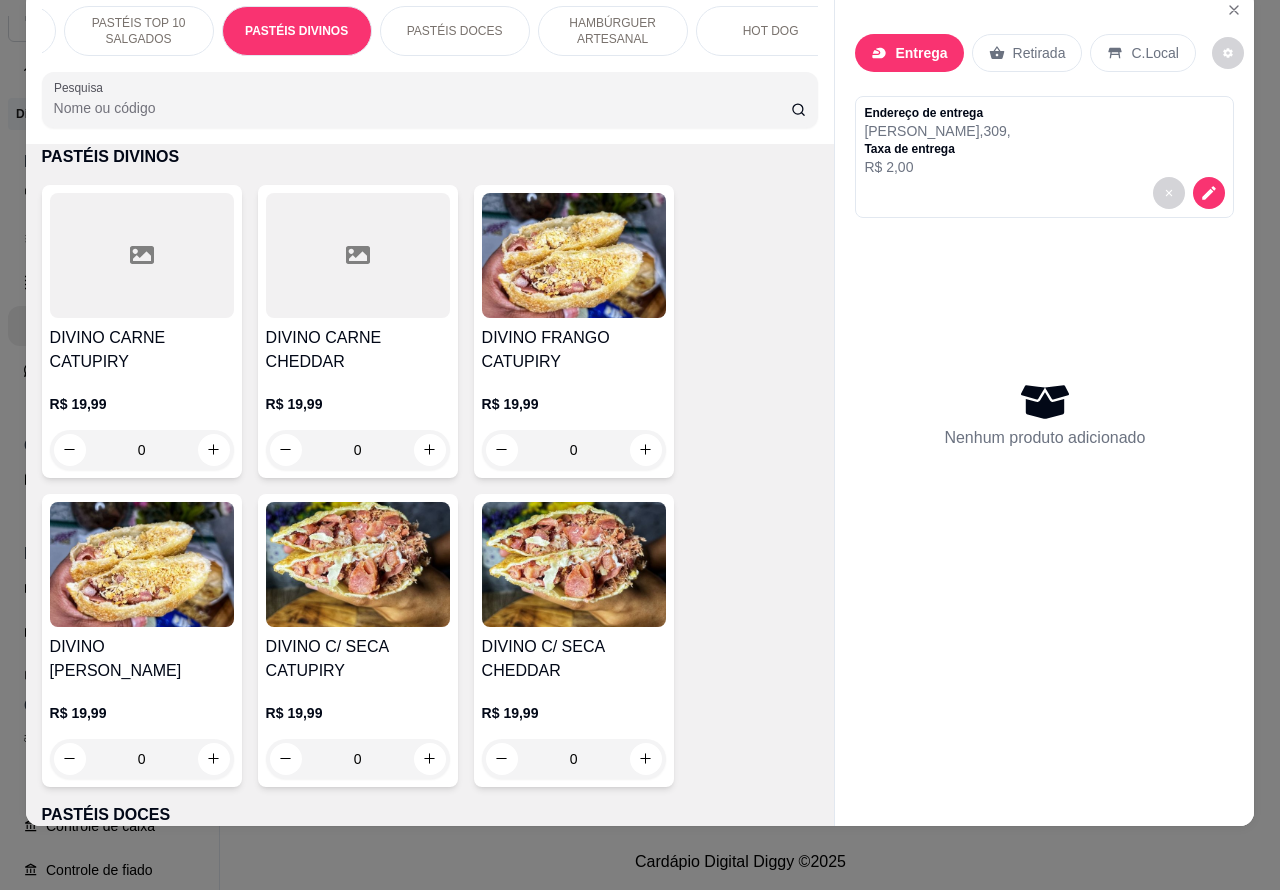 click on "PASTÉIS TOP 10 SALGADOS" at bounding box center (139, 31) 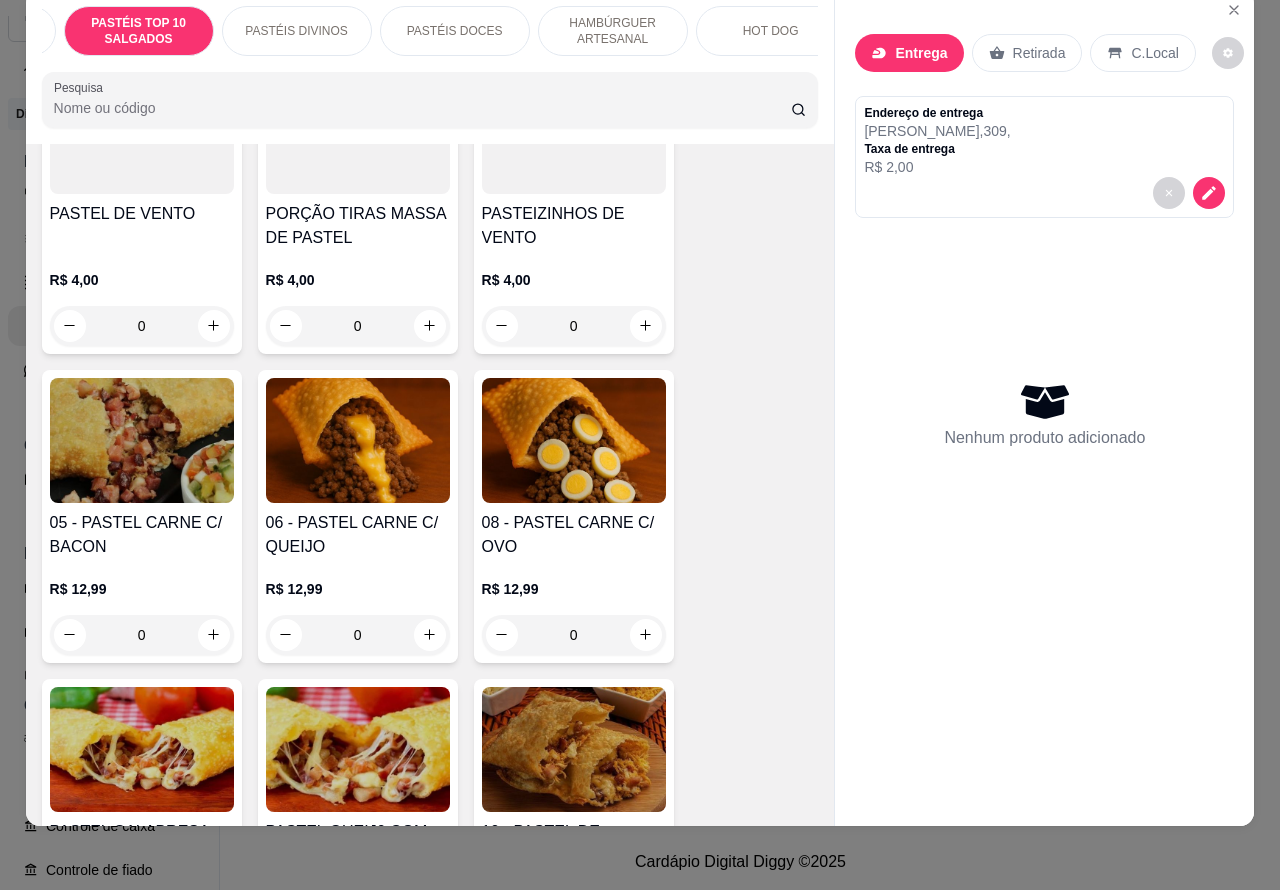 scroll, scrollTop: 1206, scrollLeft: 0, axis: vertical 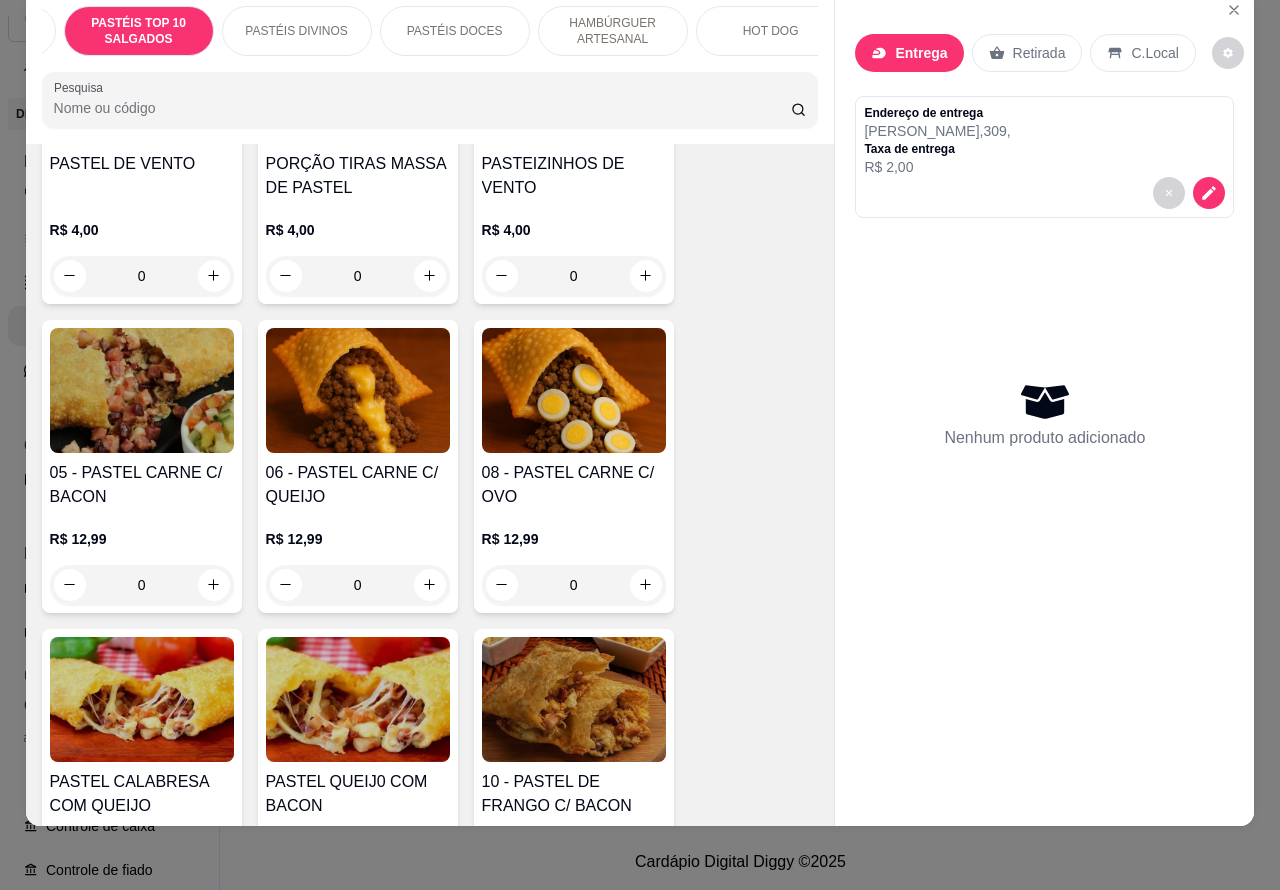 click on "0" at bounding box center [358, 585] 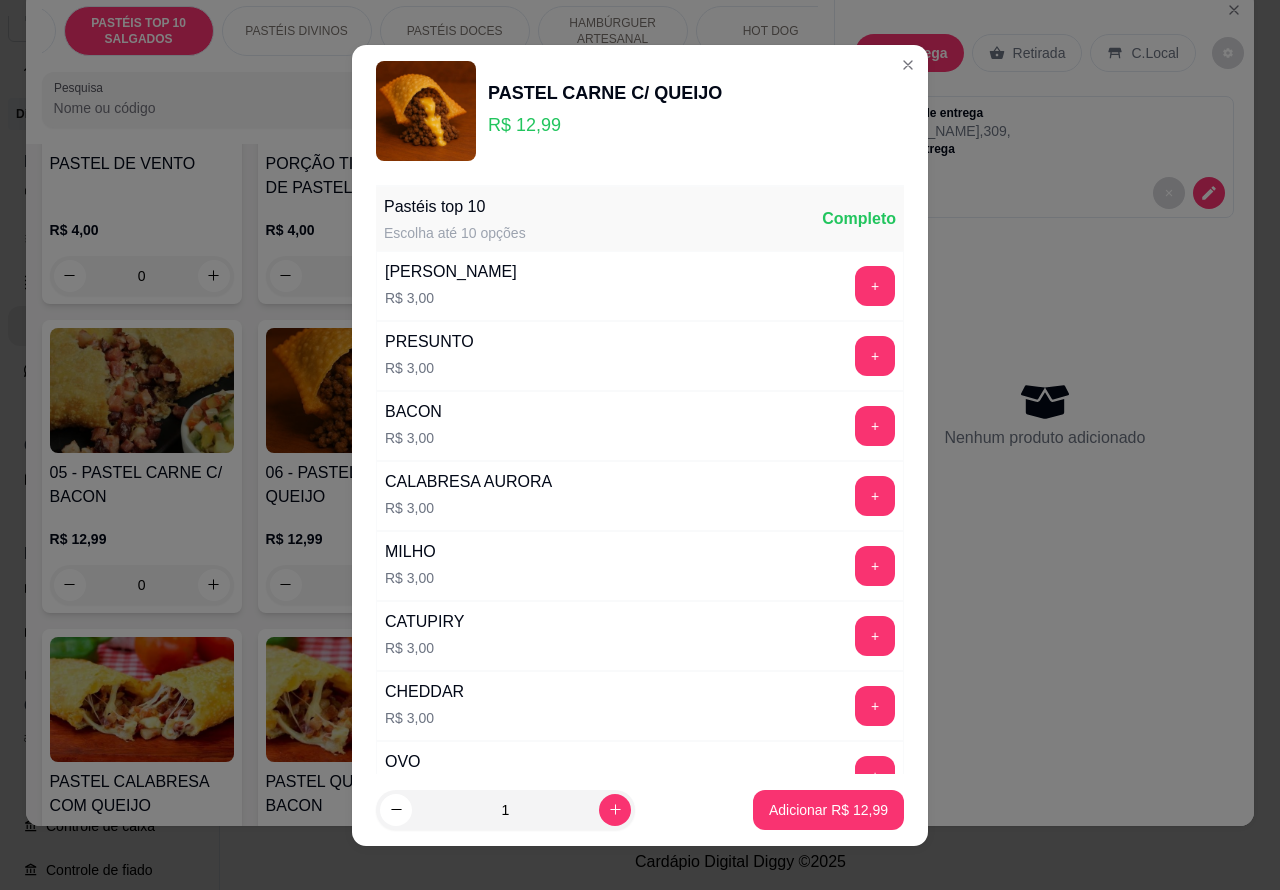 click on "Adicionar   R$ 12,99" at bounding box center [828, 810] 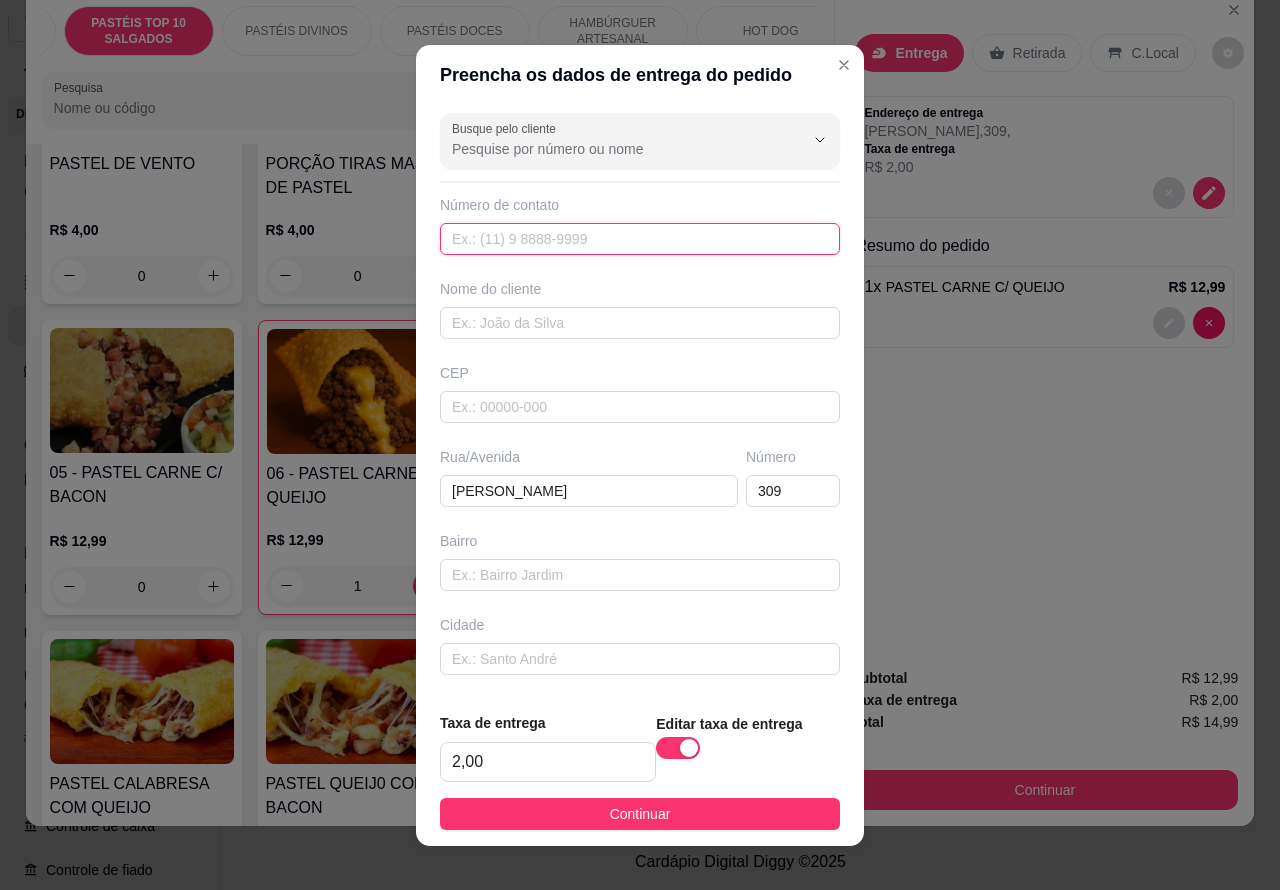 click at bounding box center (640, 239) 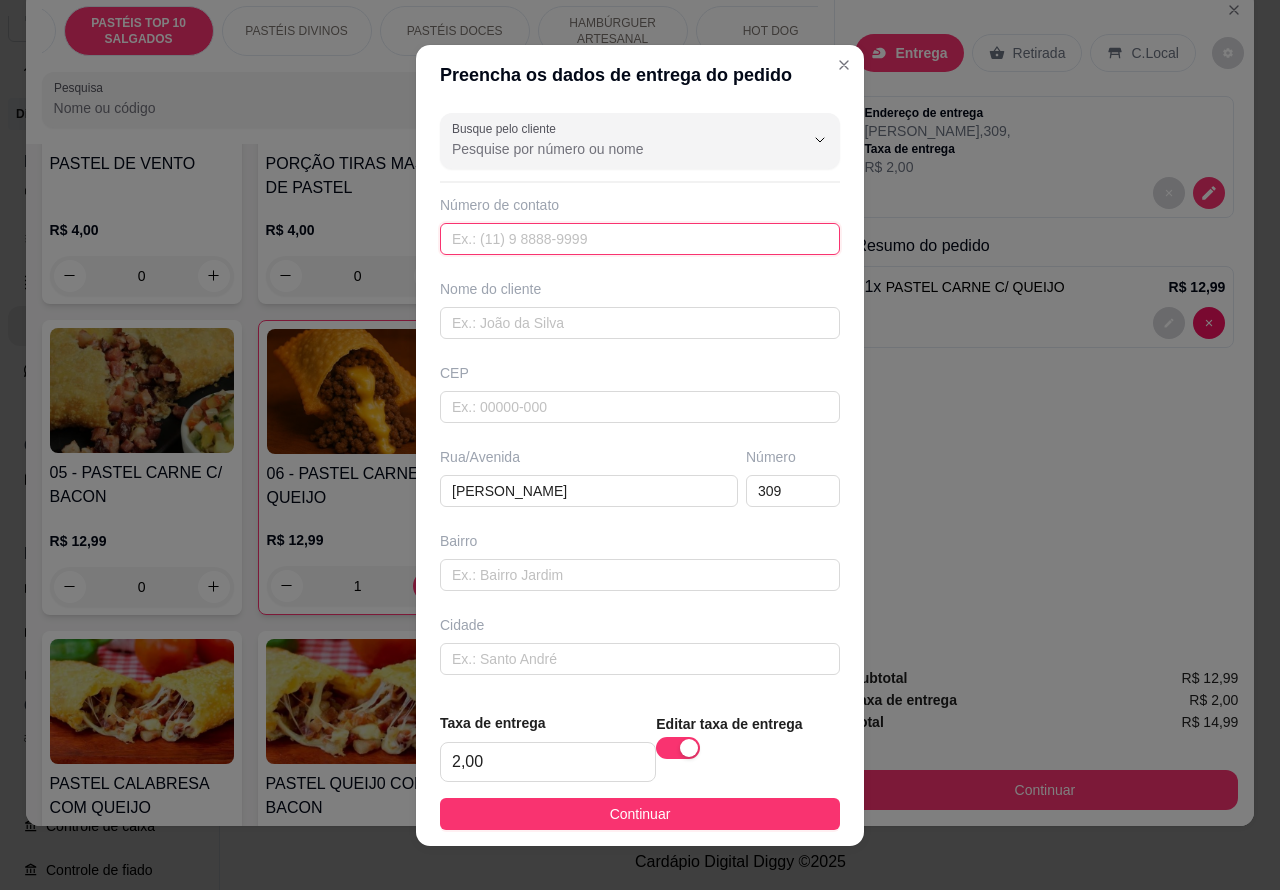 type on "4" 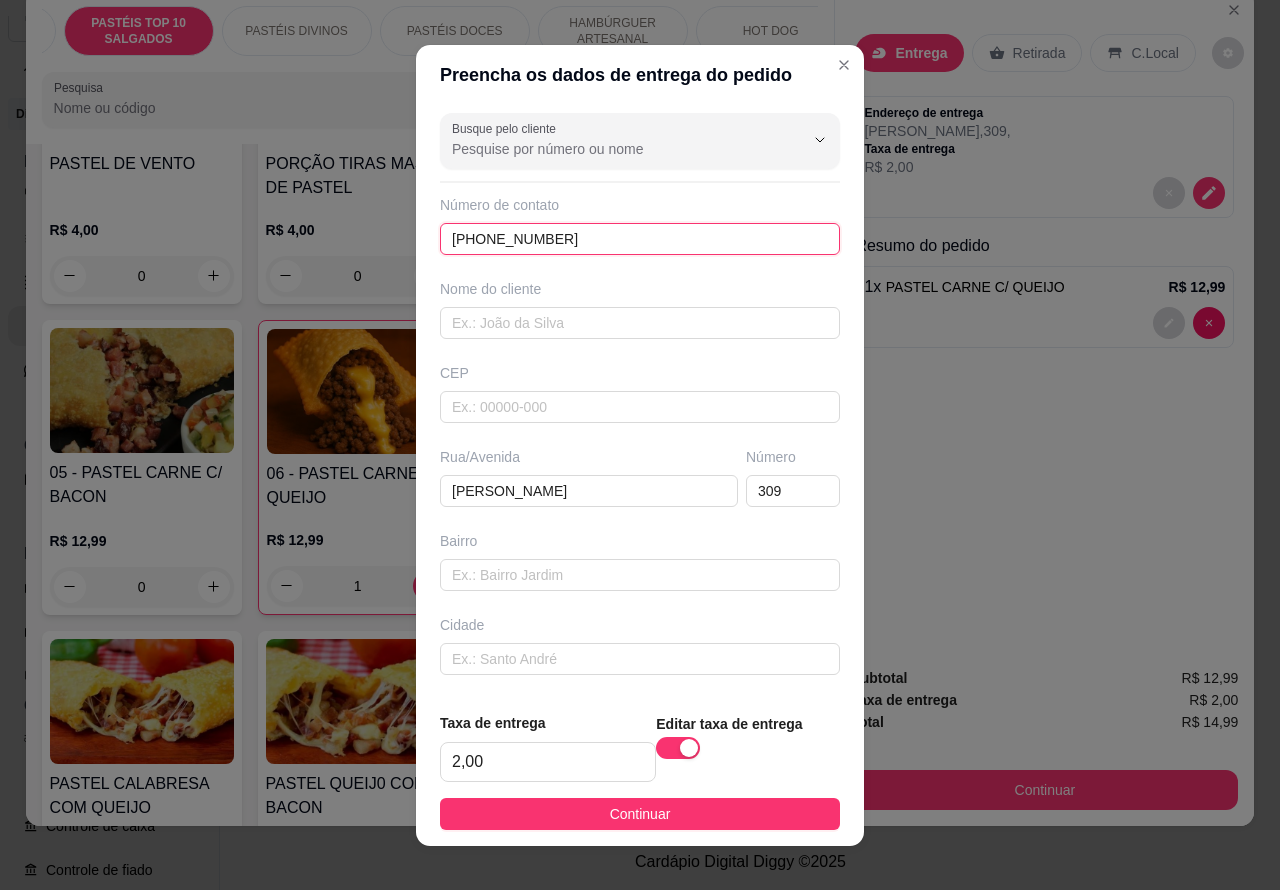type on "[PHONE_NUMBER]" 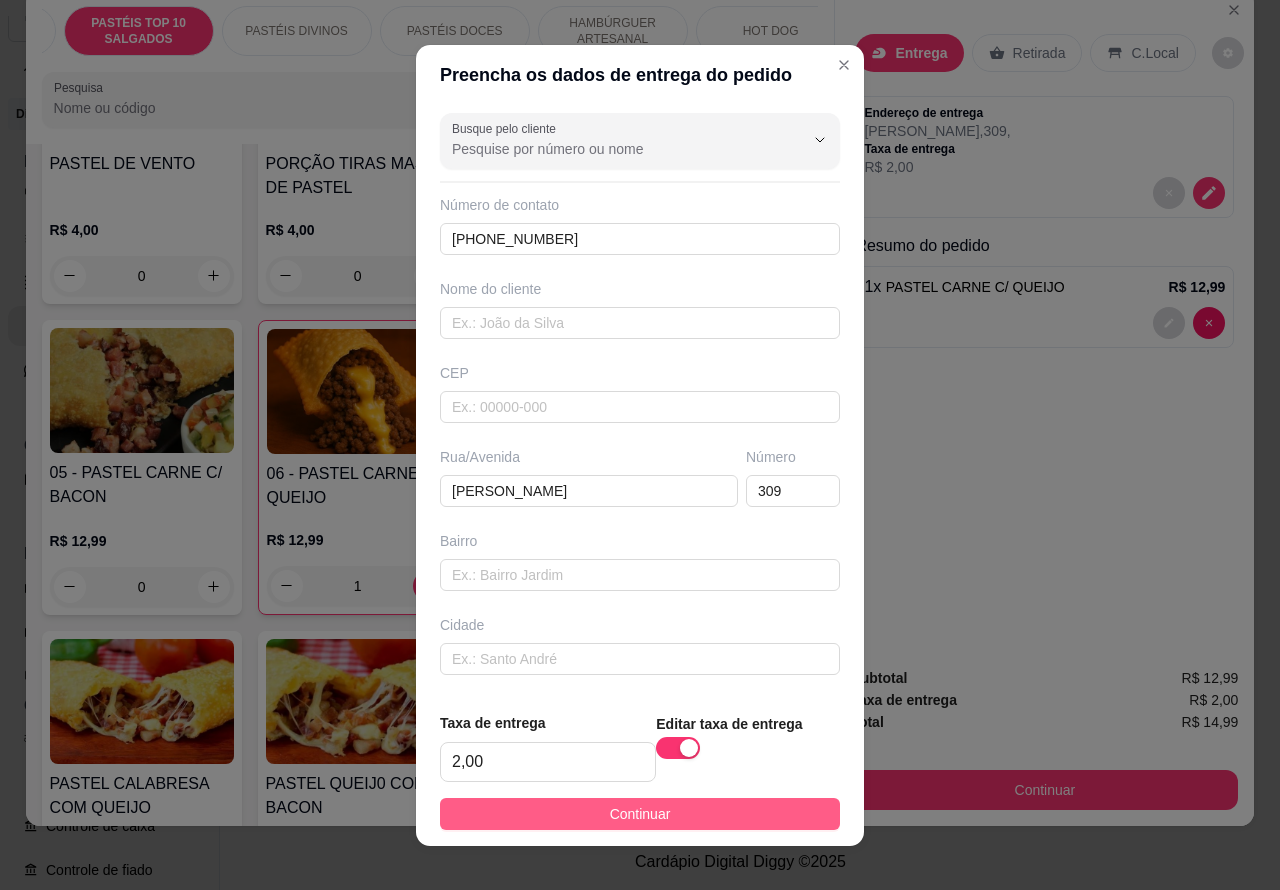 click on "Continuar" at bounding box center [640, 814] 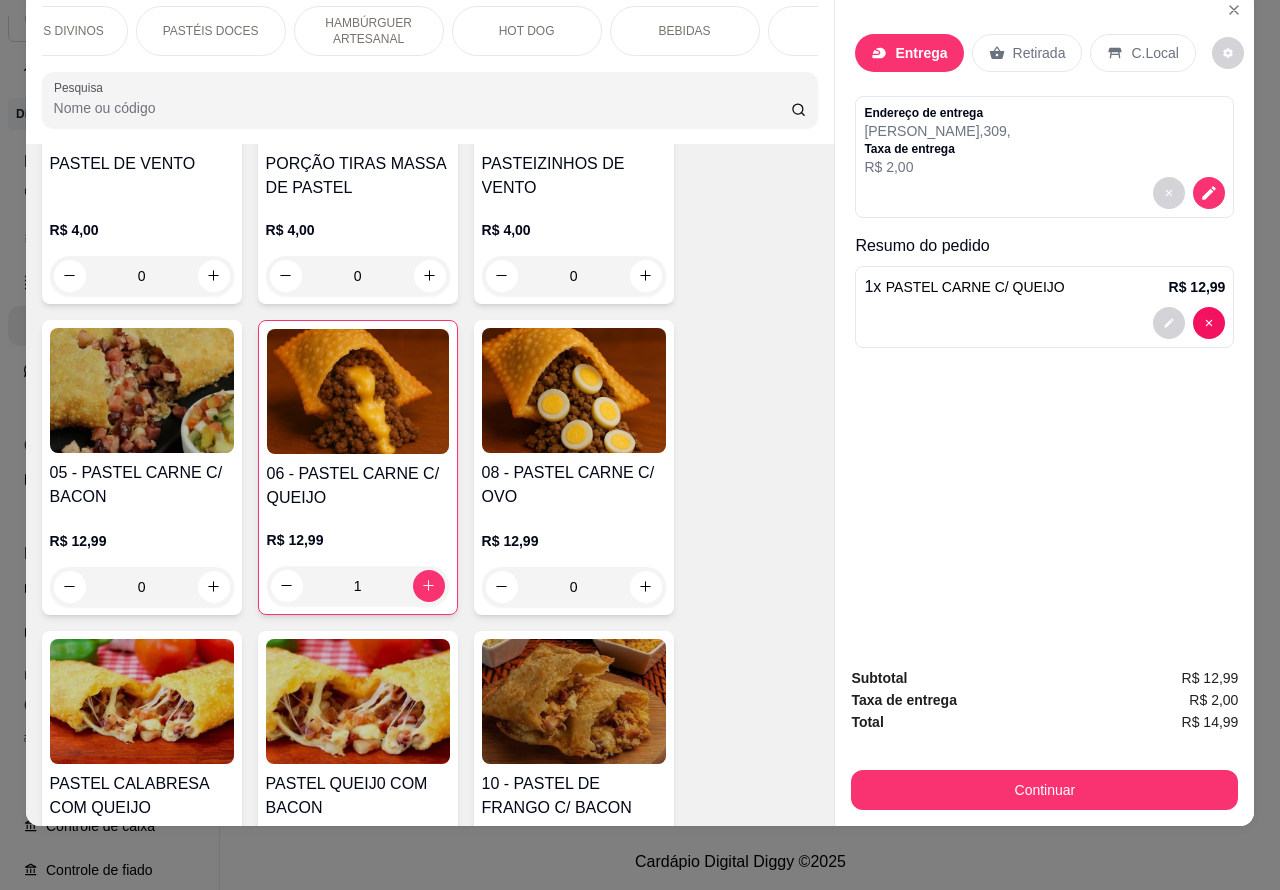 scroll, scrollTop: 0, scrollLeft: 387, axis: horizontal 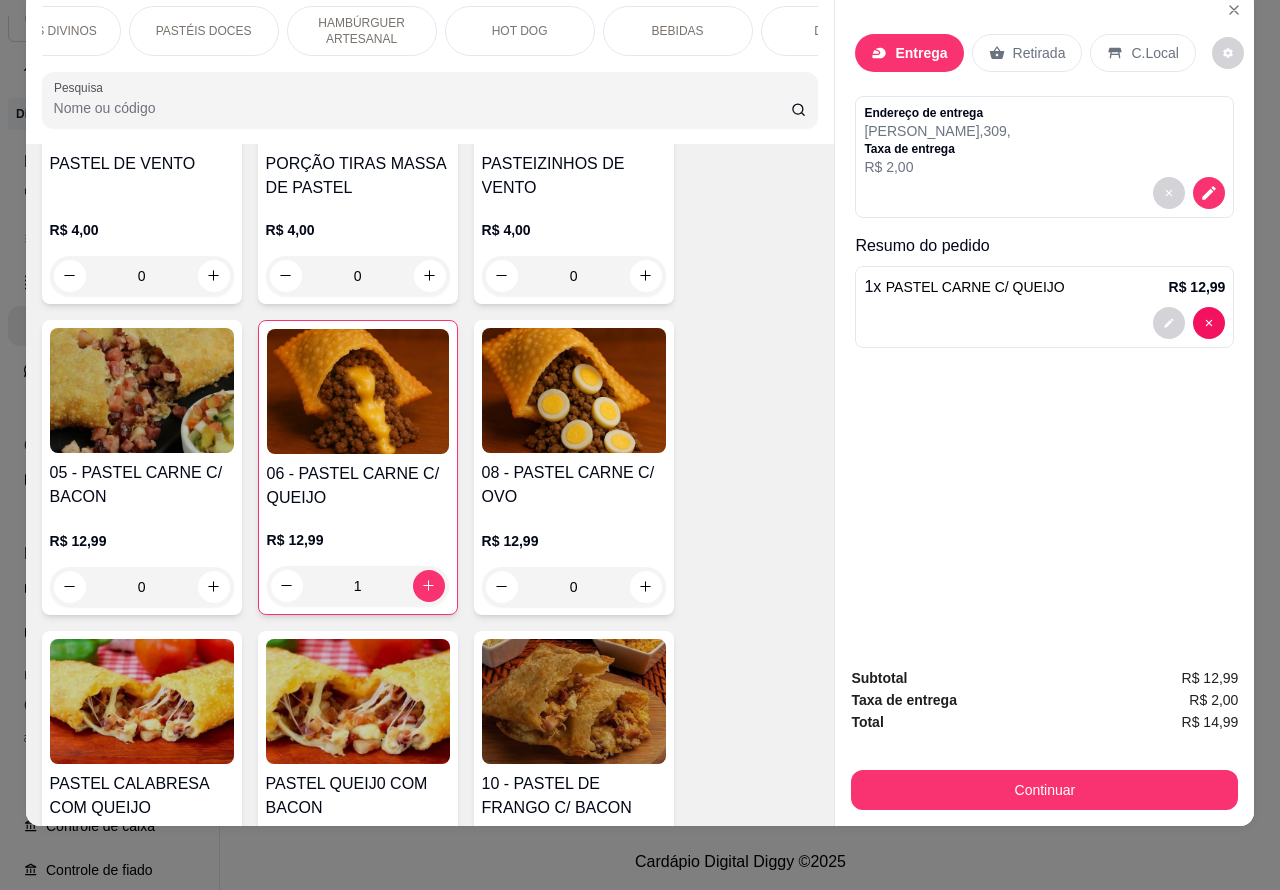 click on "BEBIDAS" at bounding box center [678, 31] 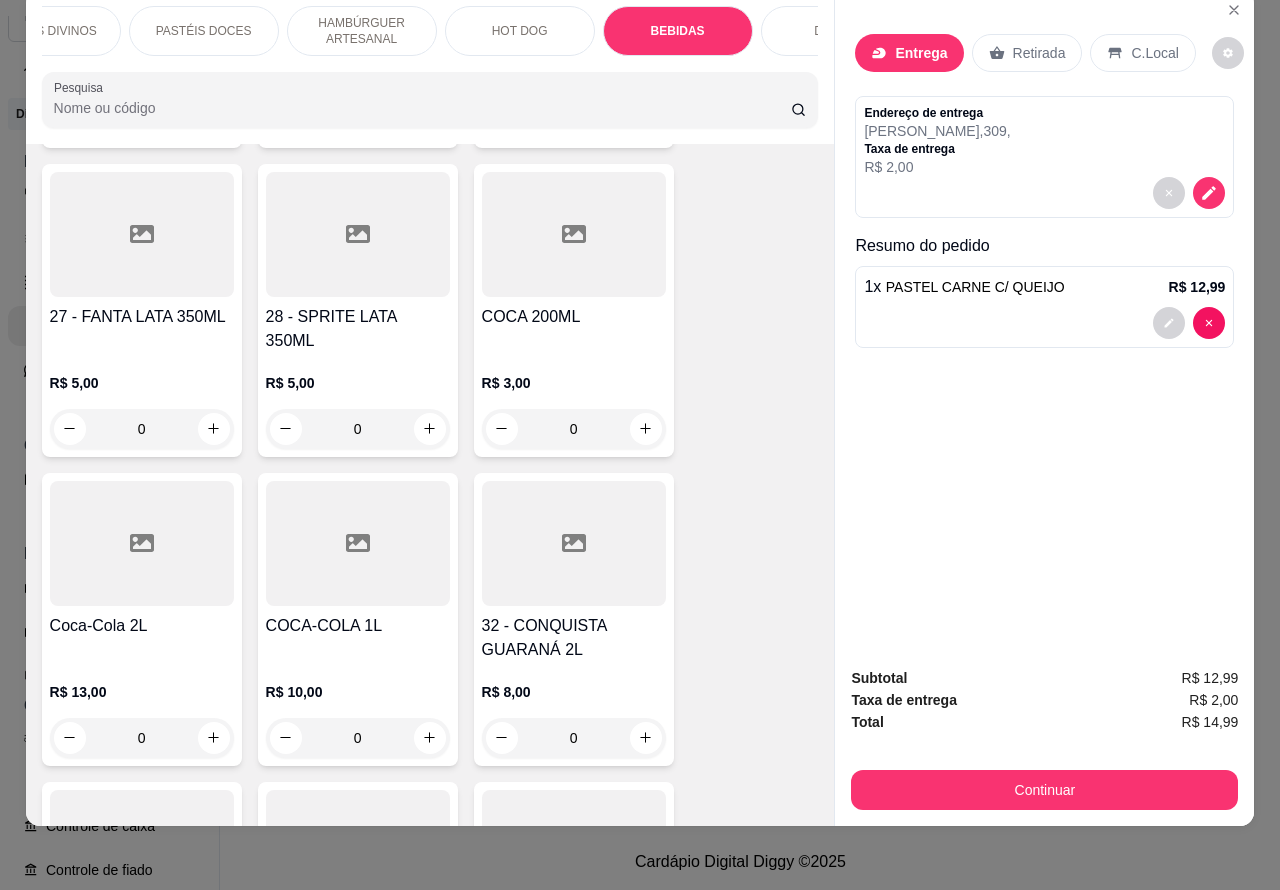 scroll, scrollTop: 6781, scrollLeft: 0, axis: vertical 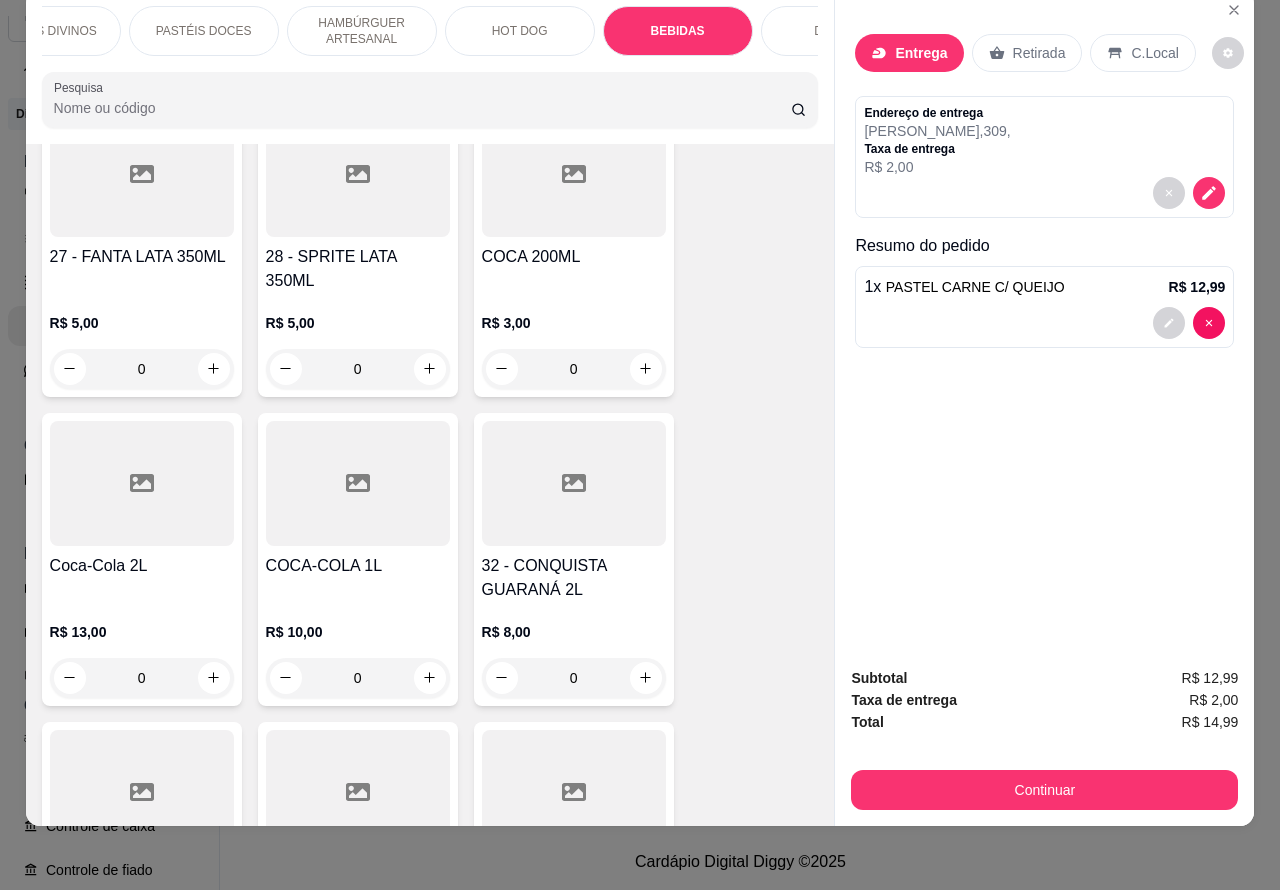 click on "R$ 10,00 0" at bounding box center [358, 650] 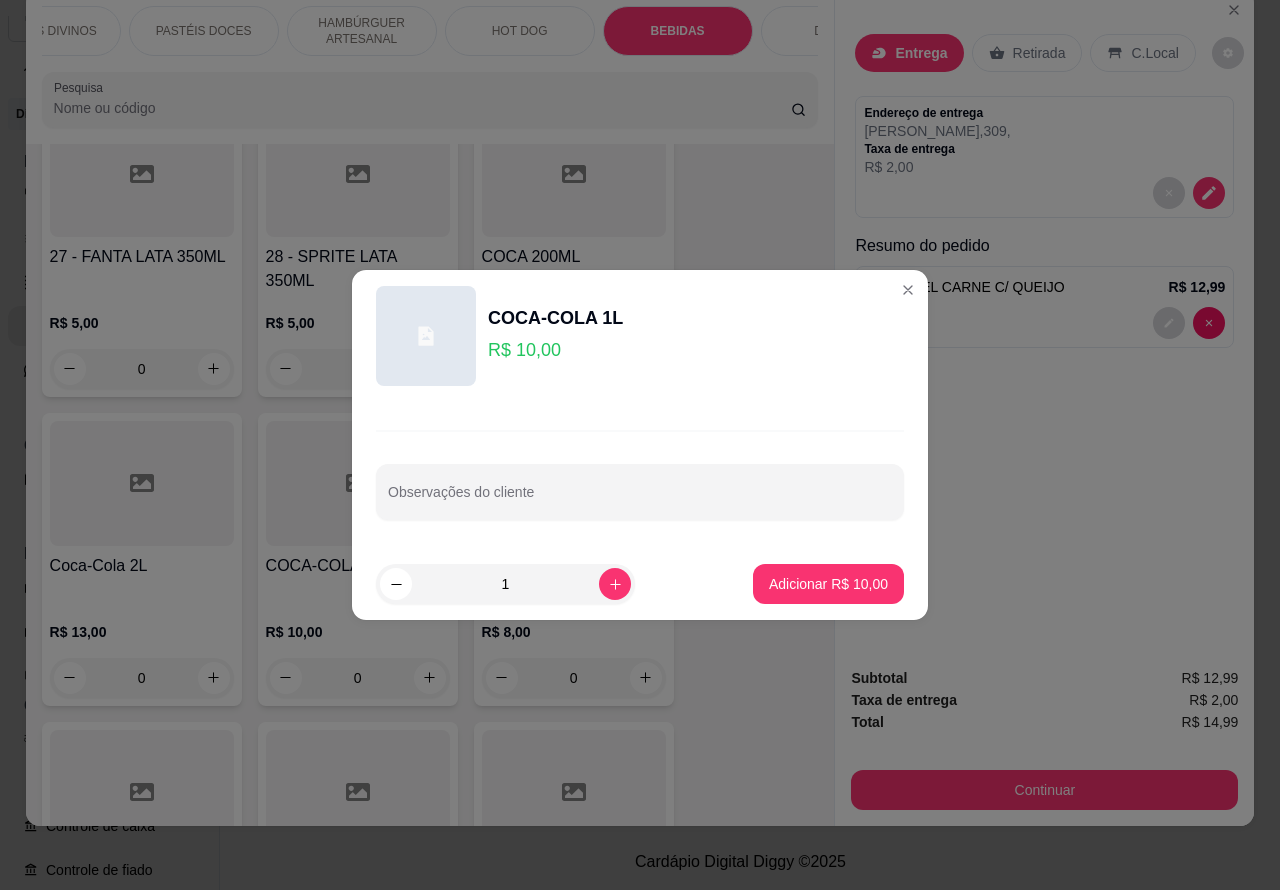 click on "GUARANÁ ANTÁRTICA LATA 350ML   R$ 5,00 0 26 - COCA-COLA LATA 350ml    R$ 5,00 0 30 - COCA-COLA LATA ZERO 350ML   R$ 5,00 0 27 - FANTA LATA 350ML    R$ 5,00 0 28 - SPRITE LATA 350ML    R$ 5,00 0 COCA 200ML   R$ 3,00 0 Coca-Cola 2L   R$ 13,00 0 COCA-COLA 1L    R$ 10,00 0 32 - CONQUISTA GUARANÁ 2L   R$ 8,00 0 33 - ÁGUA 500ML   R$ 3,00 0 ÁGUA COM GÁS 500ML   R$ 4,00 0 MONSTER 500ML   R$ 12,00 0 HEINEKEN 350ML    R$ 7,00 0 AMSTEL 350ML   R$ 6,00 0 SUCO LIFE LARANJA  900ml   R$ 16,00 0 SUCO DEL VALE LARANJA OU UVA   R$ 5,00 0 IMPÉRIO PURO MALTE   R$ 5,00 0 SCHWEPPES CITRUS   R$ 6,00 0 Guarana 200 ml   R$ 3,00 0" at bounding box center (430, 844) 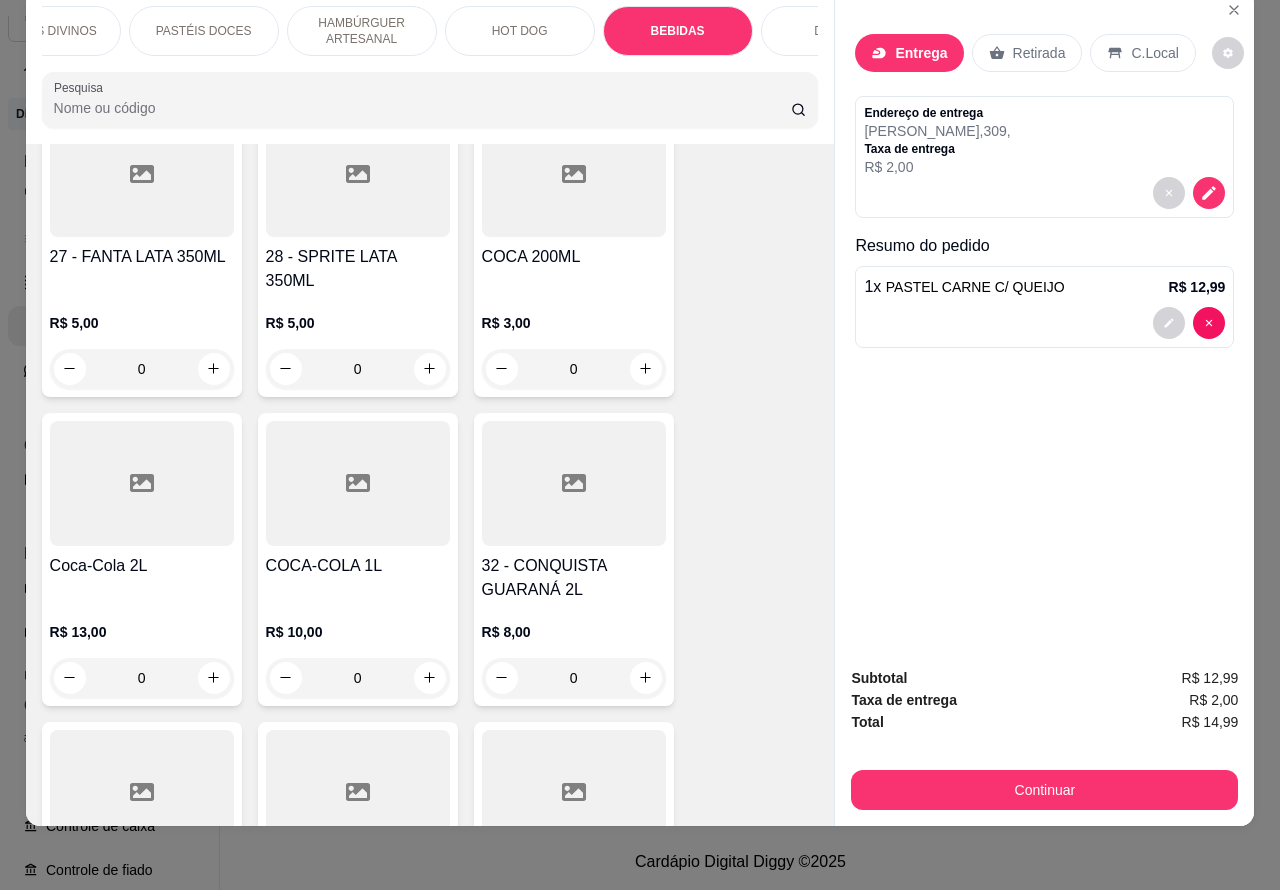 click 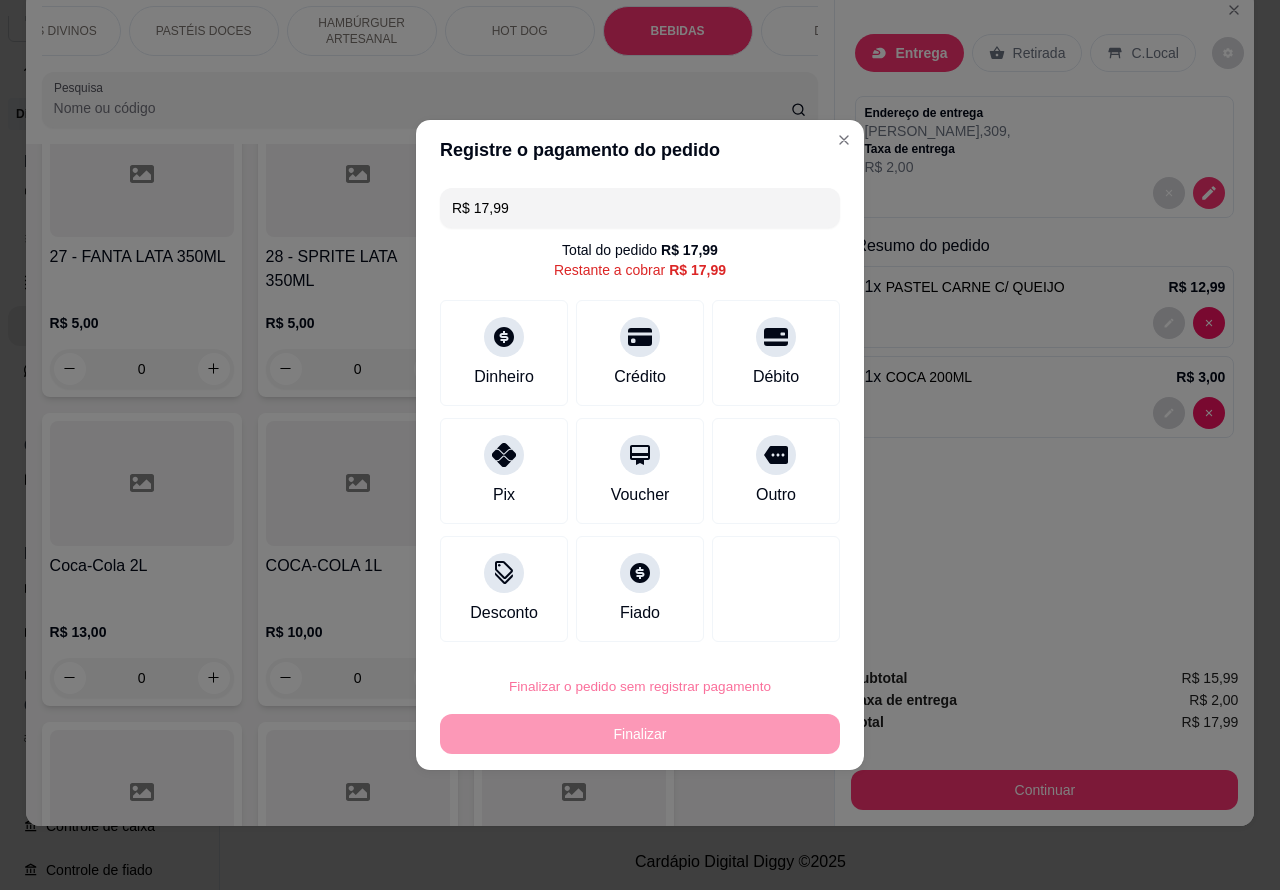 click on "Confirmar" at bounding box center (759, 630) 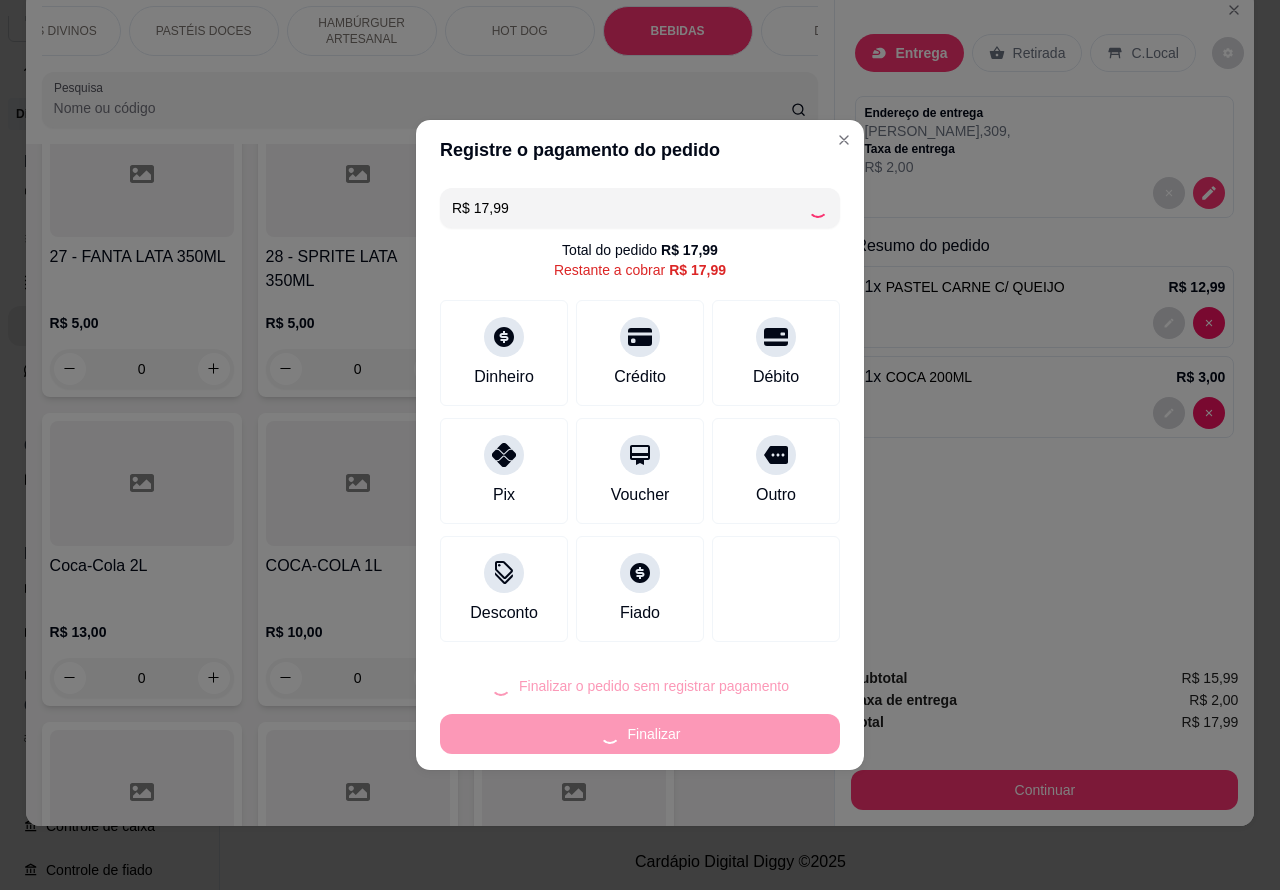 type on "0" 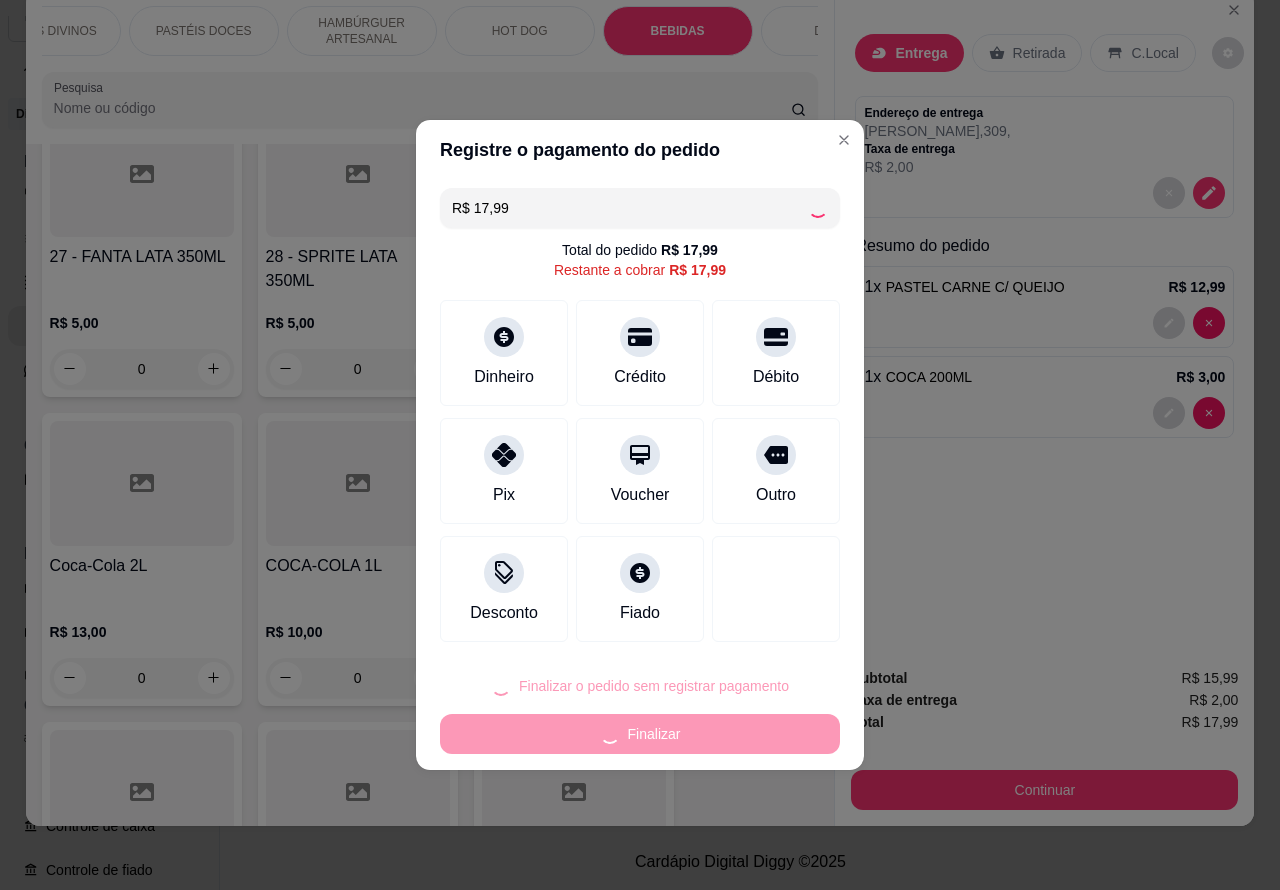 type on "0" 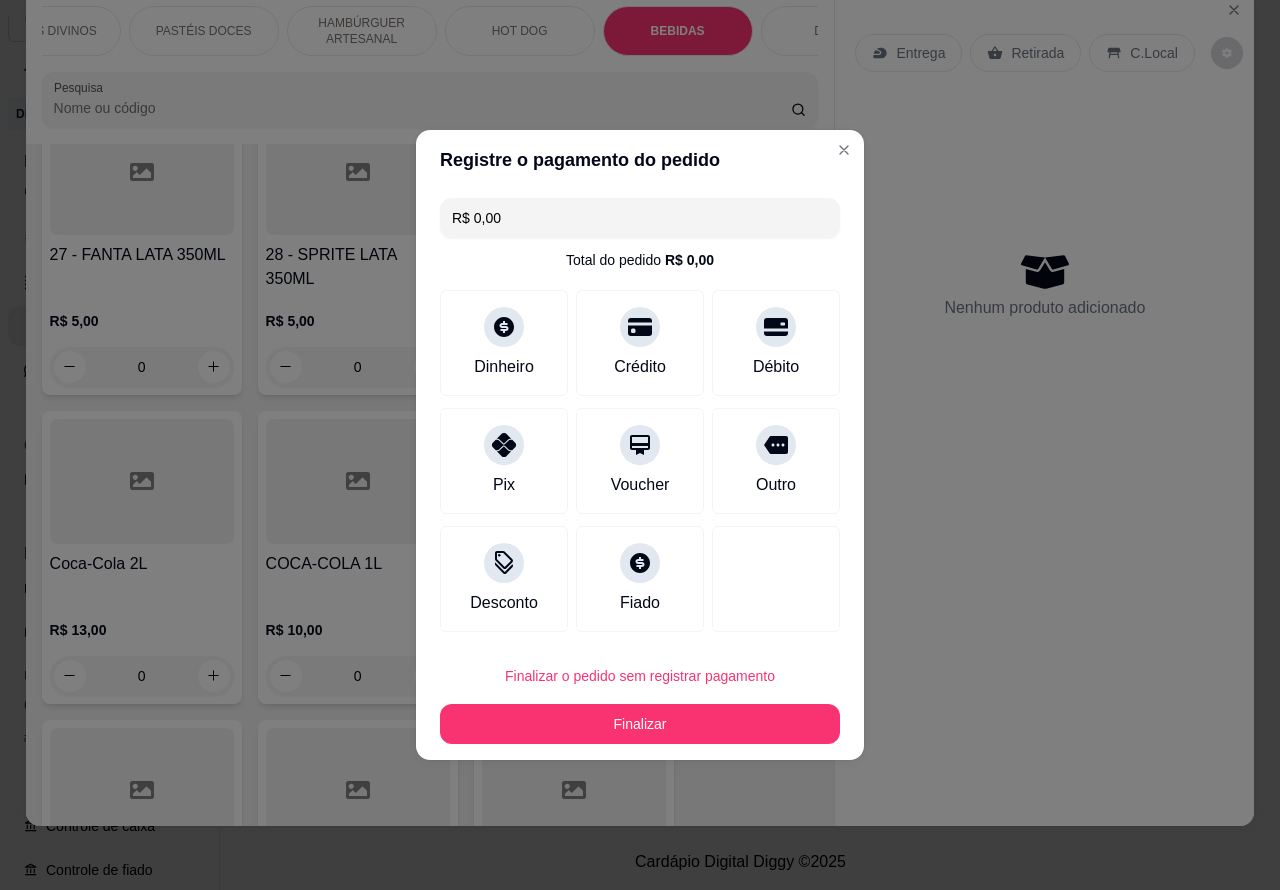 type on "R$ 0,00" 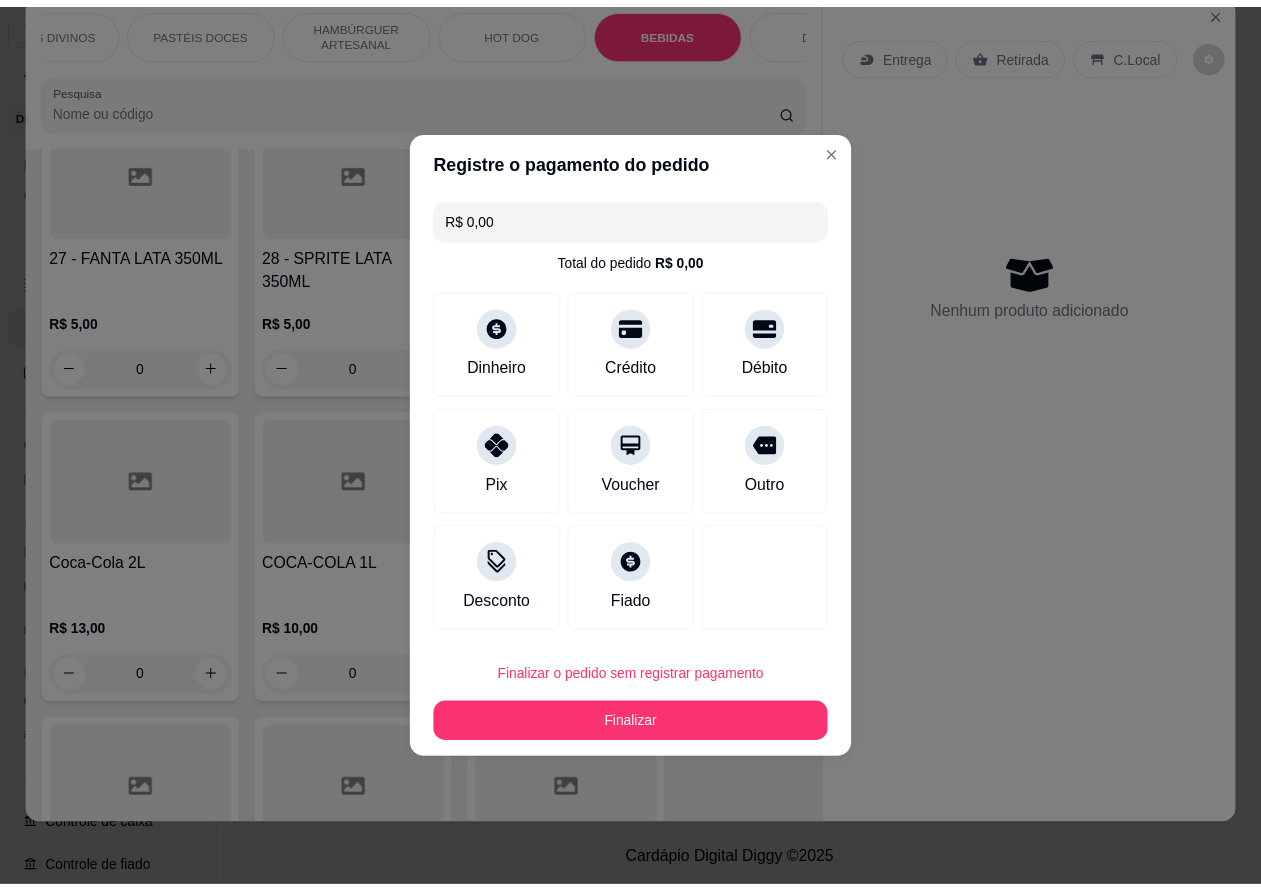 scroll, scrollTop: 6778, scrollLeft: 0, axis: vertical 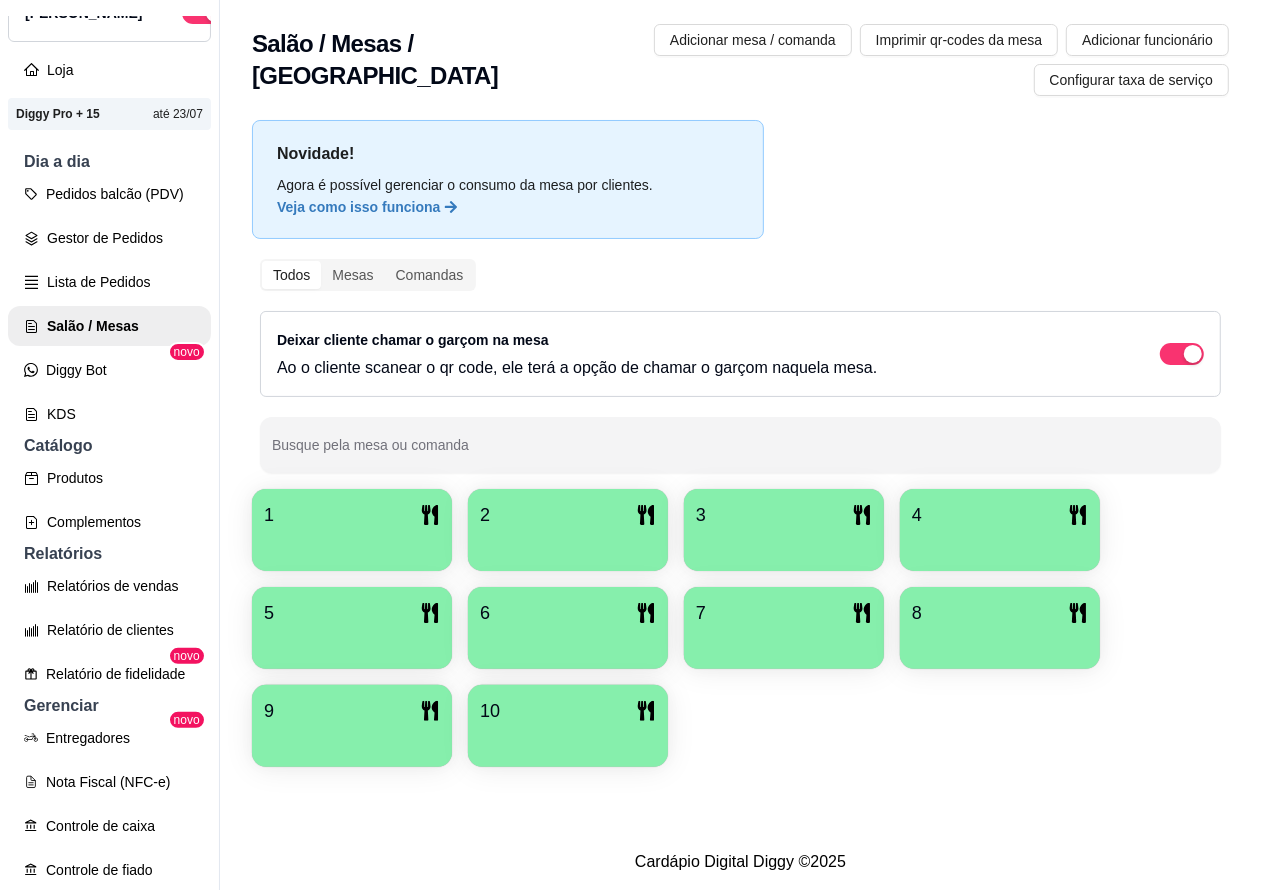 click on "Lista de Pedidos" at bounding box center [109, 282] 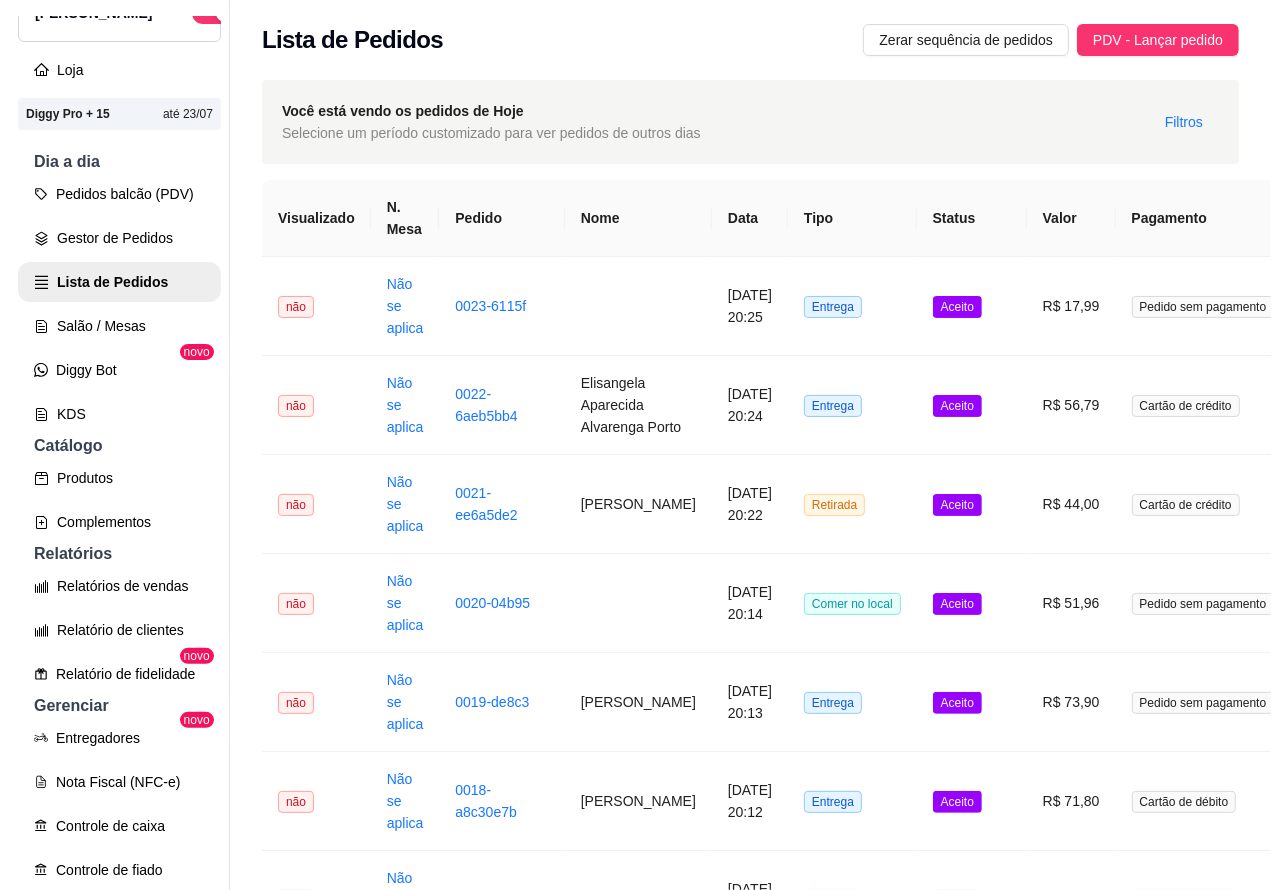 scroll, scrollTop: 0, scrollLeft: 201, axis: horizontal 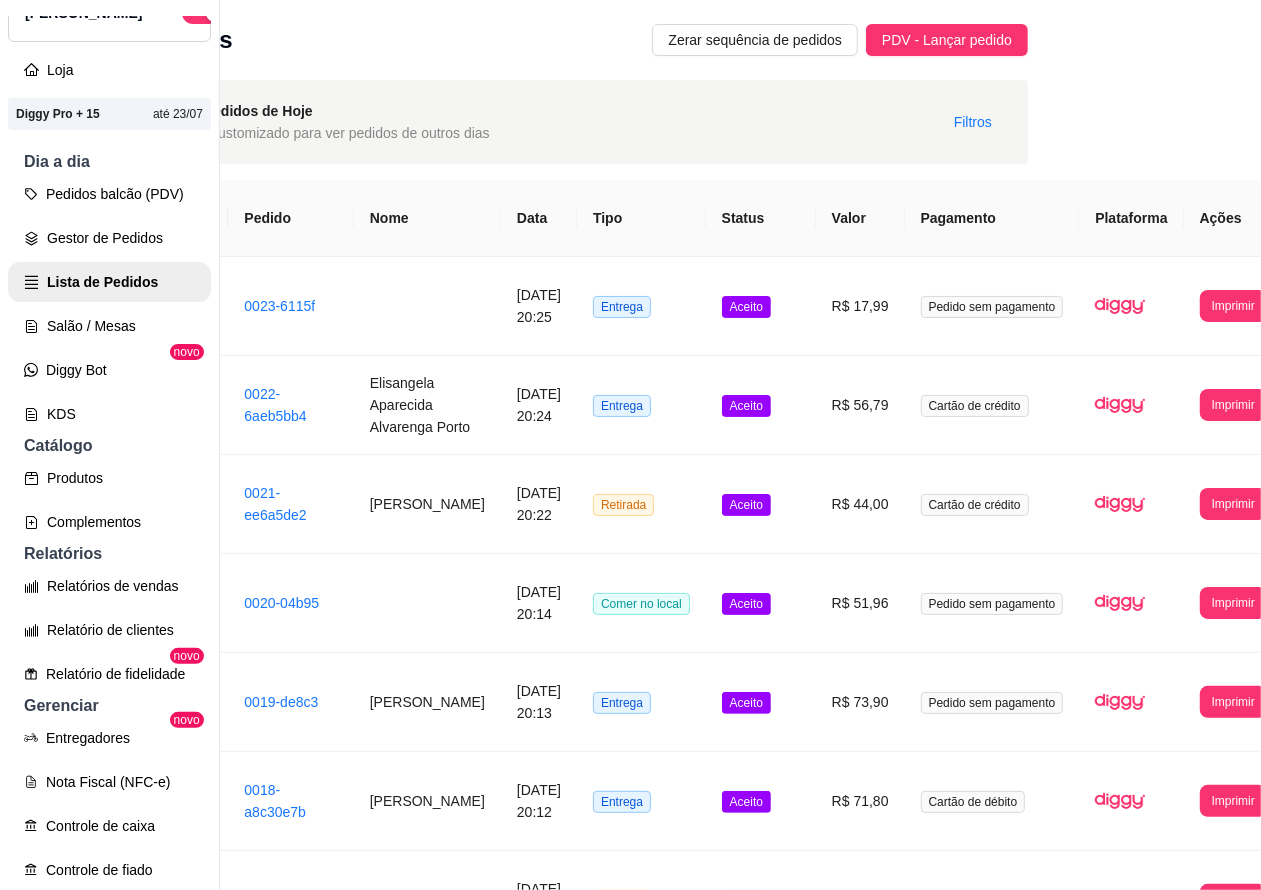 click on "Imprimir" at bounding box center (1233, 405) 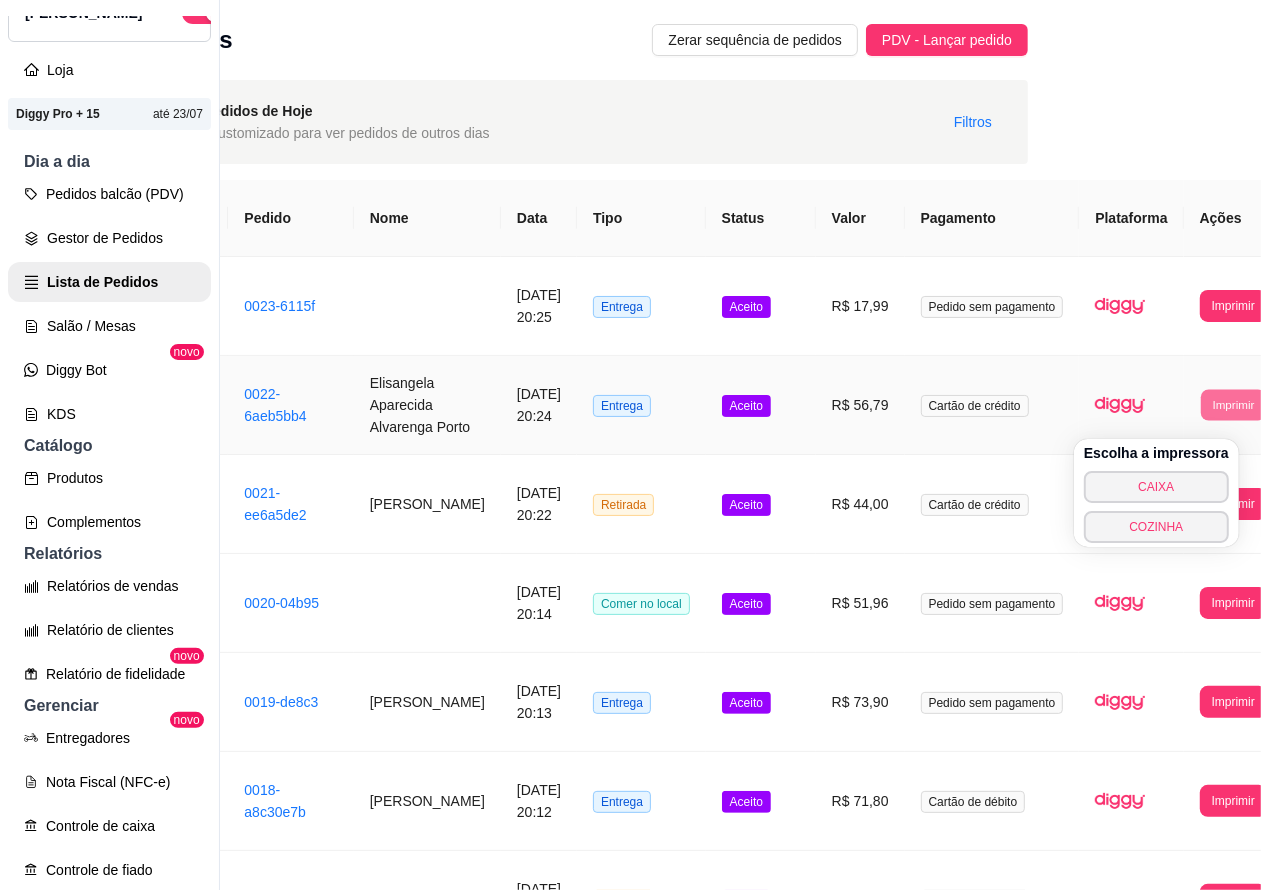 click on "COZINHA" at bounding box center (1156, 527) 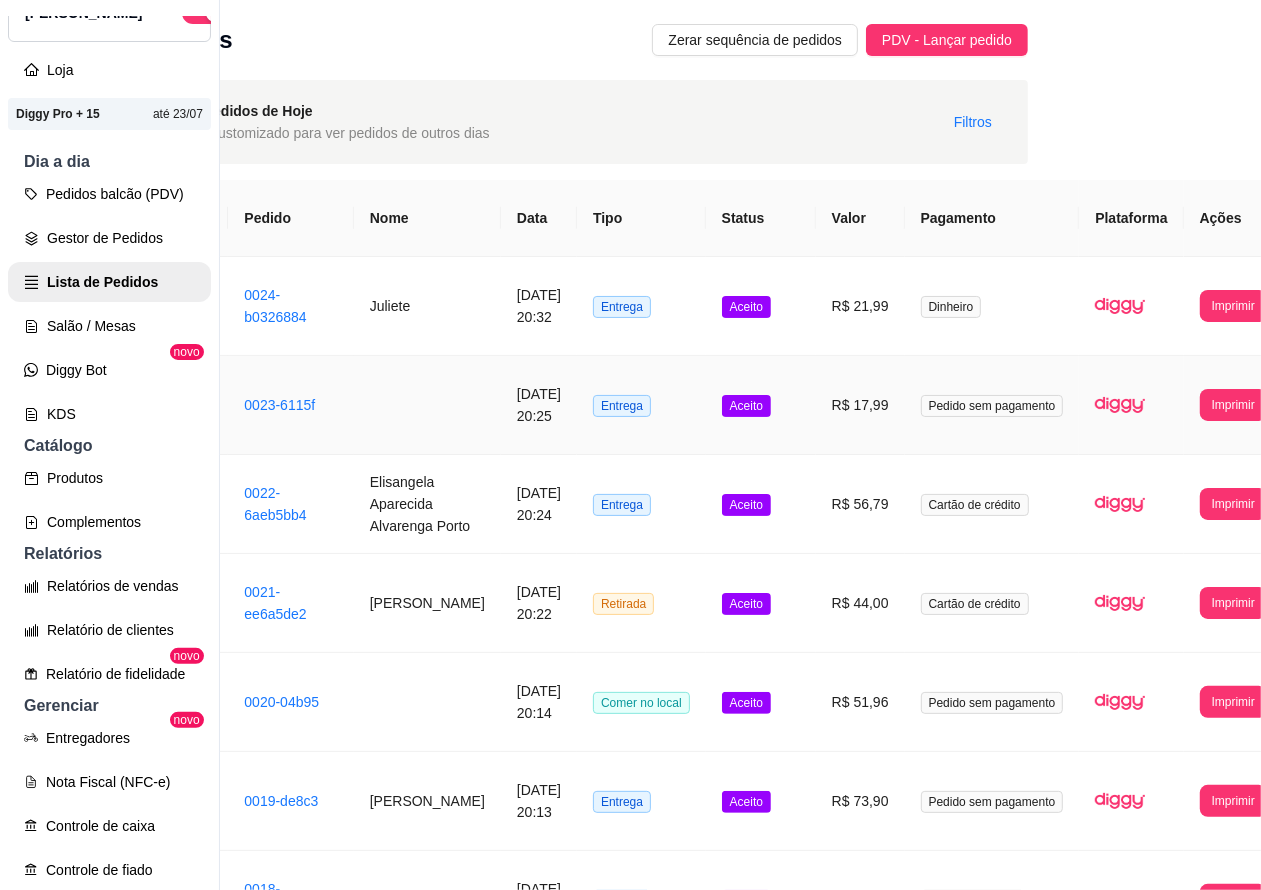 click on "**********" at bounding box center [740, 445] 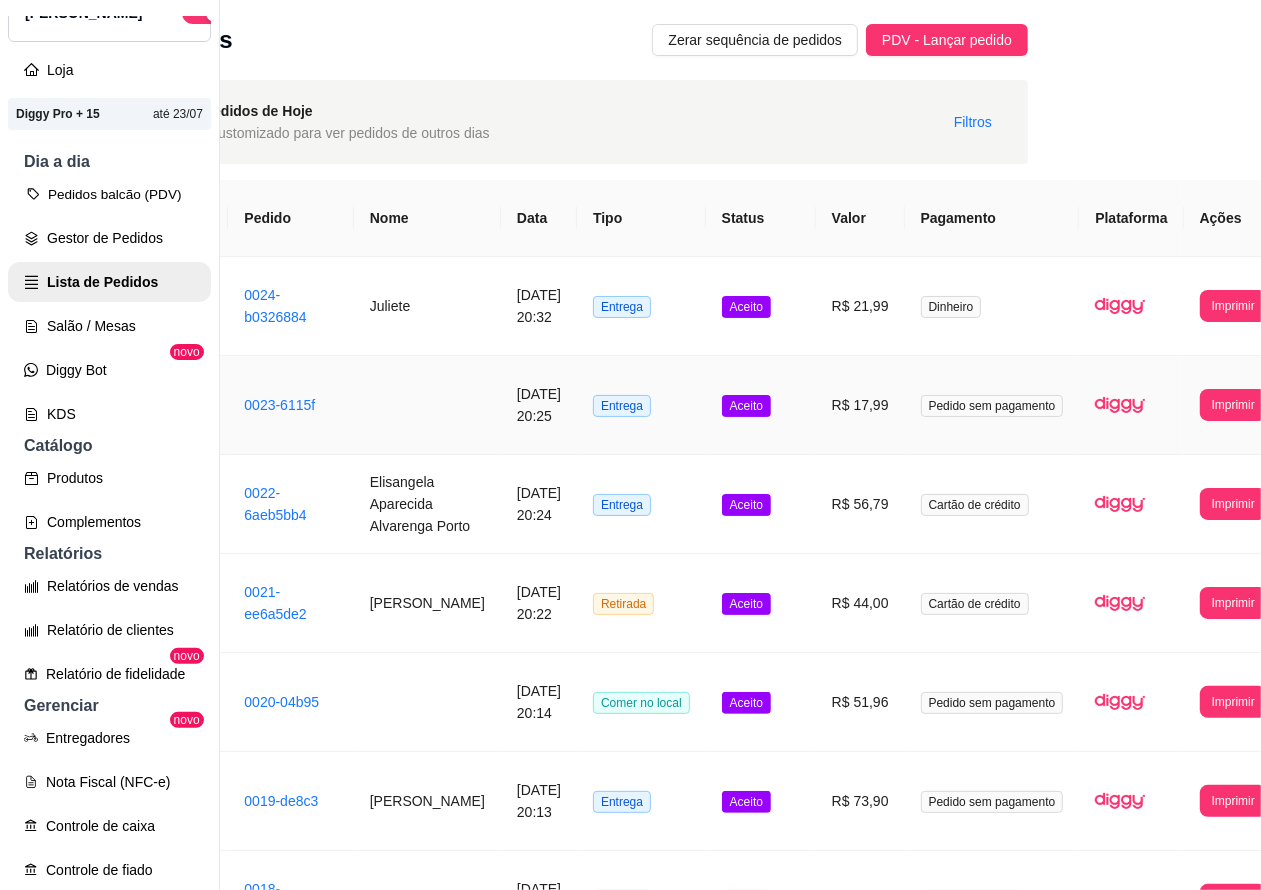 click on "Pedidos balcão (PDV)" at bounding box center [109, 194] 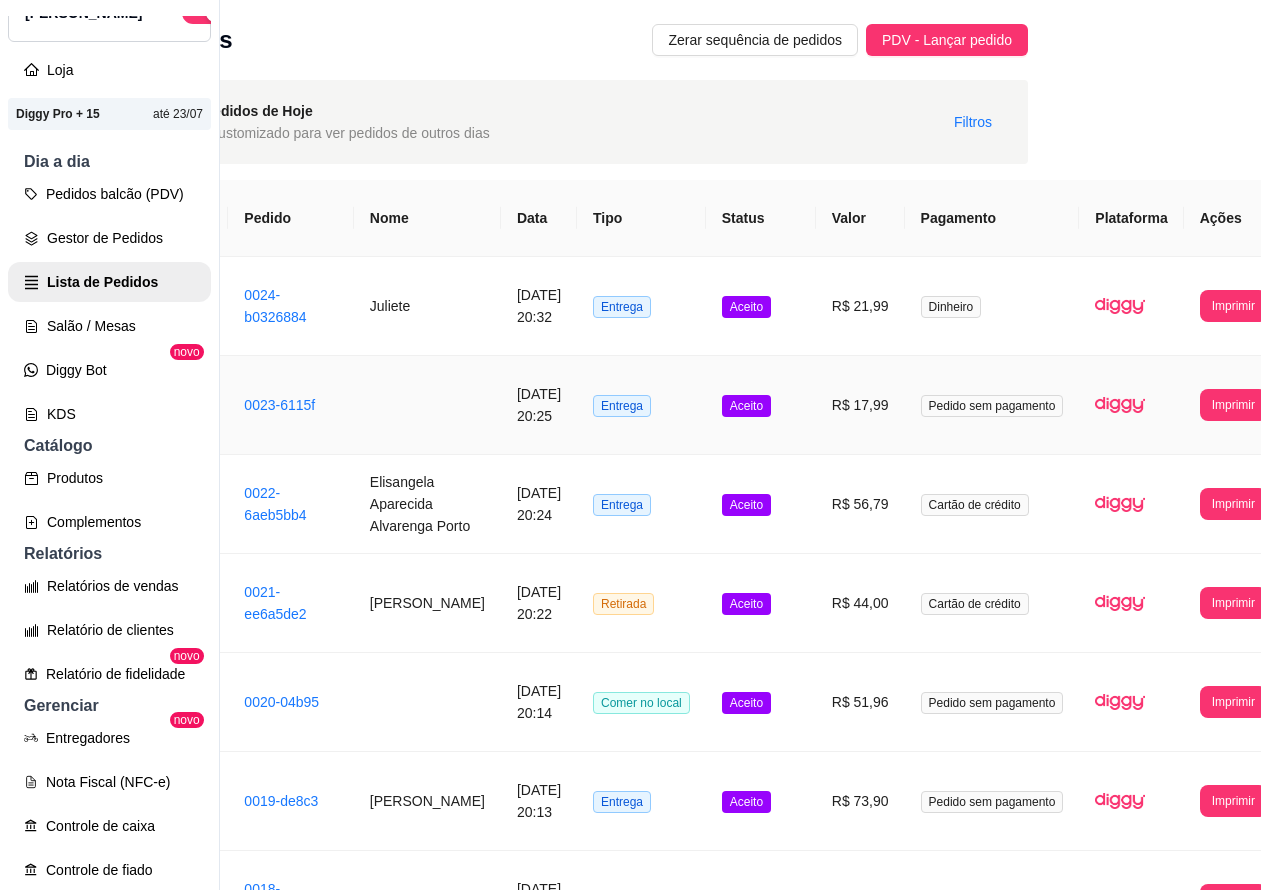 click at bounding box center (142, 381) 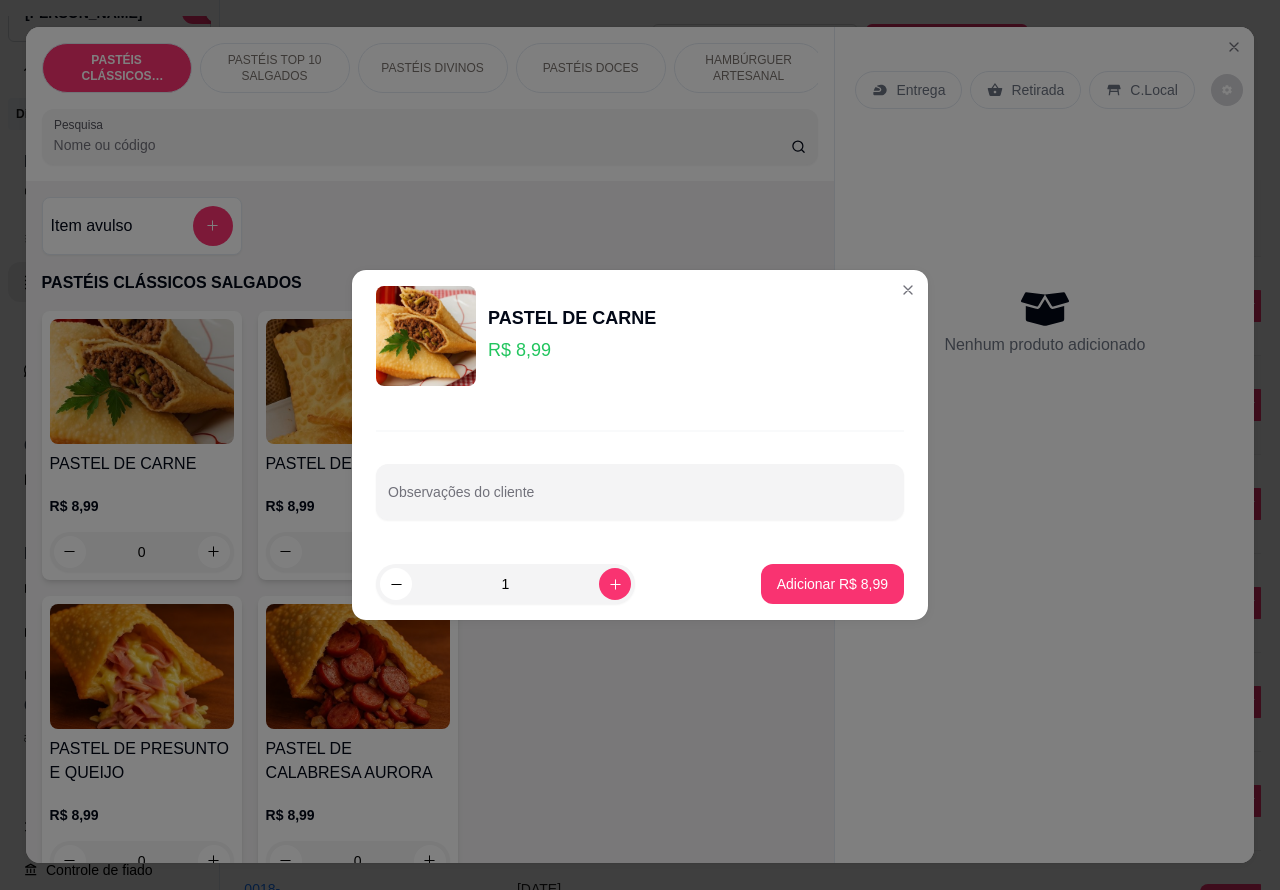 click on "Nenhum produto adicionado" at bounding box center [1044, 321] 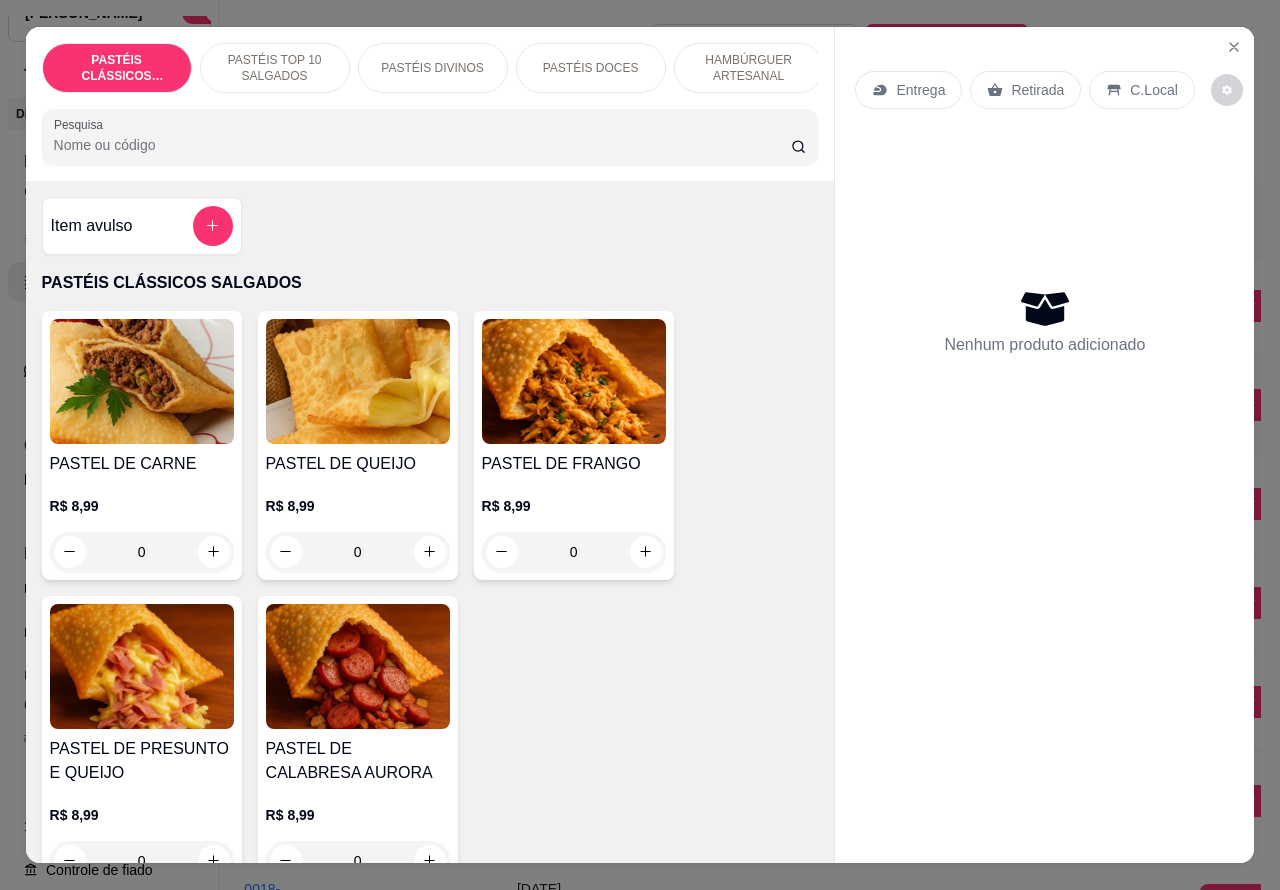click on "HAMBÚRGUER ARTESANAL" at bounding box center [749, 68] 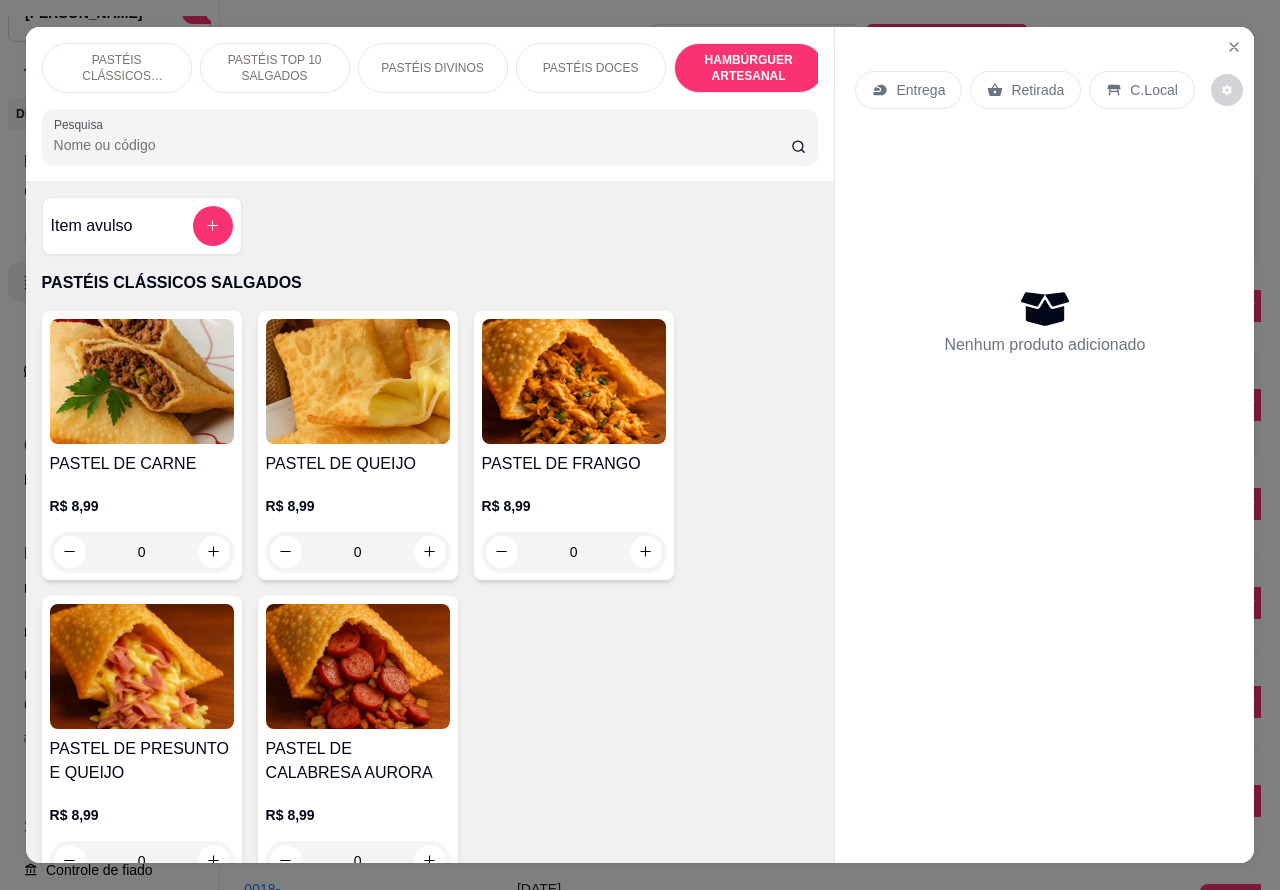 scroll, scrollTop: 4527, scrollLeft: 0, axis: vertical 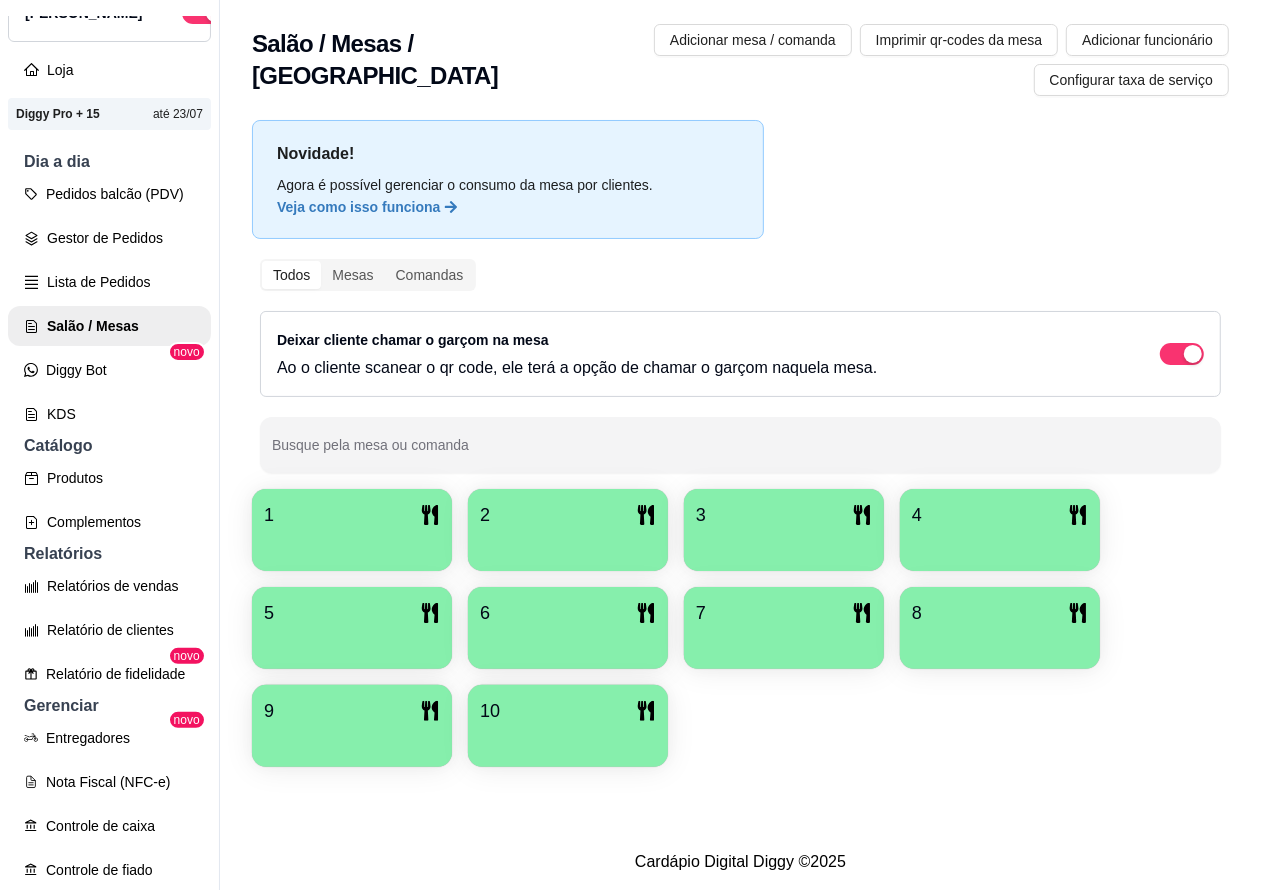click on "Lista de Pedidos" at bounding box center (109, 282) 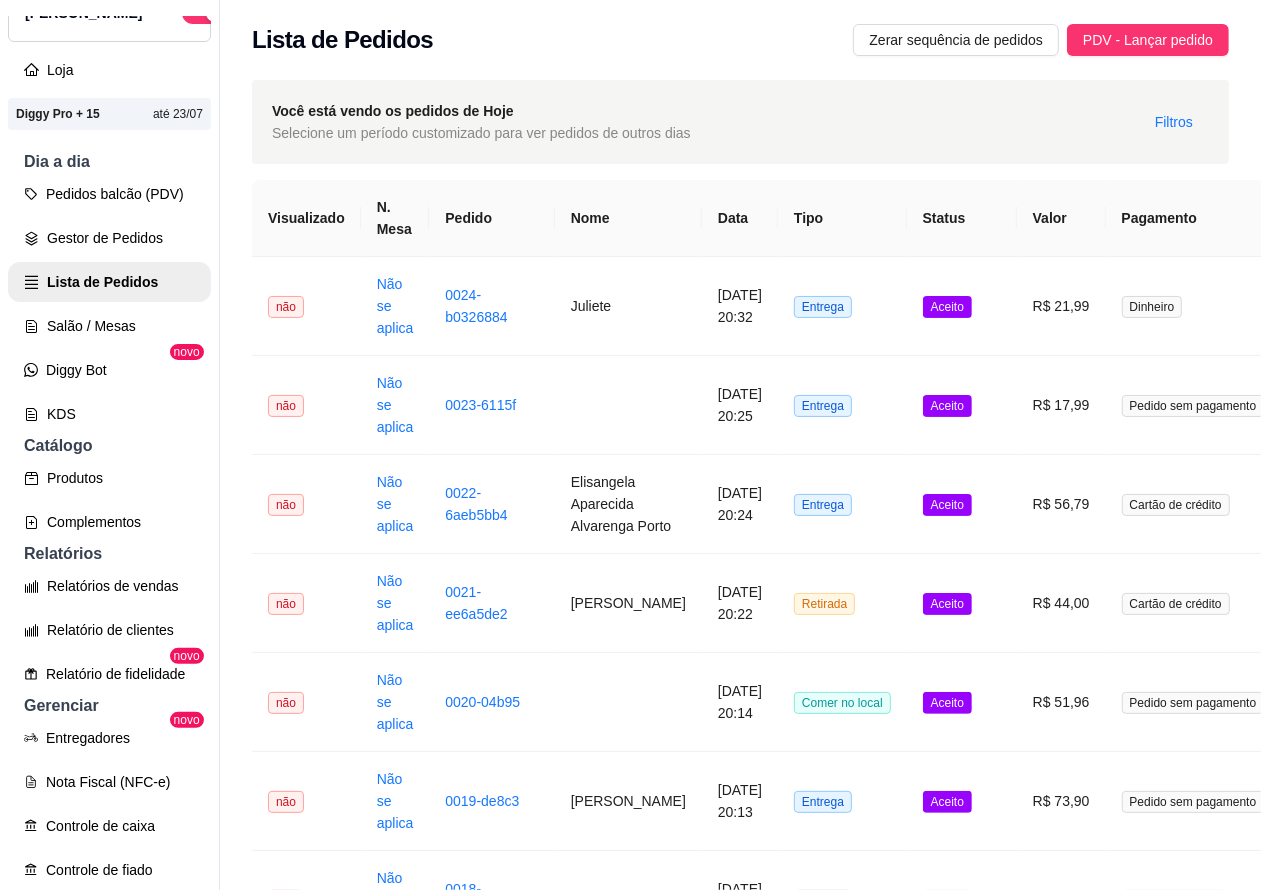 click on "Salão / Mesas" at bounding box center [109, 326] 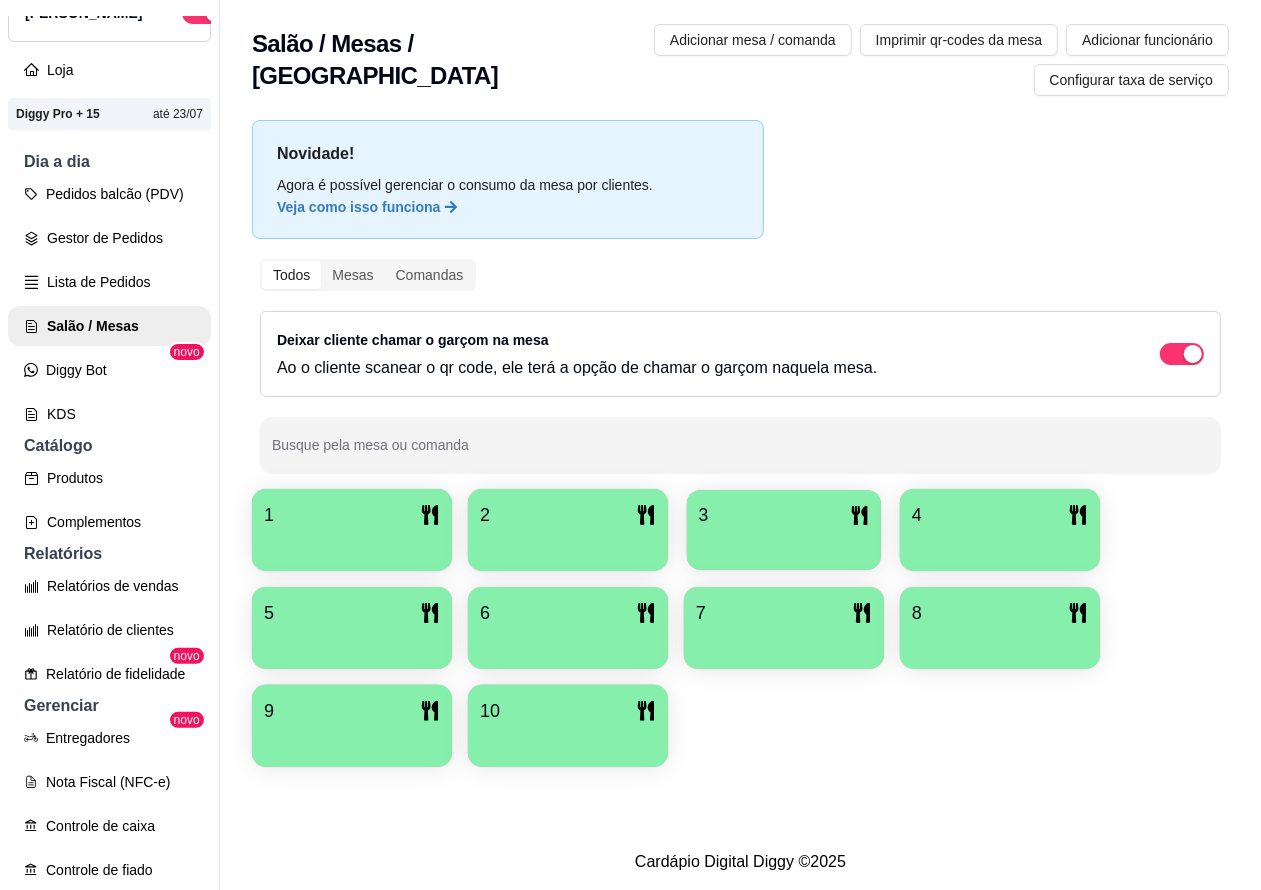 click at bounding box center (784, 543) 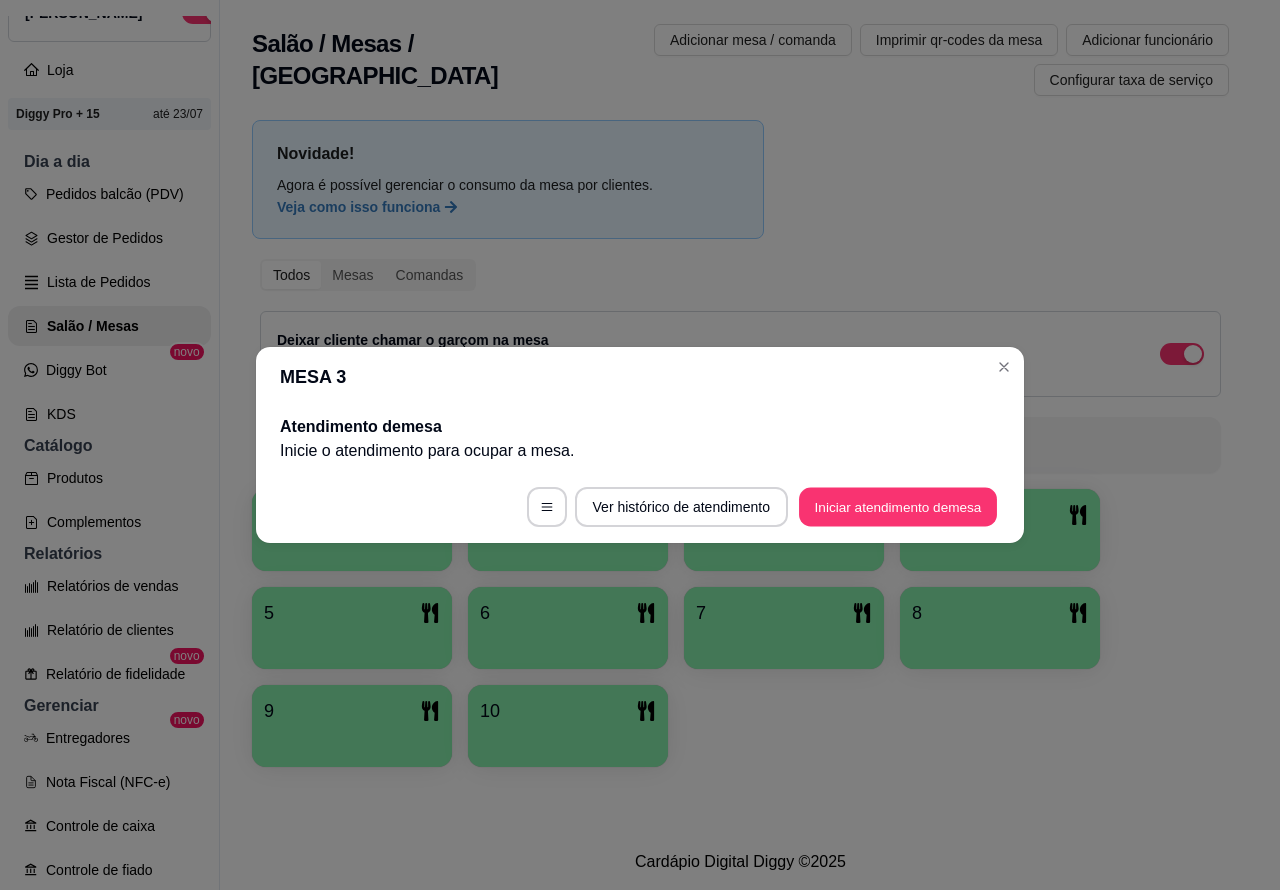 click on "Iniciar atendimento de  mesa" at bounding box center [898, 507] 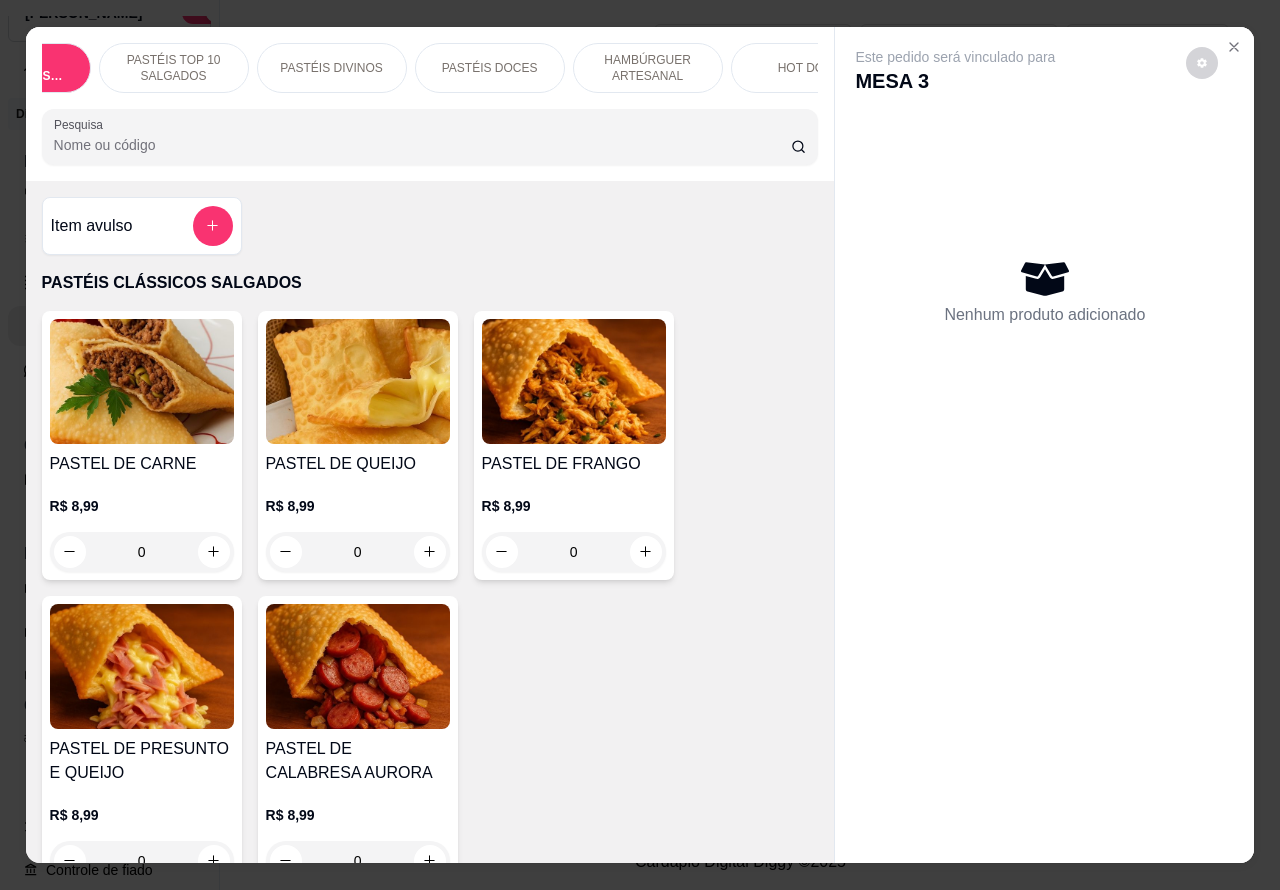 scroll, scrollTop: 0, scrollLeft: 117, axis: horizontal 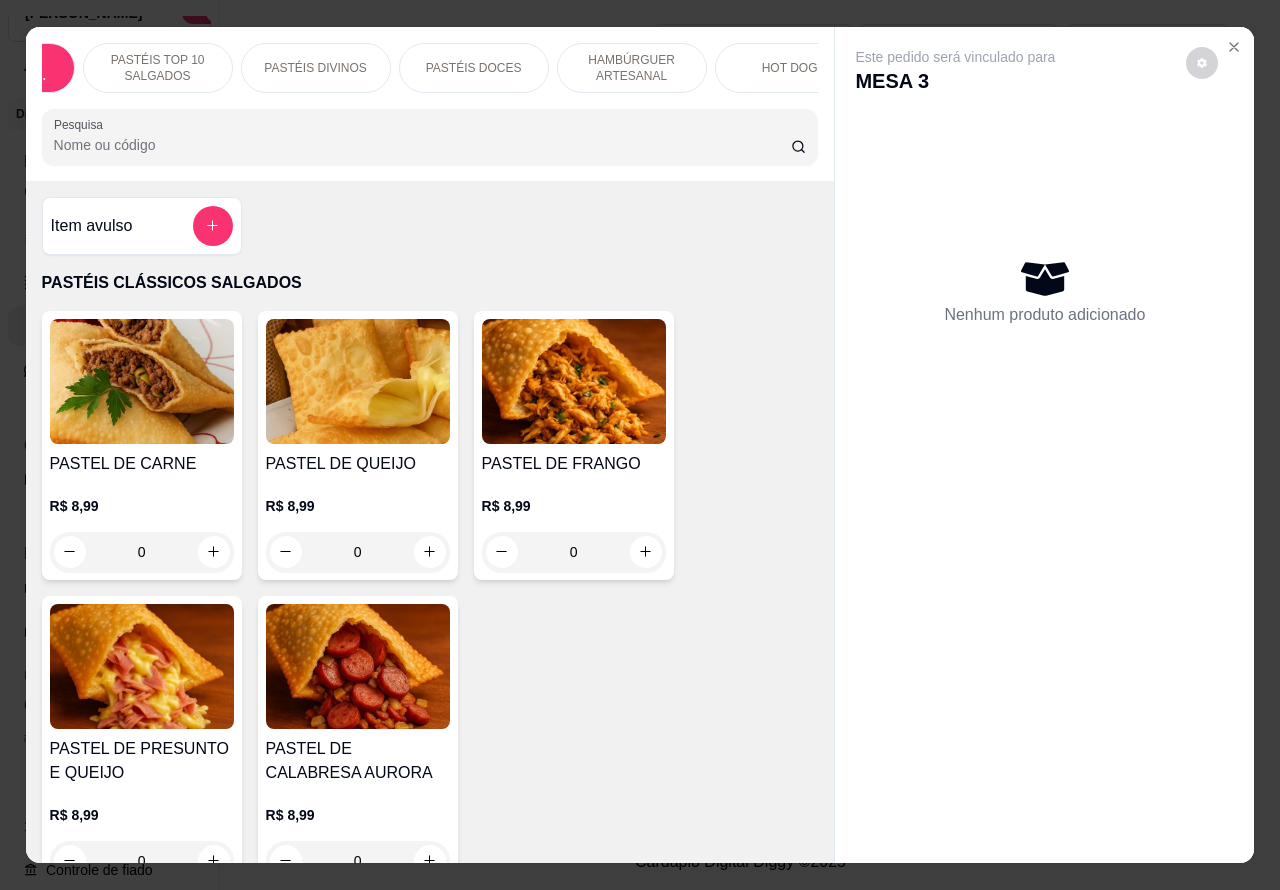 click on "HAMBÚRGUER ARTESANAL" at bounding box center [632, 68] 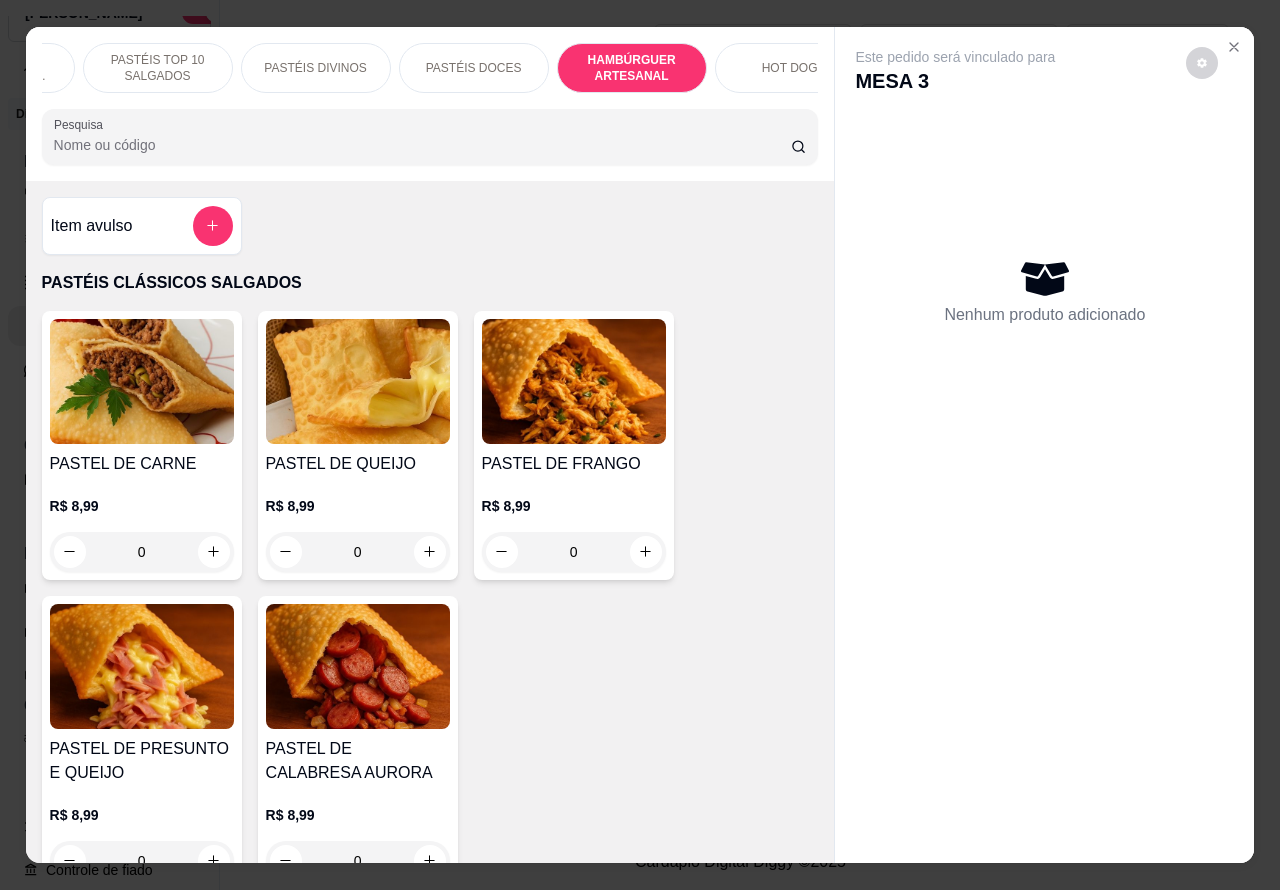 scroll, scrollTop: 4527, scrollLeft: 0, axis: vertical 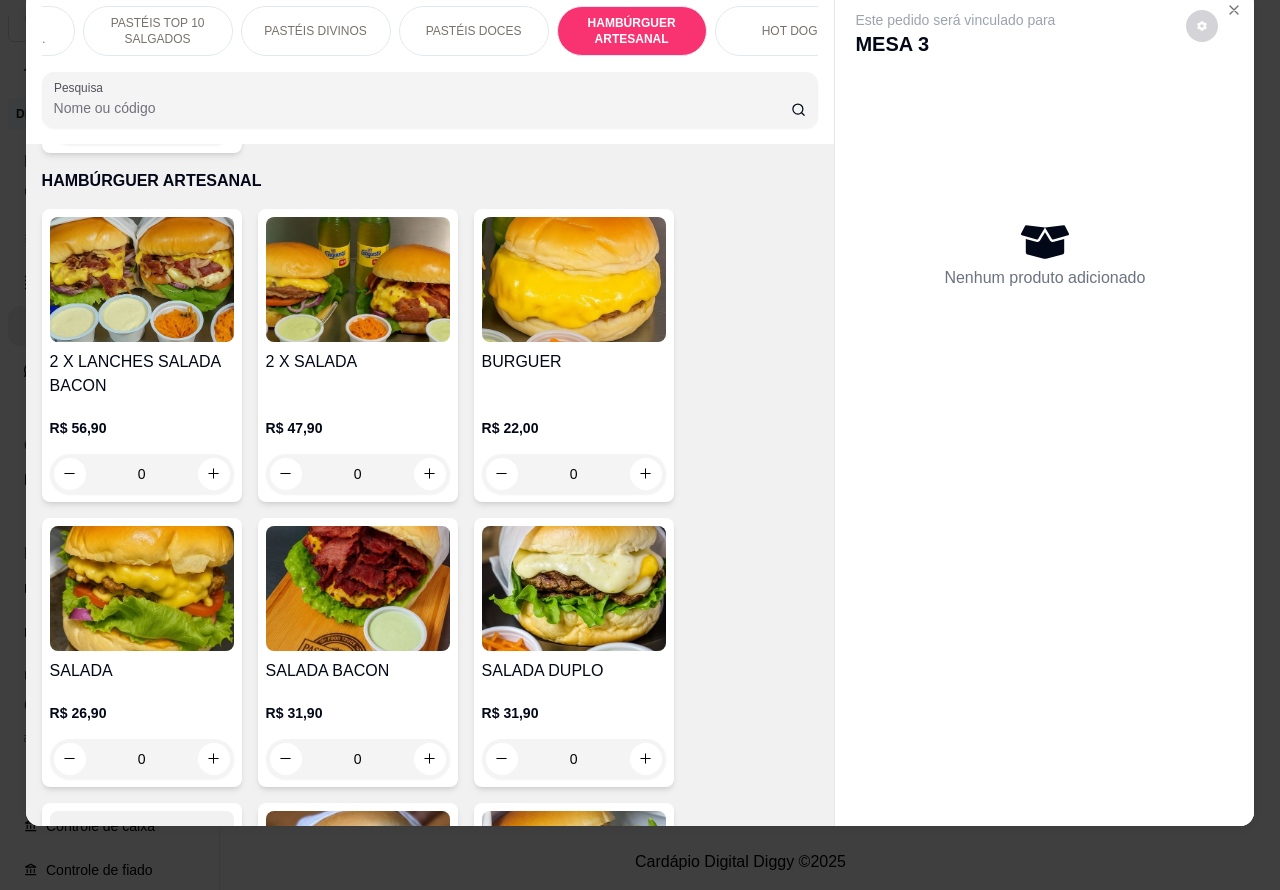 click on "0" at bounding box center [574, 474] 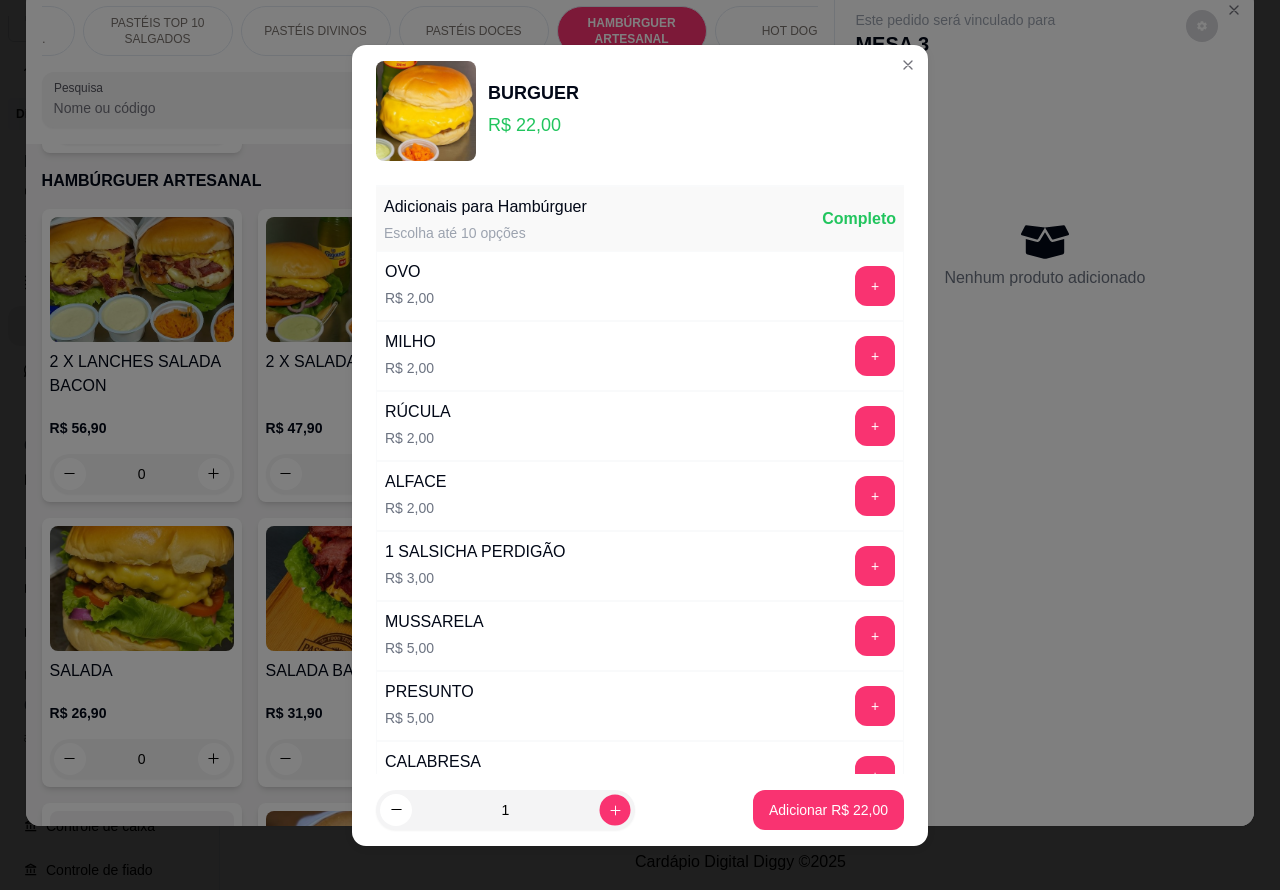 click 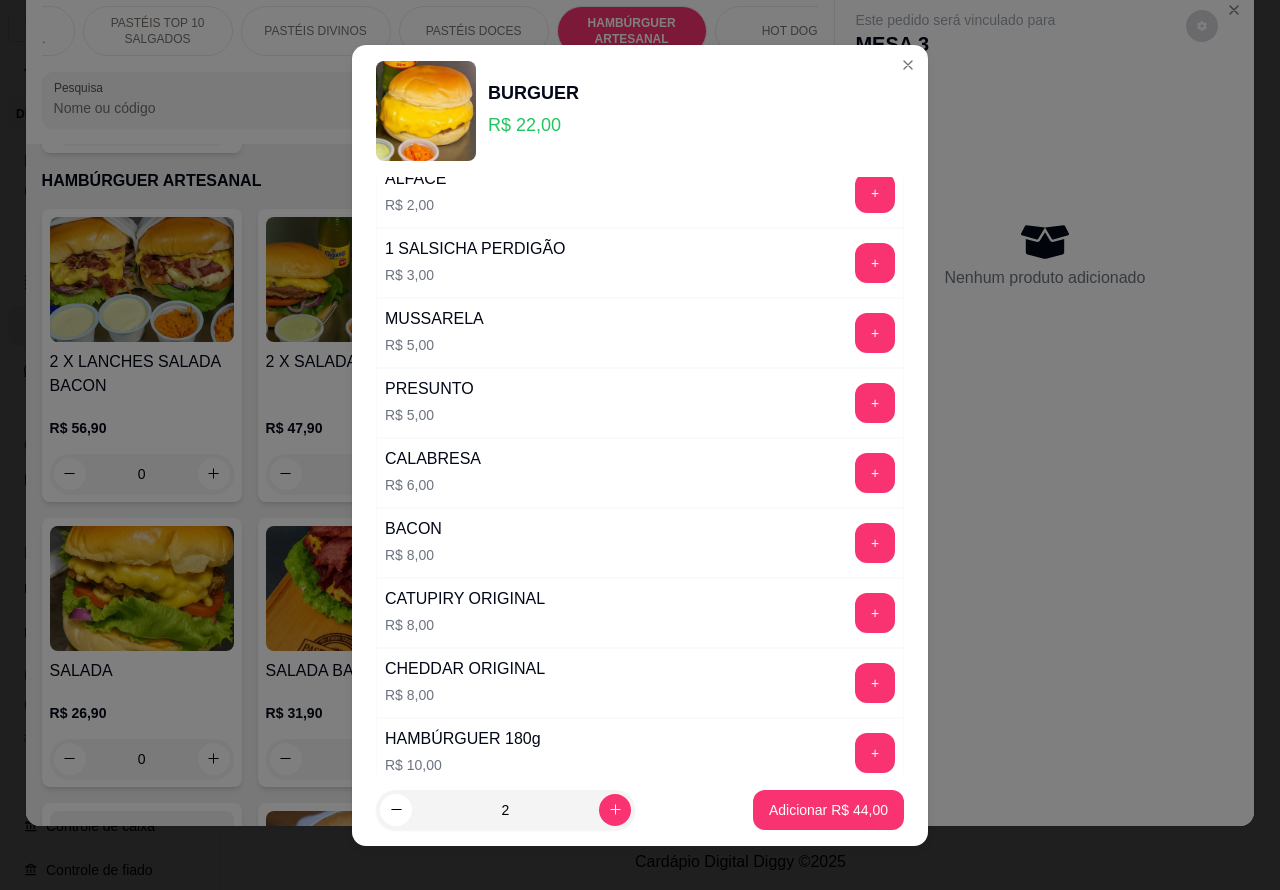 scroll, scrollTop: 542, scrollLeft: 0, axis: vertical 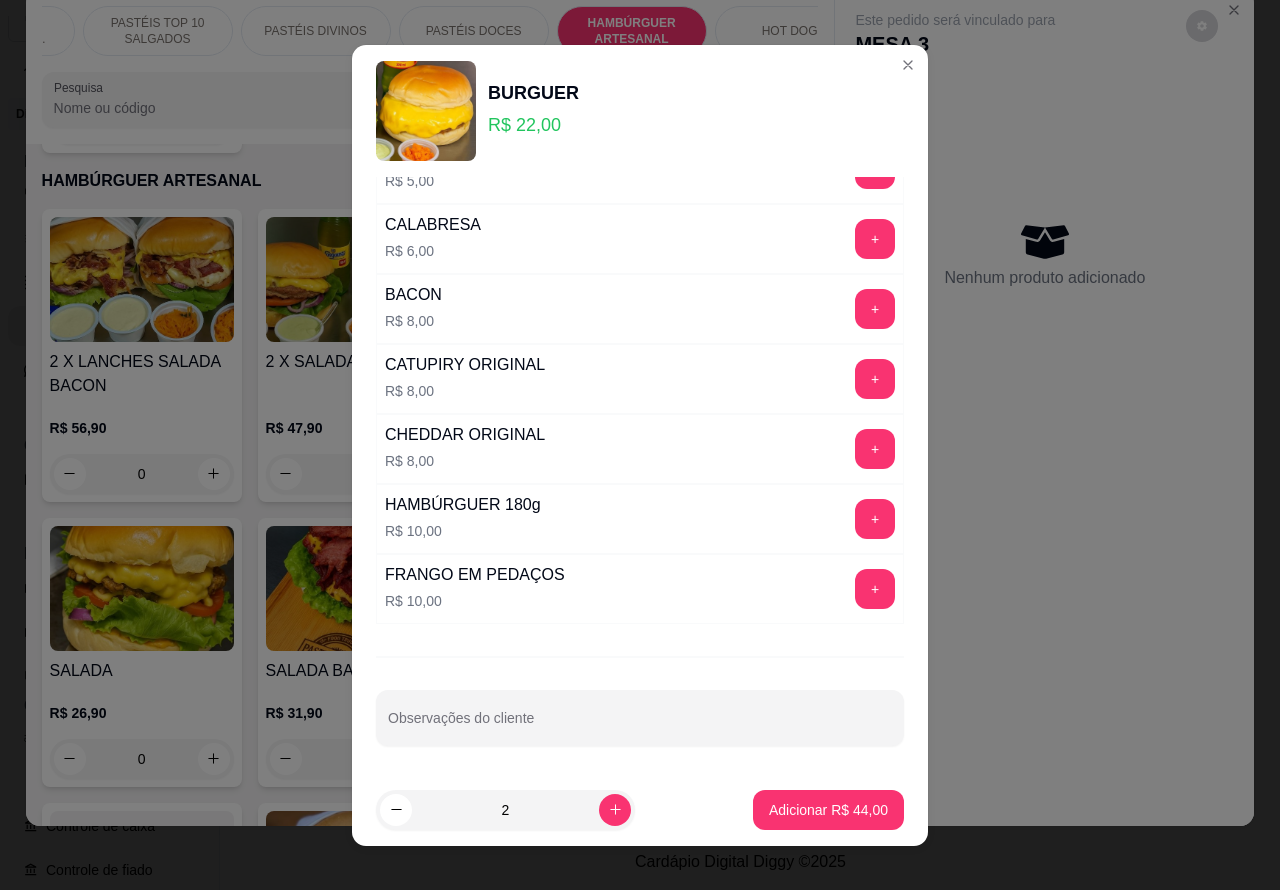 click on "Observações do cliente" at bounding box center [640, 726] 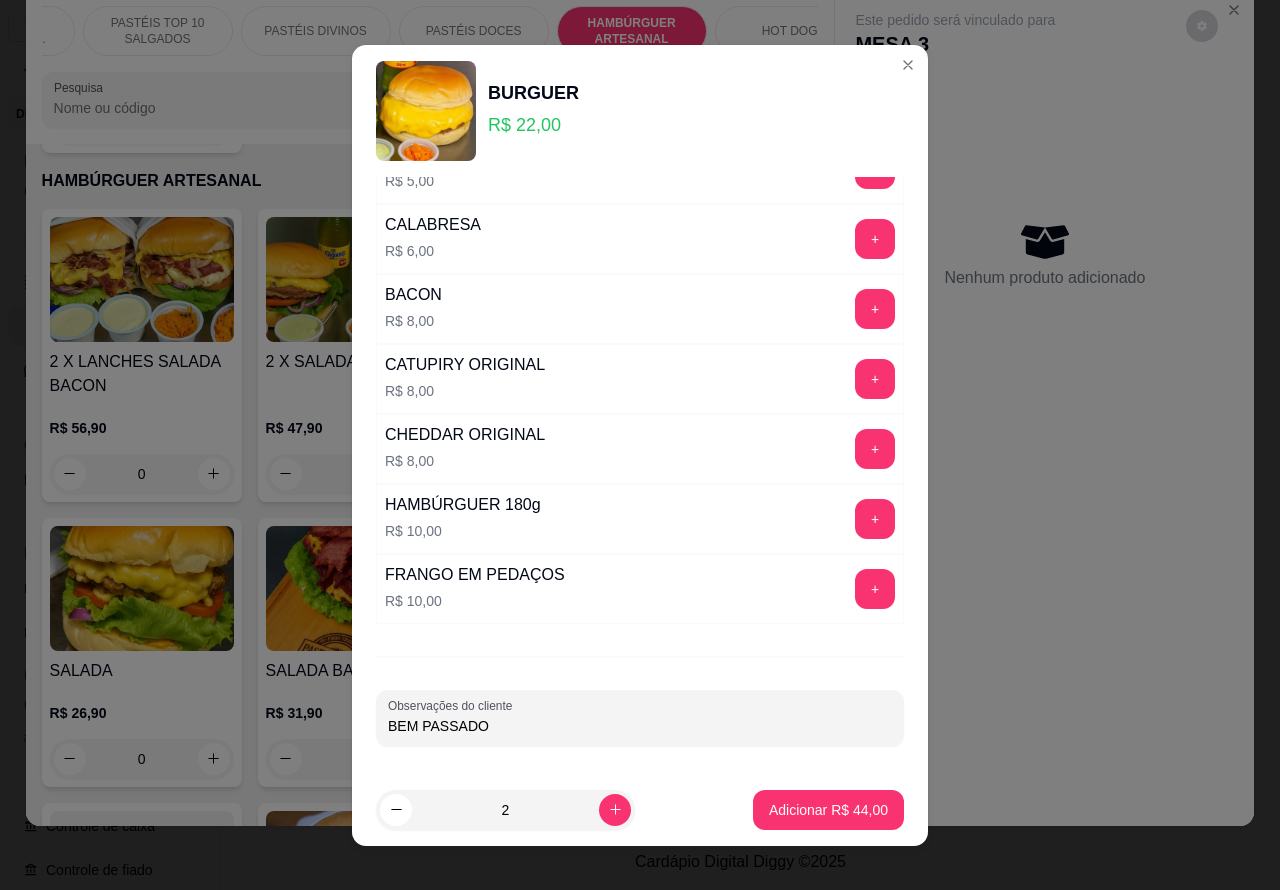 type on "BEM PASSADO" 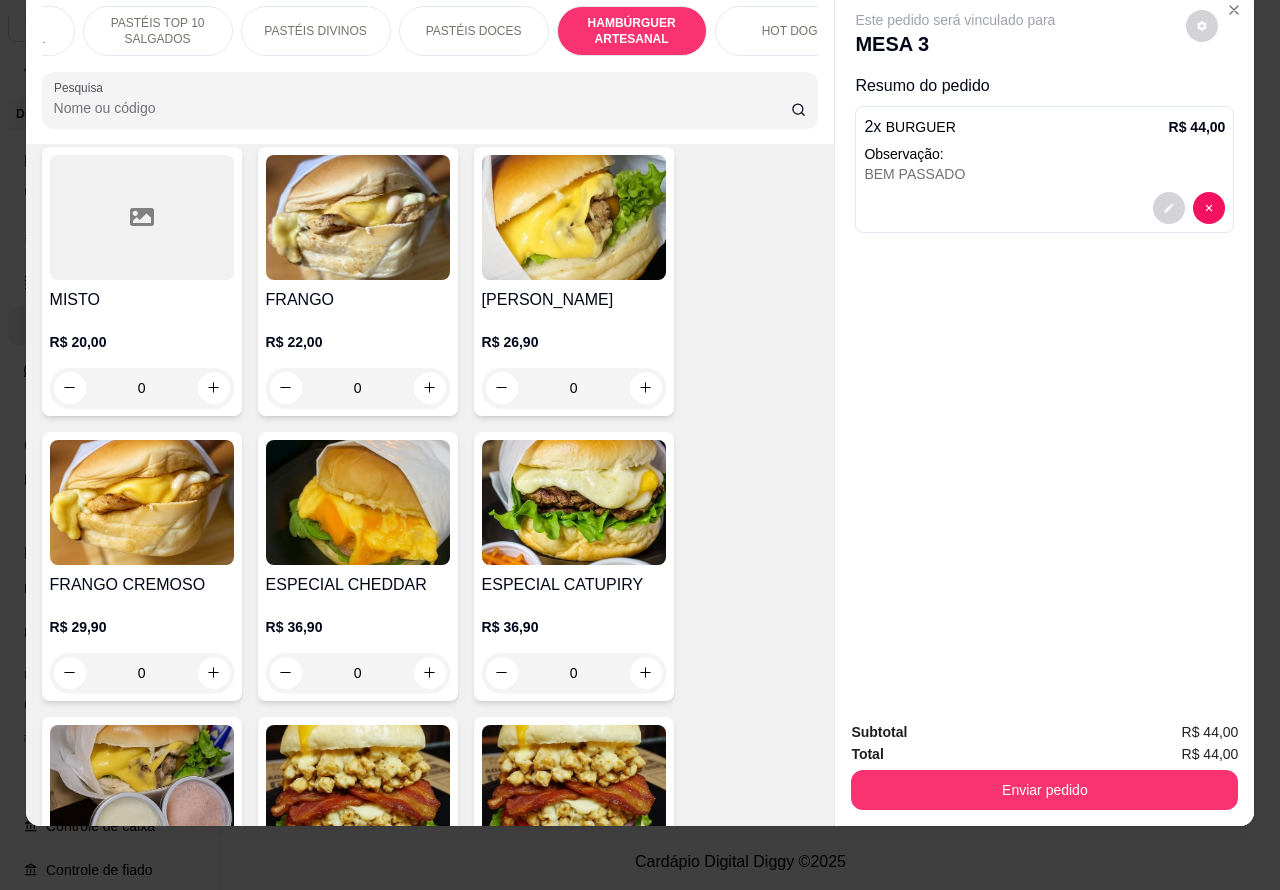 scroll, scrollTop: 5162, scrollLeft: 0, axis: vertical 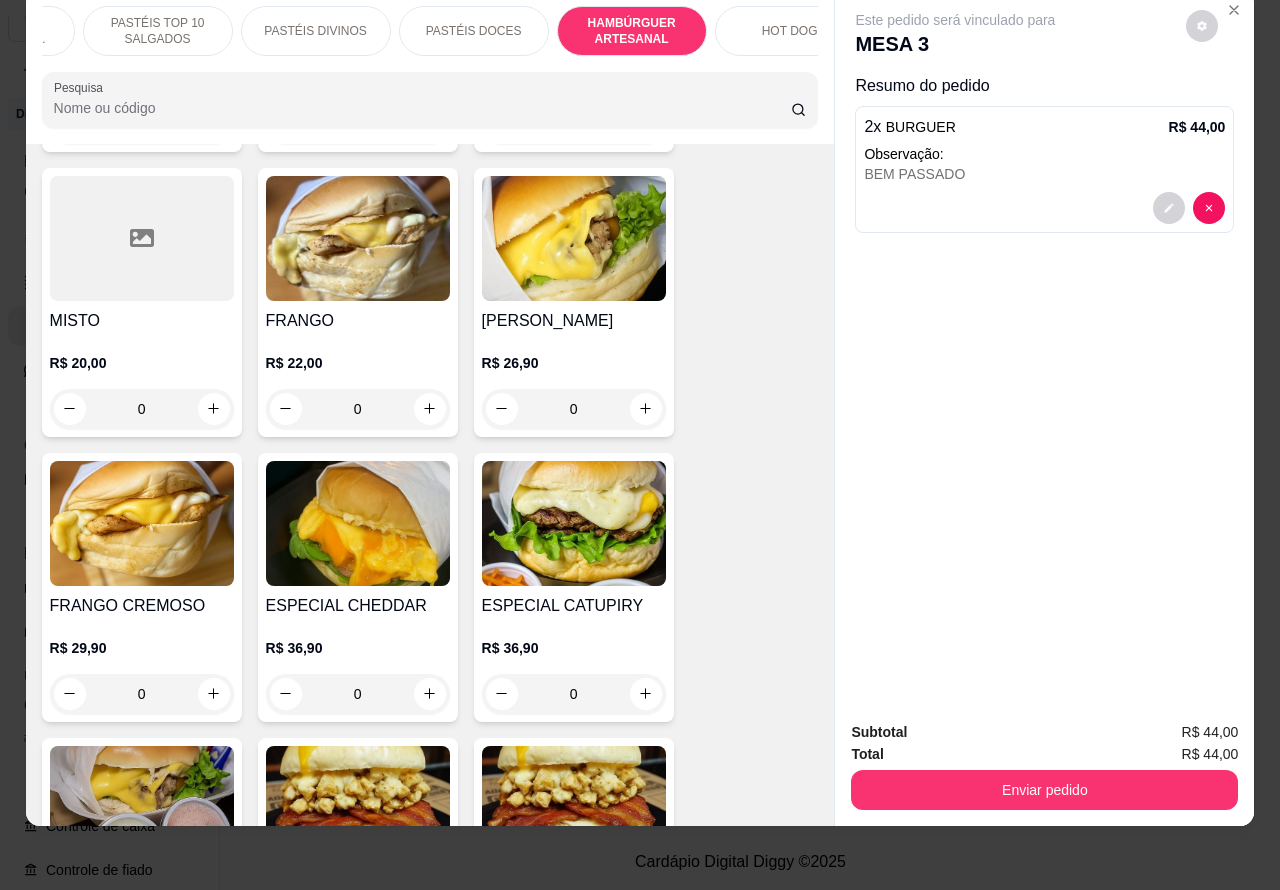 click on "[PERSON_NAME]    R$ 26,90 0" at bounding box center (574, 302) 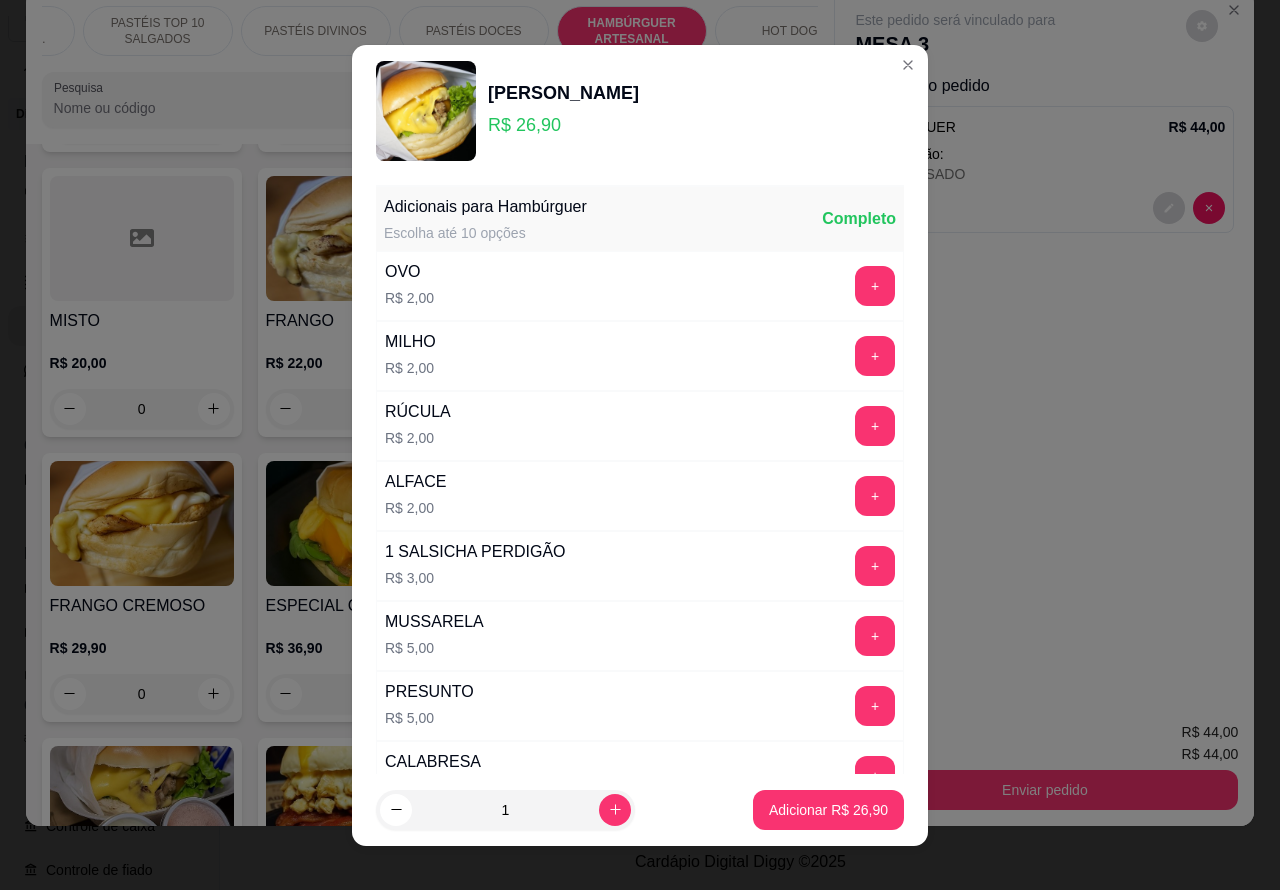 click on "Adicionar   R$ 26,90" at bounding box center (828, 810) 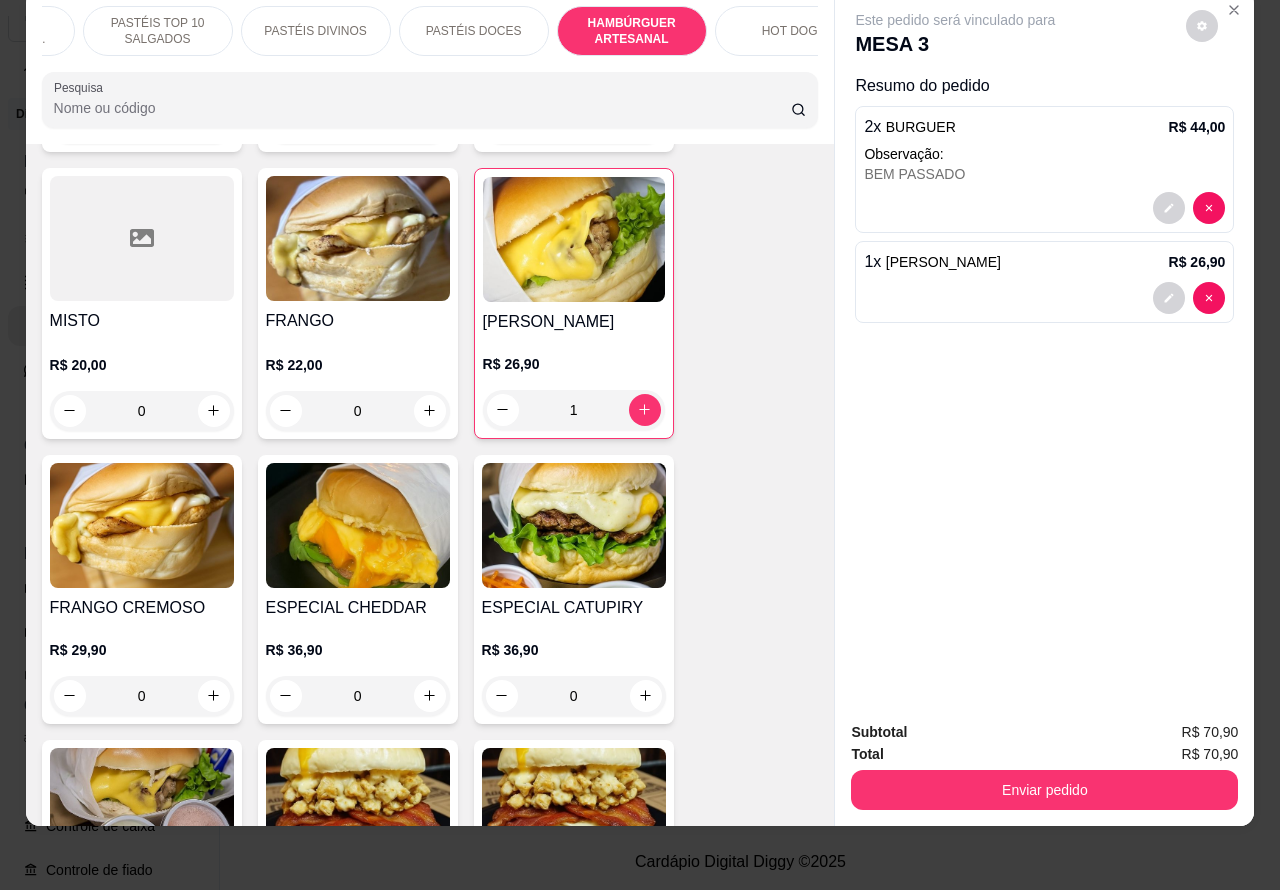 click on "0" at bounding box center (142, 696) 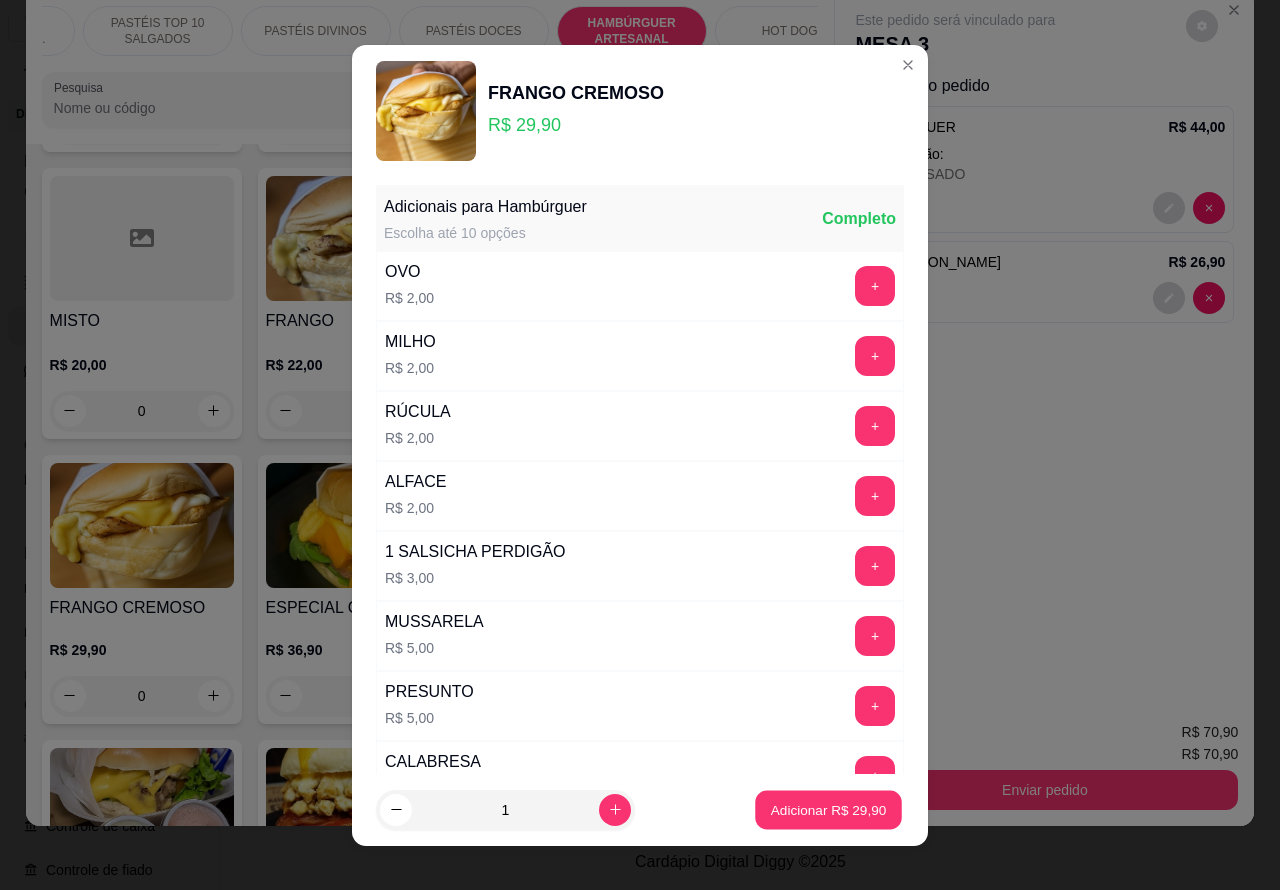 click on "Adicionar   R$ 29,90" at bounding box center (829, 809) 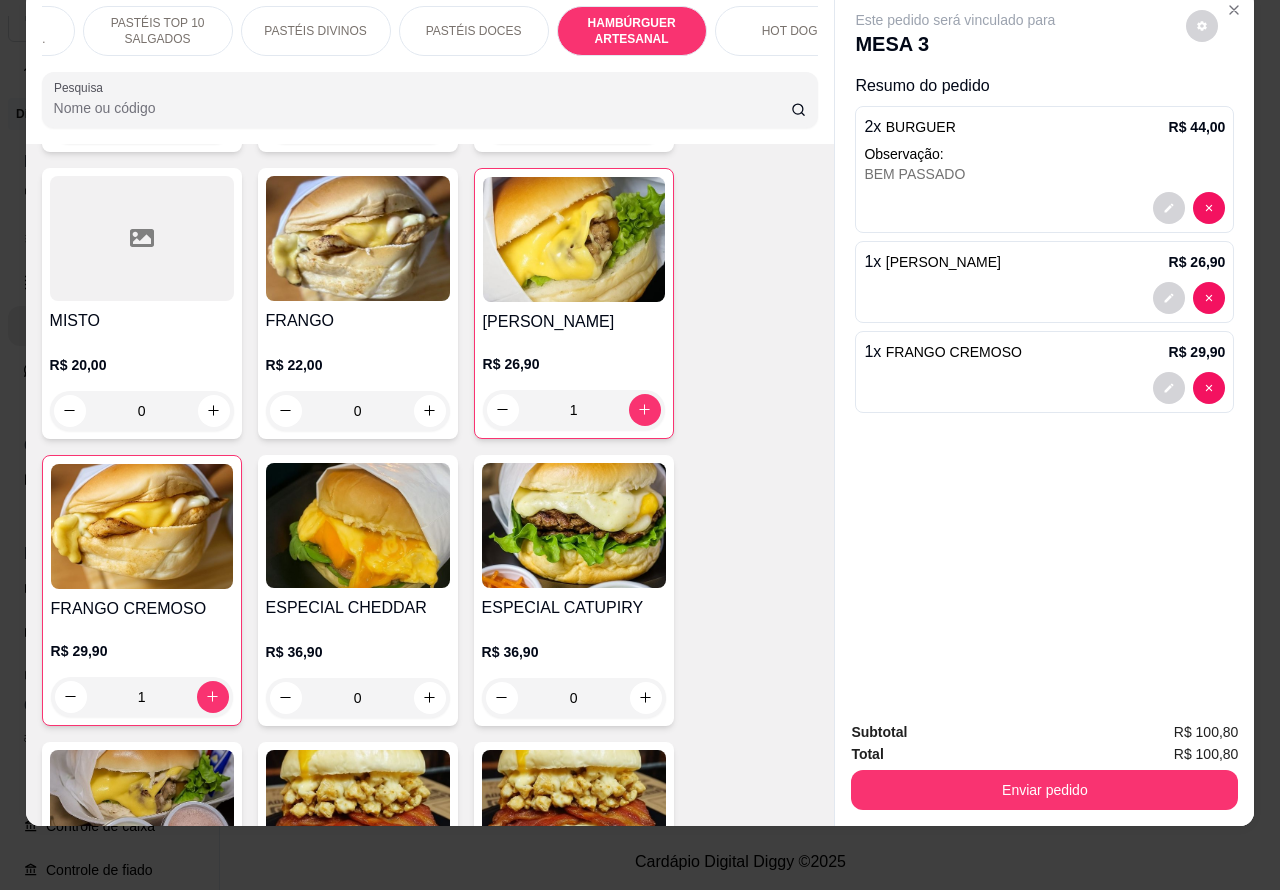click on "[PERSON_NAME]" at bounding box center (943, 262) 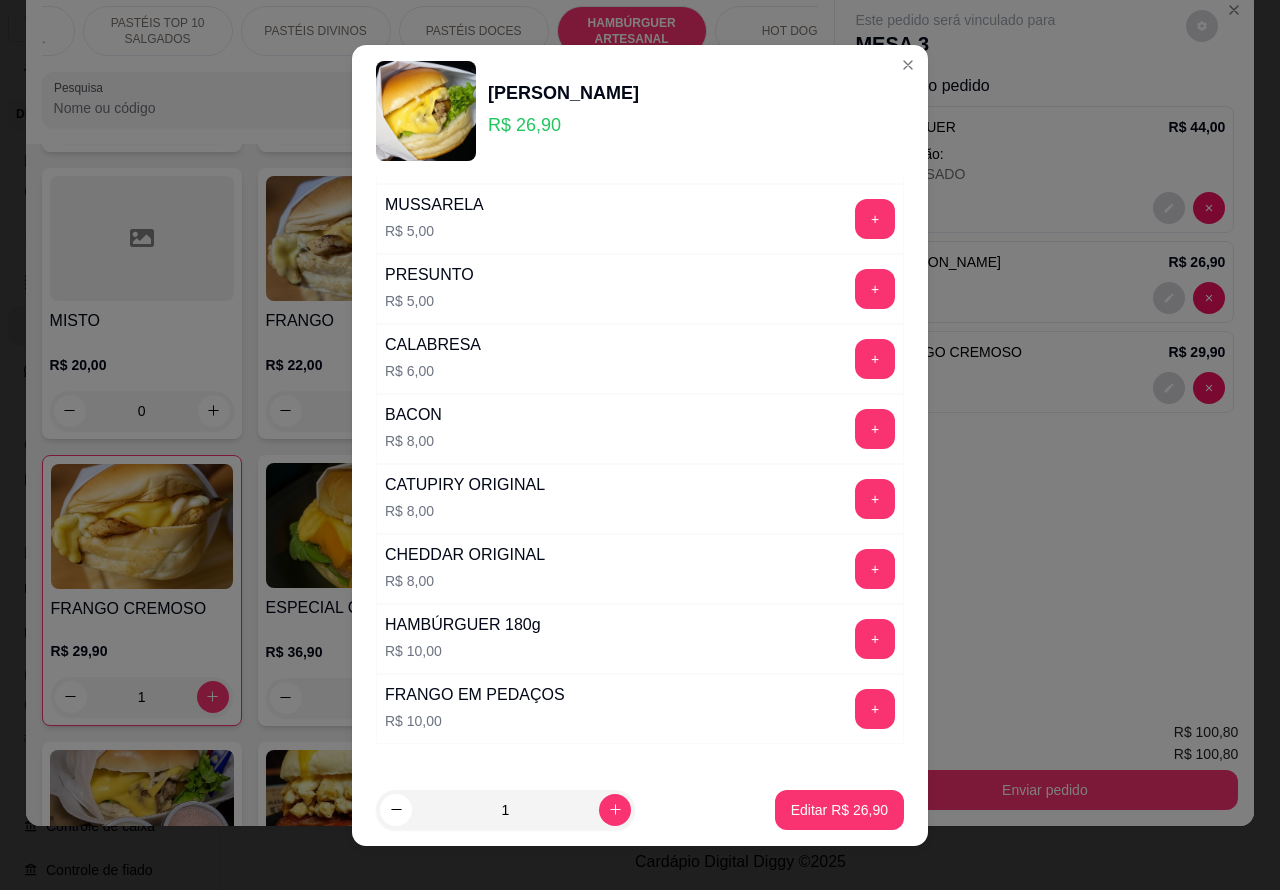 scroll, scrollTop: 542, scrollLeft: 0, axis: vertical 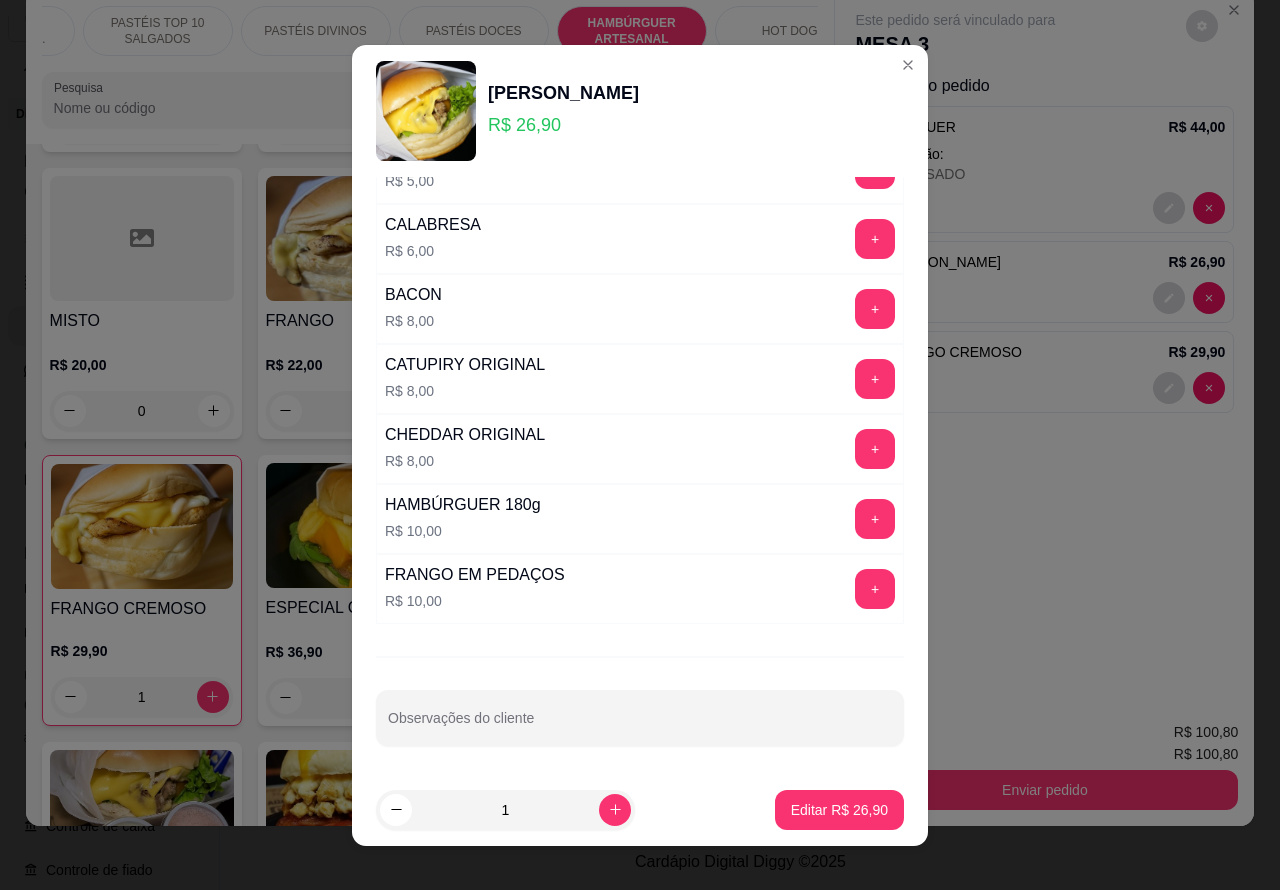 click on "Observações do cliente" at bounding box center [640, 726] 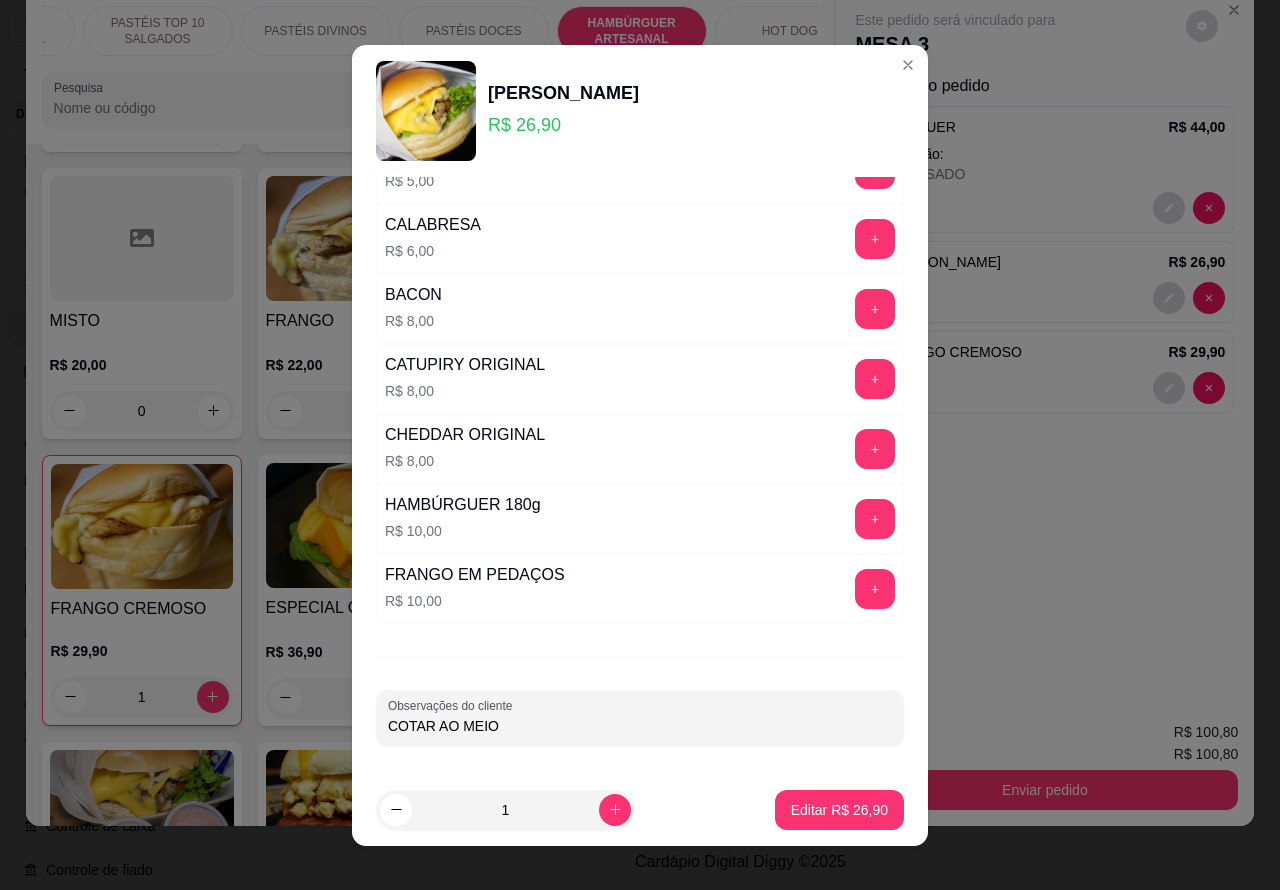 click on "COTAR AO MEIO" at bounding box center [640, 726] 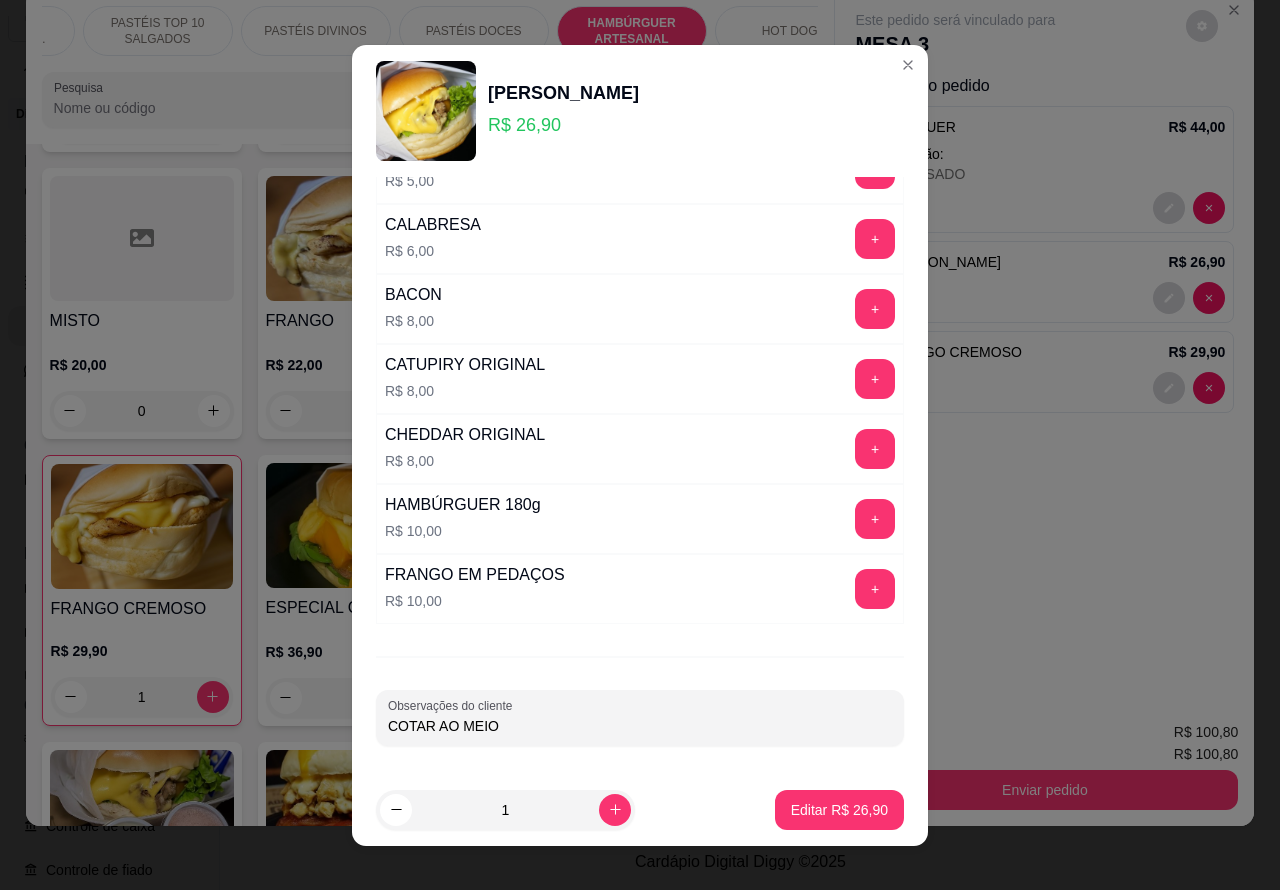 click on "COTAR AO MEIO" at bounding box center [640, 726] 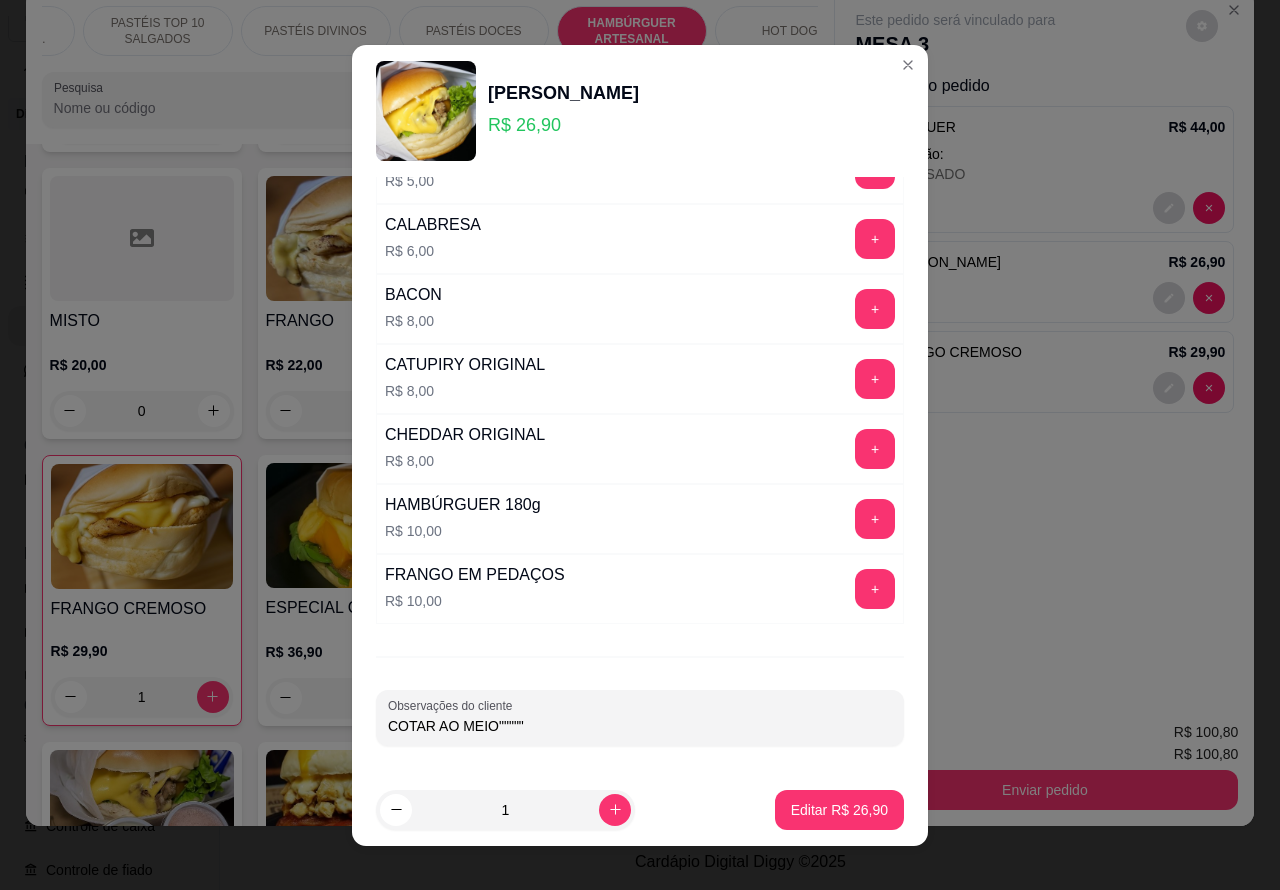 click on "COTAR AO MEIO"""""" at bounding box center [640, 726] 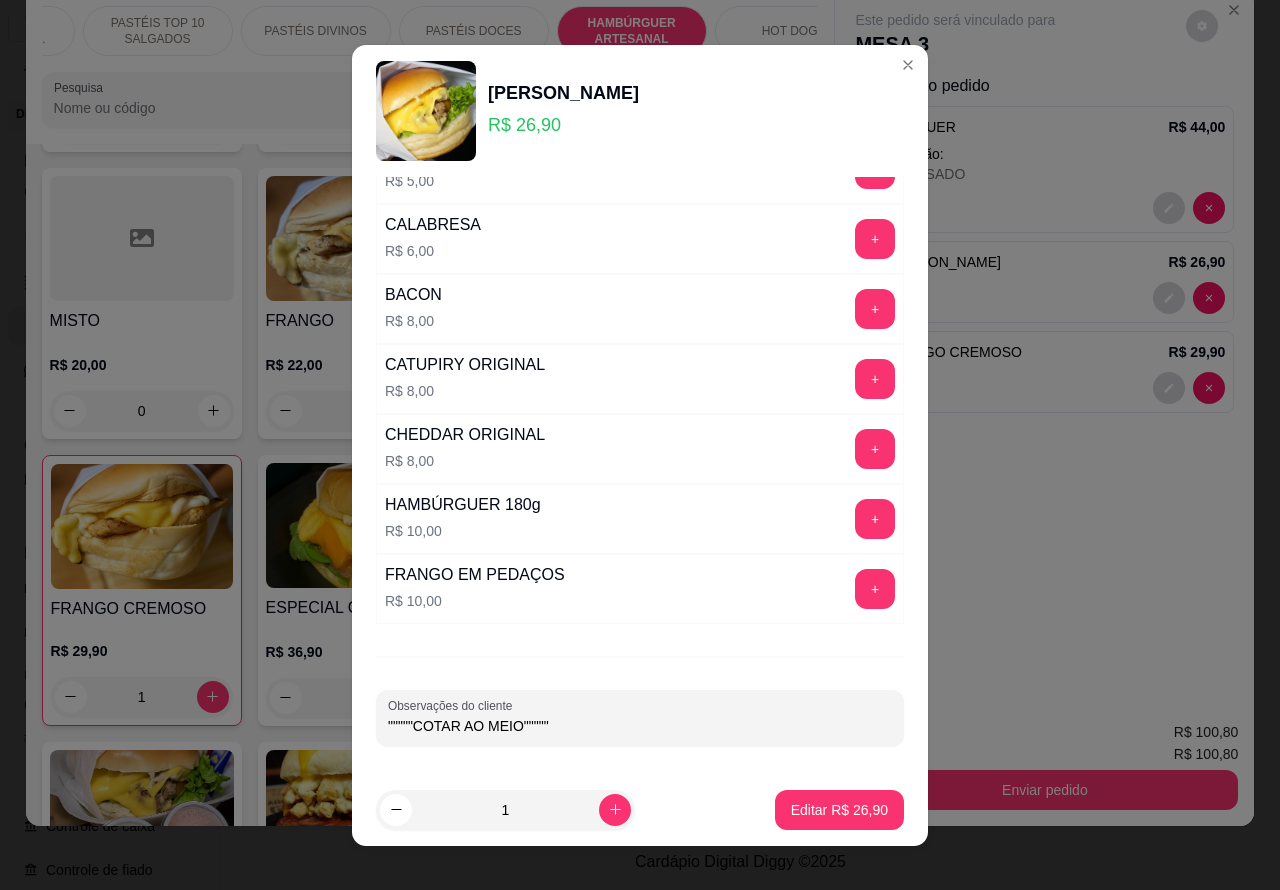 type on """"""COTAR AO MEIO"""""" 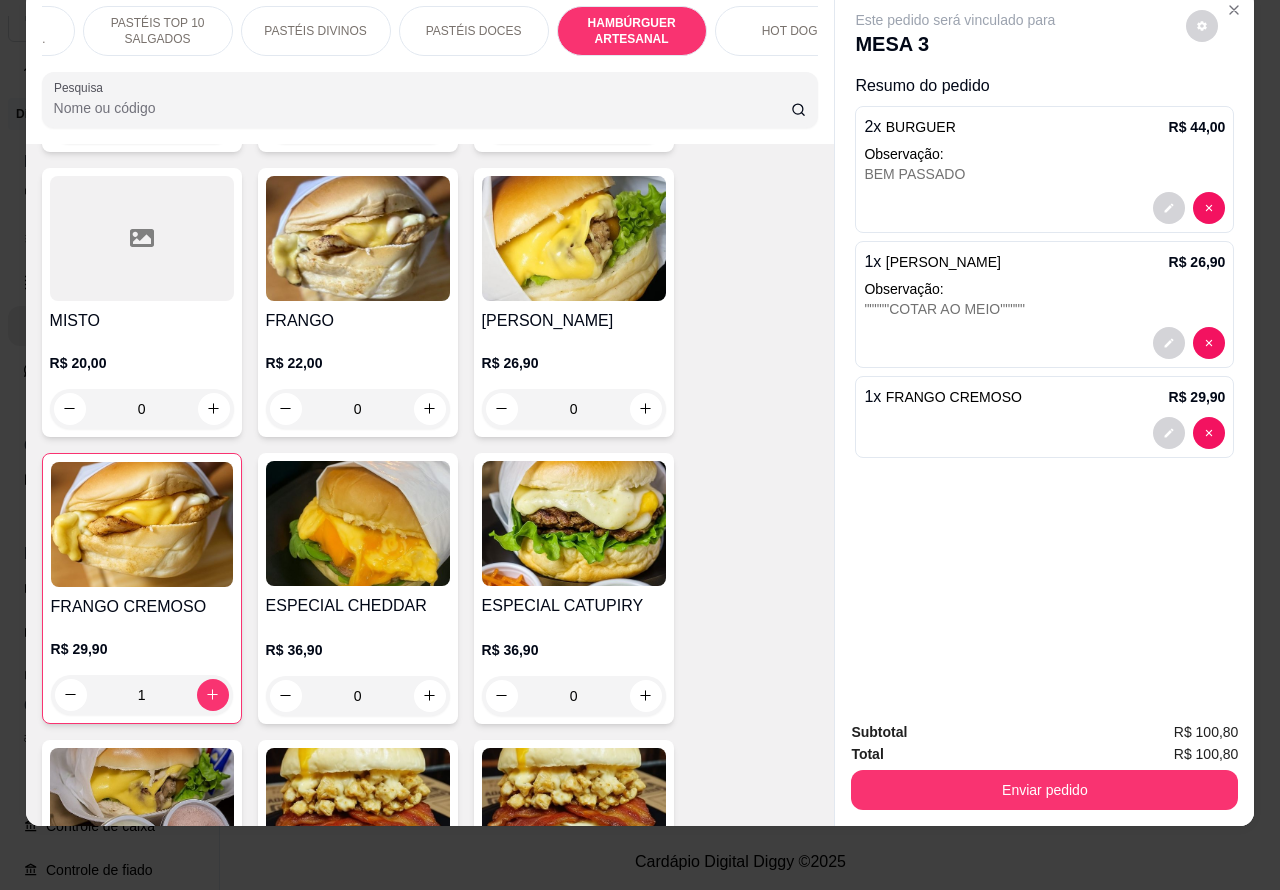 click at bounding box center (1044, 433) 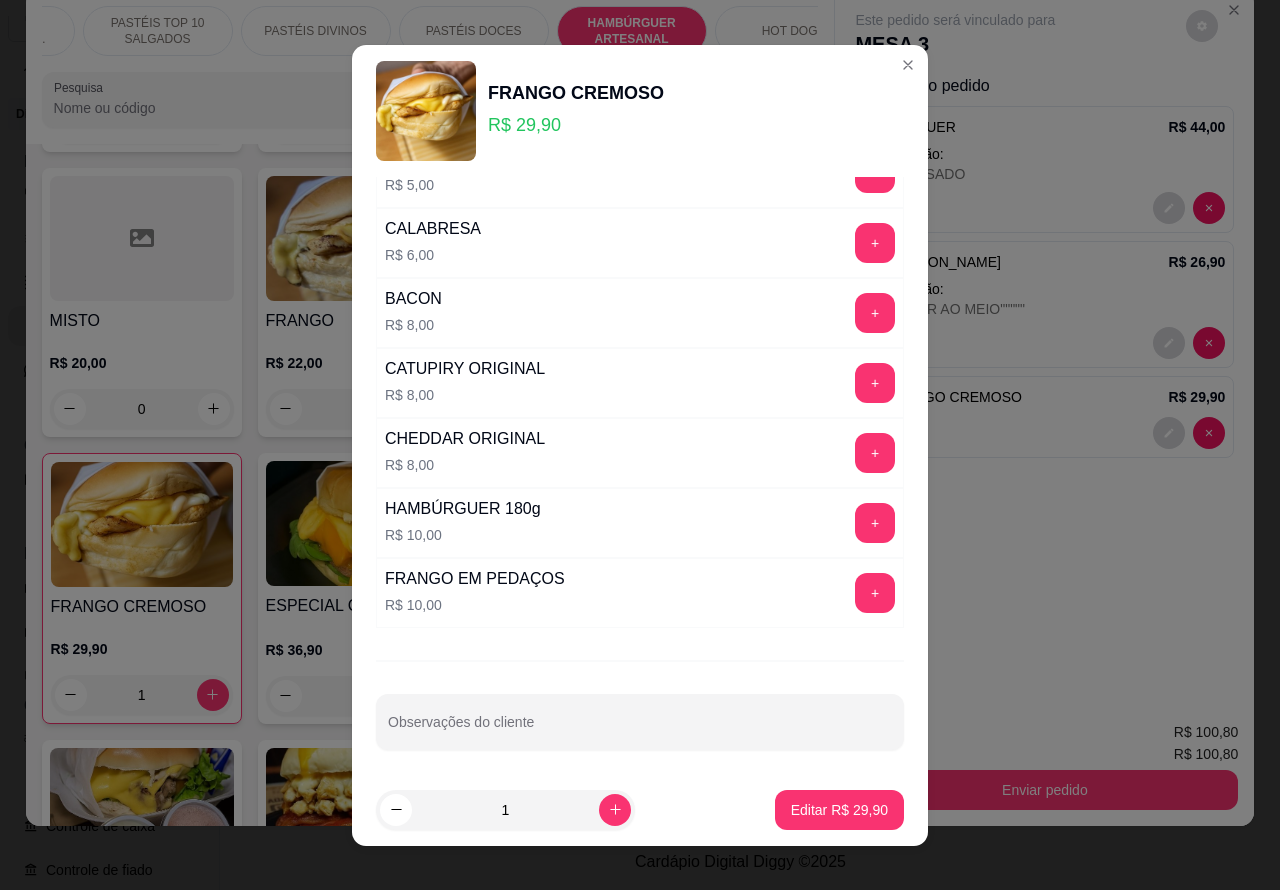 scroll, scrollTop: 542, scrollLeft: 0, axis: vertical 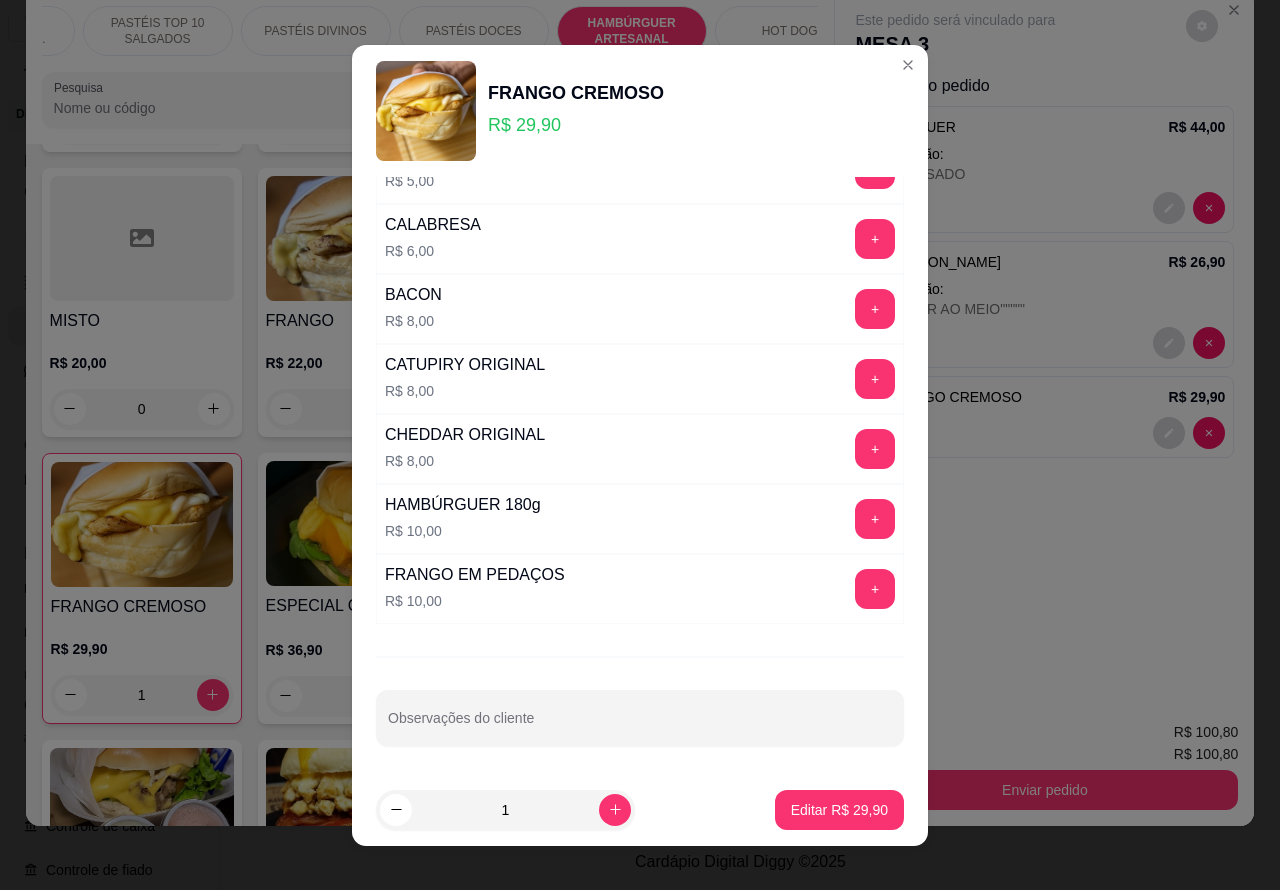 click on "Observações do cliente" at bounding box center [640, 726] 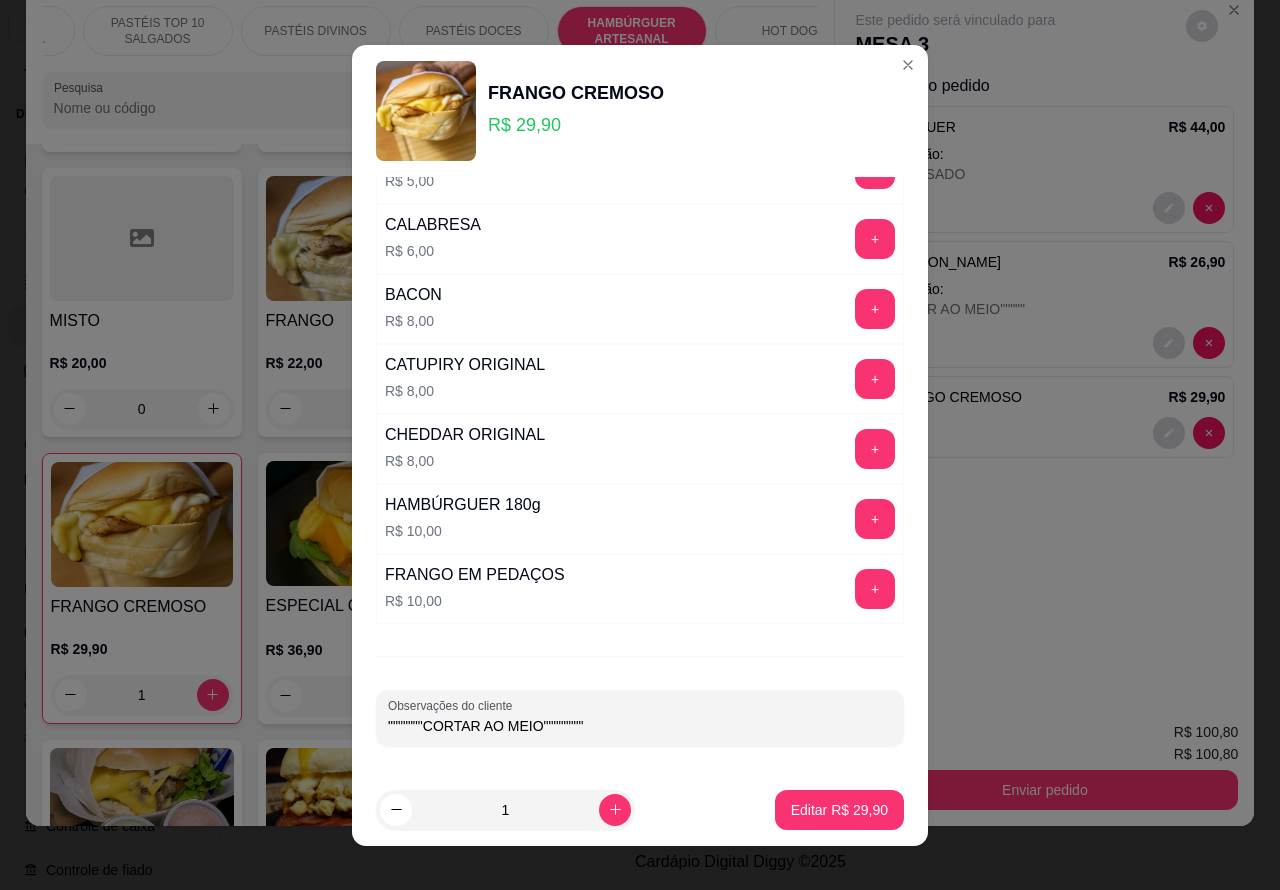 type on """"""""CORTAR AO MEIO""""""""" 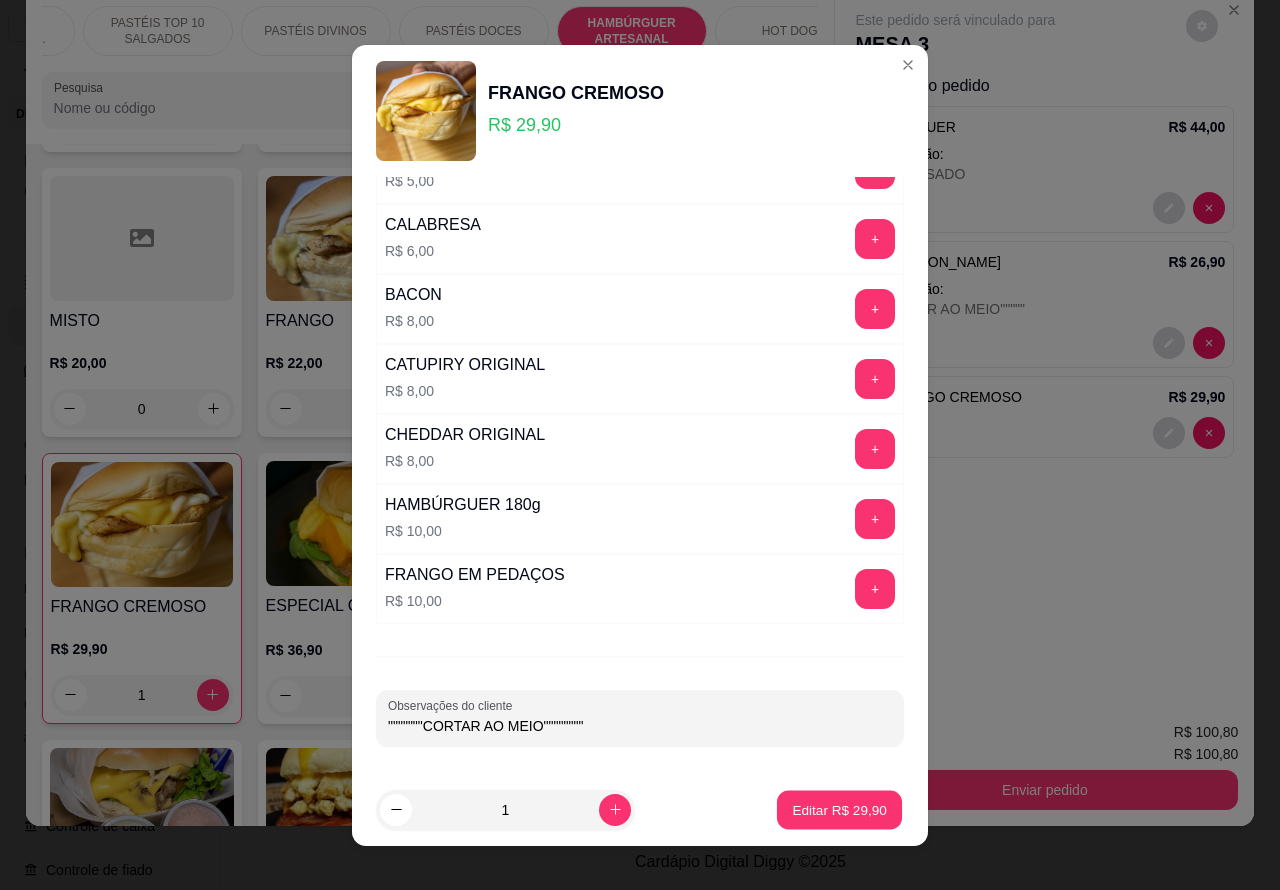 click on "Editar   R$ 29,90" at bounding box center [839, 809] 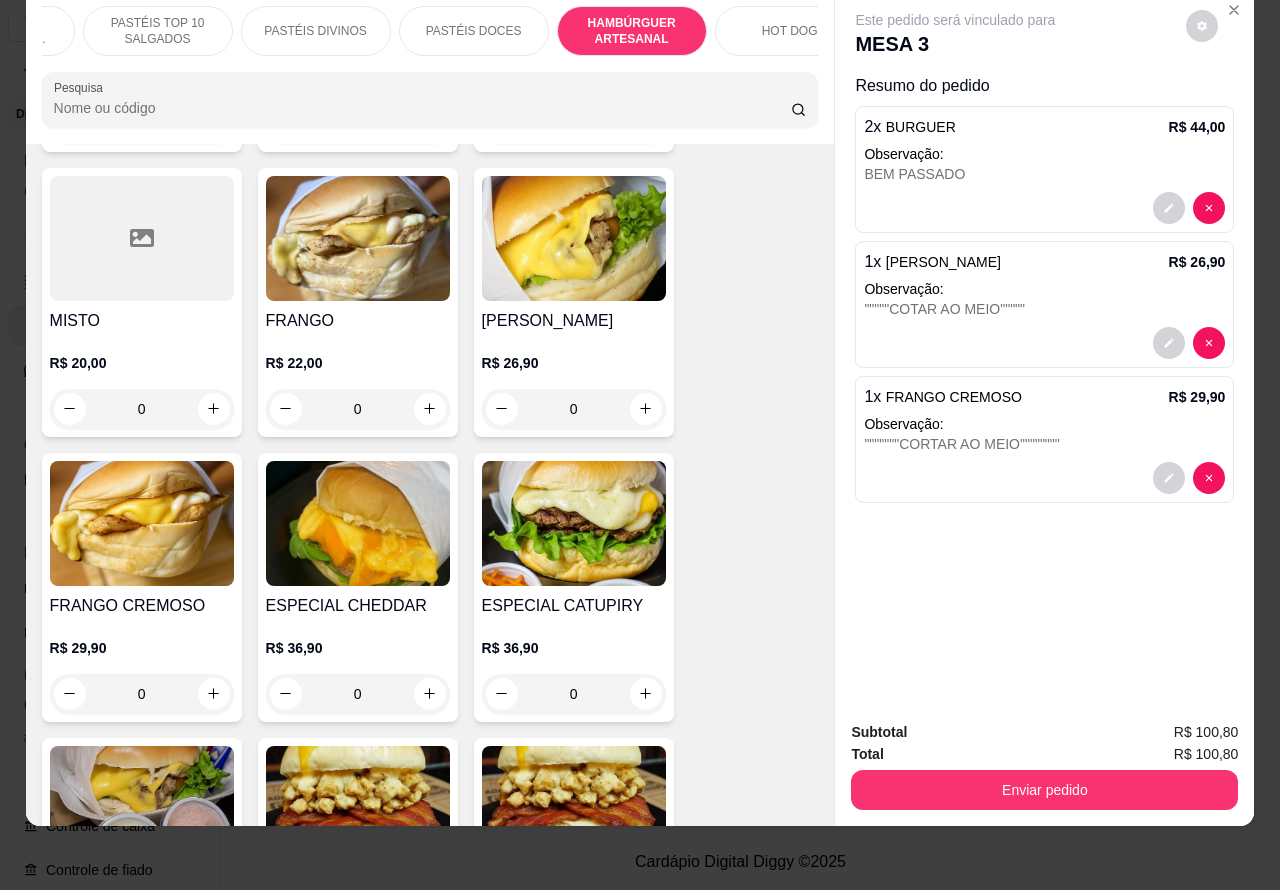 click on "BEM PASSADO" at bounding box center [1044, 174] 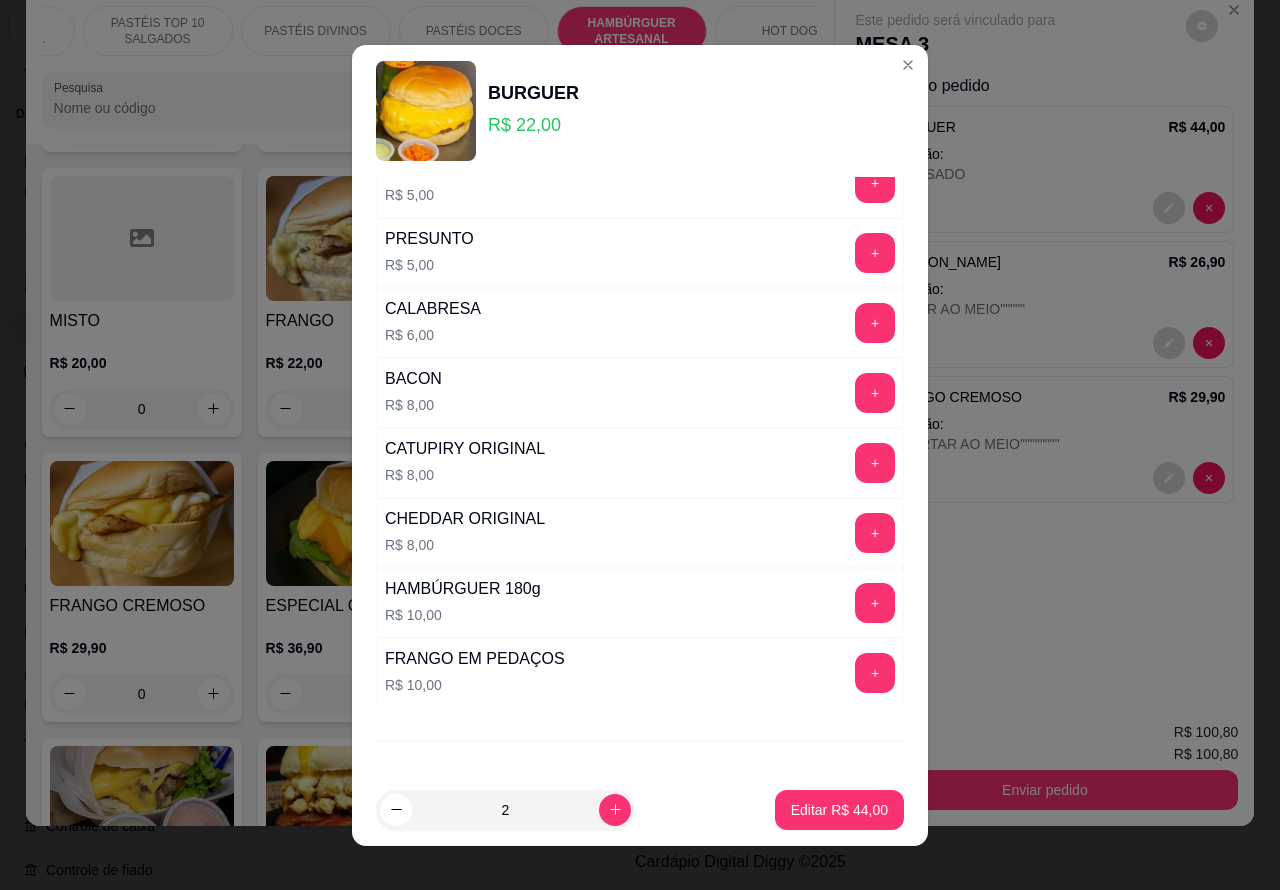 scroll, scrollTop: 542, scrollLeft: 0, axis: vertical 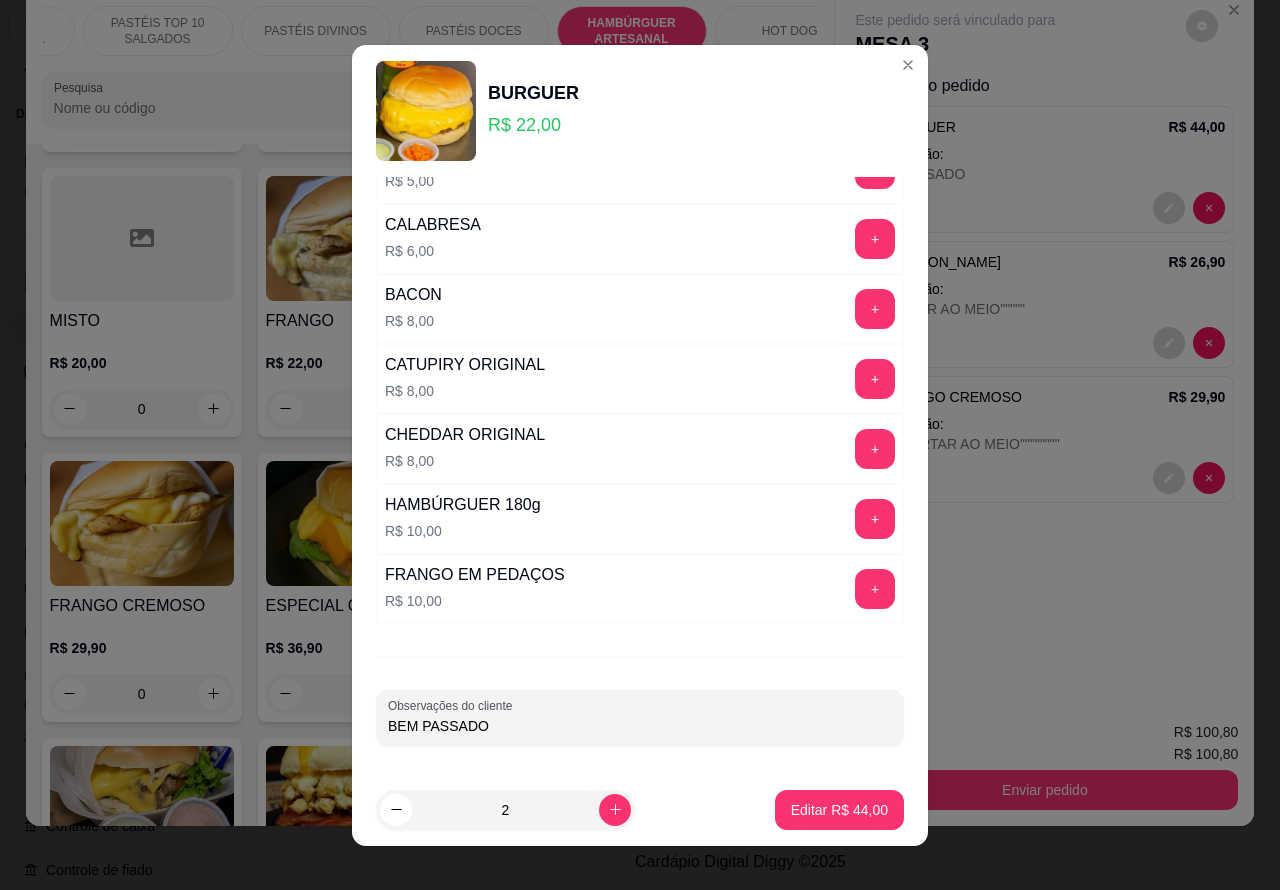 click on "BEM PASSADO" at bounding box center (640, 726) 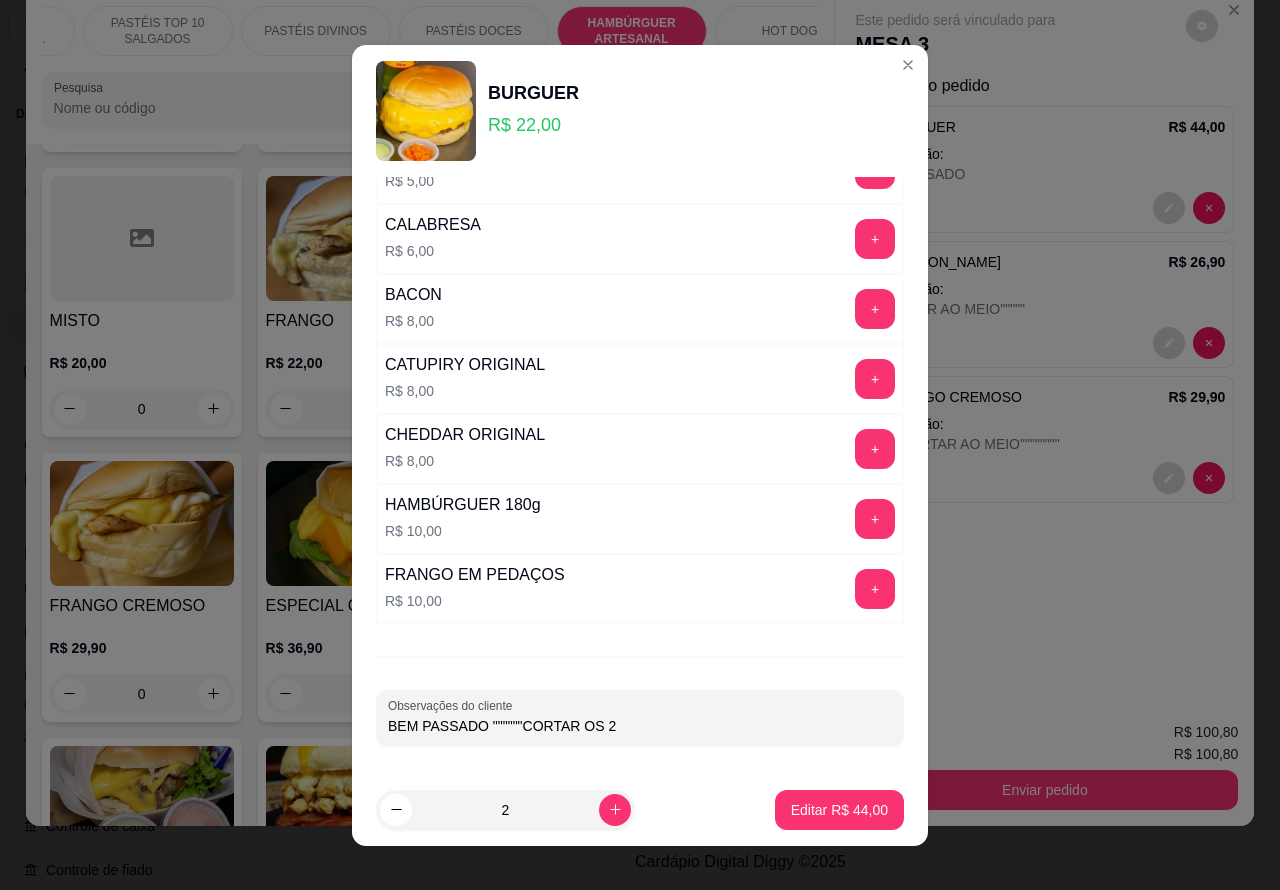 type on "BEM PASSADO """"""CORTAR OS 2" 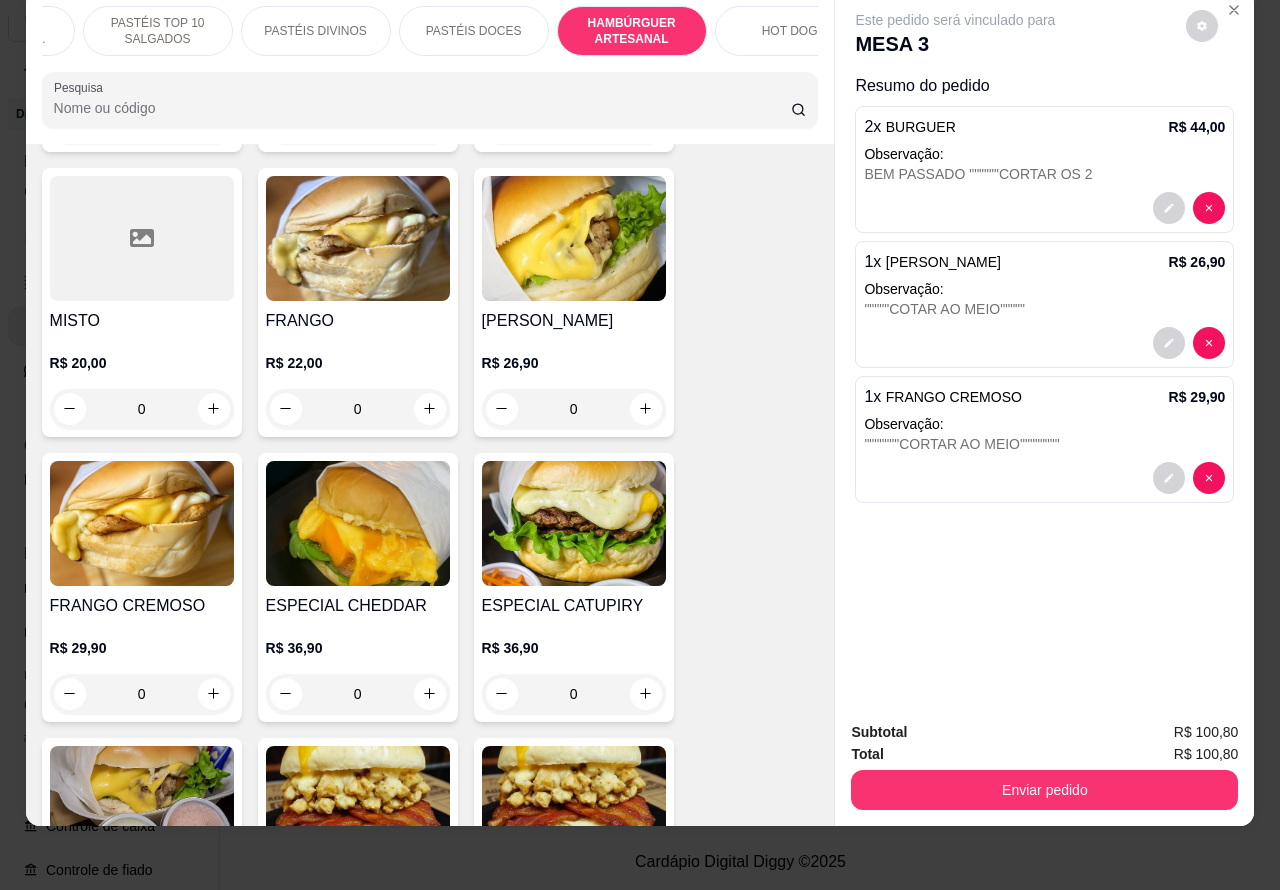 scroll, scrollTop: 0, scrollLeft: 0, axis: both 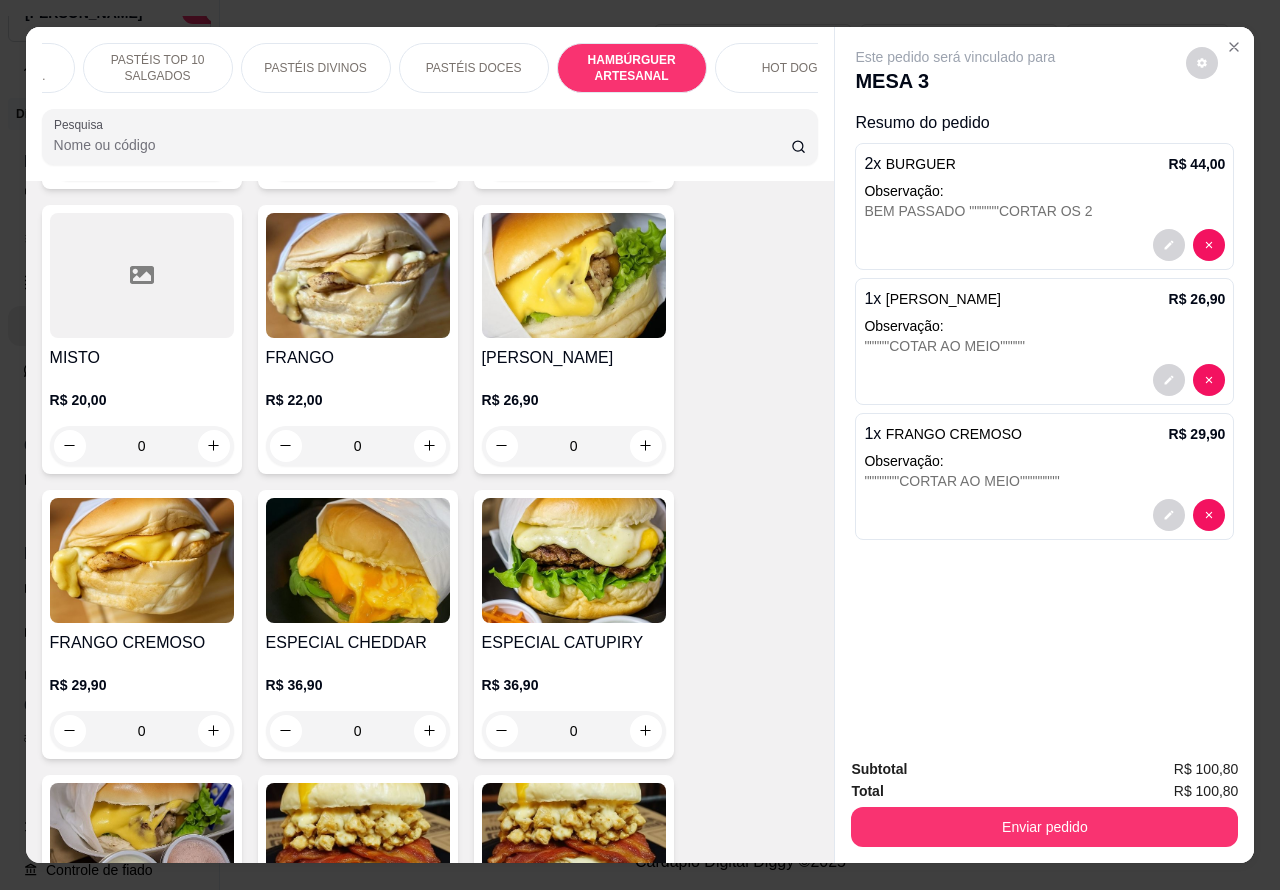 click on "Enviar pedido" at bounding box center (1044, 827) 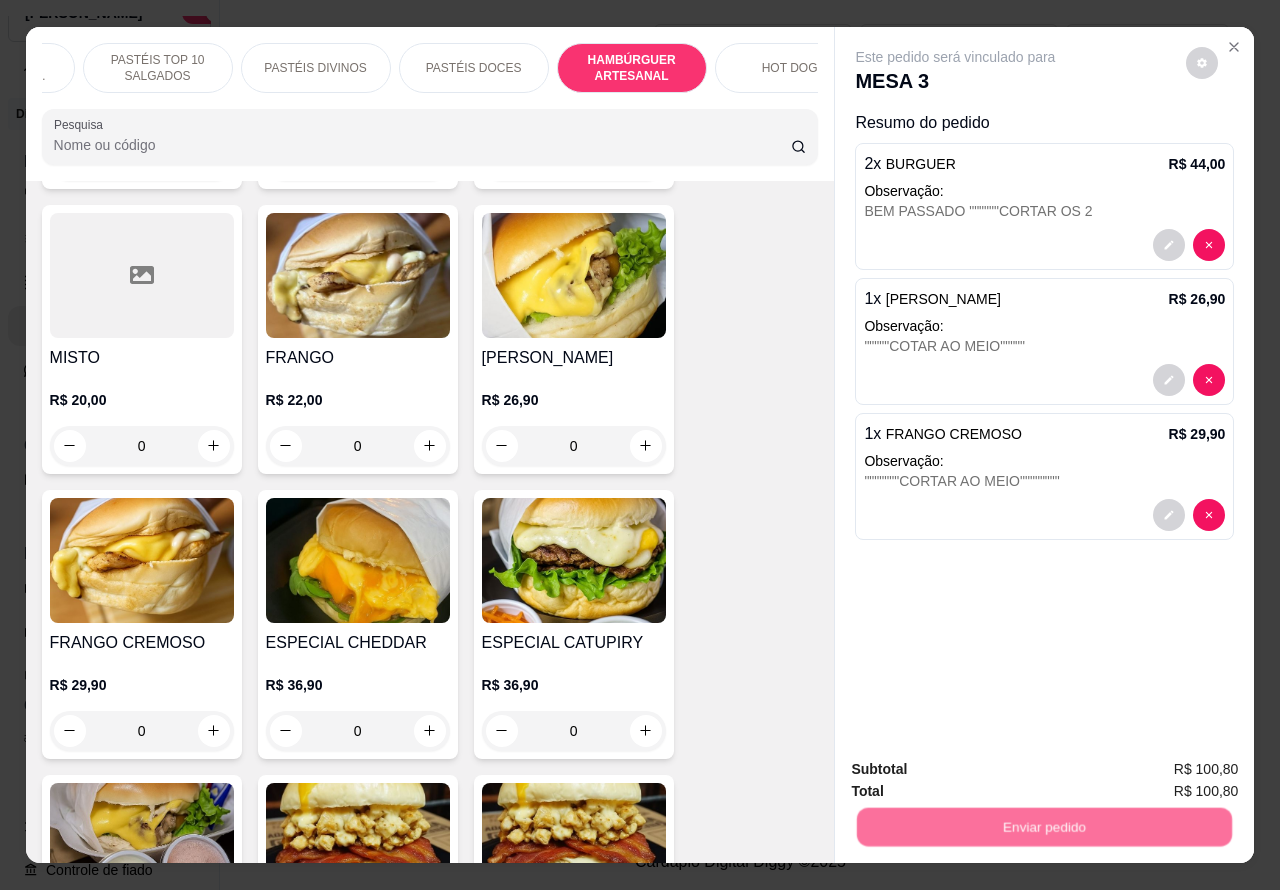 click on "Não registrar e enviar pedido" at bounding box center [977, 769] 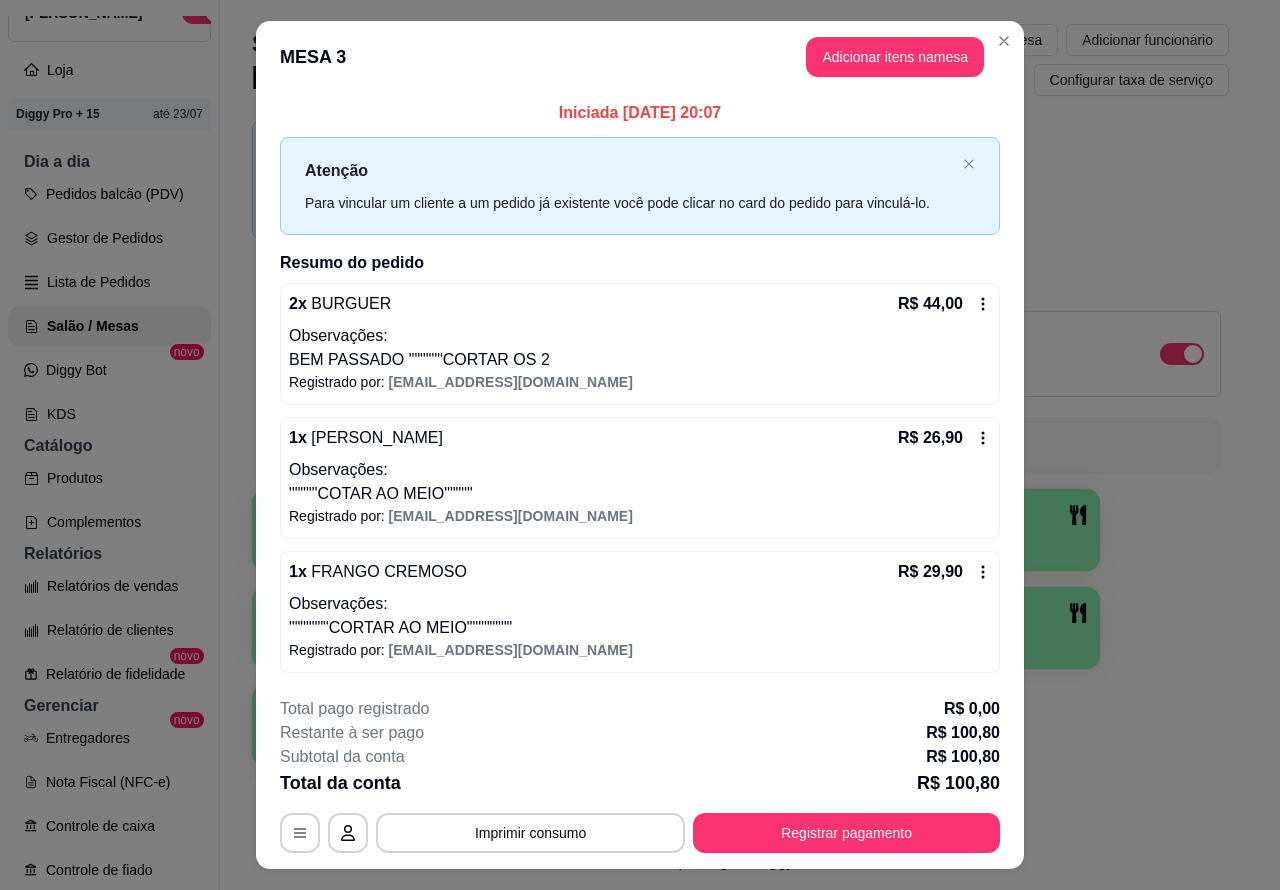 click on "Imprimir qr-codes da mesa" at bounding box center (959, 40) 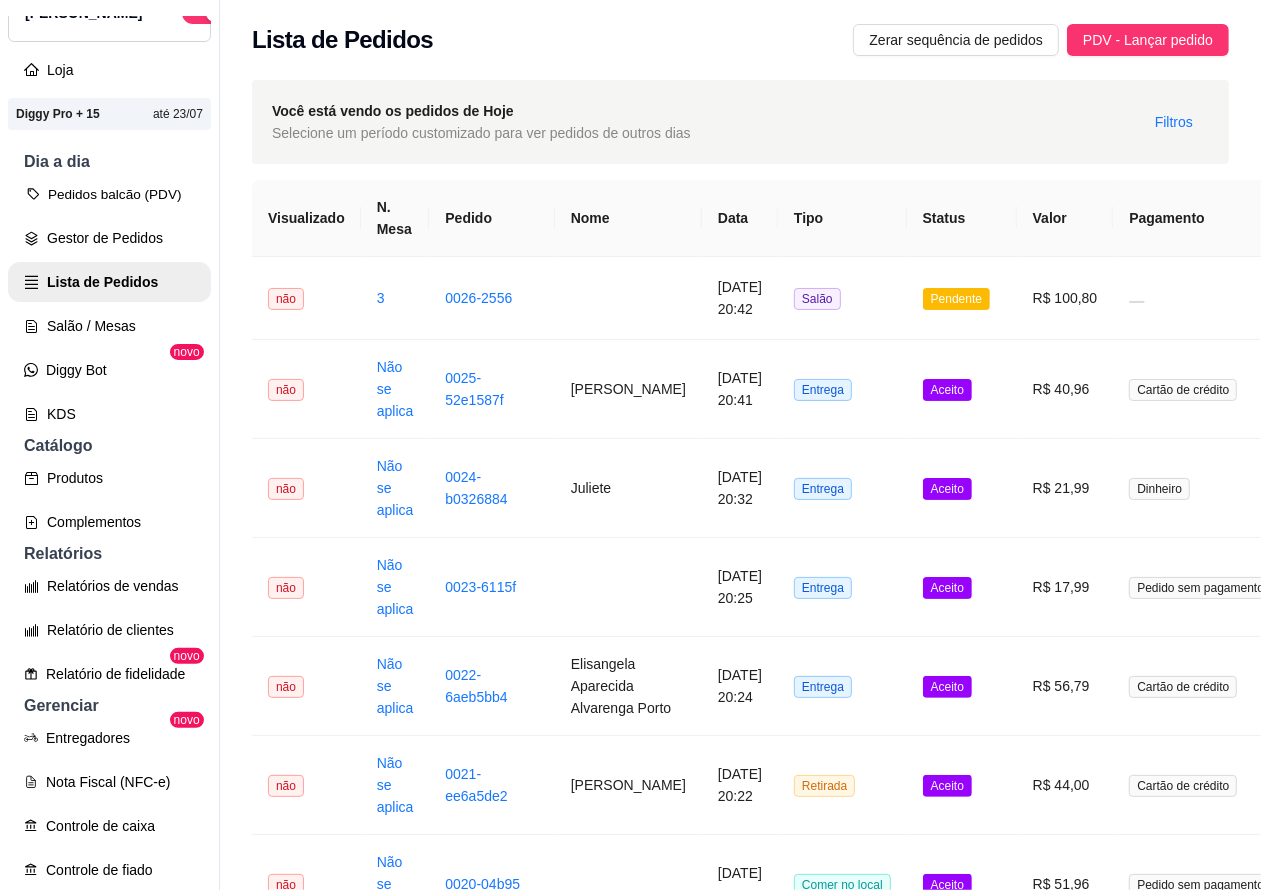 click on "Pedidos balcão (PDV)" at bounding box center [109, 194] 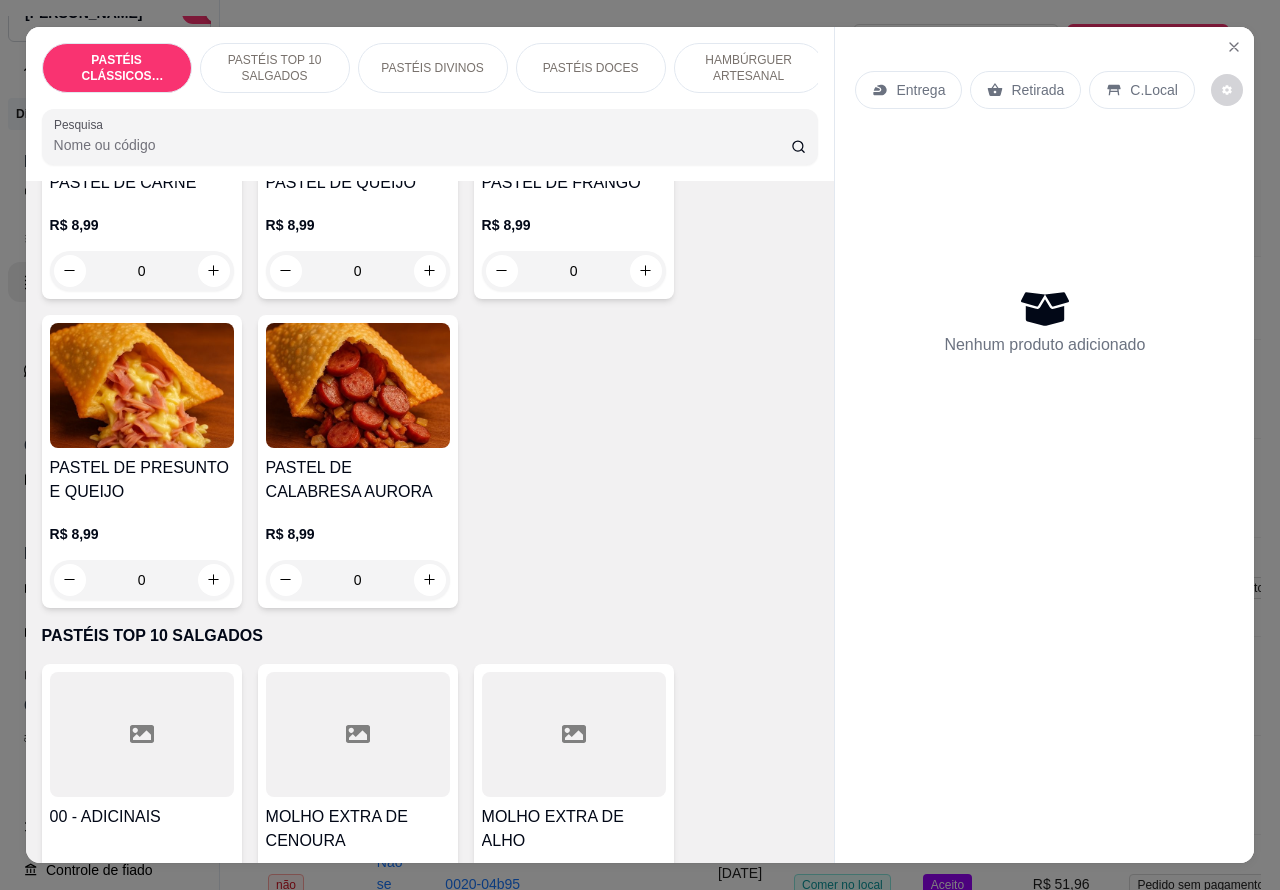 scroll, scrollTop: 0, scrollLeft: 0, axis: both 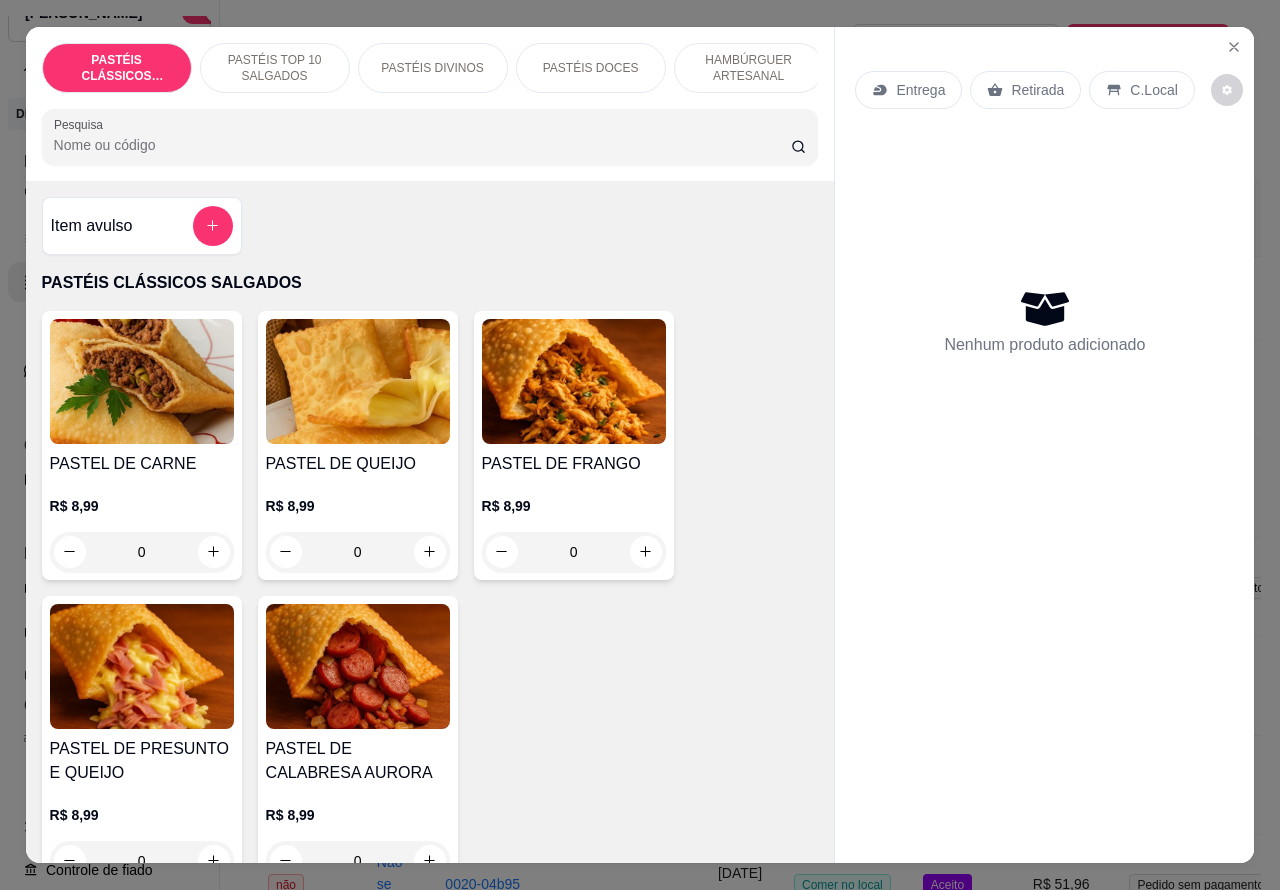 click 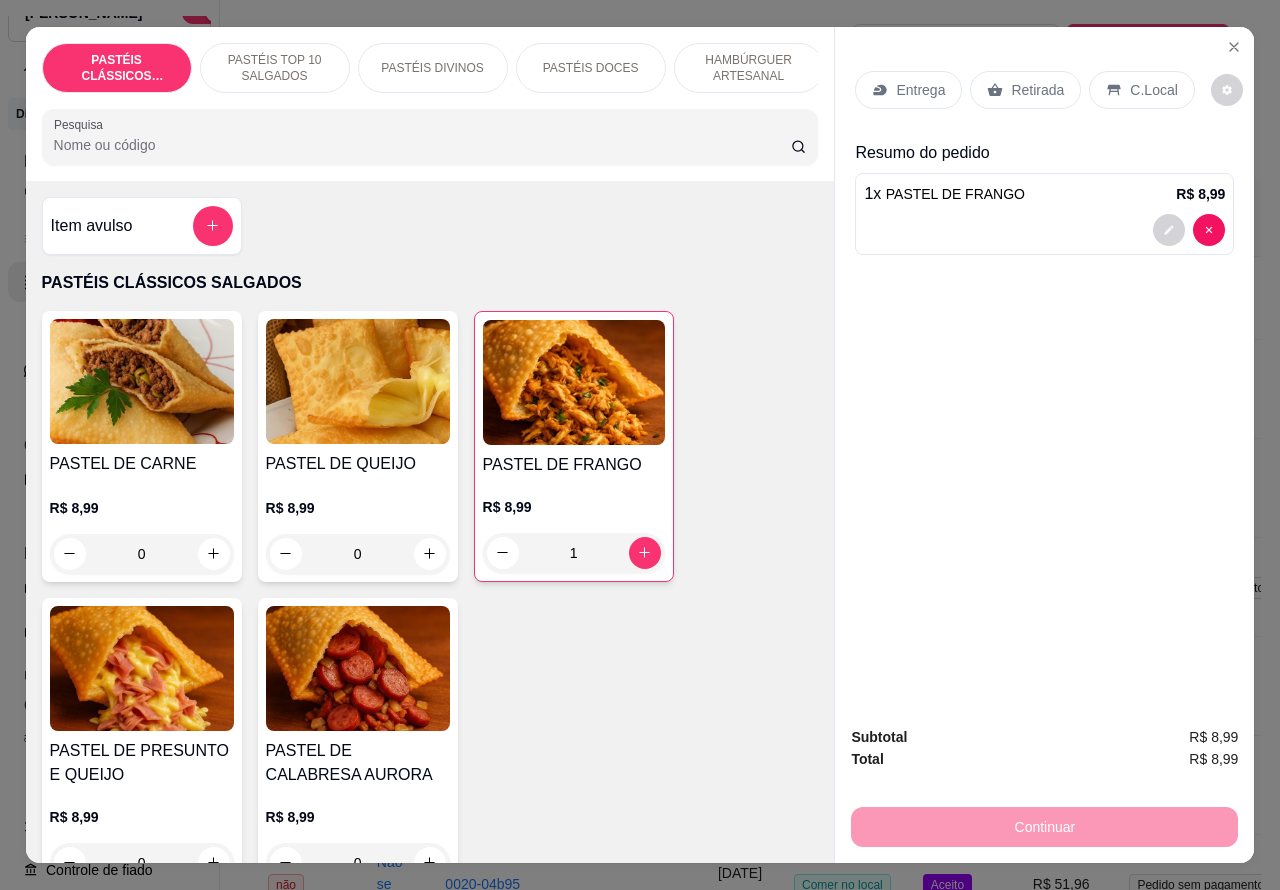 type on "1" 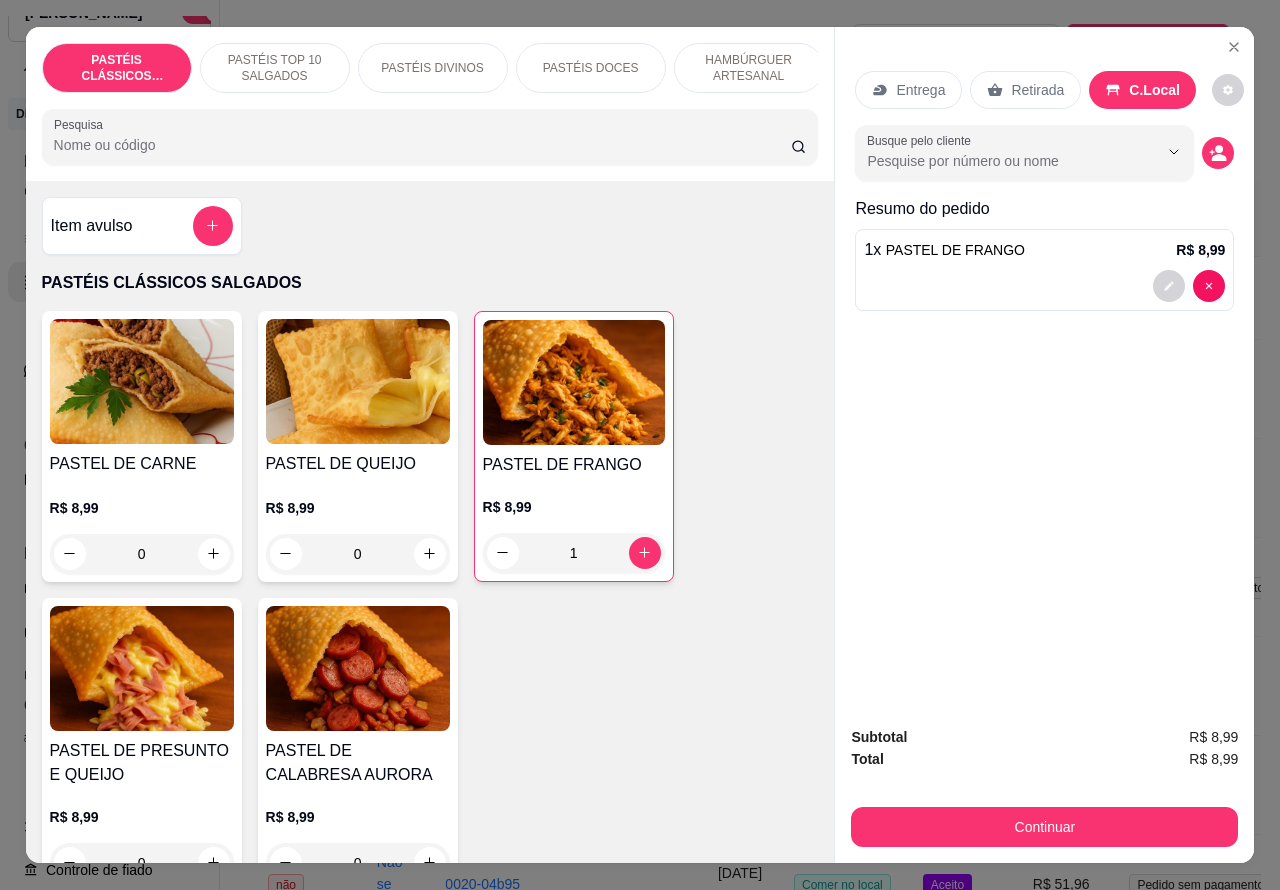 click at bounding box center [1044, 286] 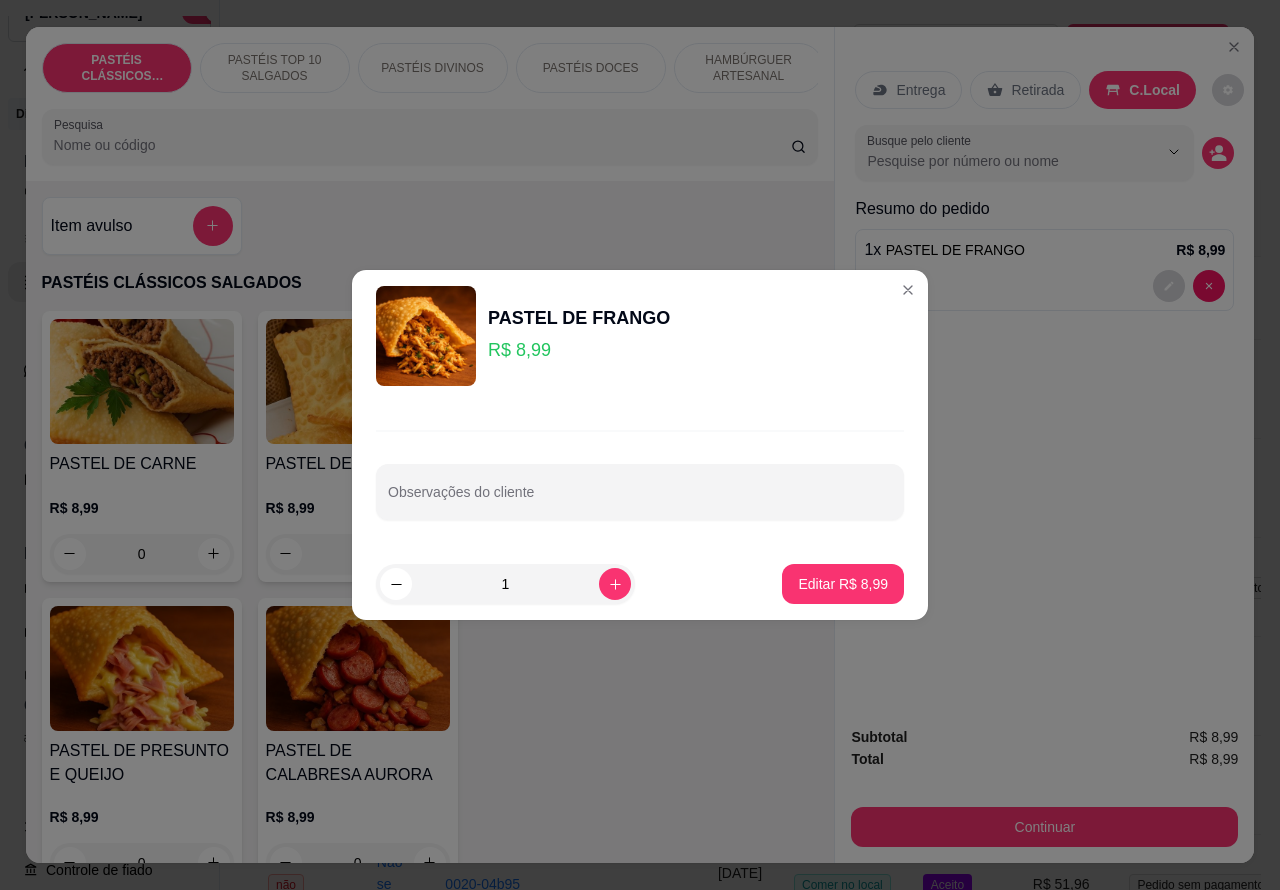 click on "Observações do cliente" at bounding box center [640, 500] 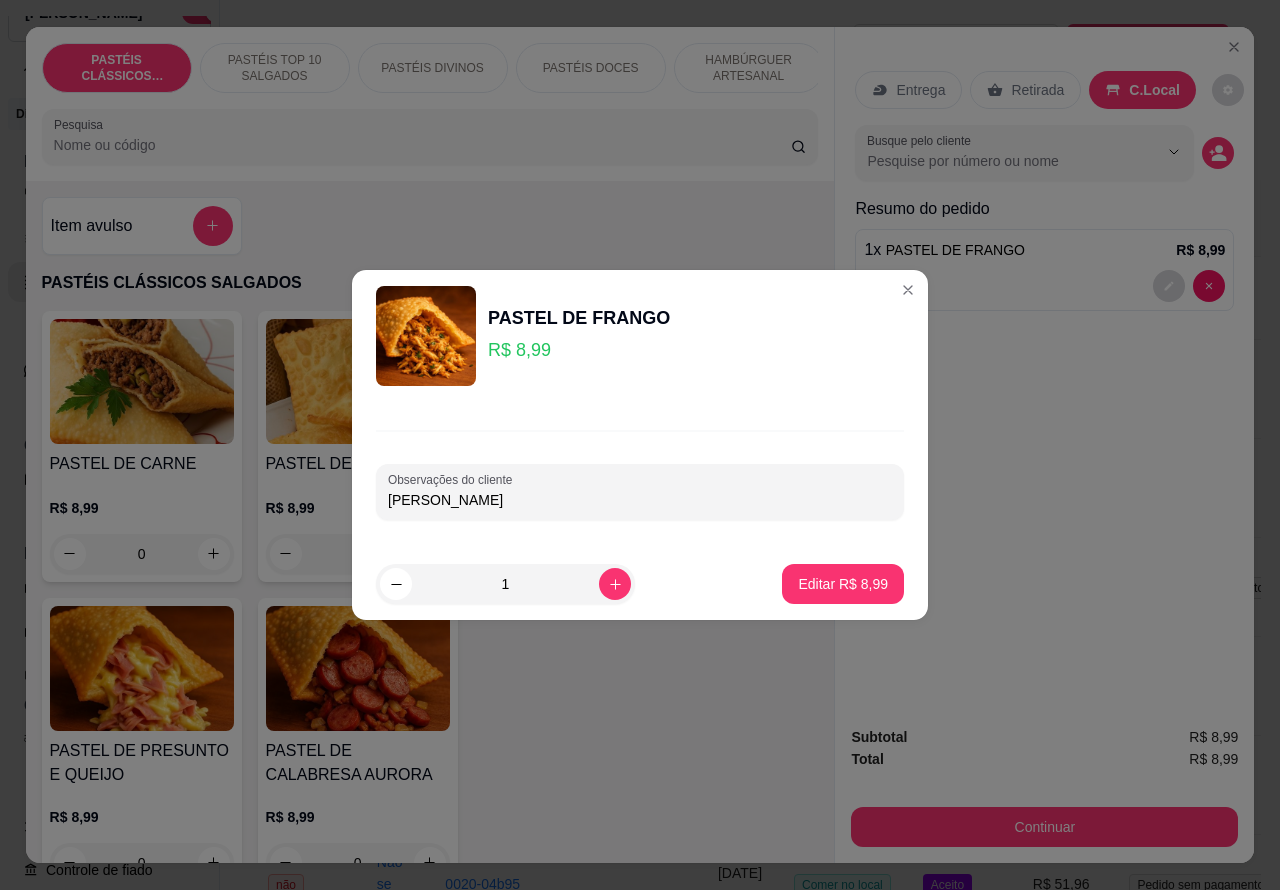 type on "[PERSON_NAME]" 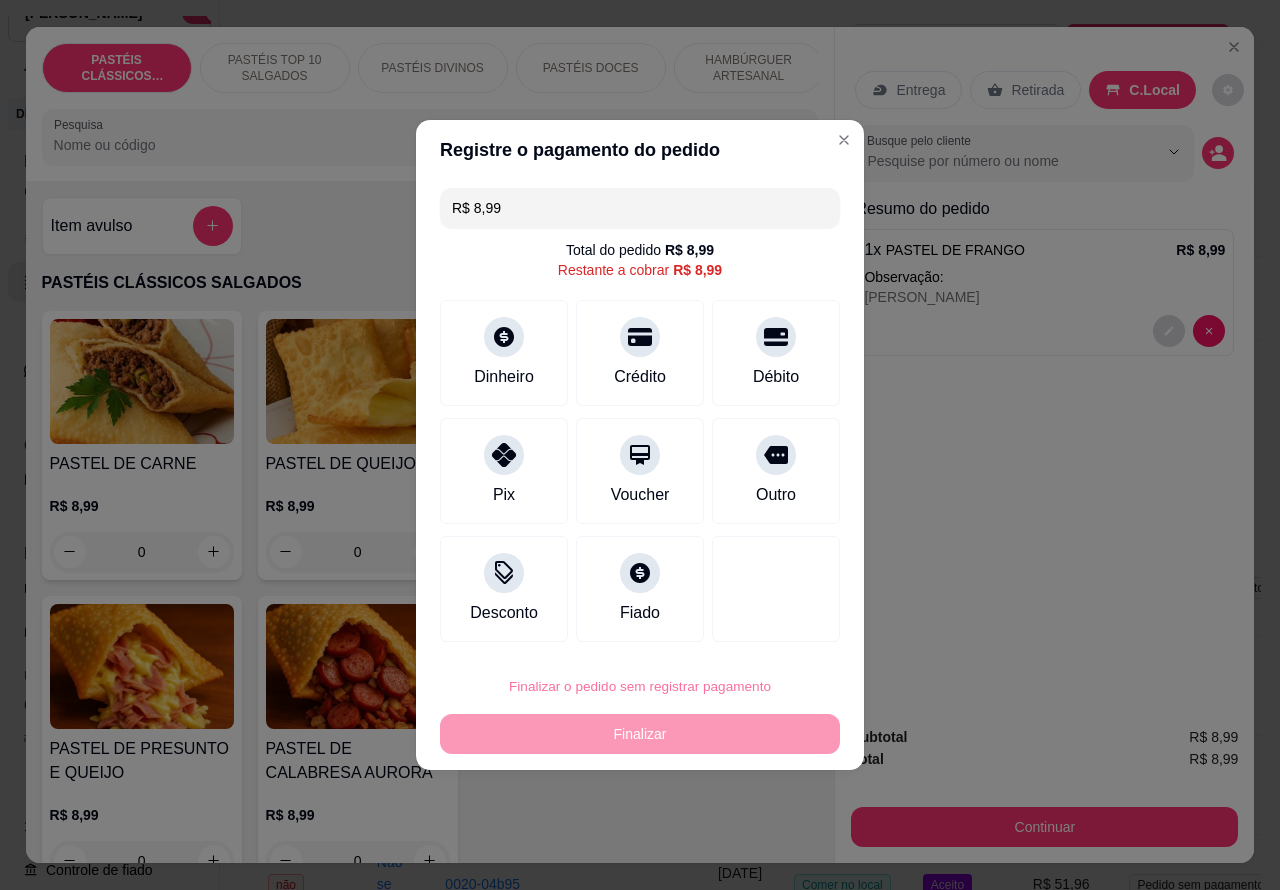 click on "Confirmar" at bounding box center (758, 630) 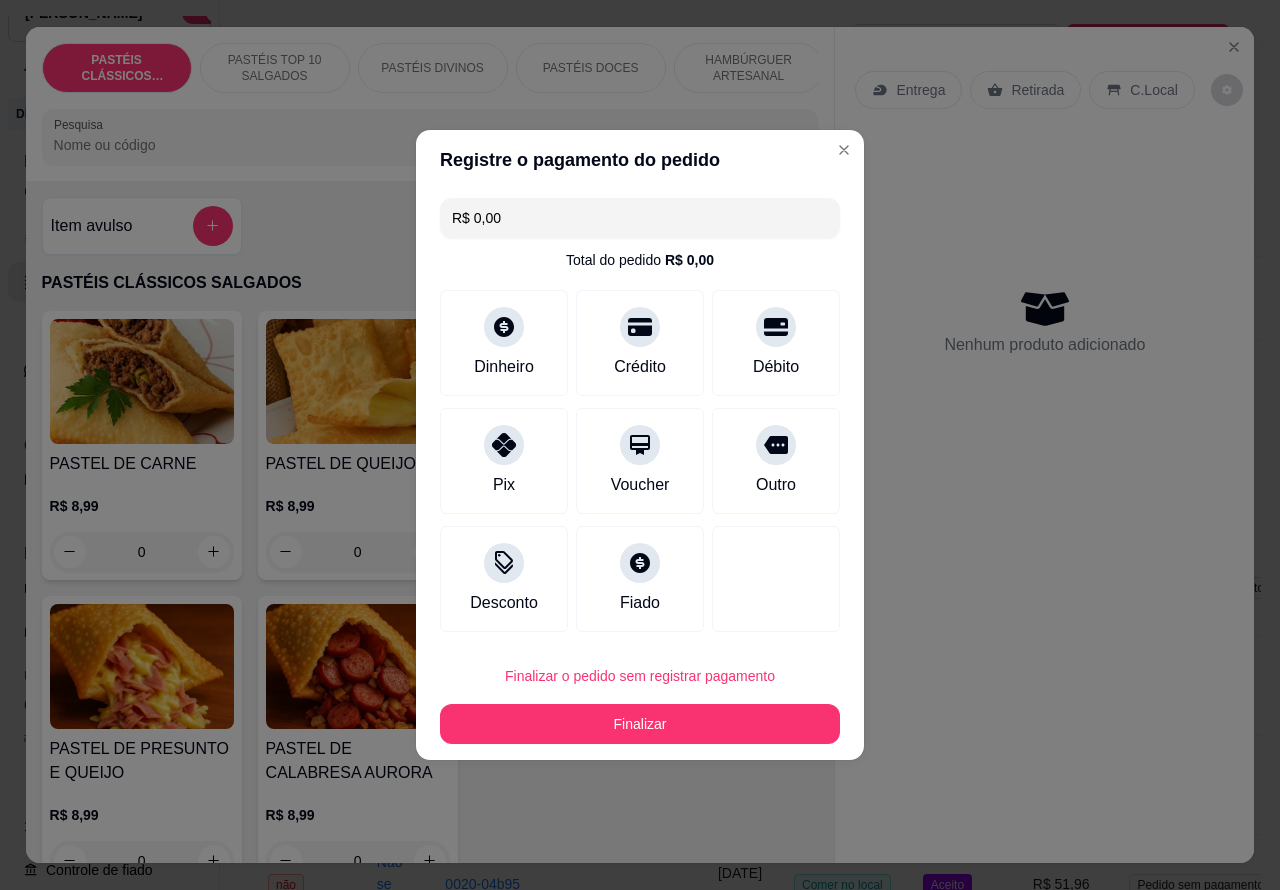 type on "R$ 0,00" 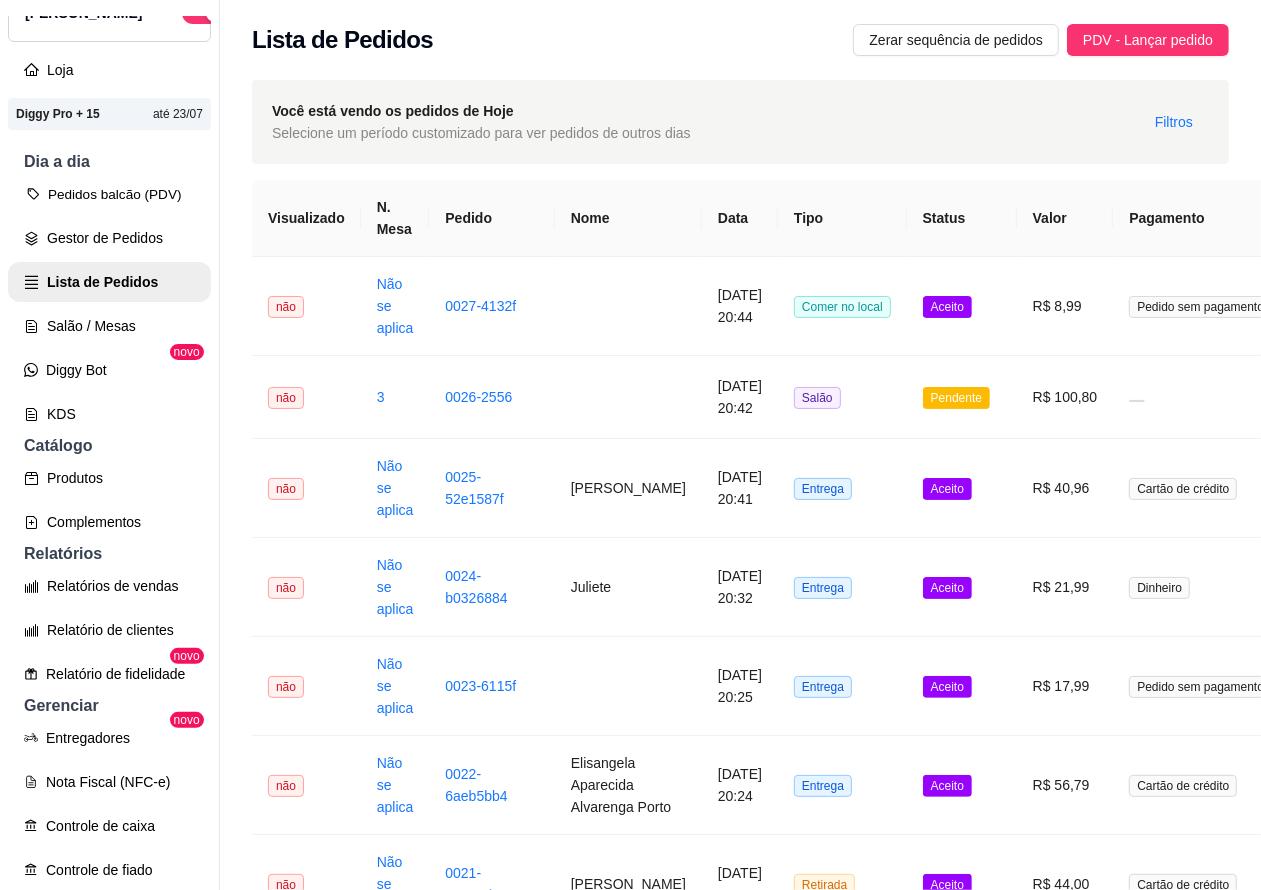 click on "Pedidos balcão (PDV)" at bounding box center (109, 194) 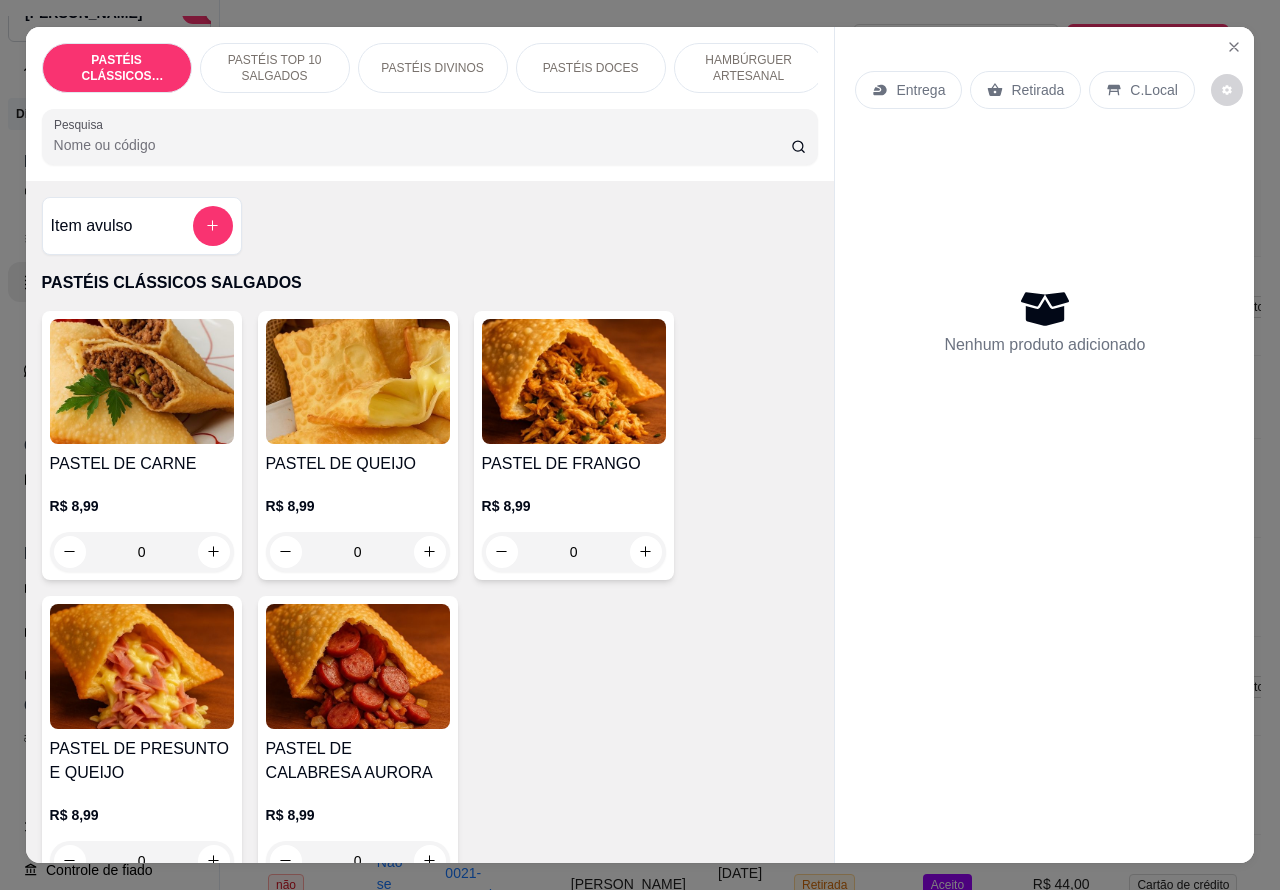 click on "Entrega" at bounding box center (920, 90) 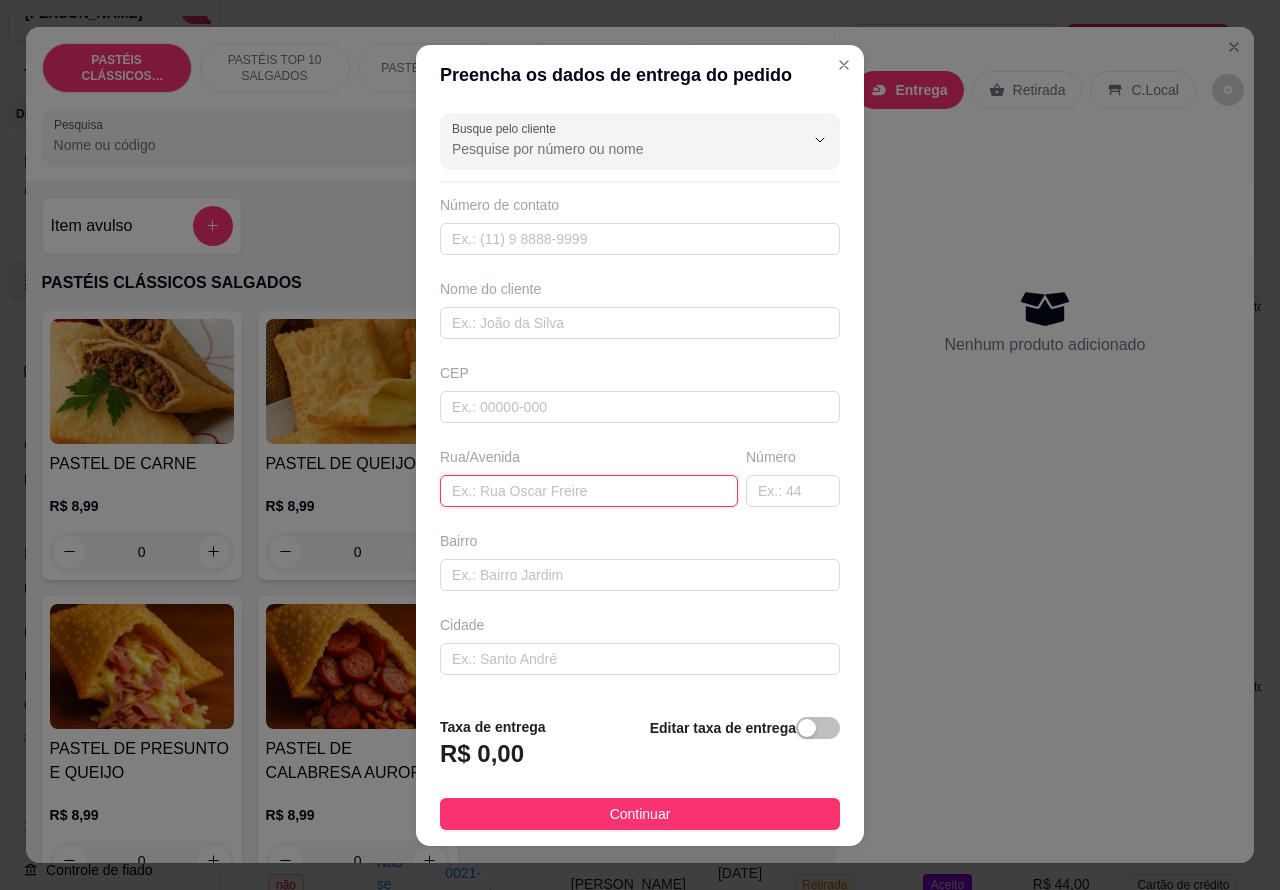 paste on "[PERSON_NAME] 158 ?" 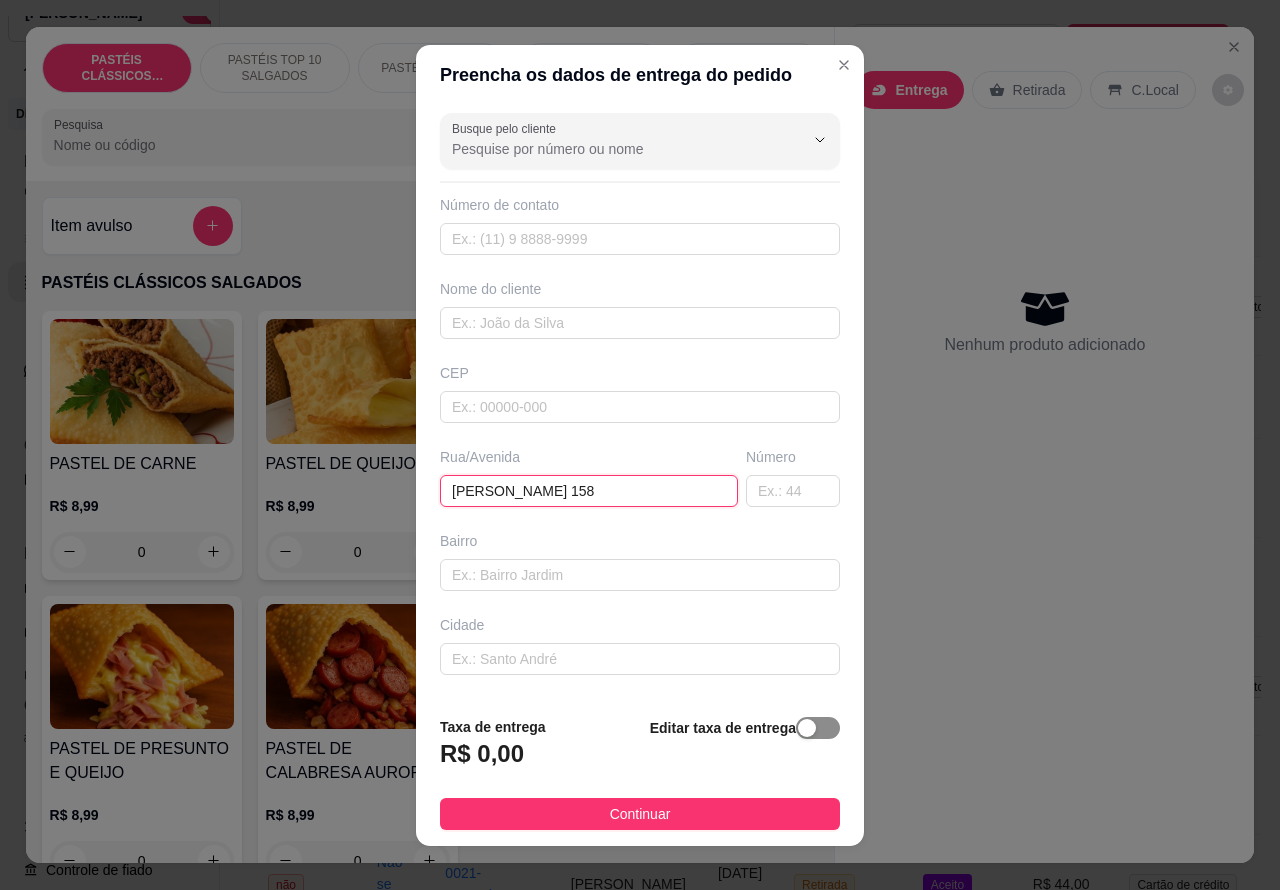 type on "[PERSON_NAME] 158" 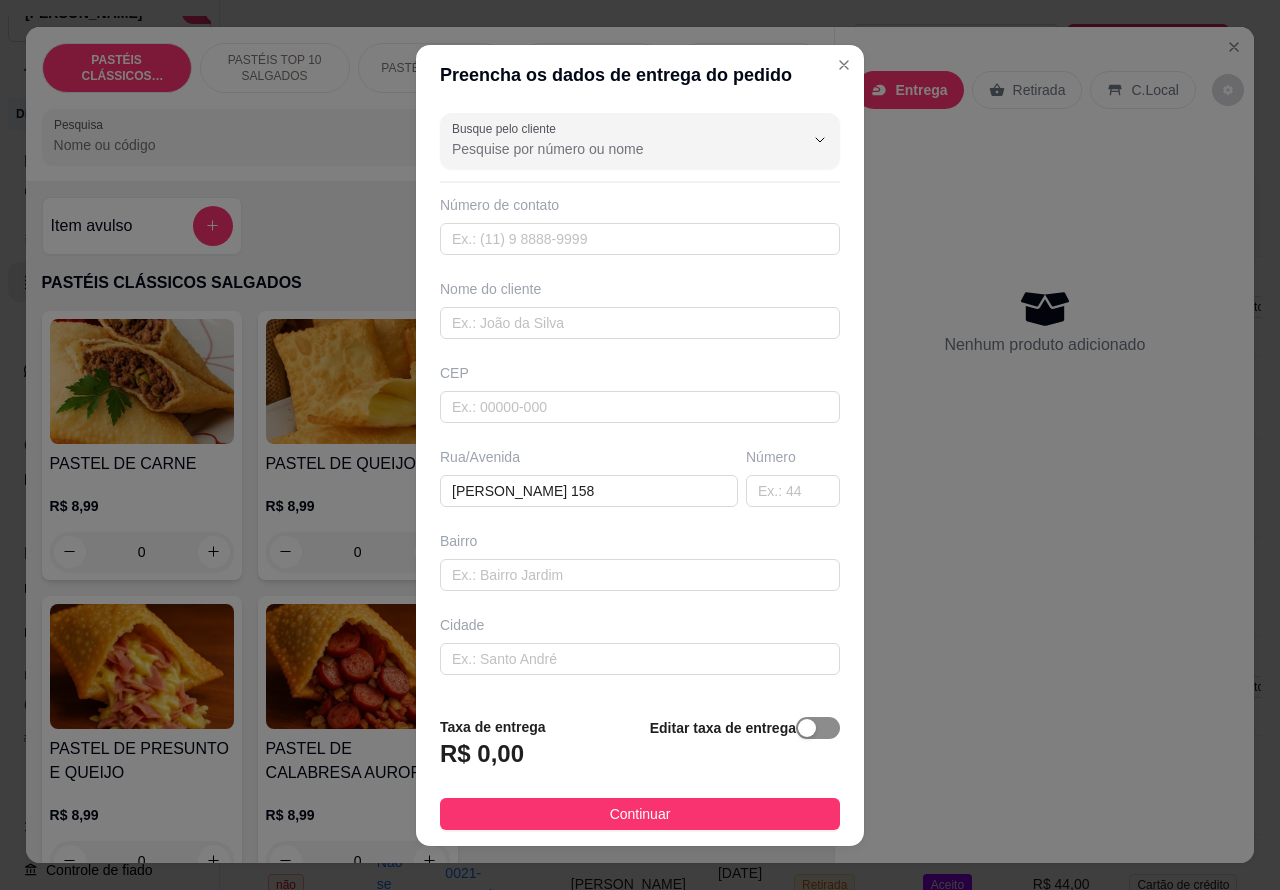 click at bounding box center [807, 728] 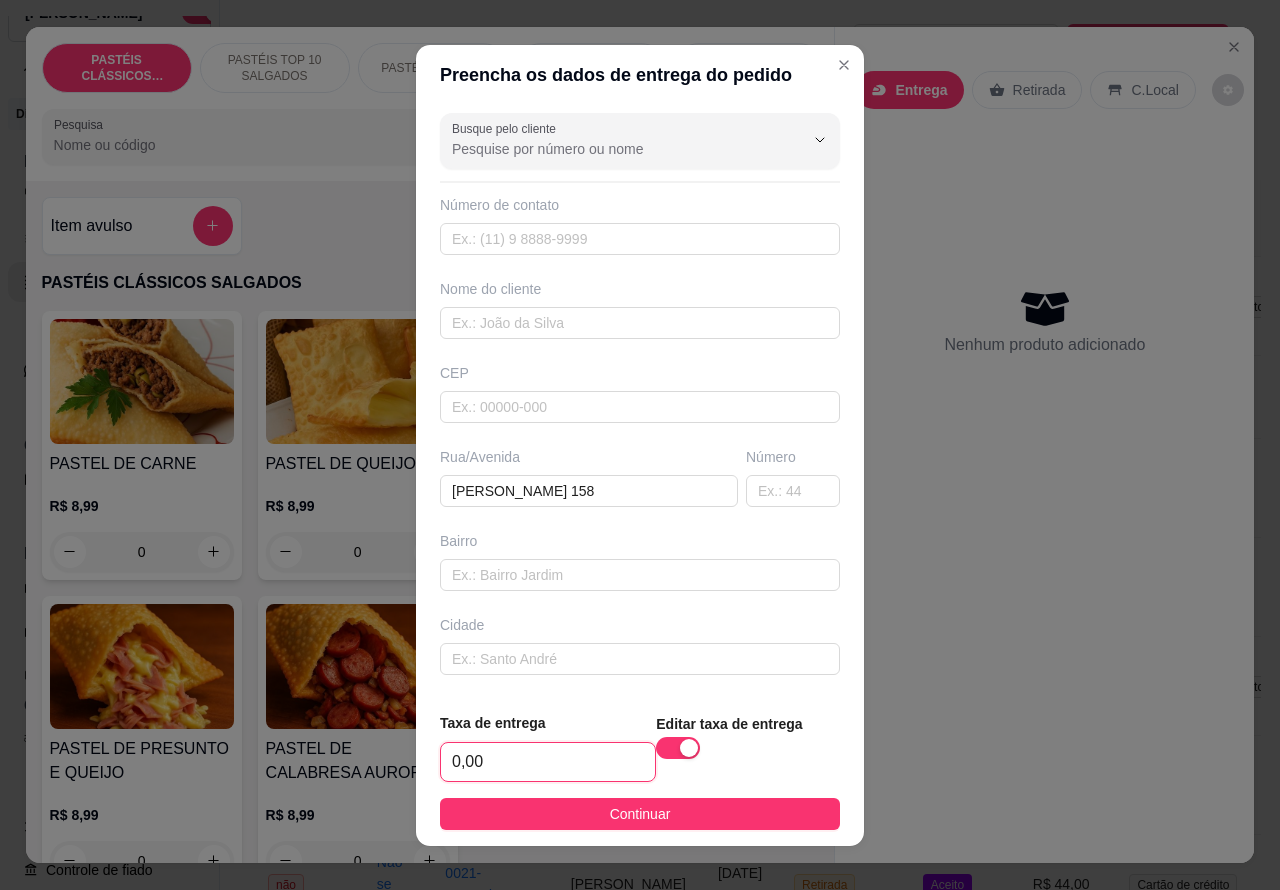 click on "0,00" at bounding box center (548, 762) 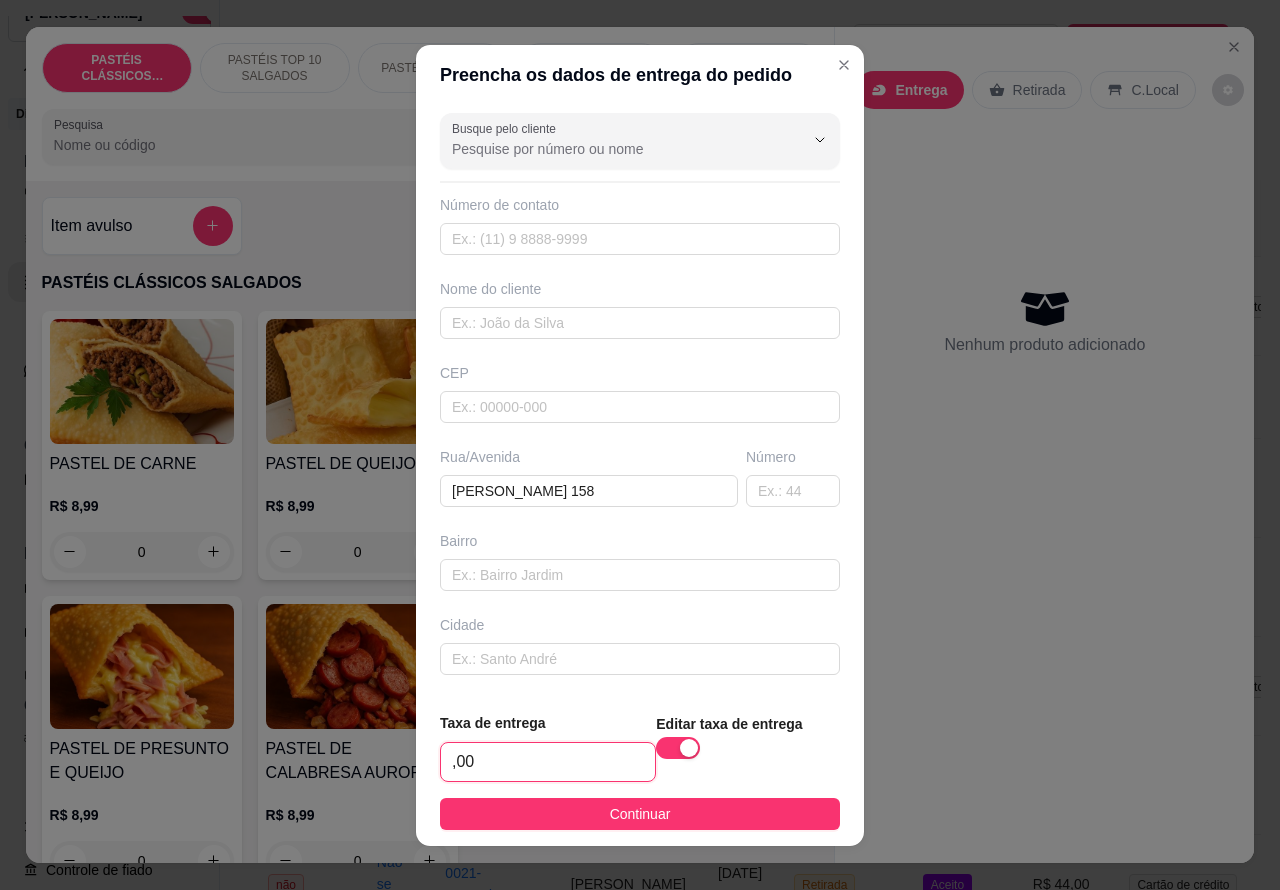type on "4,00" 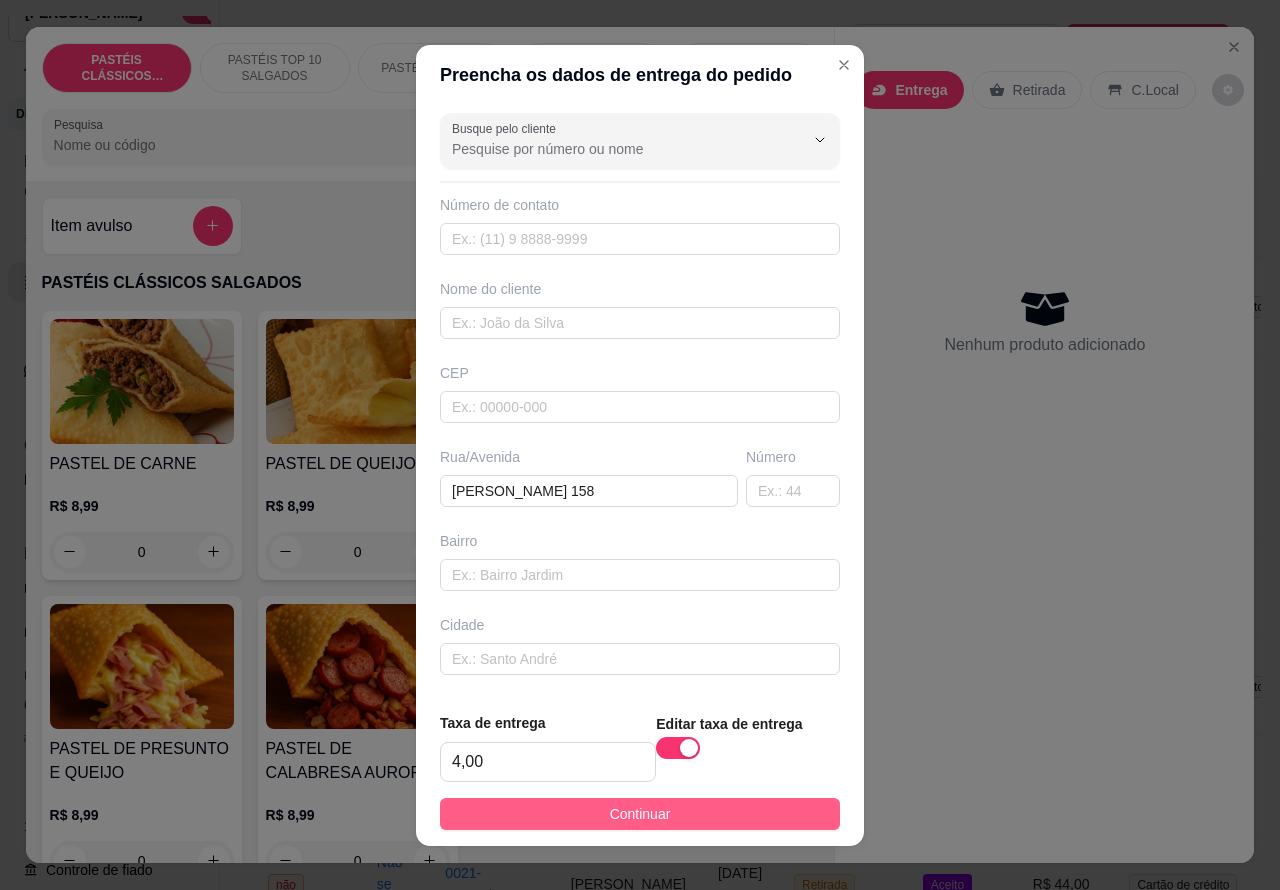 click on "Continuar" at bounding box center [640, 814] 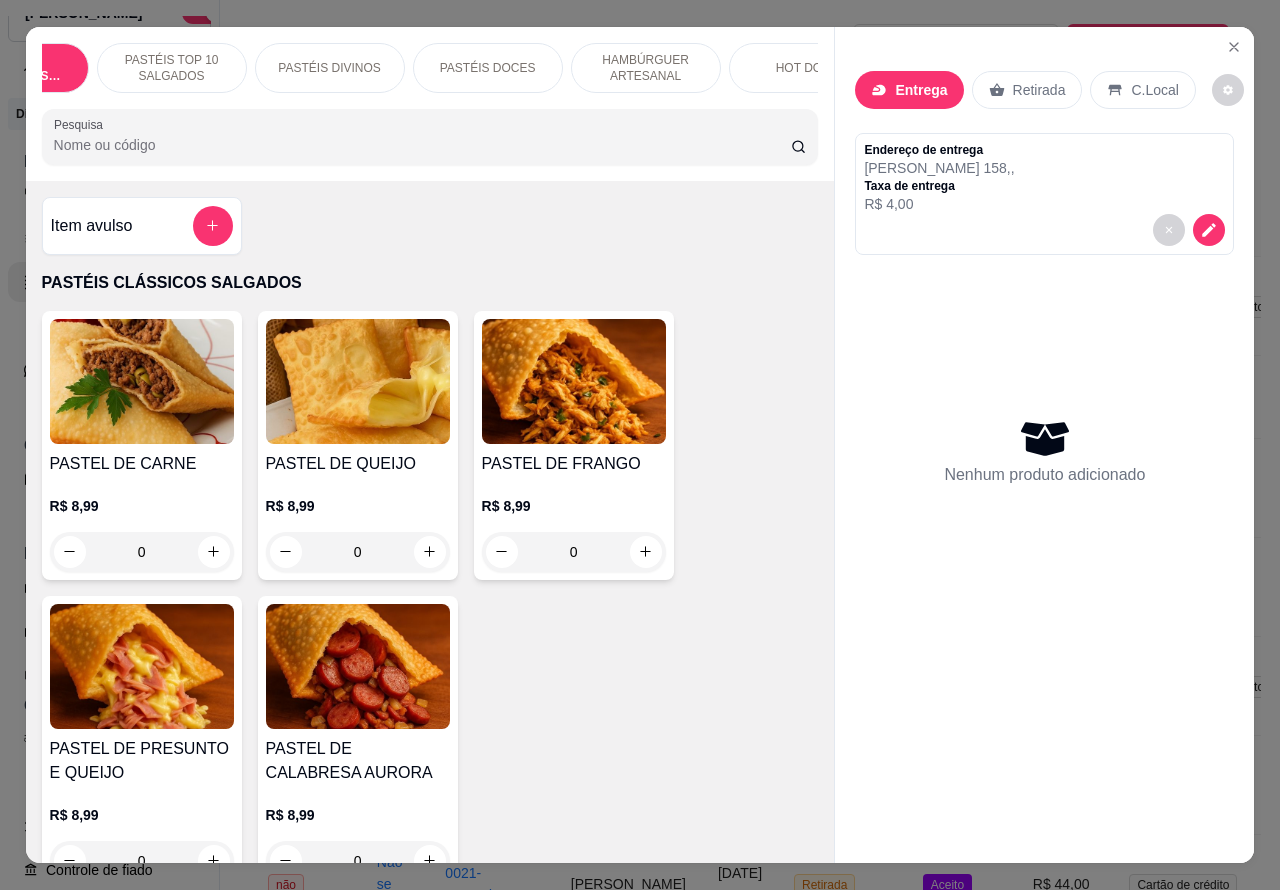 scroll, scrollTop: 0, scrollLeft: 155, axis: horizontal 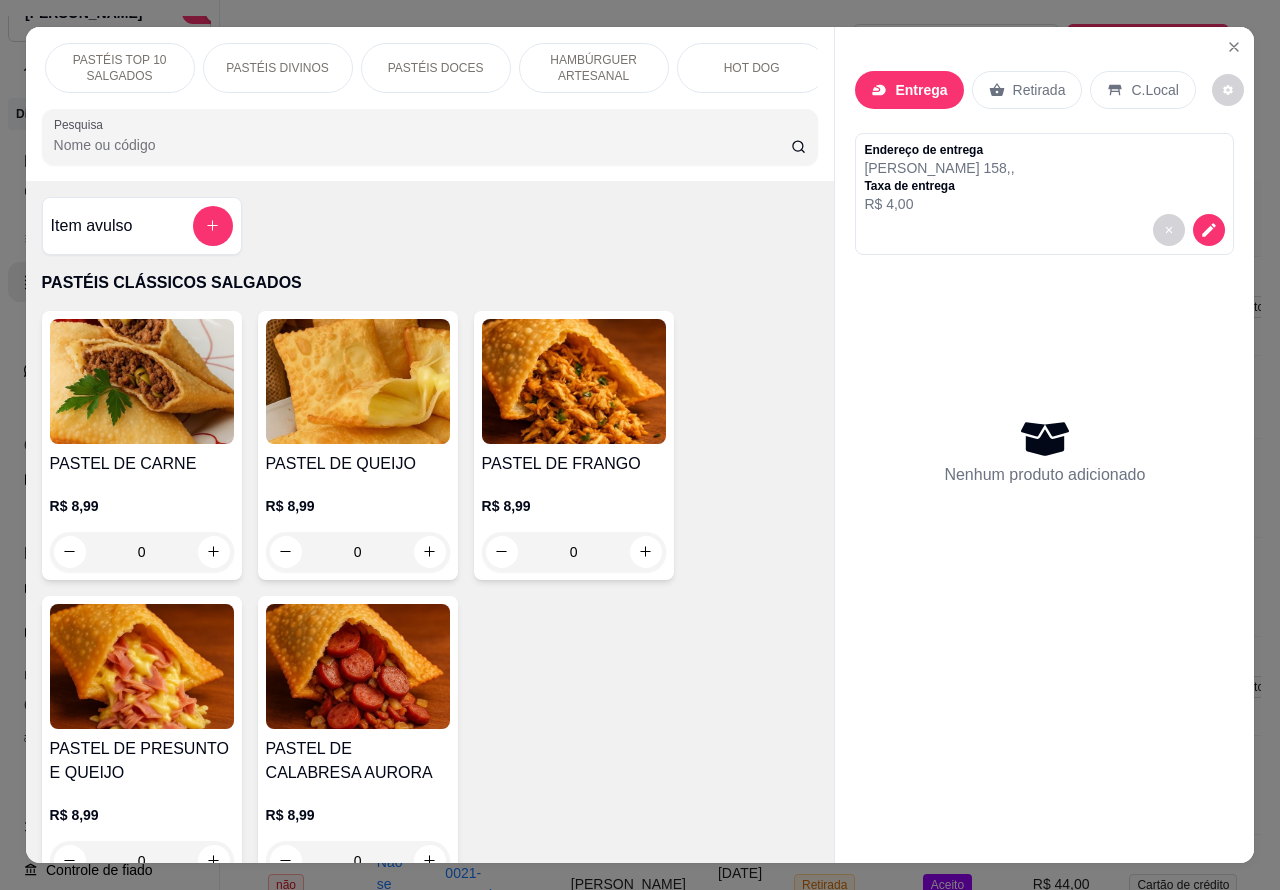 click on "HAMBÚRGUER ARTESANAL" at bounding box center (594, 68) 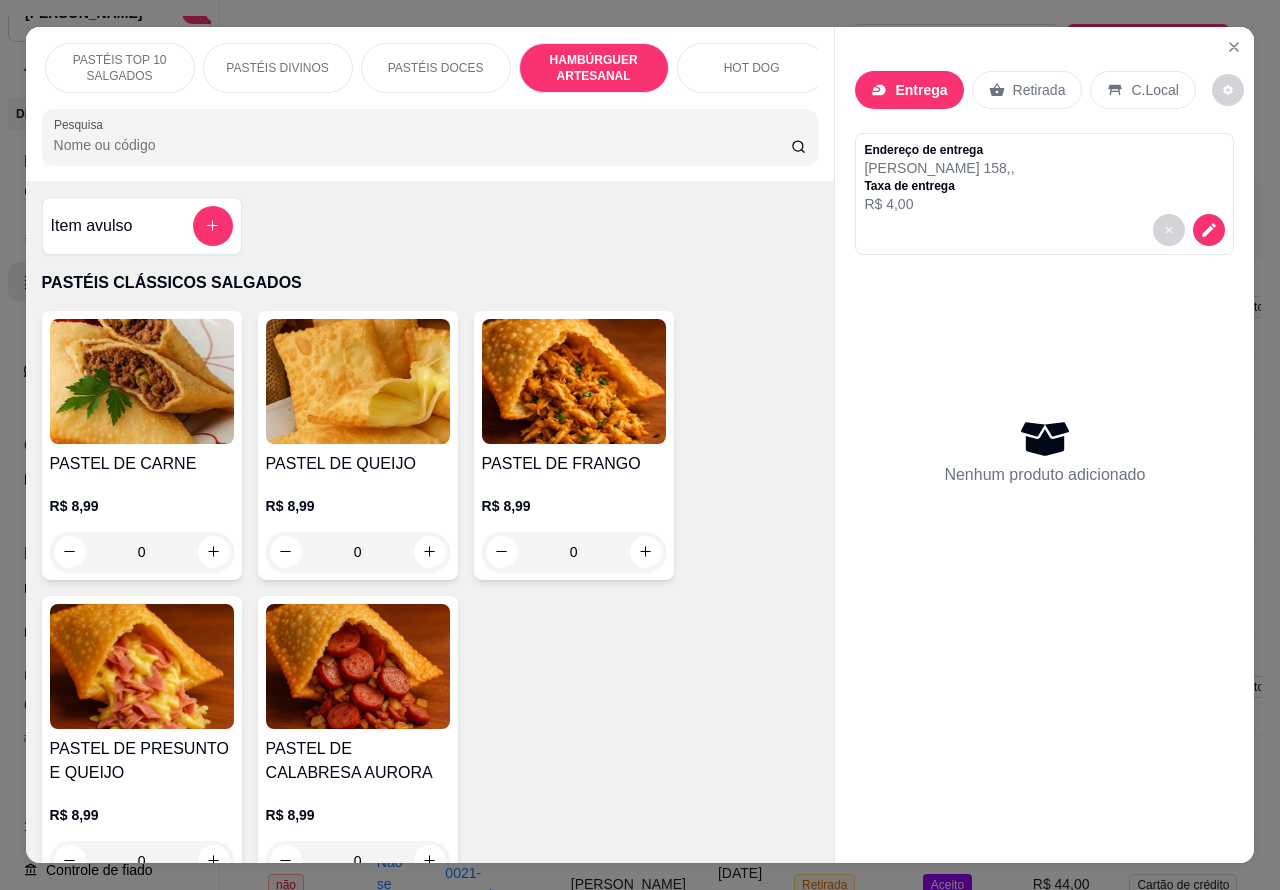 scroll, scrollTop: 4527, scrollLeft: 0, axis: vertical 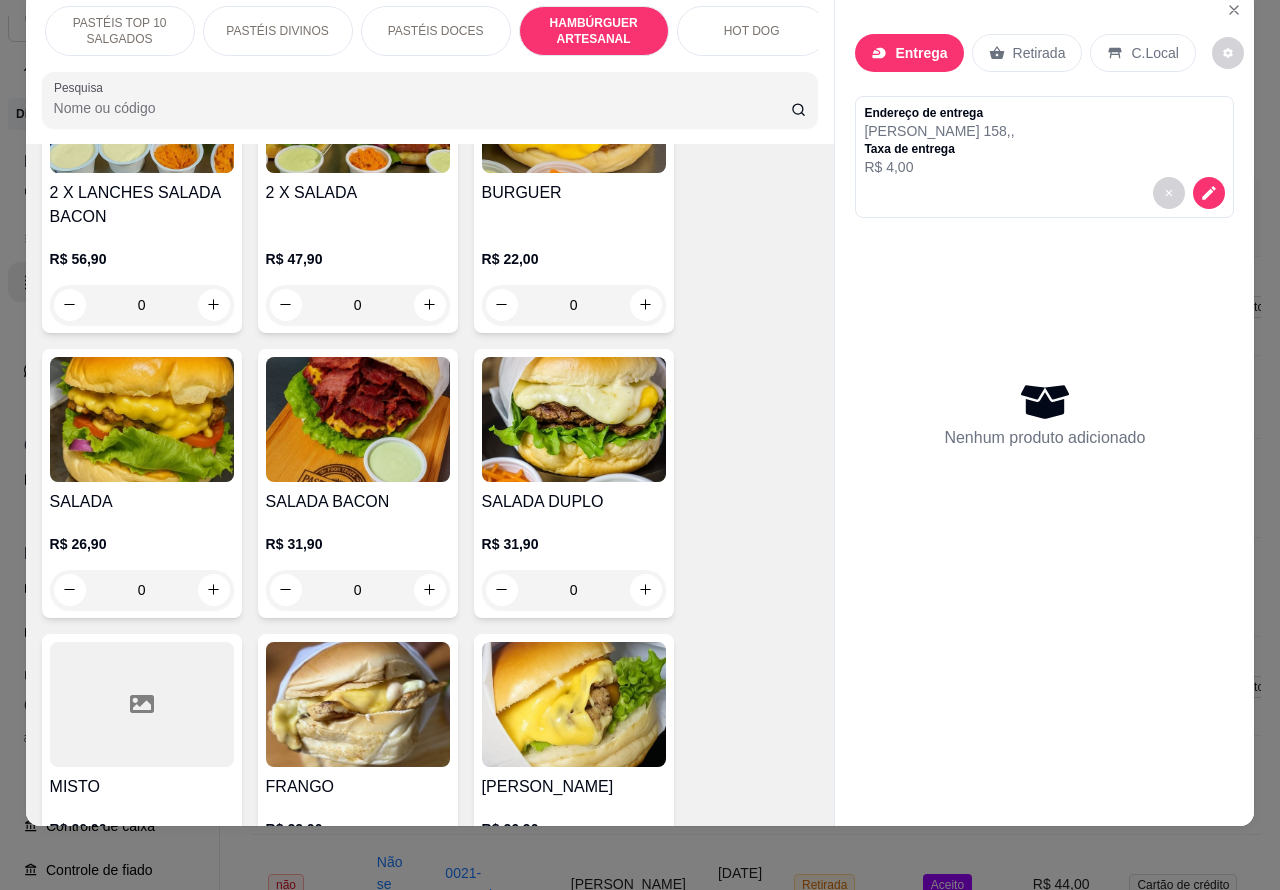 click on "0" at bounding box center (358, 590) 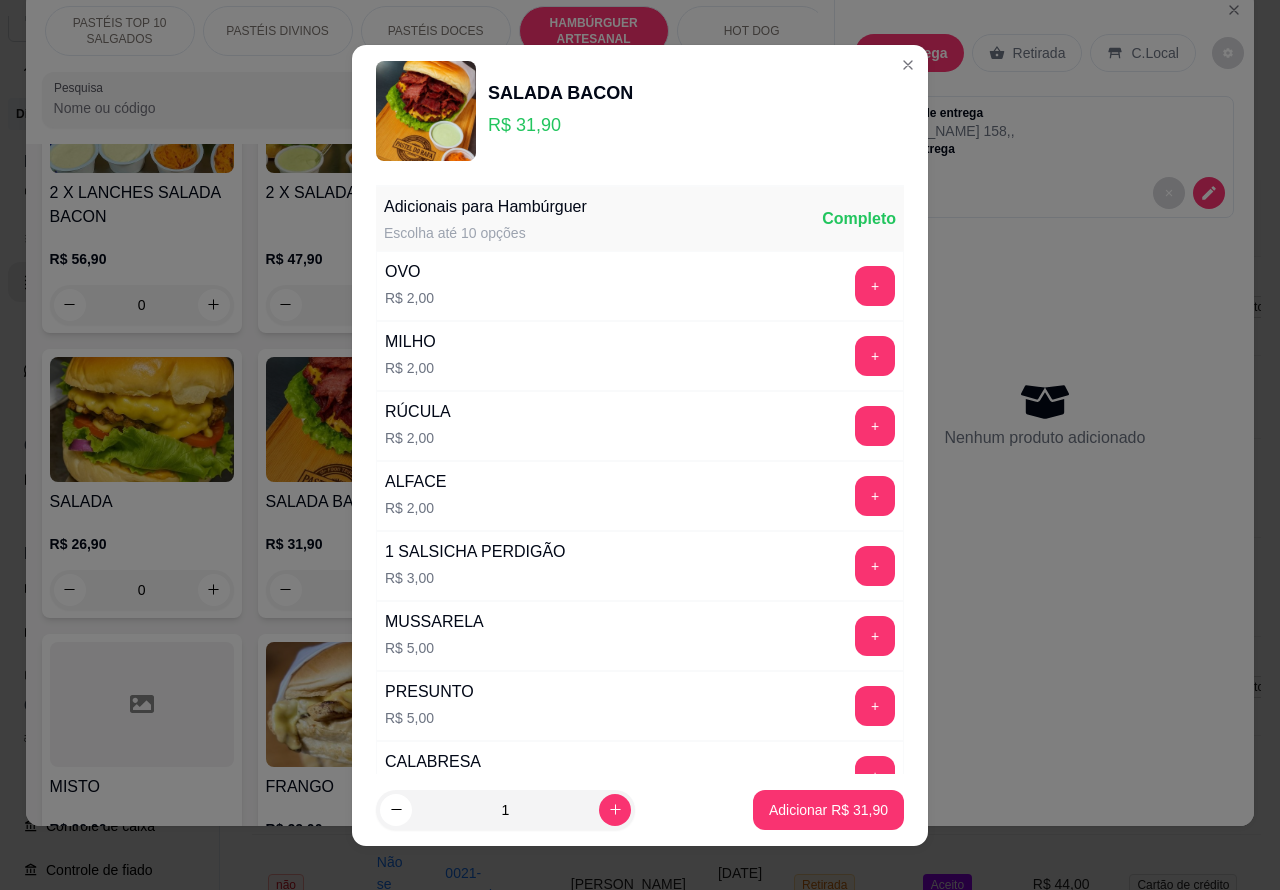 click on "Adicionar   R$ 31,90" at bounding box center [828, 810] 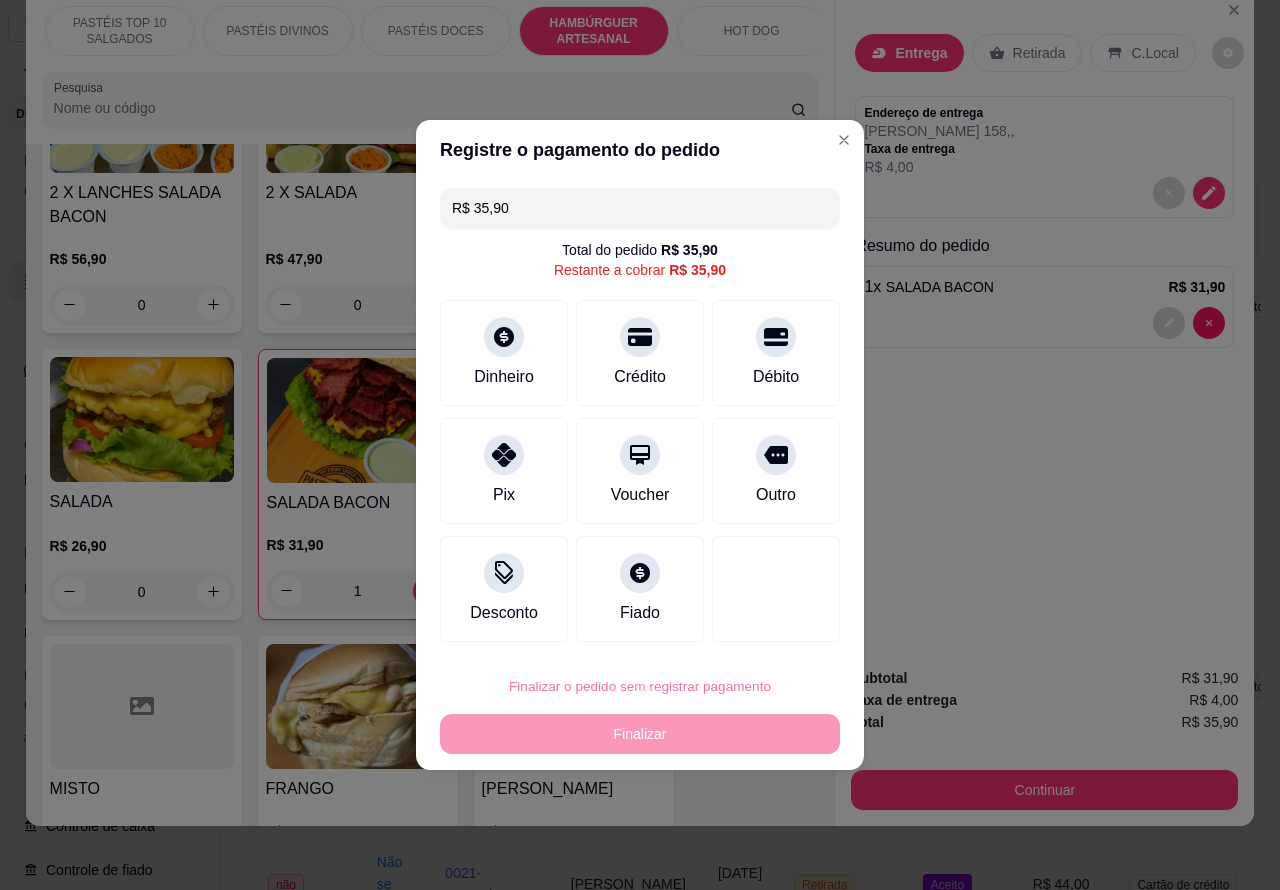 click on "Confirmar" at bounding box center (759, 629) 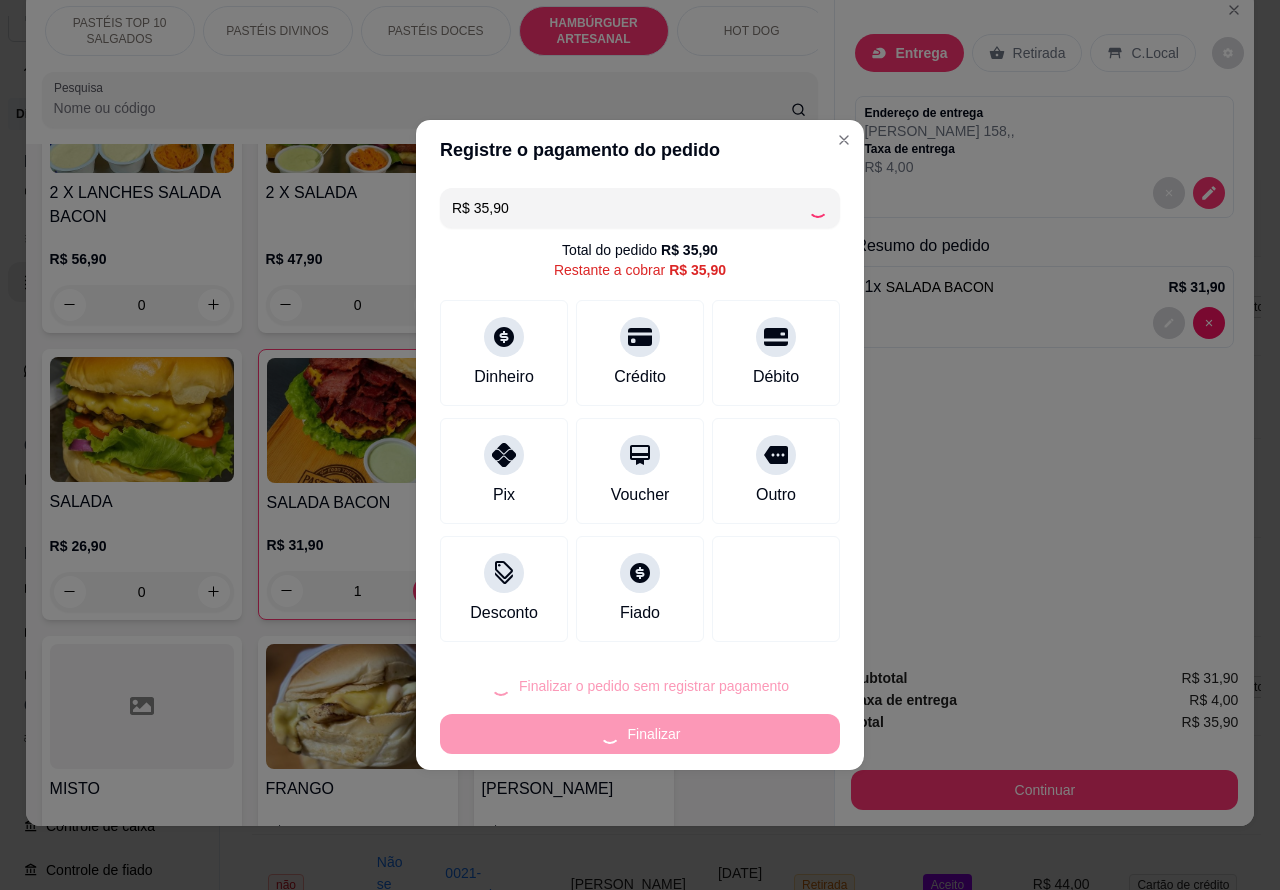type on "0" 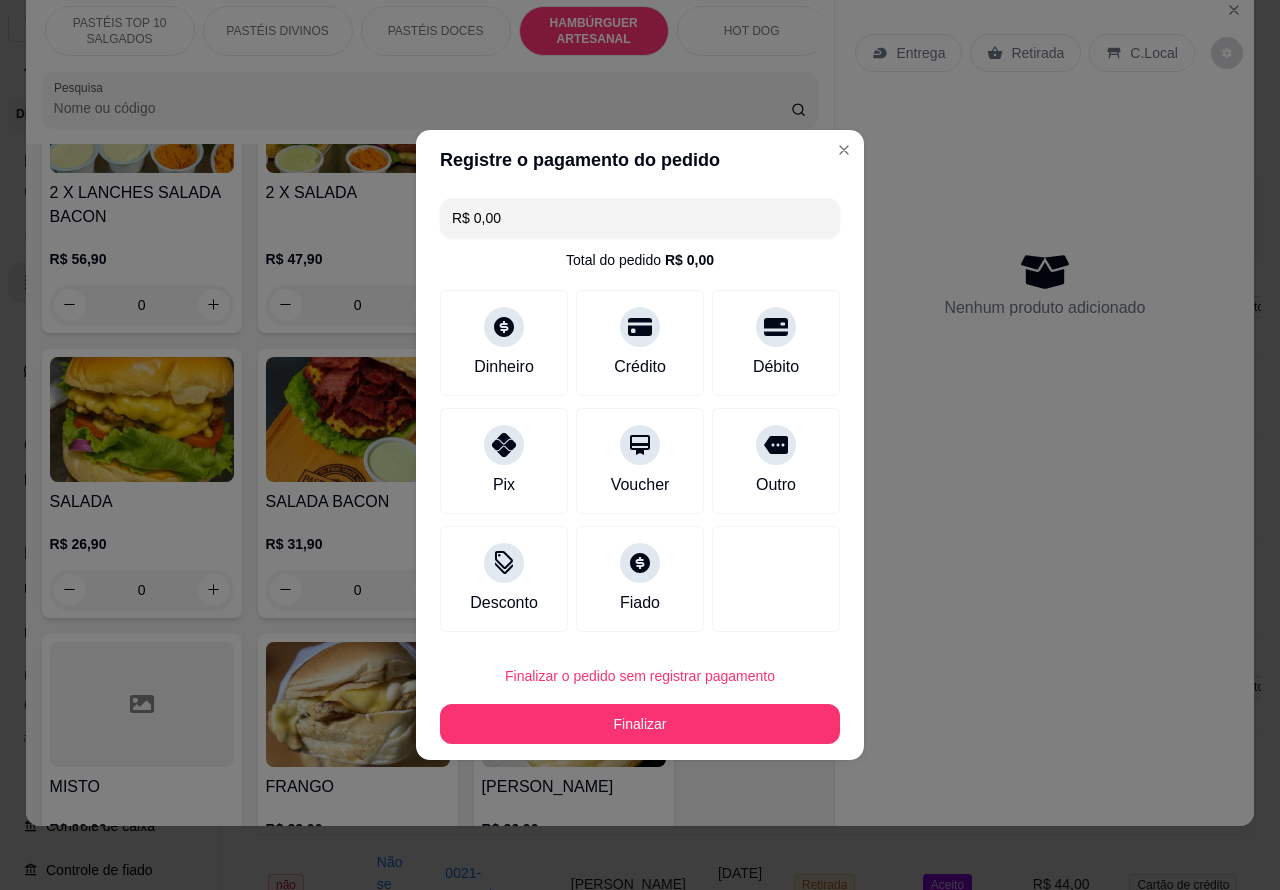 type on "R$ 0,00" 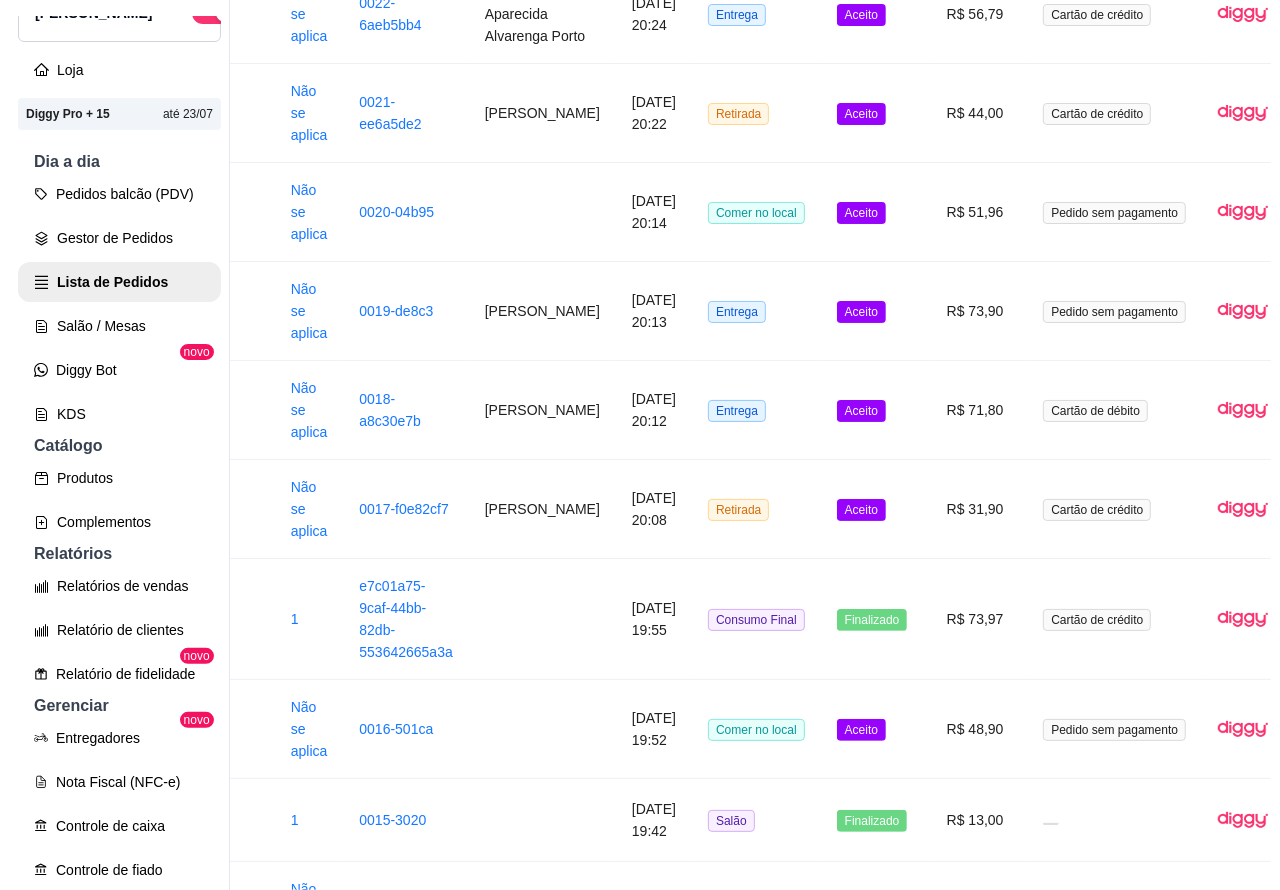scroll, scrollTop: 870, scrollLeft: 208, axis: both 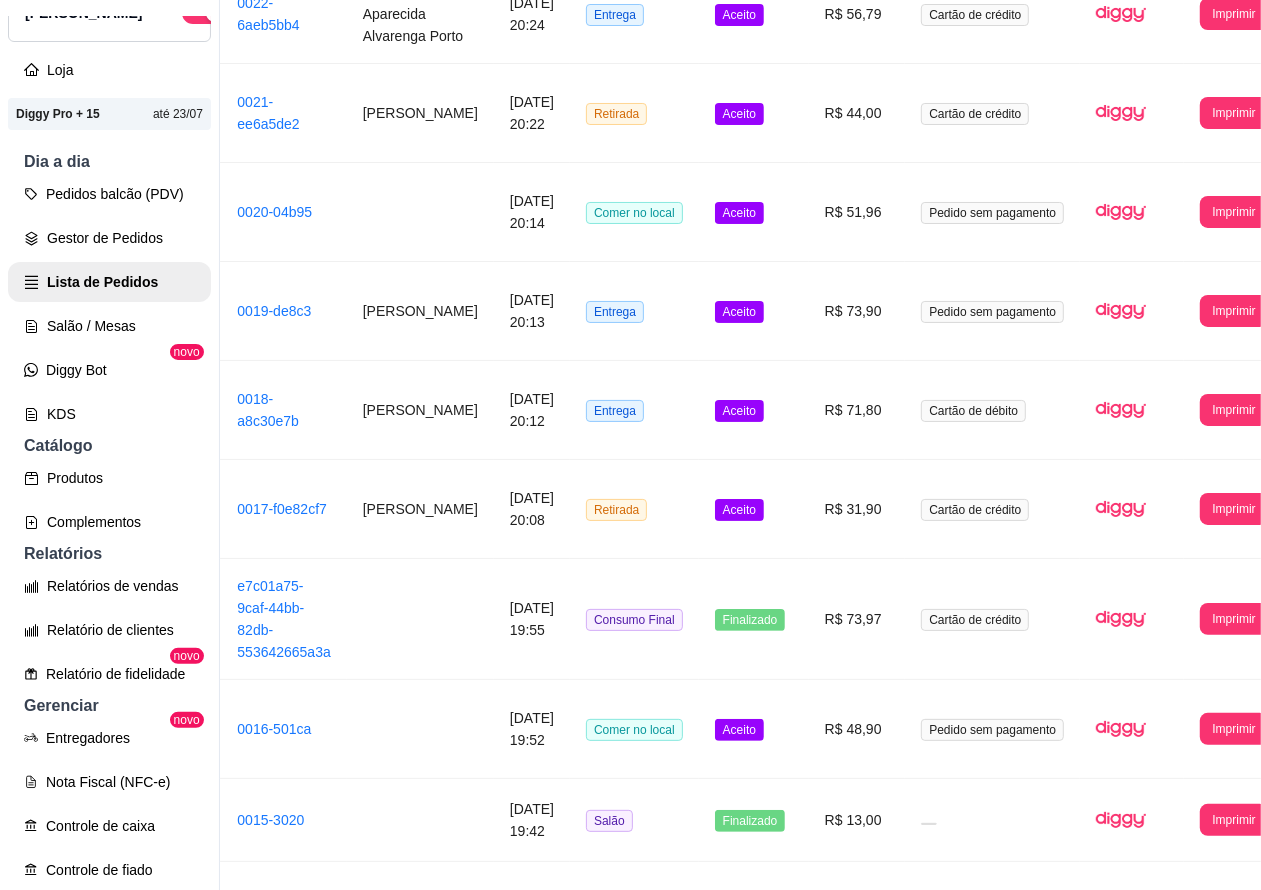 click on "Pedido sem pagamento" at bounding box center [992, 312] 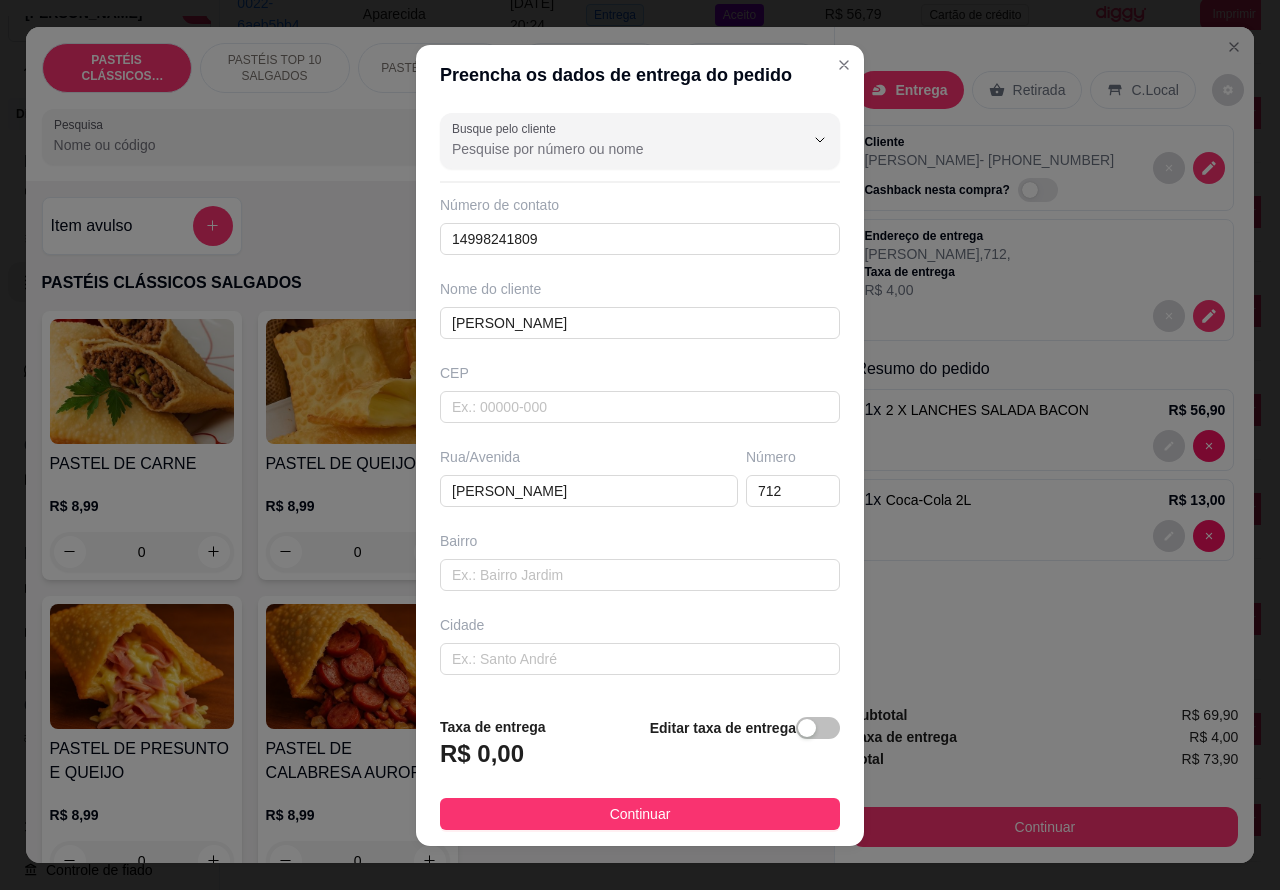 click on "PASTÉIS CLÁSSICOS SALGADOS  PASTÉIS TOP 10 SALGADOS PASTÉIS DIVINOS  PASTÉIS DOCES HAMBÚRGUER ARTESANAL HOT DOG  BEBIDAS DOCES Pesquisa" at bounding box center [430, 104] 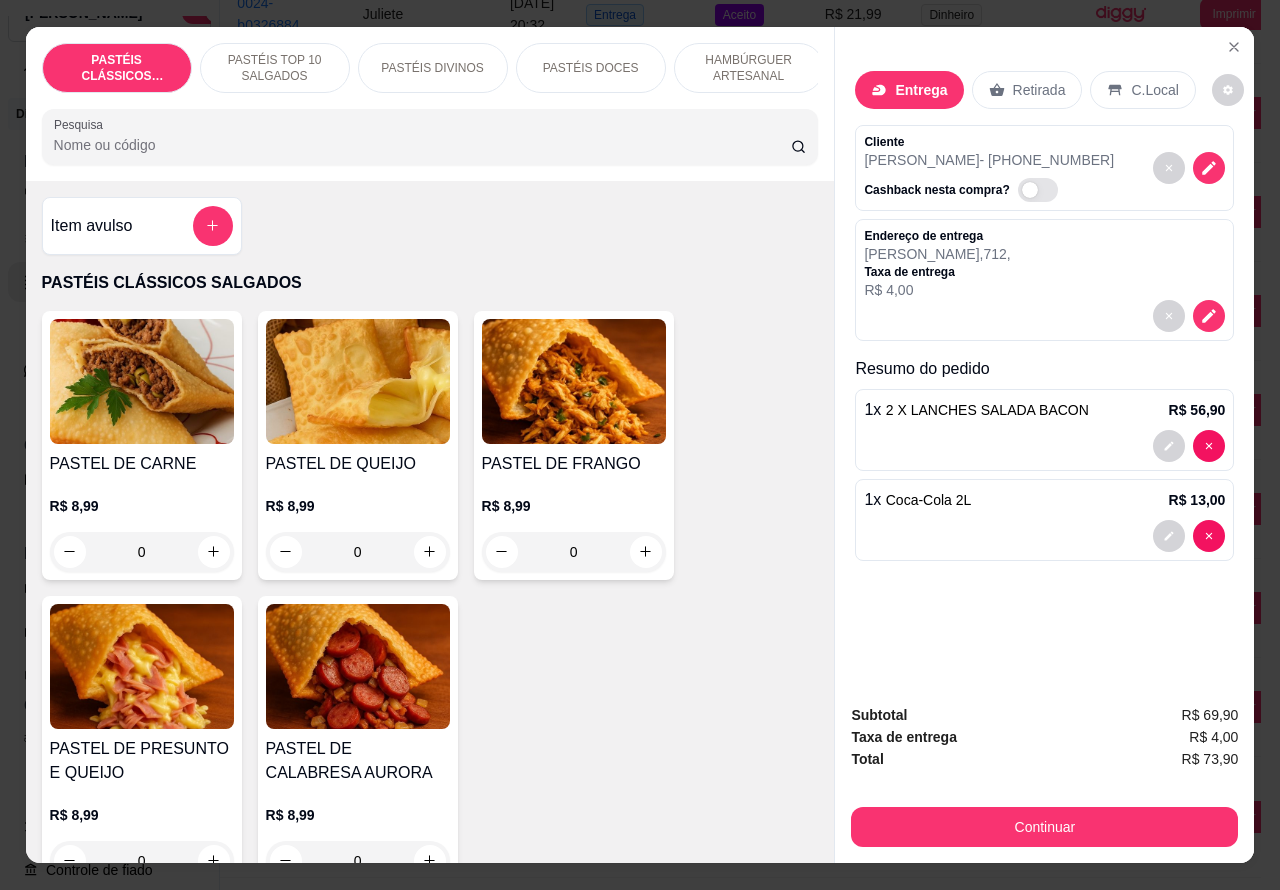 scroll, scrollTop: 1067, scrollLeft: 208, axis: both 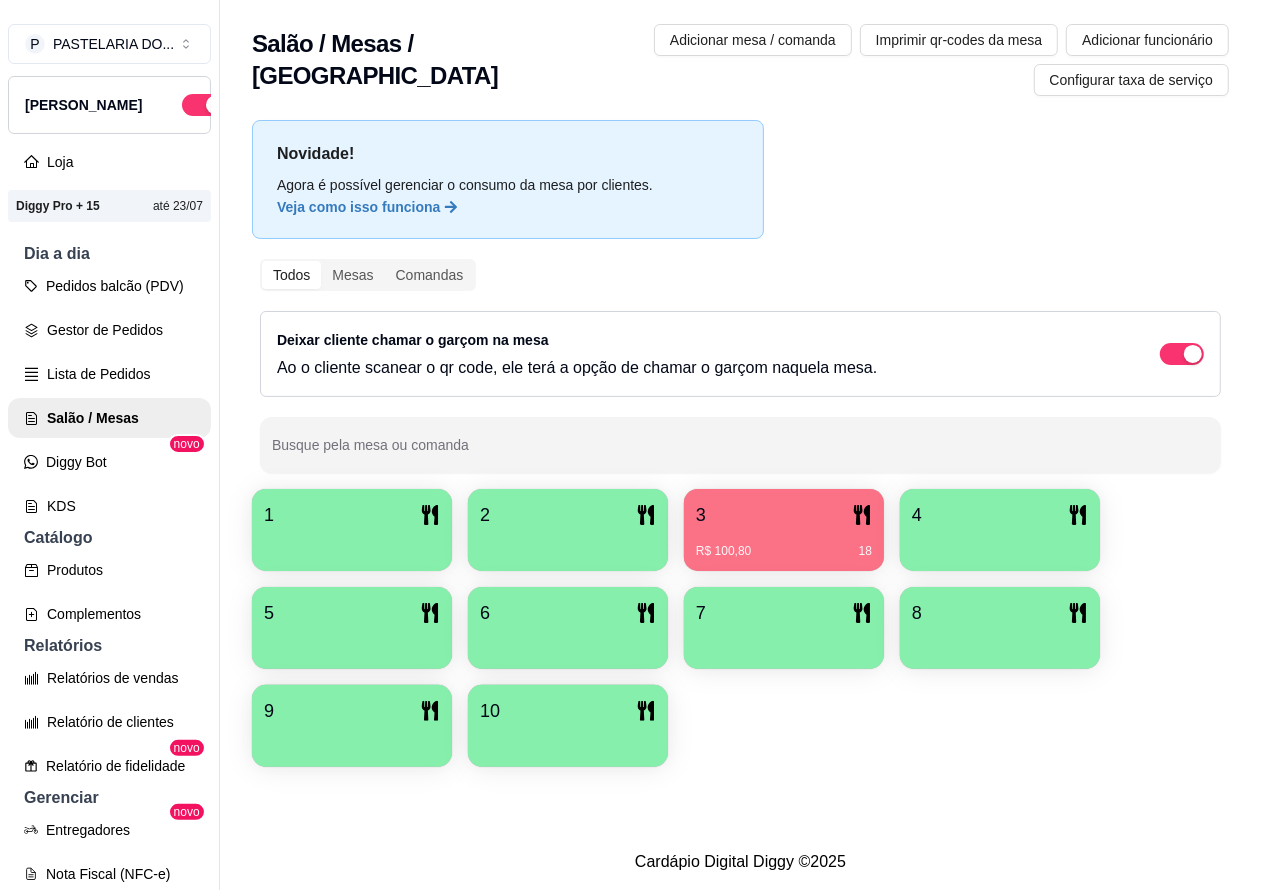 click at bounding box center [352, 544] 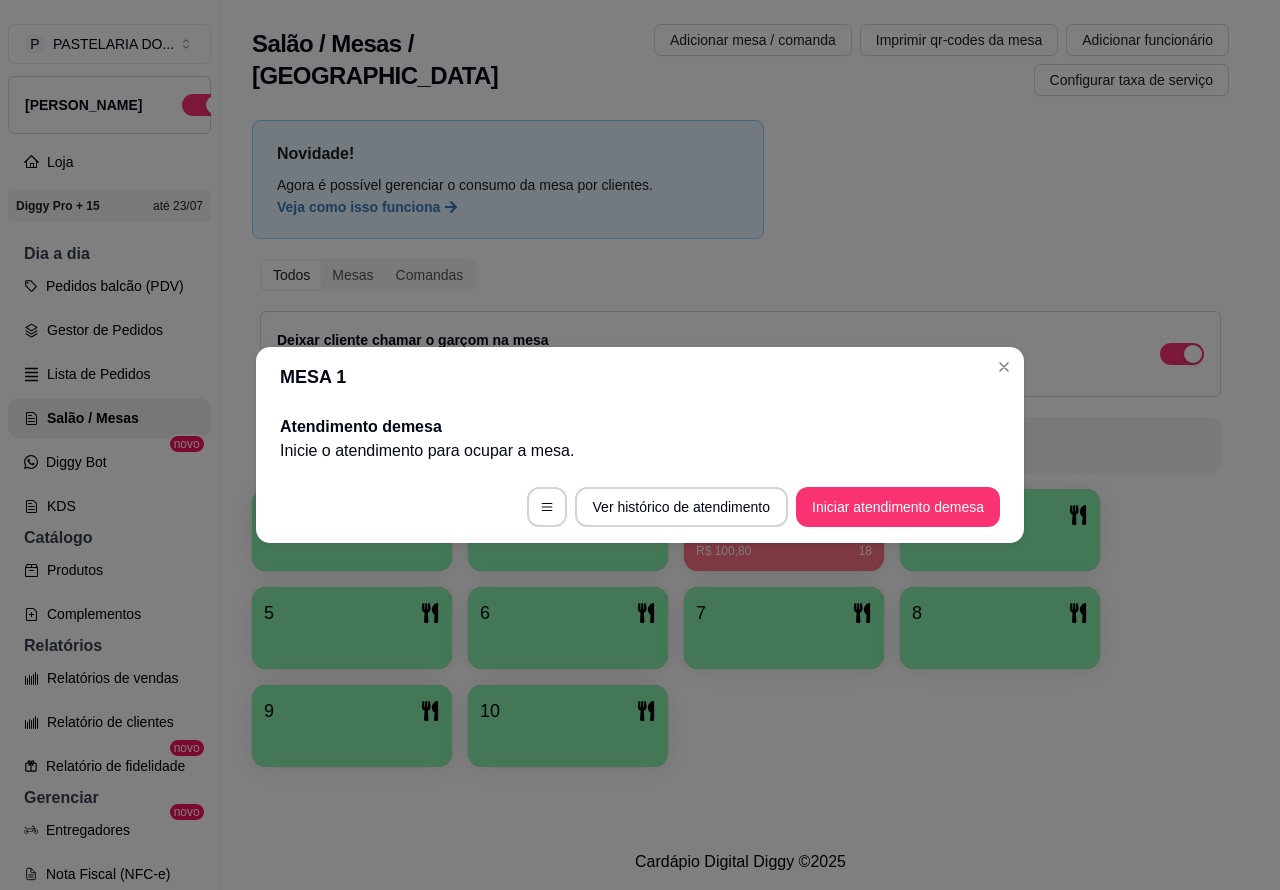 click on "Iniciar atendimento de  mesa" at bounding box center [898, 507] 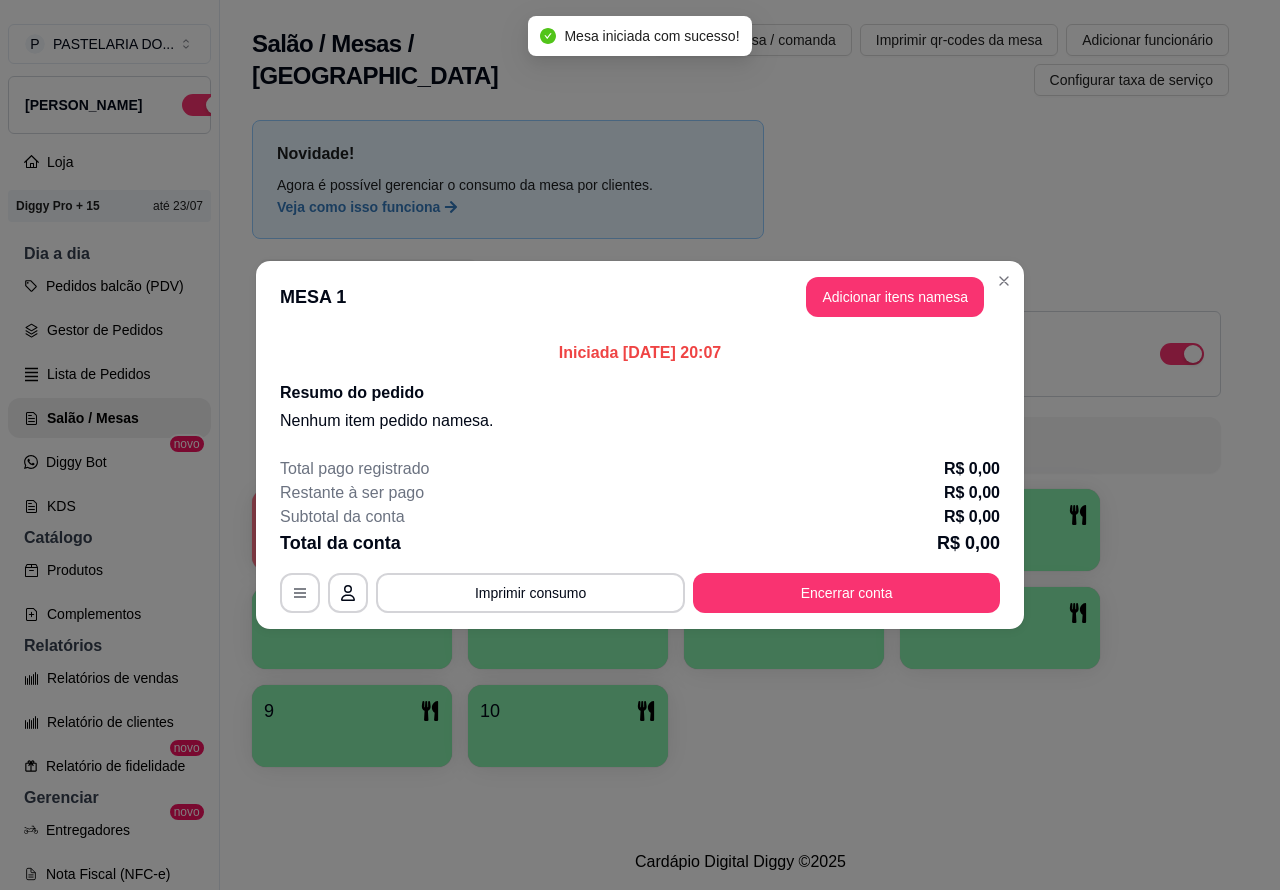 click on "Nenhum produto adicionado" at bounding box center (1057, 286) 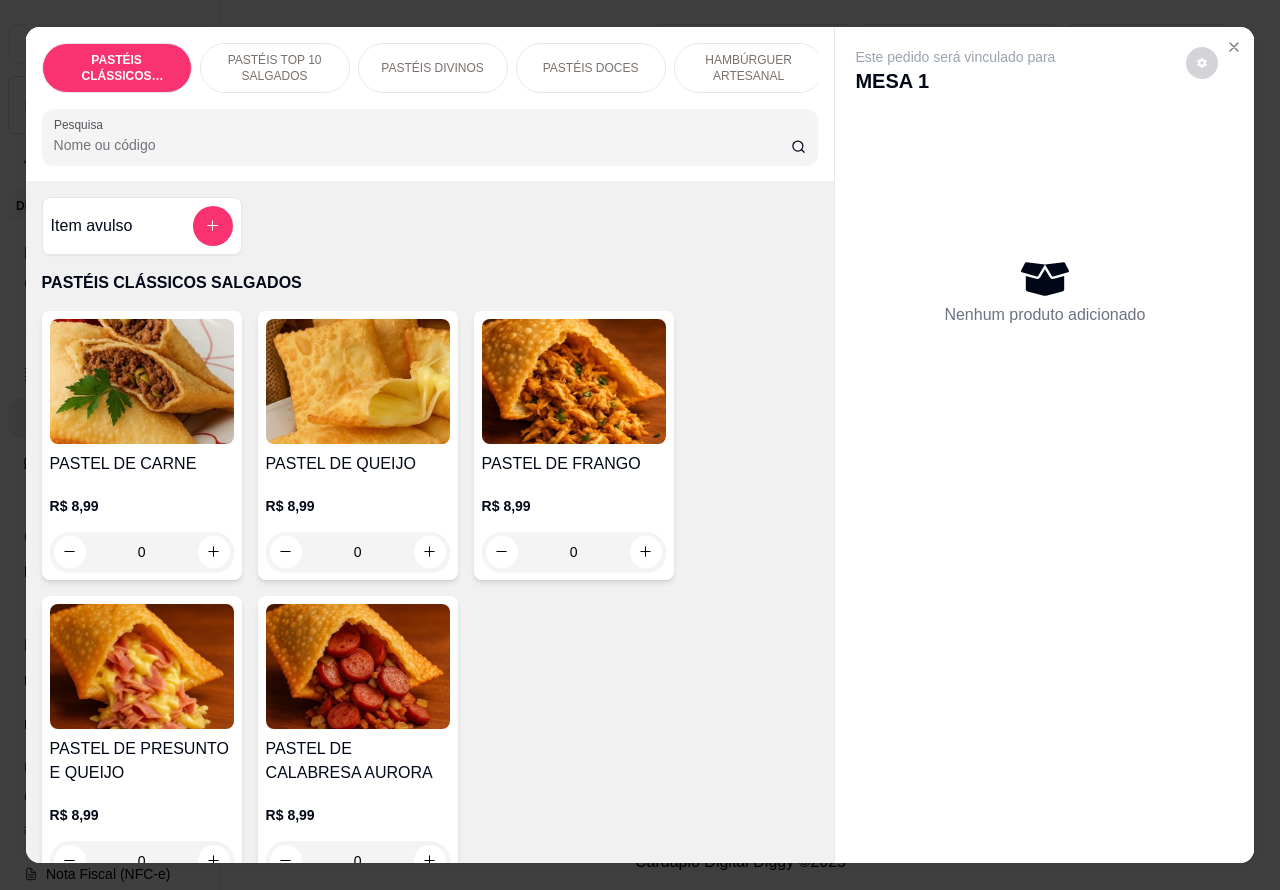 click on "HAMBÚRGUER ARTESANAL" at bounding box center [749, 68] 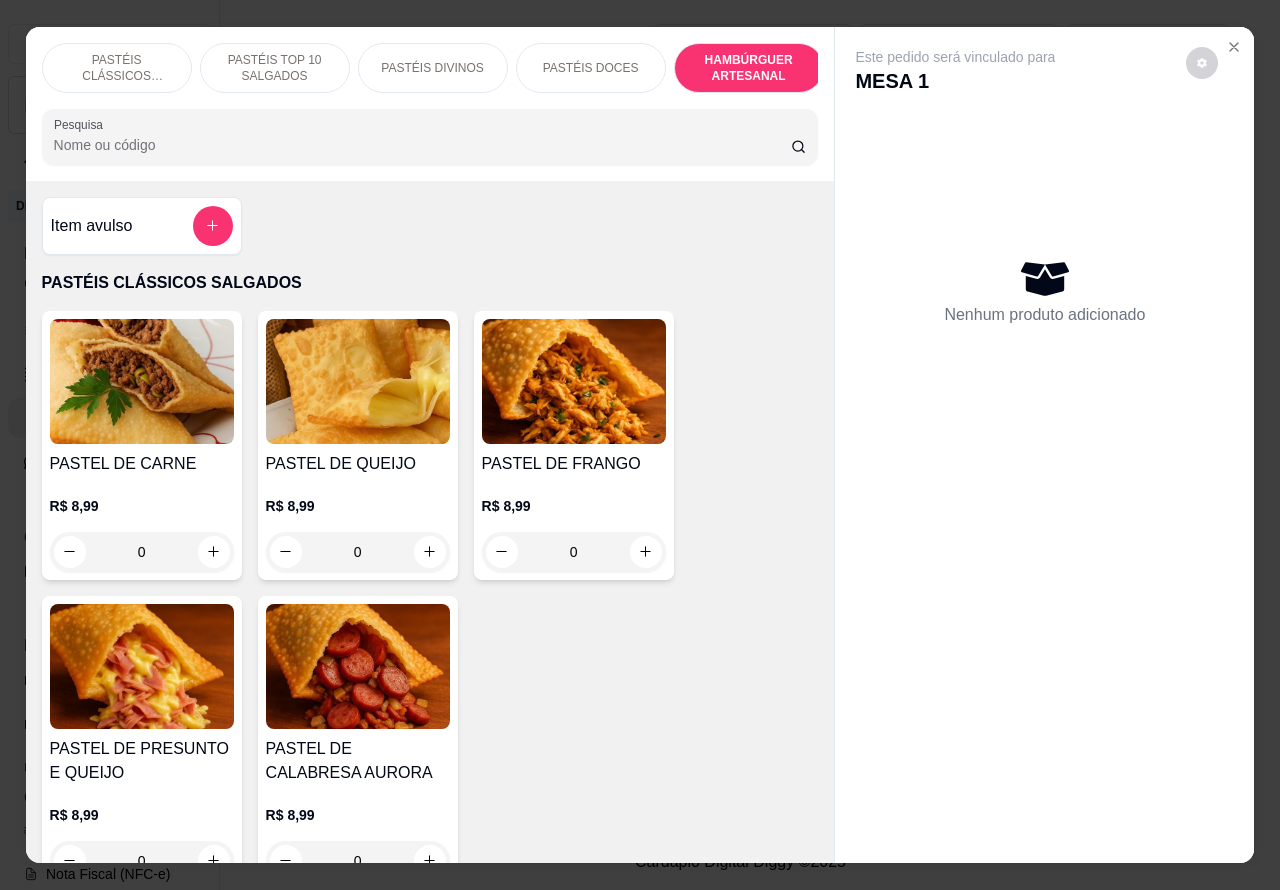 scroll, scrollTop: 4527, scrollLeft: 0, axis: vertical 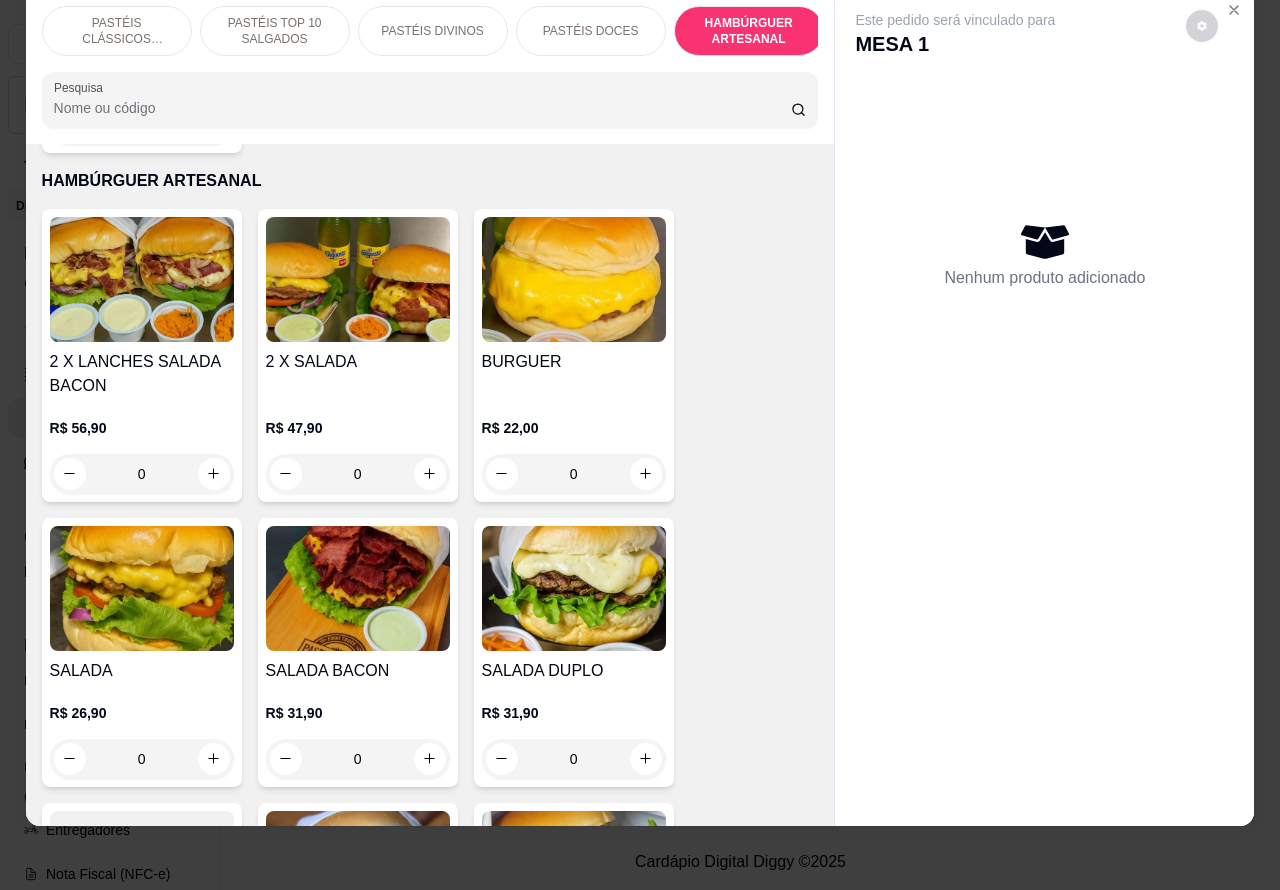 click on "0" at bounding box center [142, 474] 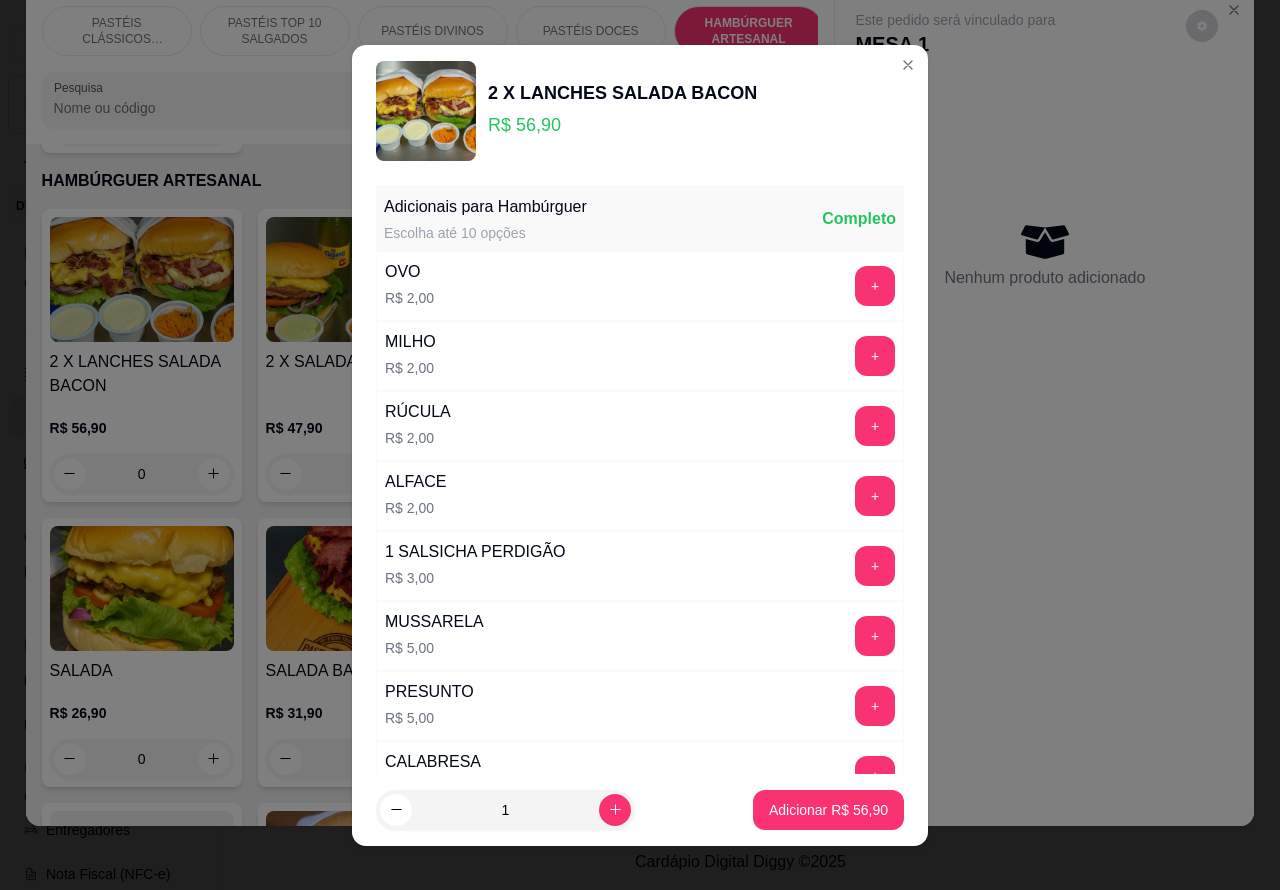 click on "Adicionar   R$ 56,90" at bounding box center [828, 810] 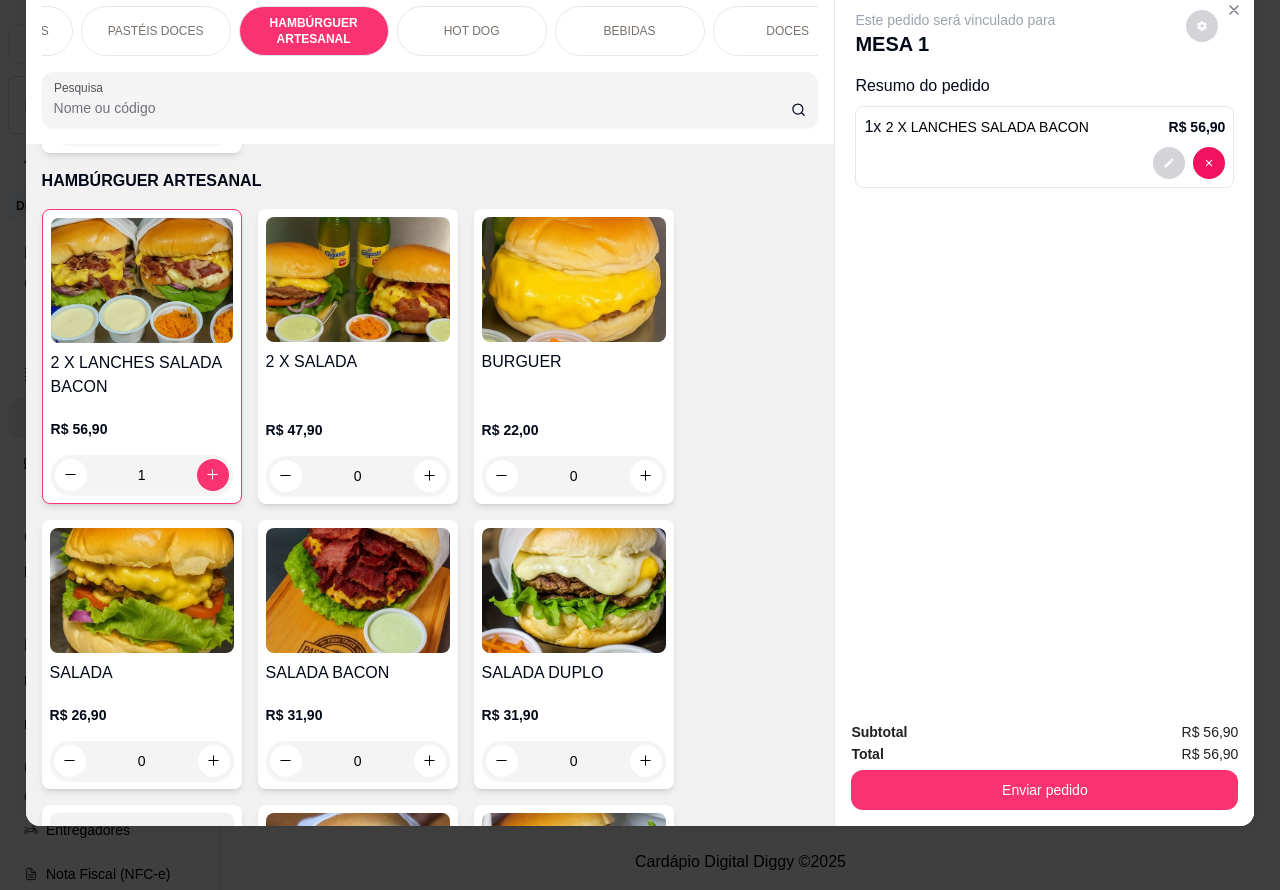 scroll, scrollTop: 0, scrollLeft: 446, axis: horizontal 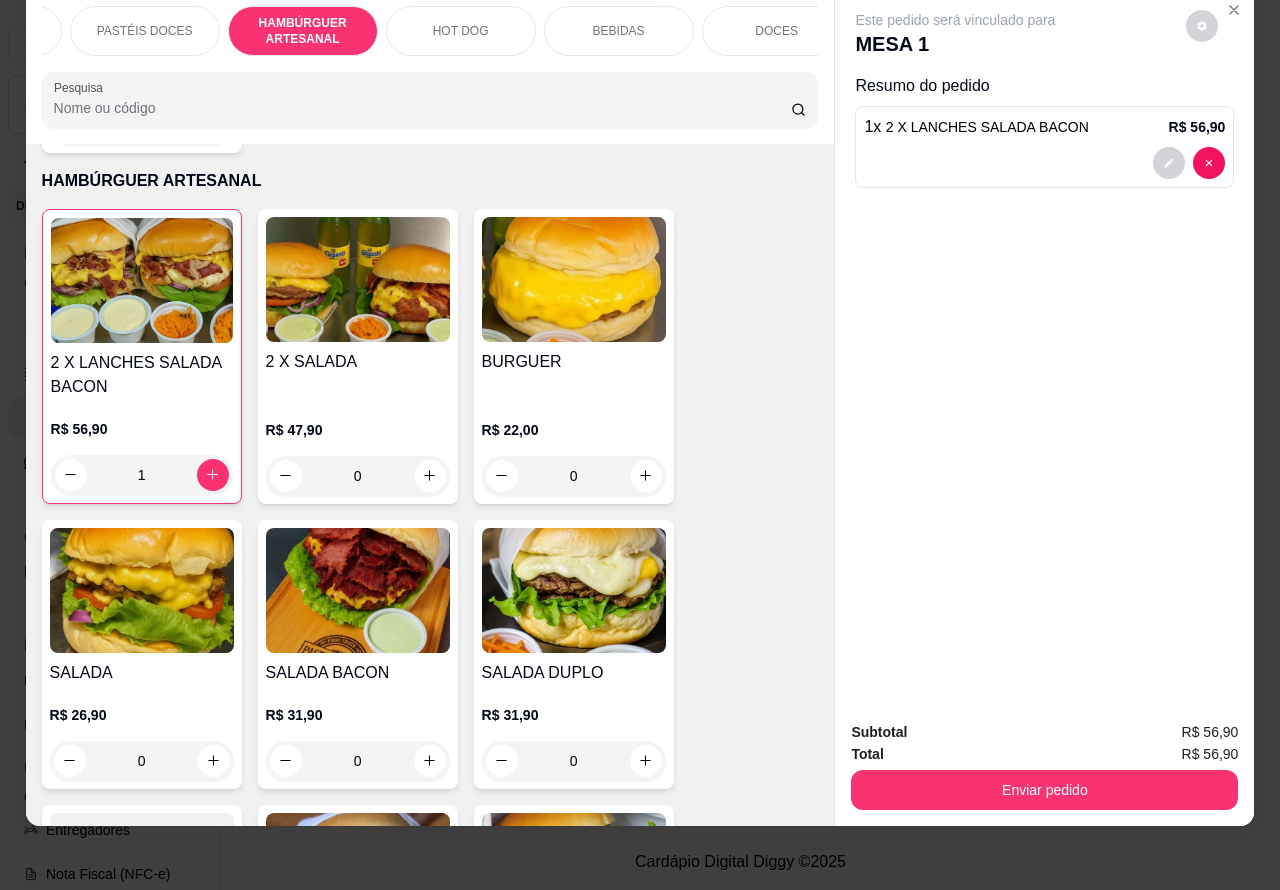click on "BEBIDAS" at bounding box center (619, 31) 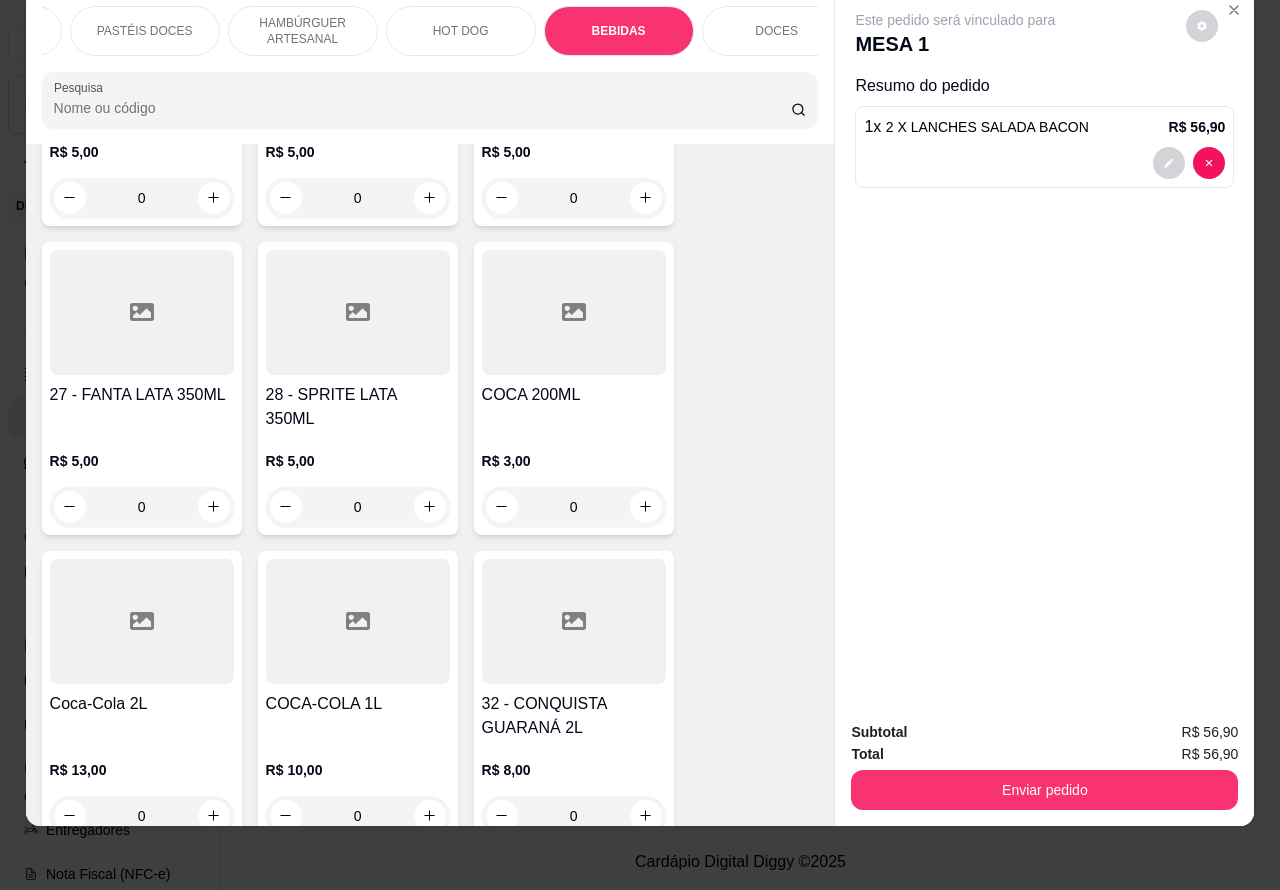 scroll, scrollTop: 6782, scrollLeft: 0, axis: vertical 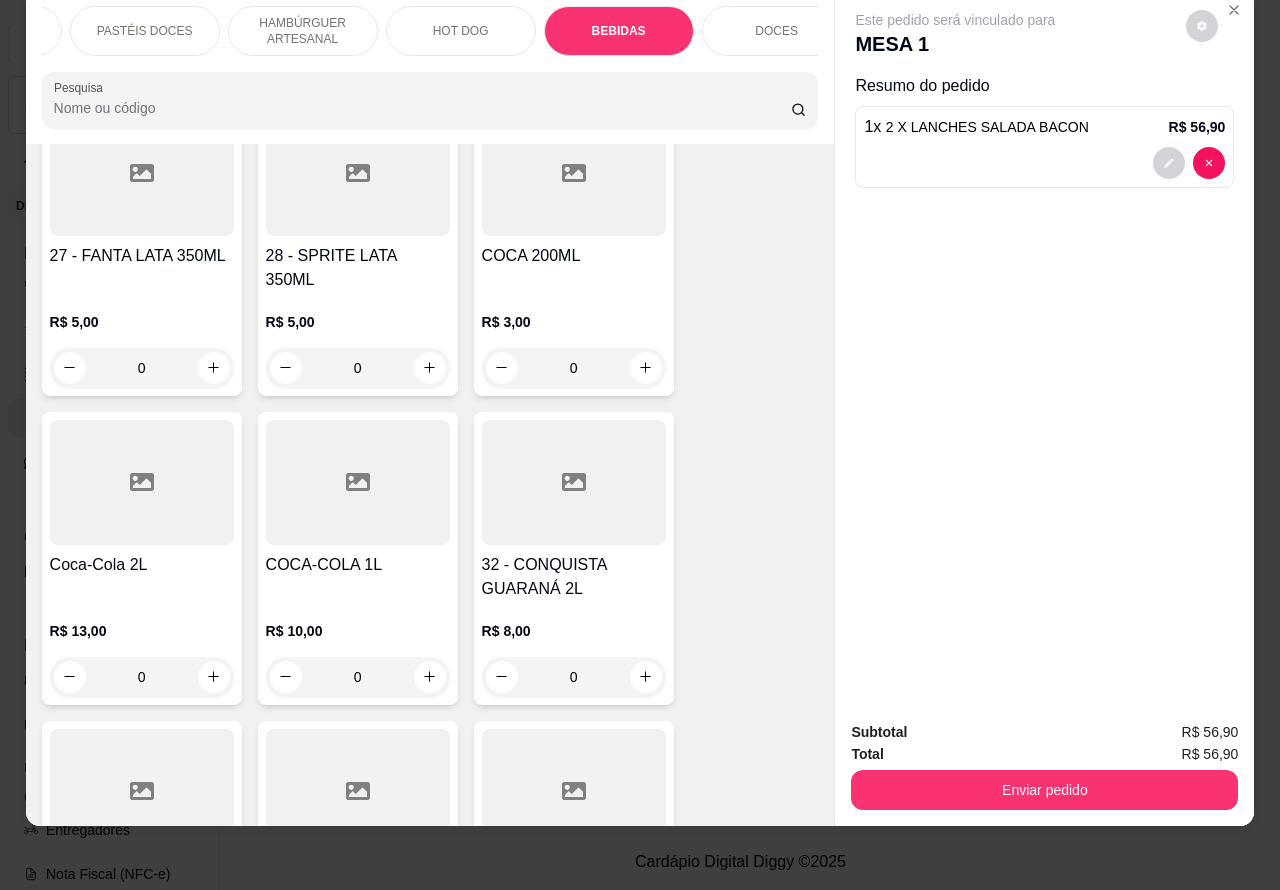 click 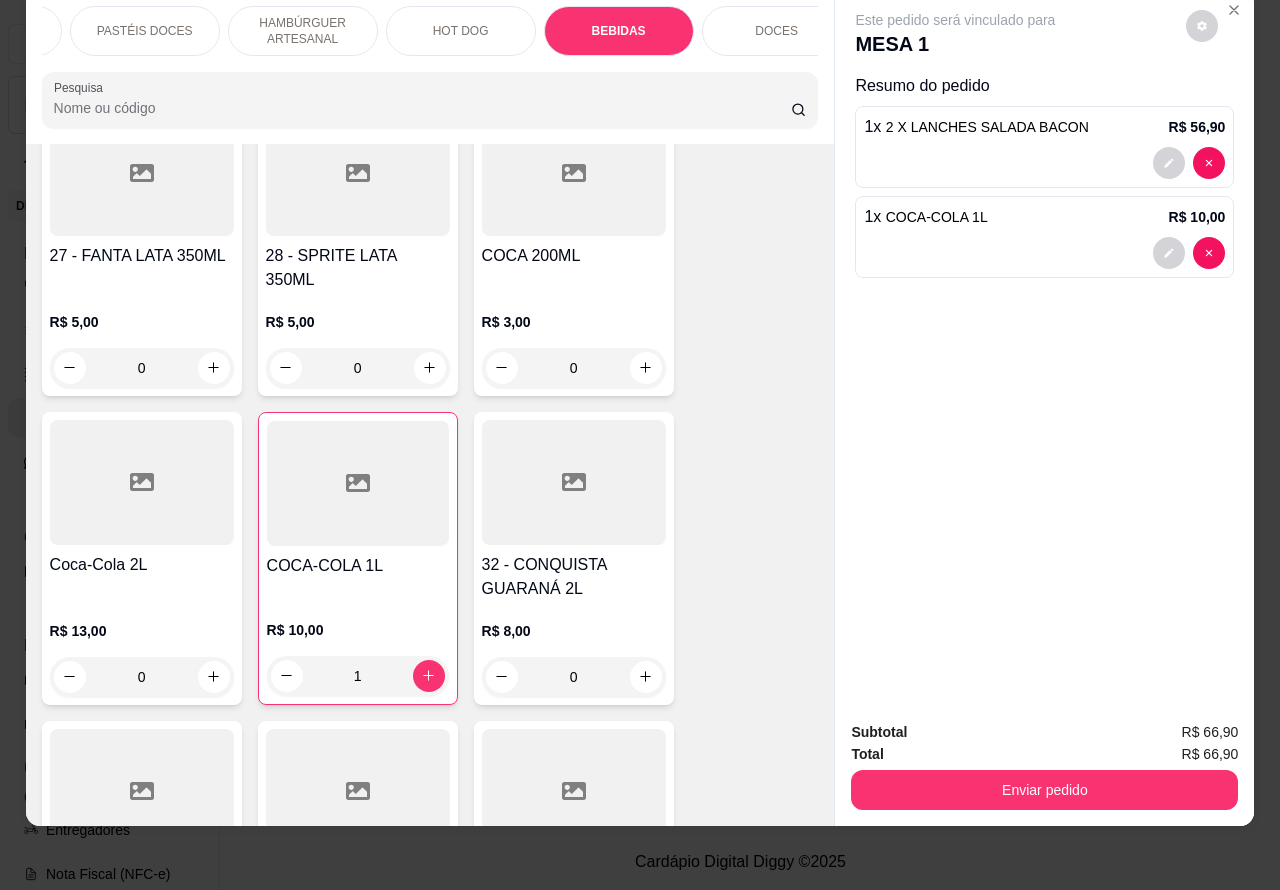 click on "Enviar pedido" at bounding box center (1044, 790) 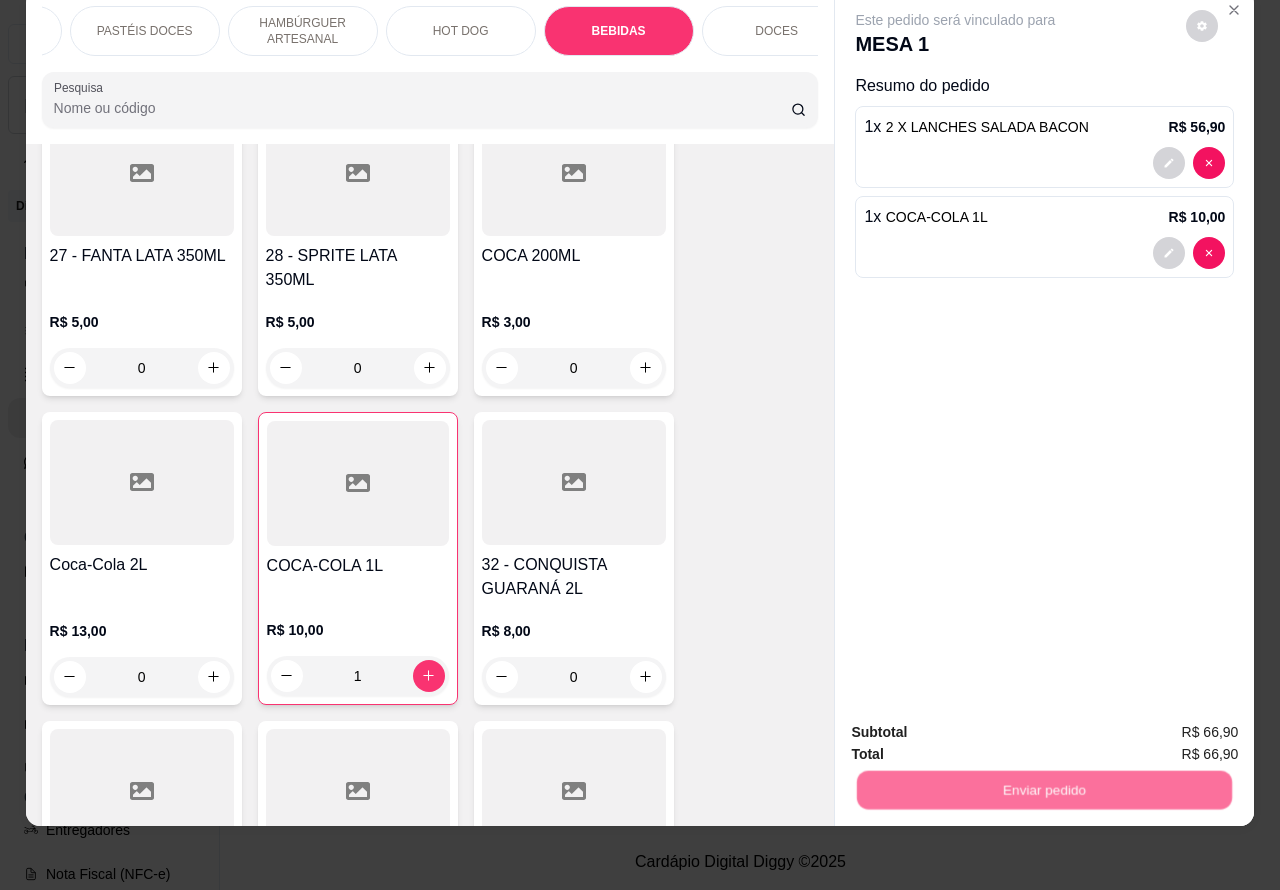click on "Não registrar e enviar pedido" at bounding box center (977, 723) 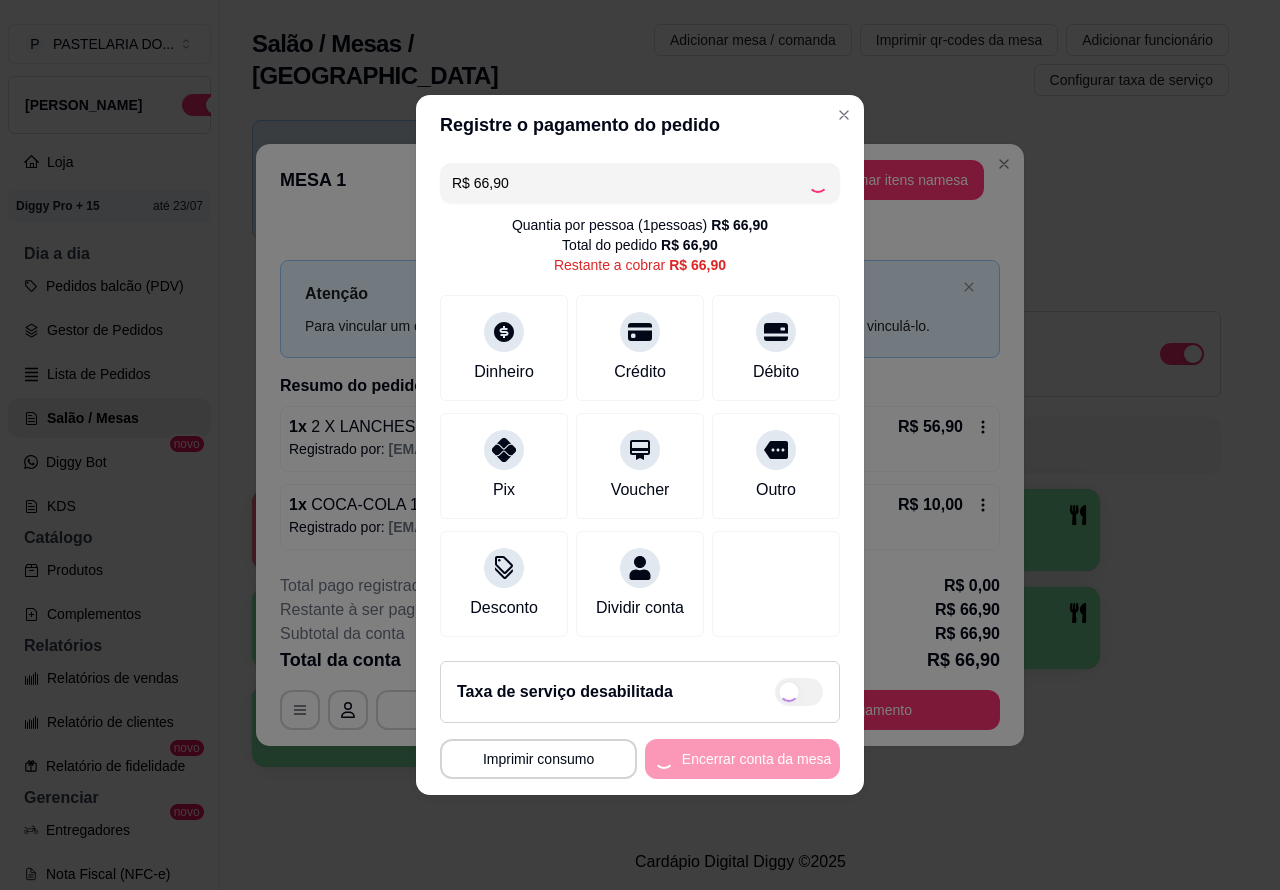 checkbox on "true" 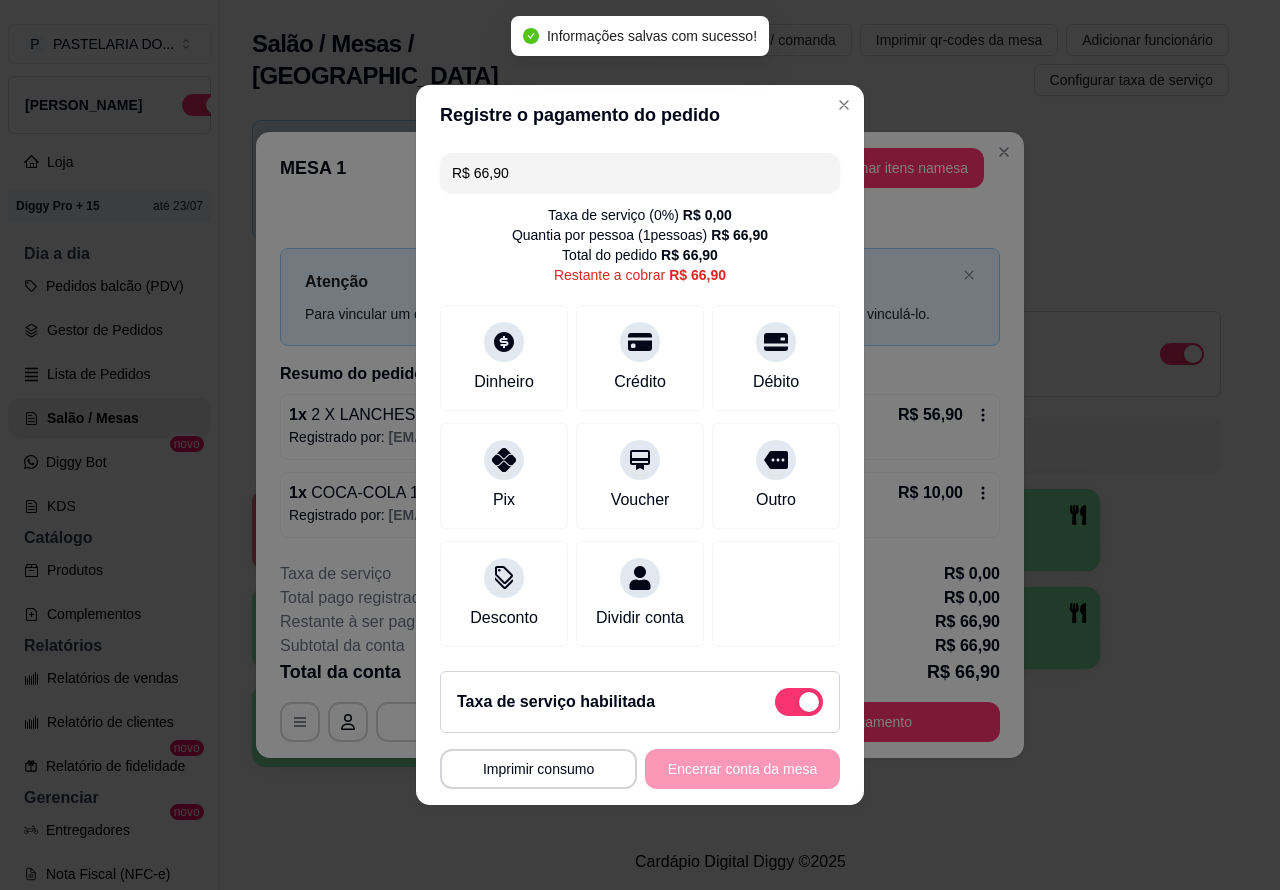 click on "**********" at bounding box center [640, 445] 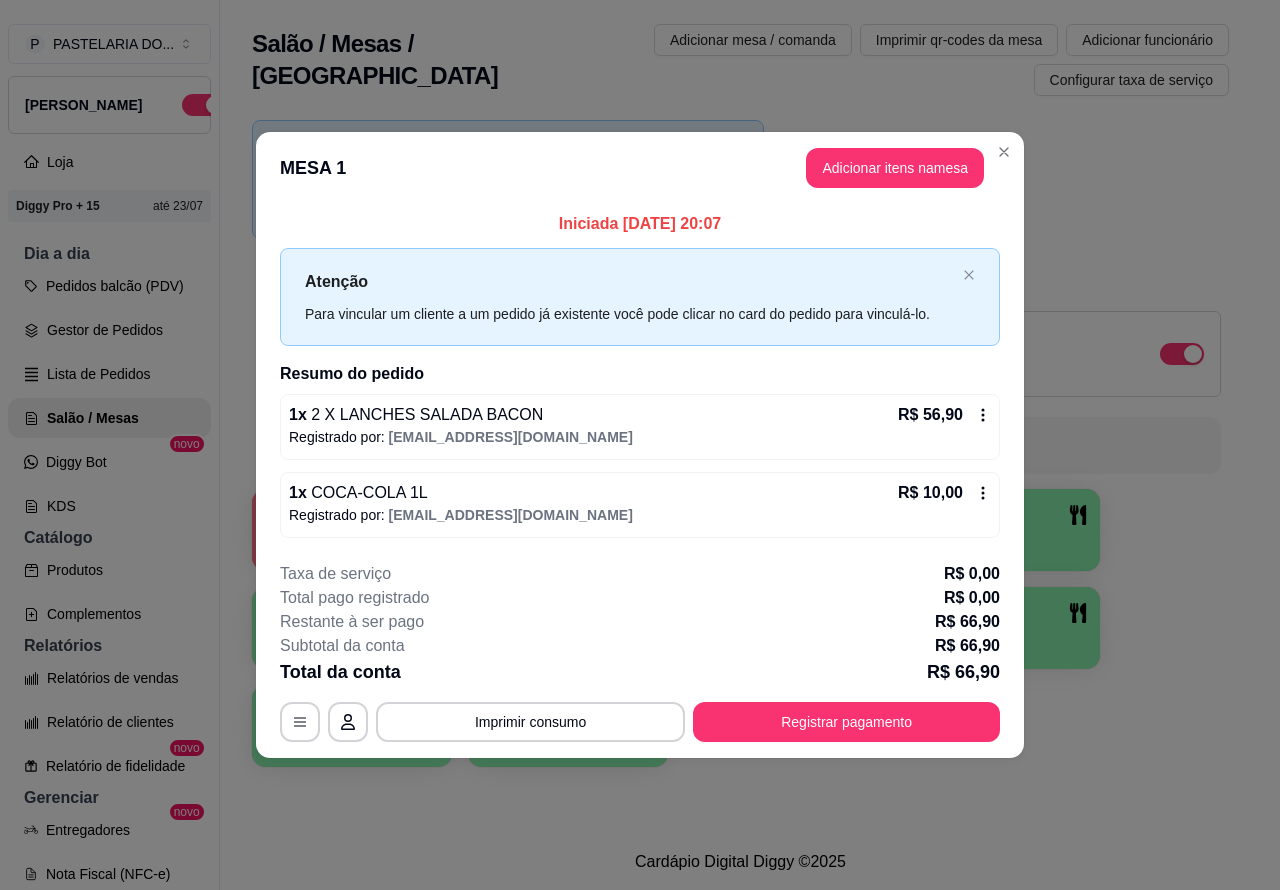 click on "Novidade! Agora é possível gerenciar o consumo da mesa por clientes.   Veja como isso funciona Todos Mesas Comandas Deixar cliente chamar o garçom na mesa Ao o cliente scanear o qr code, ele terá a opção de chamar o garçom naquela mesa. Busque pela mesa ou comanda
1 R$ 0,00 0 2 3 R$ 100,80 18 4 5 6 7 8 9 10" at bounding box center (740, 449) 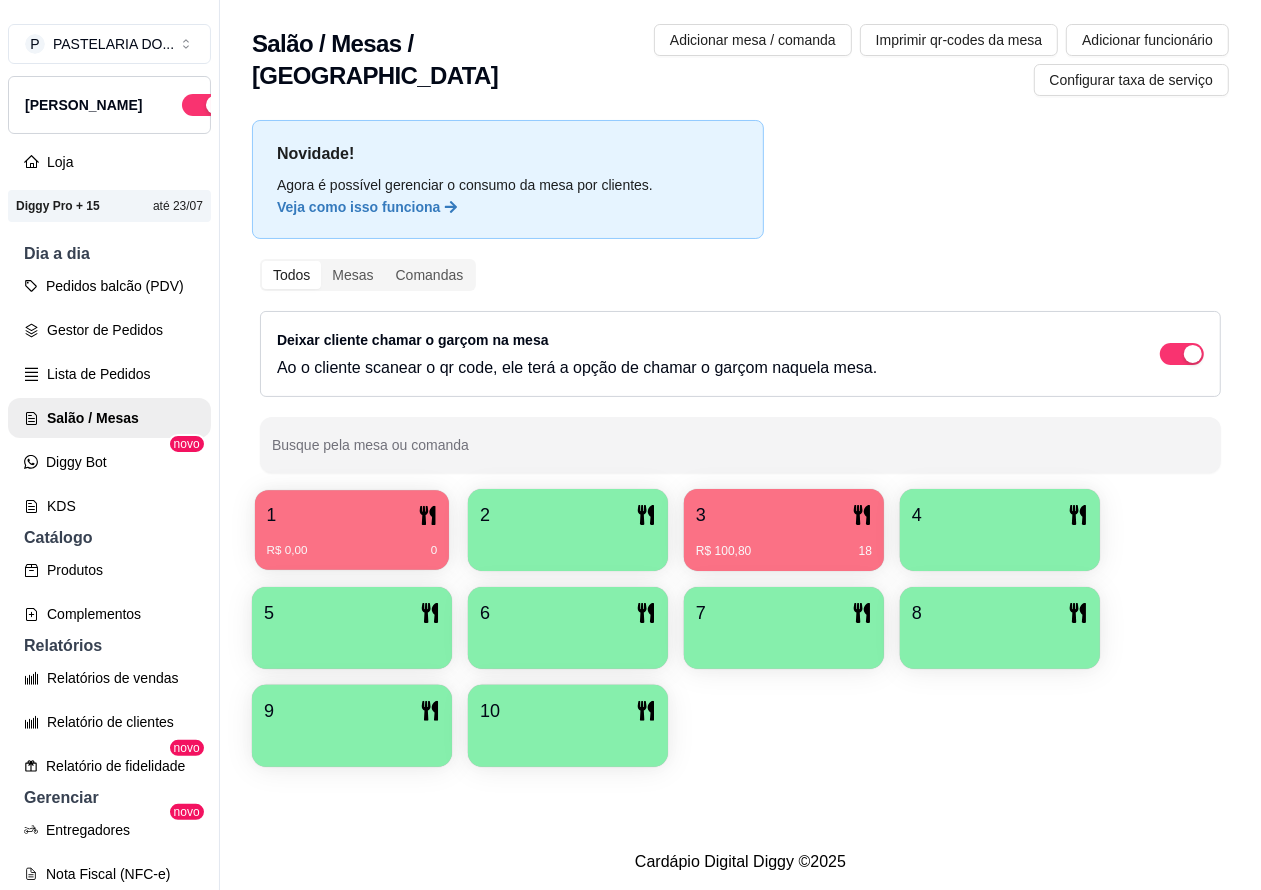 click on "1" at bounding box center (352, 515) 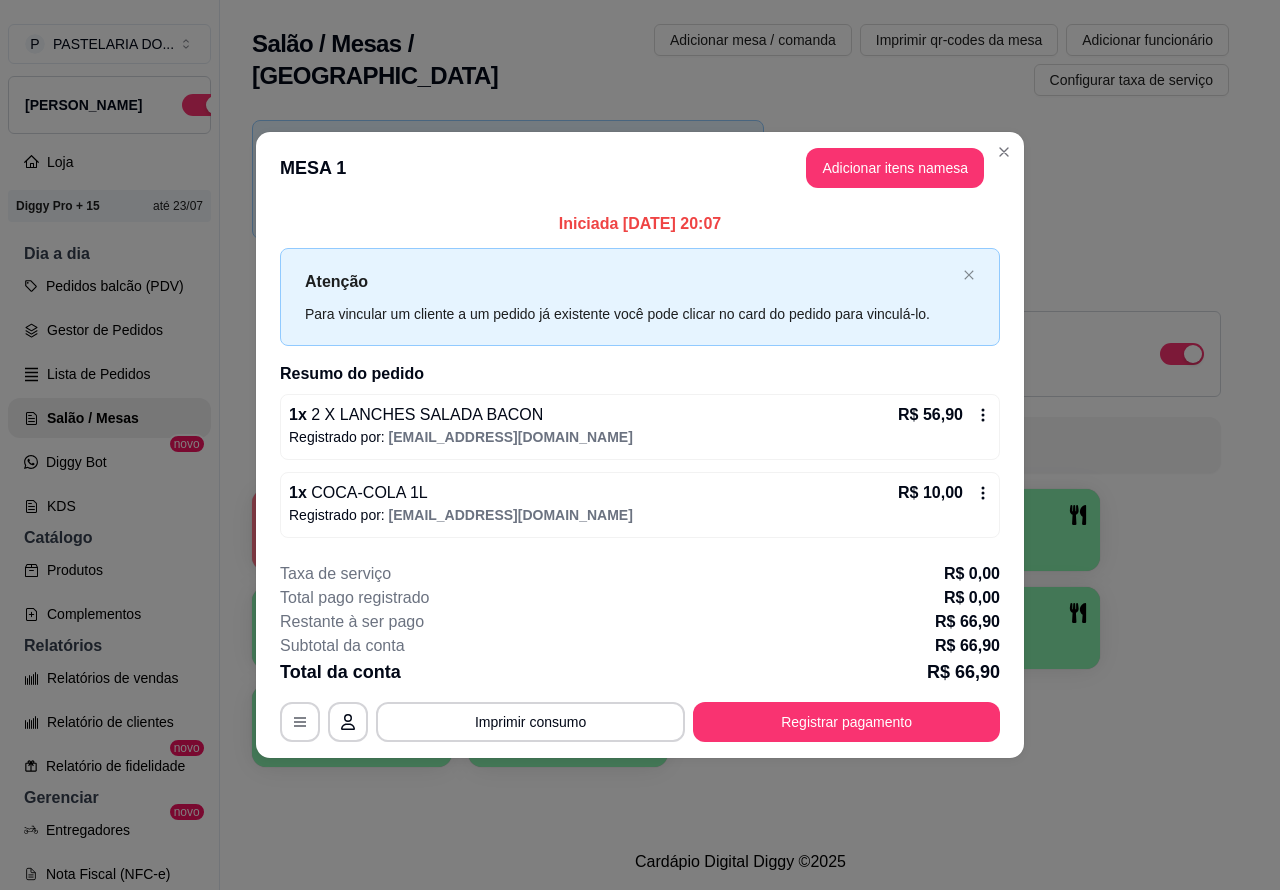 click on "Imprimir consumo" at bounding box center [530, 722] 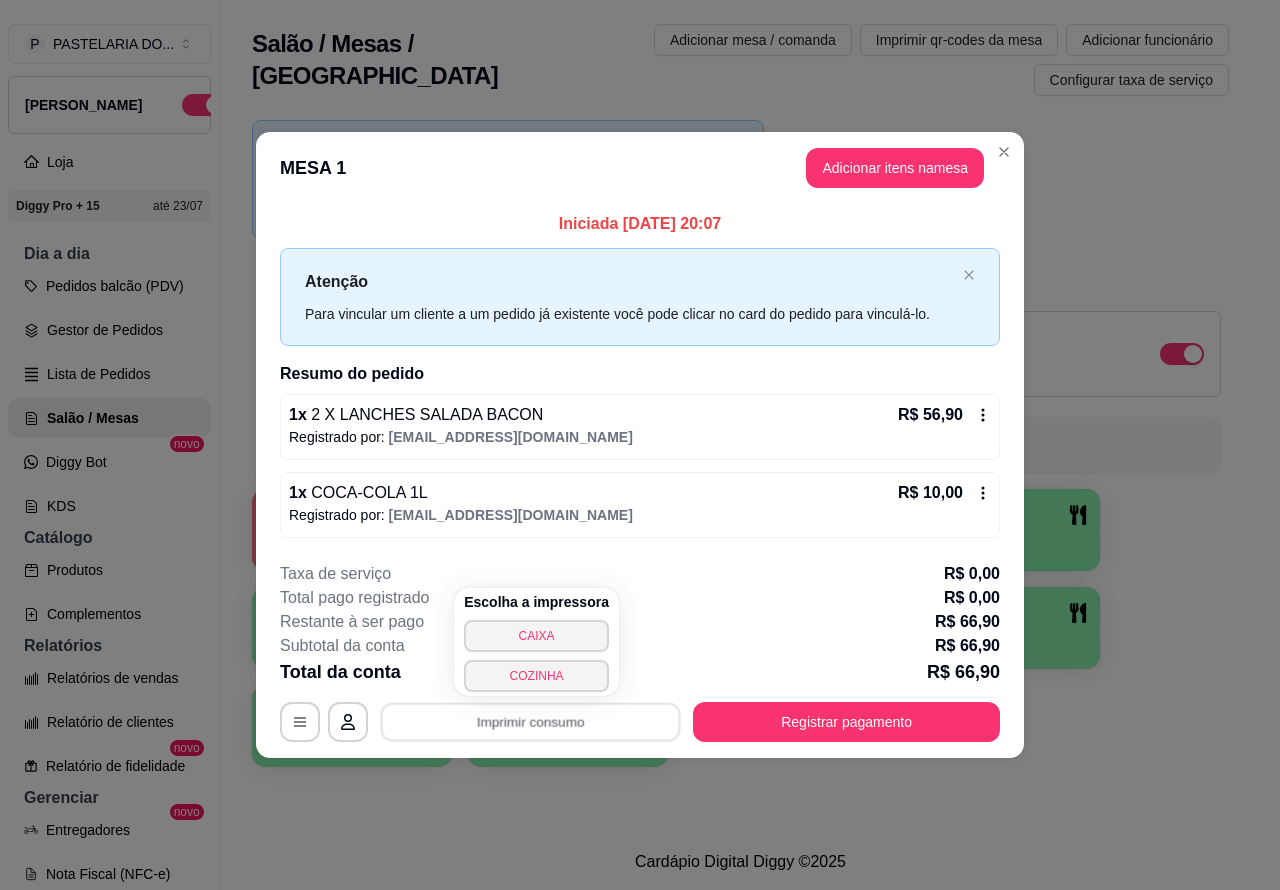 click on "CAIXA" at bounding box center (536, 636) 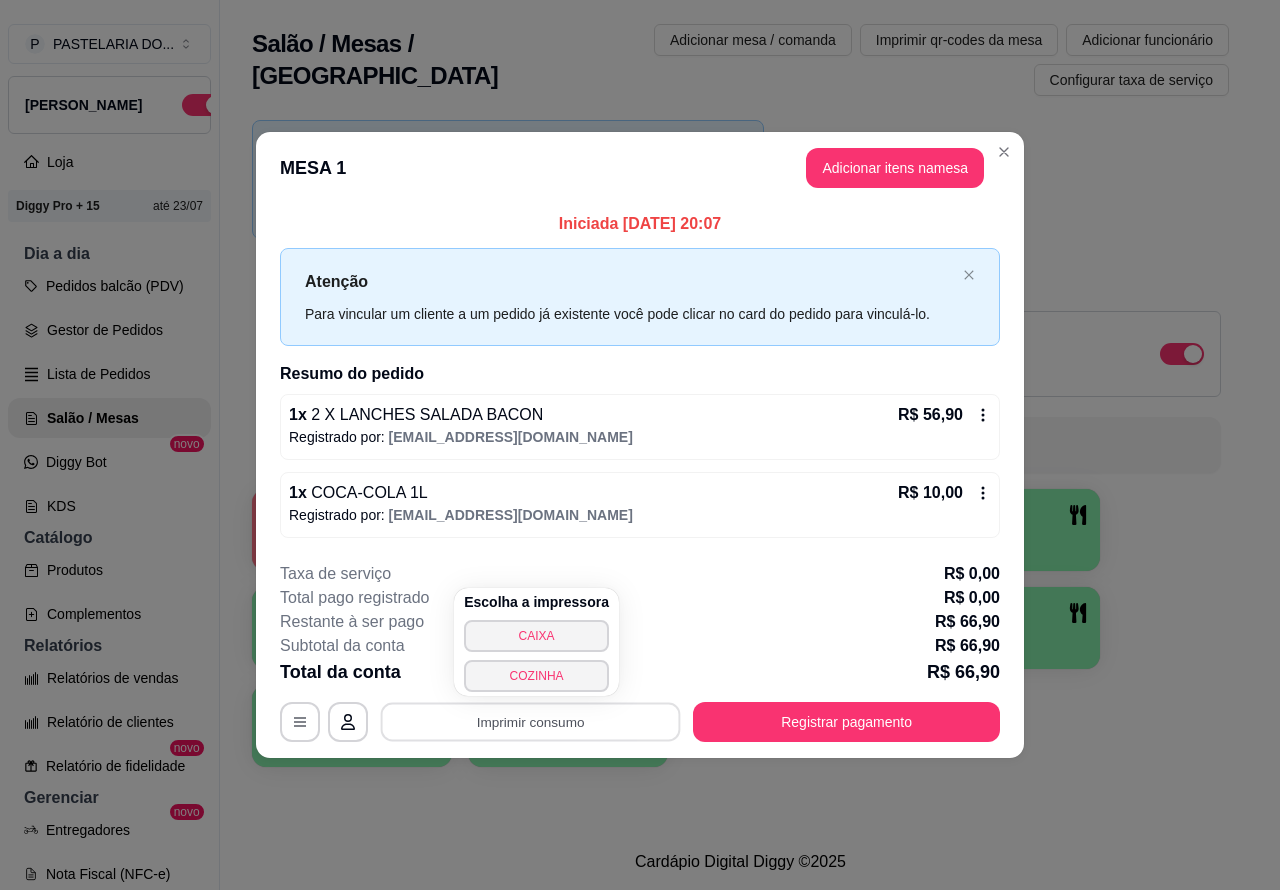 click on "CAIXA" at bounding box center [536, 636] 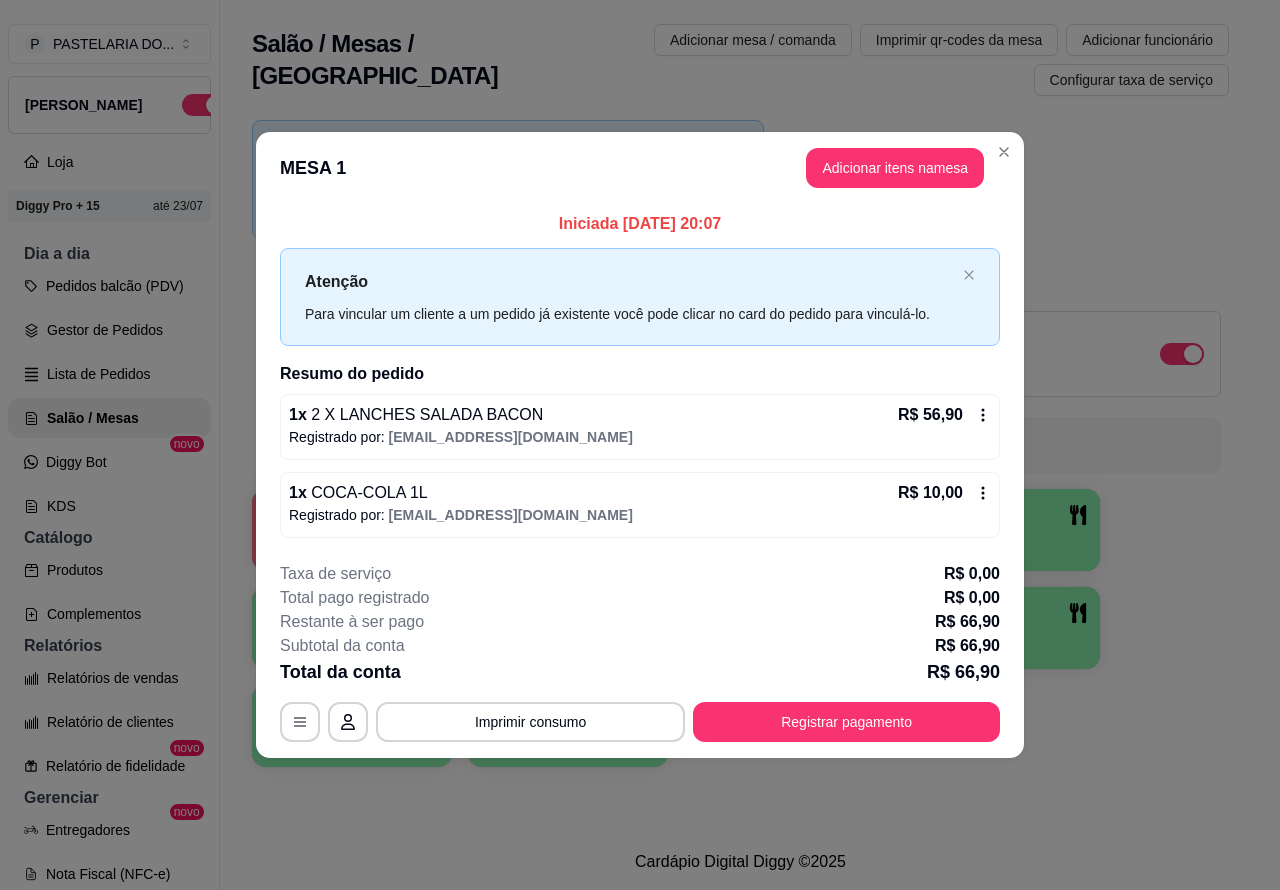 click on "1 R$ 0,00 0 2 3 R$ 100,80 19 4 5 6 7 8 9 10" at bounding box center [740, 628] 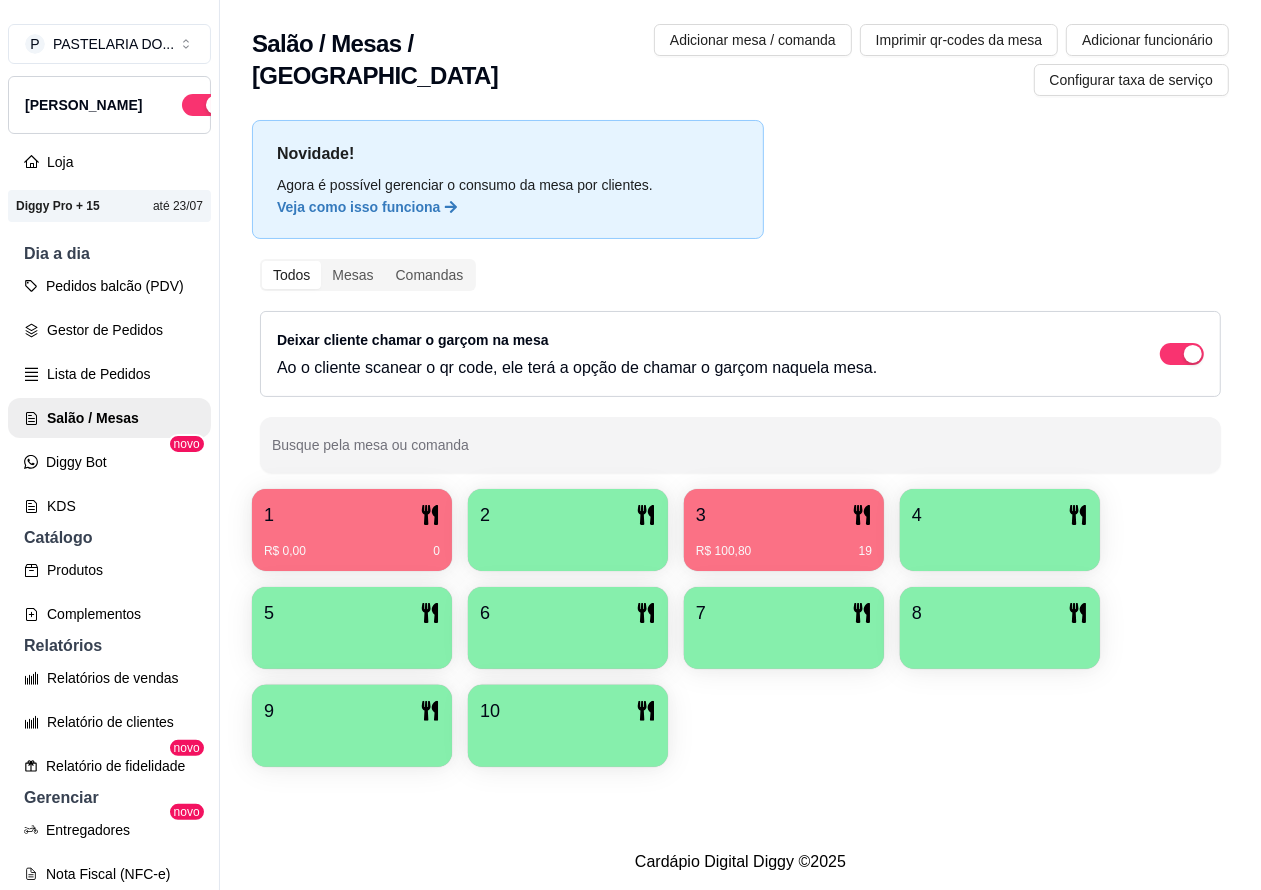click on "R$ 100,80 19" at bounding box center (784, 544) 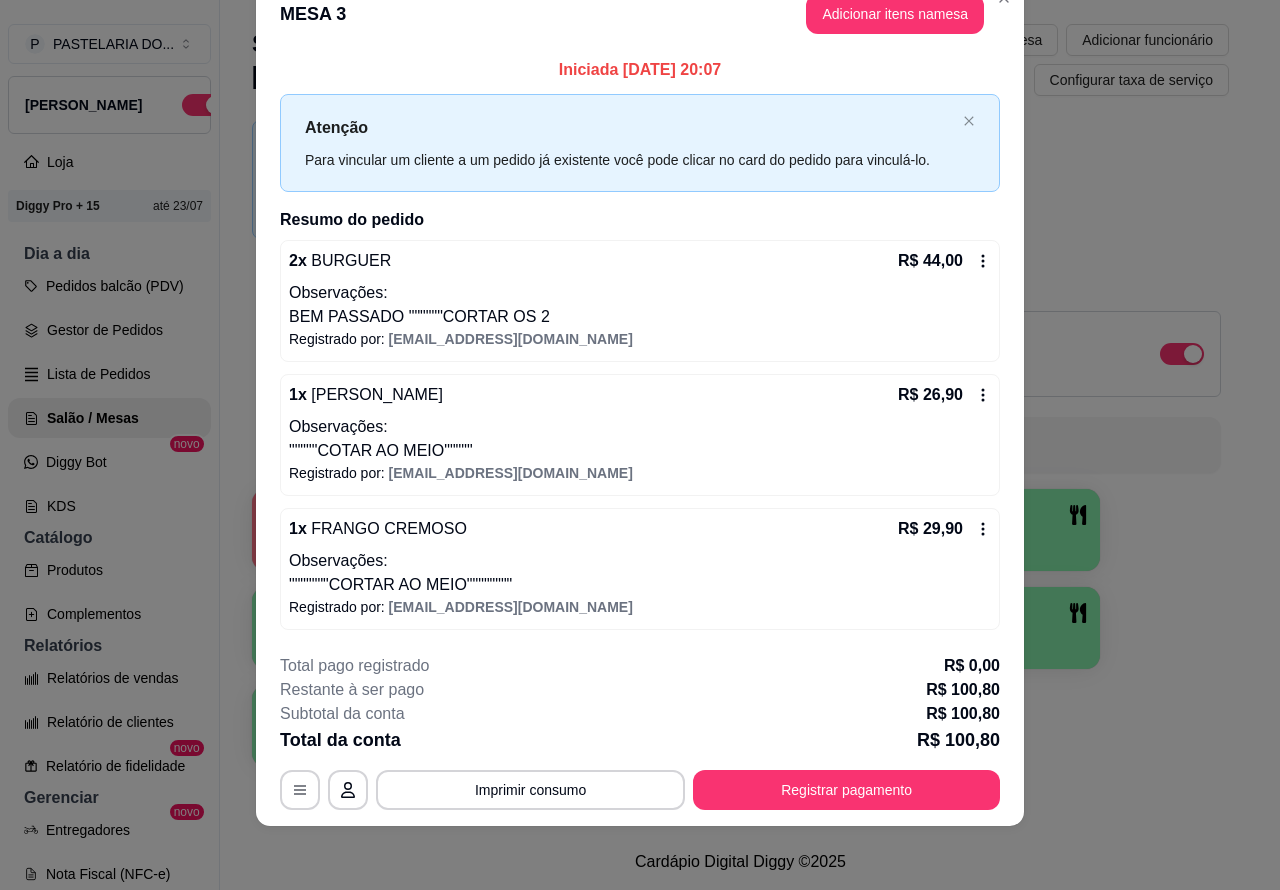 scroll, scrollTop: 0, scrollLeft: 0, axis: both 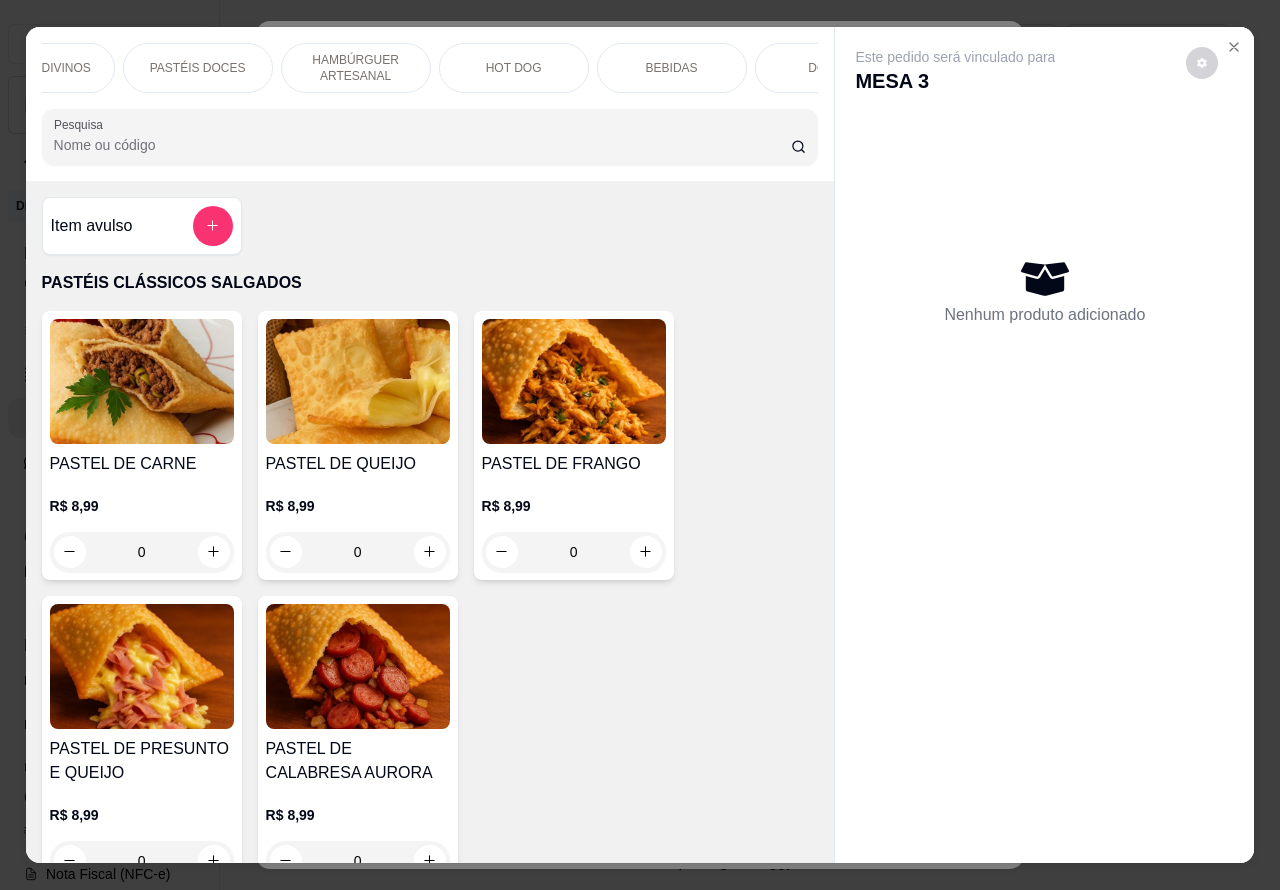 click on "BEBIDAS" at bounding box center (672, 68) 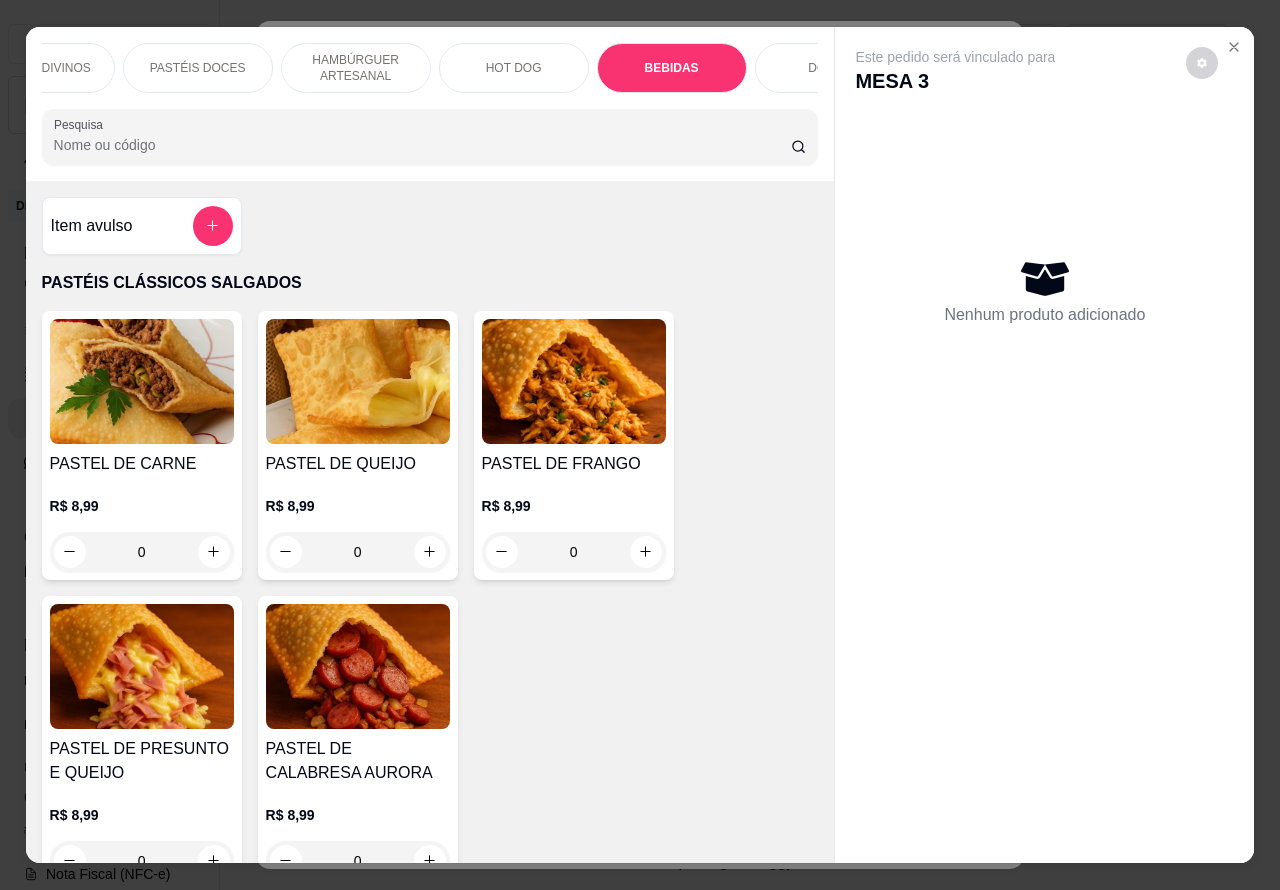 scroll, scrollTop: 6365, scrollLeft: 0, axis: vertical 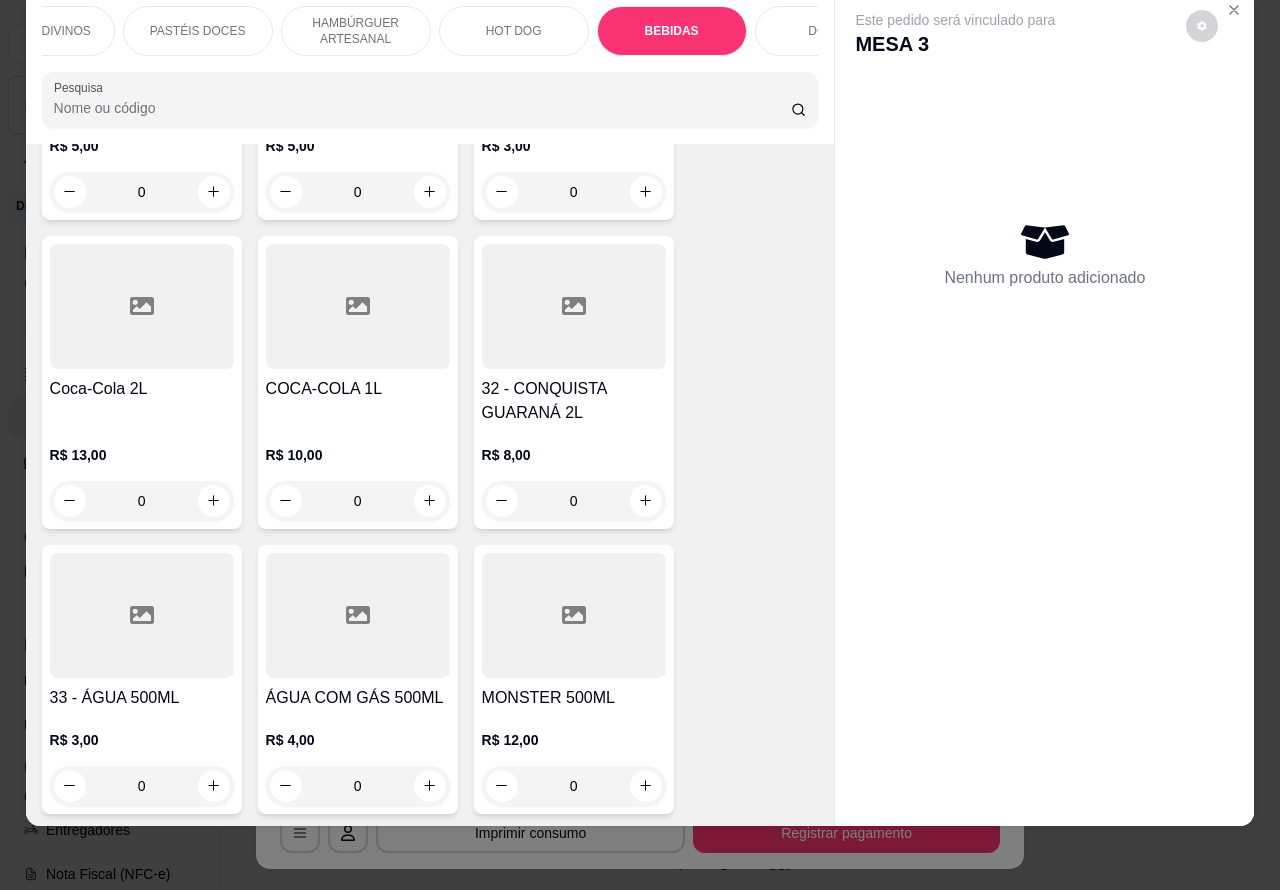 click 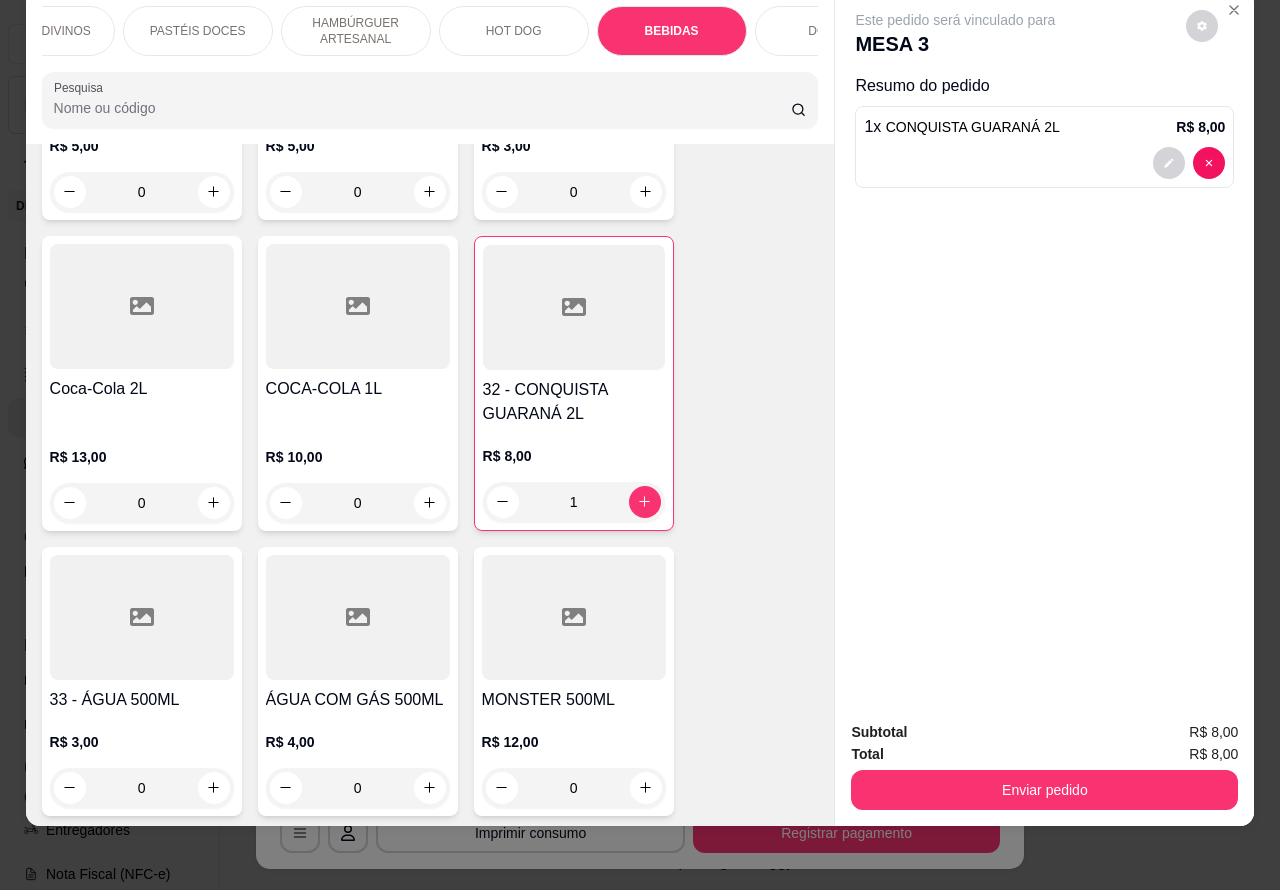 click on "Enviar pedido" at bounding box center (1044, 790) 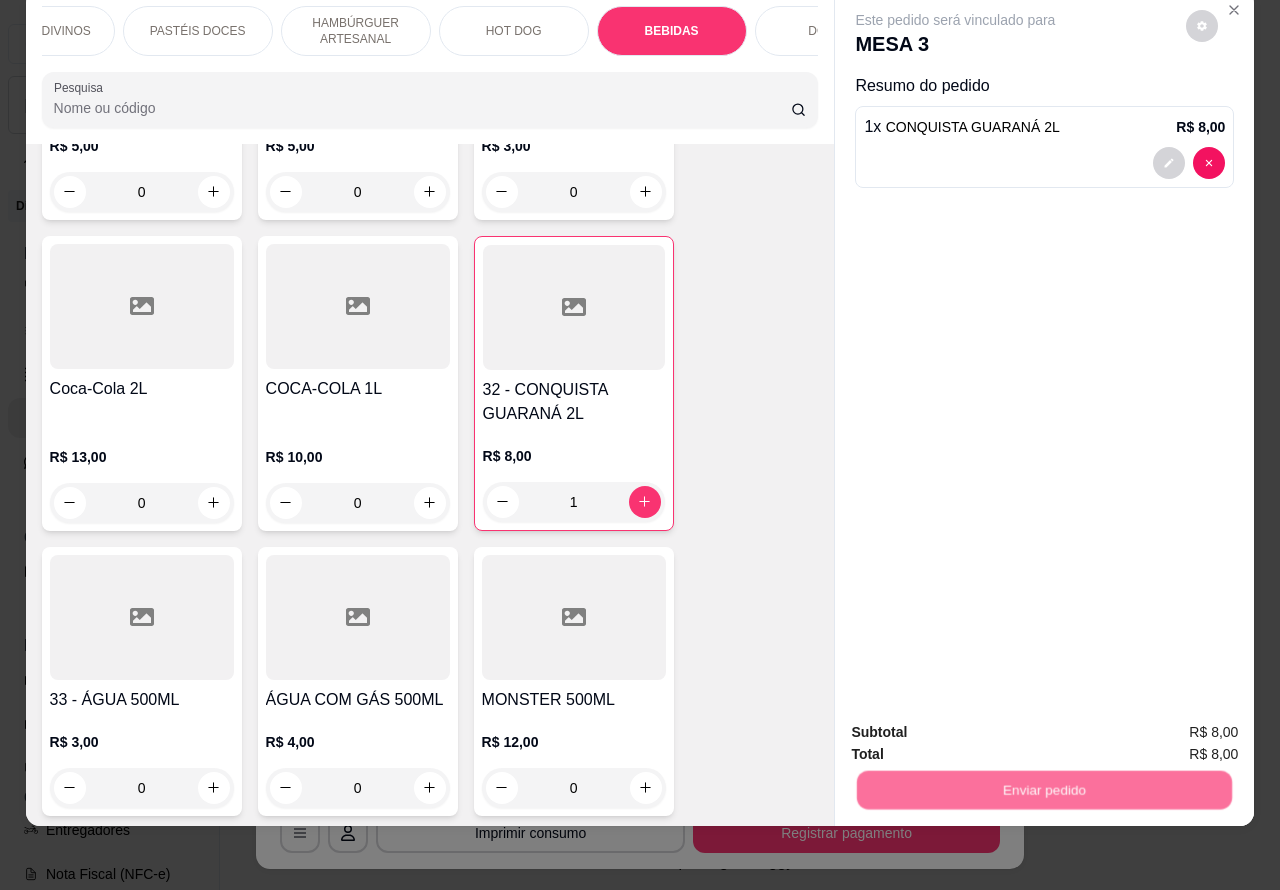 click on "Não registrar e enviar pedido" at bounding box center (977, 722) 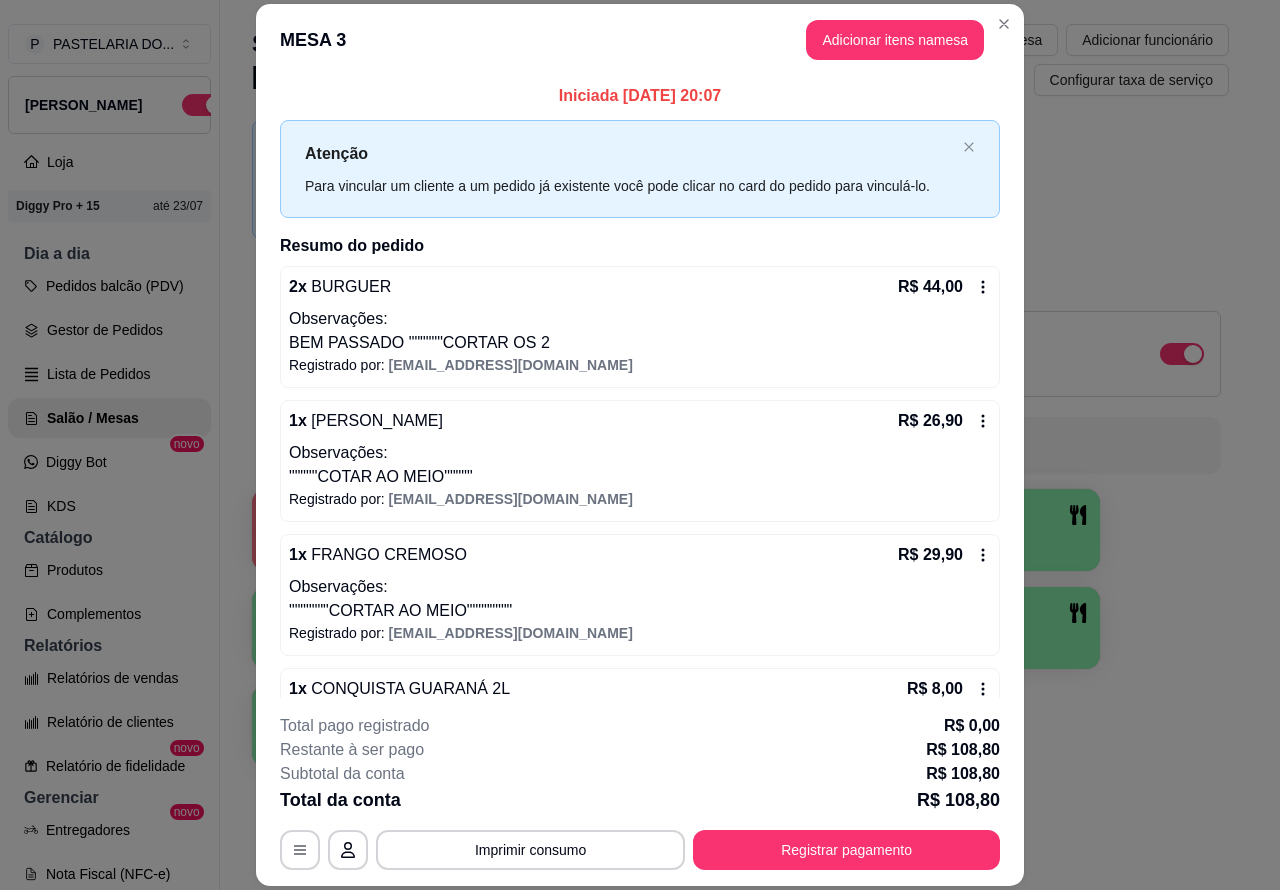 click on "Novidade! Agora é possível gerenciar o consumo da mesa por clientes.   Veja como isso funciona Todos Mesas Comandas Deixar cliente chamar o garçom na mesa Ao o cliente scanear o qr code, ele terá a opção de chamar o garçom naquela mesa. Busque pela mesa ou comanda
1 R$ 0,00 0 2 3 R$ 100,80 19 4 5 6 7 8 9 10" at bounding box center (740, 449) 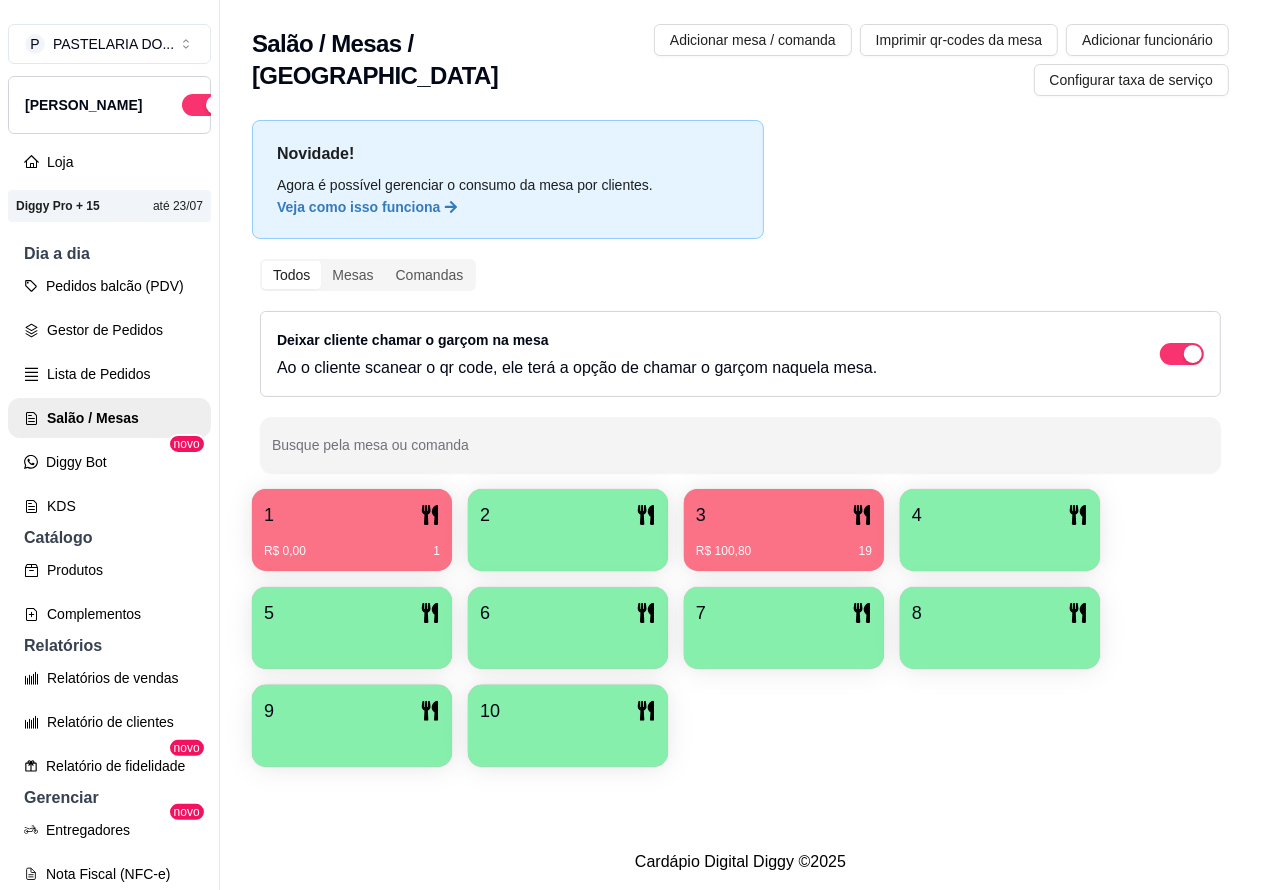click on "R$ 100,80 19" at bounding box center (784, 544) 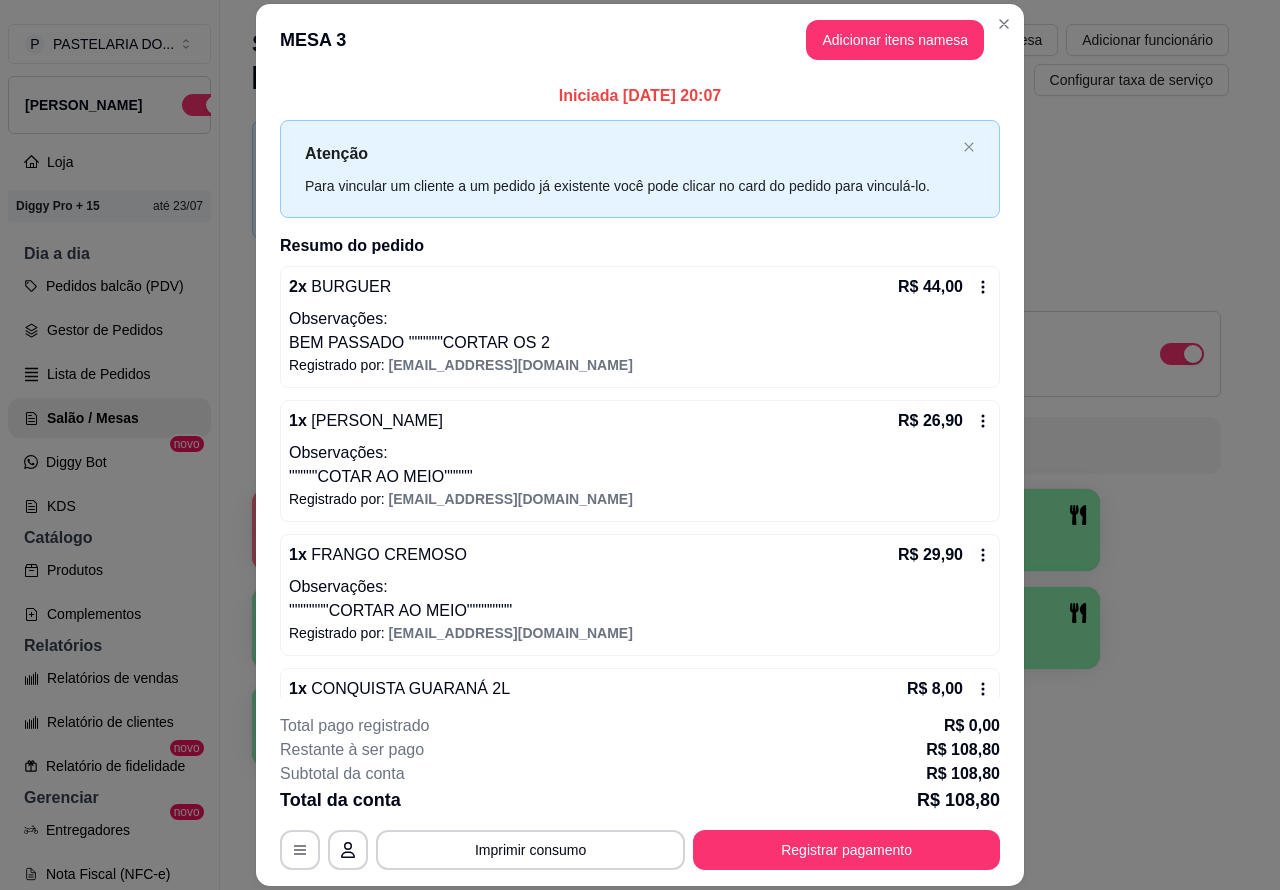 click on "Imprimir consumo" at bounding box center [530, 850] 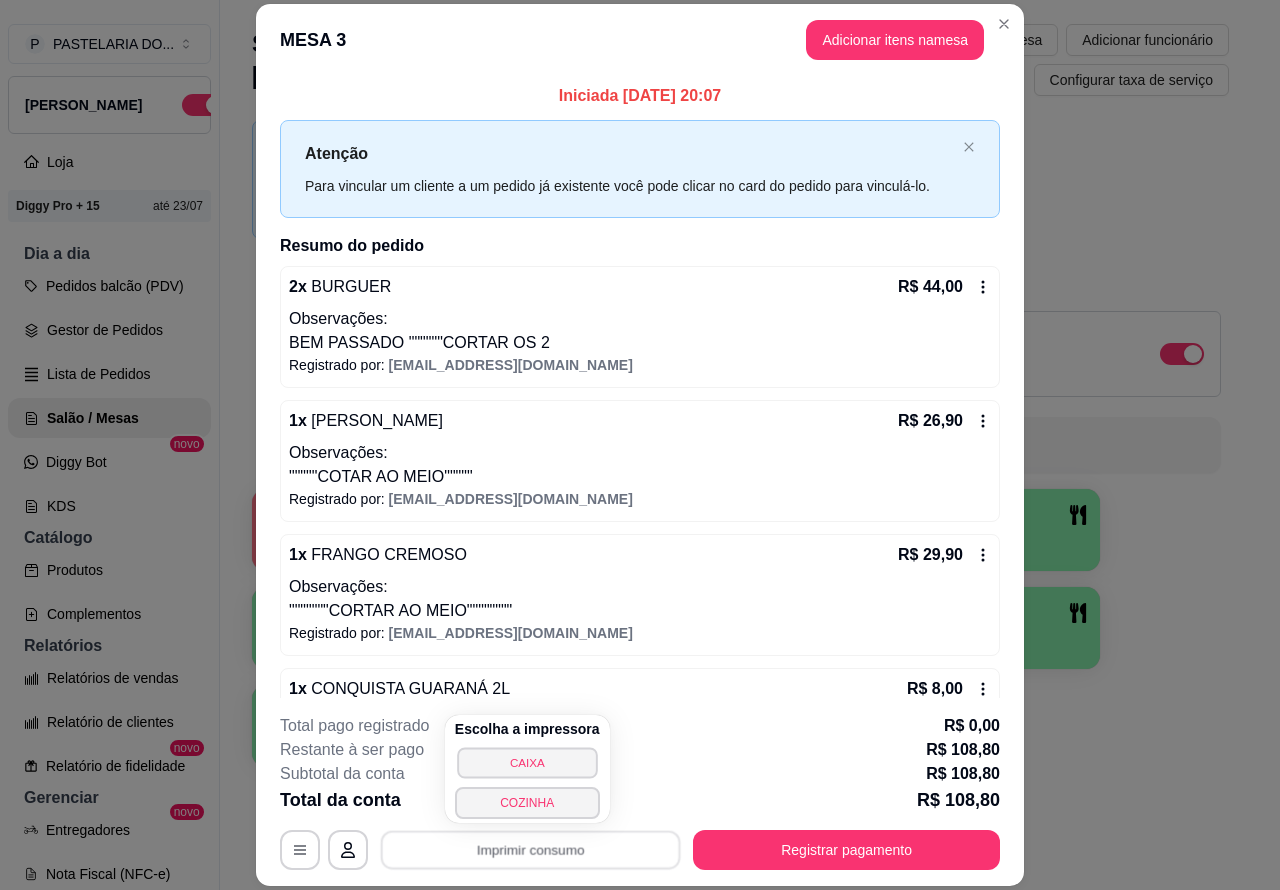 click on "CAIXA" at bounding box center (527, 762) 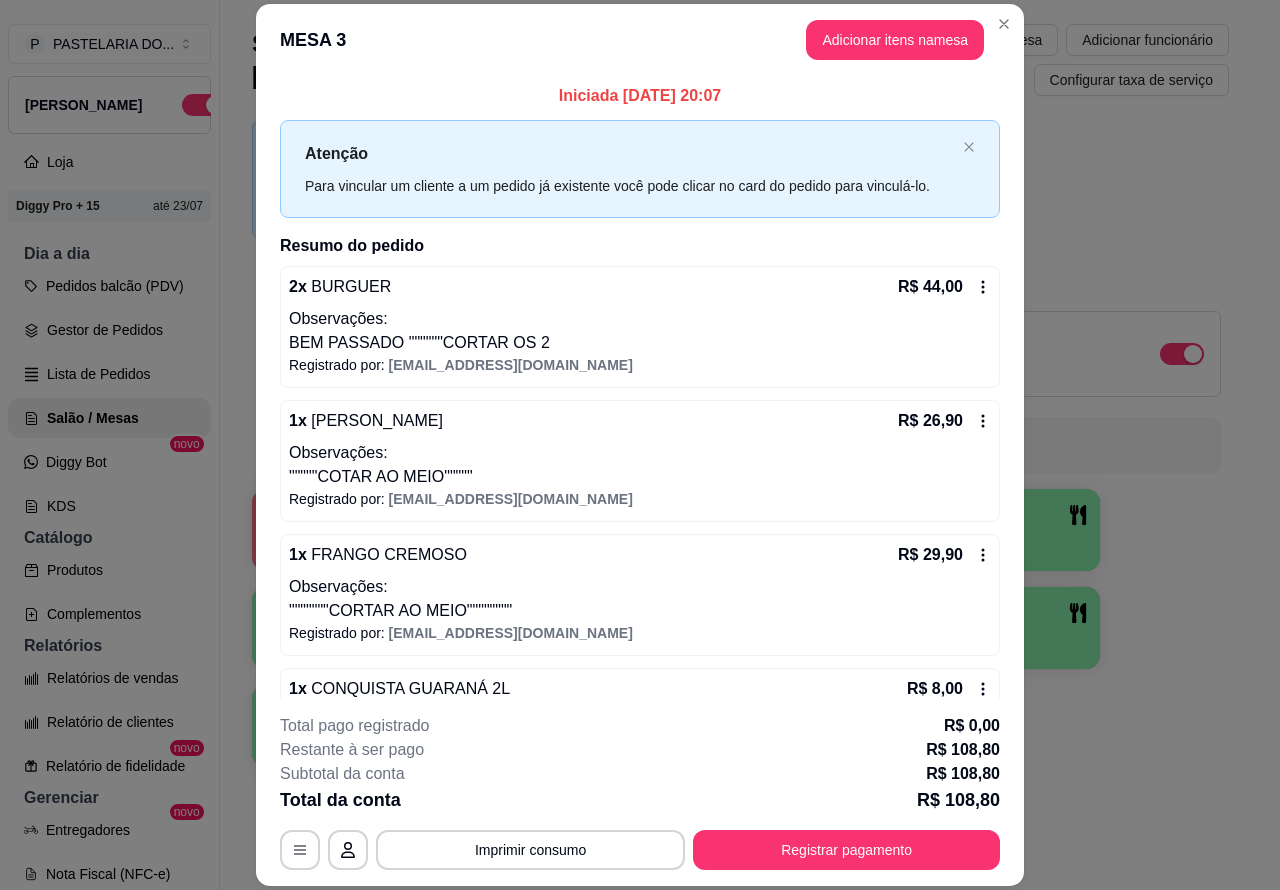 click on "Cardápio Digital Diggy © 2025" at bounding box center (740, 862) 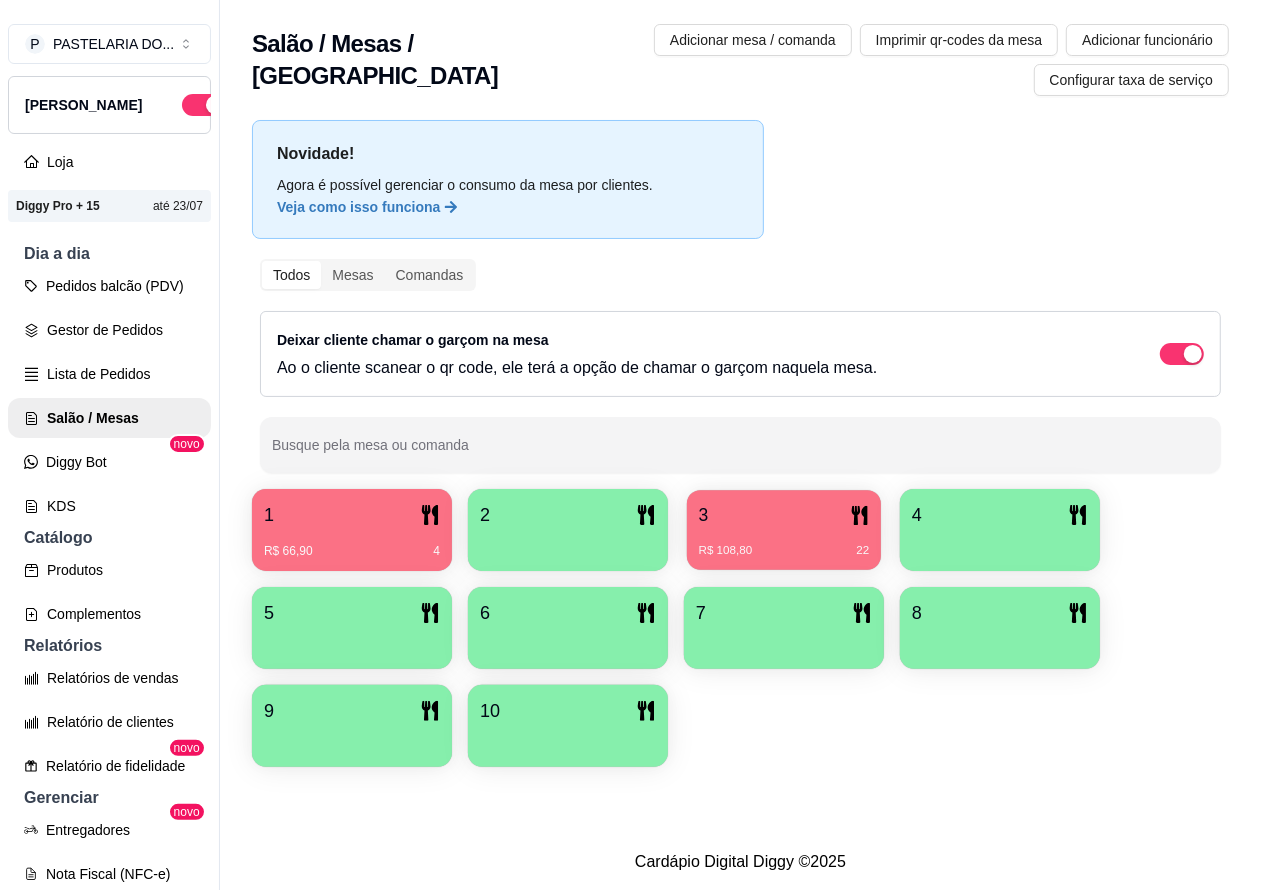 click on "R$ 108,80 22" at bounding box center [784, 551] 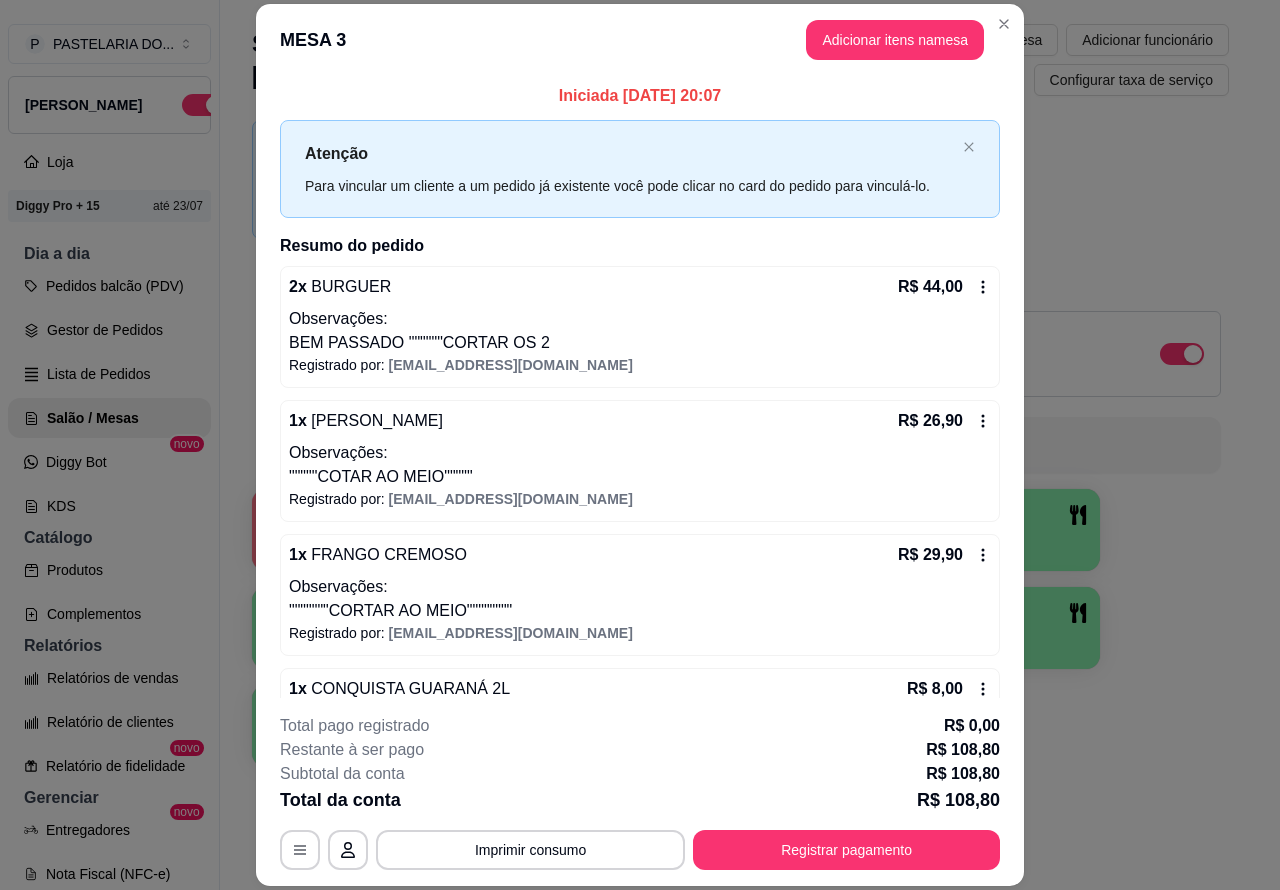 click on "1 R$ 66,90 4 2 3 R$ 108,80 22 4 5 6 7 8 9 10" at bounding box center [740, 628] 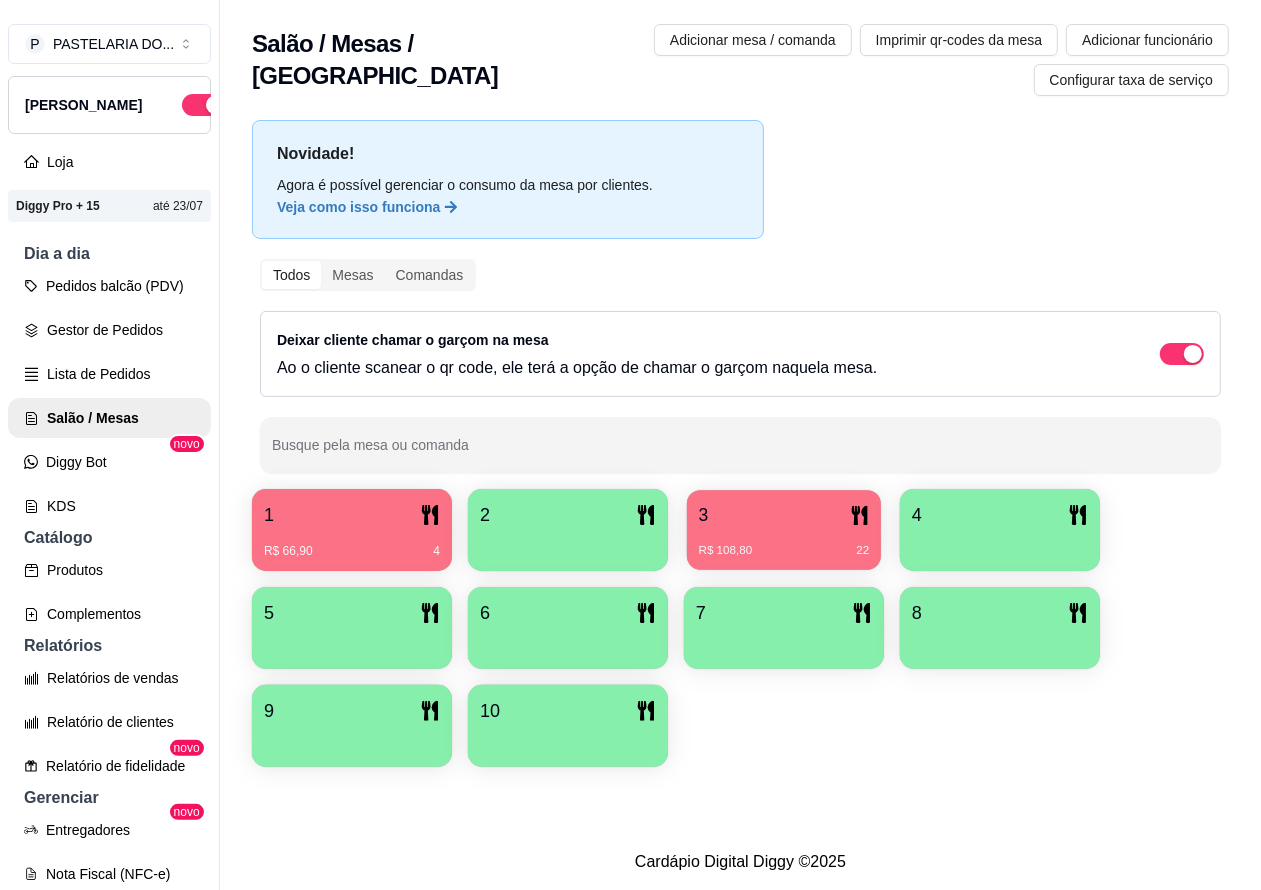 click on "R$ 108,80 22" at bounding box center (784, 551) 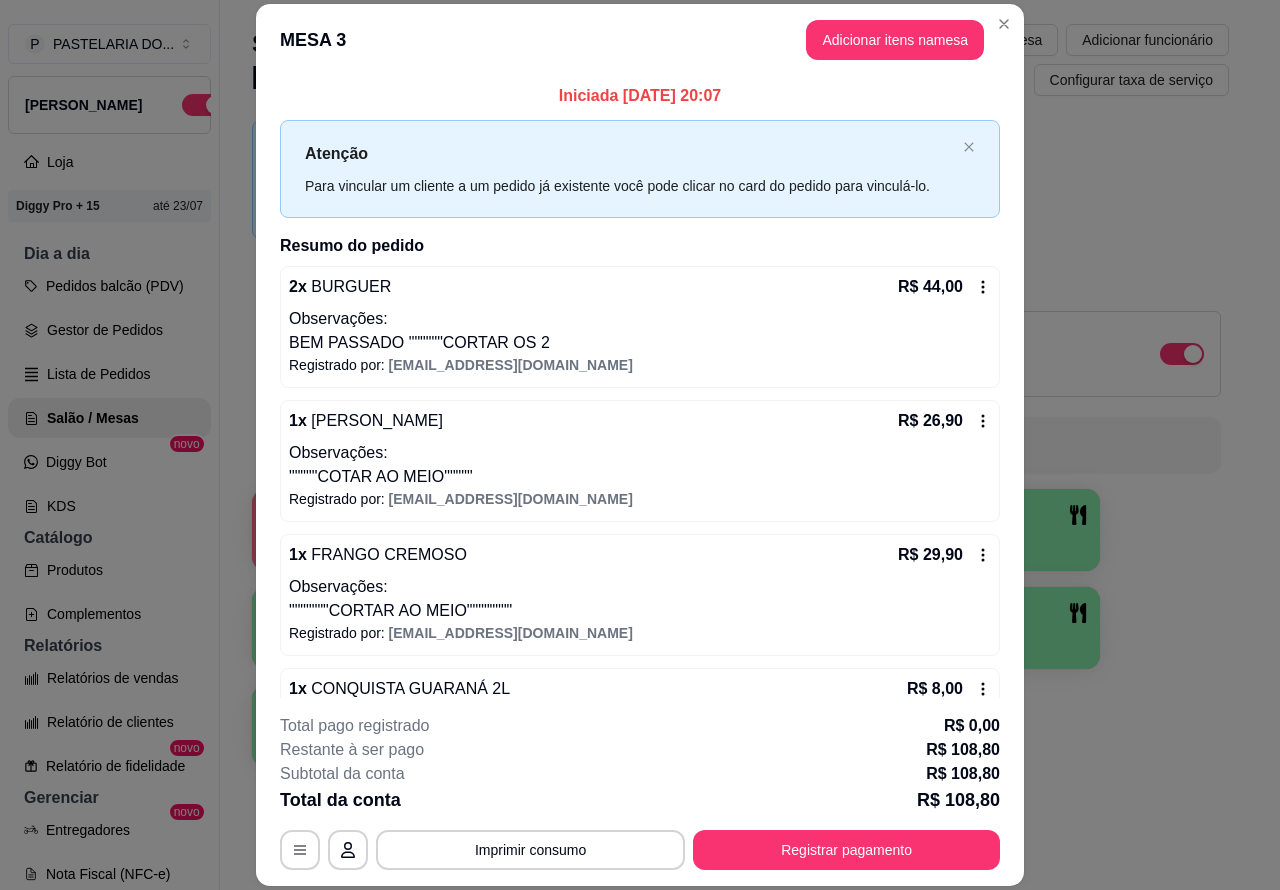 click on "Novidade! Agora é possível gerenciar o consumo da mesa por clientes.   Veja como isso funciona Todos Mesas Comandas Deixar cliente chamar o garçom na mesa Ao o cliente scanear o qr code, ele terá a opção de chamar o garçom naquela mesa. Busque pela mesa ou comanda
1 R$ 66,90 4 2 3 R$ 108,80 22 4 5 6 7 8 9 10" at bounding box center [740, 449] 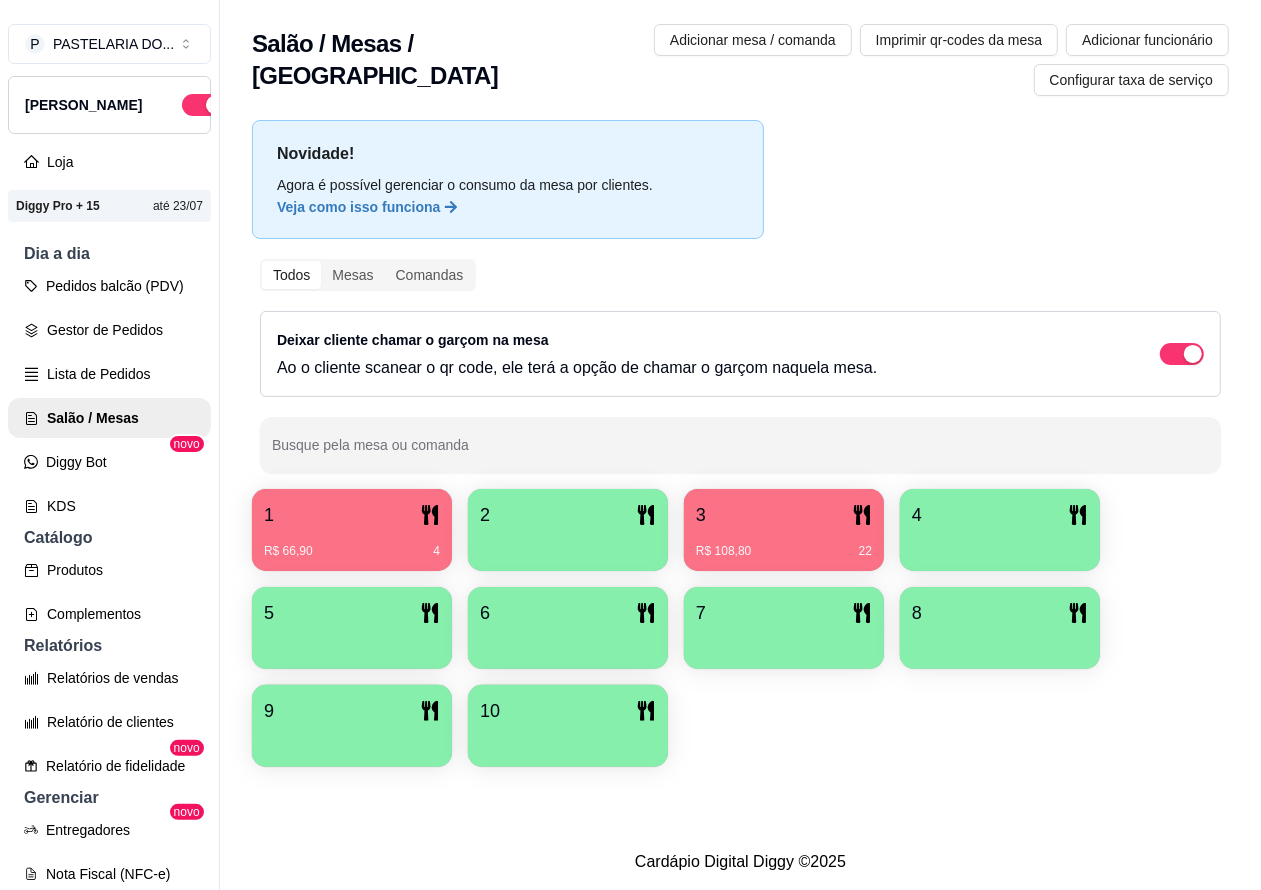 click on "Pedidos balcão (PDV)" at bounding box center (109, 286) 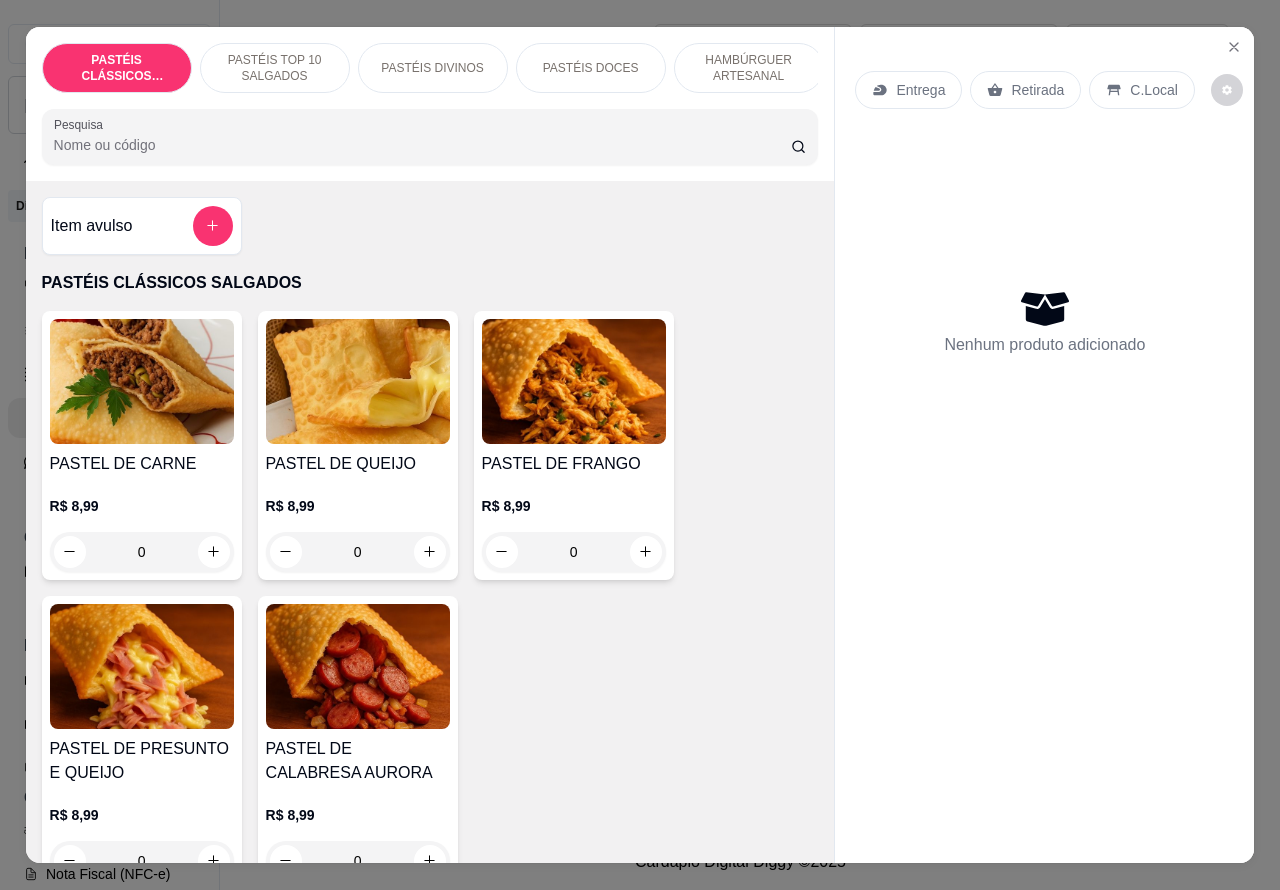 click on "Entrega" at bounding box center [920, 90] 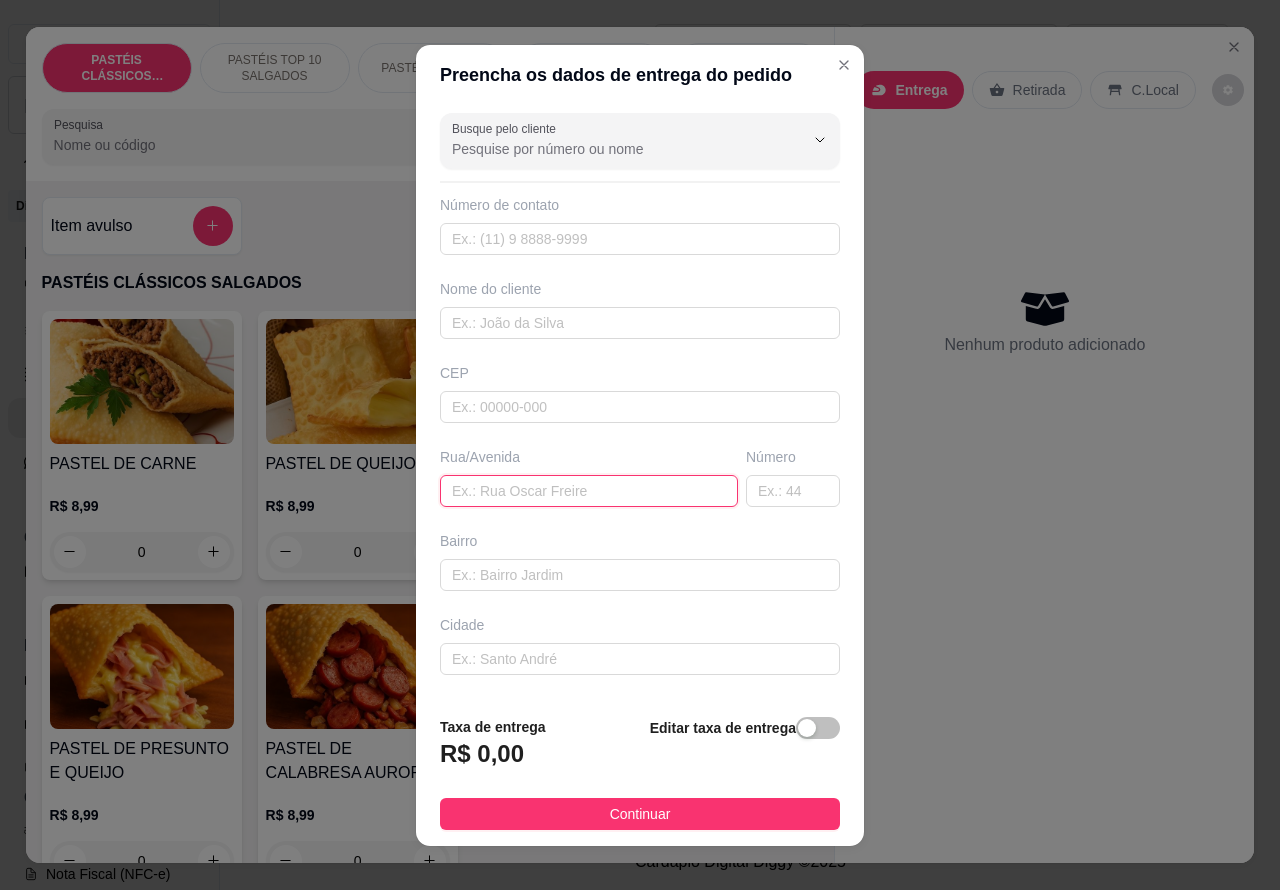 click at bounding box center [589, 491] 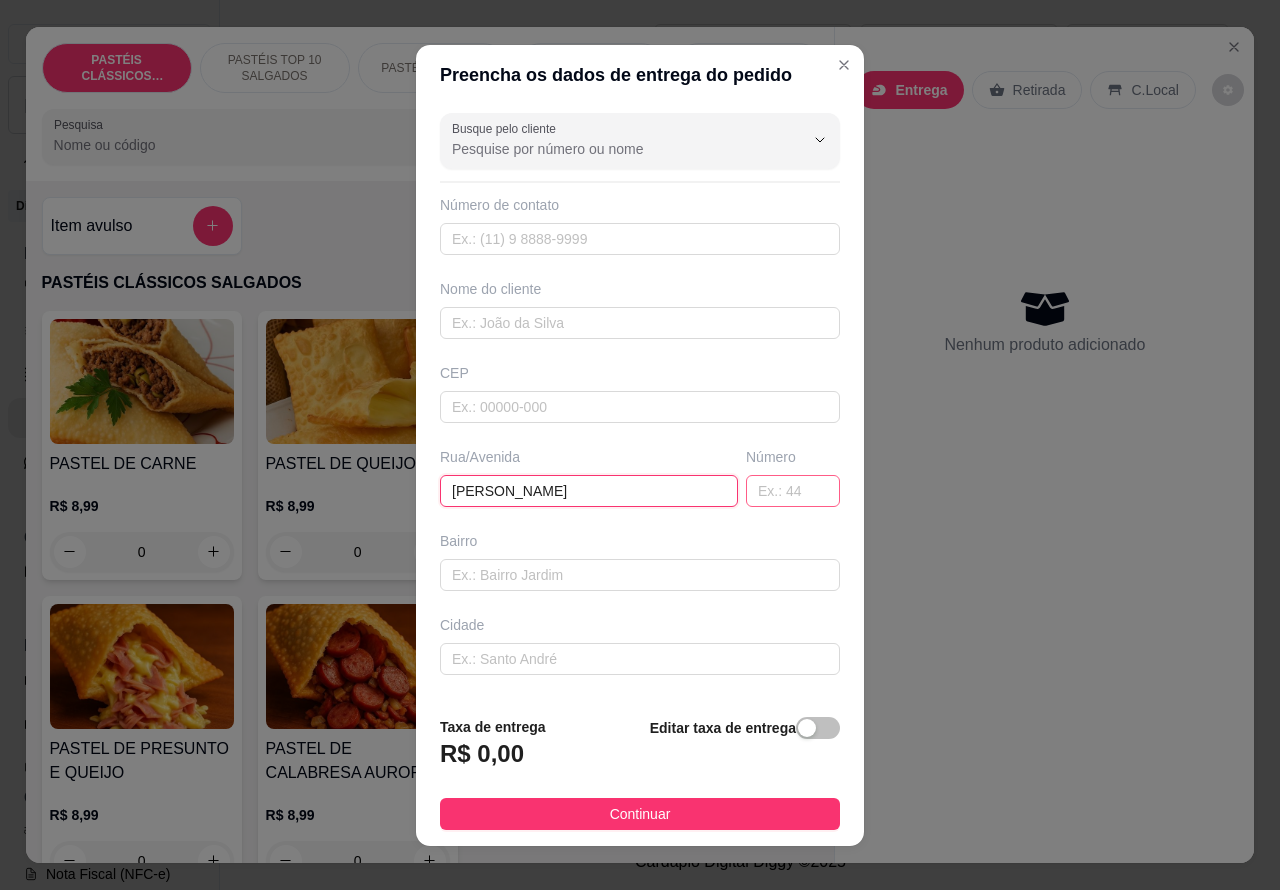 type on "ANA BARROSO" 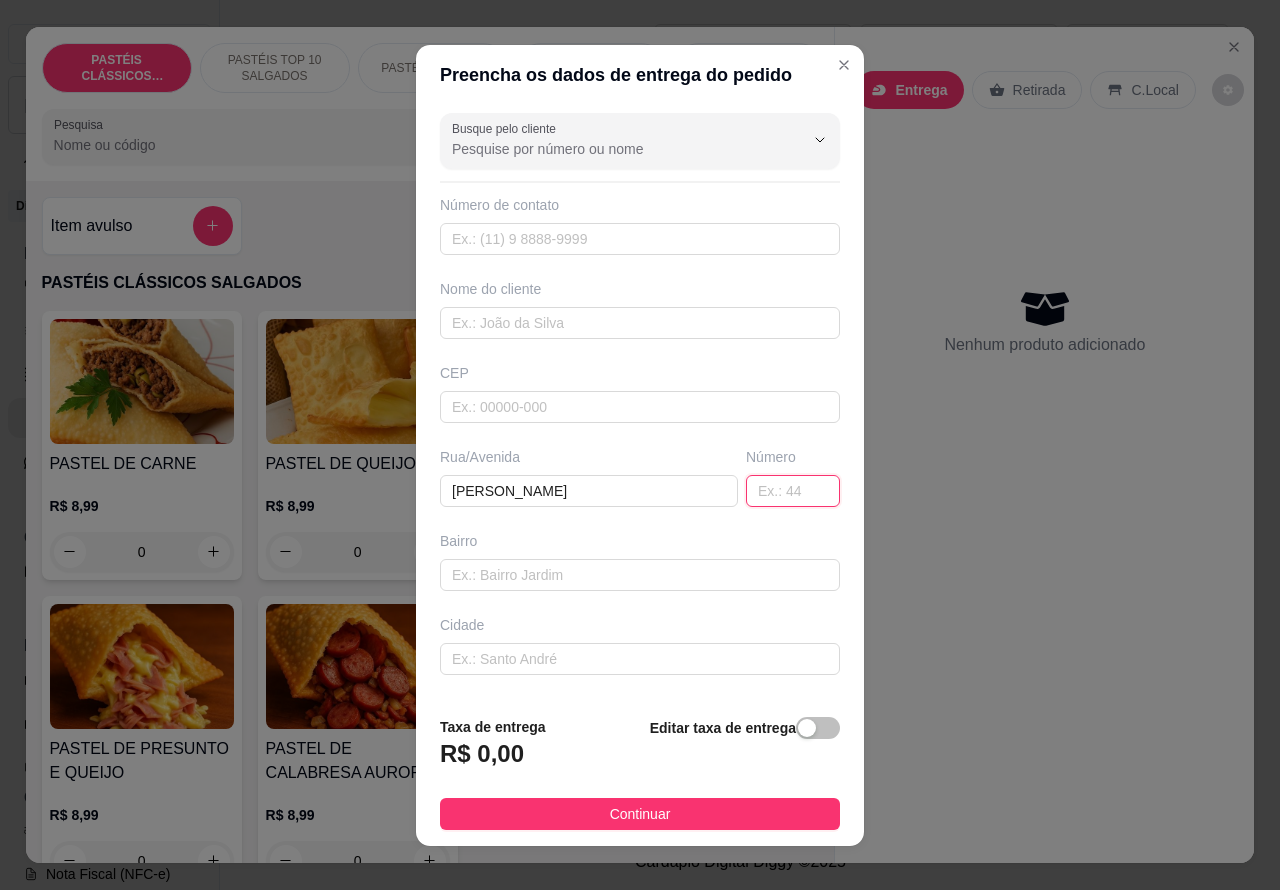 click at bounding box center (793, 491) 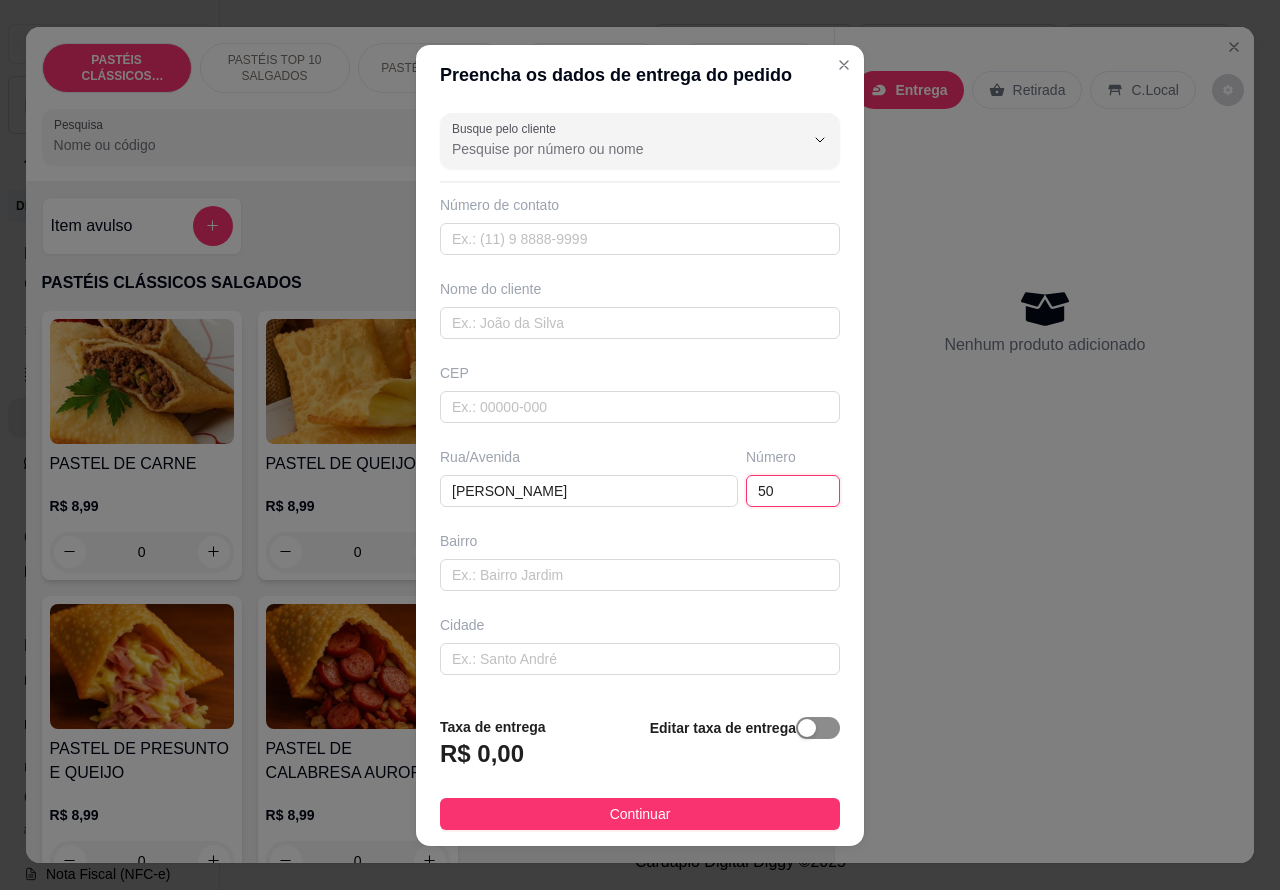 type on "50" 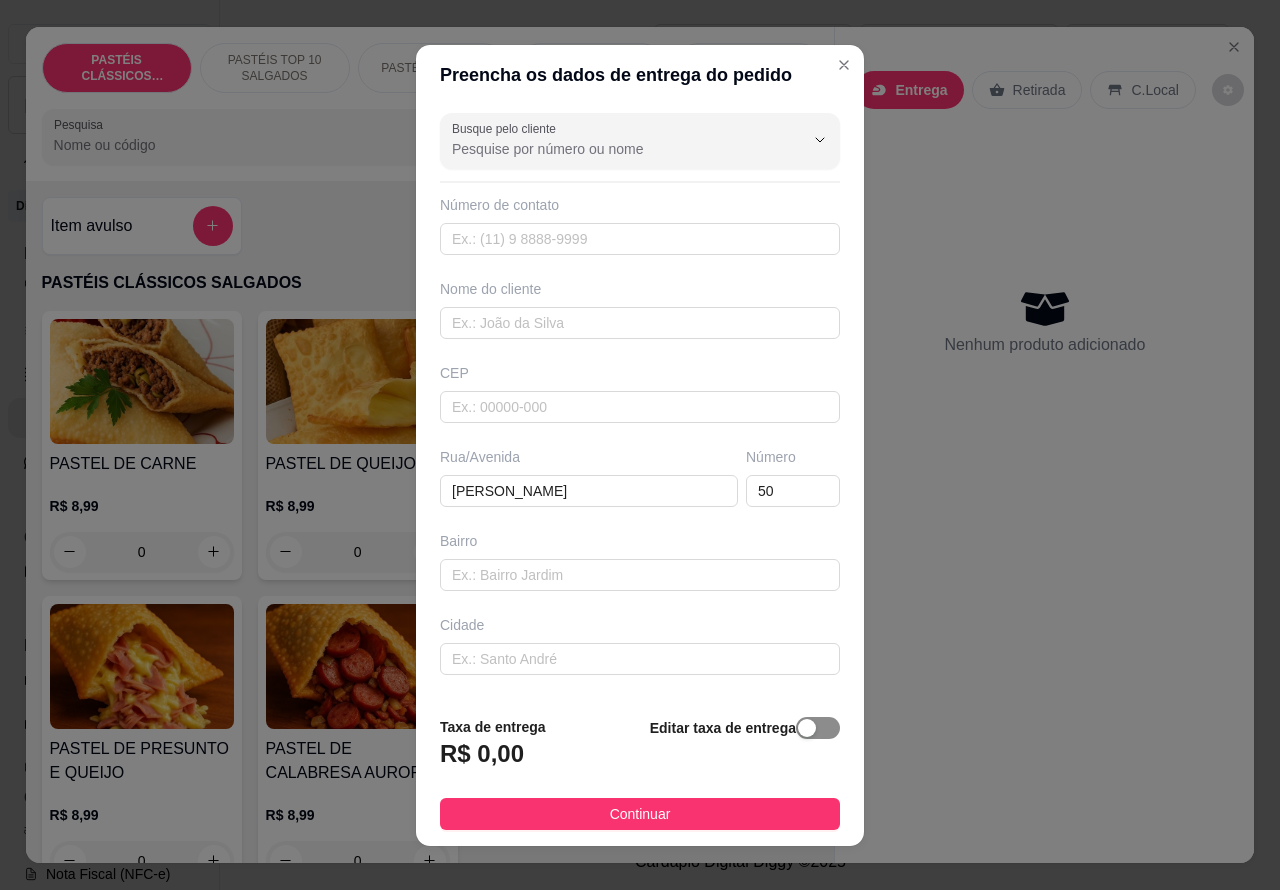click at bounding box center [807, 728] 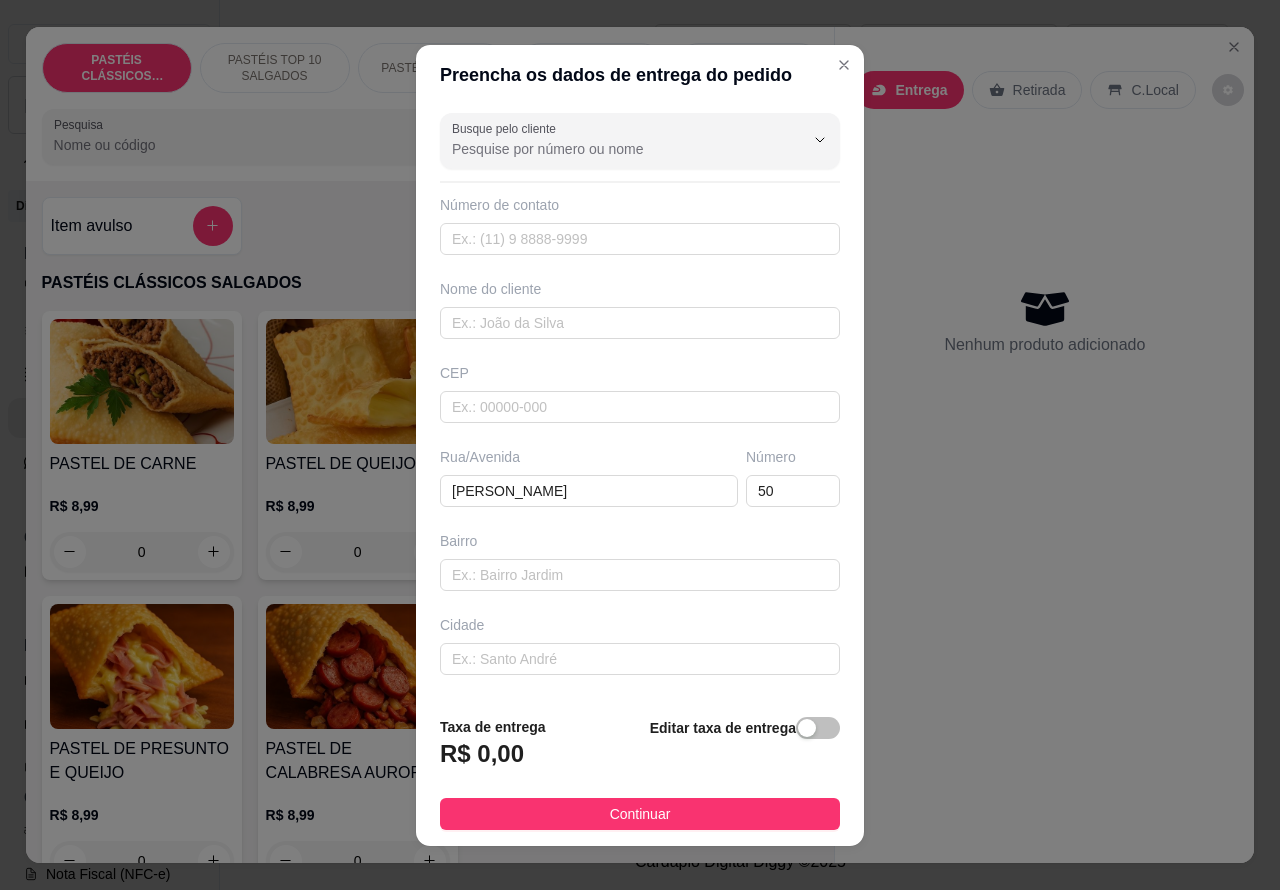 click on "Editar taxa de entrega" at bounding box center (745, 749) 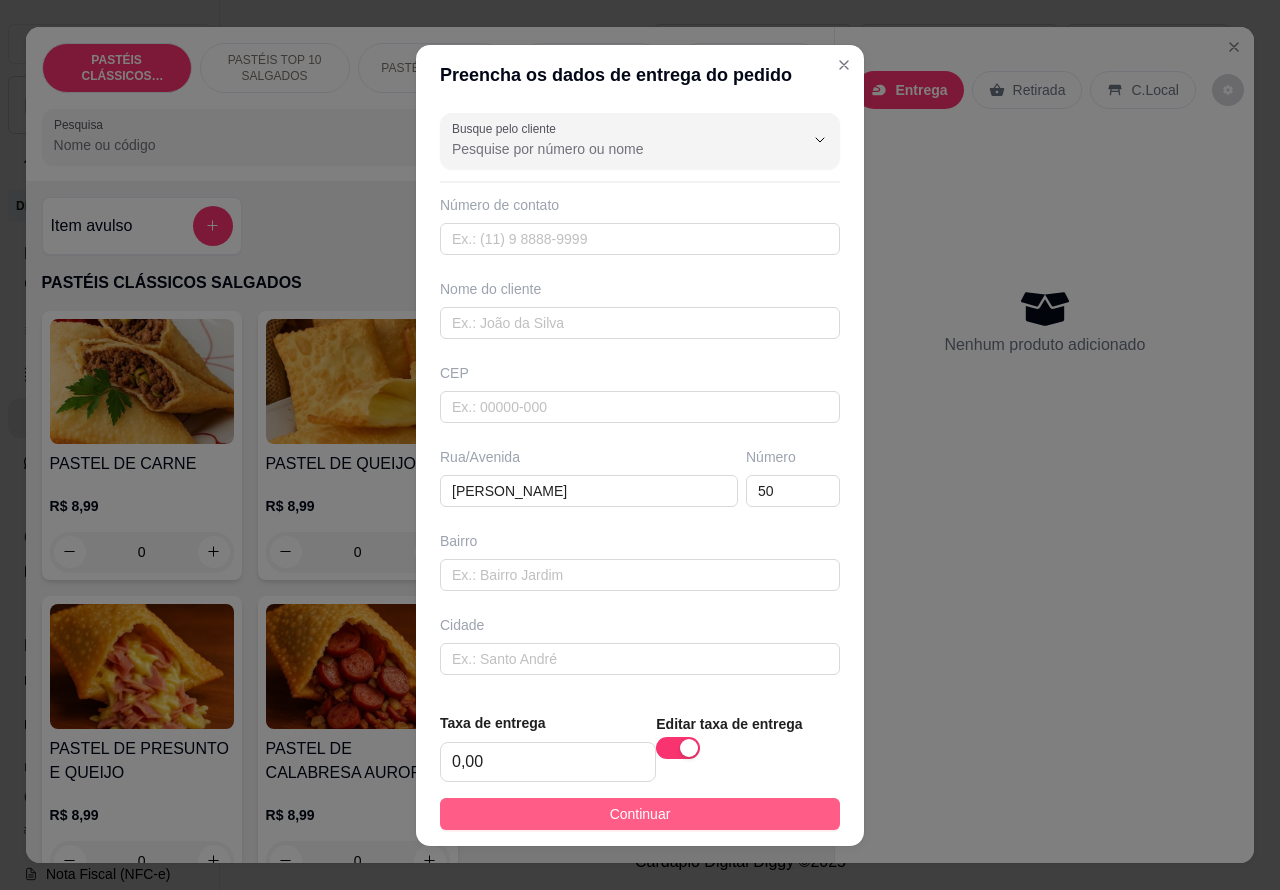 click on "Continuar" at bounding box center (640, 814) 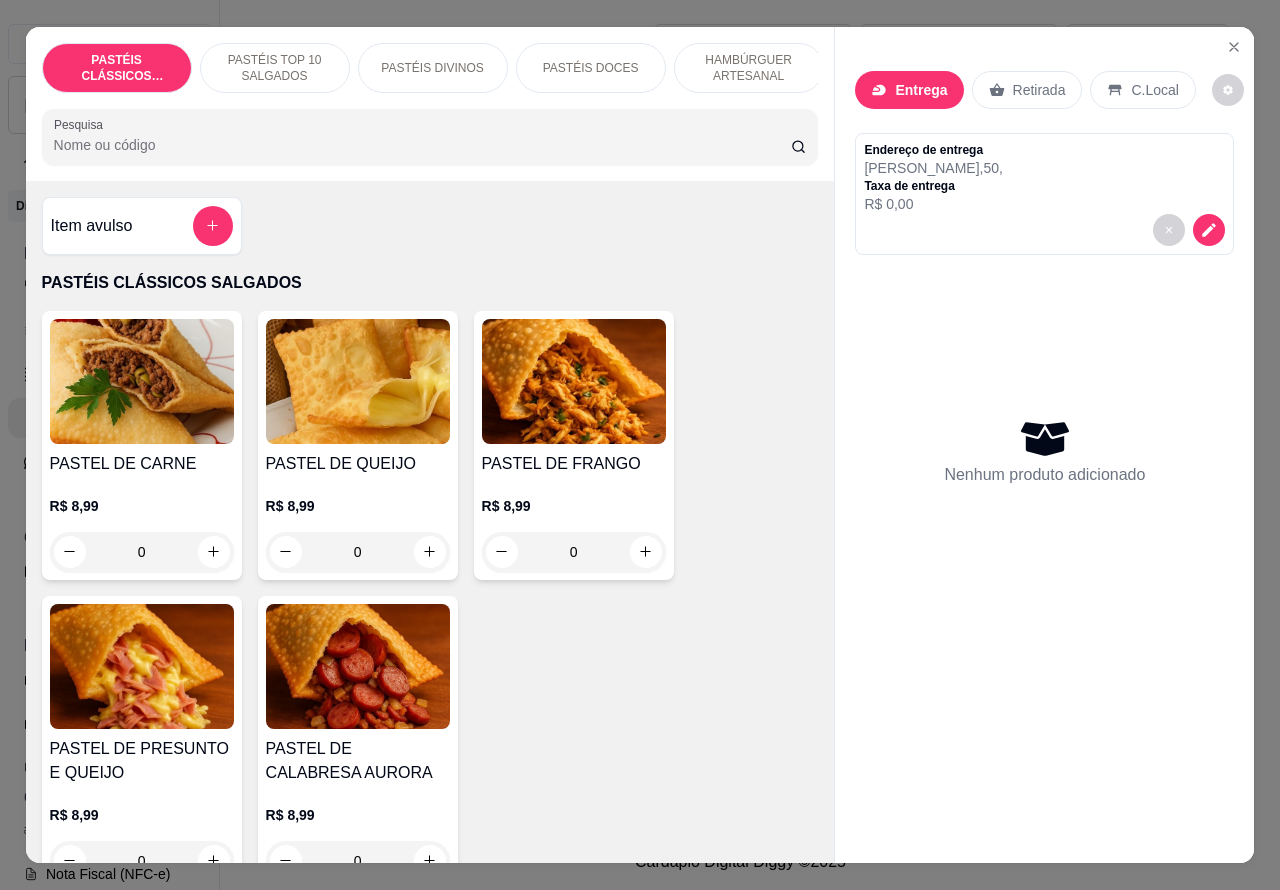 click on "PASTÉIS DOCES" at bounding box center (591, 68) 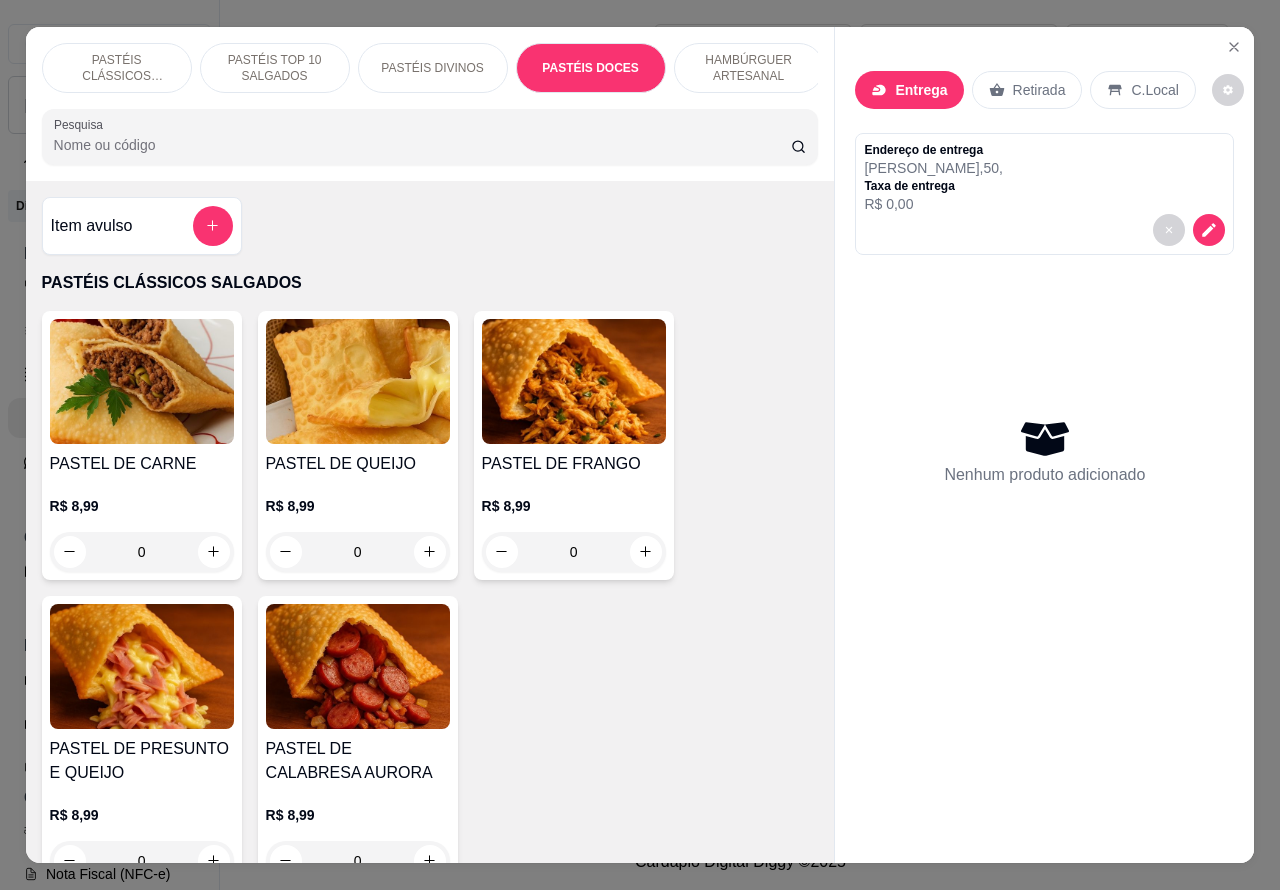scroll, scrollTop: 3585, scrollLeft: 0, axis: vertical 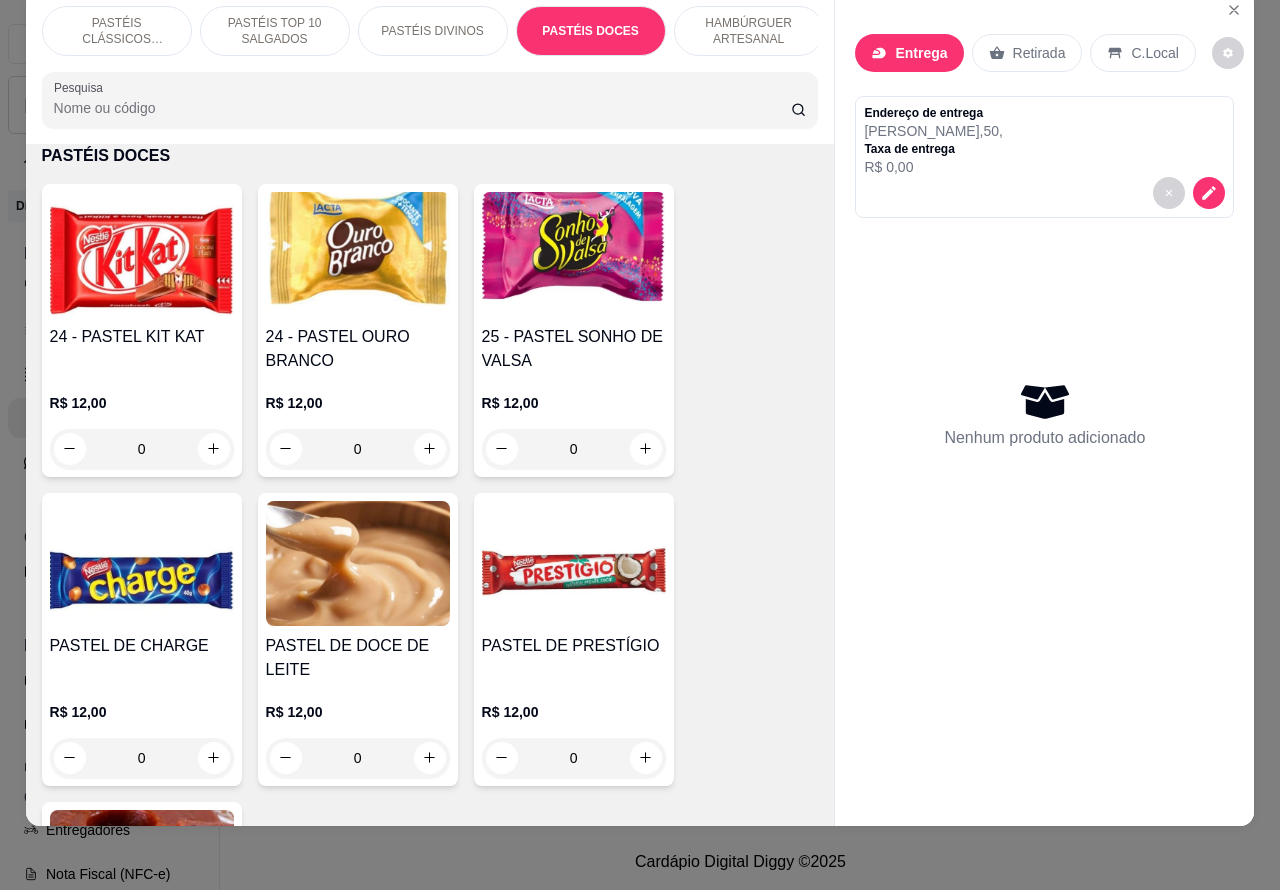 click 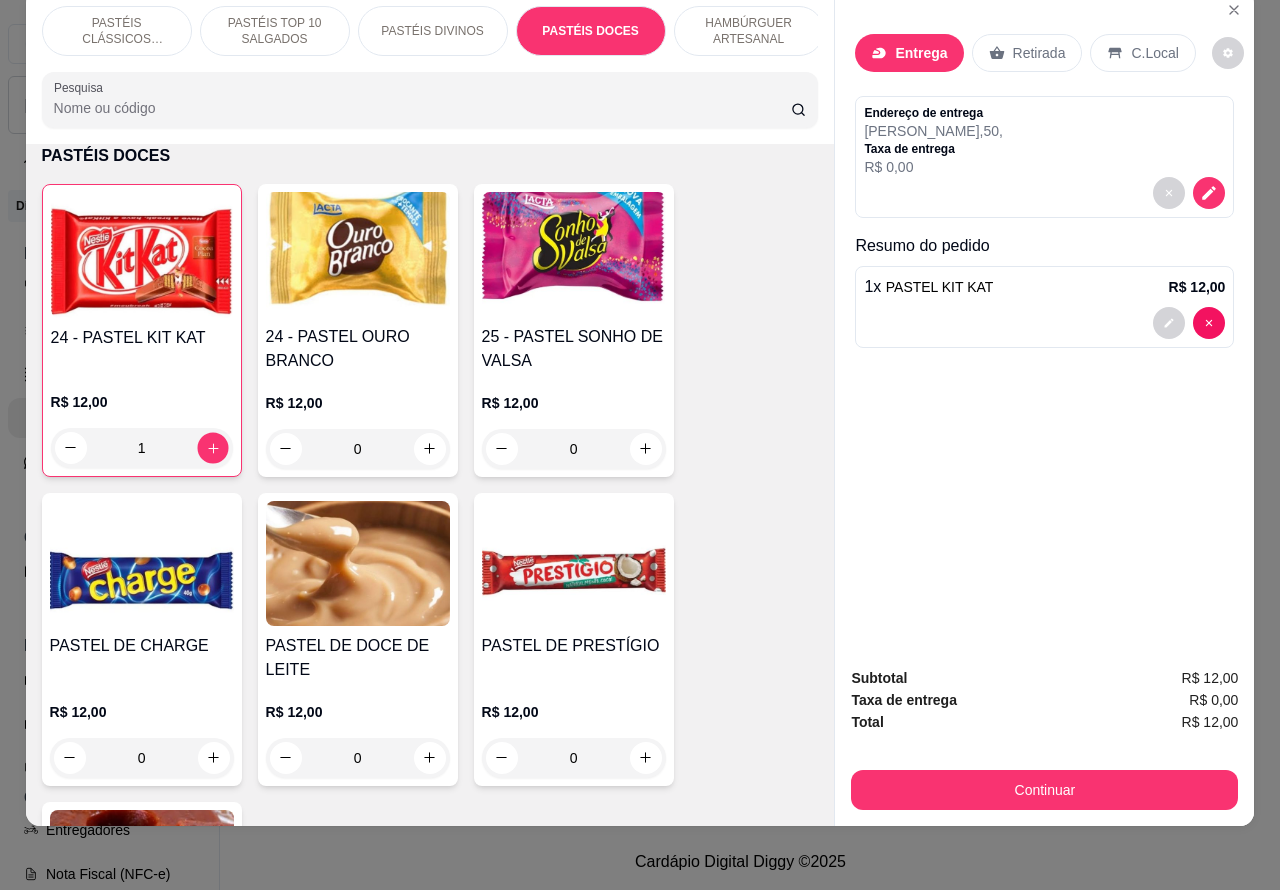 click 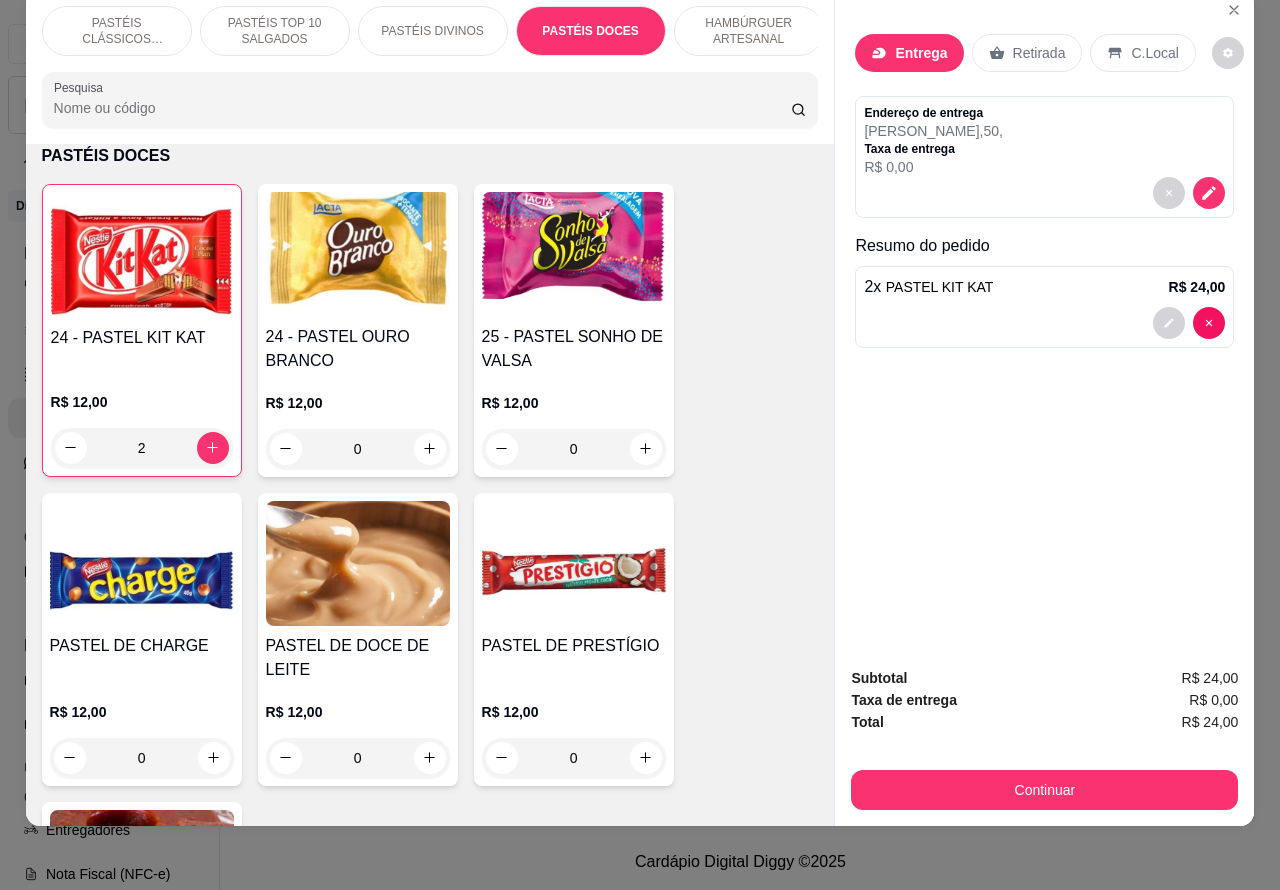 click on "R$ 0,00" at bounding box center [933, 167] 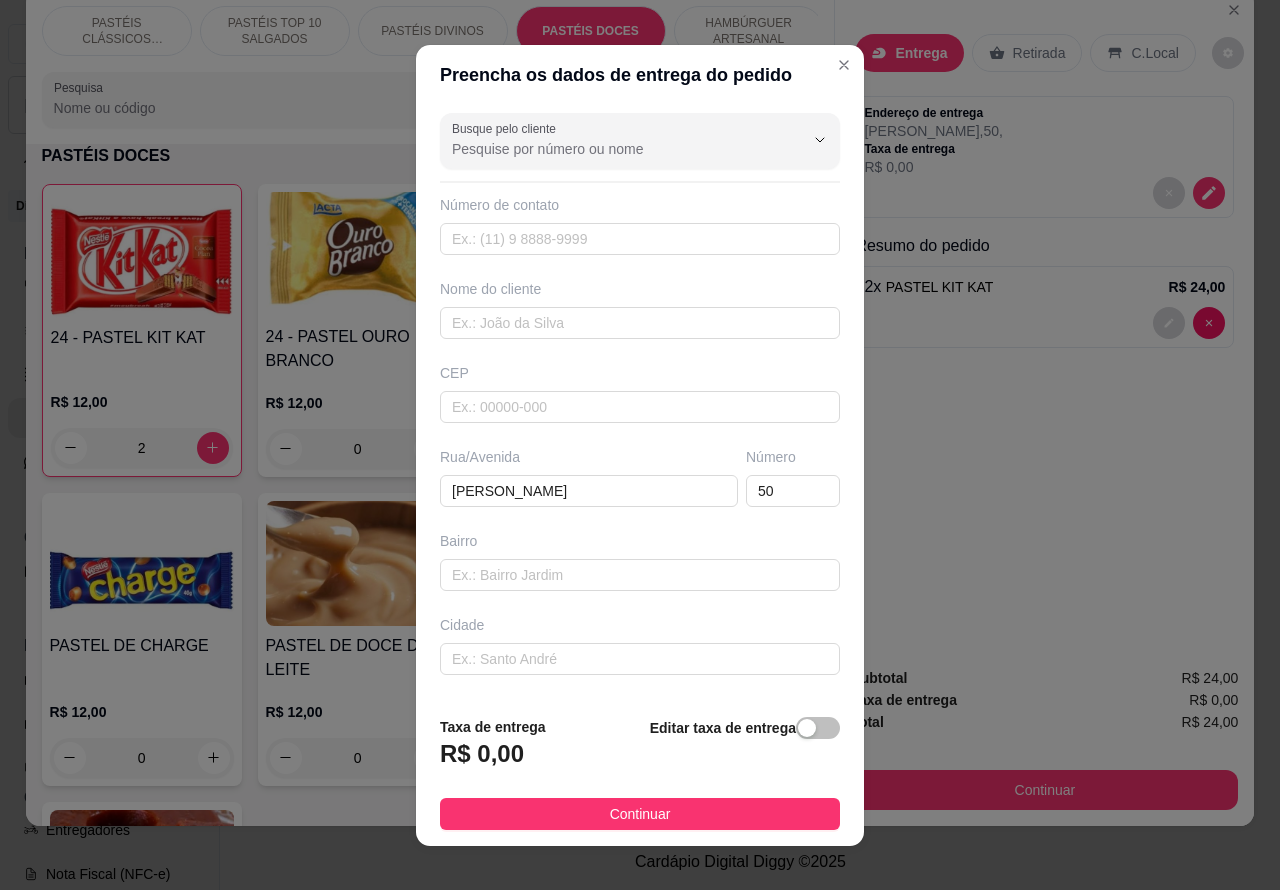 click on "Continuar" at bounding box center (1044, 790) 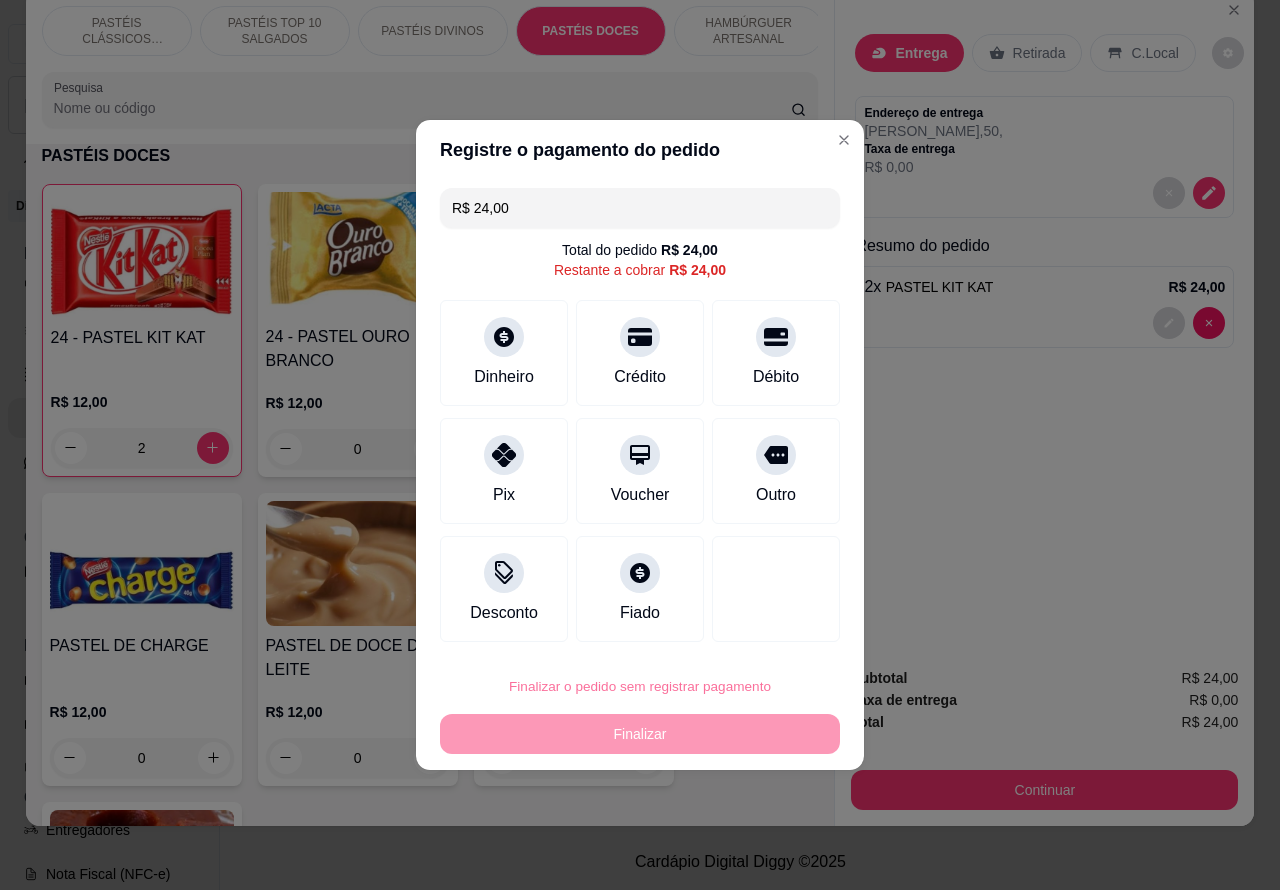 click on "Confirmar" at bounding box center (759, 630) 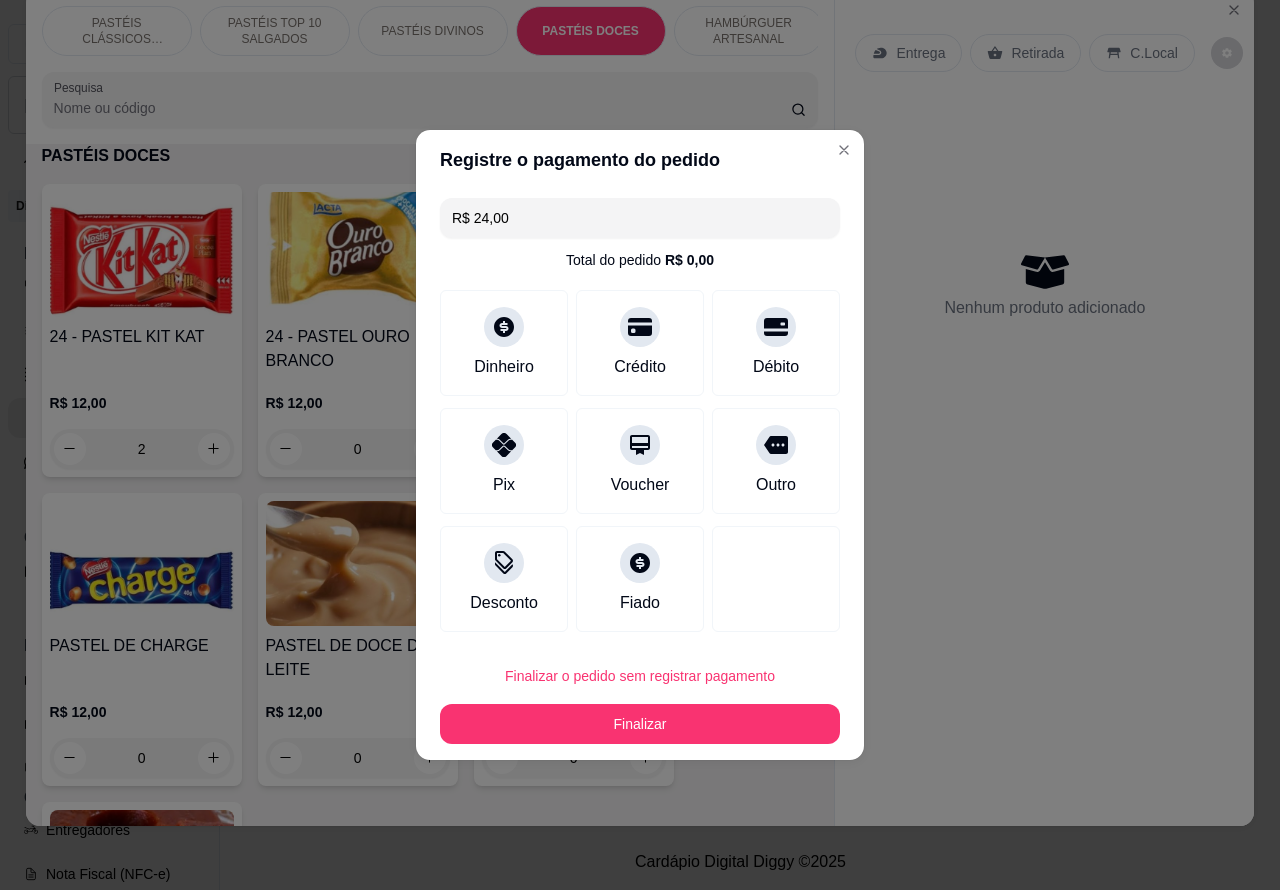type on "0" 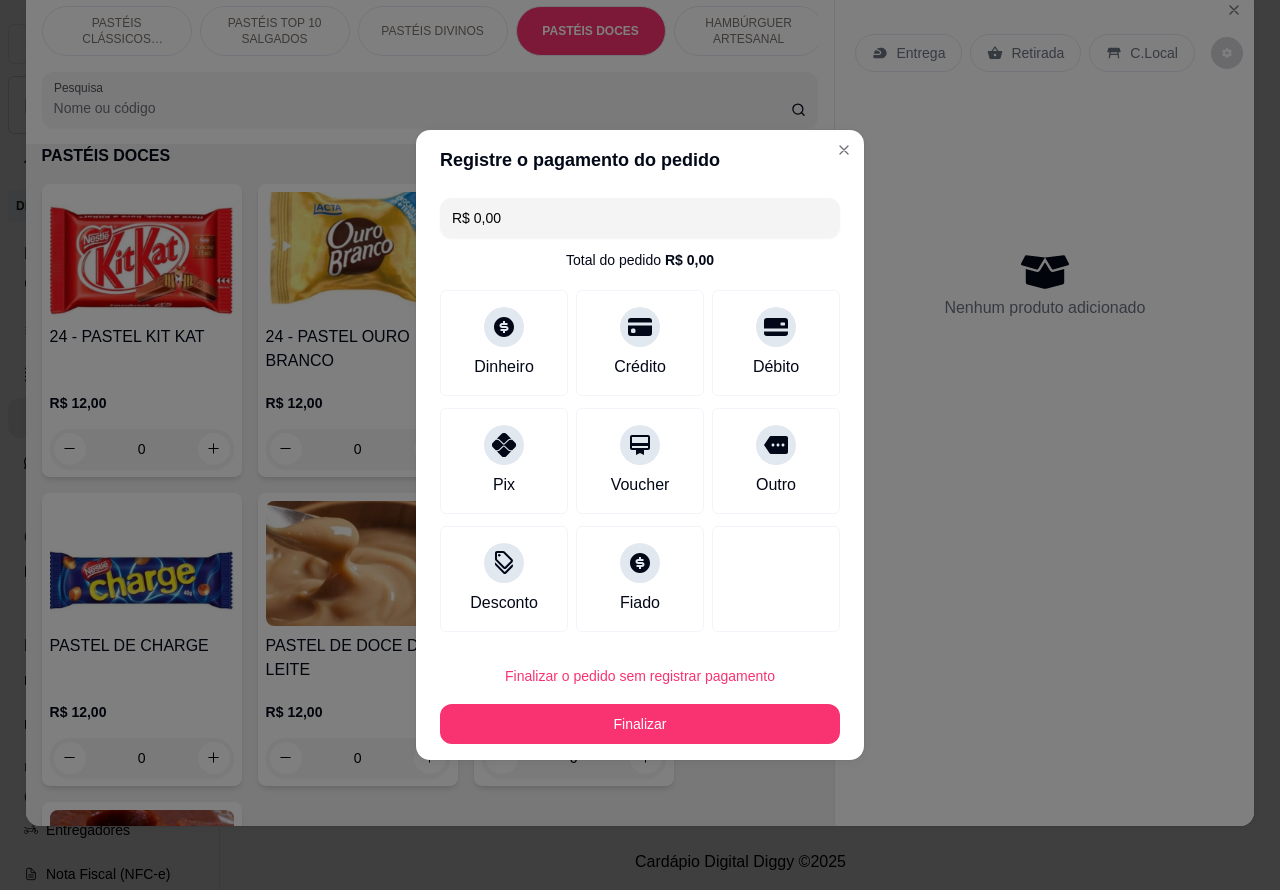 type on "R$ 0,00" 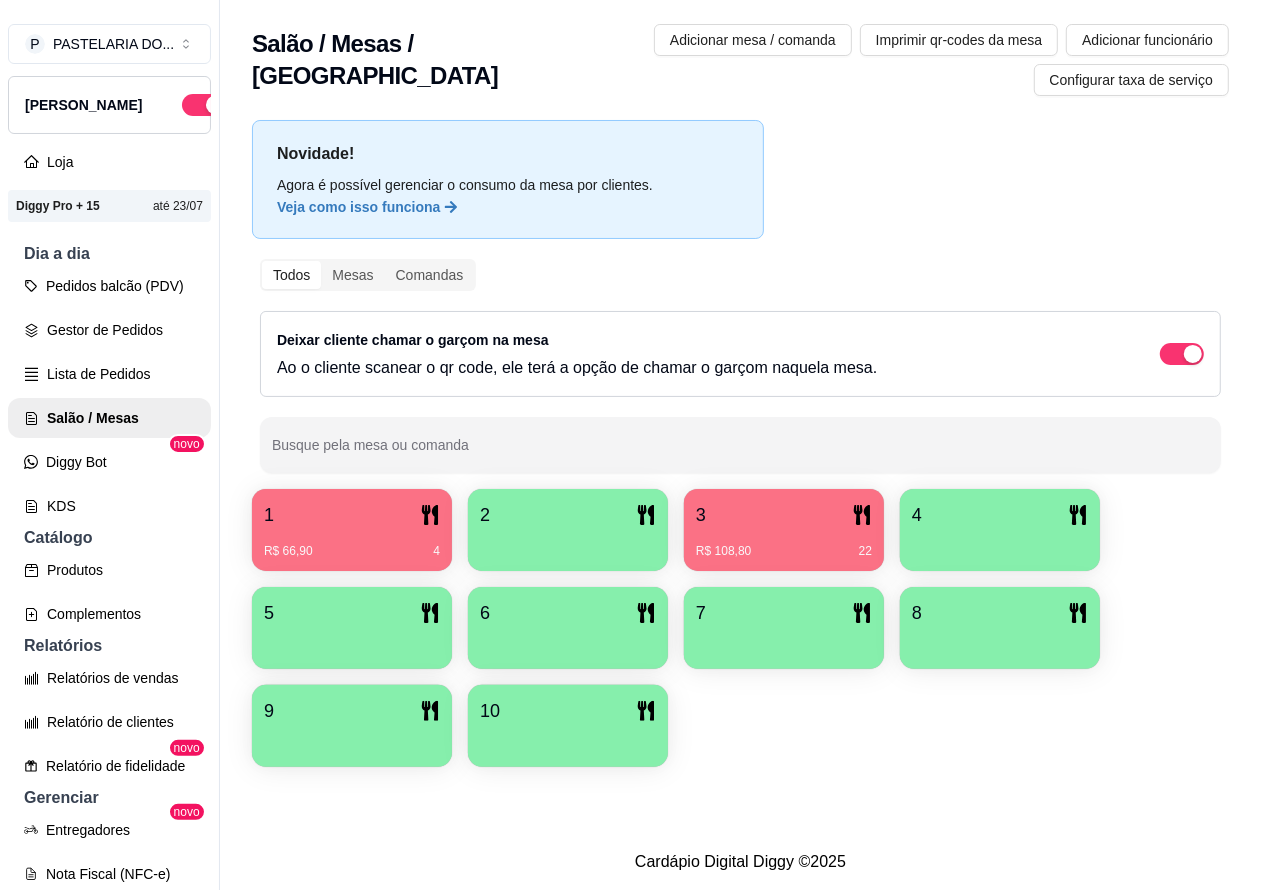 click on "R$ 66,90 4" at bounding box center (352, 544) 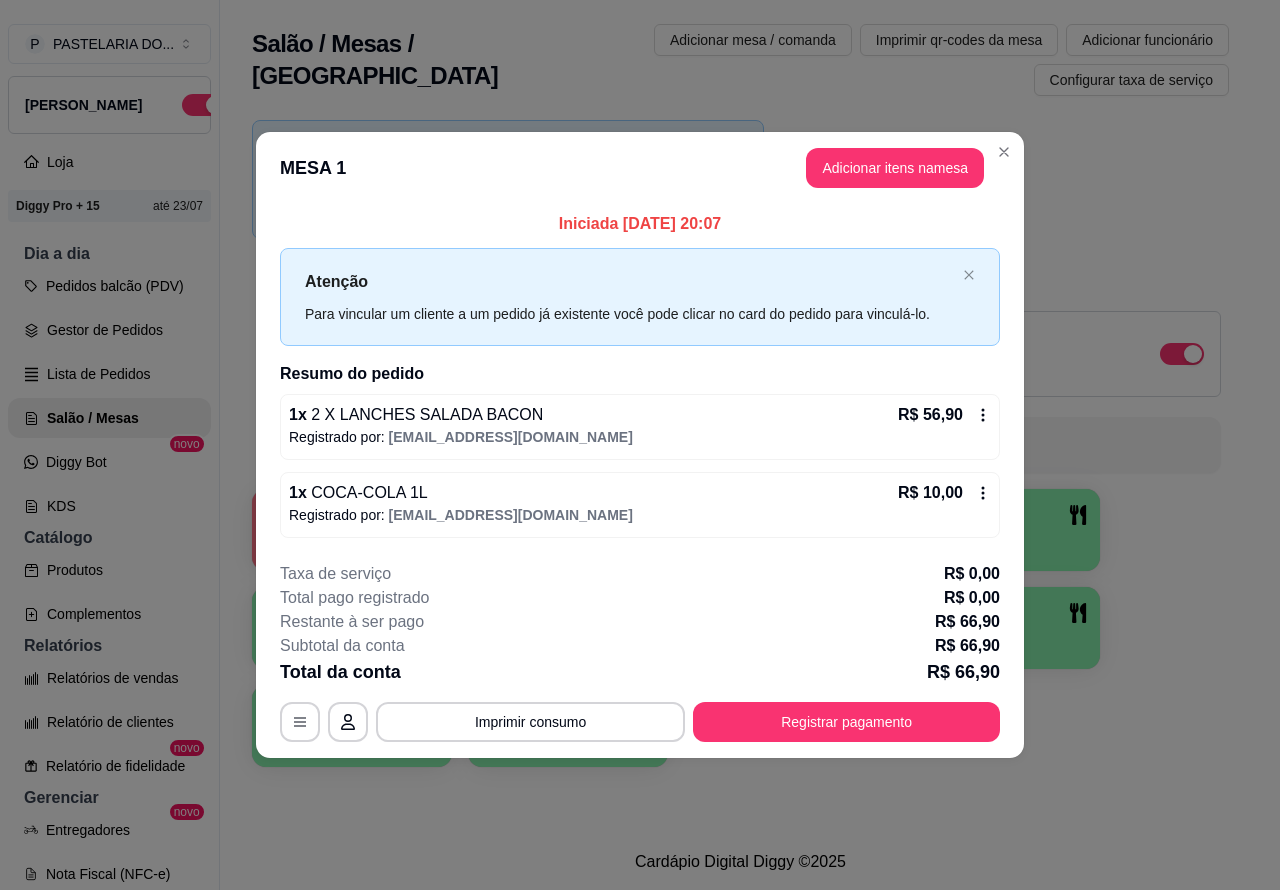 click on "1 R$ 66,90 13 2 3 R$ 108,80 32 4 5 6 7 8 9 10" at bounding box center (740, 628) 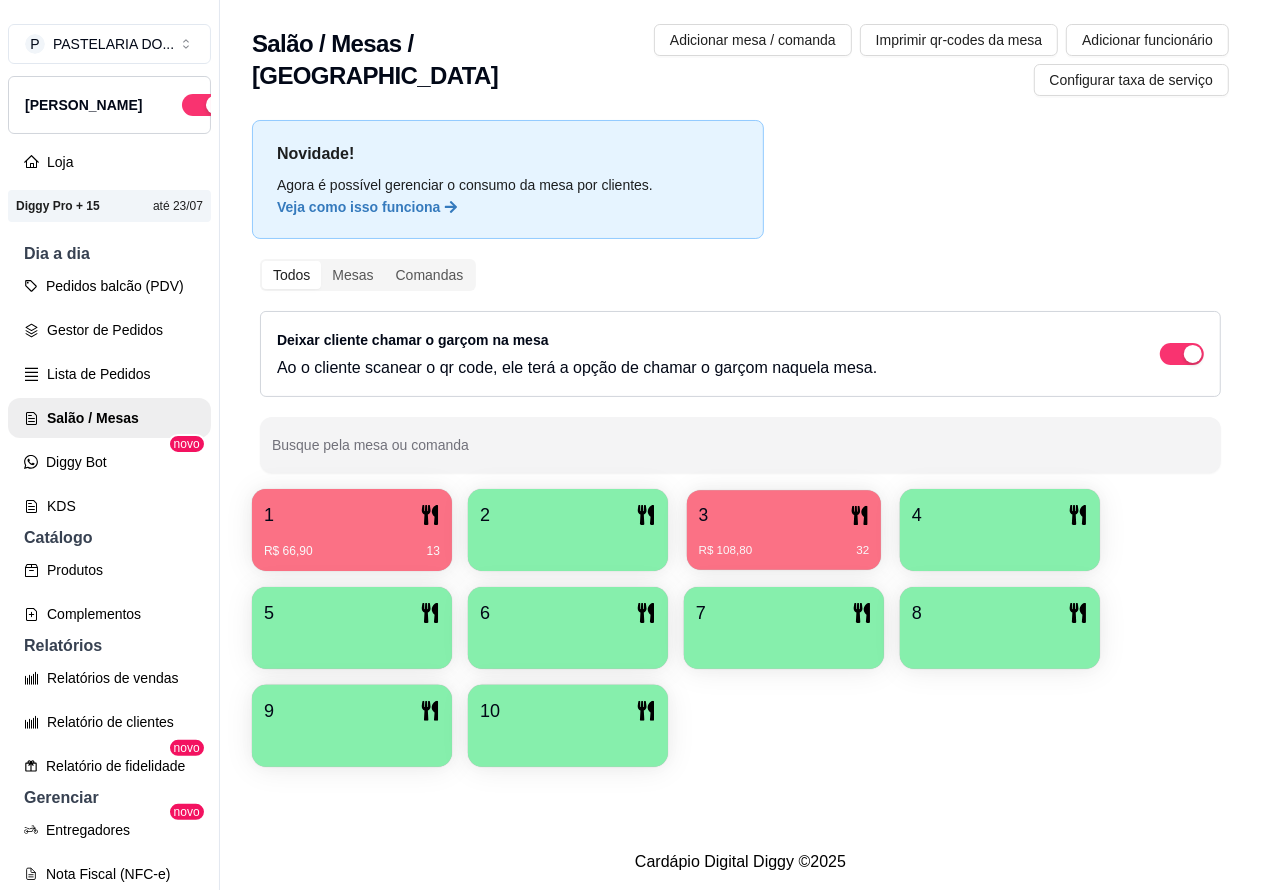 click on "3" at bounding box center (784, 515) 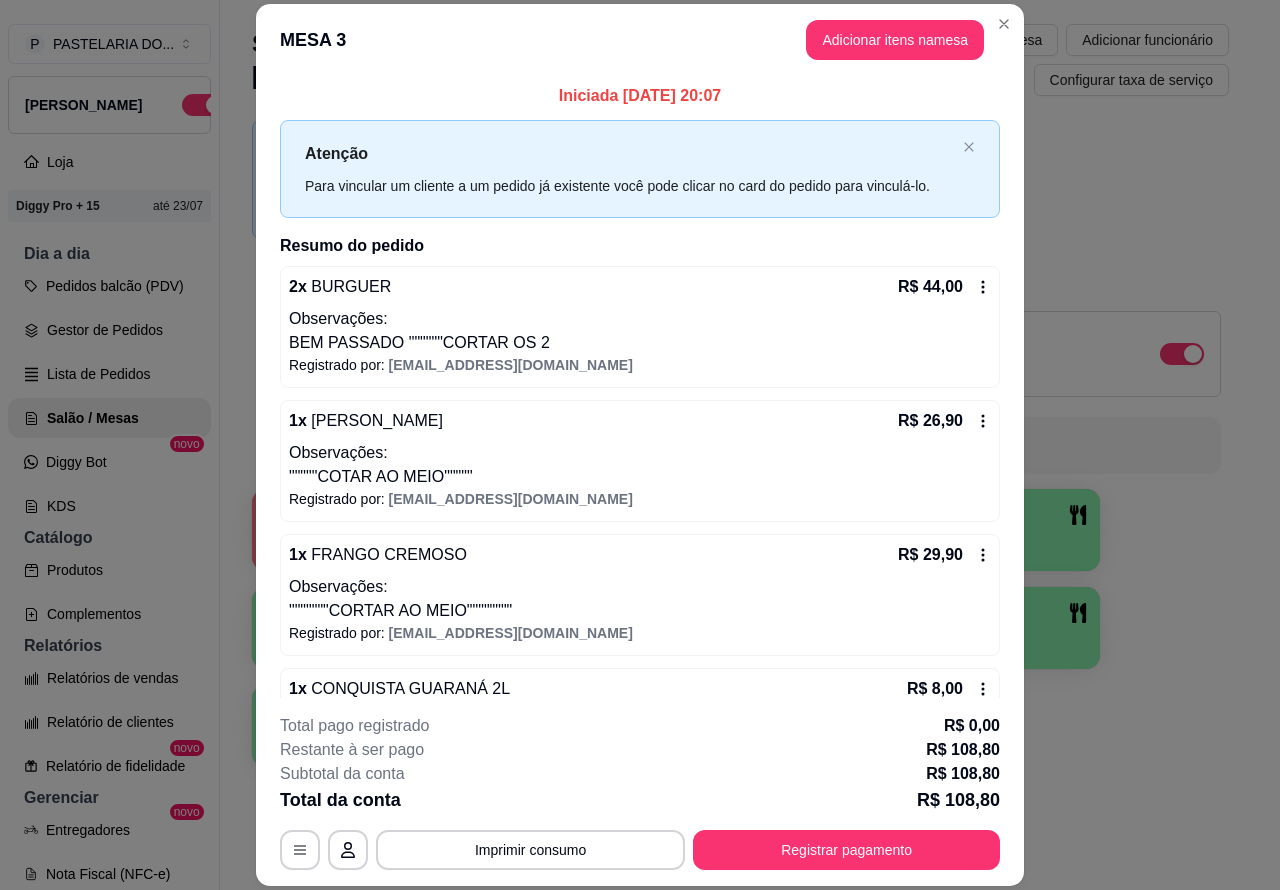 scroll, scrollTop: 46, scrollLeft: 0, axis: vertical 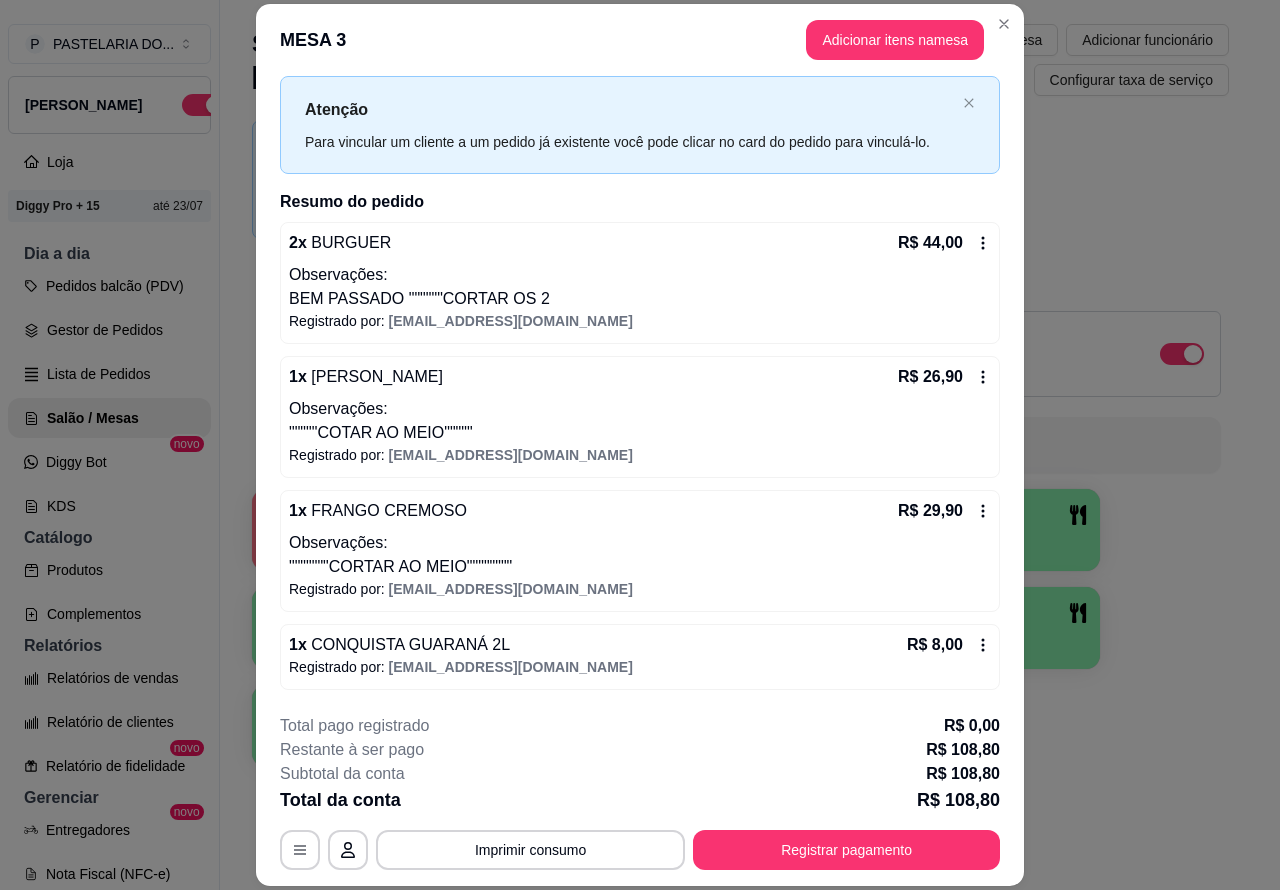 click on "1 R$ 66,90 13 2 3 R$ 108,80 32 4 5 6 7 8 9 10" at bounding box center [740, 628] 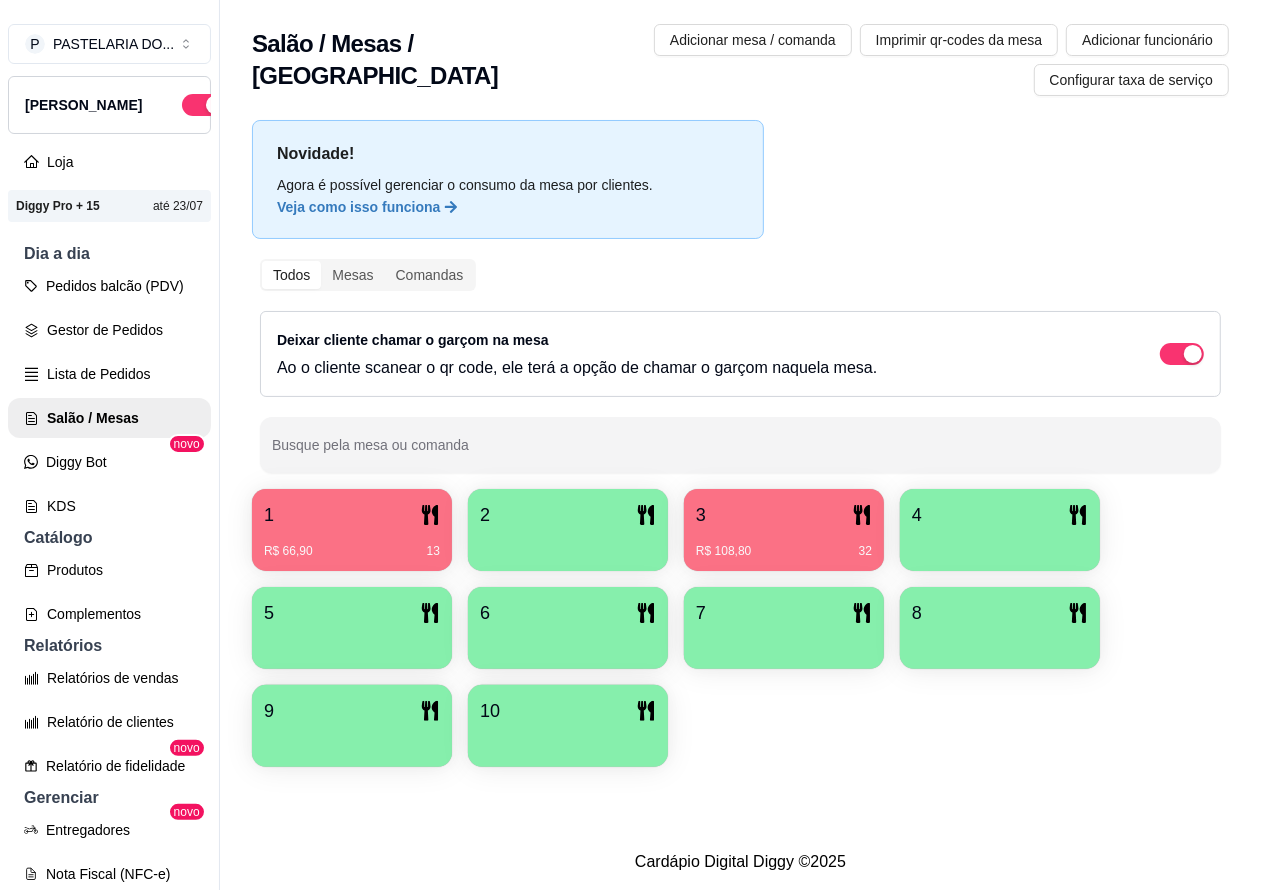 click on "Pedidos balcão (PDV)" at bounding box center [109, 286] 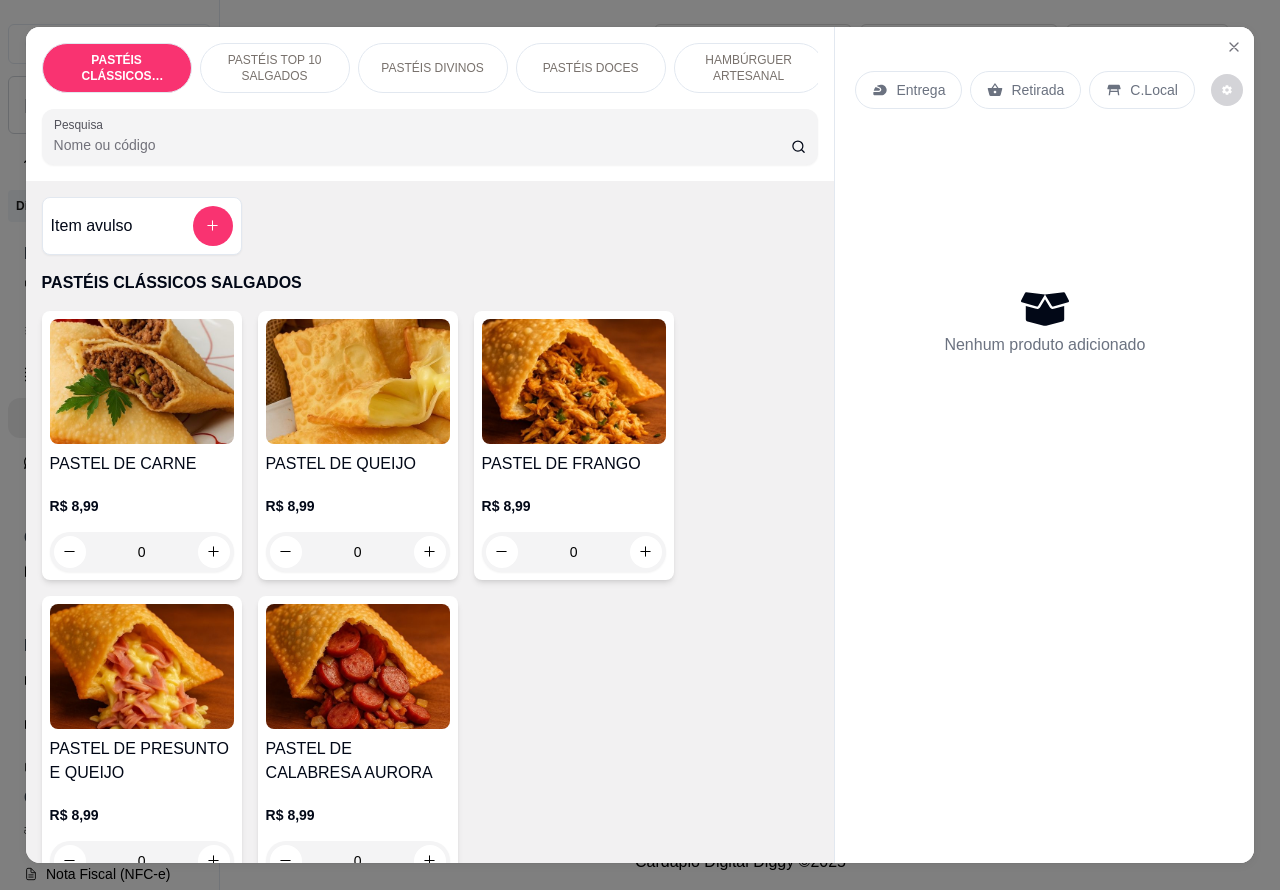 click on "Retirada" at bounding box center [1037, 90] 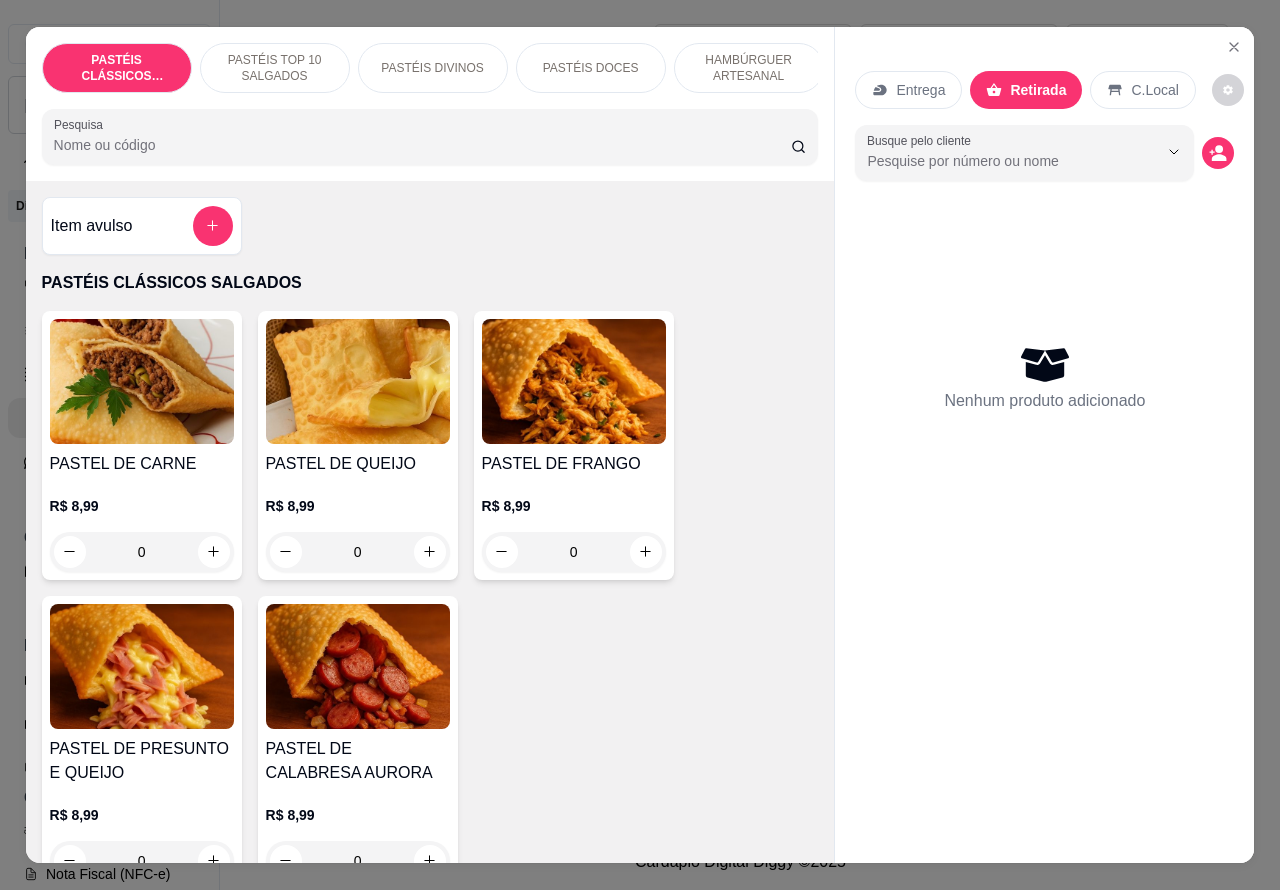 click on "HAMBÚRGUER ARTESANAL" at bounding box center [749, 68] 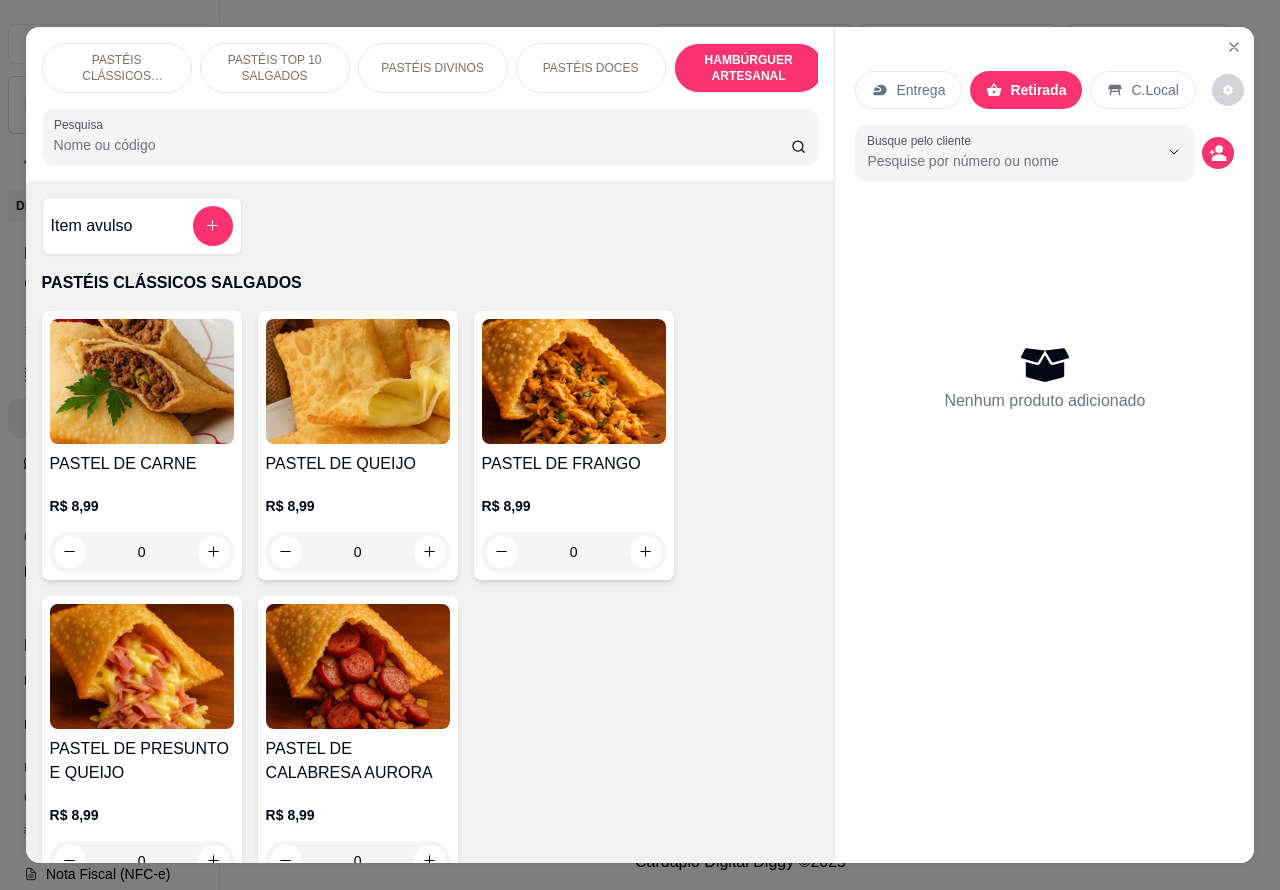 scroll, scrollTop: 4527, scrollLeft: 0, axis: vertical 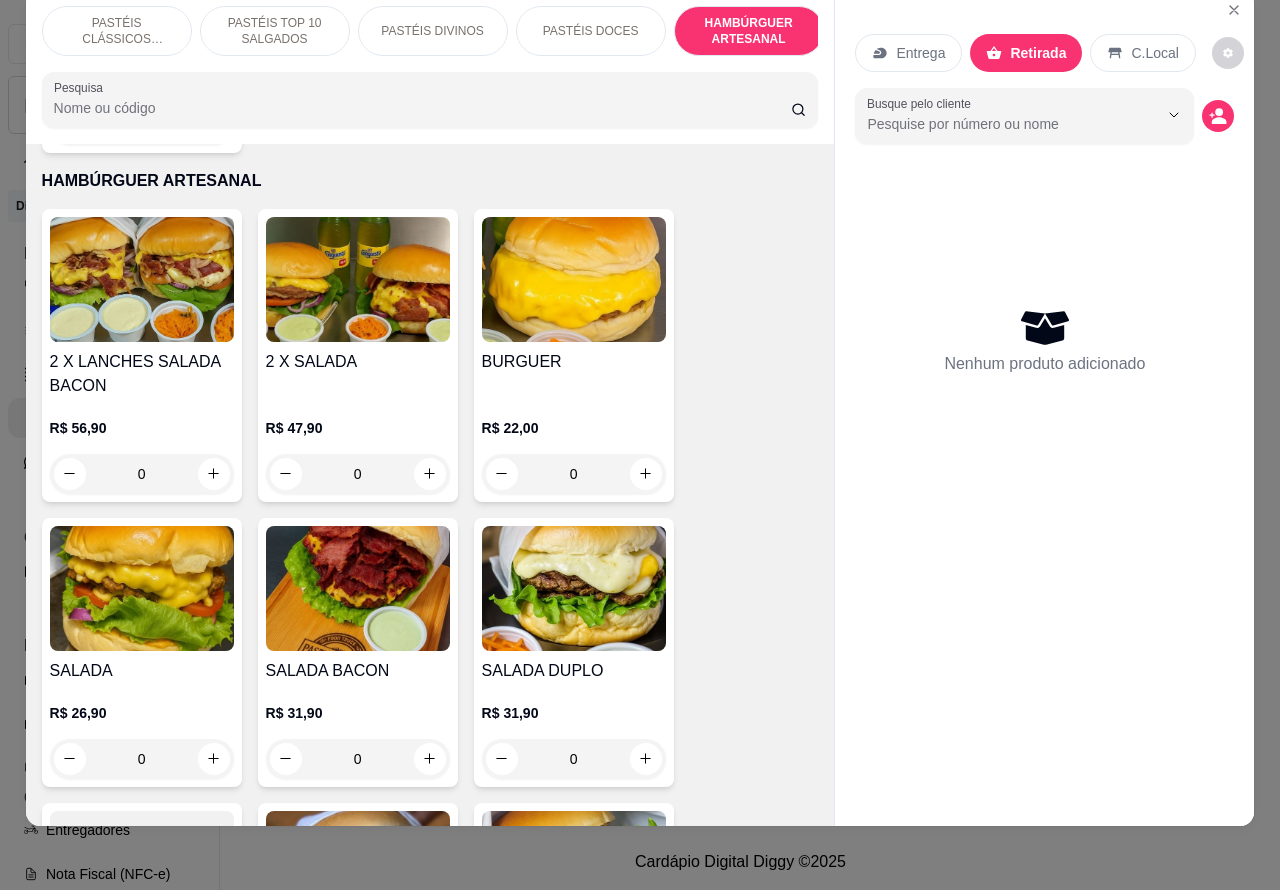 click on "0" at bounding box center [574, 474] 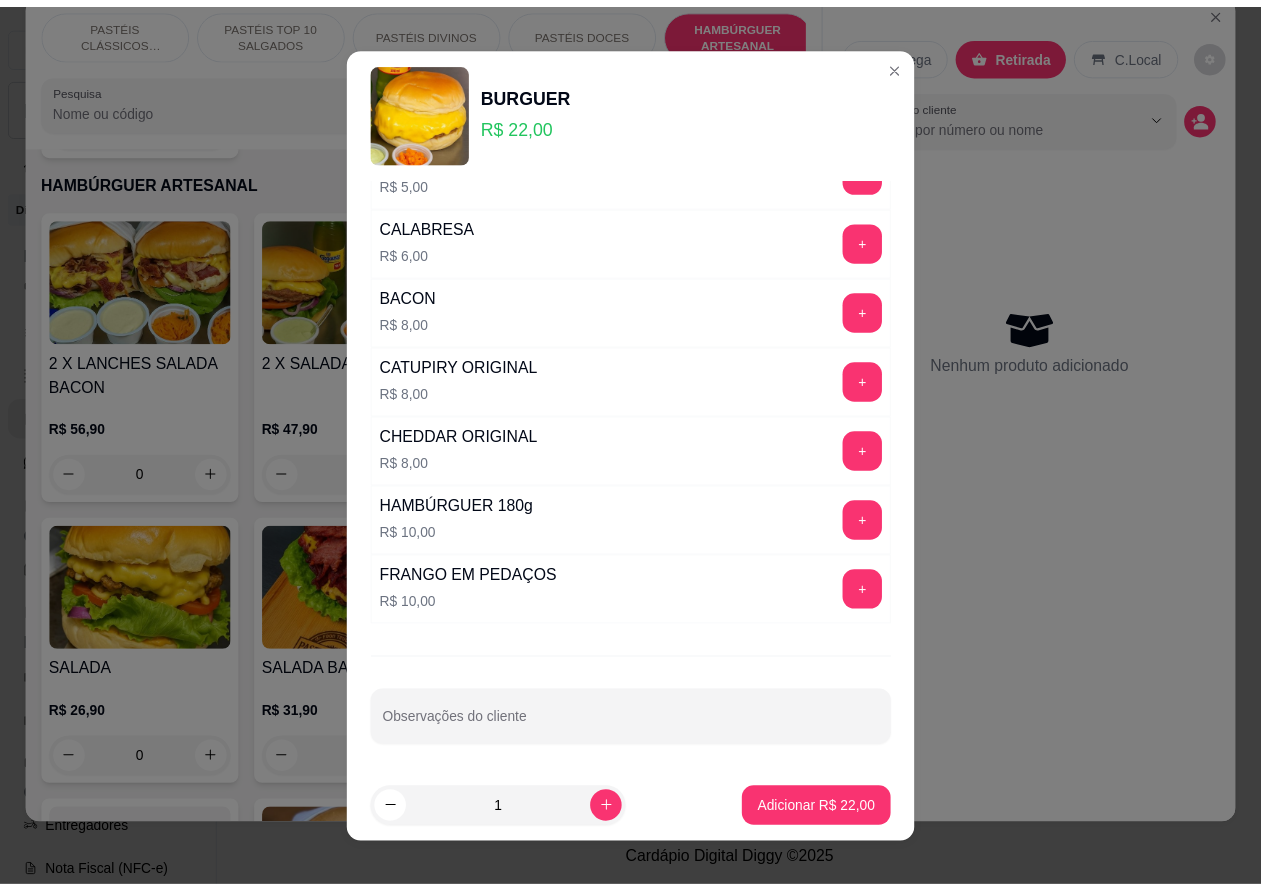 scroll, scrollTop: 542, scrollLeft: 0, axis: vertical 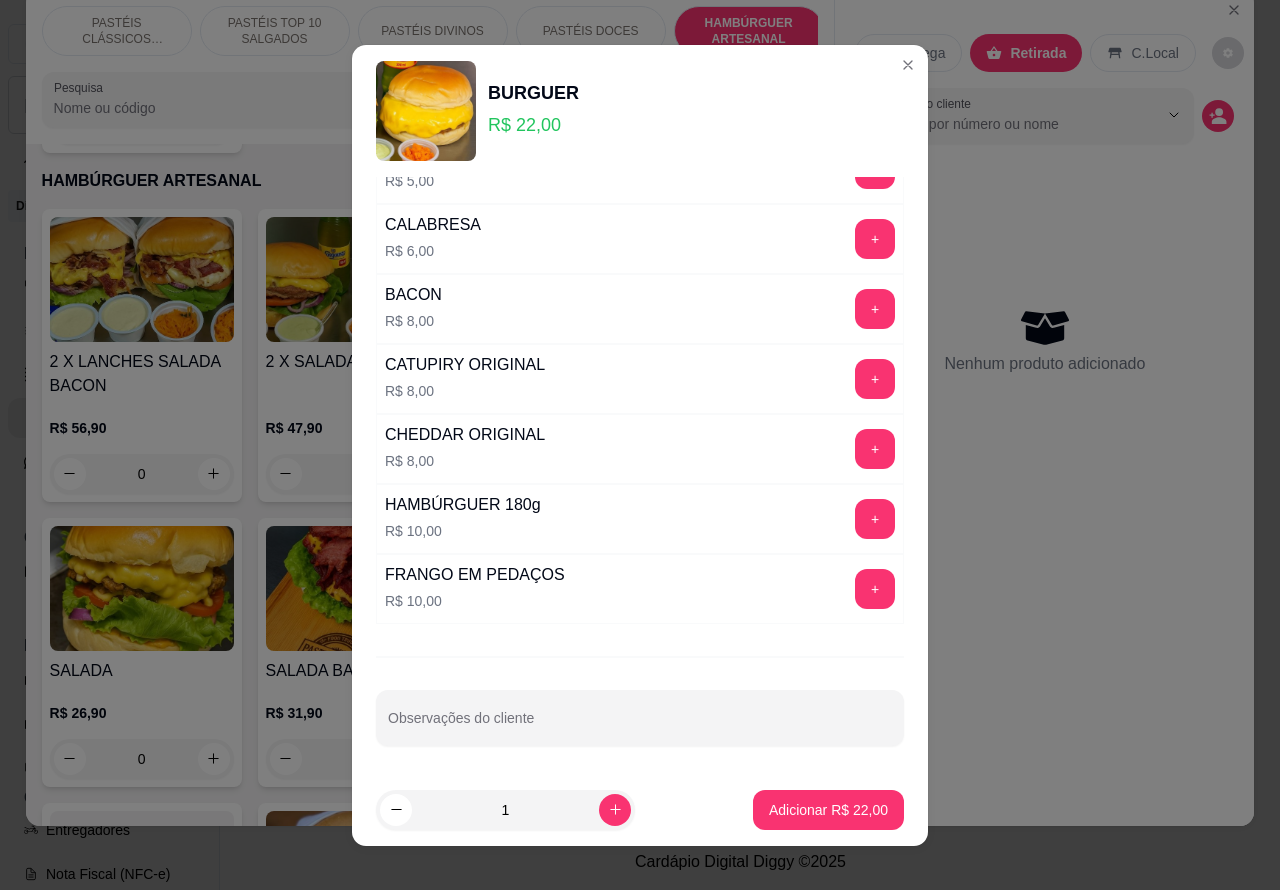 click on "Observações do cliente" at bounding box center (640, 726) 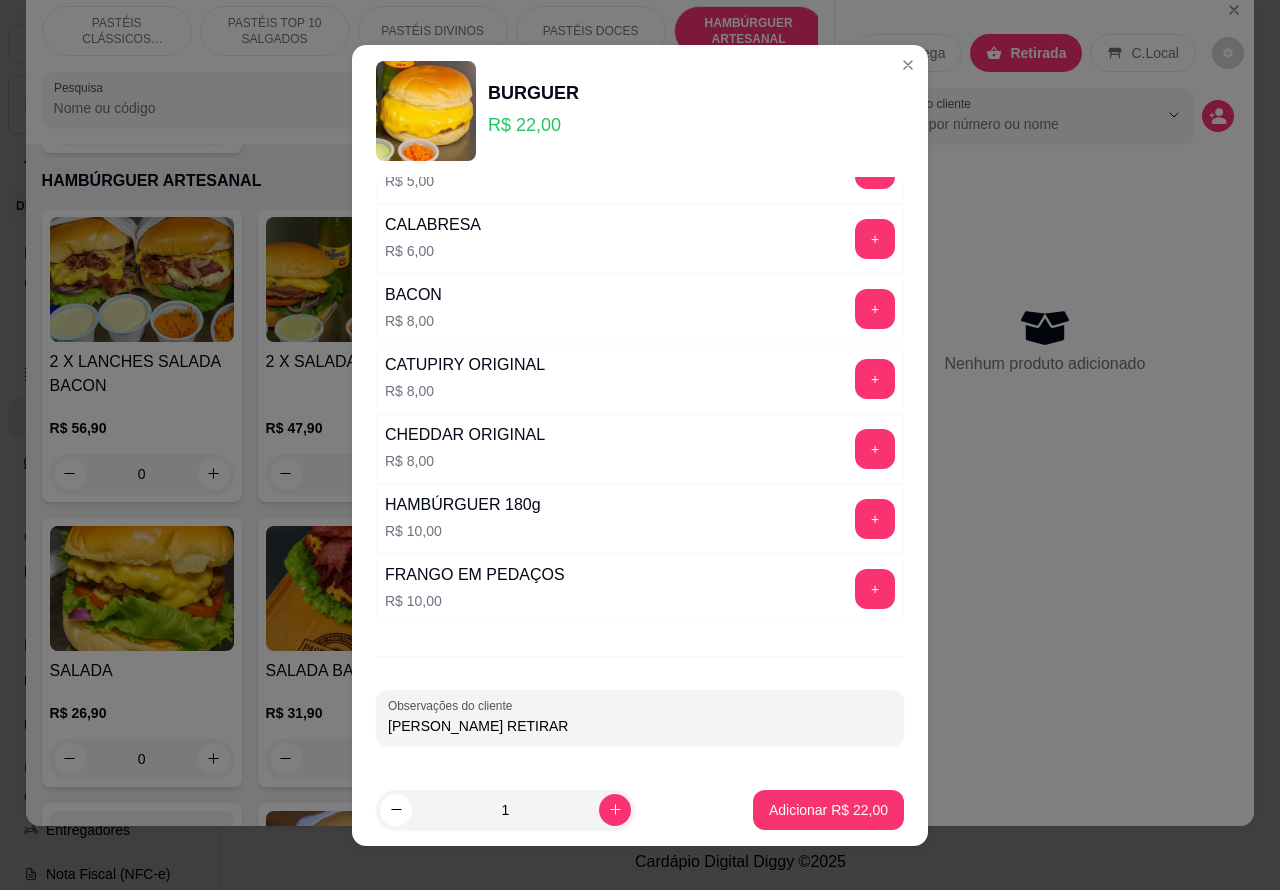 type on "GUILHERME VIRA RETIRAR" 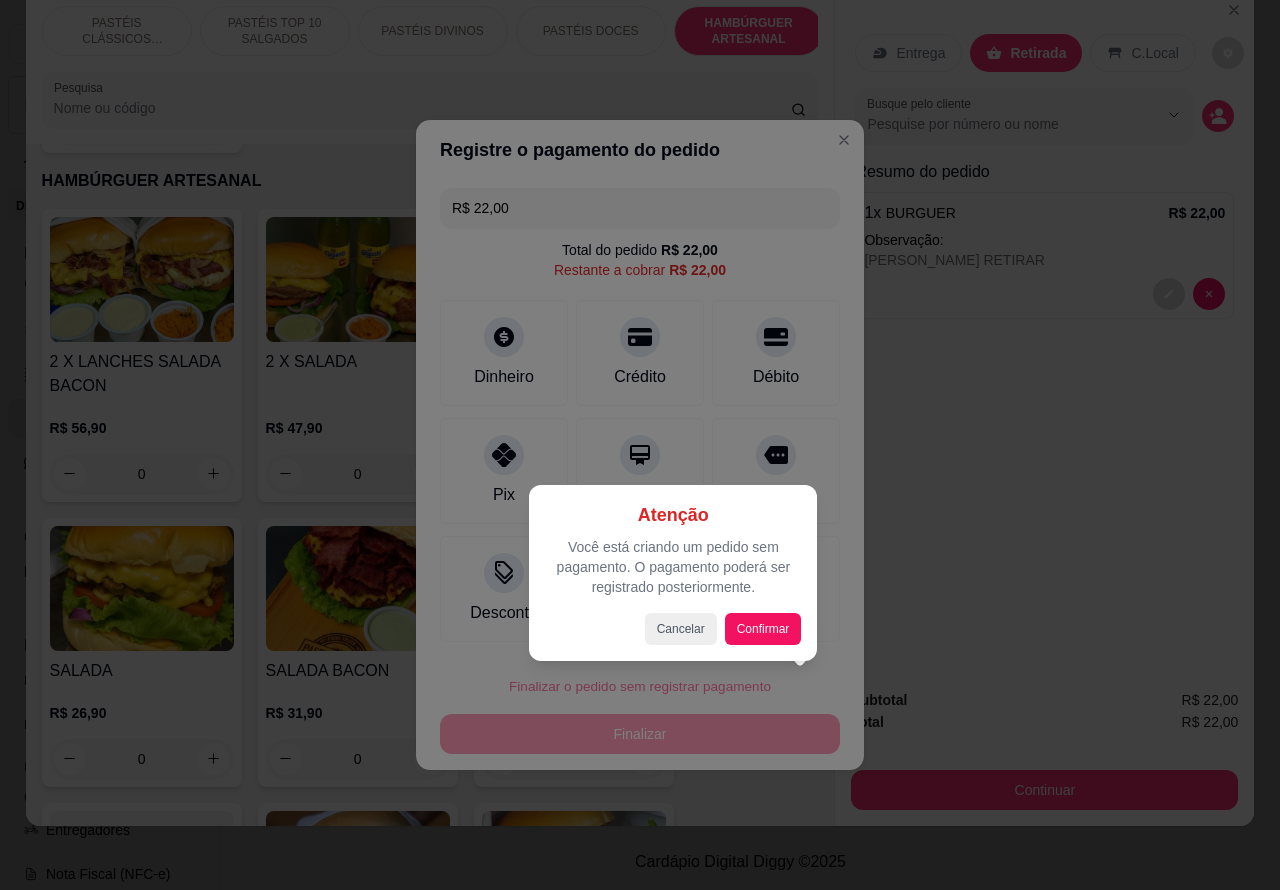 click on "Você está criando um pedido sem pagamento. O pagamento poderá ser registrado posteriormente." at bounding box center [673, 567] 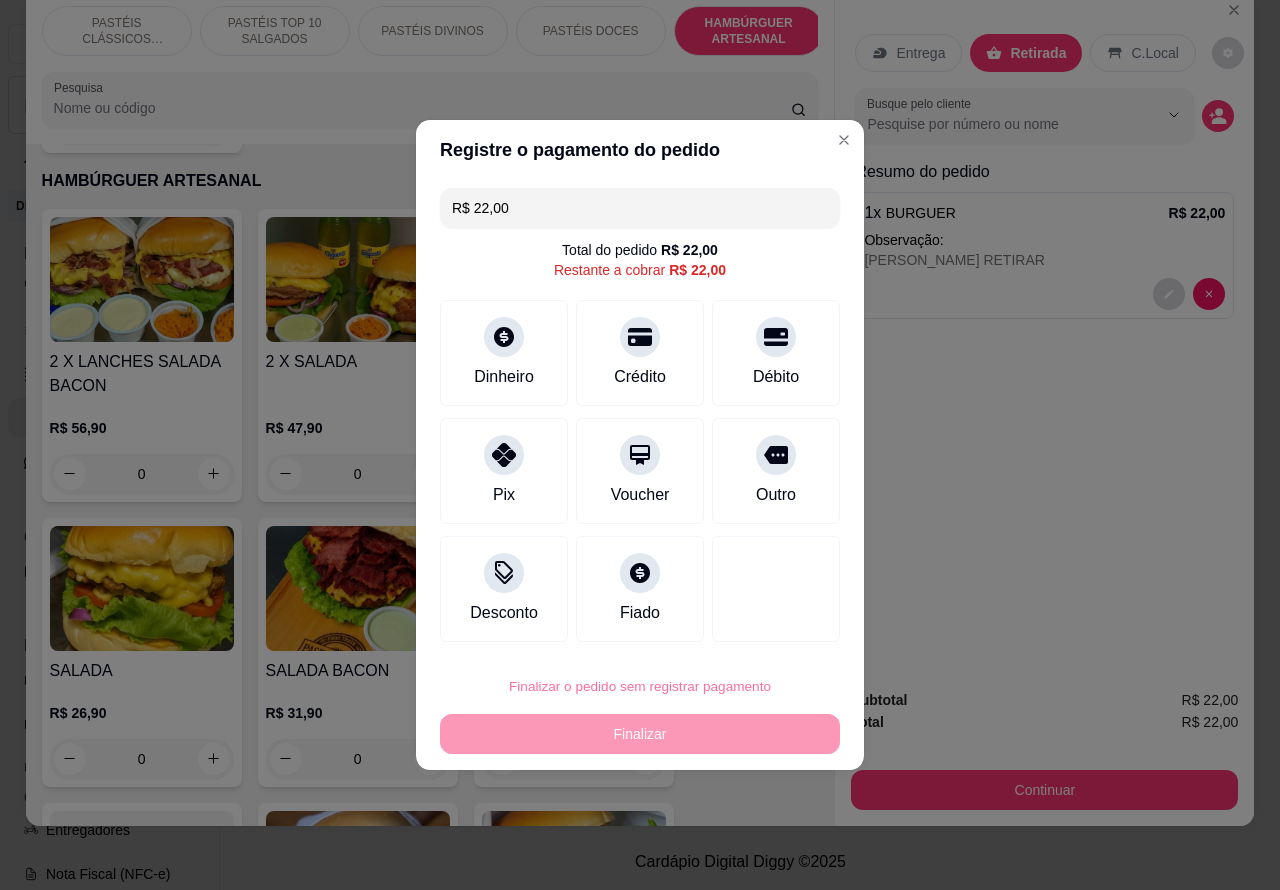click on "Confirmar" at bounding box center [760, 630] 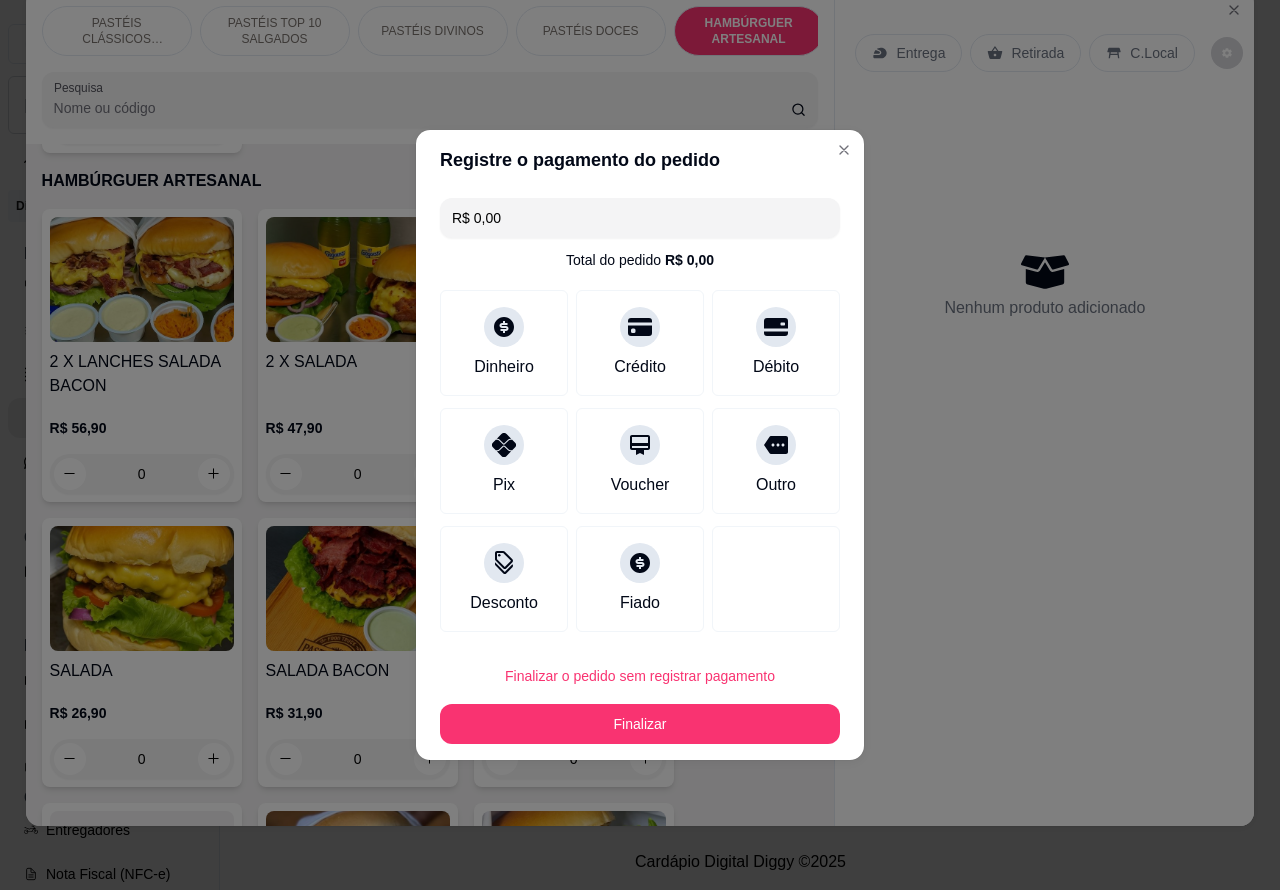 type on "R$ 0,00" 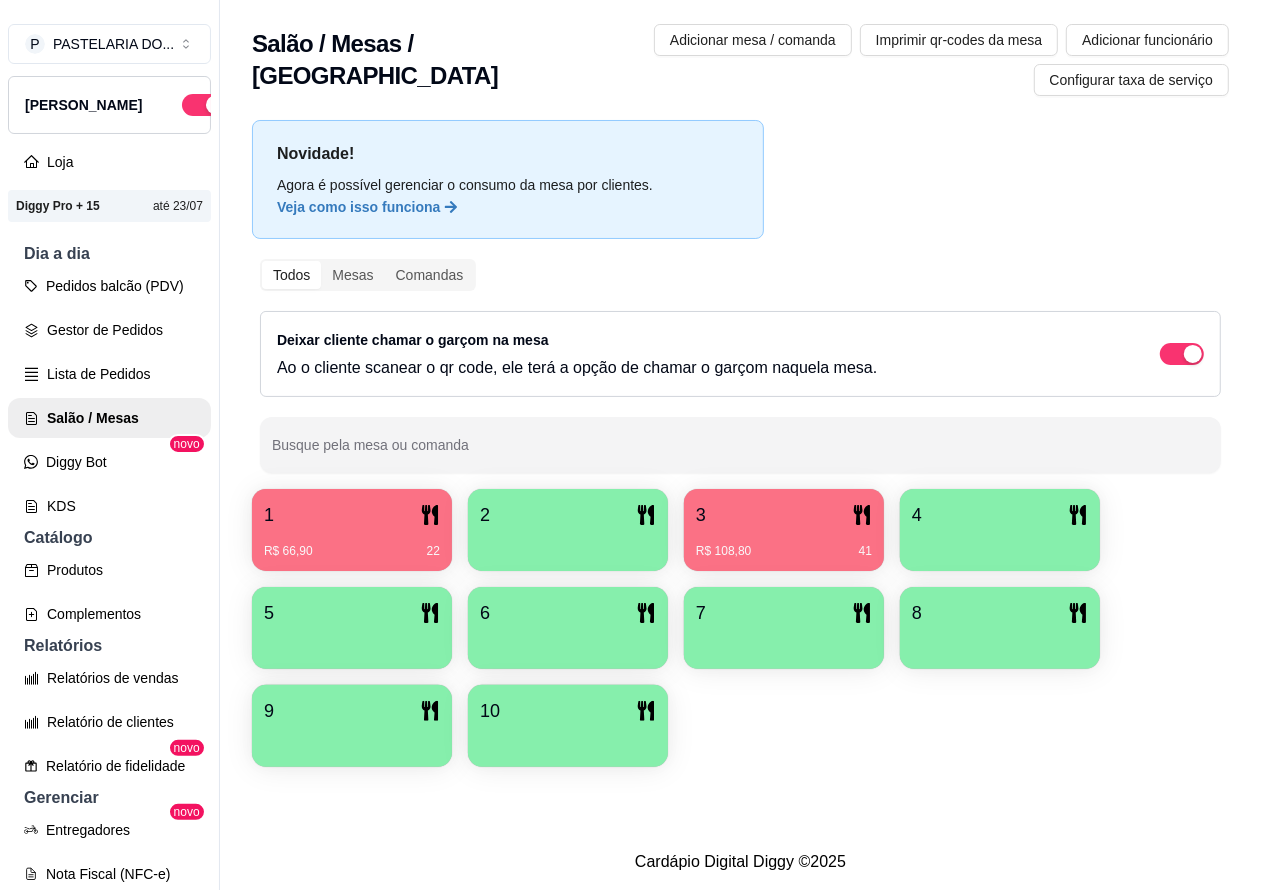click on "Lista de Pedidos" at bounding box center (109, 374) 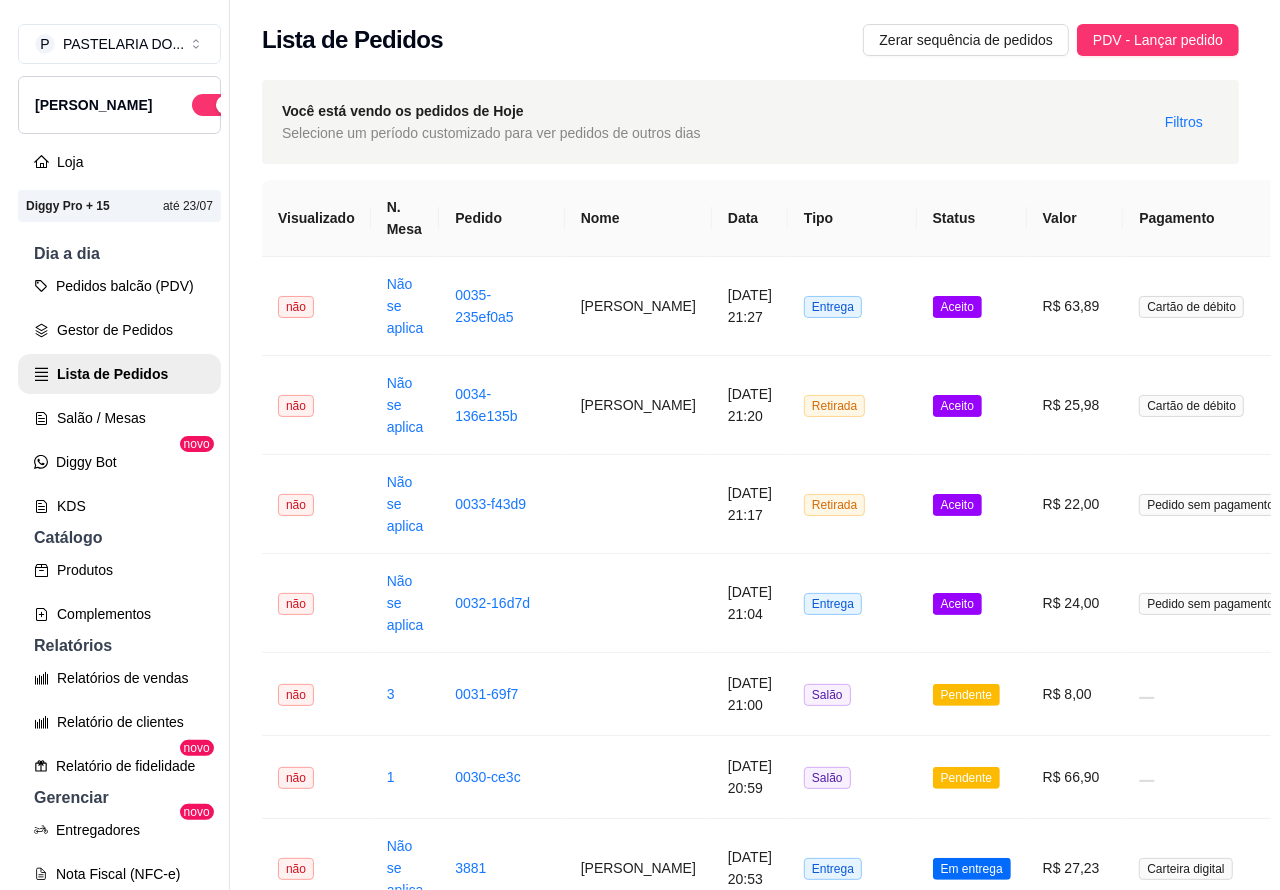 scroll, scrollTop: 0, scrollLeft: 213, axis: horizontal 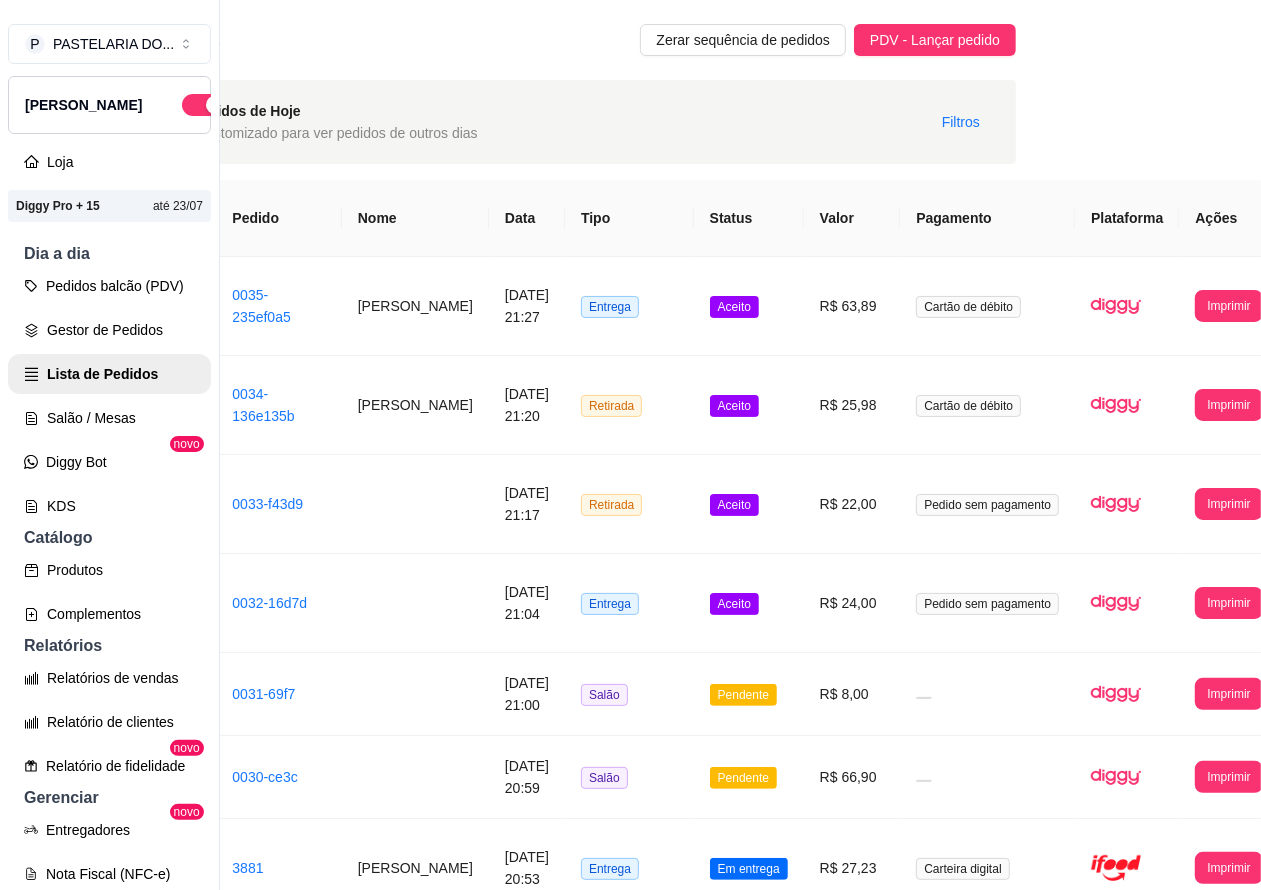 click on "Imprimir" at bounding box center (1228, 306) 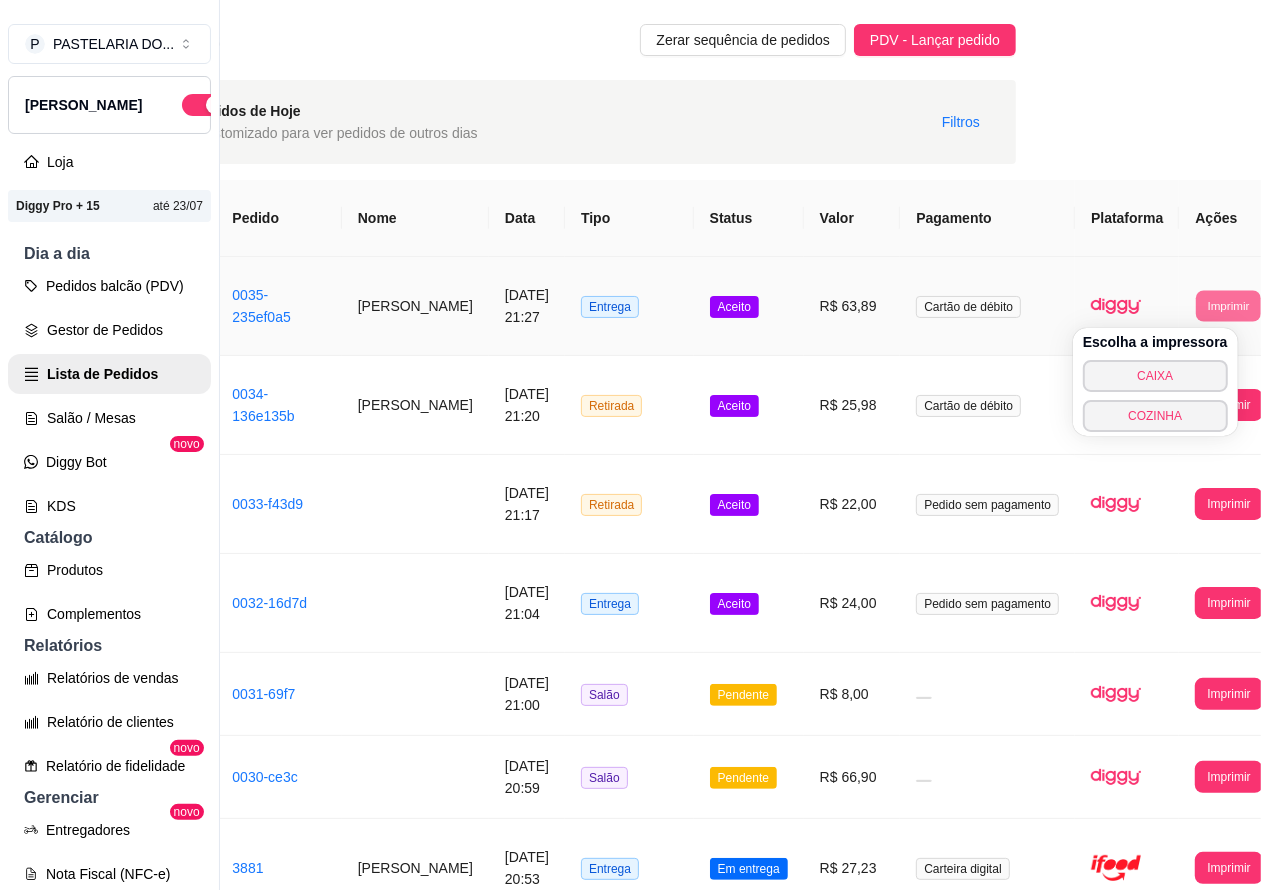click on "COZINHA" at bounding box center [1155, 416] 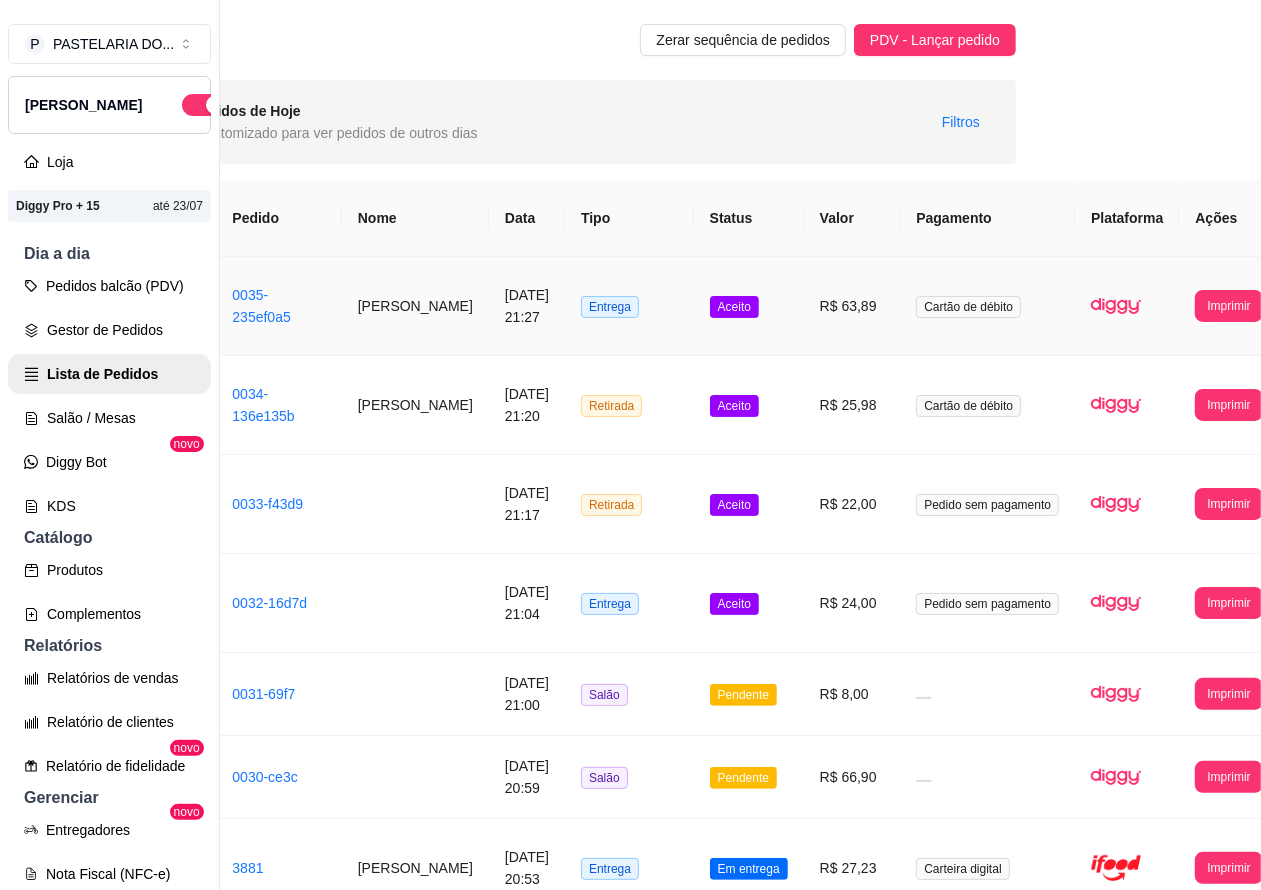 click on "Pedidos balcão (PDV)" at bounding box center [109, 286] 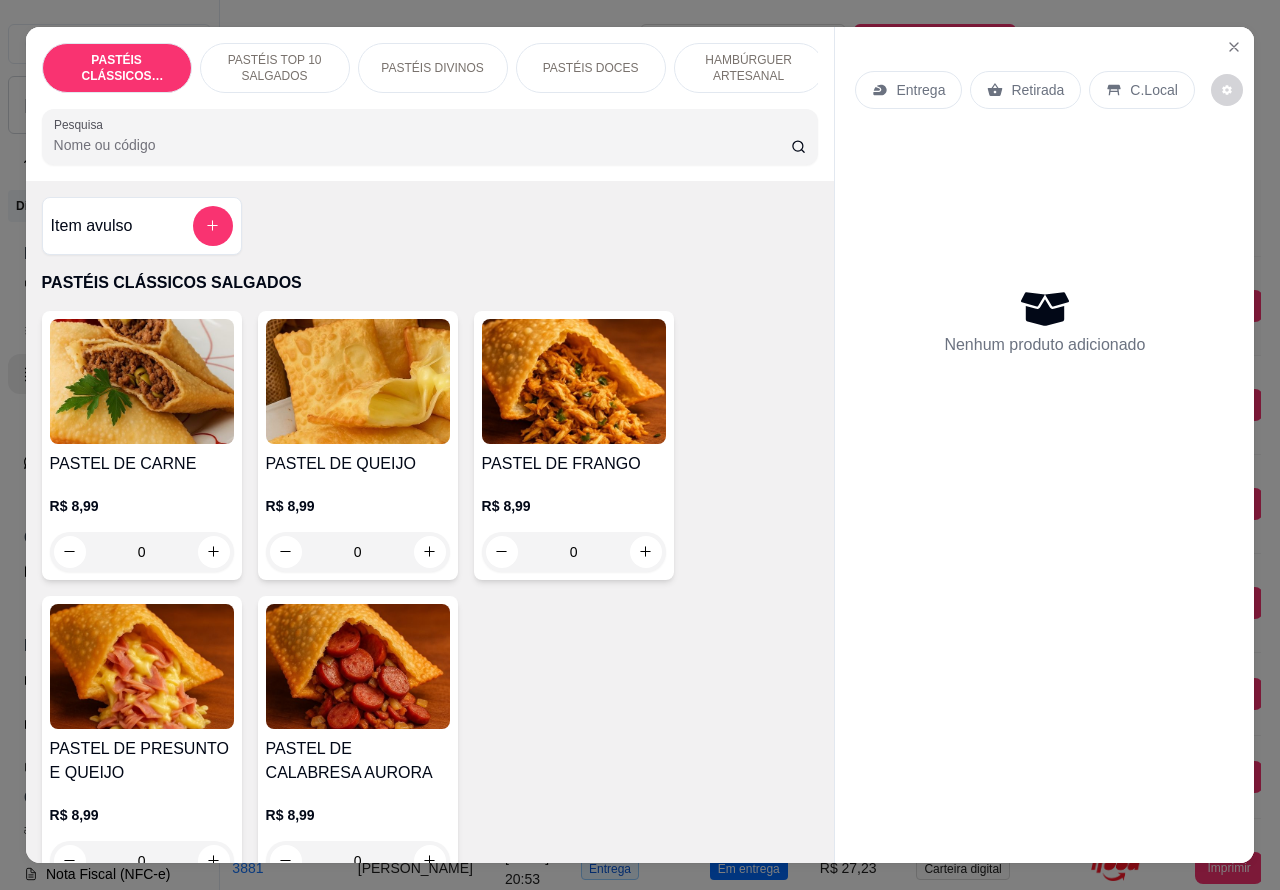 click on "PASTÉIS DOCES" at bounding box center [591, 68] 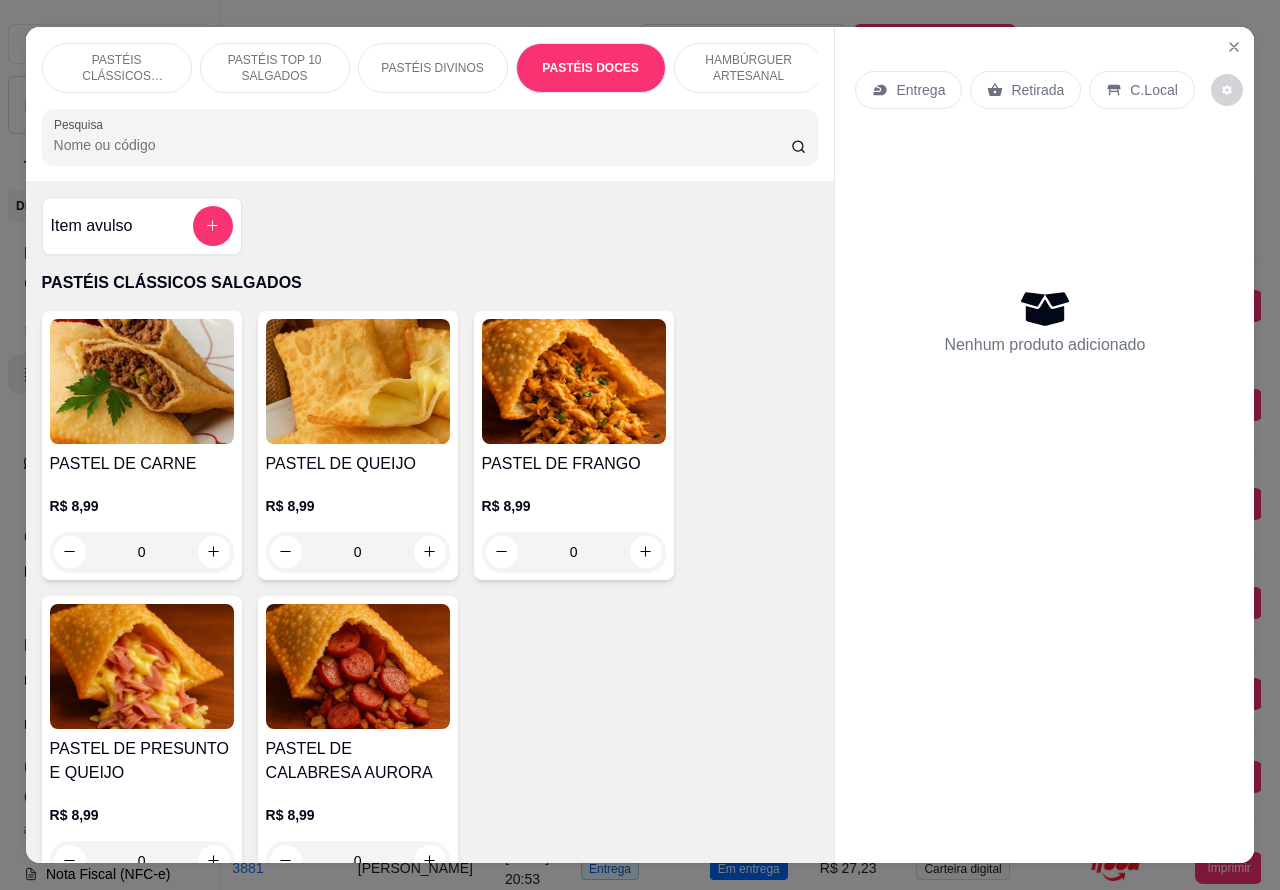 scroll, scrollTop: 3585, scrollLeft: 0, axis: vertical 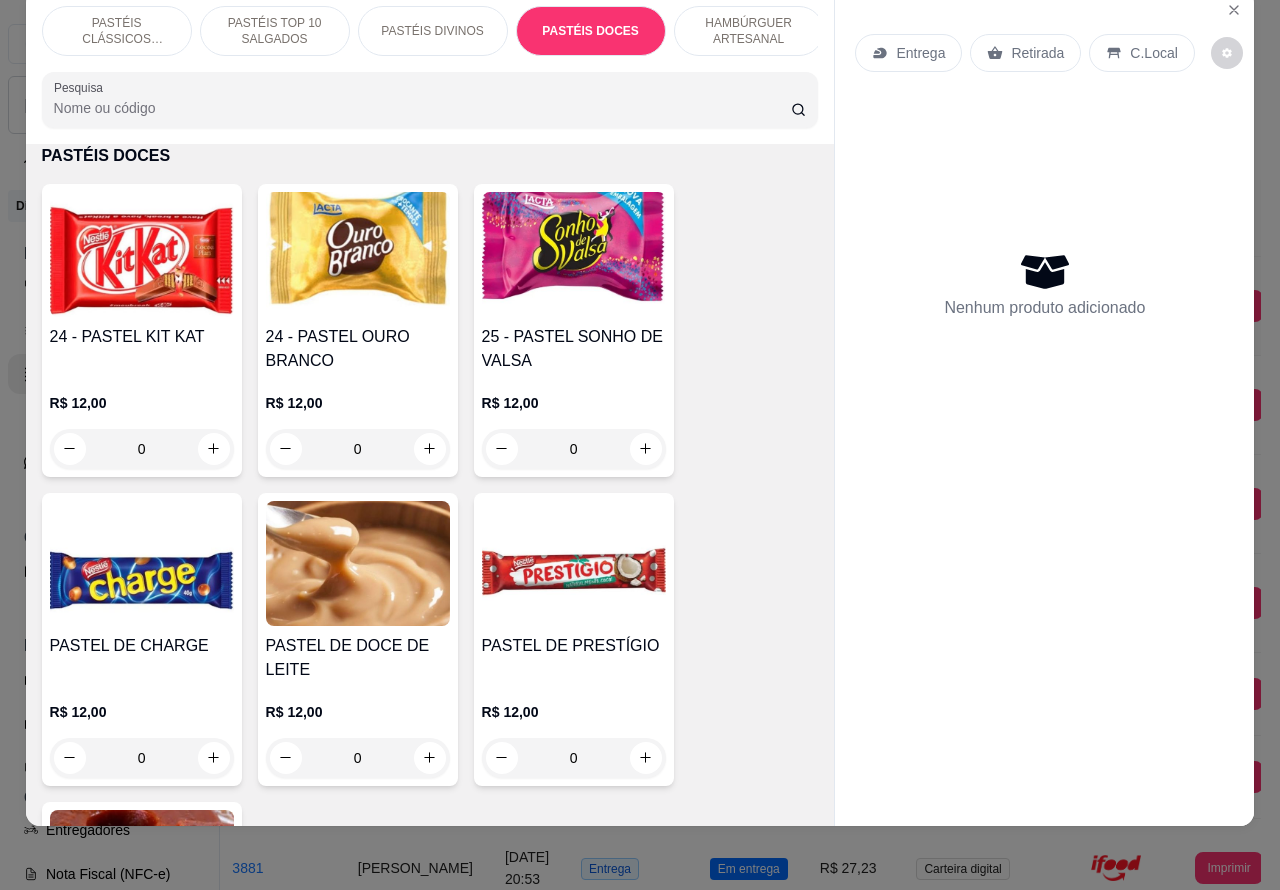 click 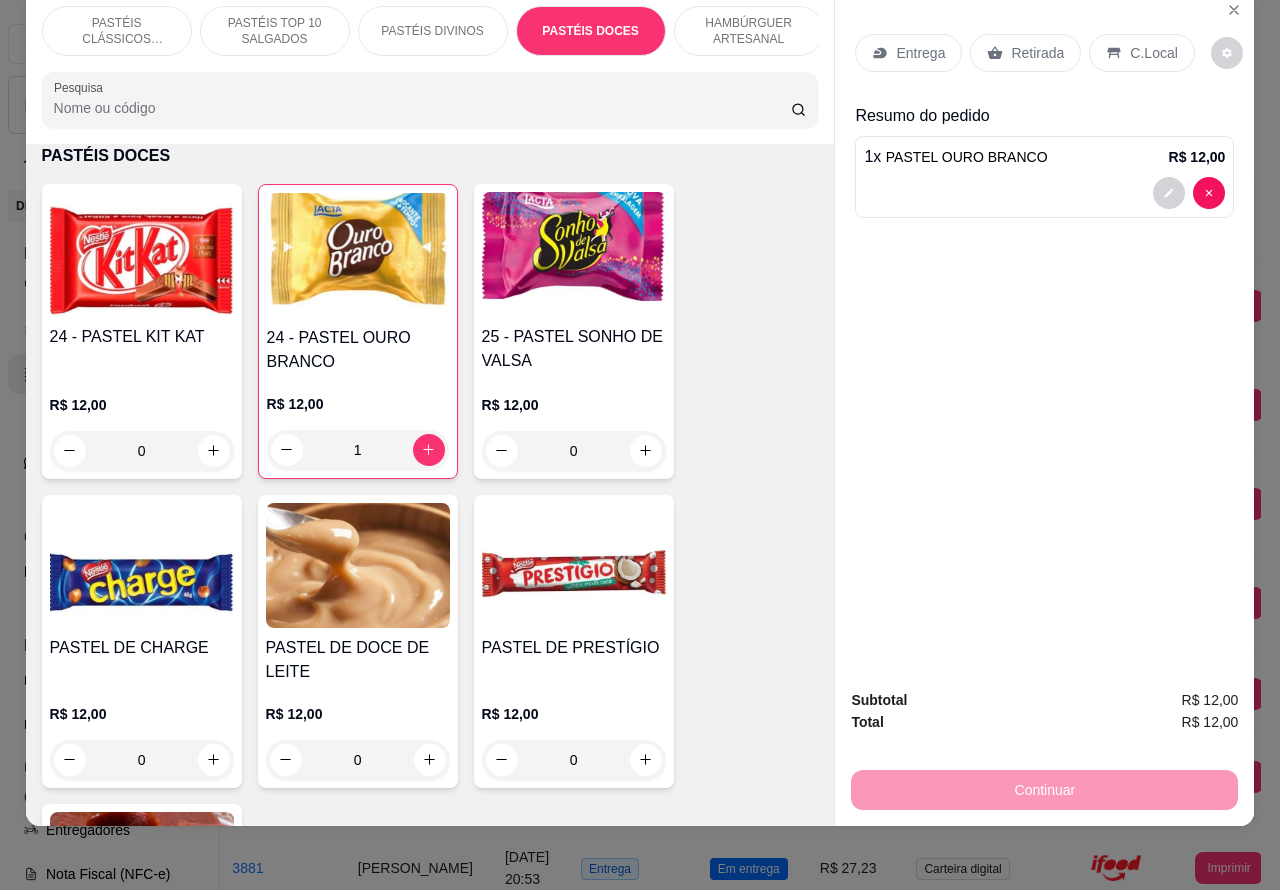 click at bounding box center [1044, 193] 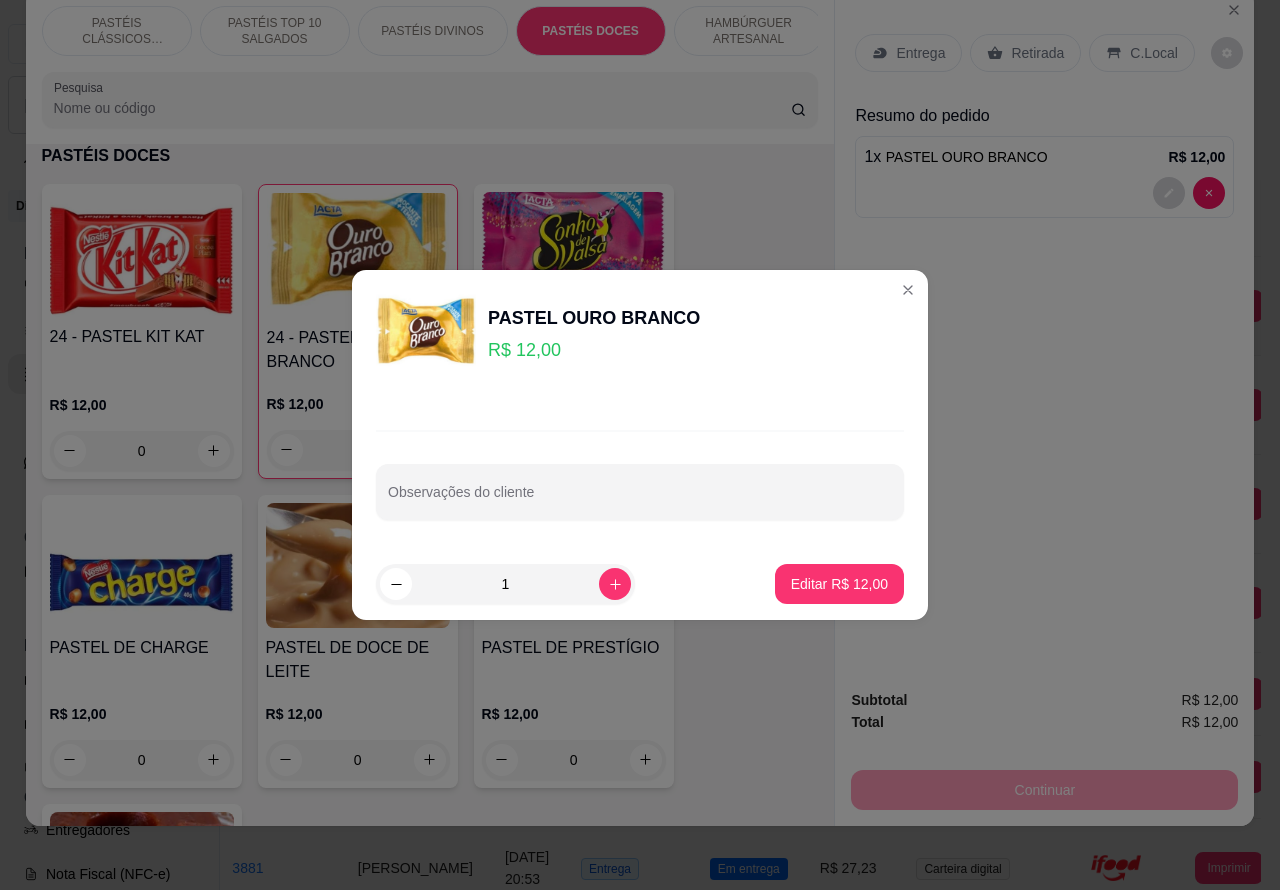click on "Observações do cliente" at bounding box center (640, 500) 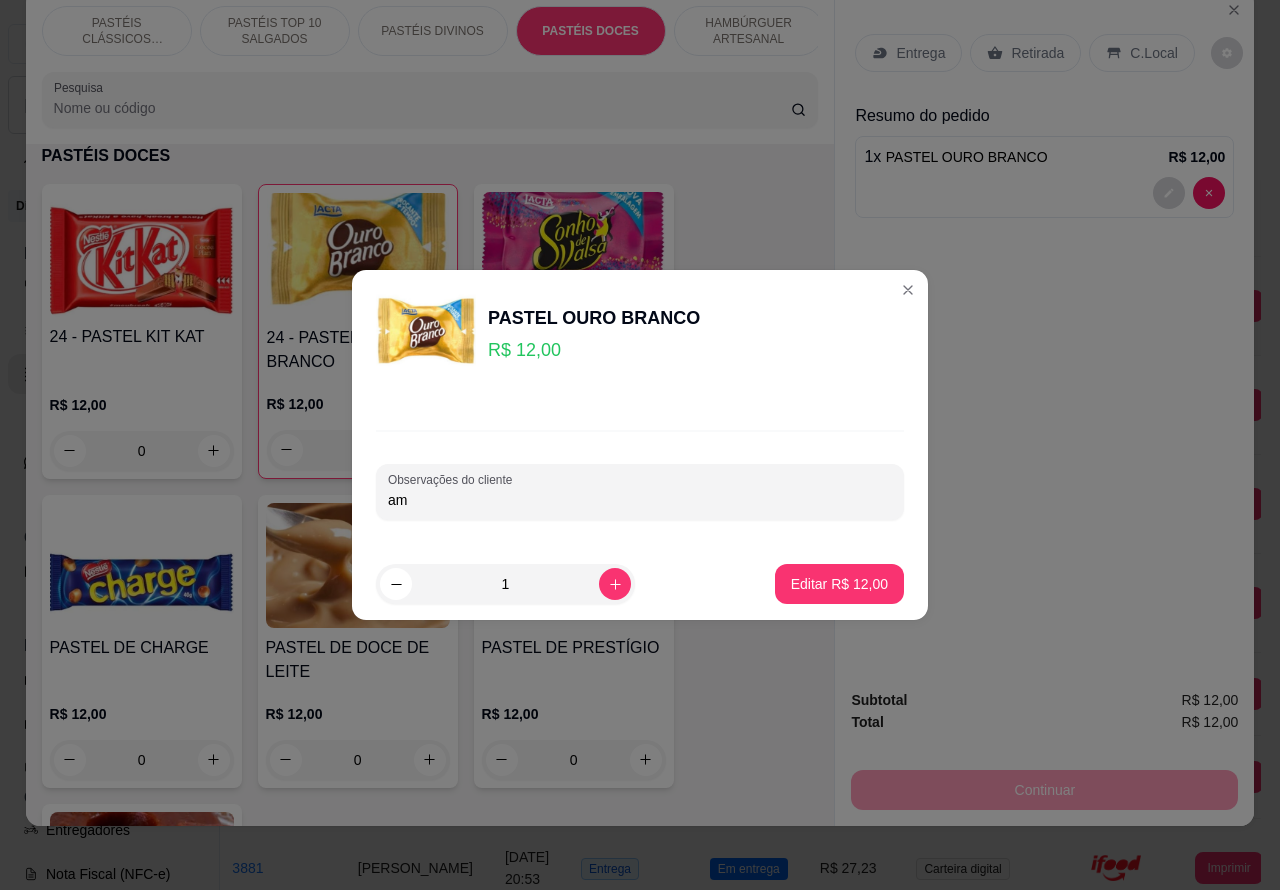type on "a" 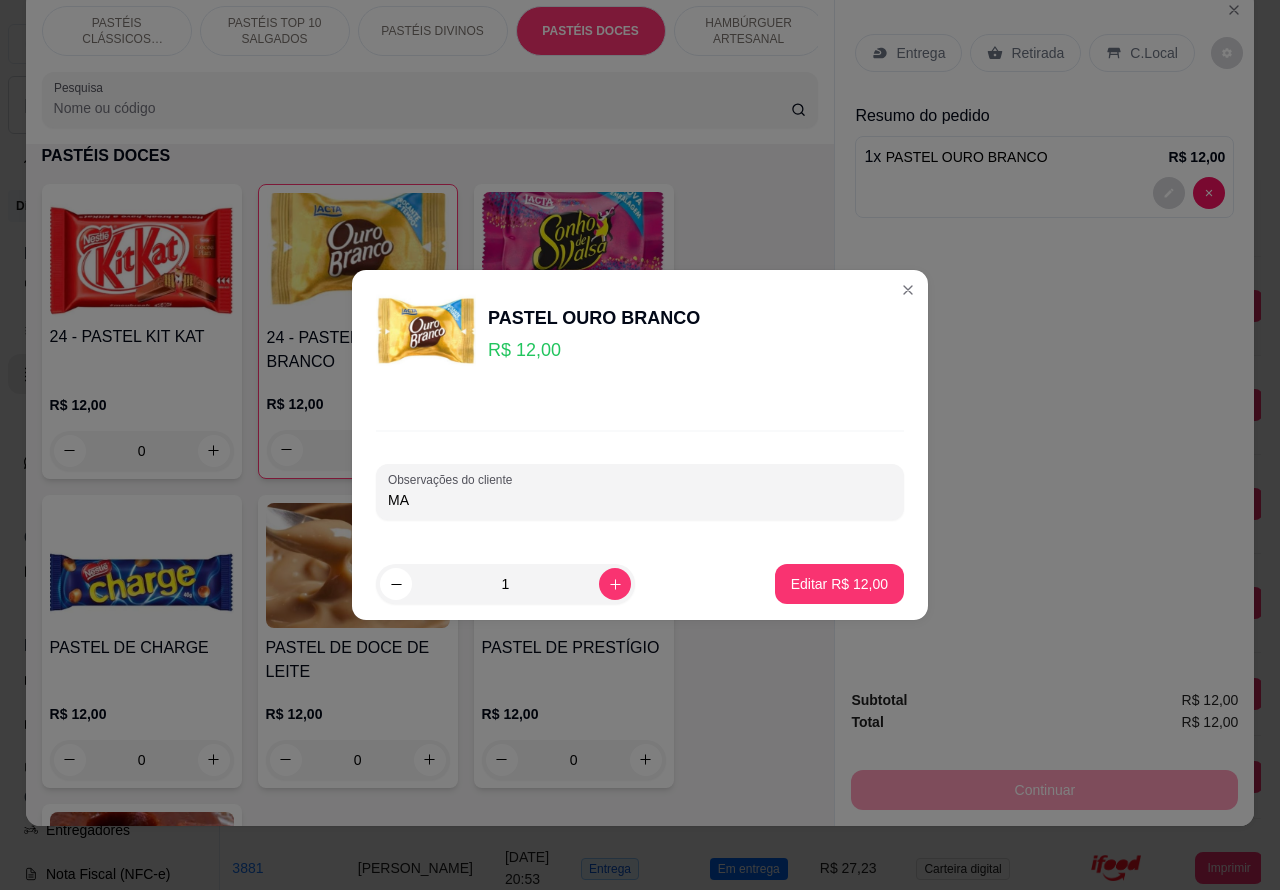 type on "M" 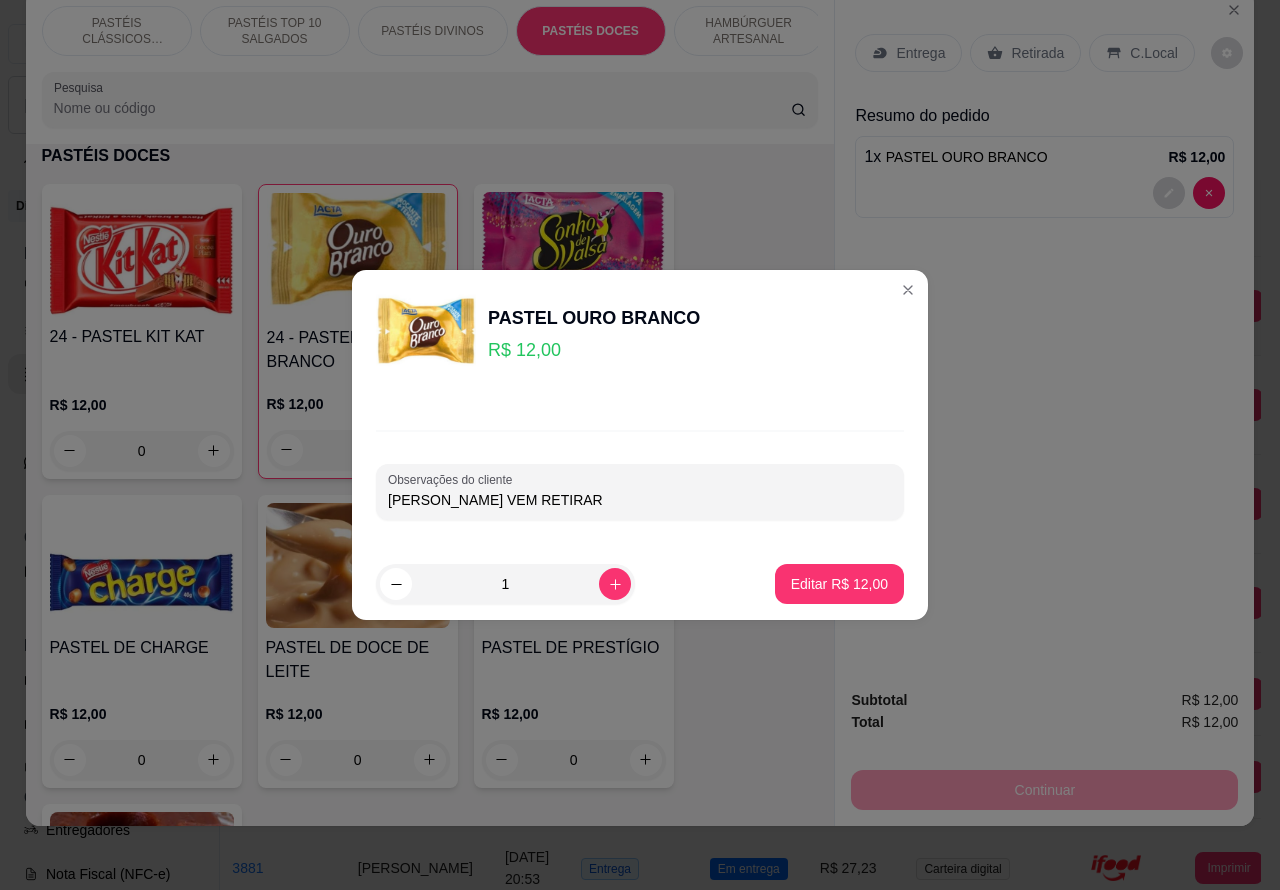 type on "AMANDA VEM RETIRAR" 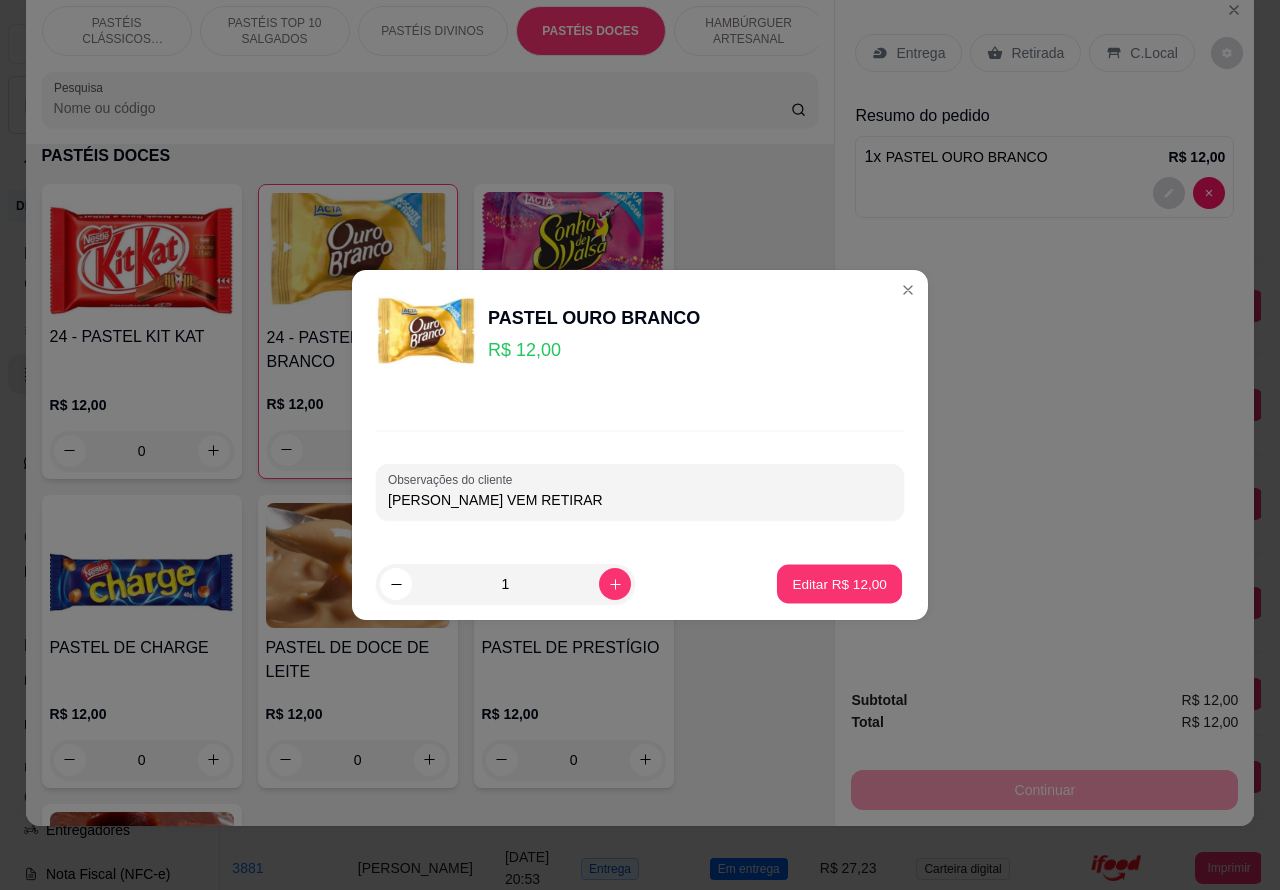 click on "Editar   R$ 12,00" at bounding box center [839, 583] 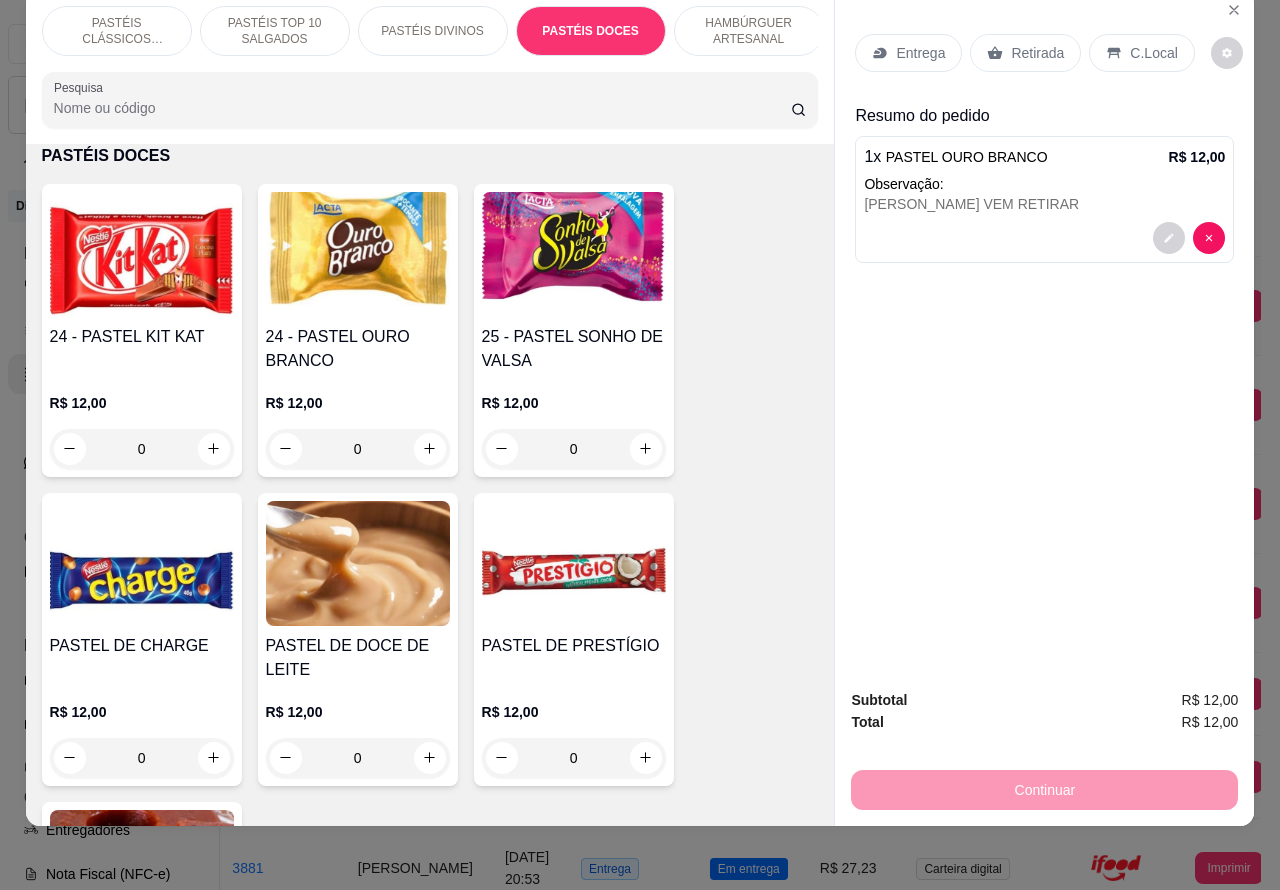 click on "Retirada" at bounding box center (1037, 53) 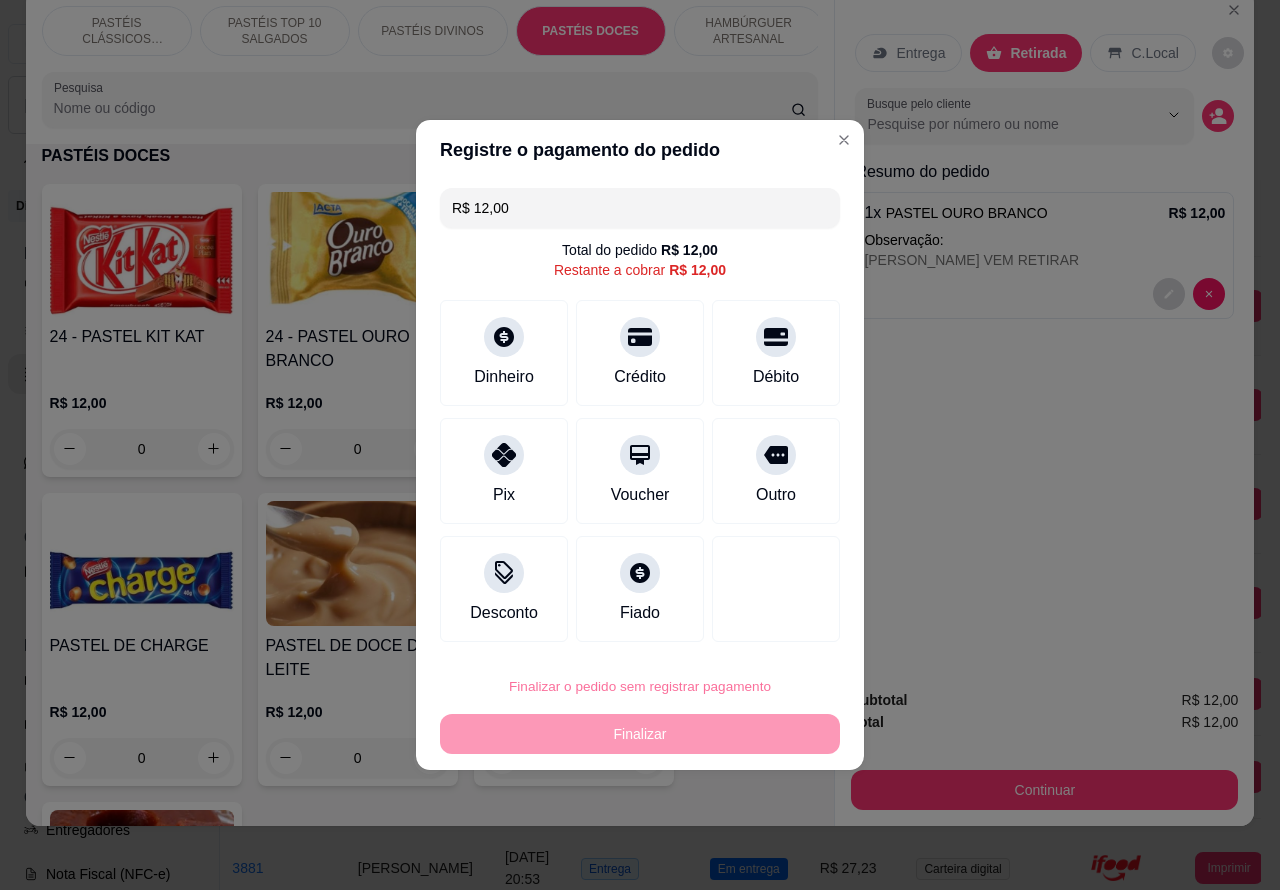 click on "Confirmar" at bounding box center (759, 630) 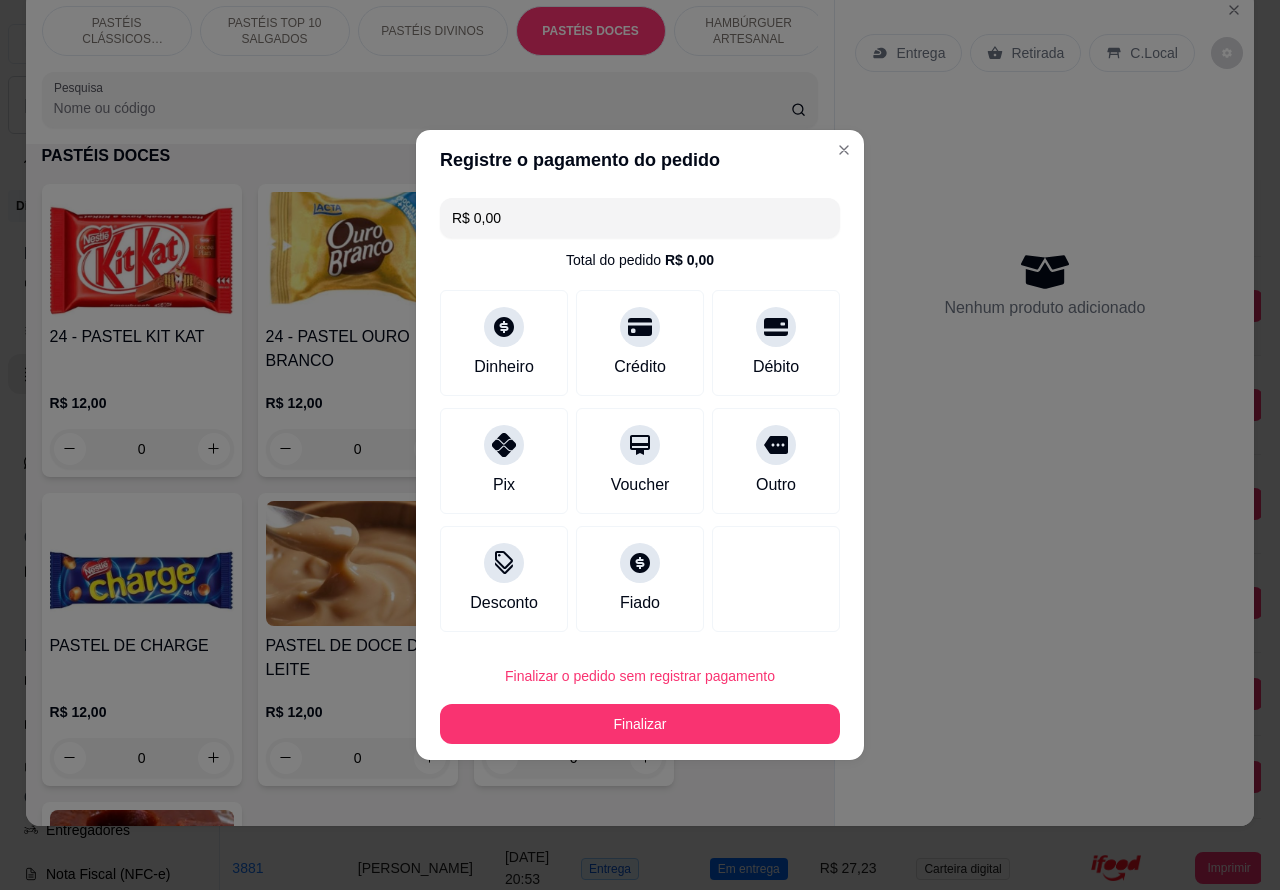 type on "R$ 0,00" 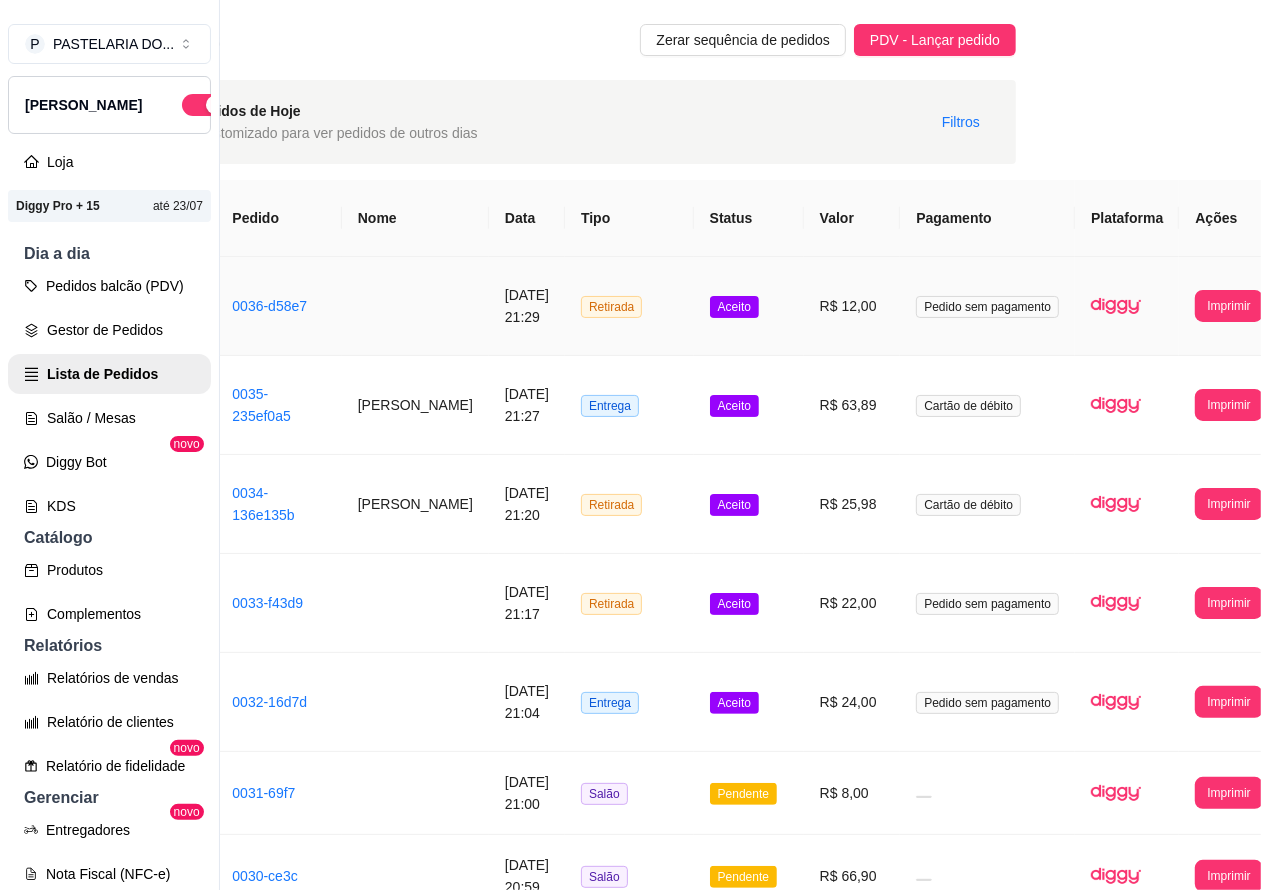 scroll, scrollTop: 0, scrollLeft: 195, axis: horizontal 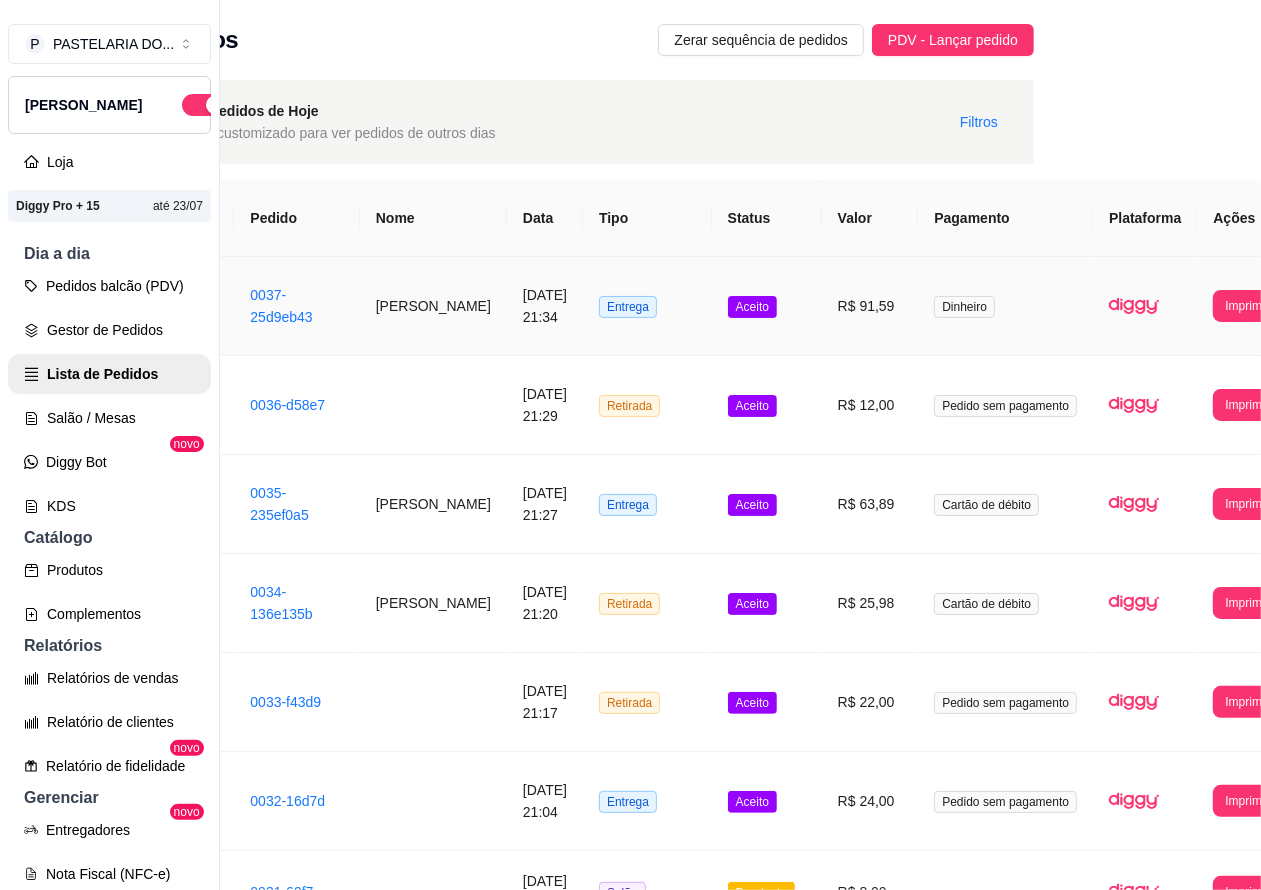 click on "Pedidos balcão (PDV)" at bounding box center (109, 286) 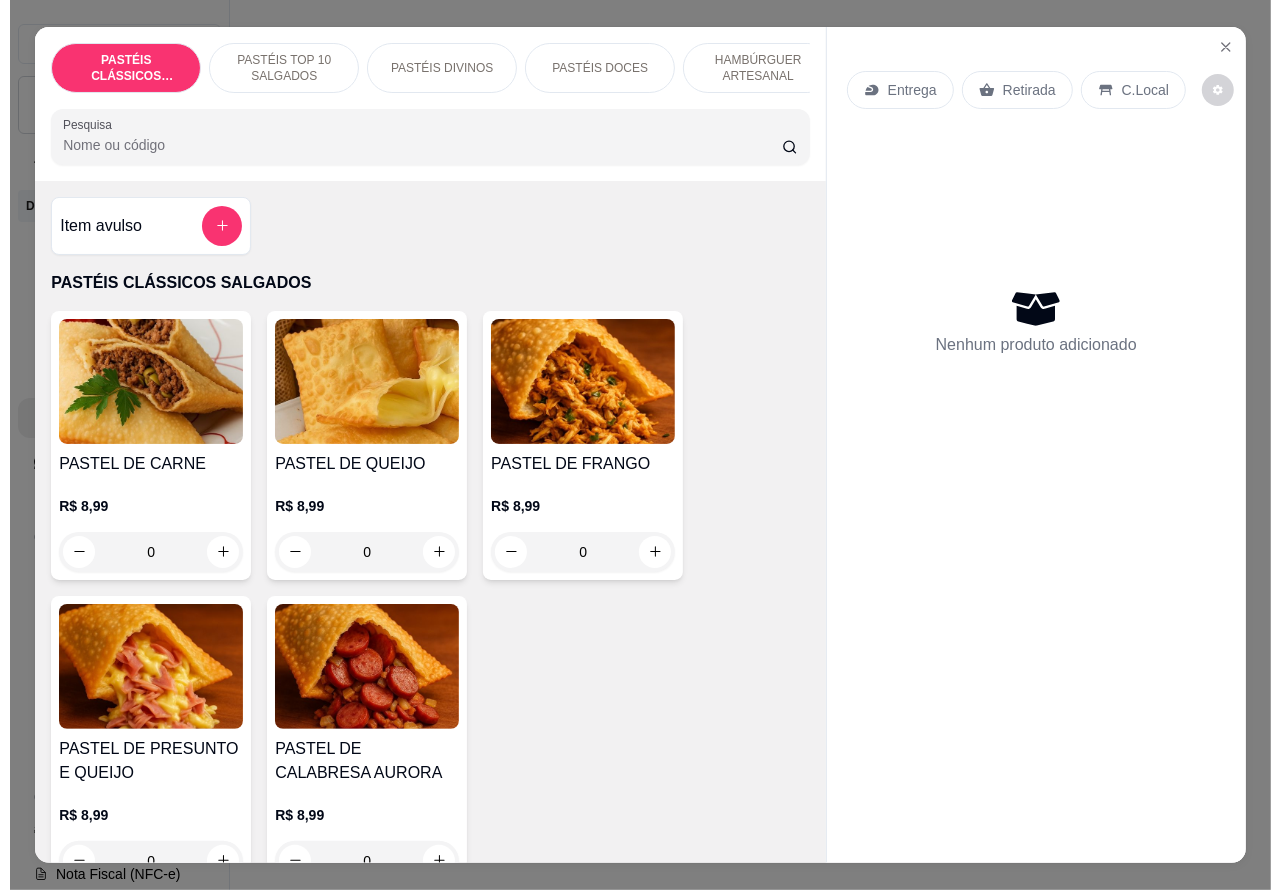 scroll, scrollTop: 0, scrollLeft: 0, axis: both 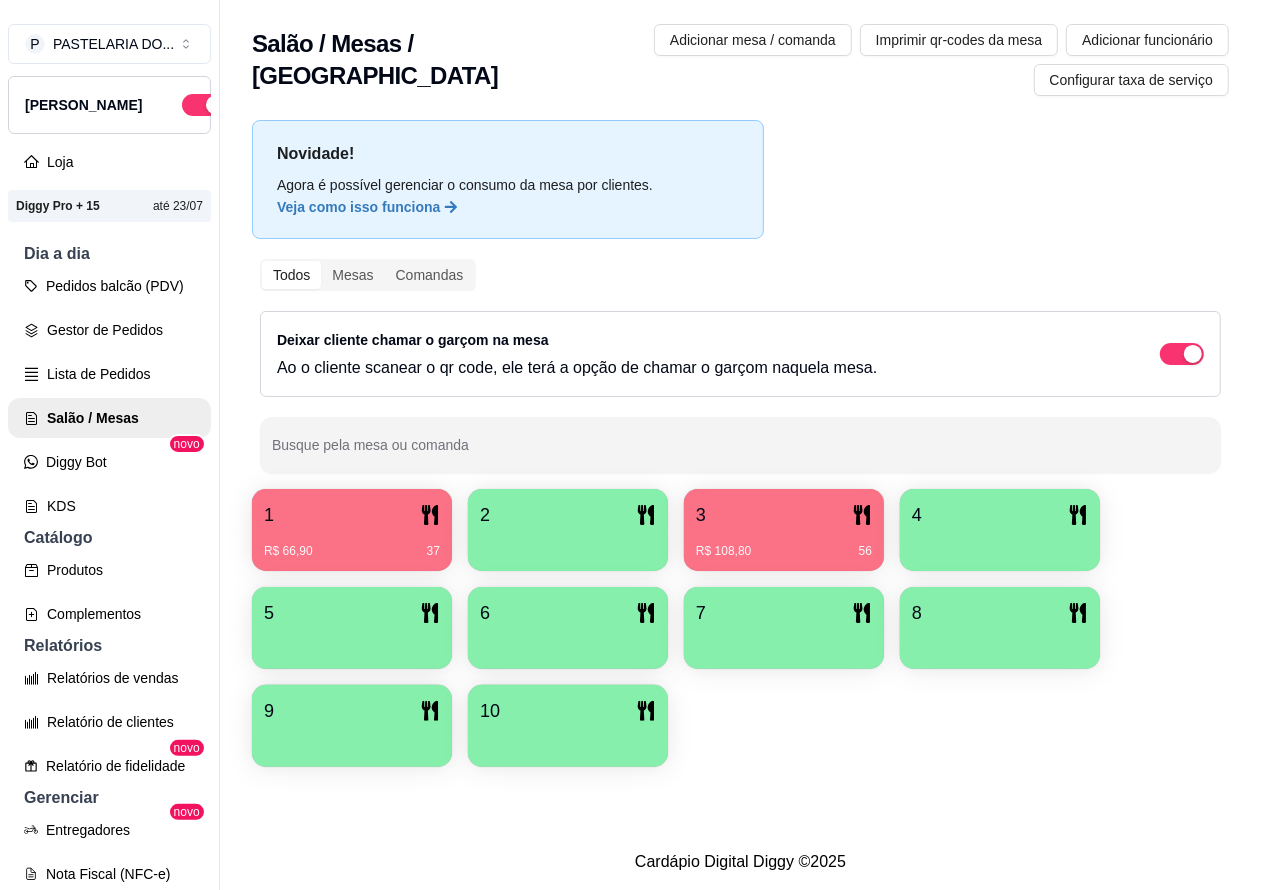 click on "Lista de Pedidos" at bounding box center (109, 374) 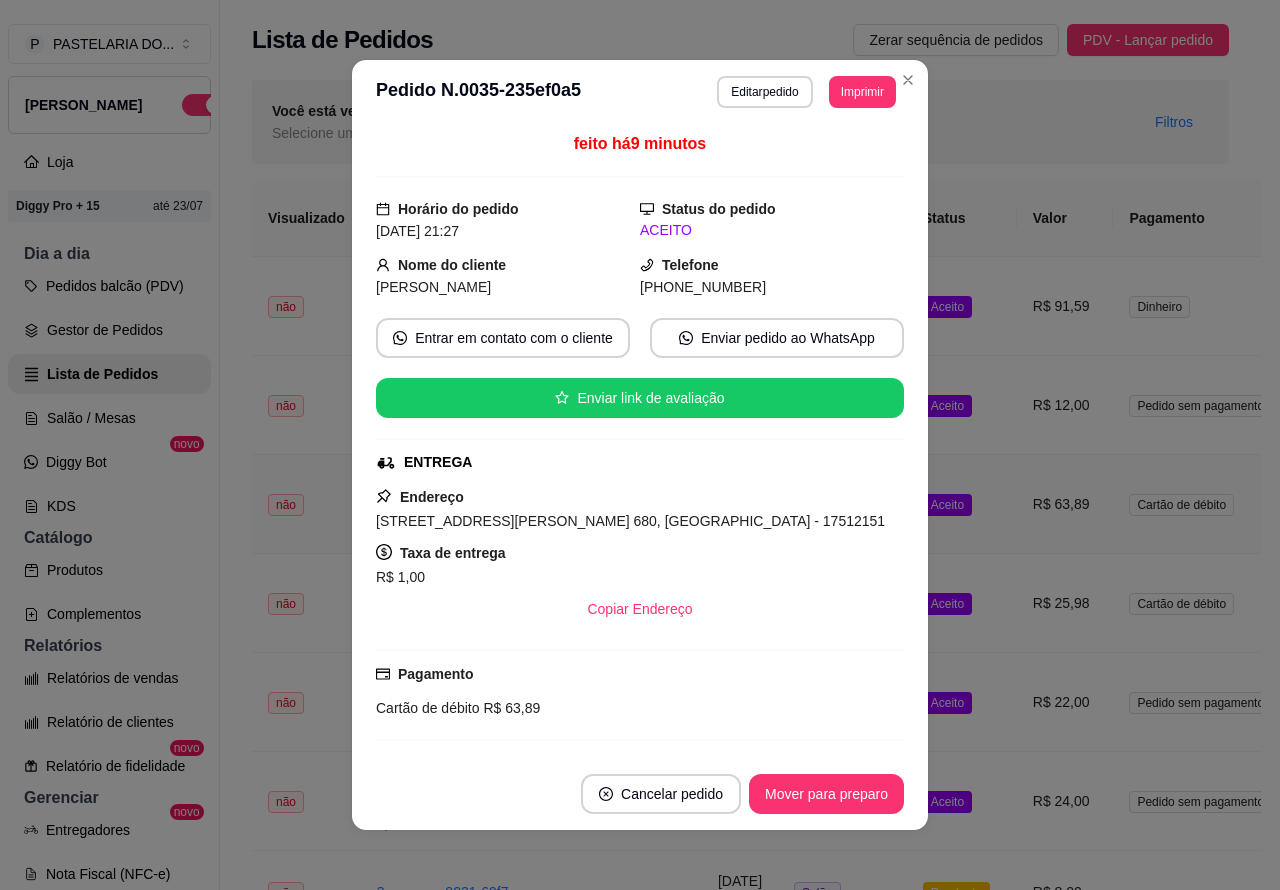 click on "Você está vendo os pedidos de   Hoje Selecione um período customizado para ver pedidos de outros dias Filtros" at bounding box center [740, 122] 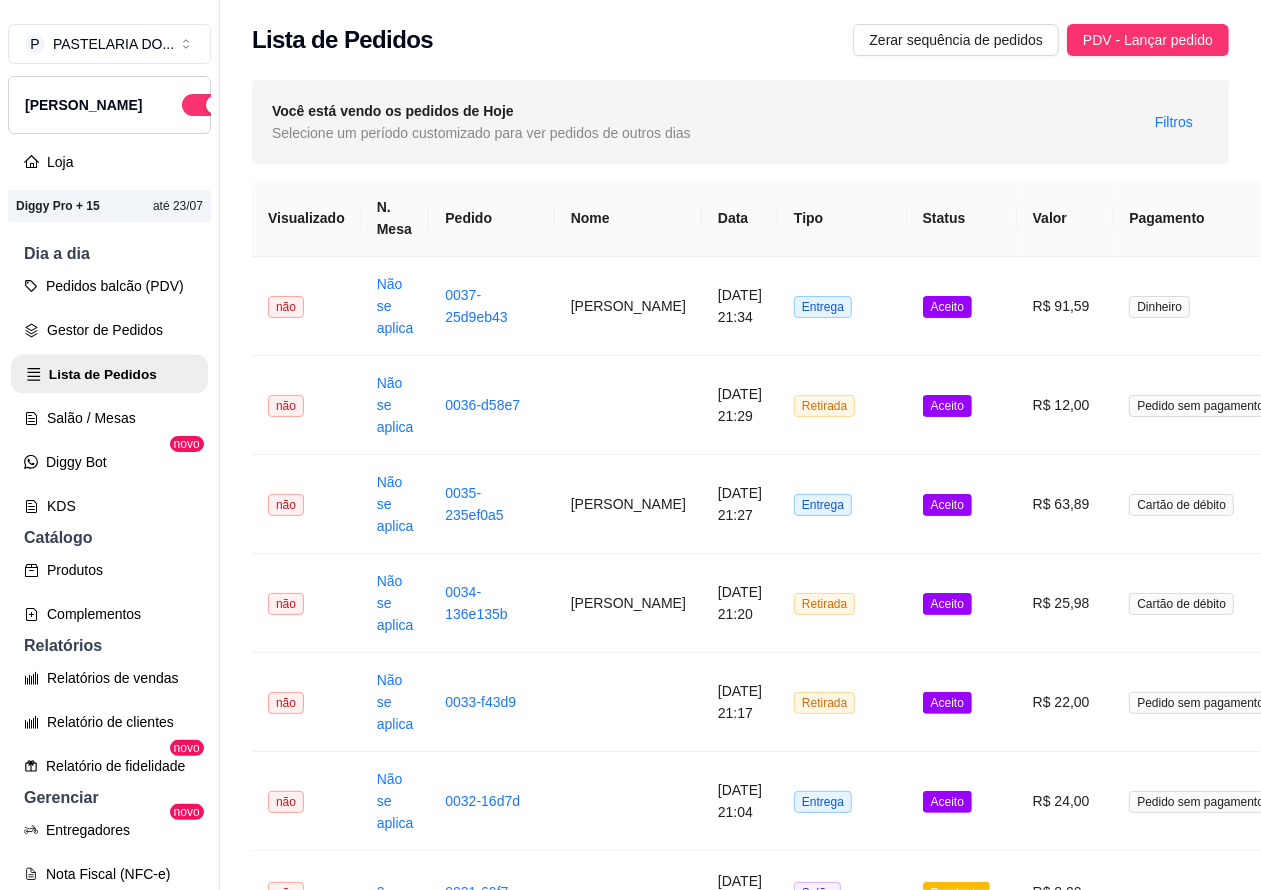 click on "Lista de Pedidos" at bounding box center [109, 374] 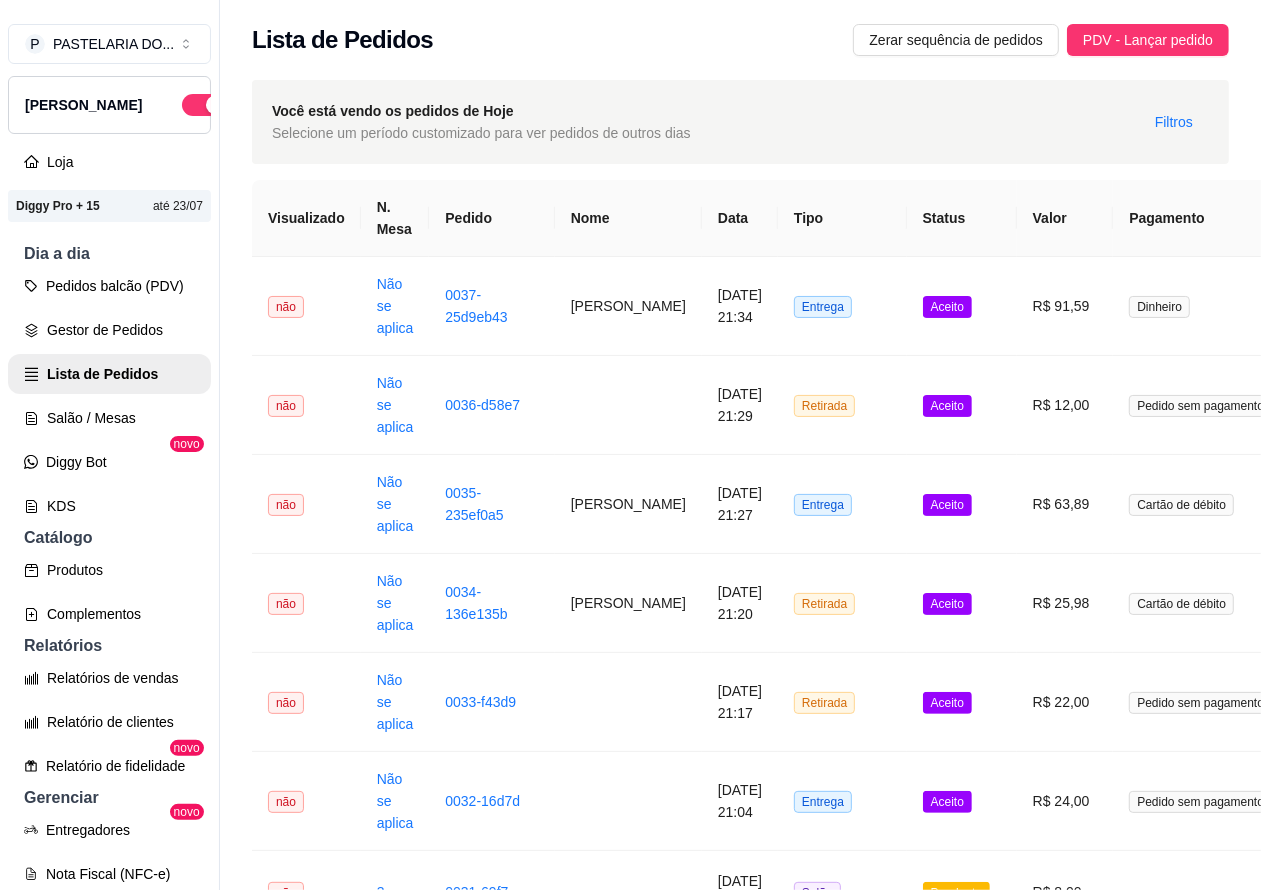 click on "Salão / Mesas" at bounding box center (109, 418) 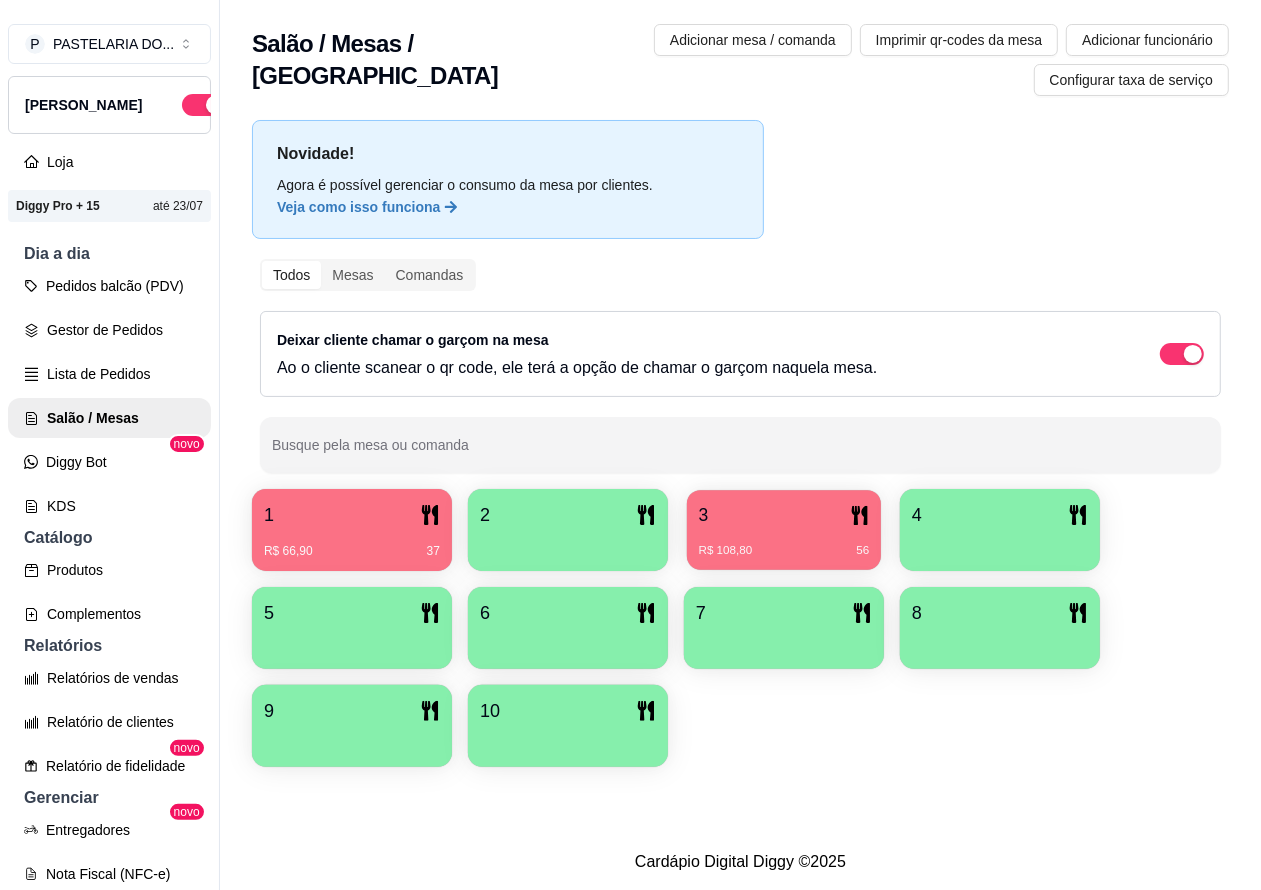 click on "R$ 108,80 56" at bounding box center [784, 543] 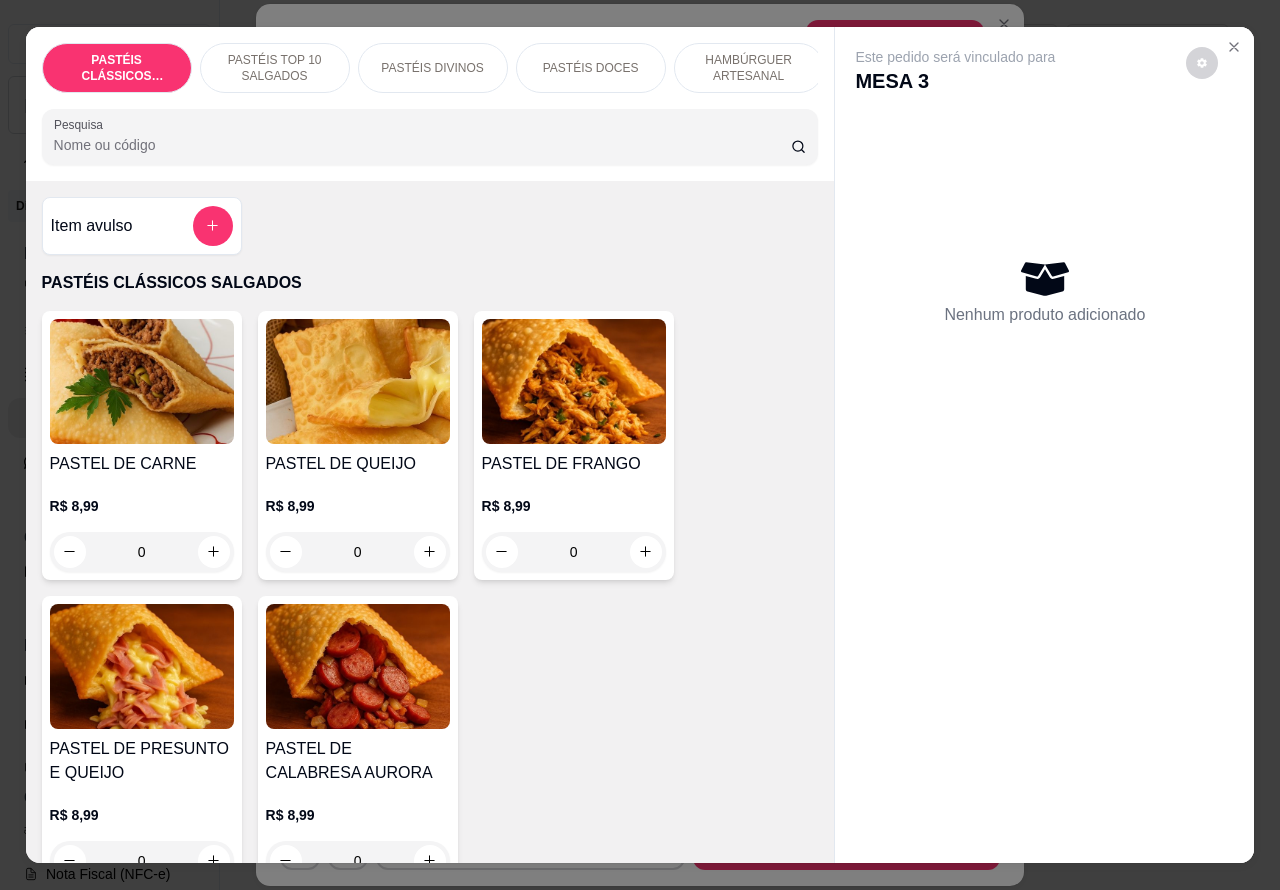 click on "PASTÉIS DOCES" at bounding box center (591, 68) 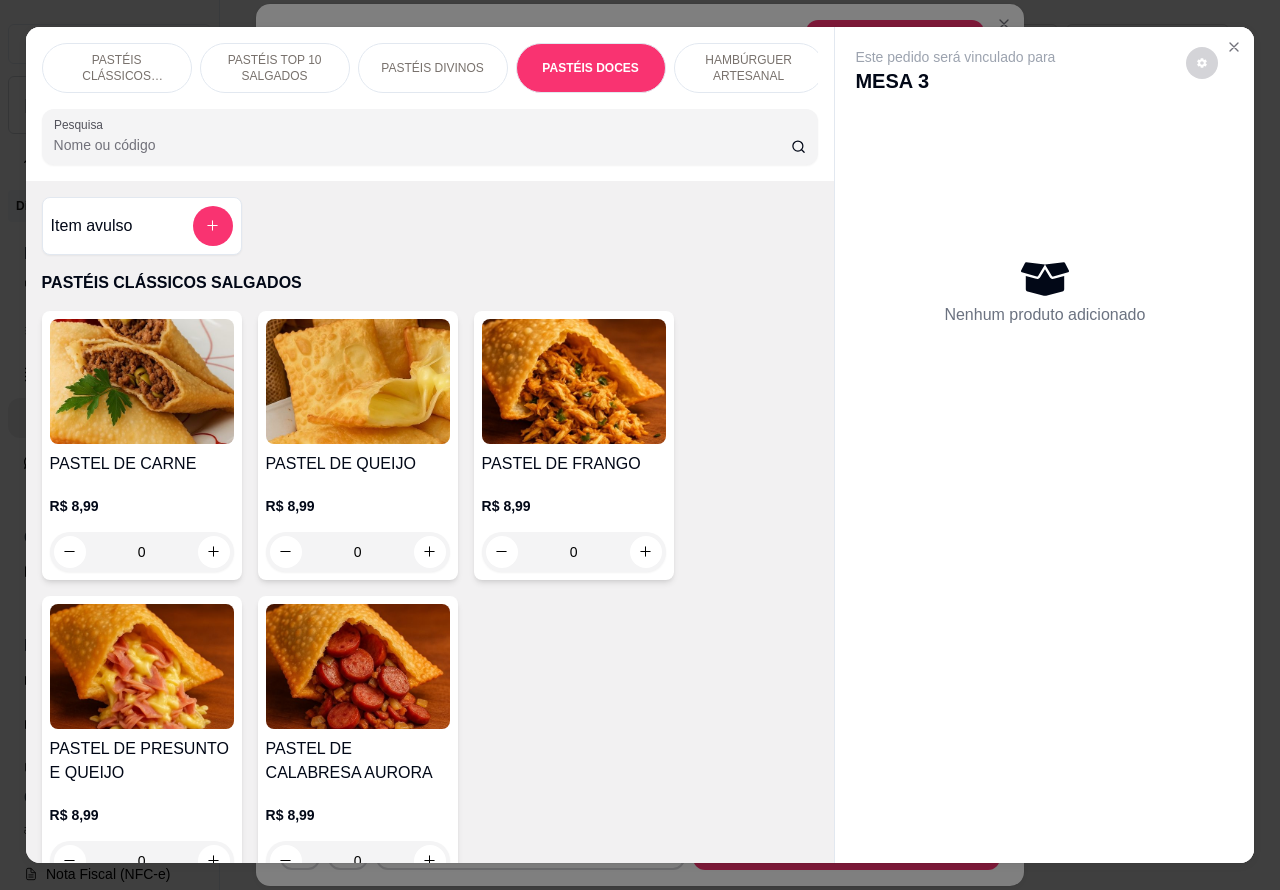 scroll, scrollTop: 3585, scrollLeft: 0, axis: vertical 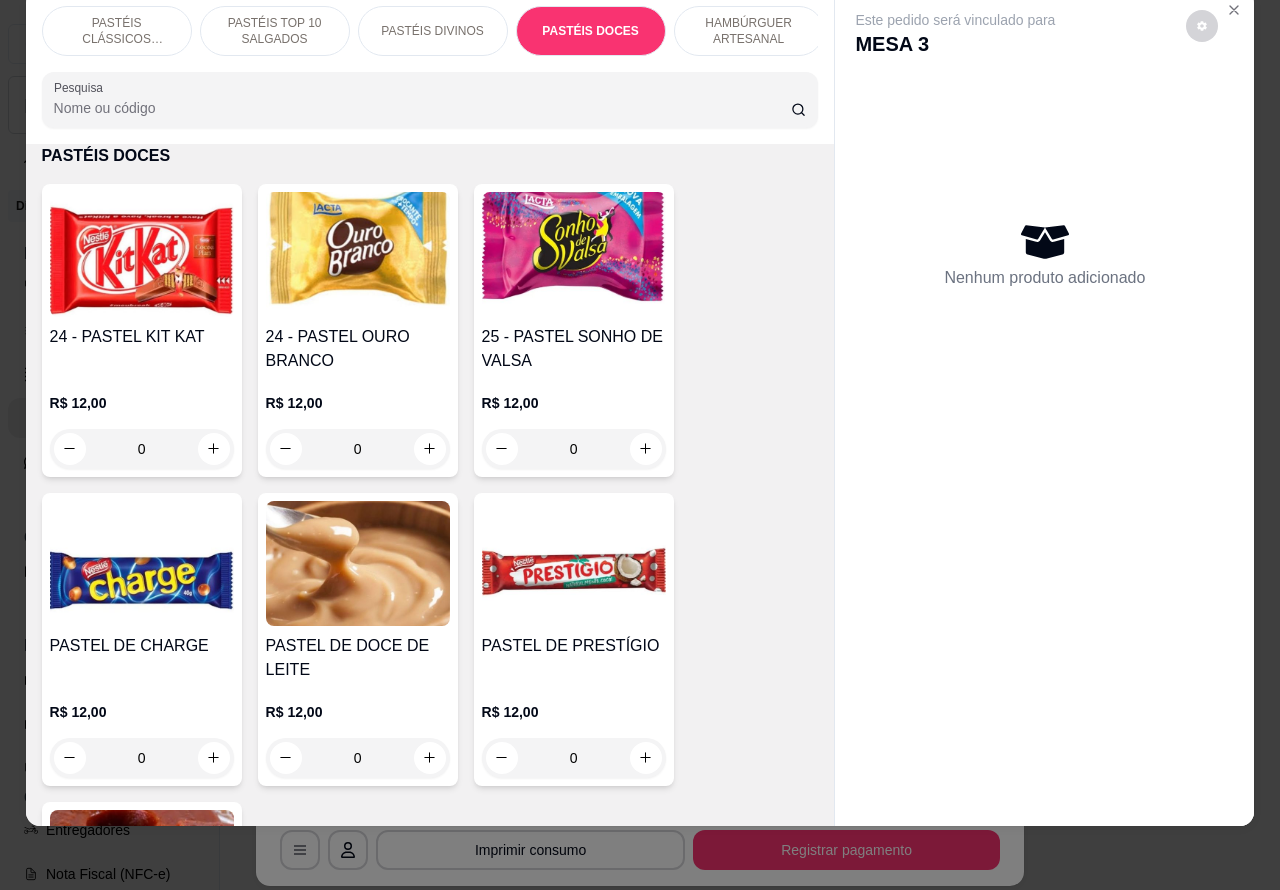 click 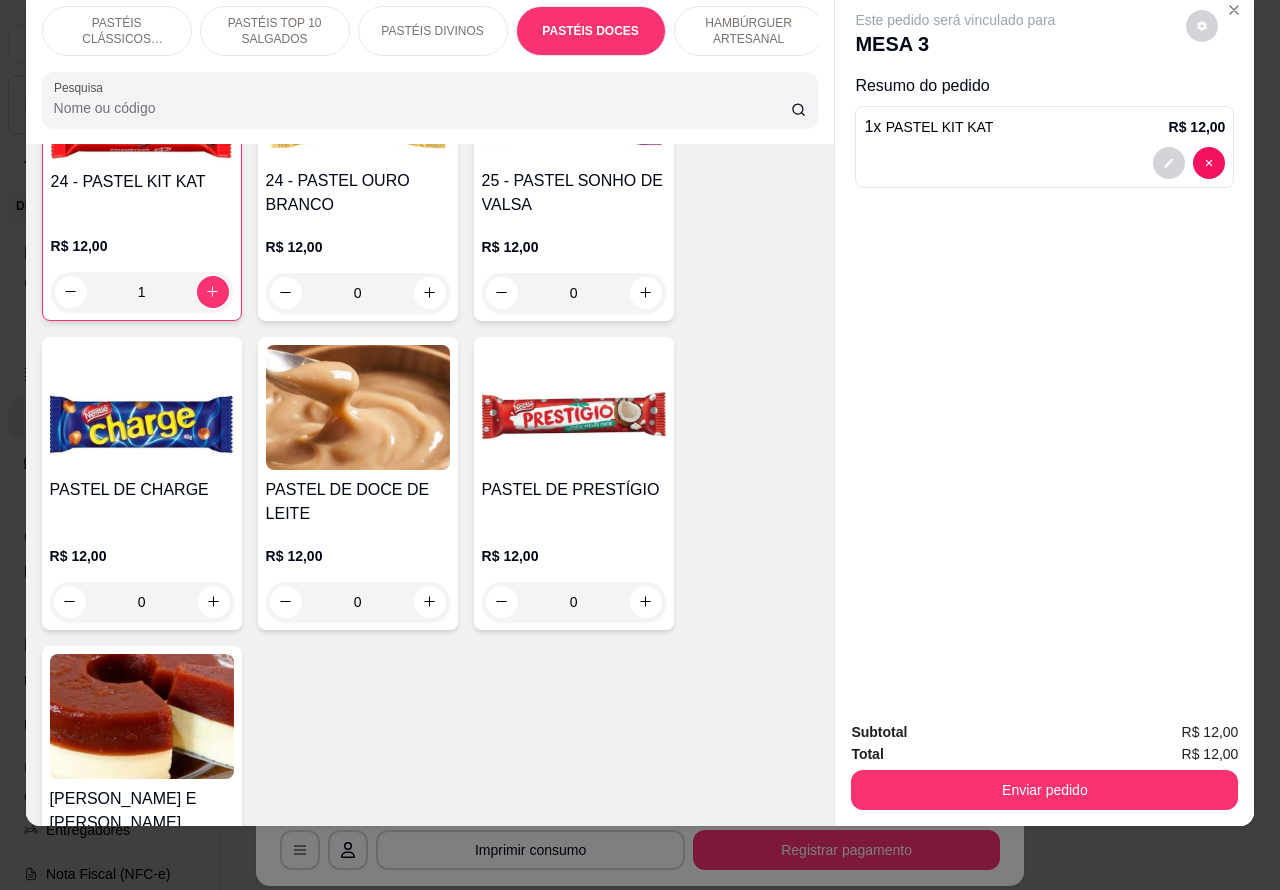 scroll, scrollTop: 3782, scrollLeft: 0, axis: vertical 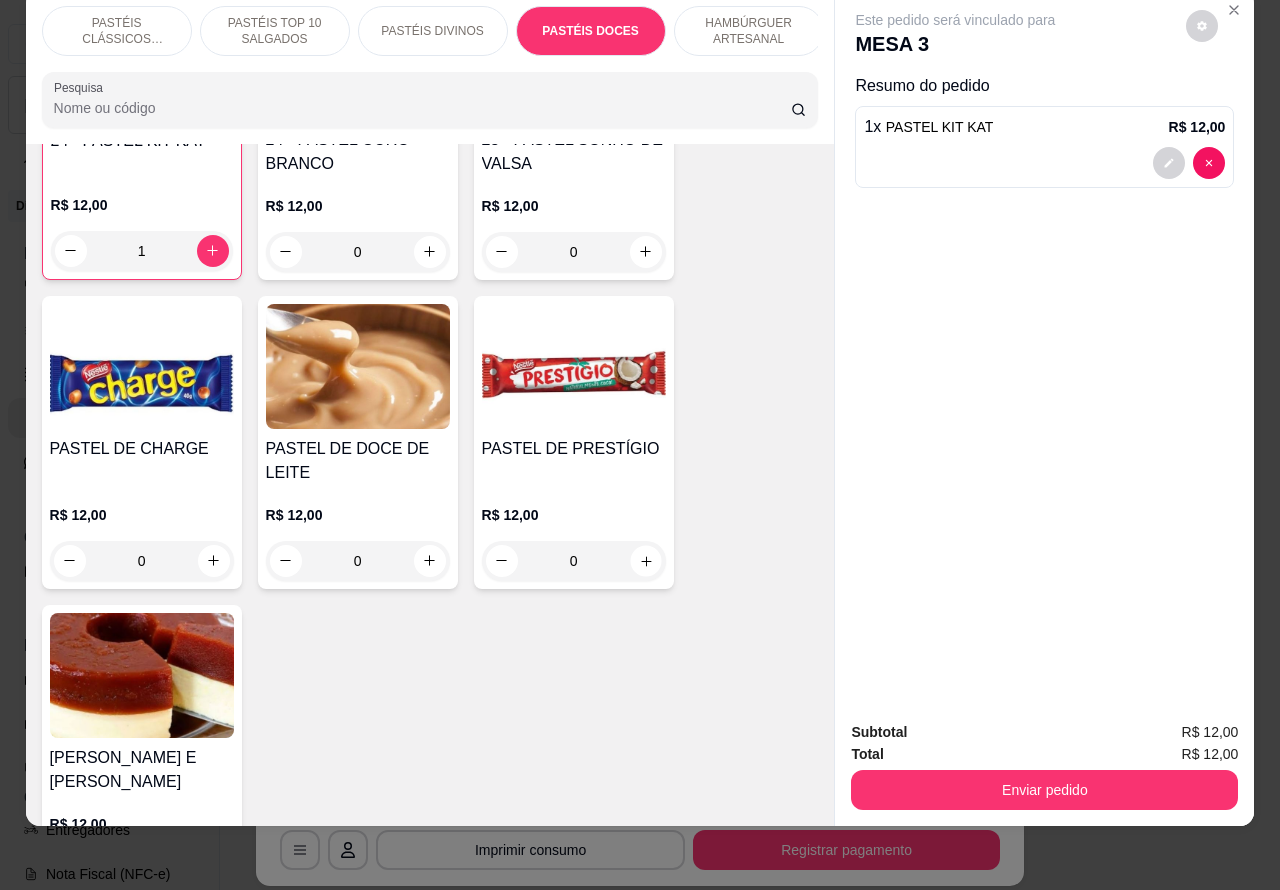 click 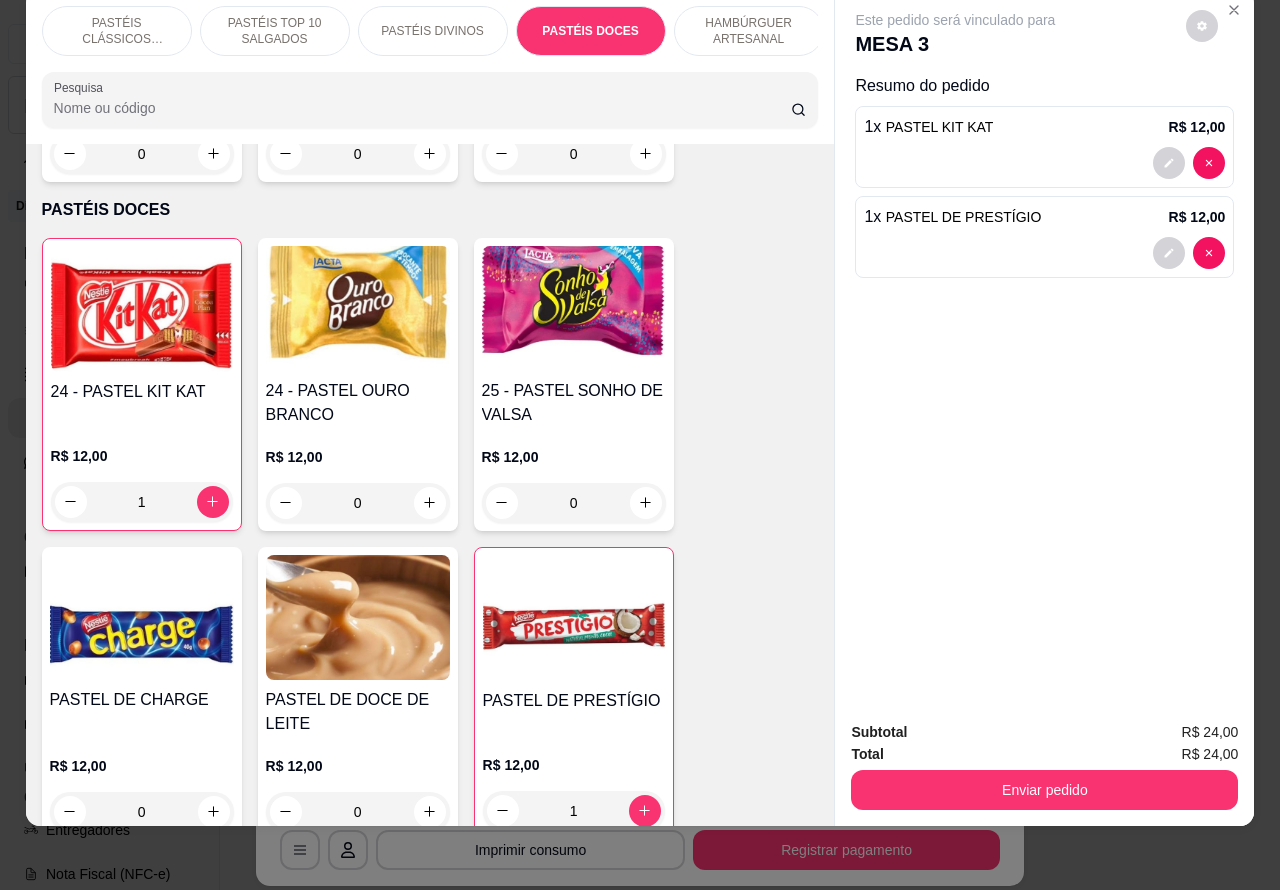 scroll, scrollTop: 3512, scrollLeft: 0, axis: vertical 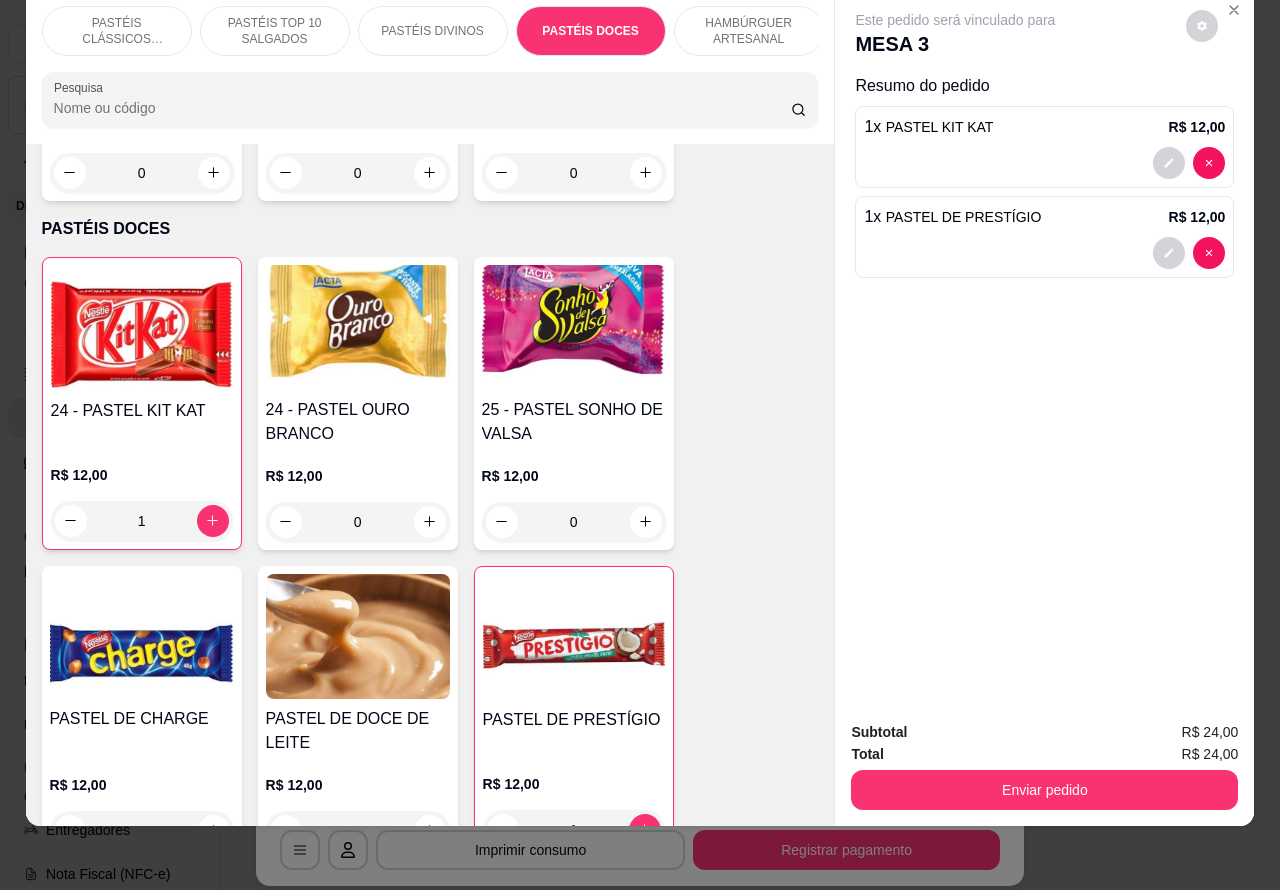 click 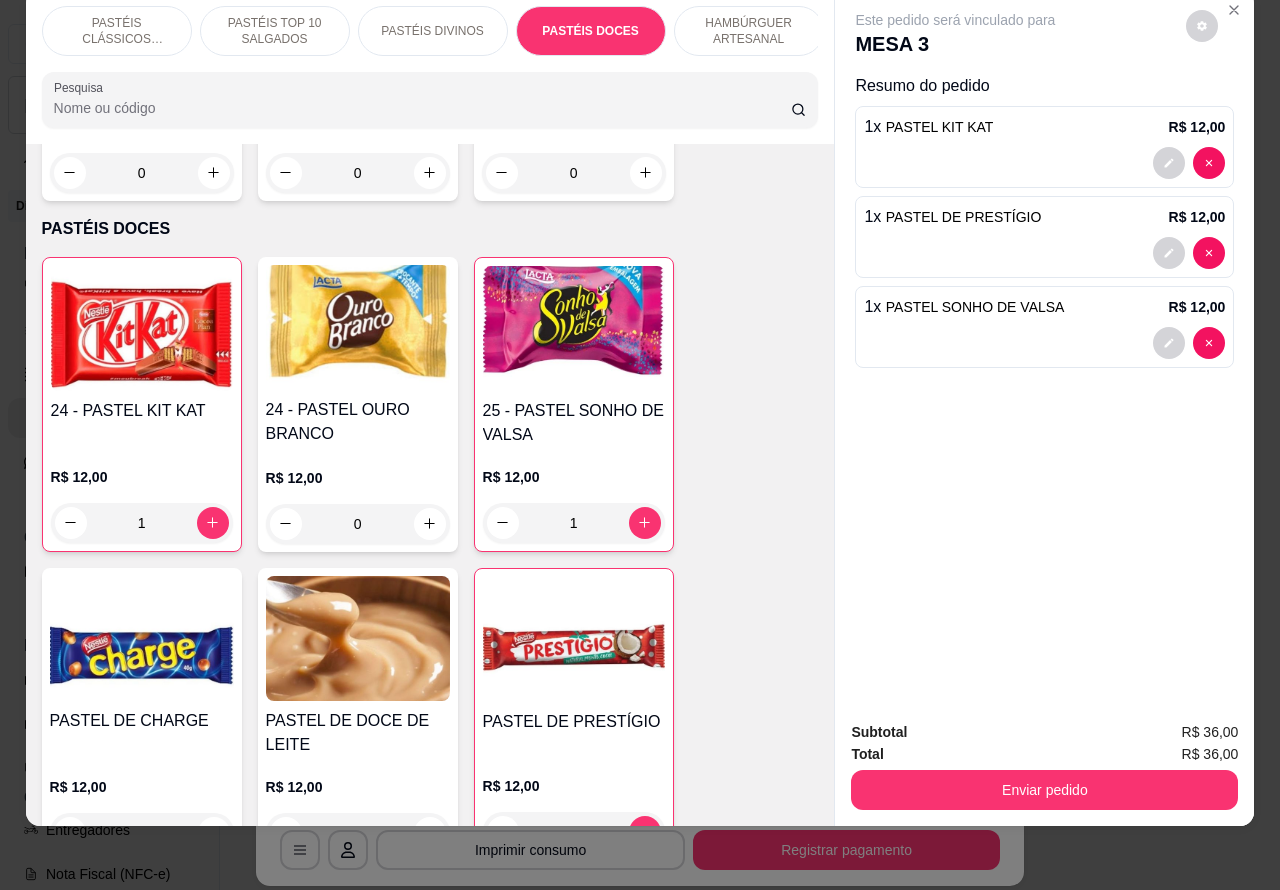 click on "1 x   PASTEL KIT KAT R$ 12,00" at bounding box center [1044, 147] 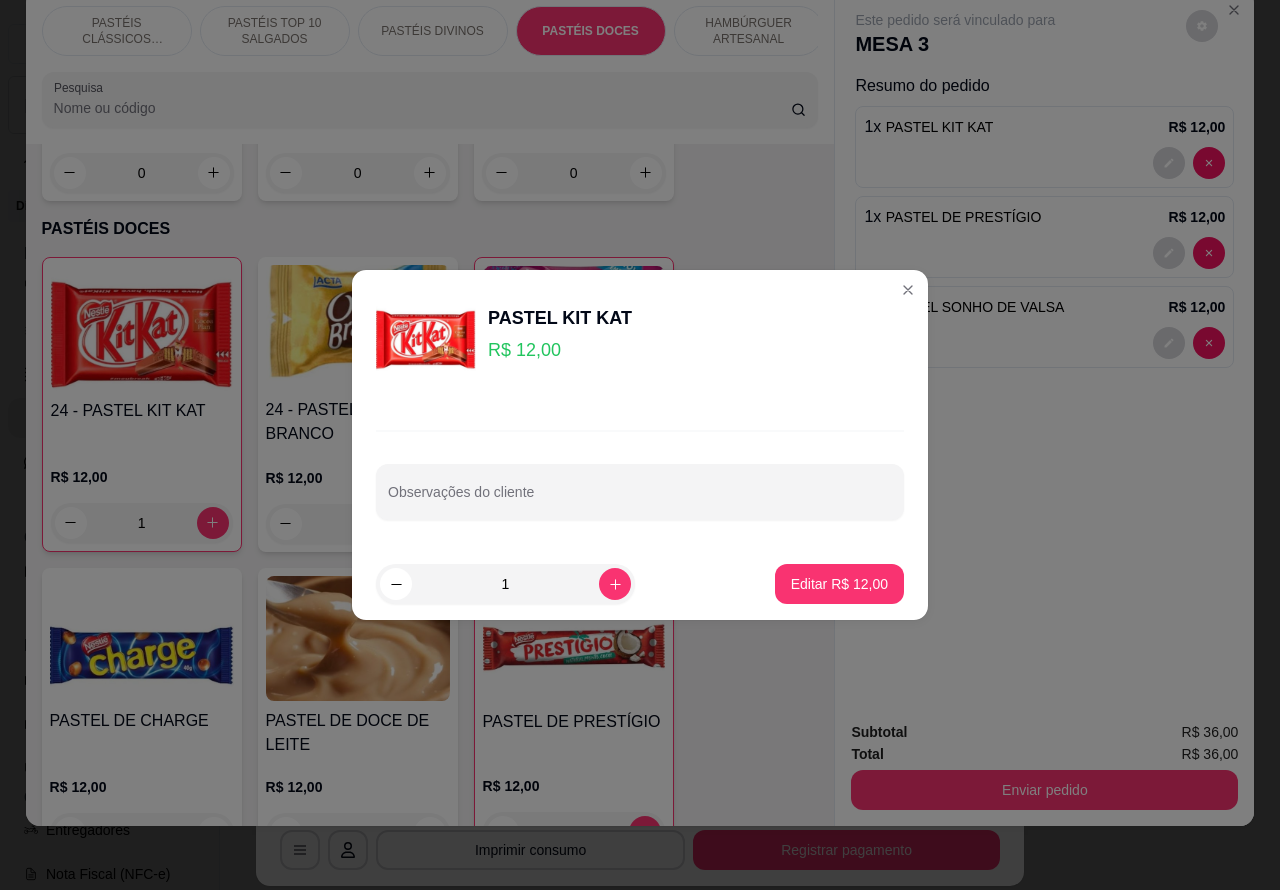 click on "Observações do cliente" at bounding box center [640, 500] 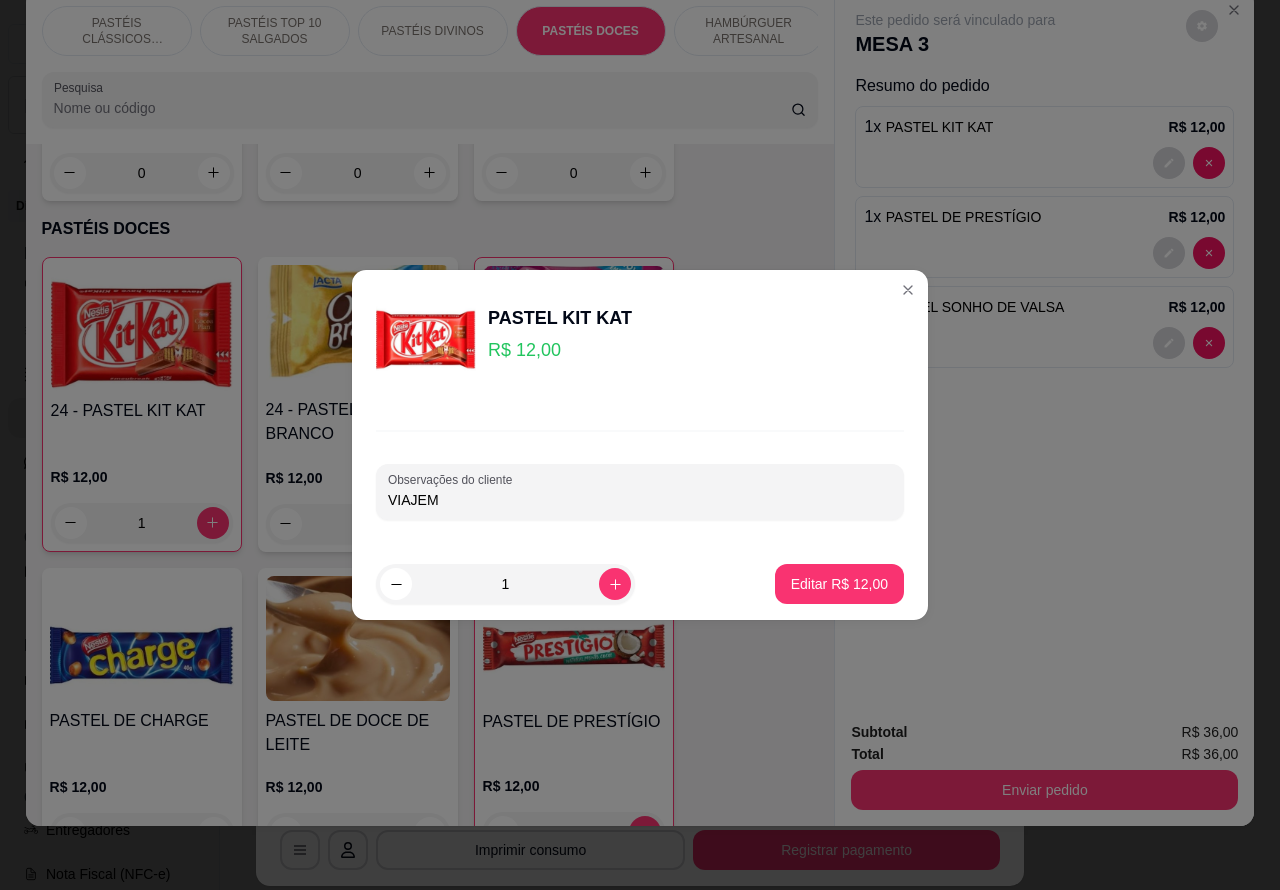 type on "VIAJEM" 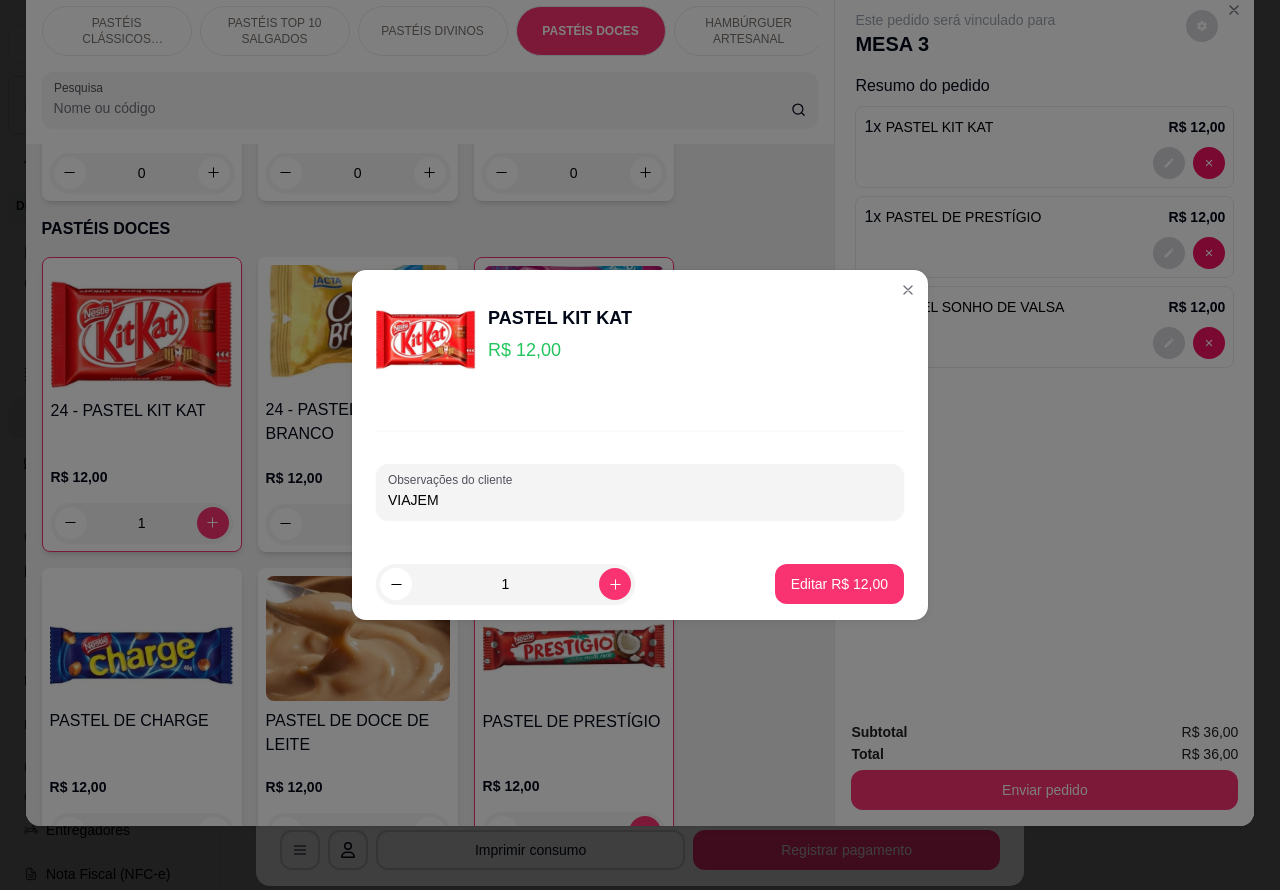 click on "Editar   R$ 12,00" at bounding box center (839, 584) 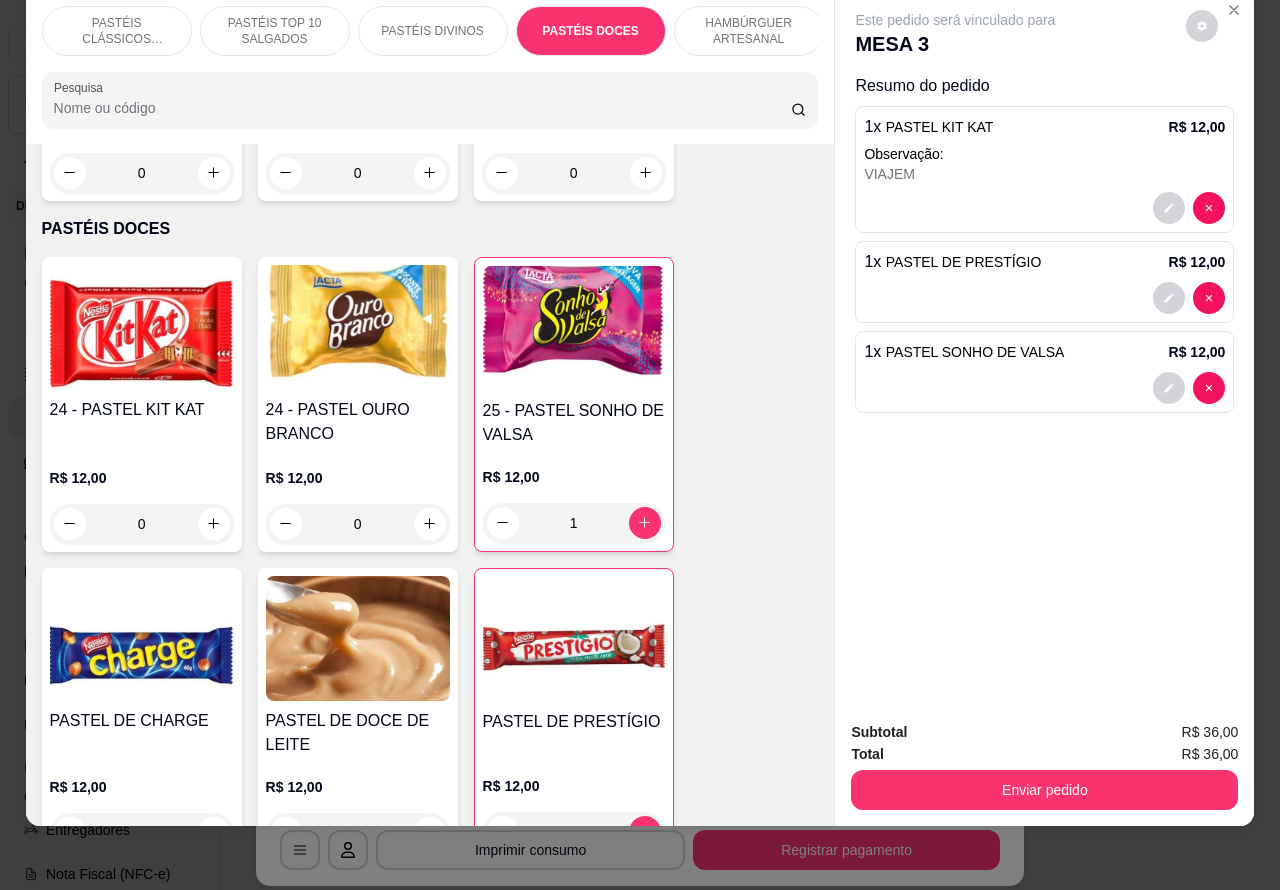 click at bounding box center [1044, 298] 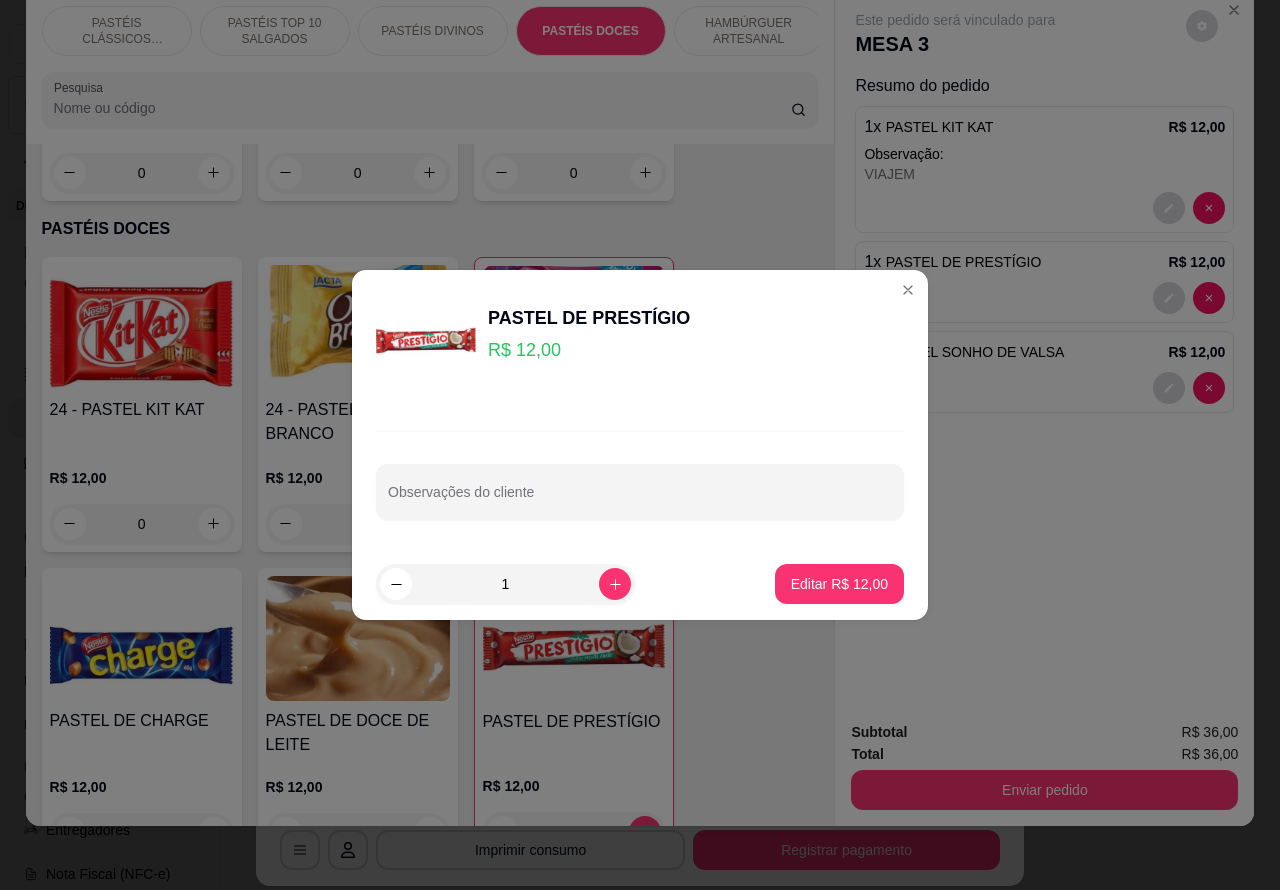 click on "Observações do cliente" at bounding box center [640, 500] 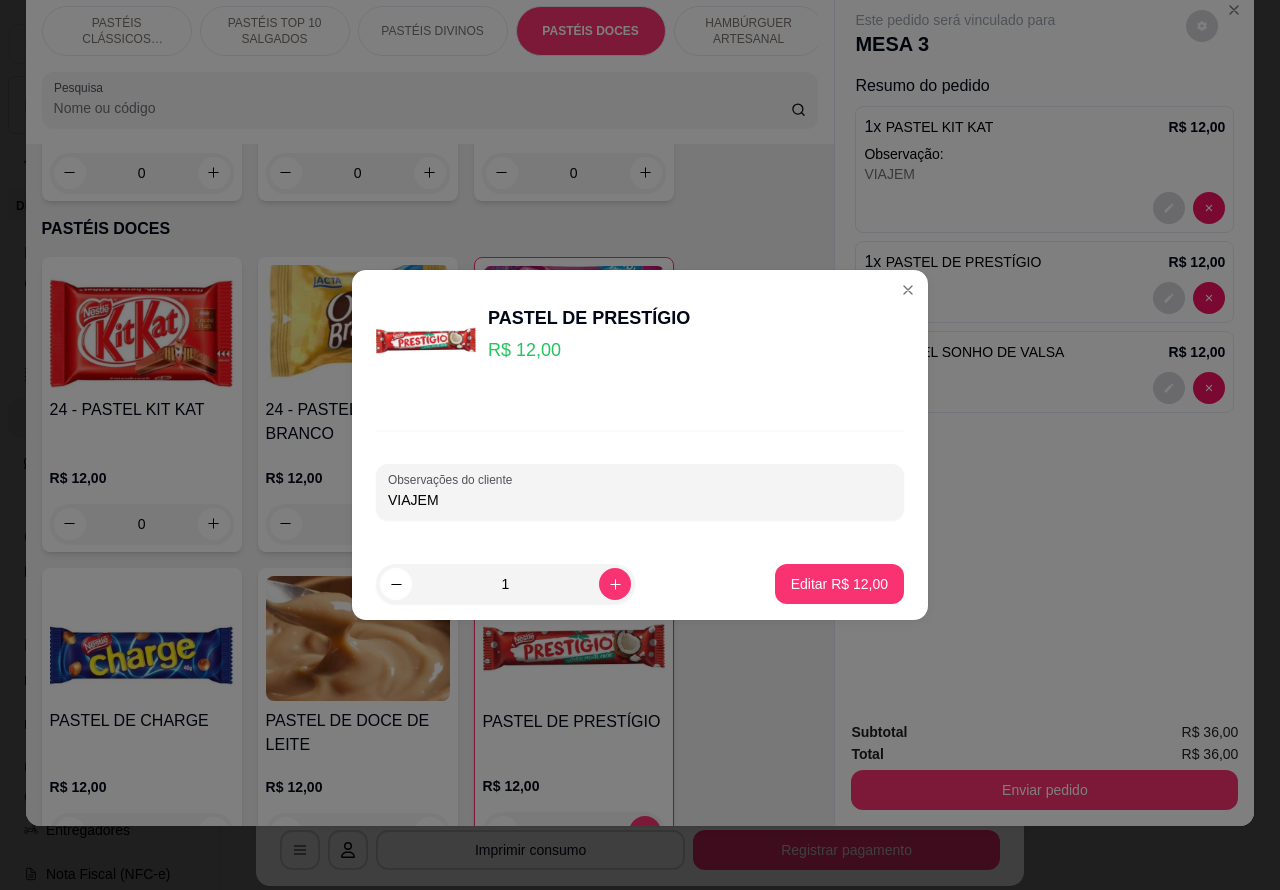 type on "VIAJEM" 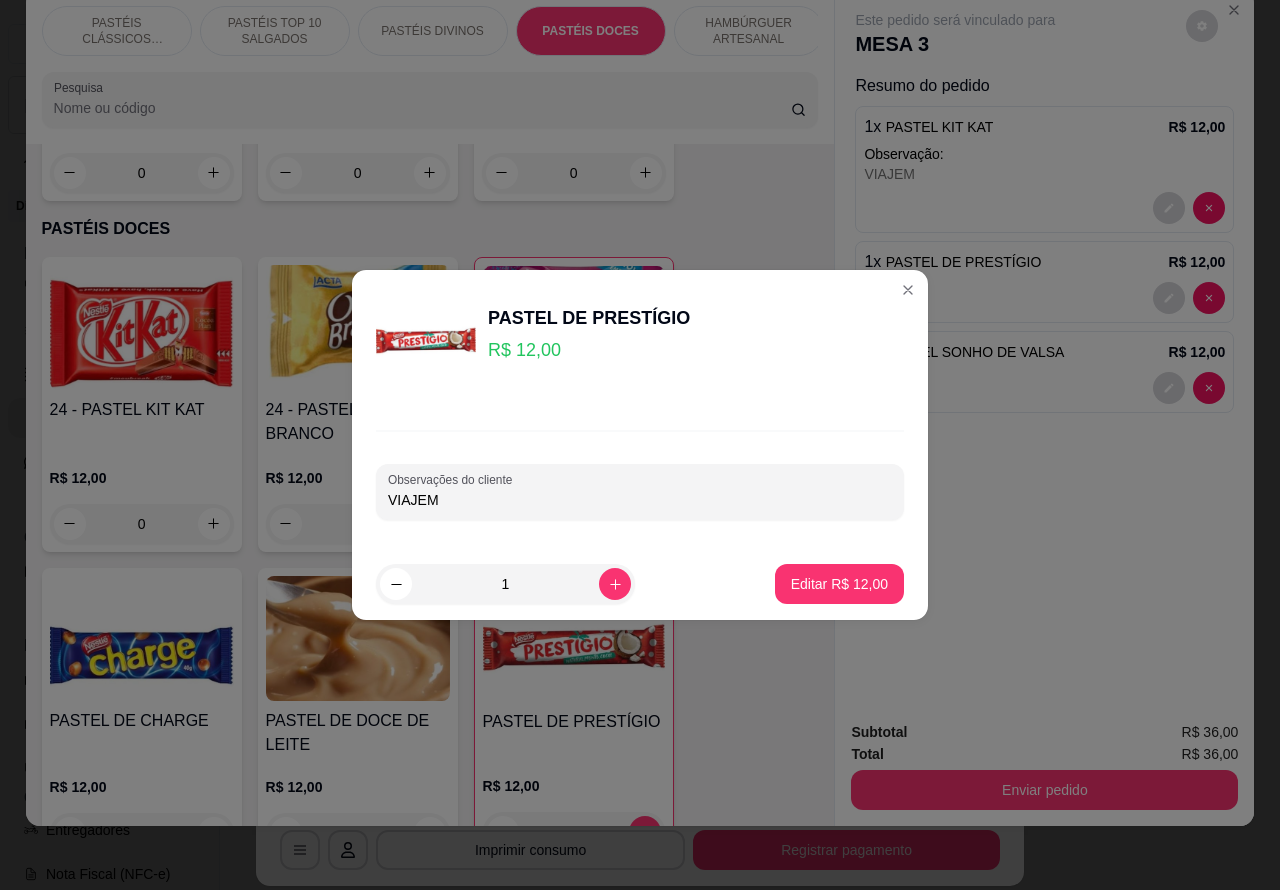 click on "Editar   R$ 12,00" at bounding box center (839, 584) 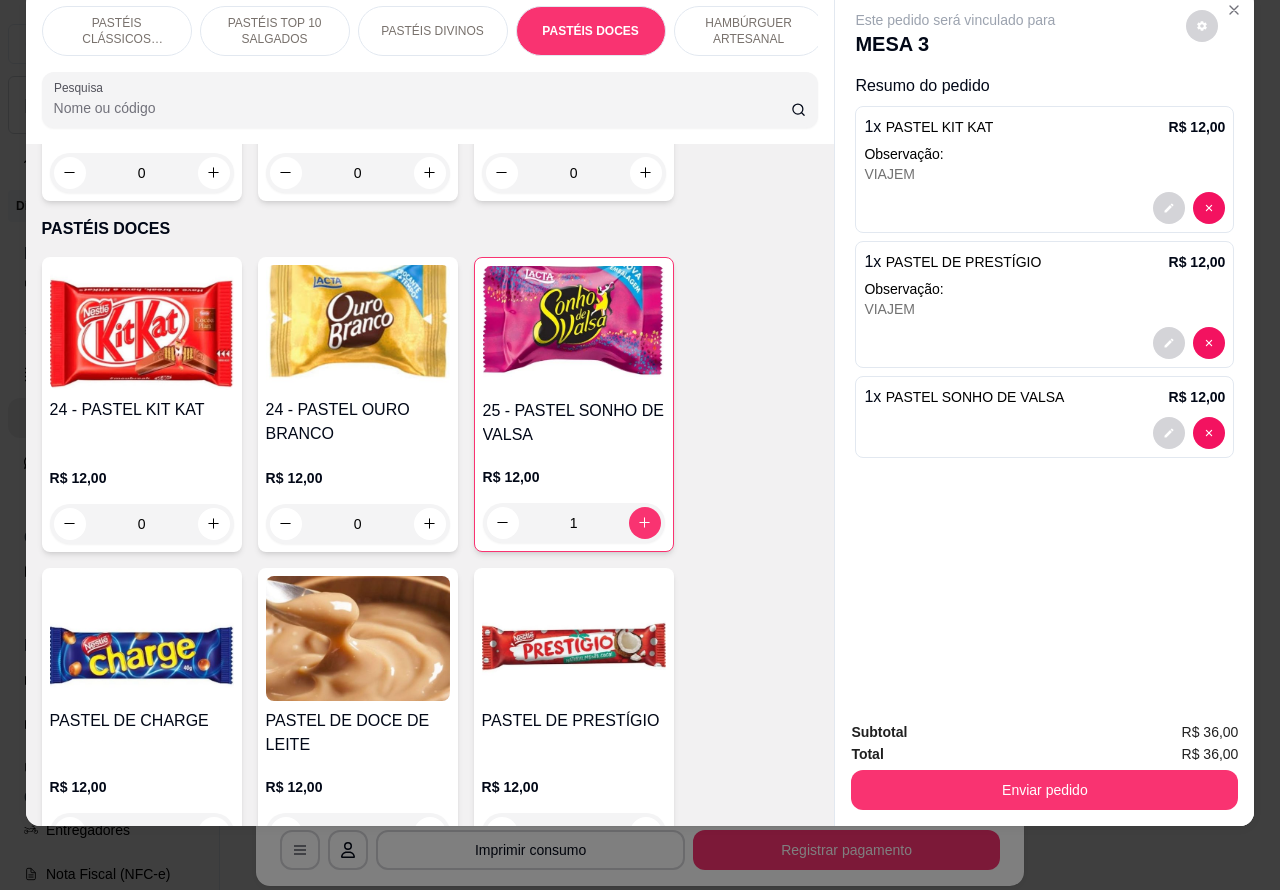 click at bounding box center (1044, 433) 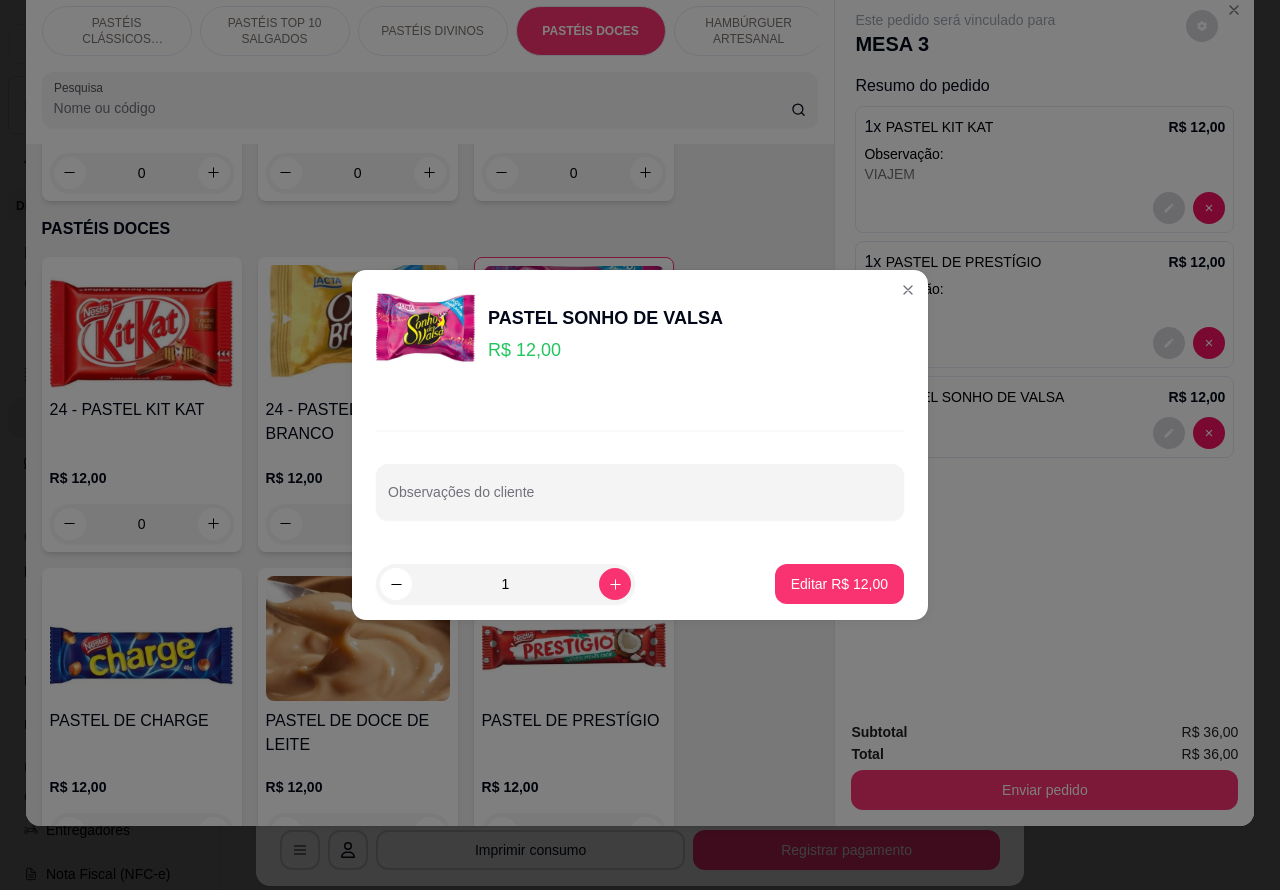 click on "Observações do cliente" at bounding box center [640, 500] 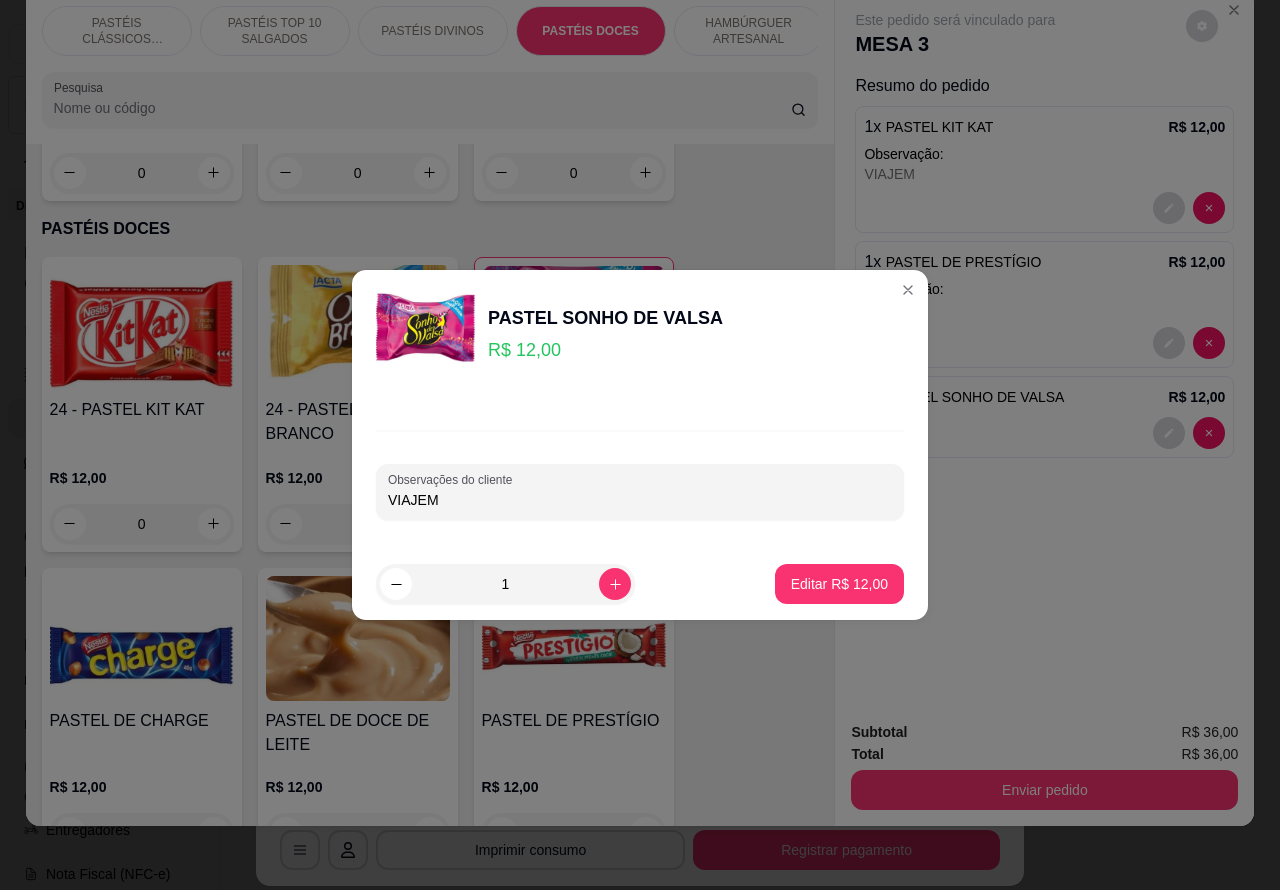 type on "VIAJEM" 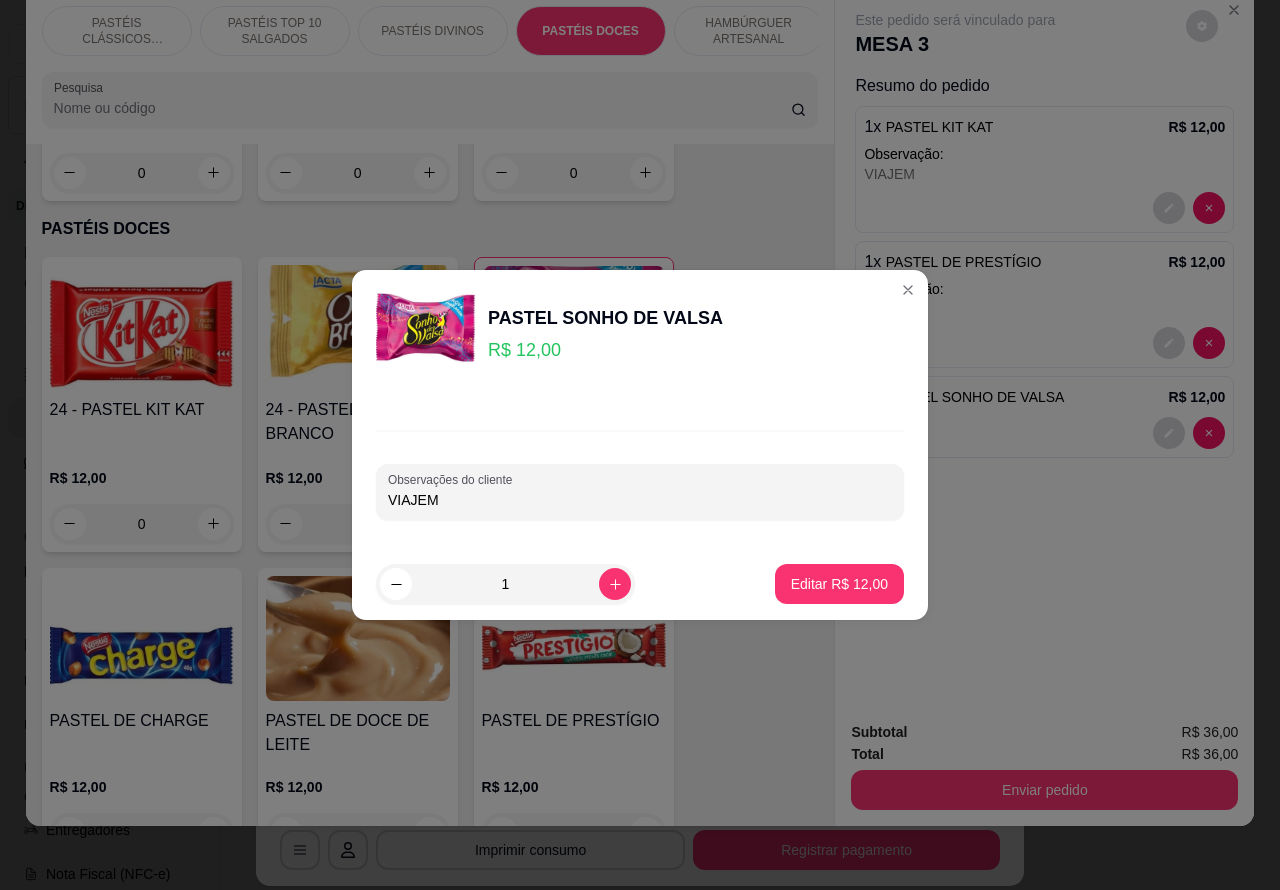 click on "Editar   R$ 12,00" at bounding box center (839, 584) 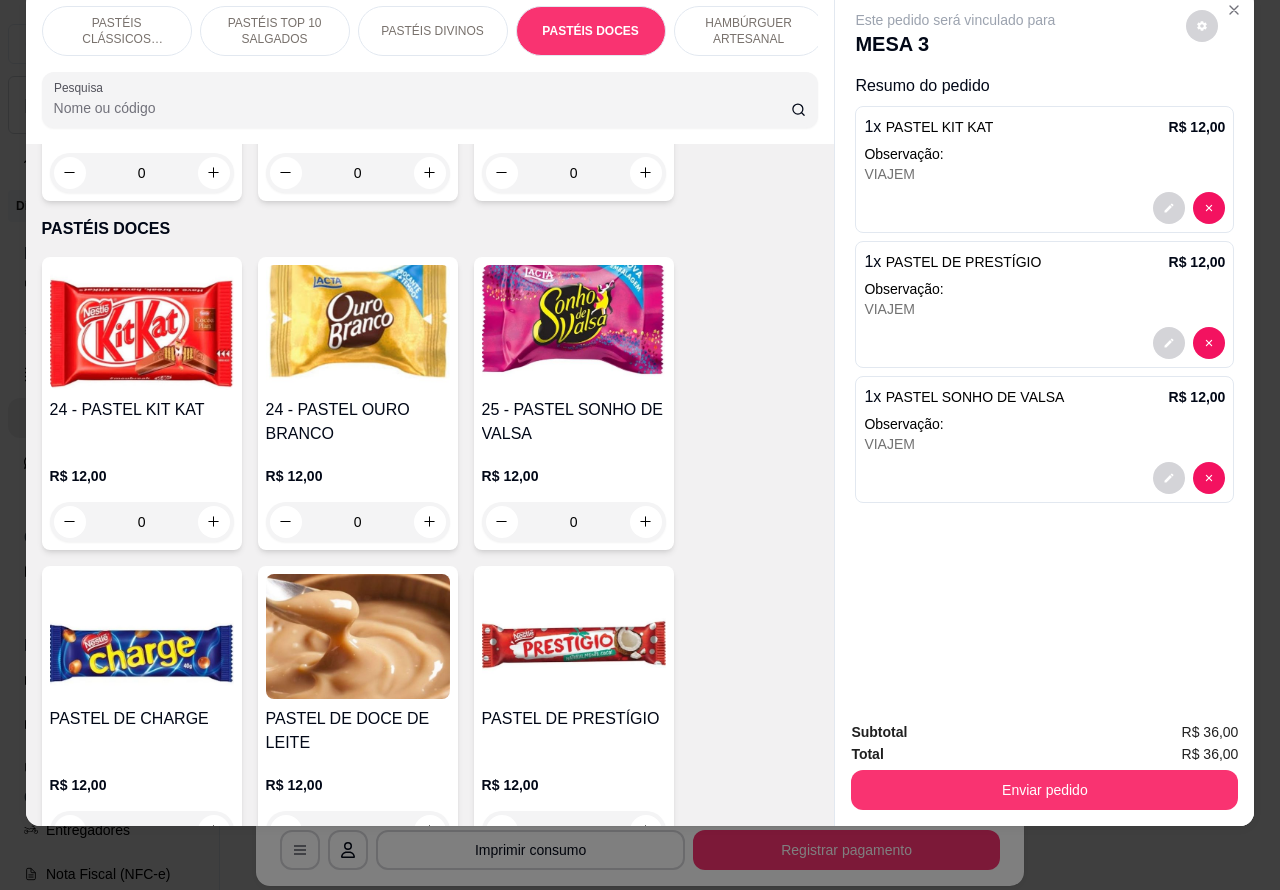 click on "Enviar pedido" at bounding box center [1044, 790] 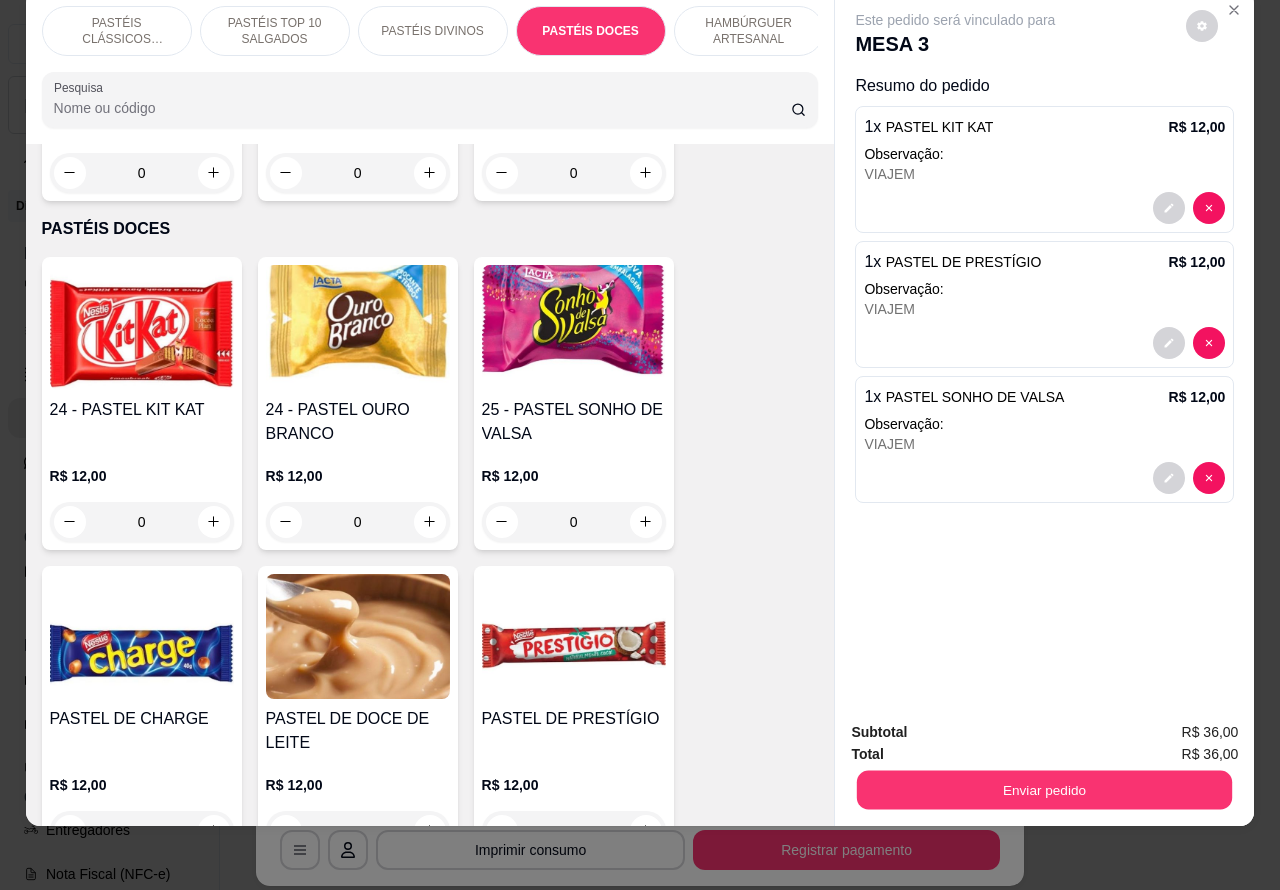 click on "Enviar pedido" at bounding box center (1044, 790) 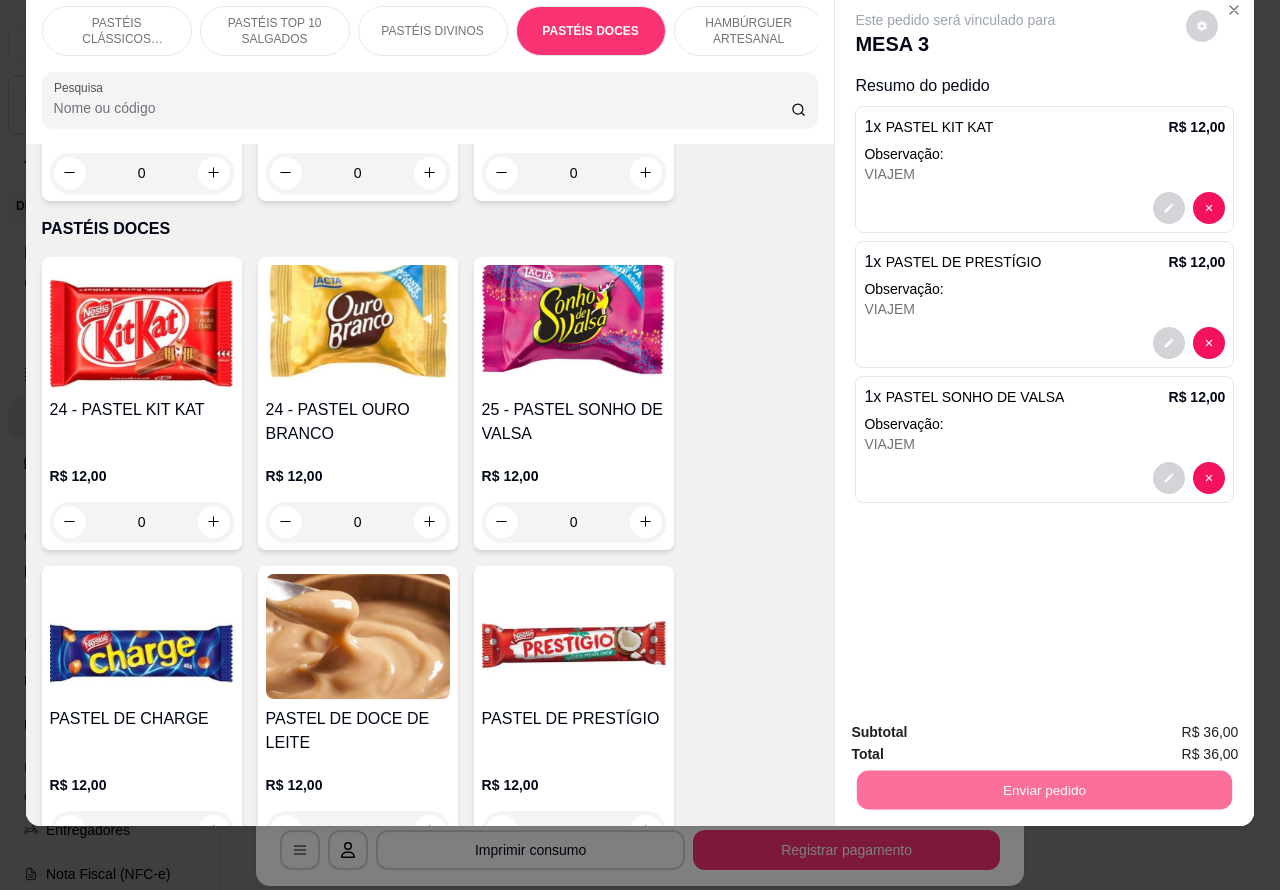 click on "Não registrar e enviar pedido" at bounding box center [977, 722] 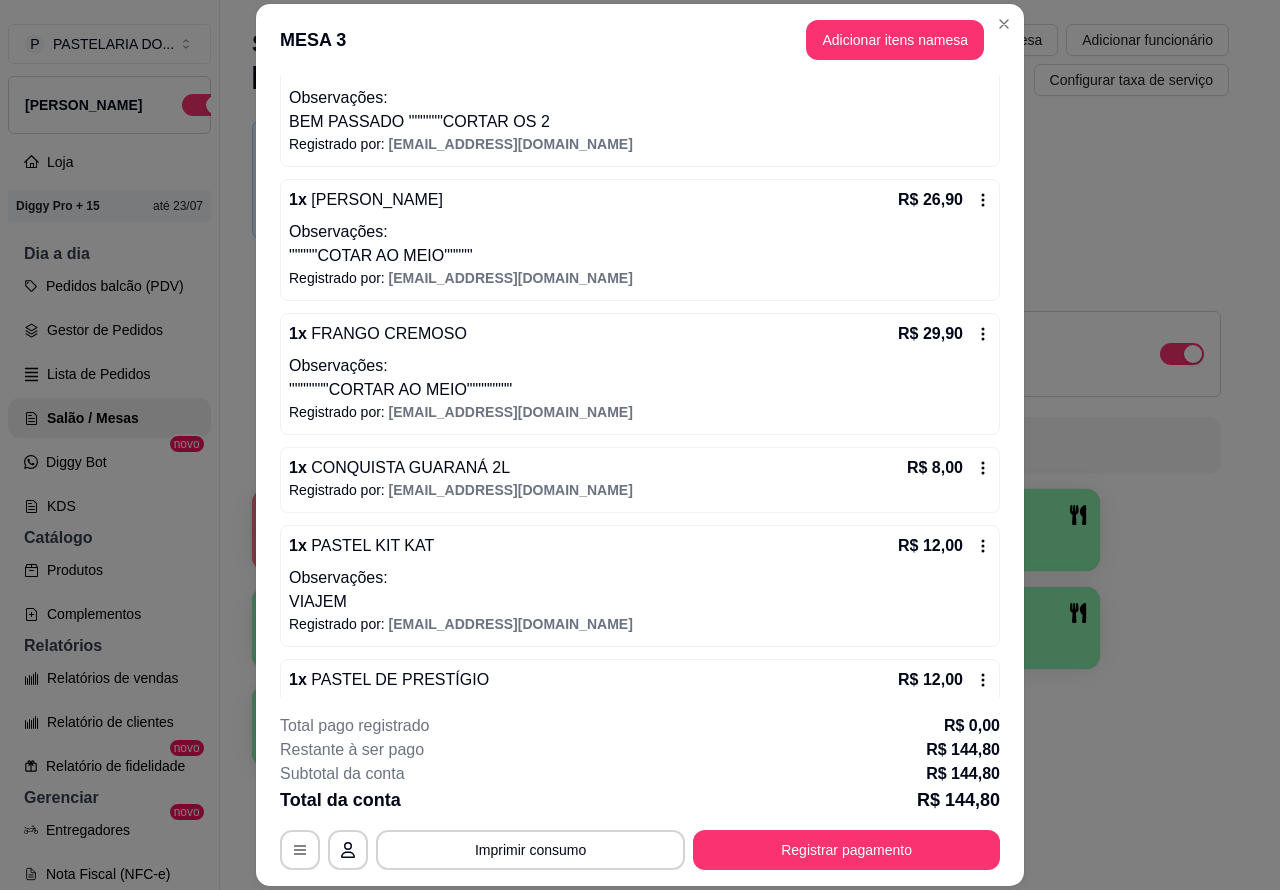 scroll, scrollTop: 227, scrollLeft: 0, axis: vertical 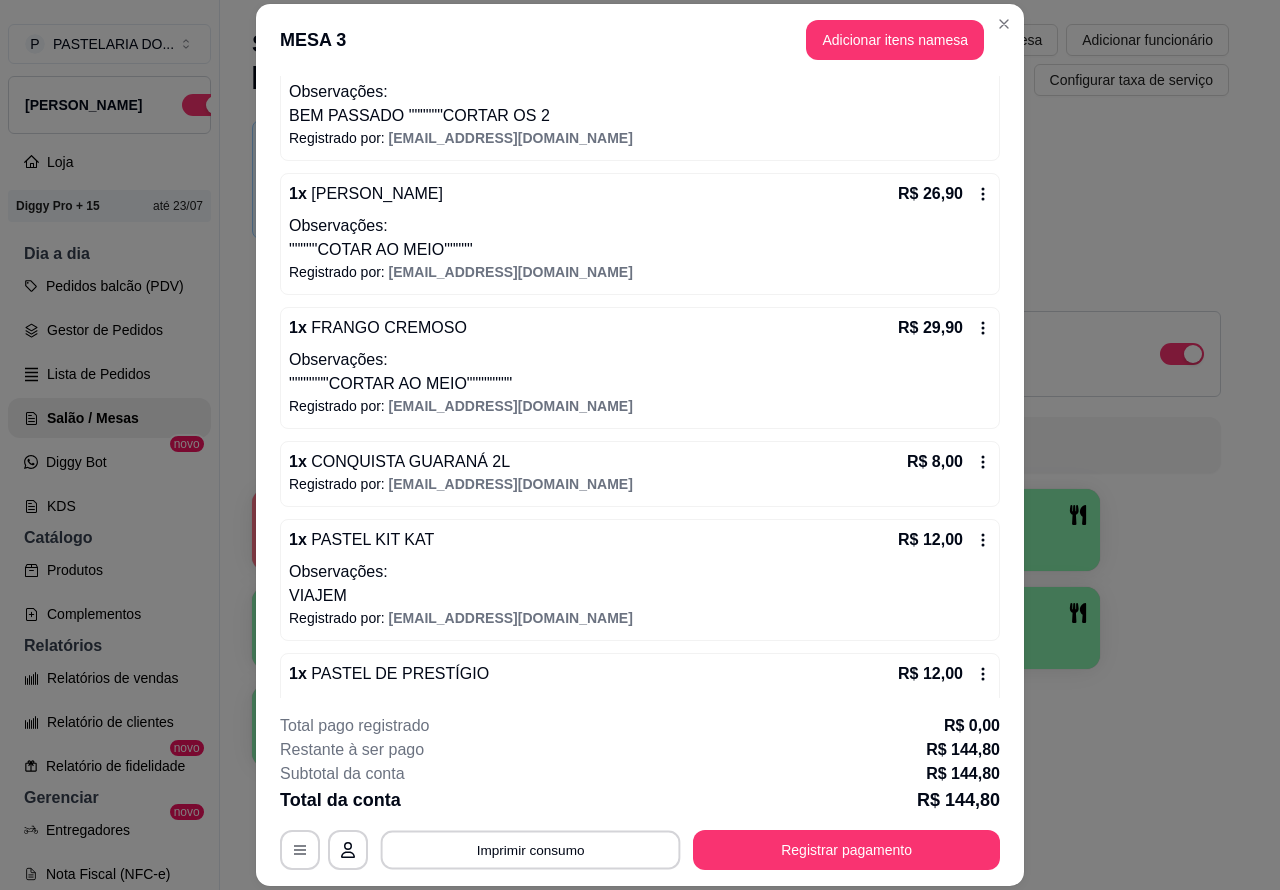 click on "Imprimir consumo" at bounding box center (531, 849) 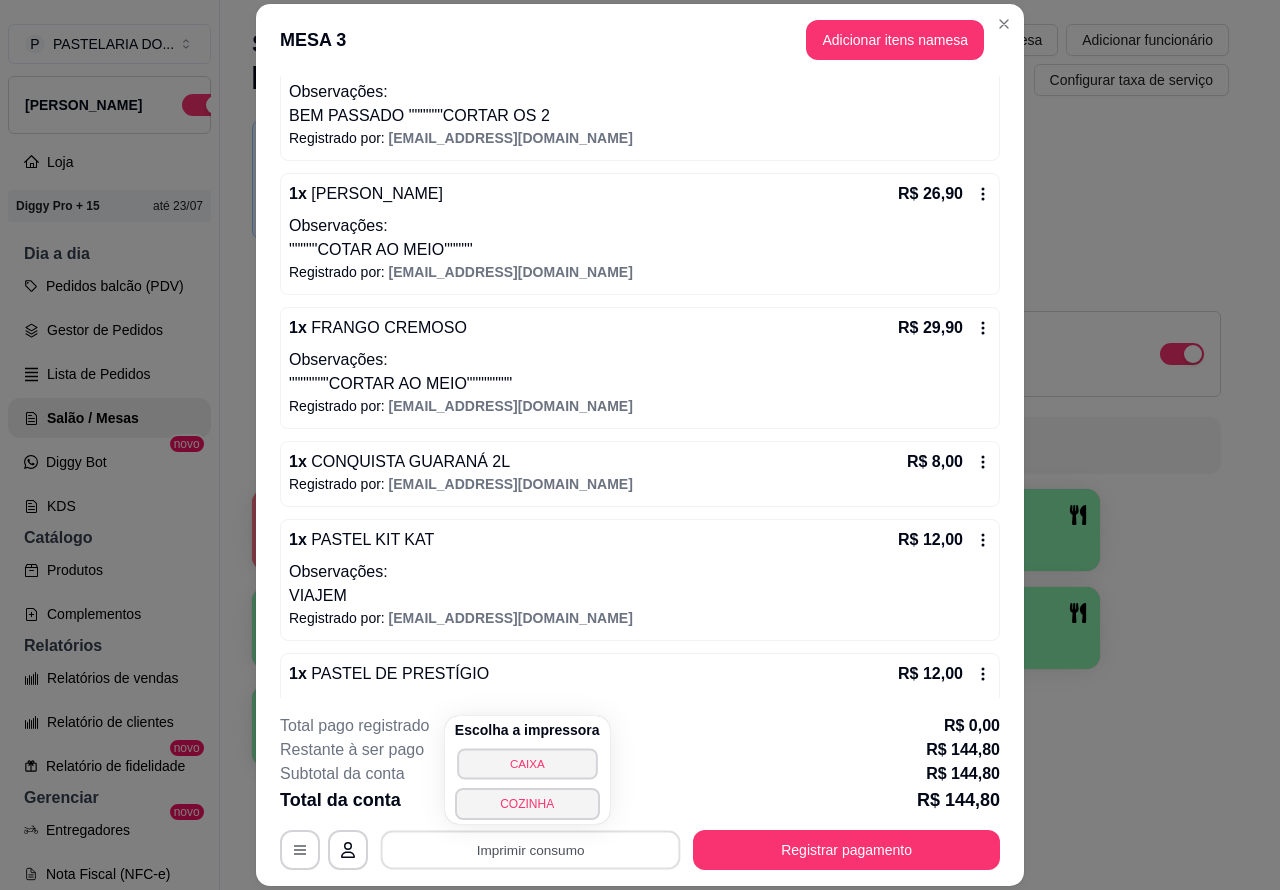 click on "CAIXA" at bounding box center [527, 763] 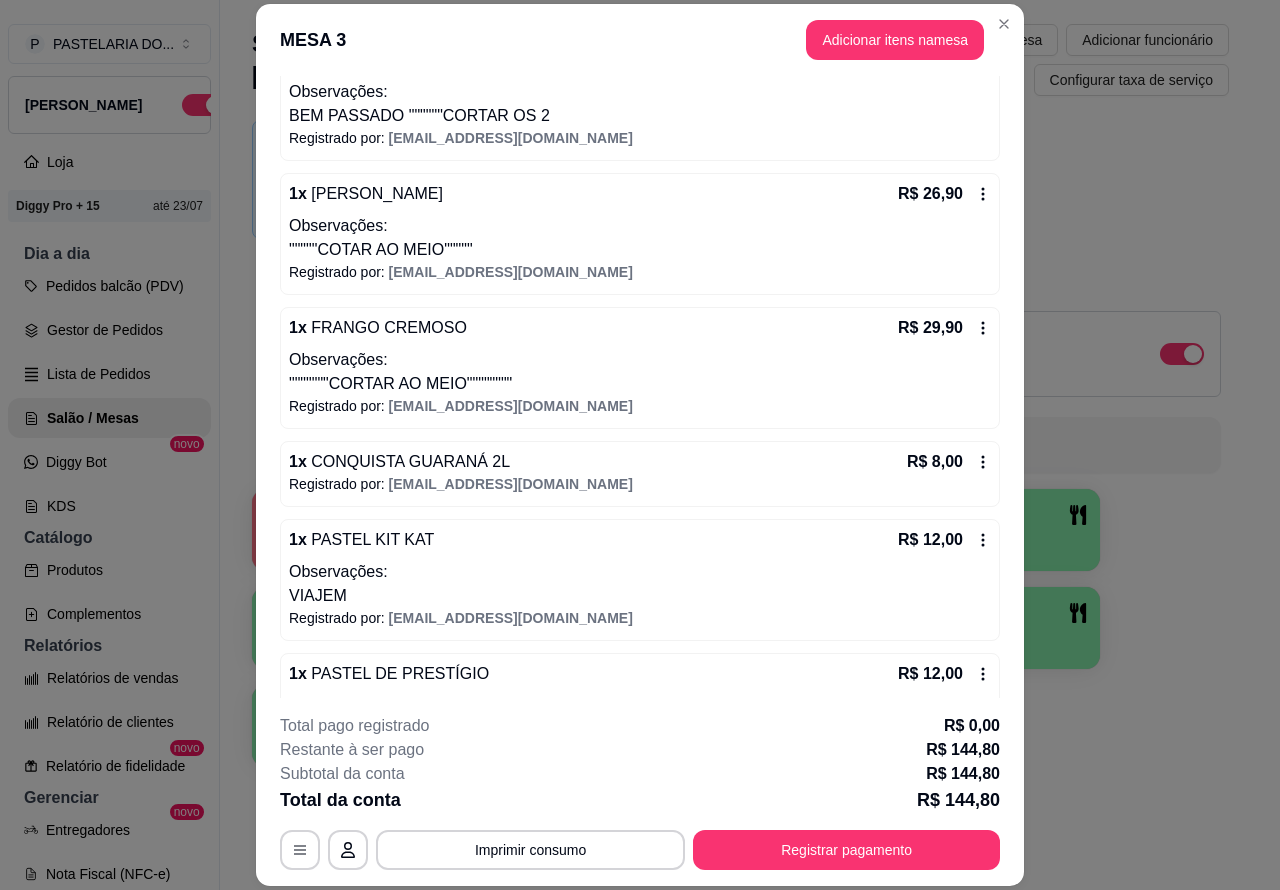 click on "Gestor de Pedidos" at bounding box center (109, 330) 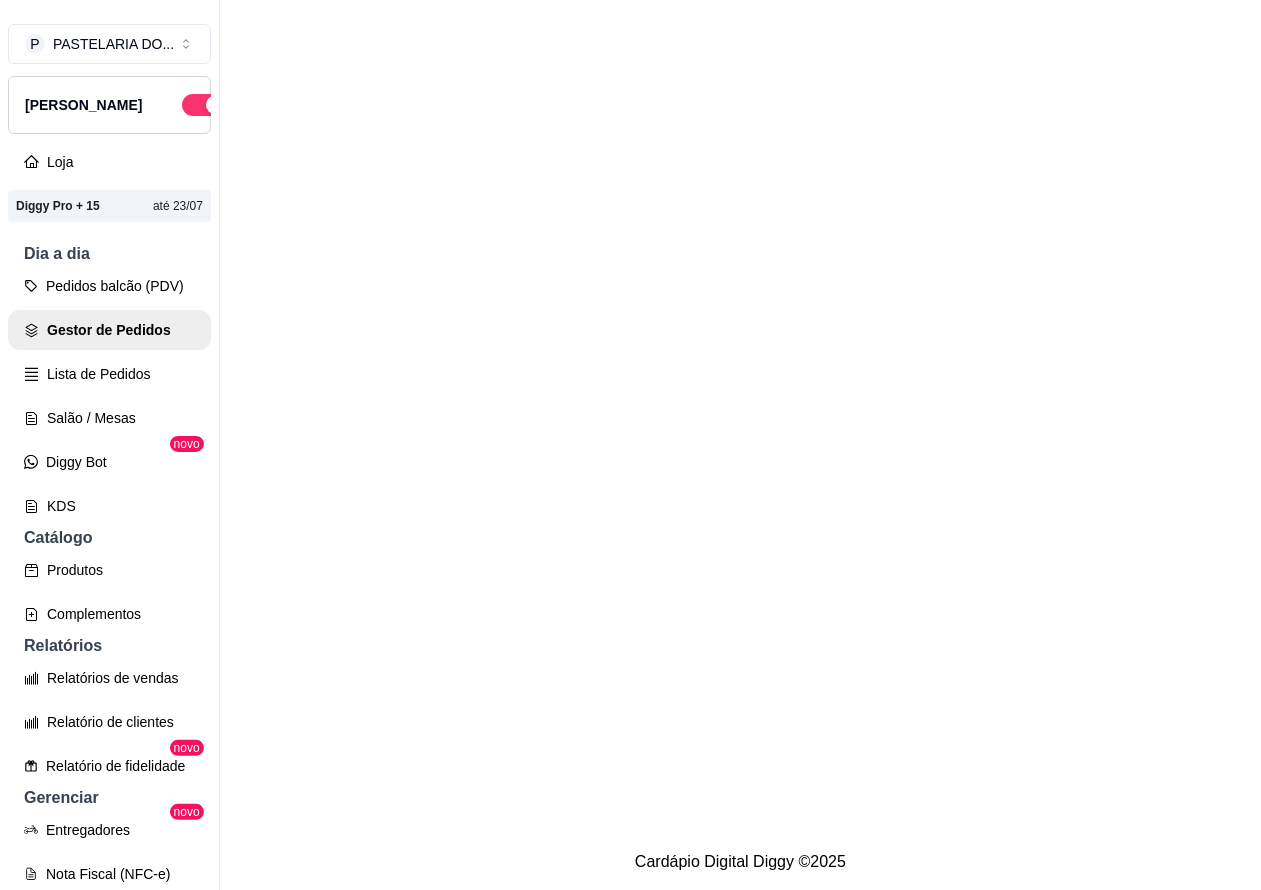 click on "Lista de Pedidos" at bounding box center (109, 374) 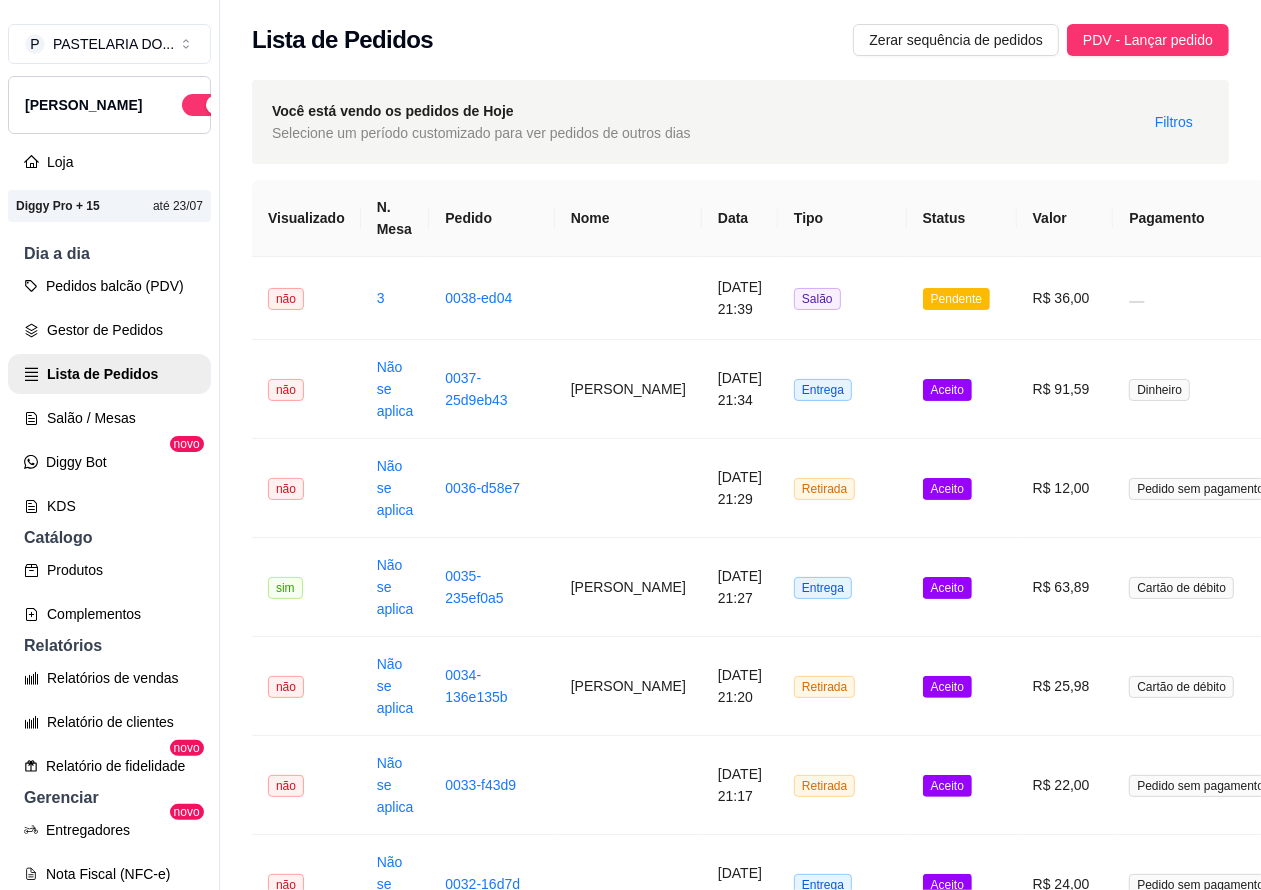 click on "Pedidos balcão (PDV)" at bounding box center [109, 286] 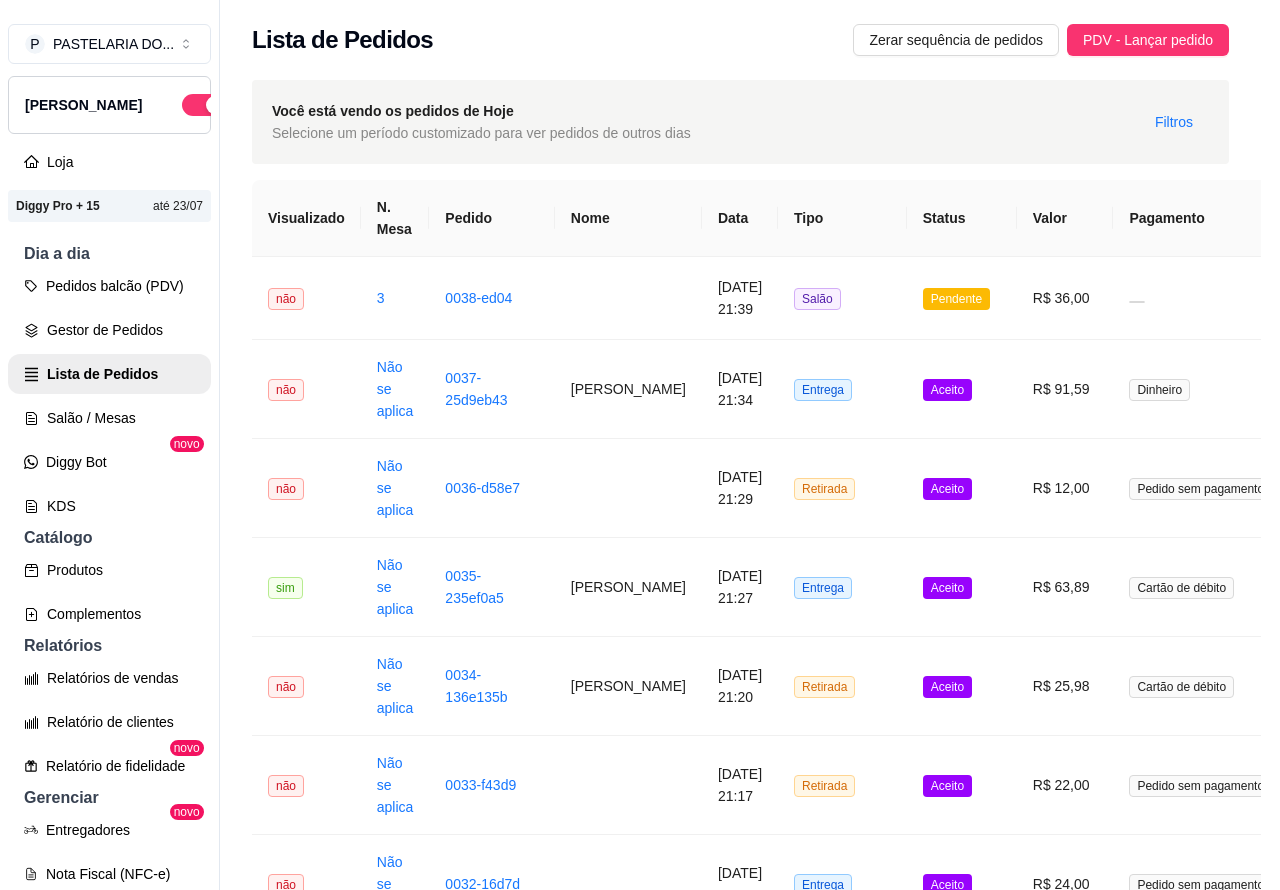 click at bounding box center [142, 381] 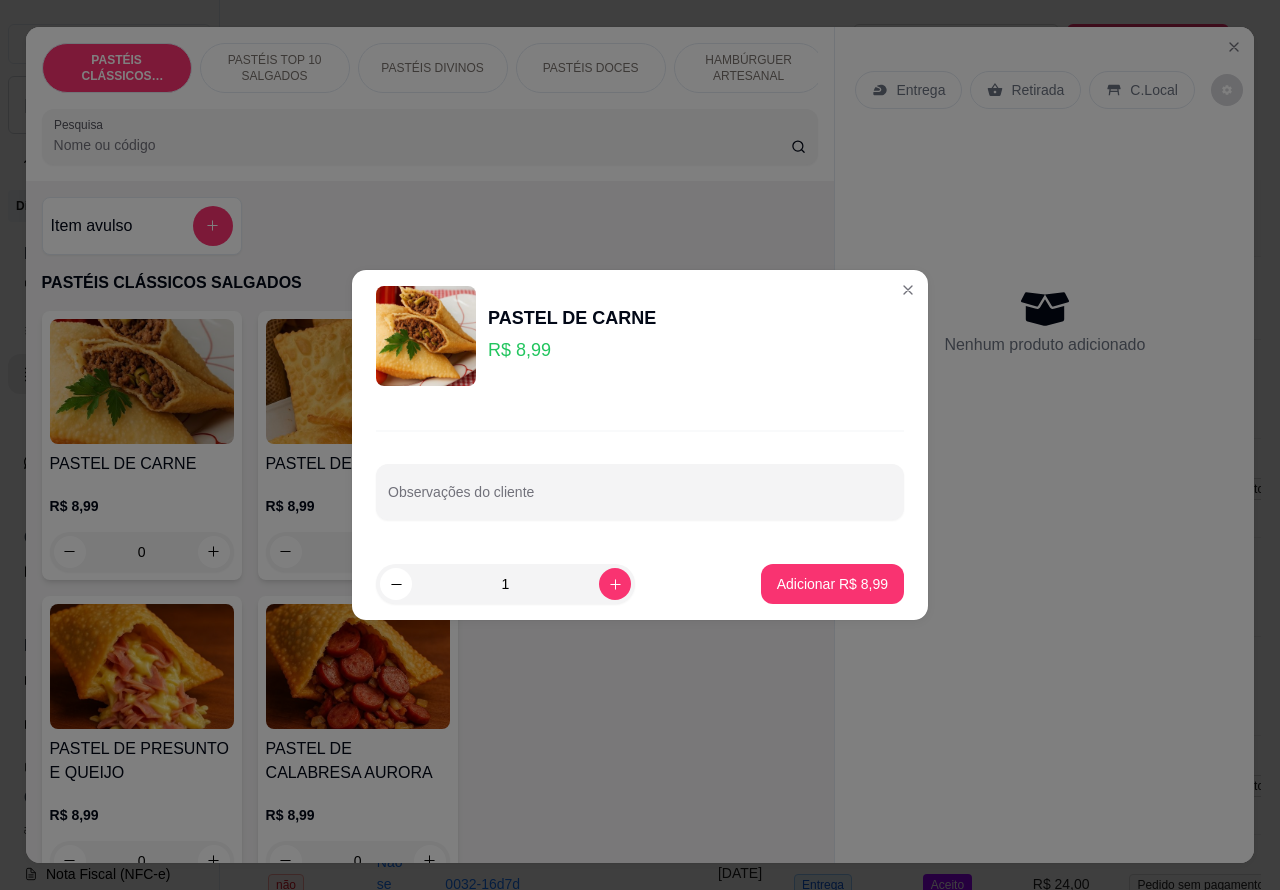 click on "HAMBÚRGUER ARTESANAL" at bounding box center (749, 68) 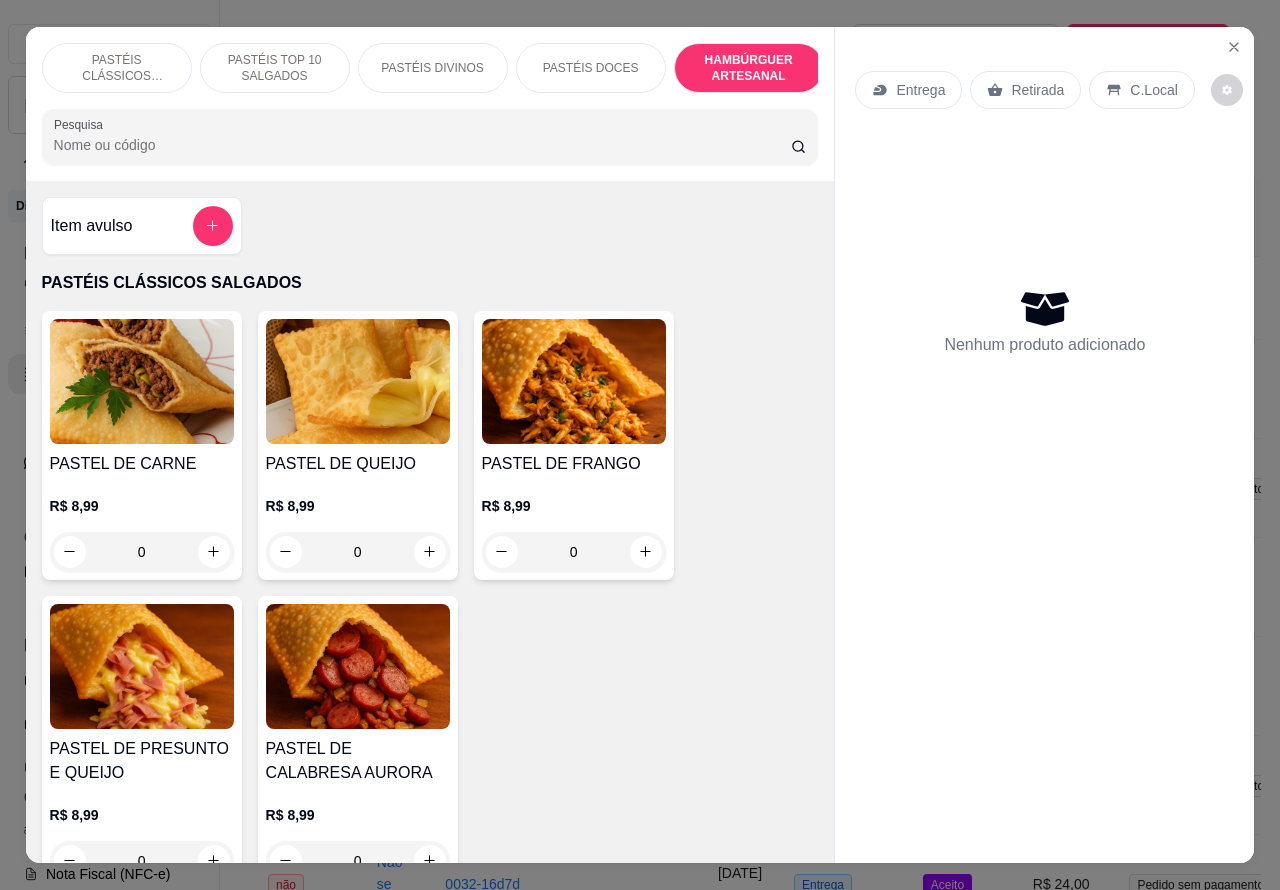 scroll, scrollTop: 4527, scrollLeft: 0, axis: vertical 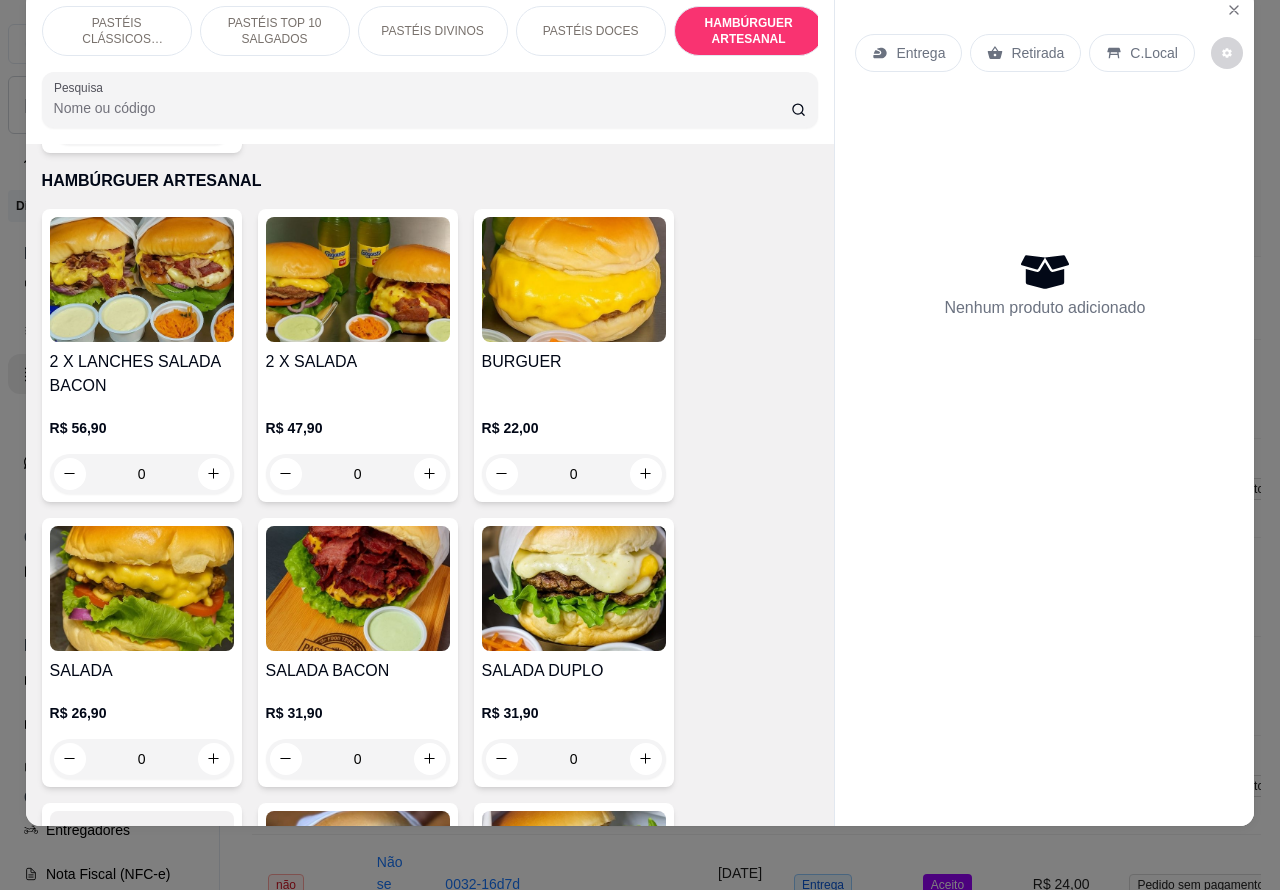 click at bounding box center (430, 100) 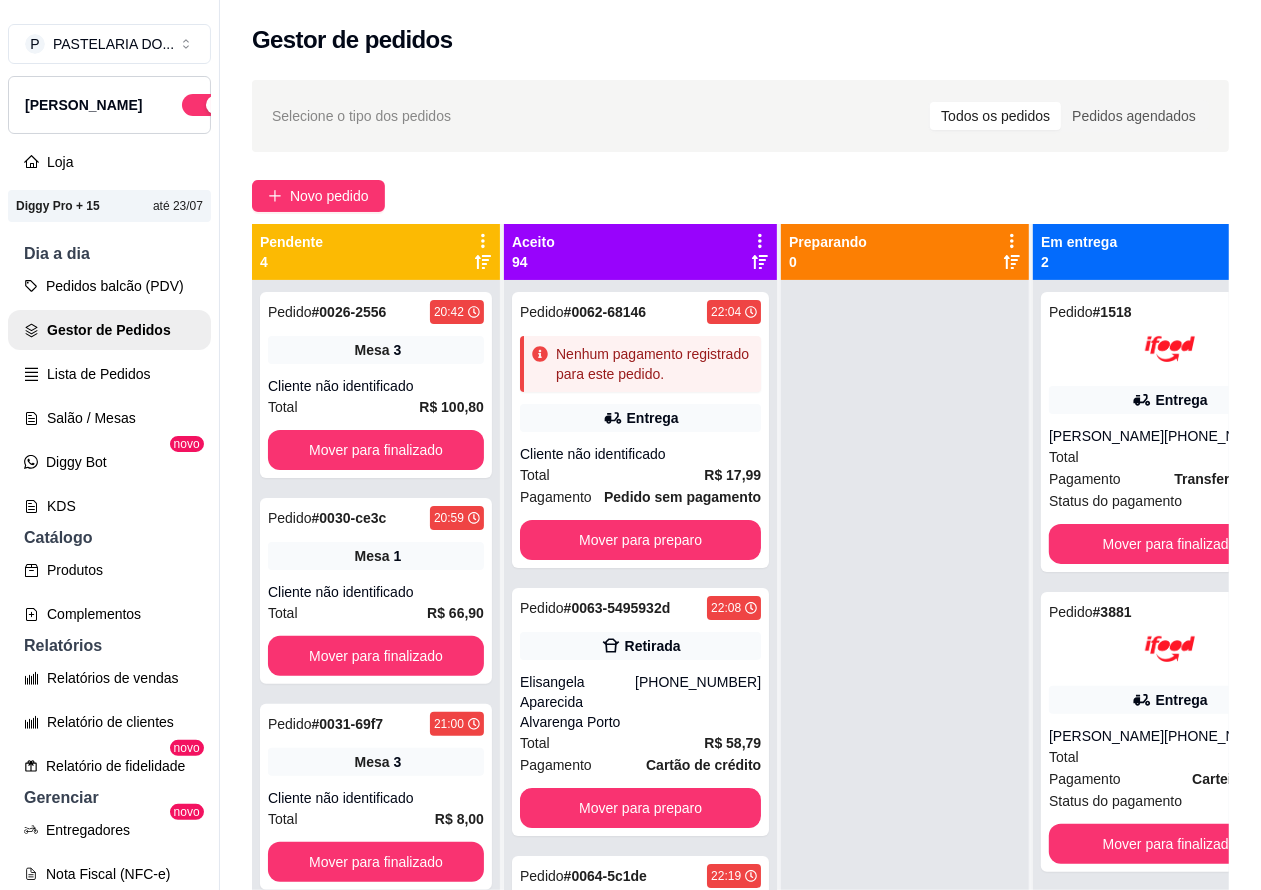 click on "Salão / Mesas" at bounding box center (109, 418) 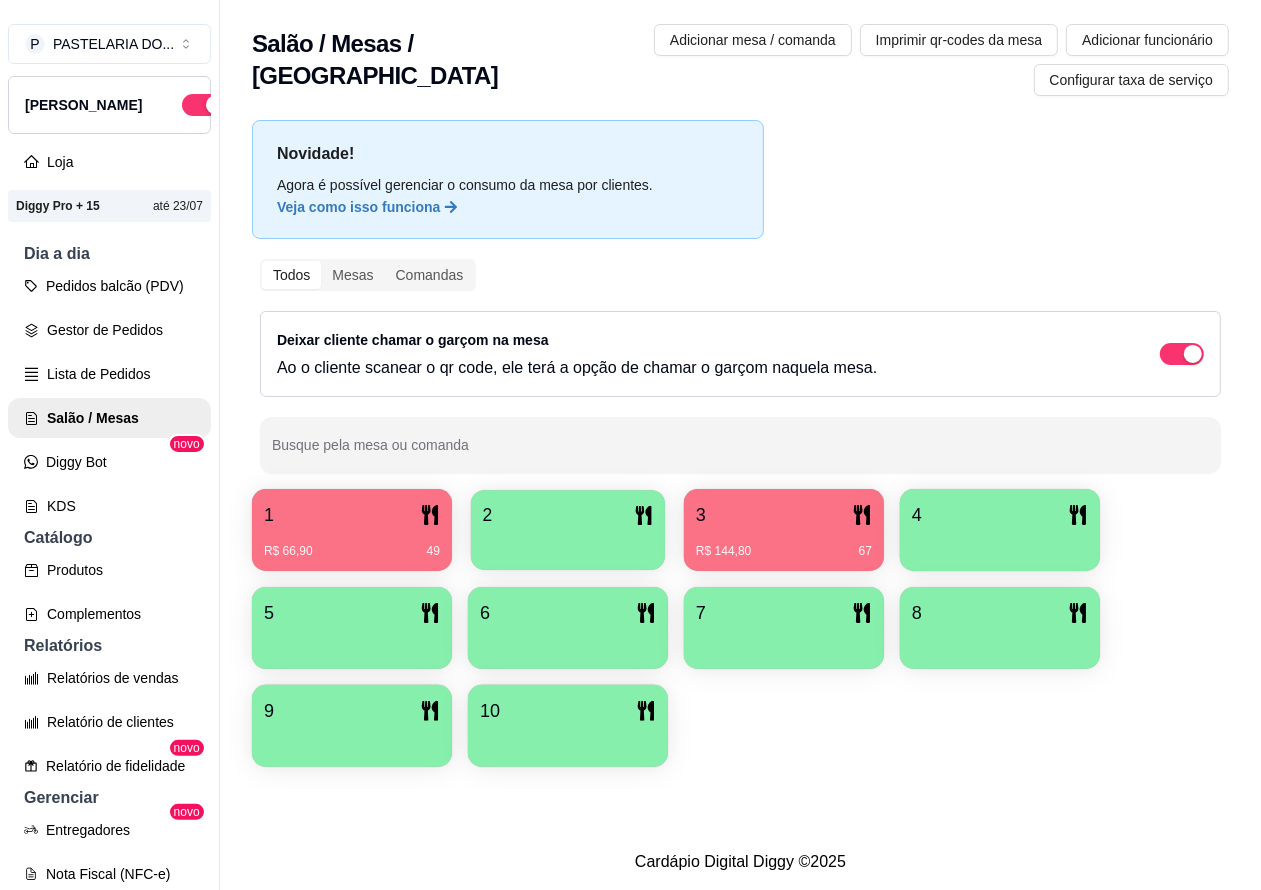 click on "2" at bounding box center (568, 515) 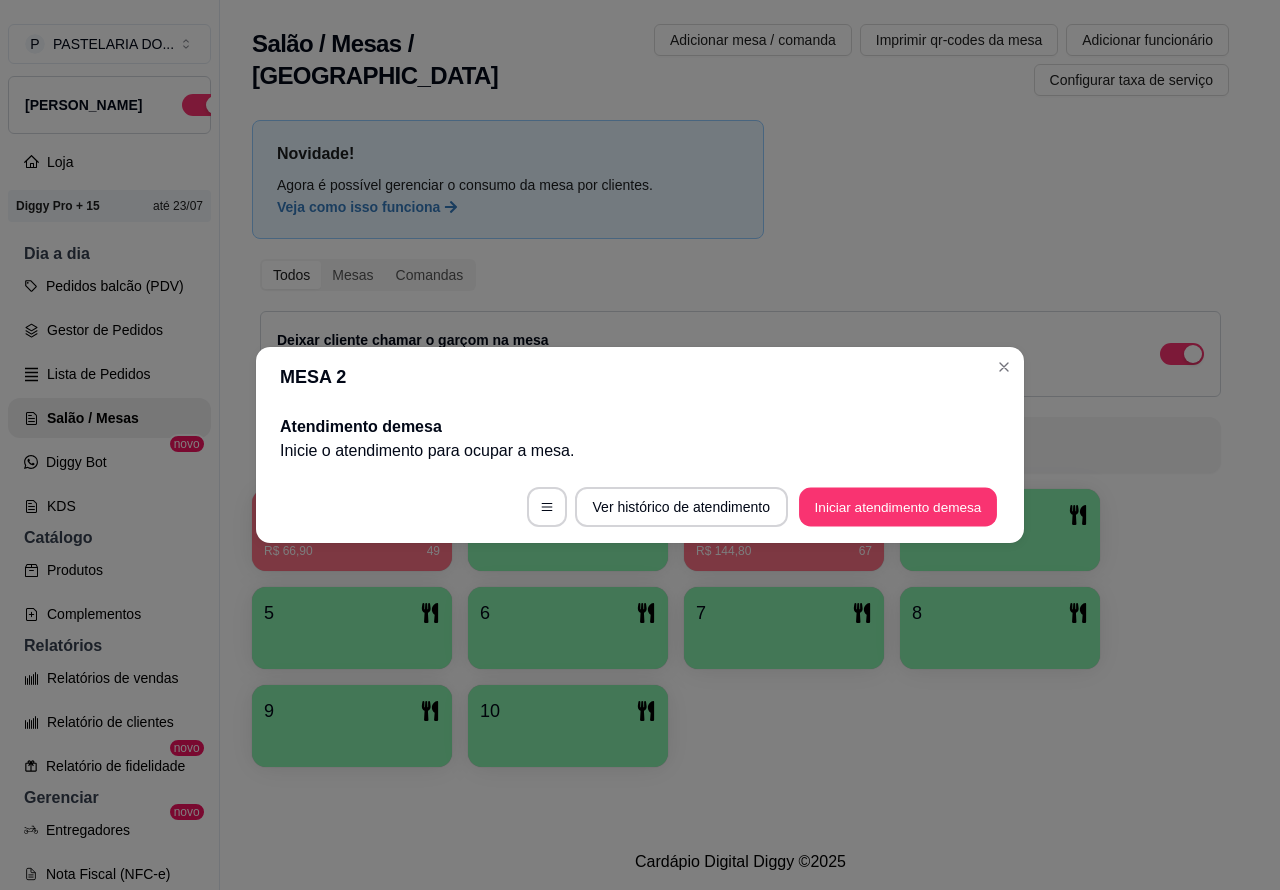 click on "Iniciar atendimento de  mesa" at bounding box center (898, 507) 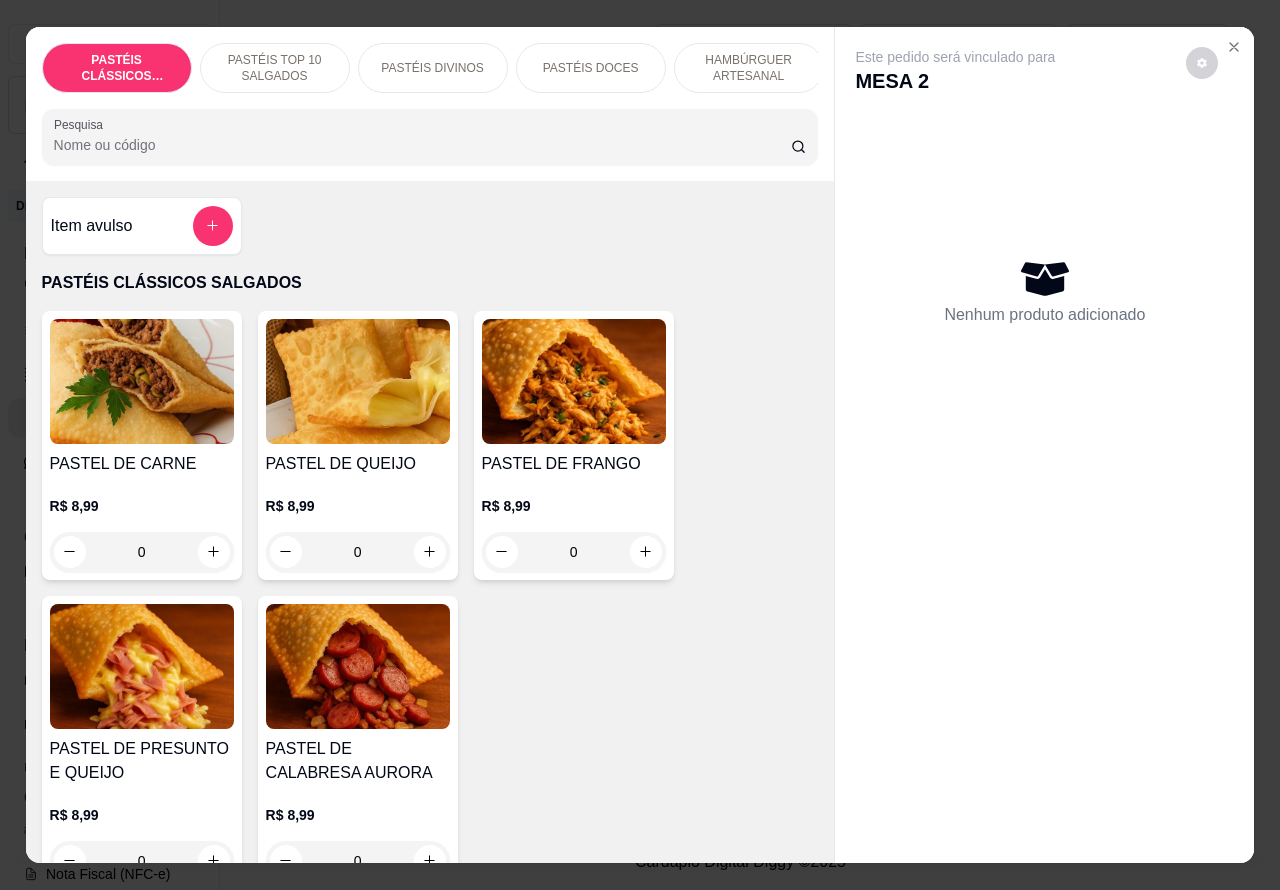 click on "HAMBÚRGUER ARTESANAL" at bounding box center [749, 68] 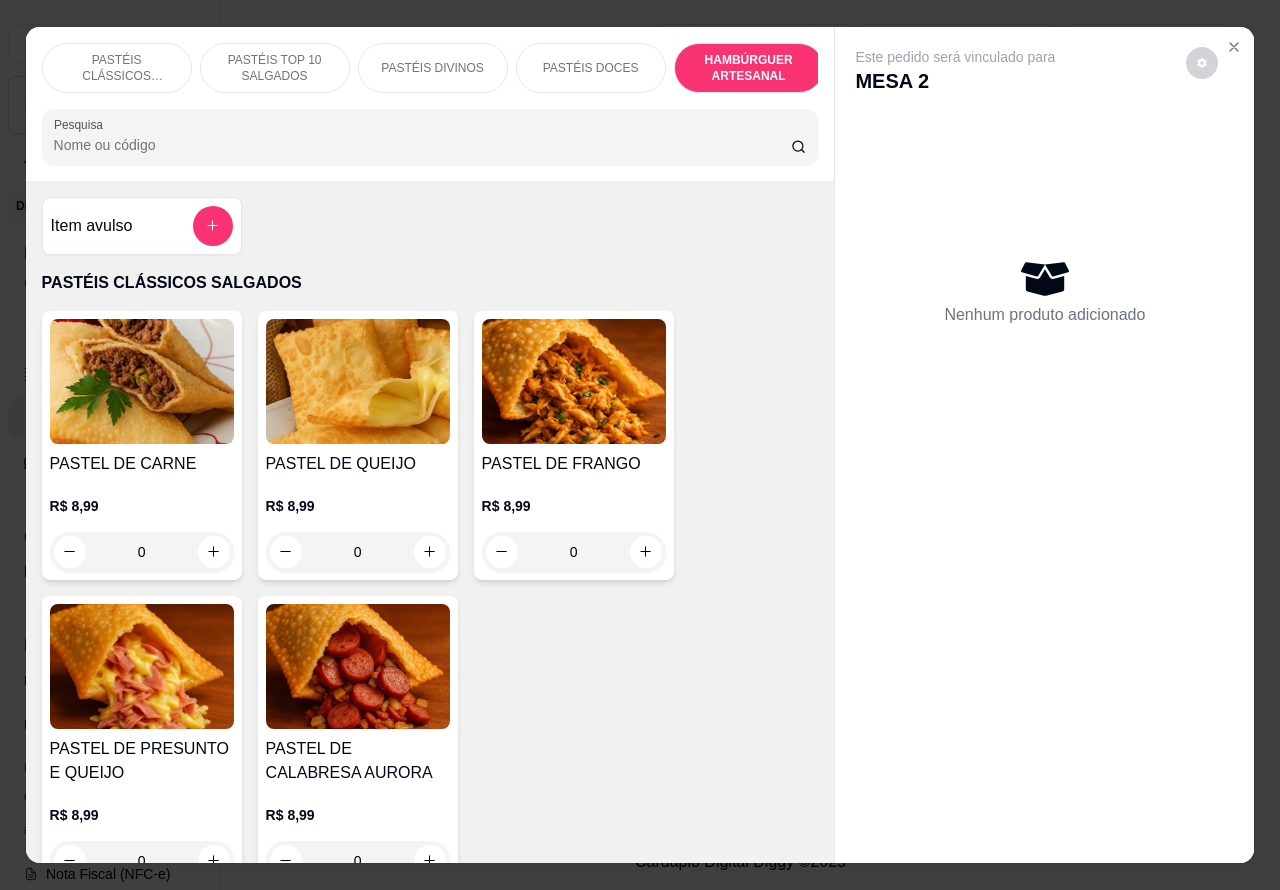 scroll, scrollTop: 4527, scrollLeft: 0, axis: vertical 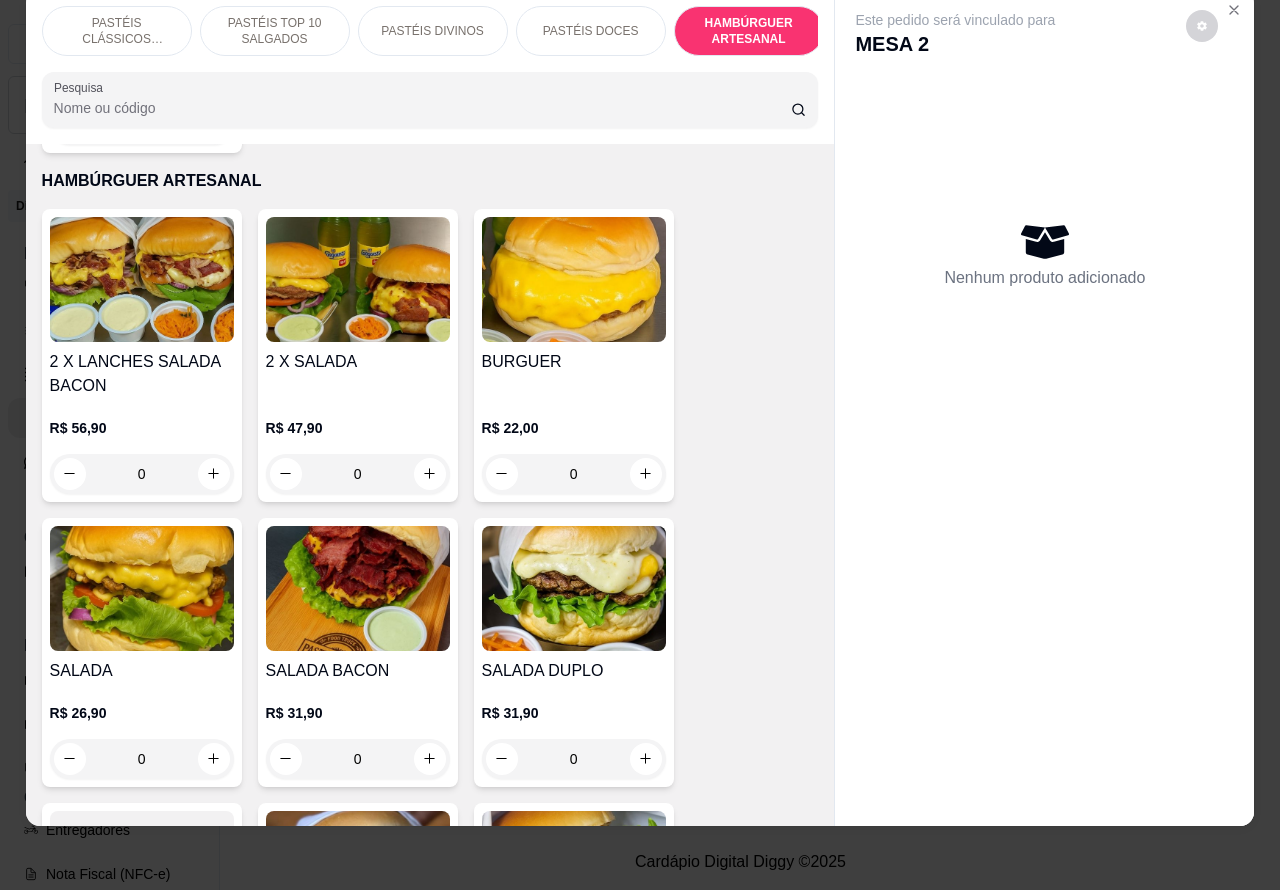 click on "0" at bounding box center [142, 474] 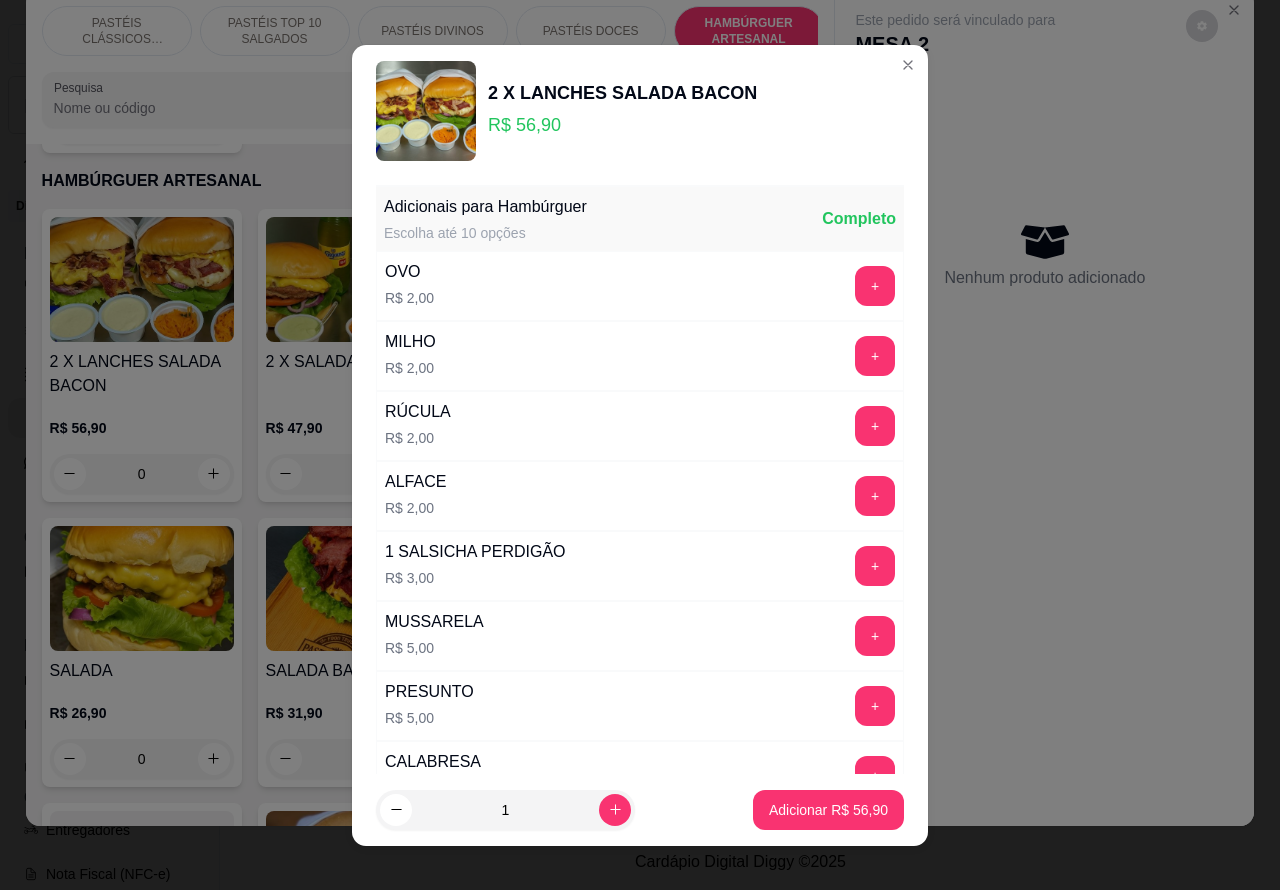 click on "Adicionar   R$ 56,90" at bounding box center [828, 810] 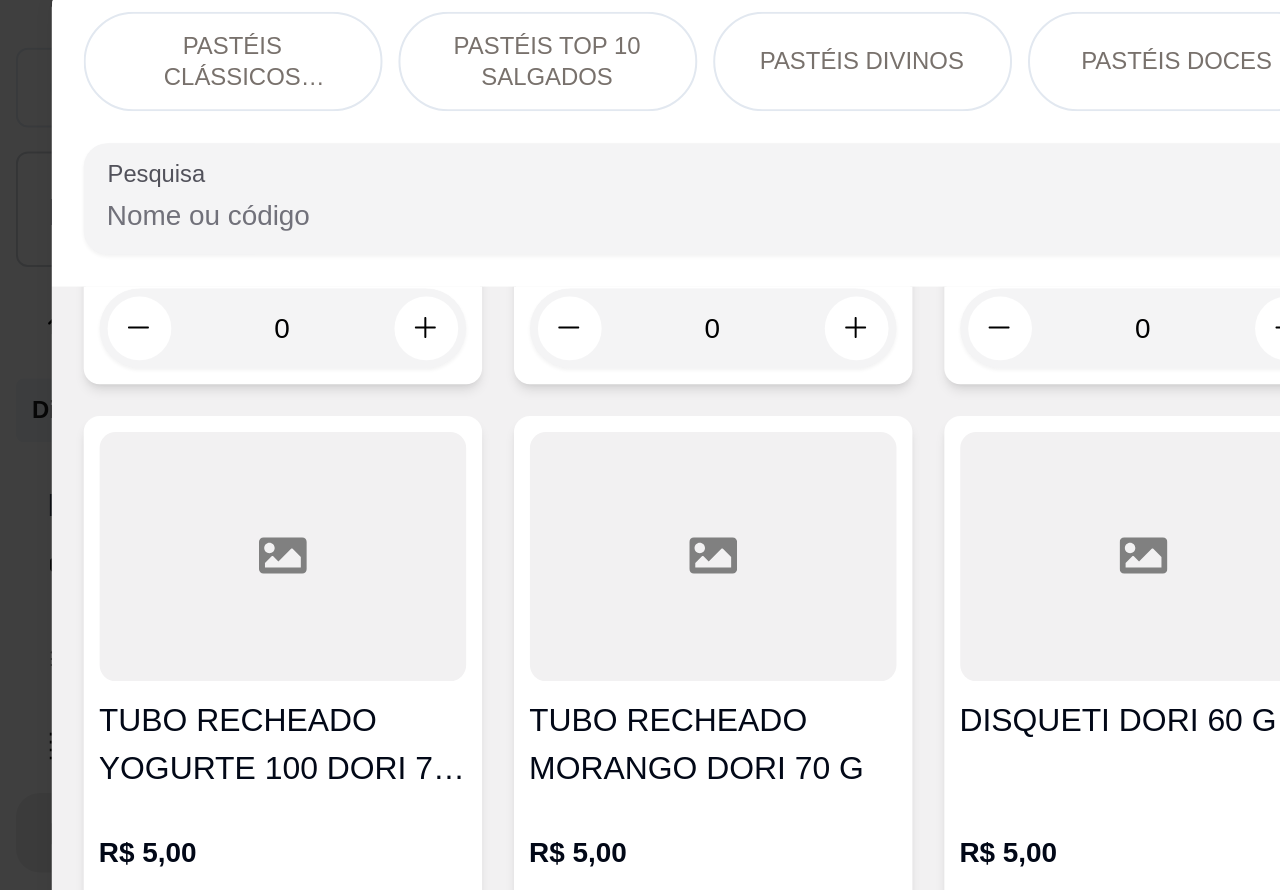 scroll, scrollTop: 4527, scrollLeft: 0, axis: vertical 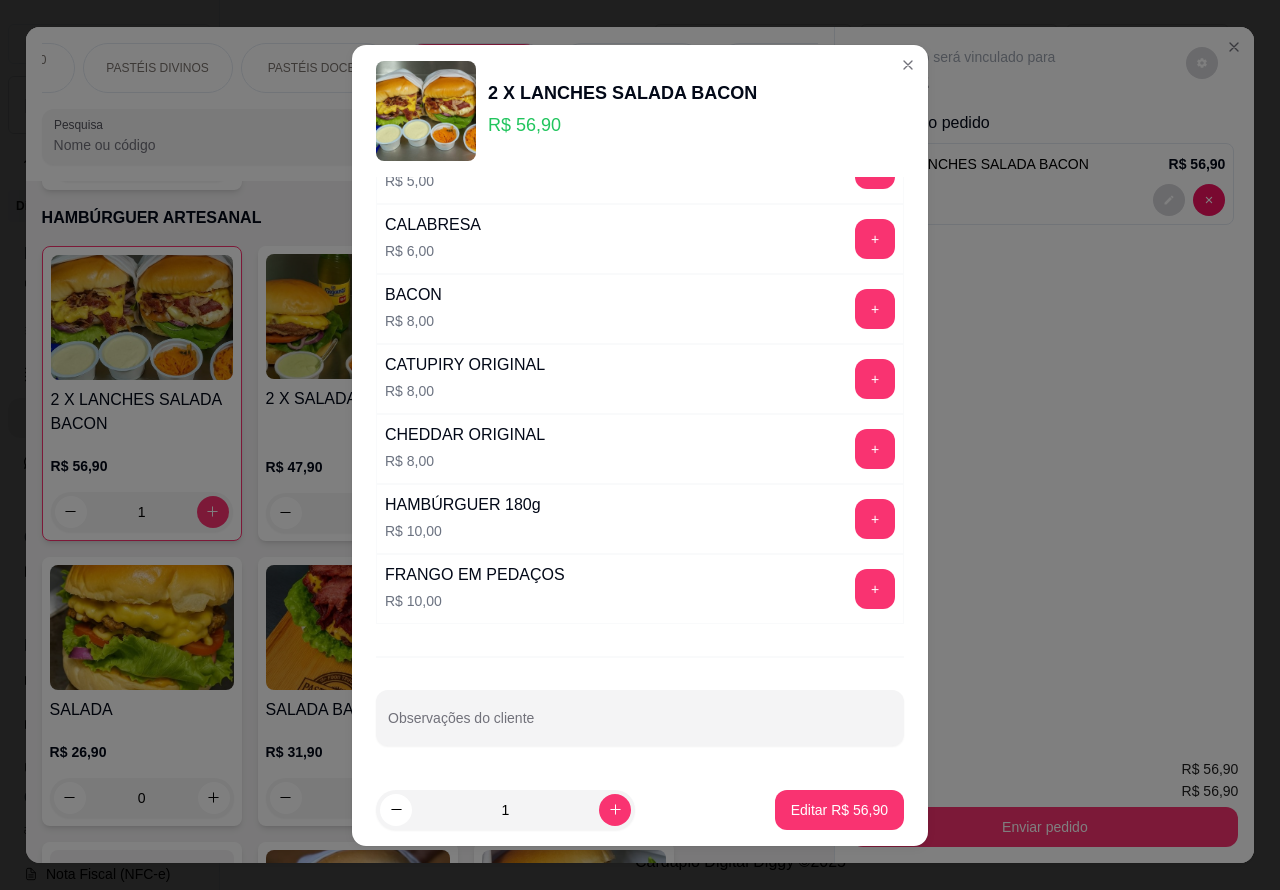 click on "Este pedido será vinculado para   MESA 2 Resumo do pedido 1 x   2 X LANCHES SALADA BACON R$ 56,90" at bounding box center [1044, 385] 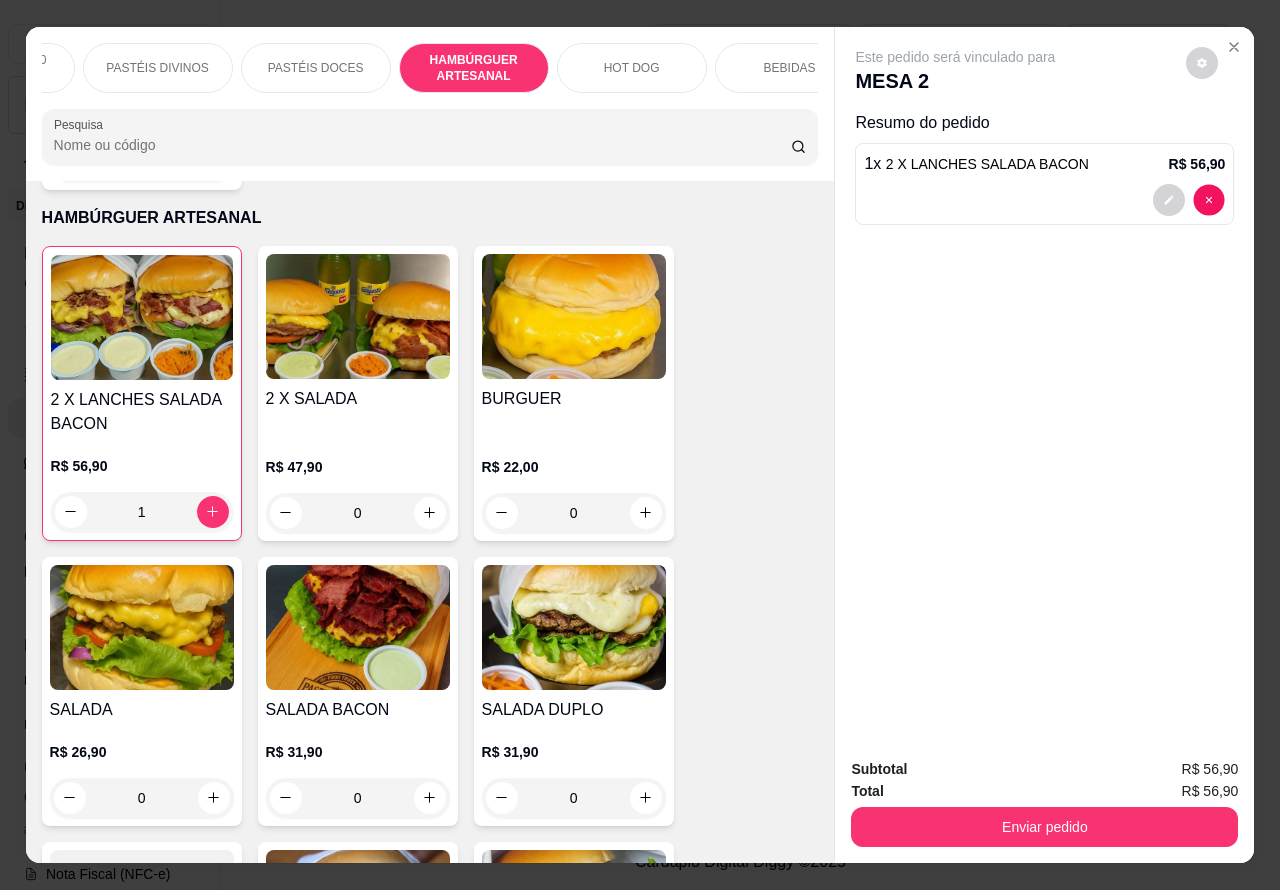 type on "0" 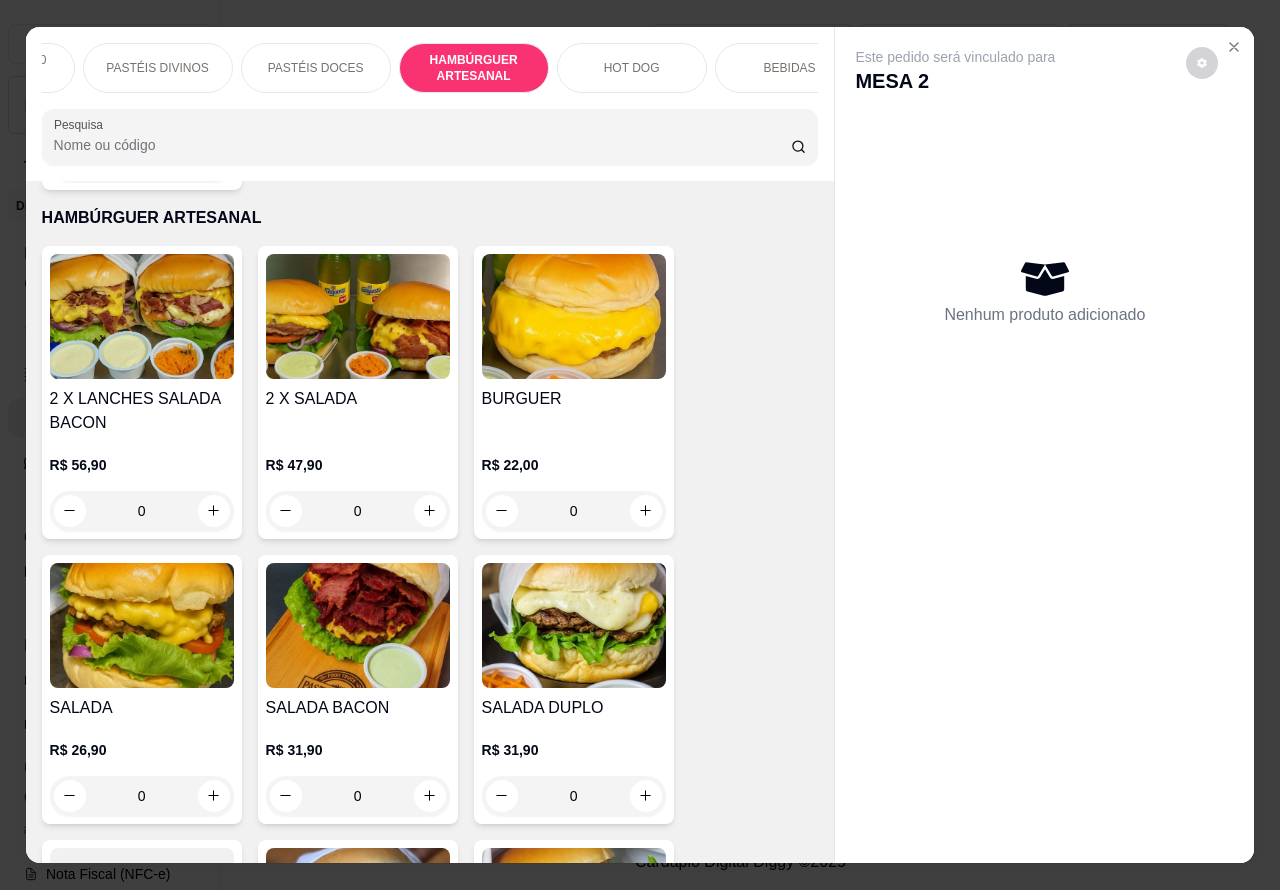 click on "0" at bounding box center [574, 796] 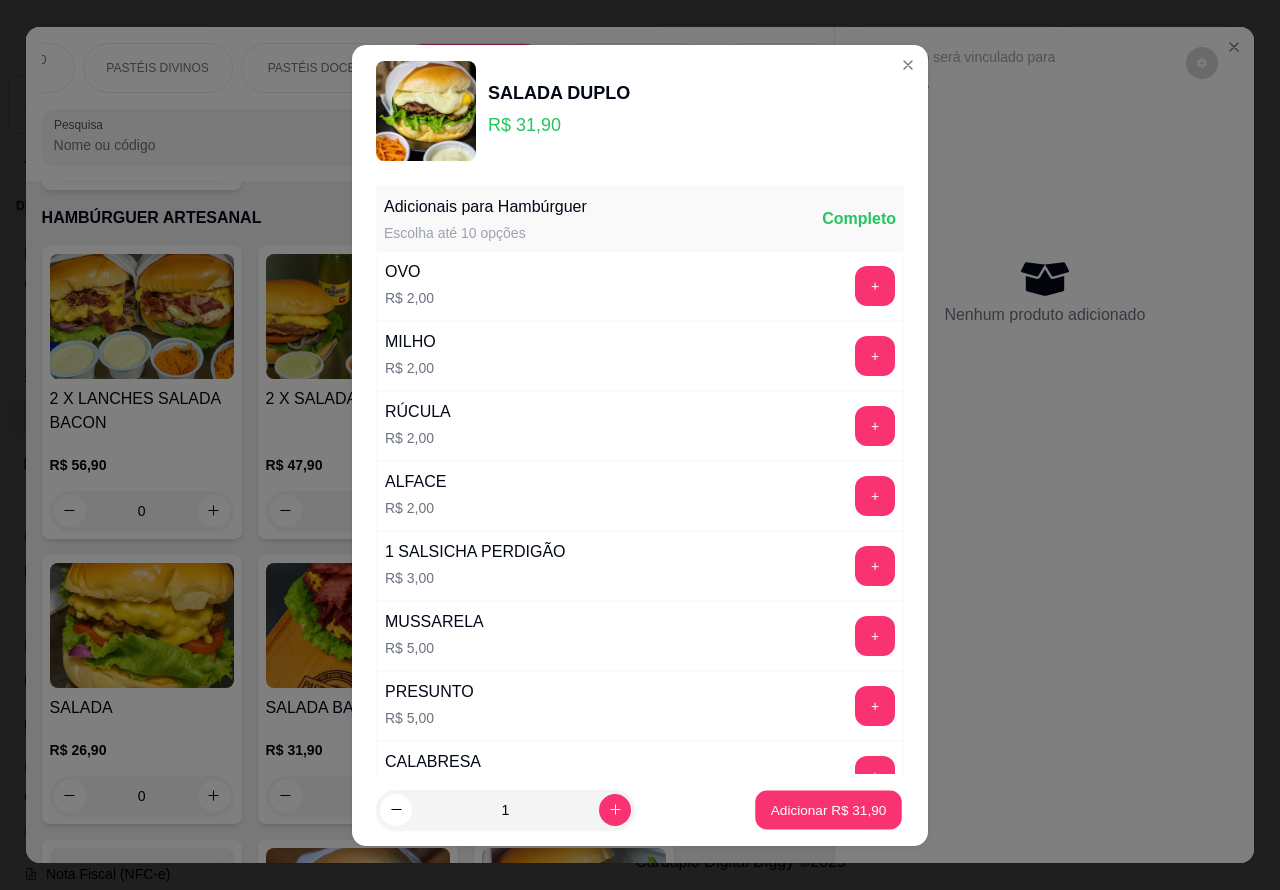 click on "Adicionar   R$ 31,90" at bounding box center [829, 809] 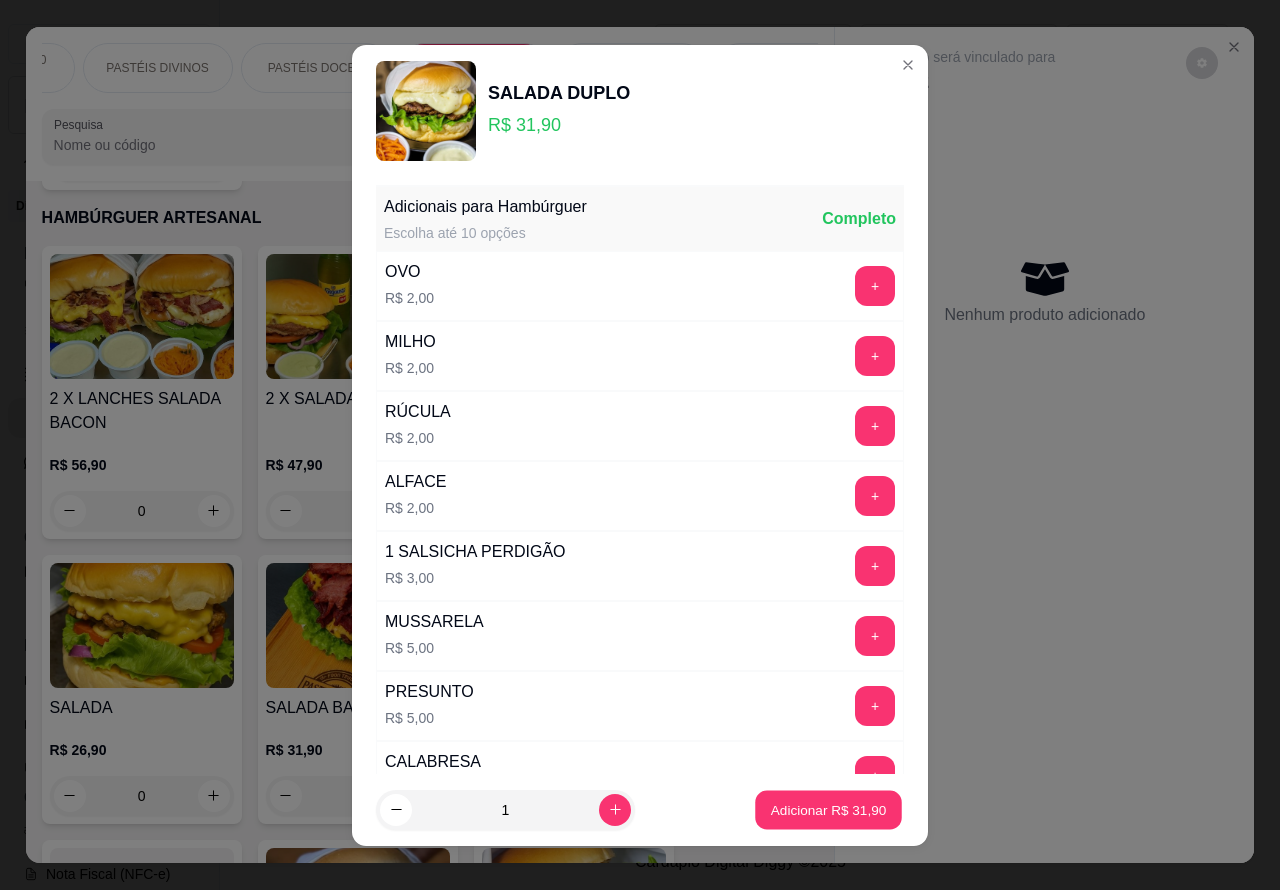 type on "1" 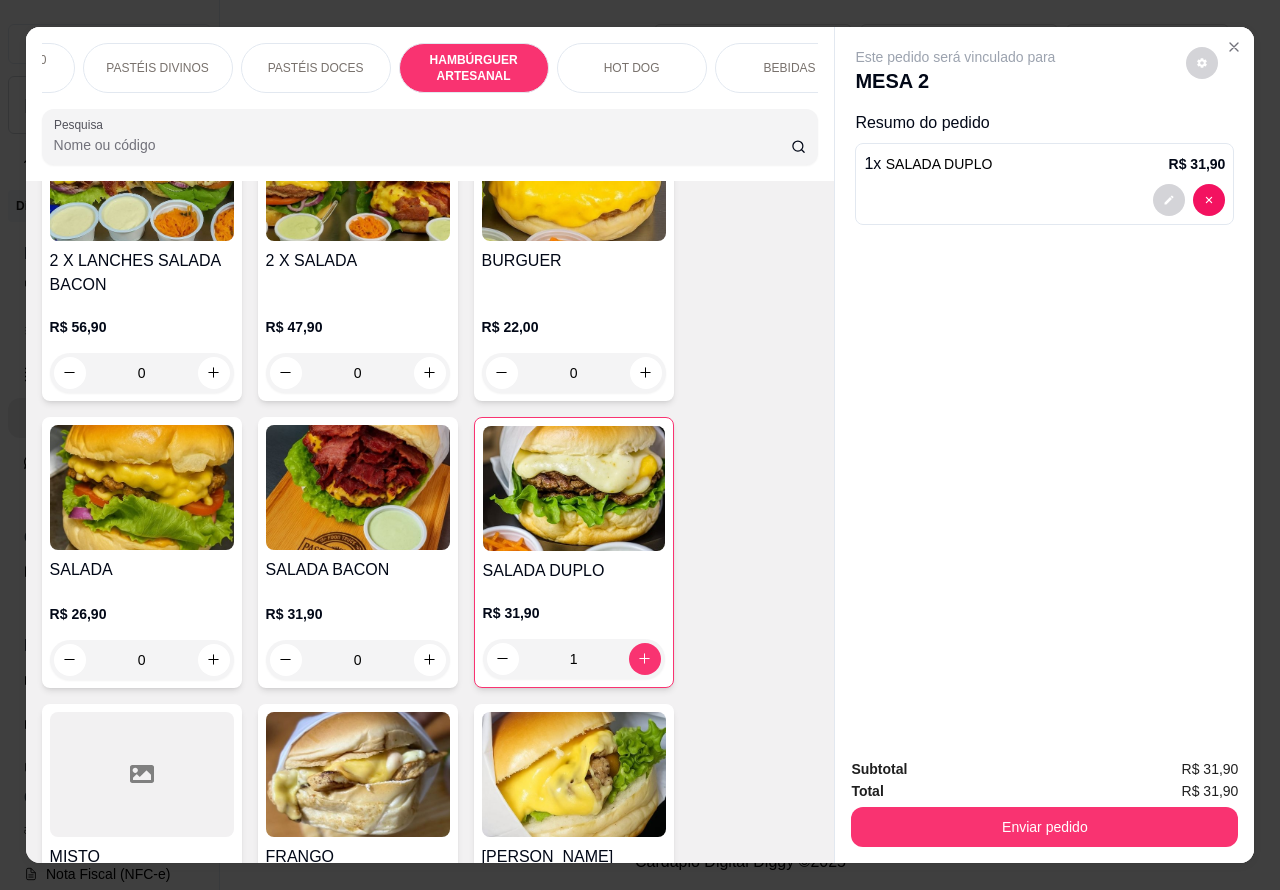 scroll, scrollTop: 4722, scrollLeft: 0, axis: vertical 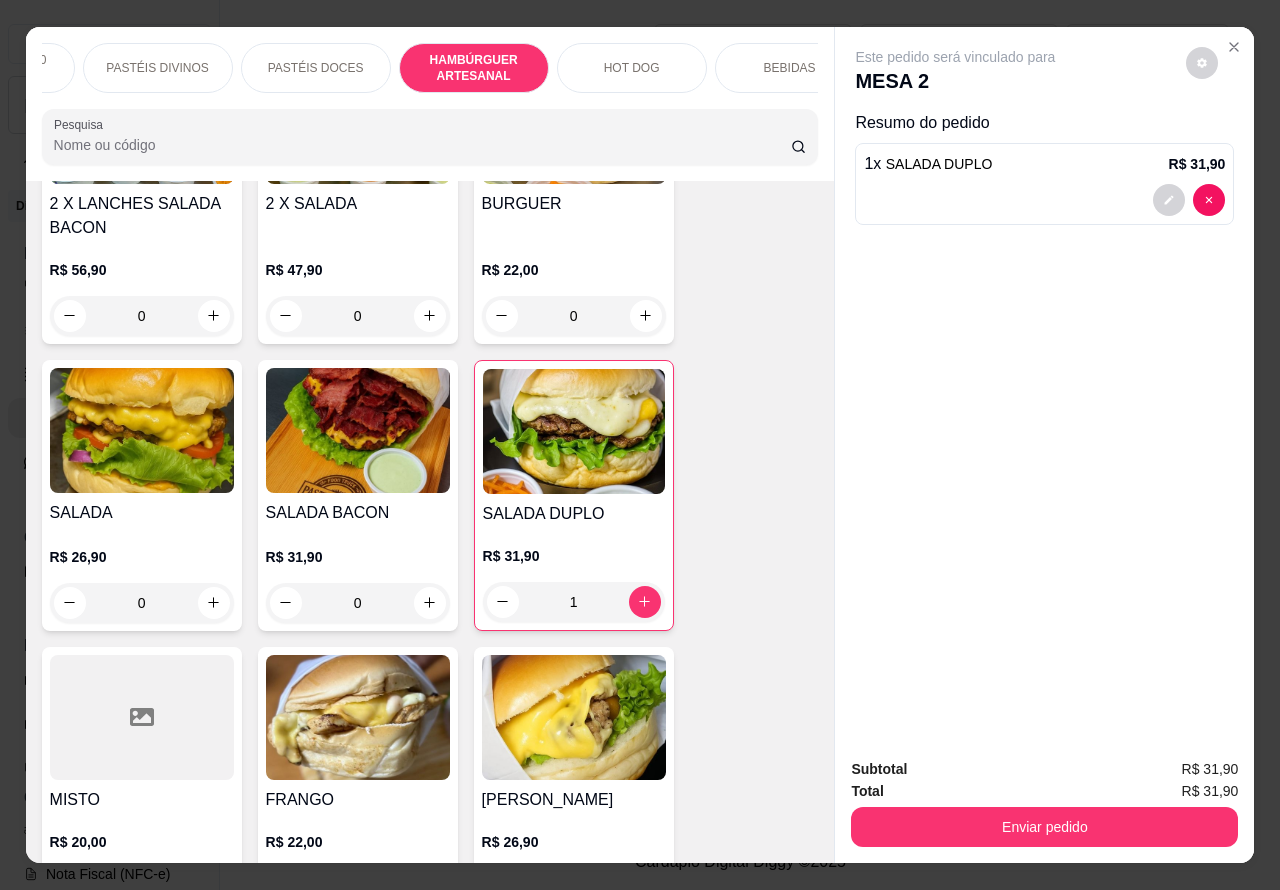click on "0" at bounding box center (358, 603) 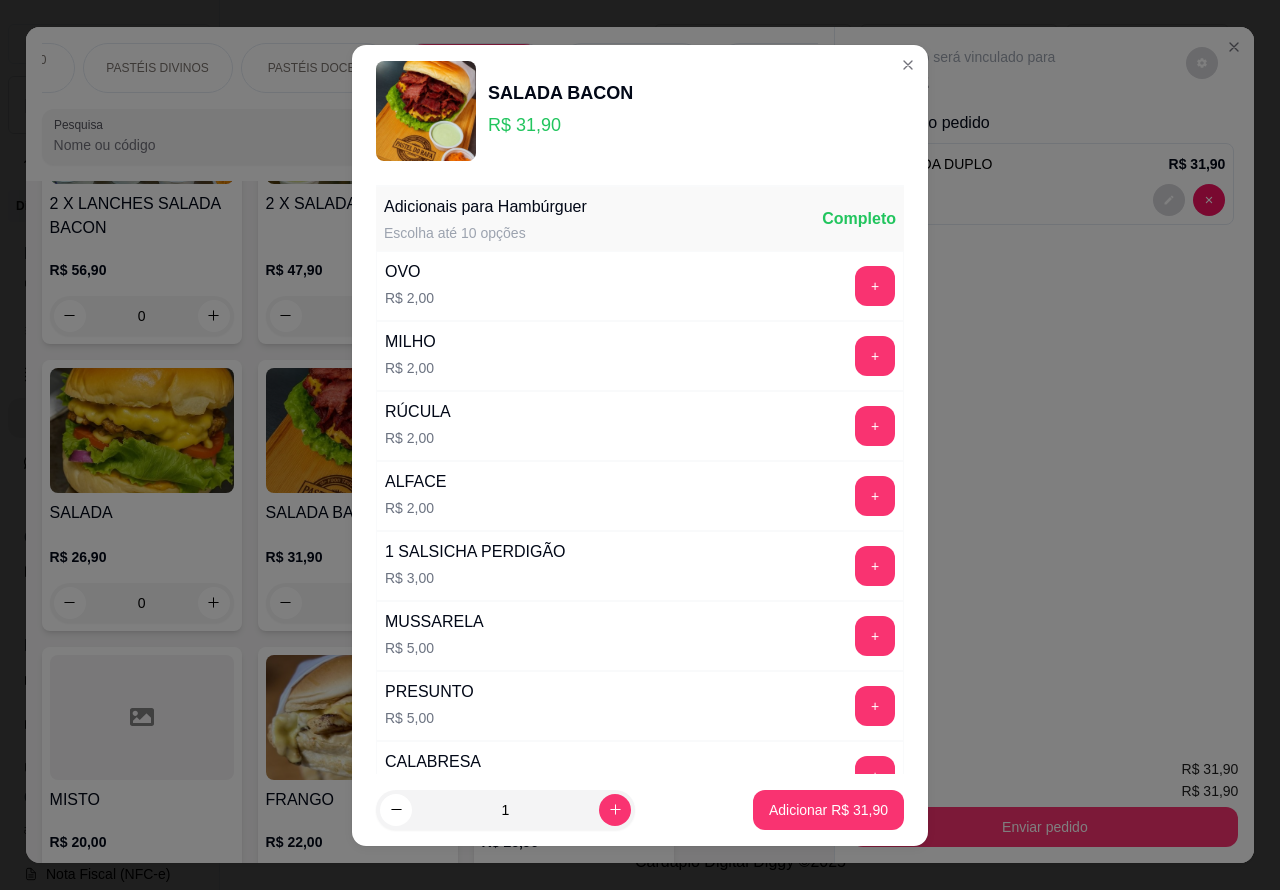 click on "Adicionar   R$ 31,90" at bounding box center [828, 810] 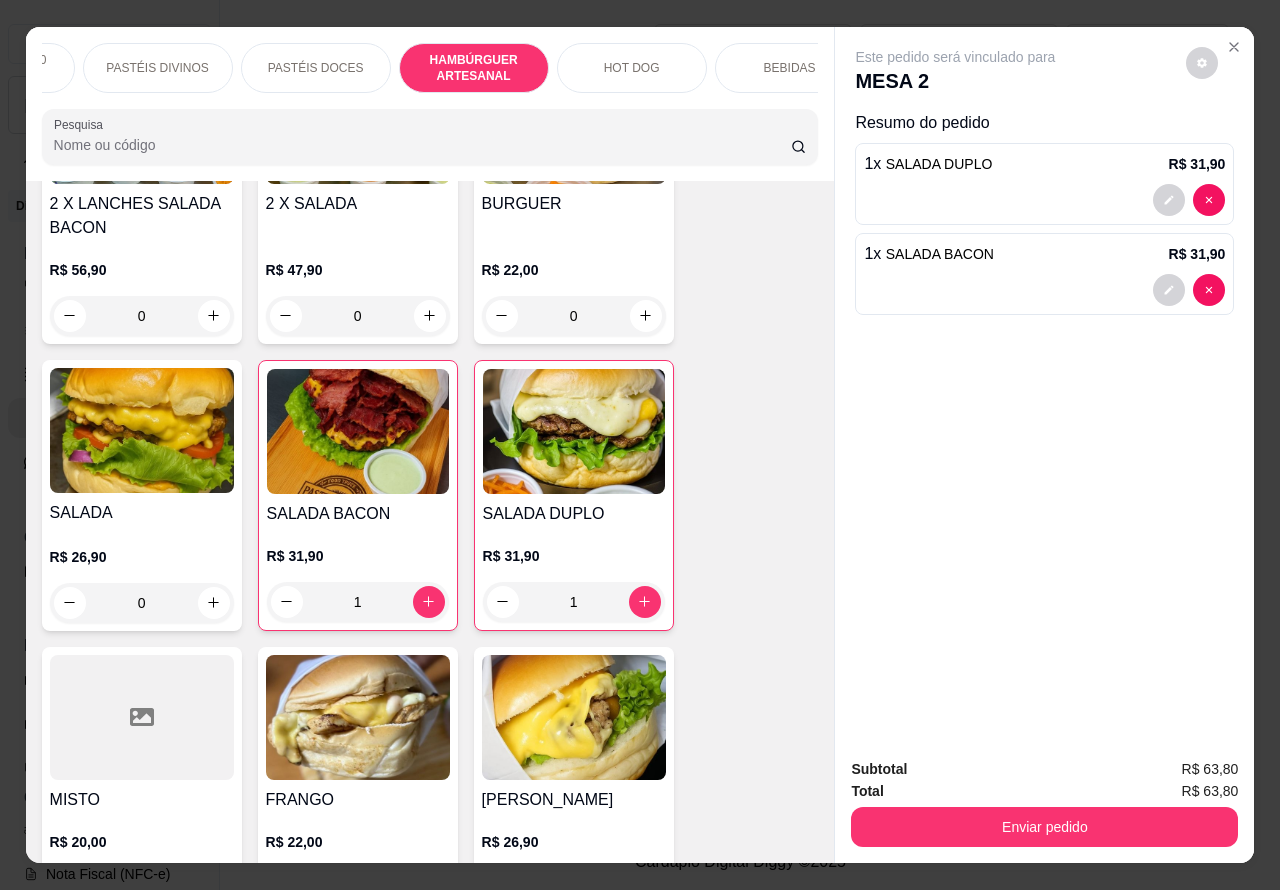 scroll, scrollTop: 0, scrollLeft: 480, axis: horizontal 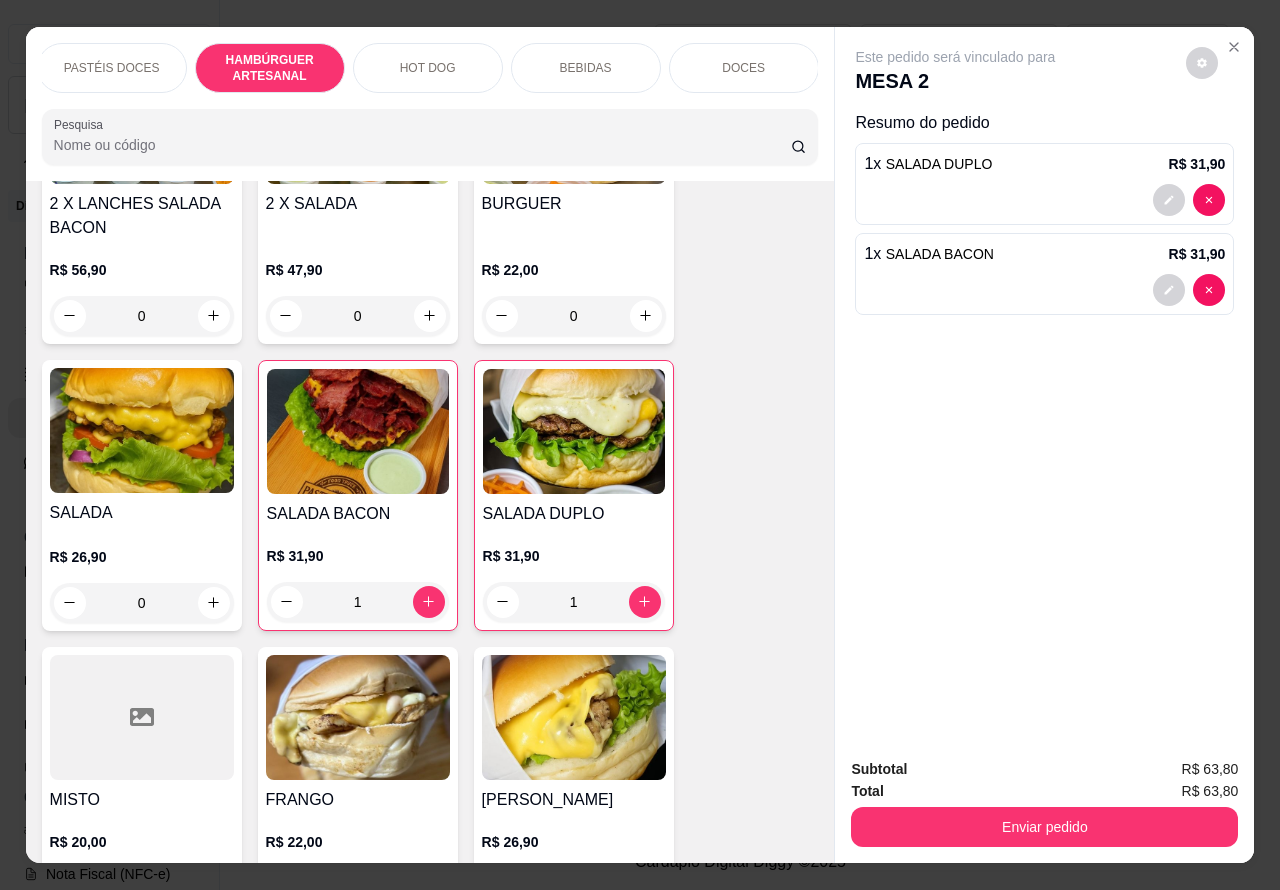 click on "BEBIDAS" at bounding box center (586, 68) 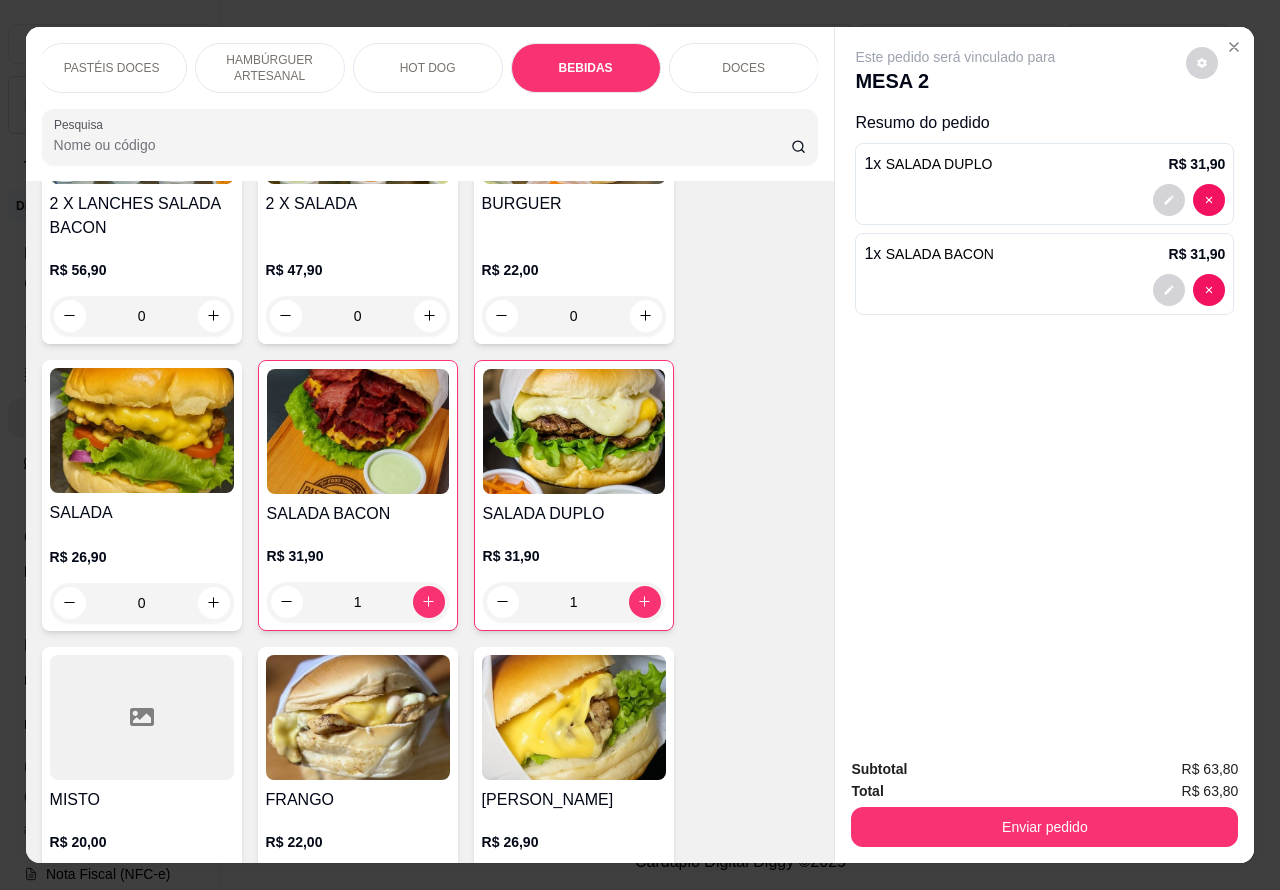 scroll, scrollTop: 6367, scrollLeft: 0, axis: vertical 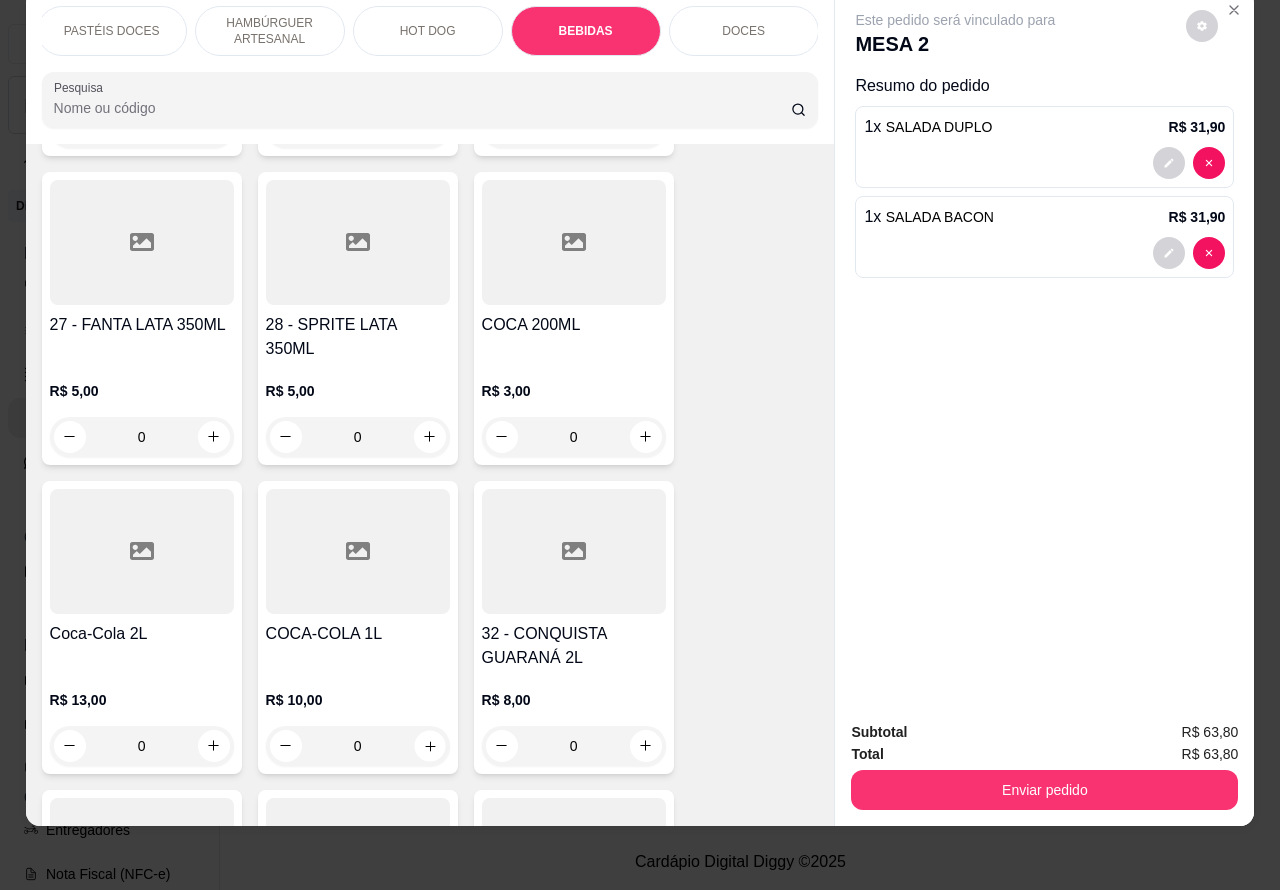click 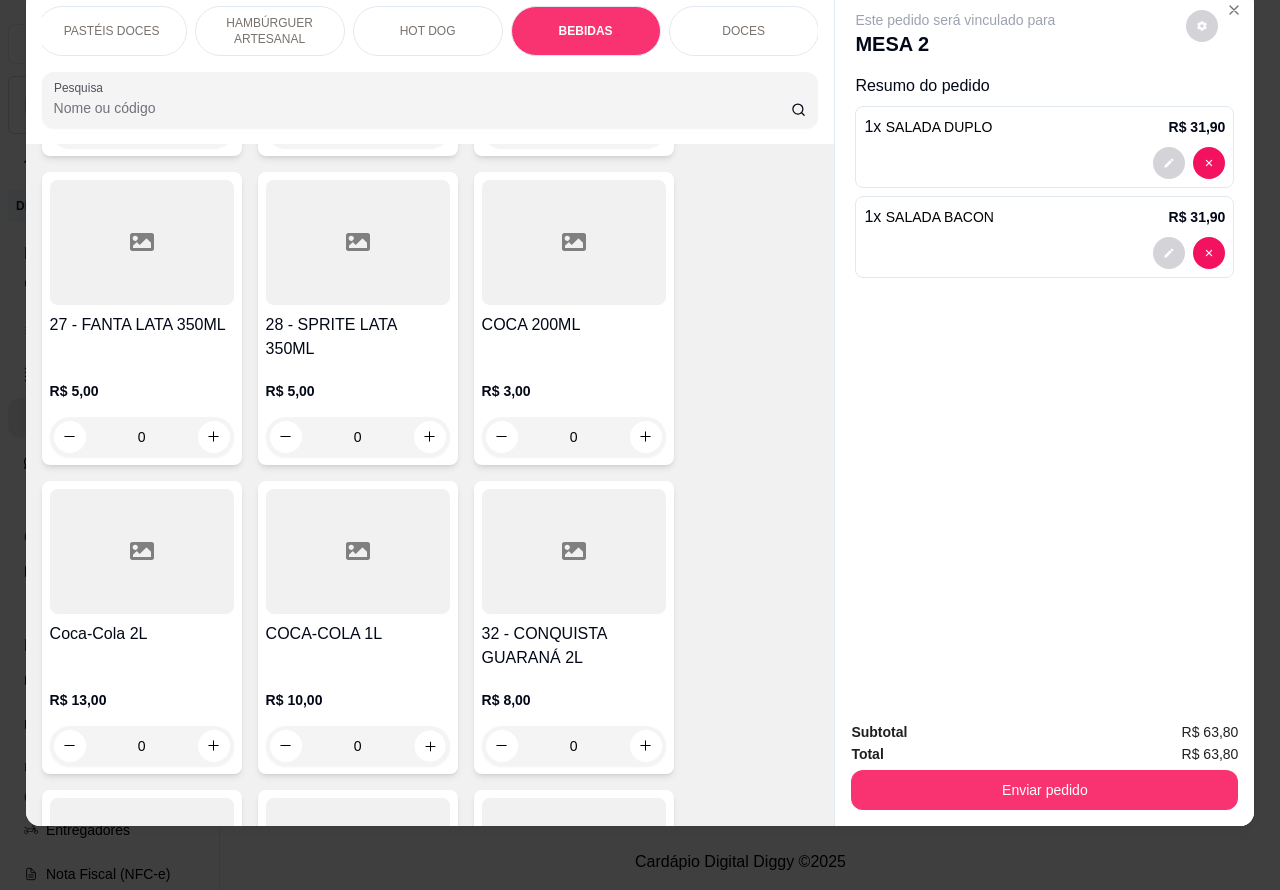 type on "1" 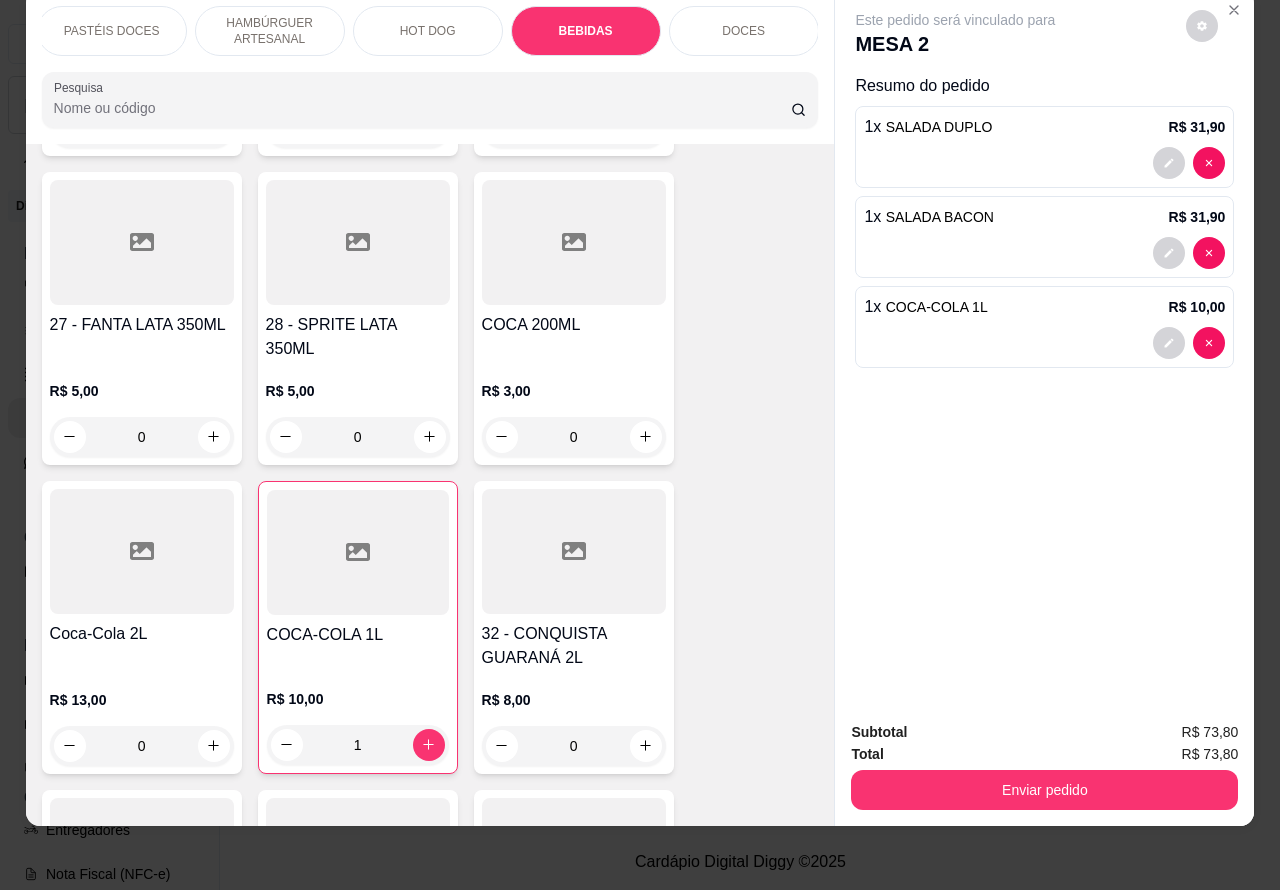 scroll, scrollTop: 0, scrollLeft: 0, axis: both 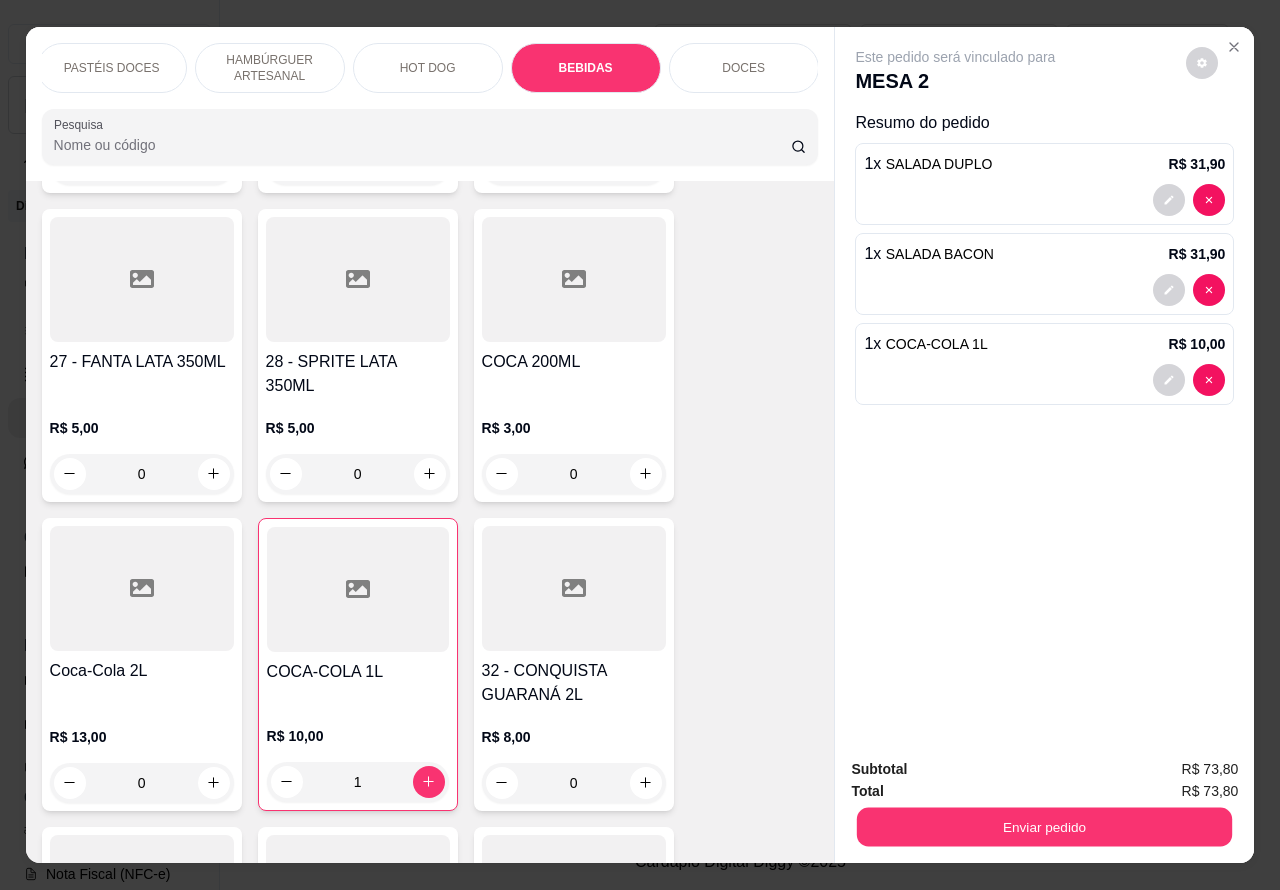 click on "Enviar pedido" at bounding box center [1044, 827] 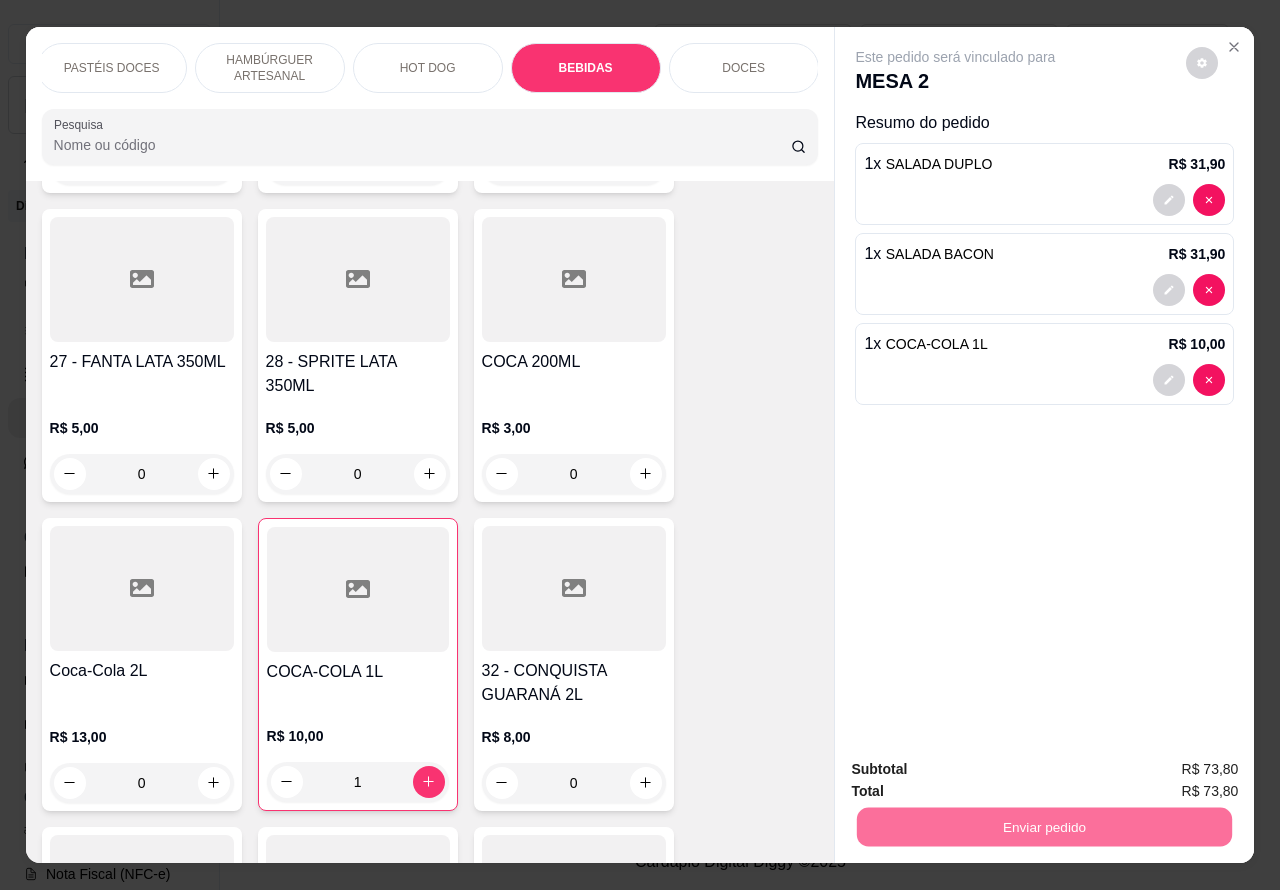 click on "Não registrar e enviar pedido" at bounding box center (977, 768) 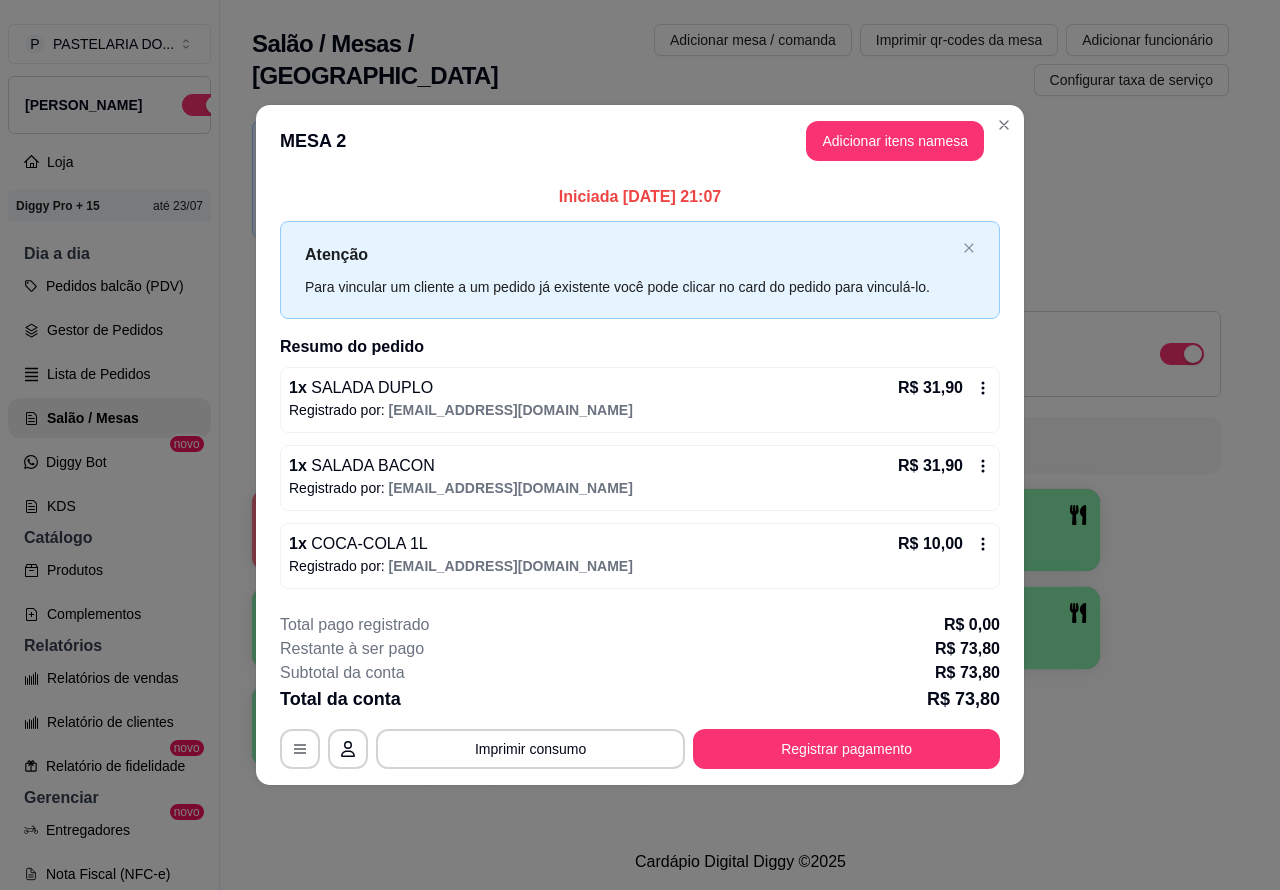 click on "1 R$ 66,90 52 2 R$ 0,00 3 3 R$ 144,80 71 4 5 6 7 8 9 10" at bounding box center [740, 628] 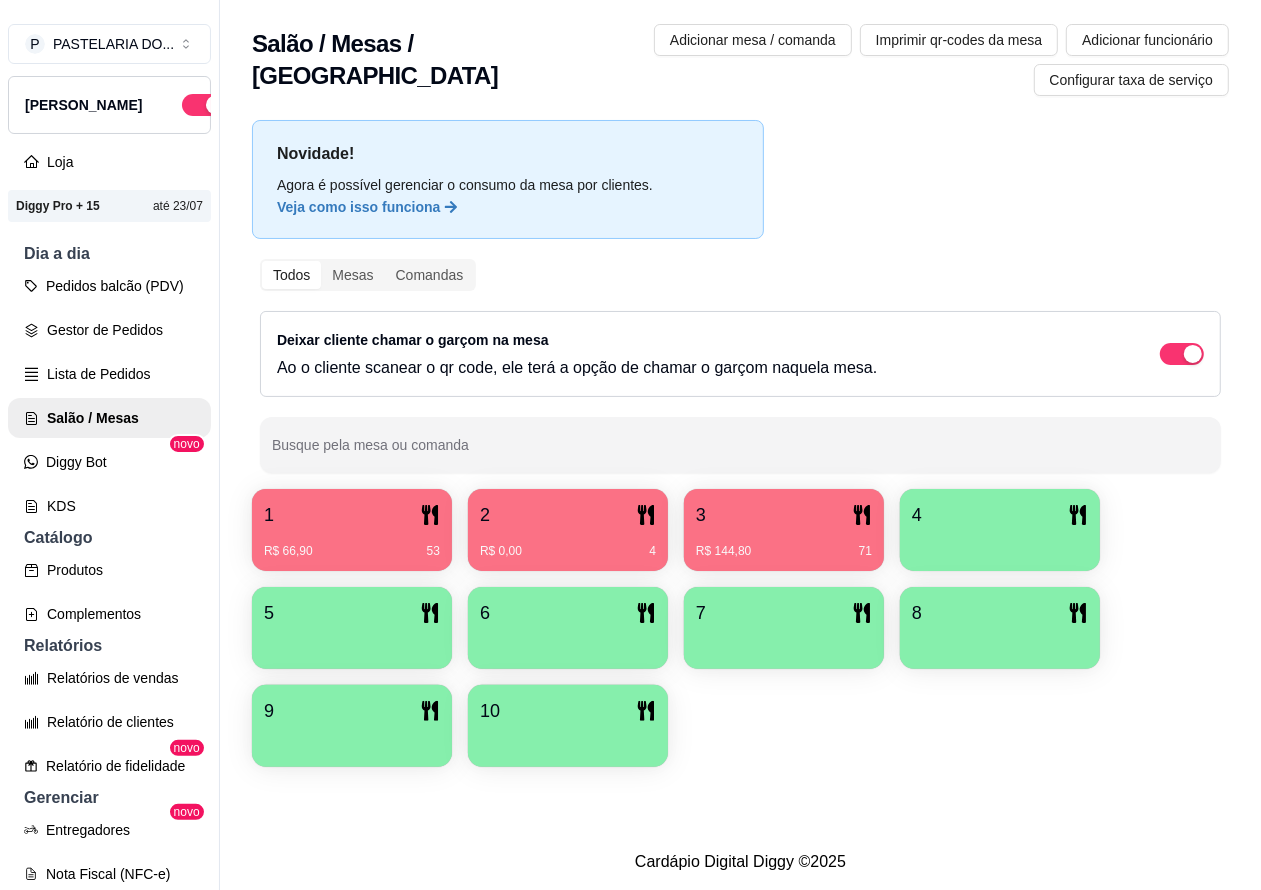 click on "R$ 0,00 4" at bounding box center [568, 544] 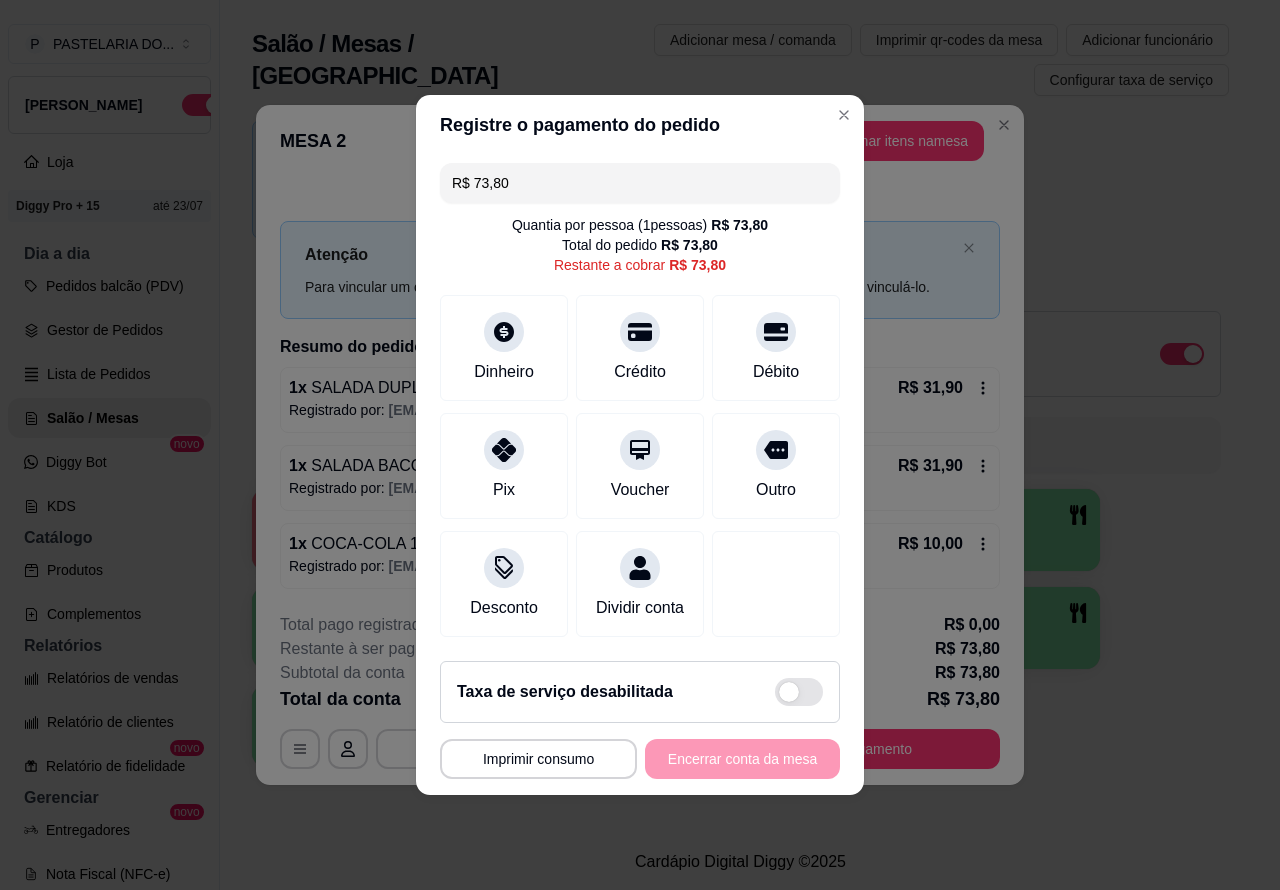click on "**********" at bounding box center (640, 445) 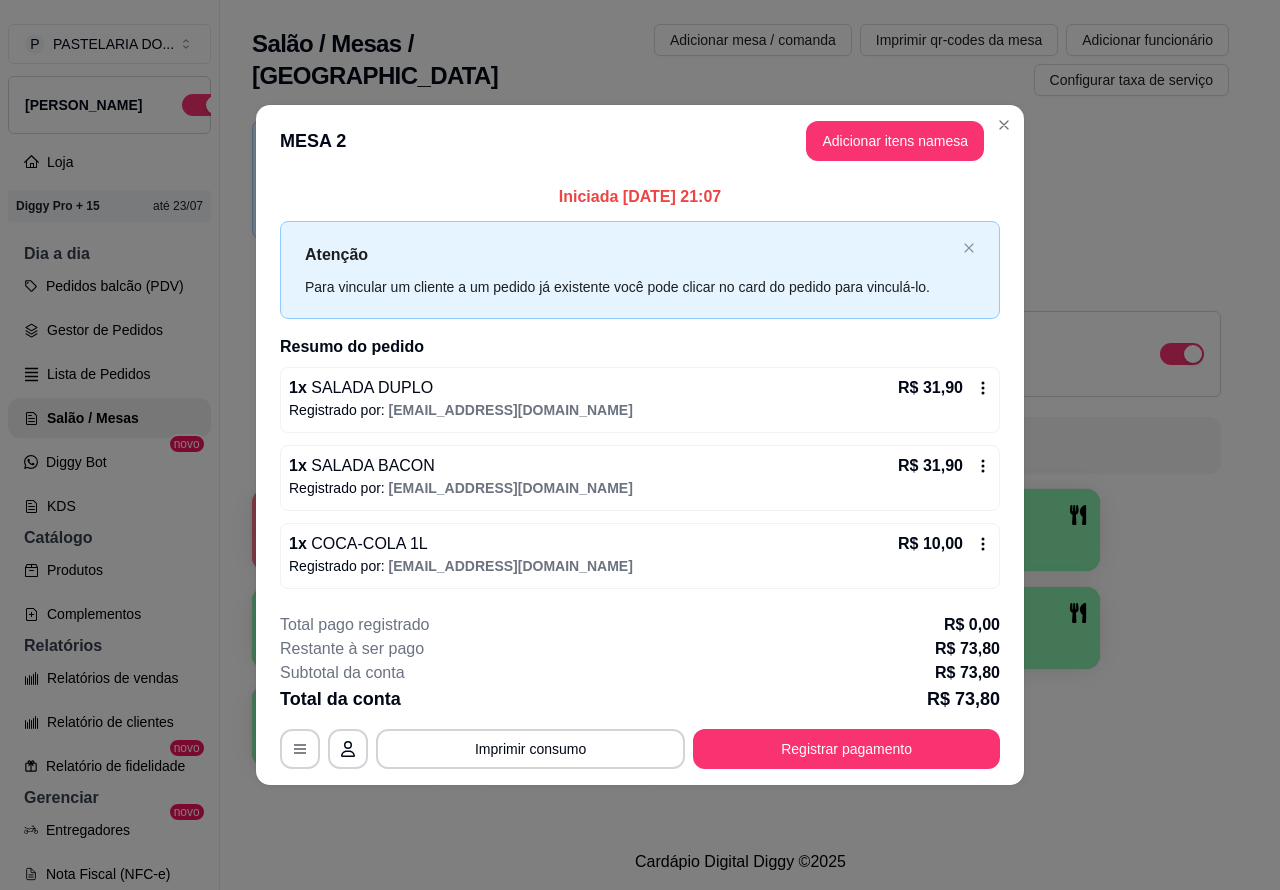 click on "Novidade! Agora é possível gerenciar o consumo da mesa por clientes.   Veja como isso funciona Todos Mesas Comandas Deixar cliente chamar o garçom na mesa Ao o cliente scanear o qr code, ele terá a opção de chamar o garçom naquela mesa. Busque pela mesa ou comanda
1 R$ 66,90 53 2 R$ 73,80 4 3 R$ 144,80 72 4 5 6 7 8 9 10" at bounding box center [740, 449] 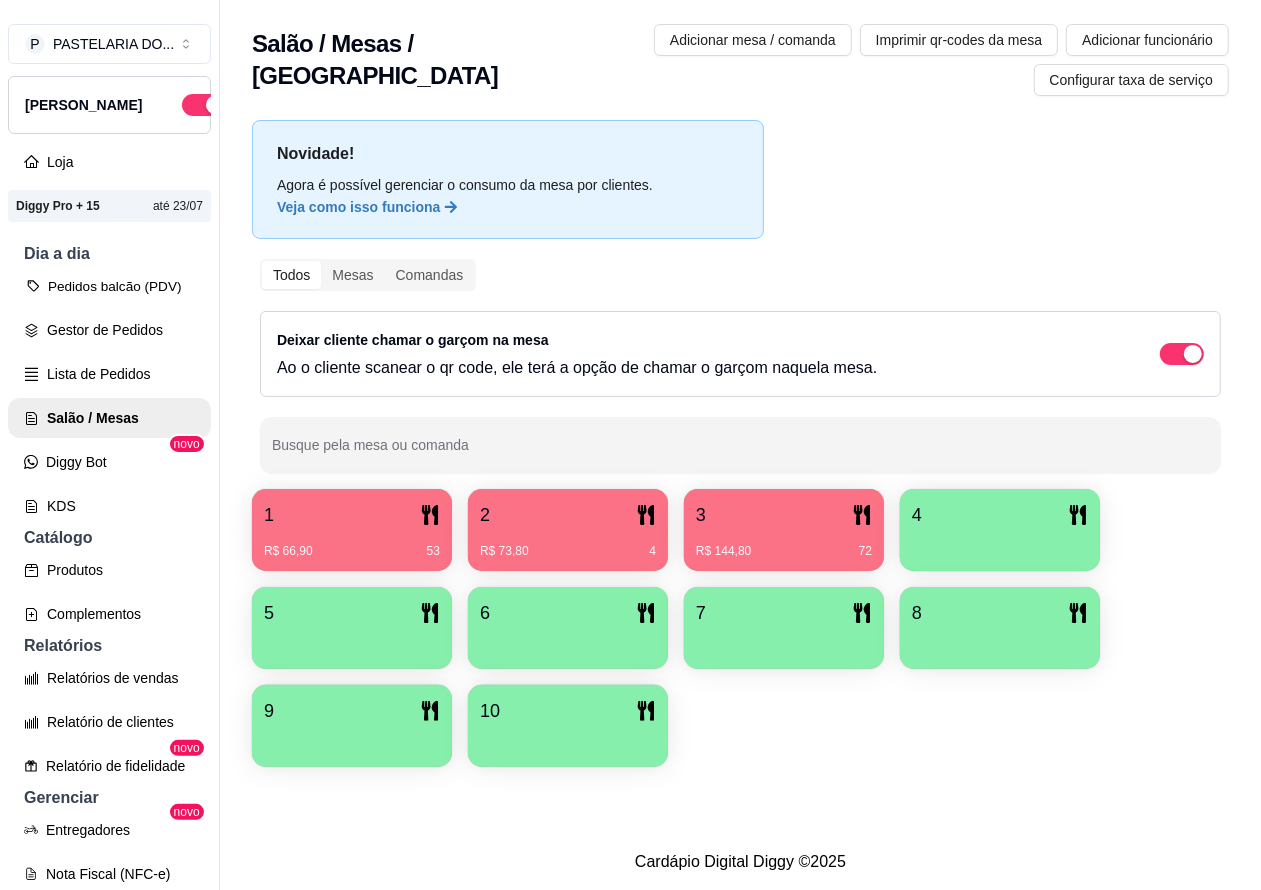 click on "Pedidos balcão (PDV)" at bounding box center (109, 286) 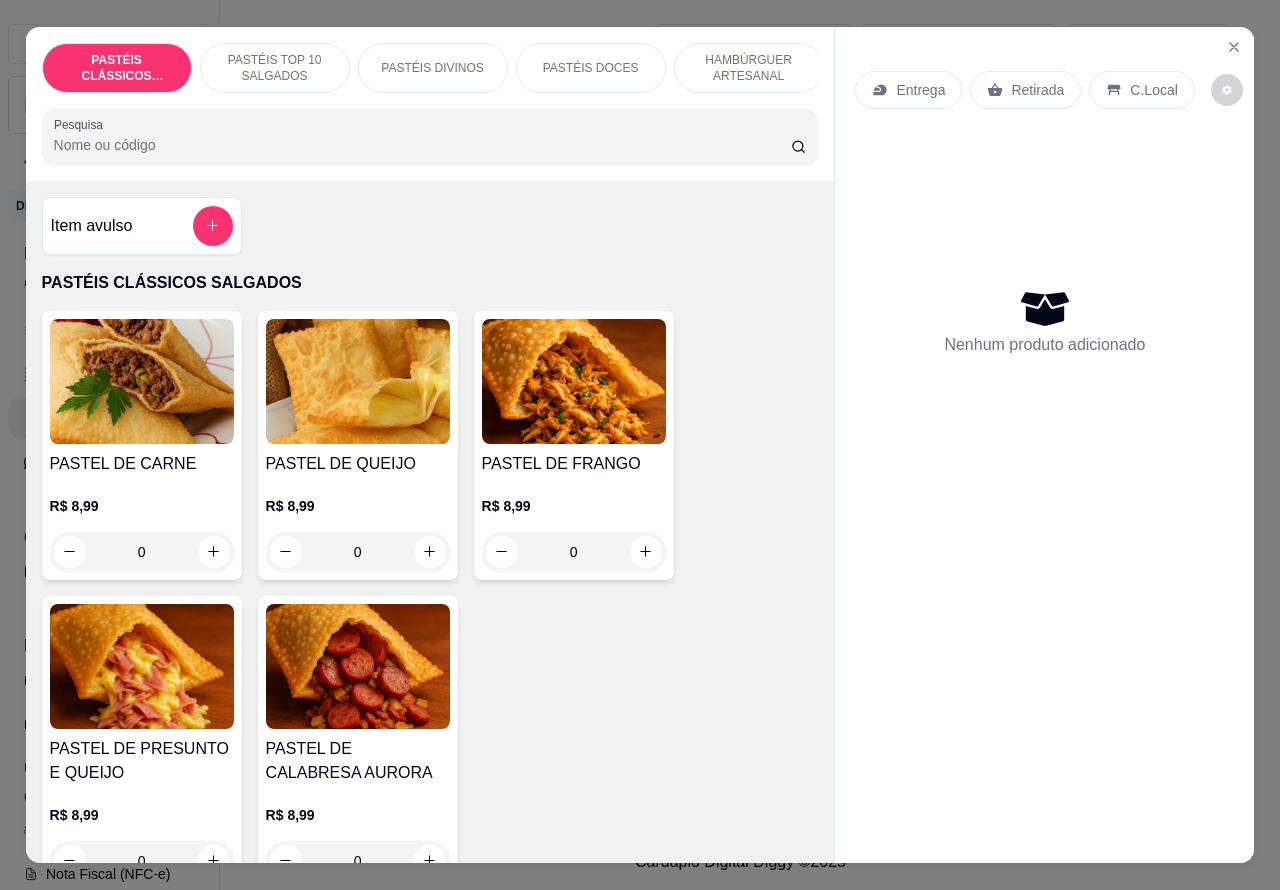 click on "Entrega" at bounding box center [920, 90] 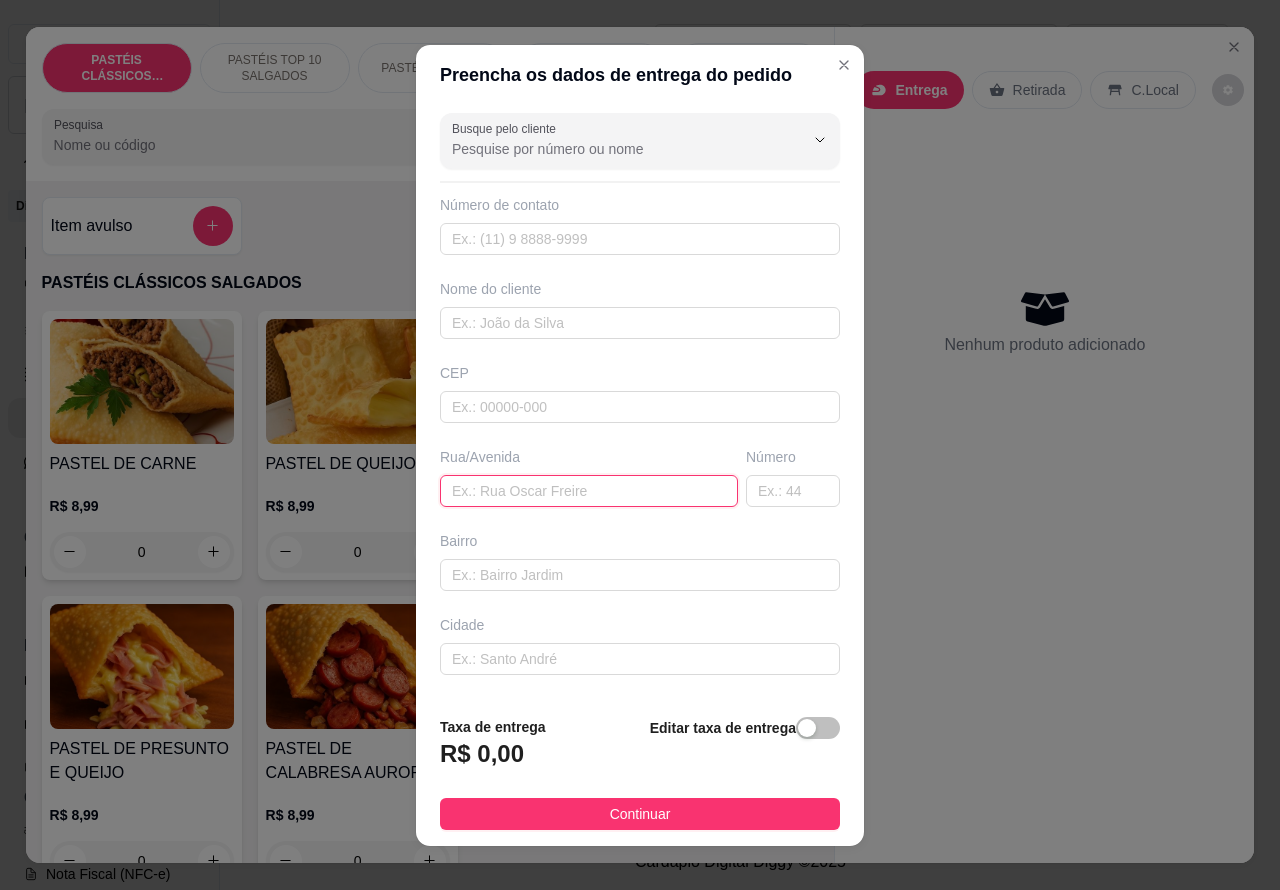 paste on "Benedita Maria de Carvalho n 15" 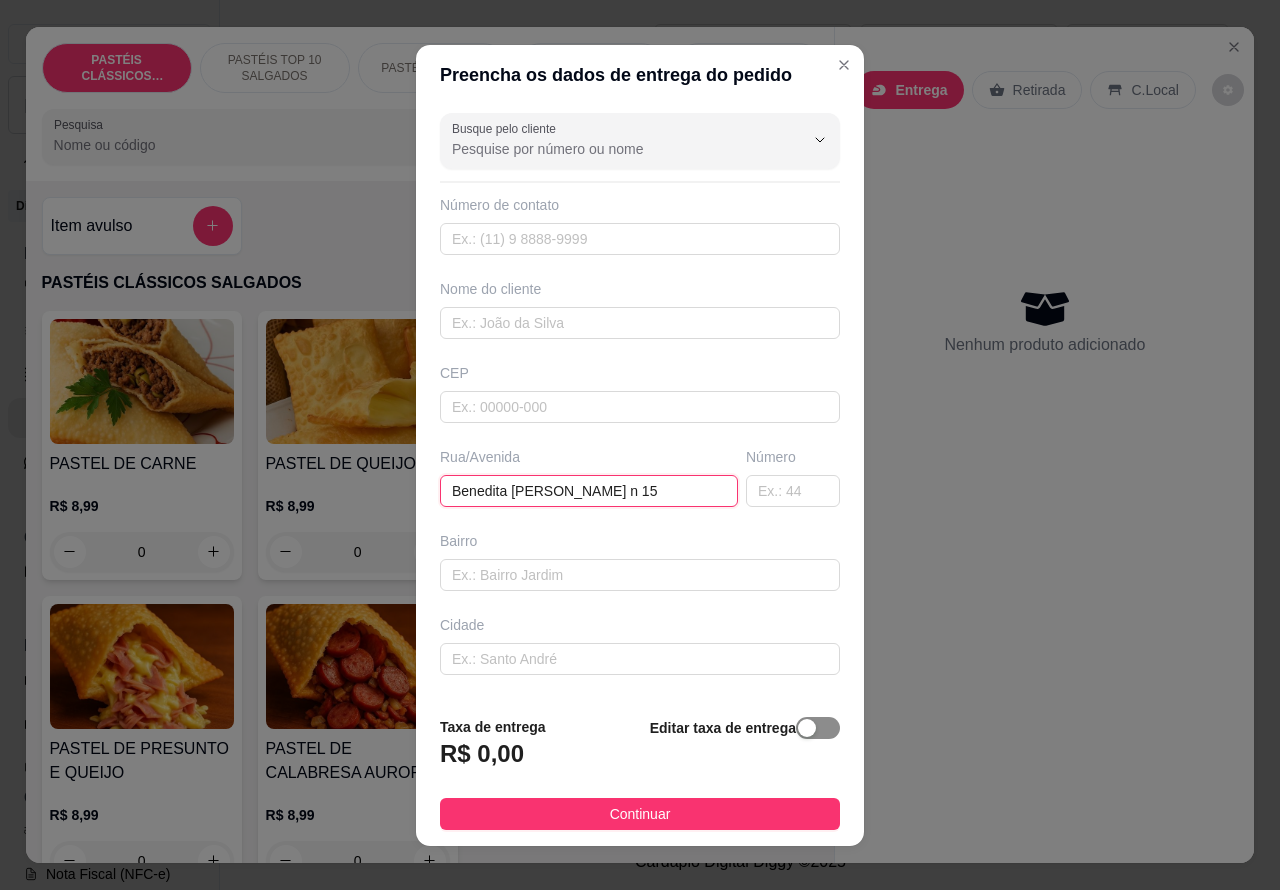 type on "Benedita Maria de Carvalho n 15" 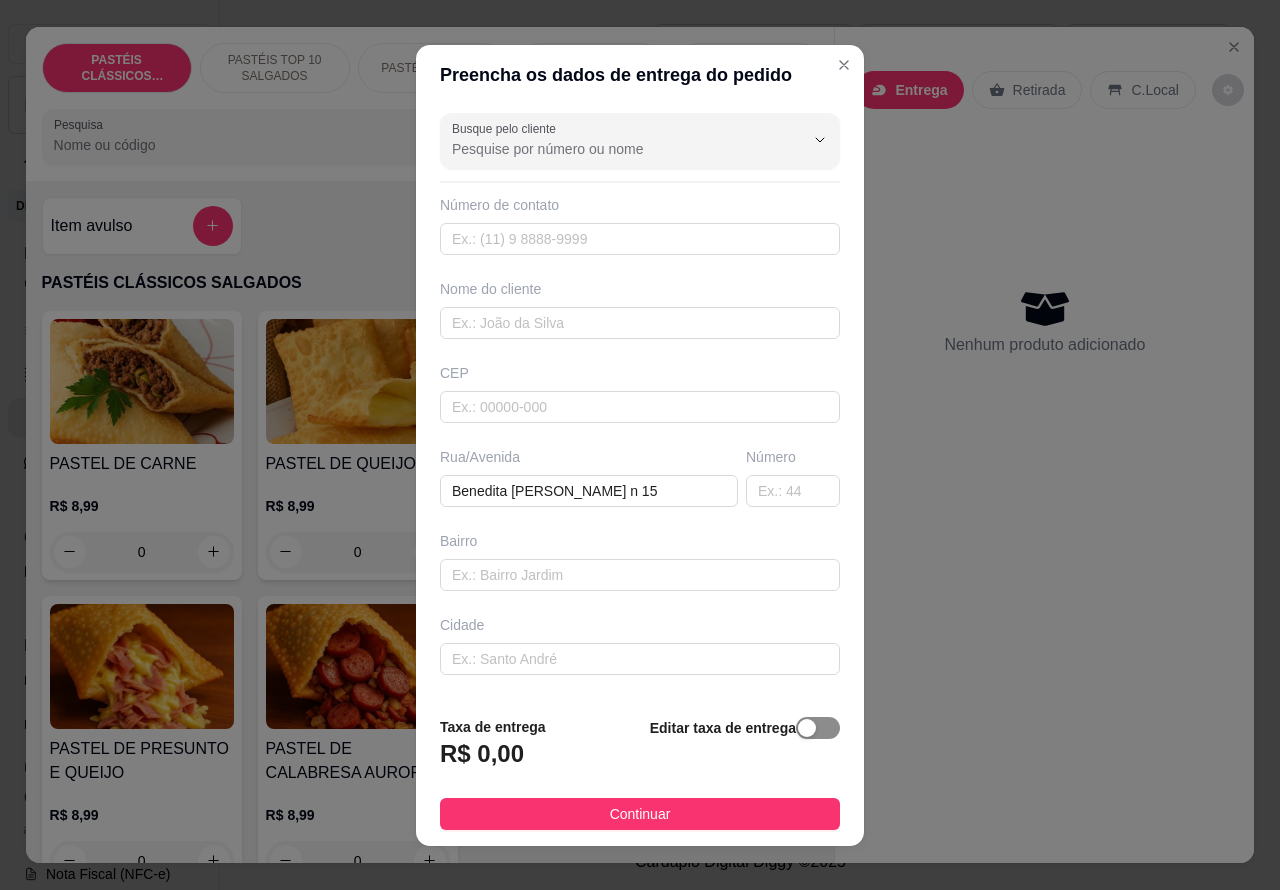 click at bounding box center (807, 728) 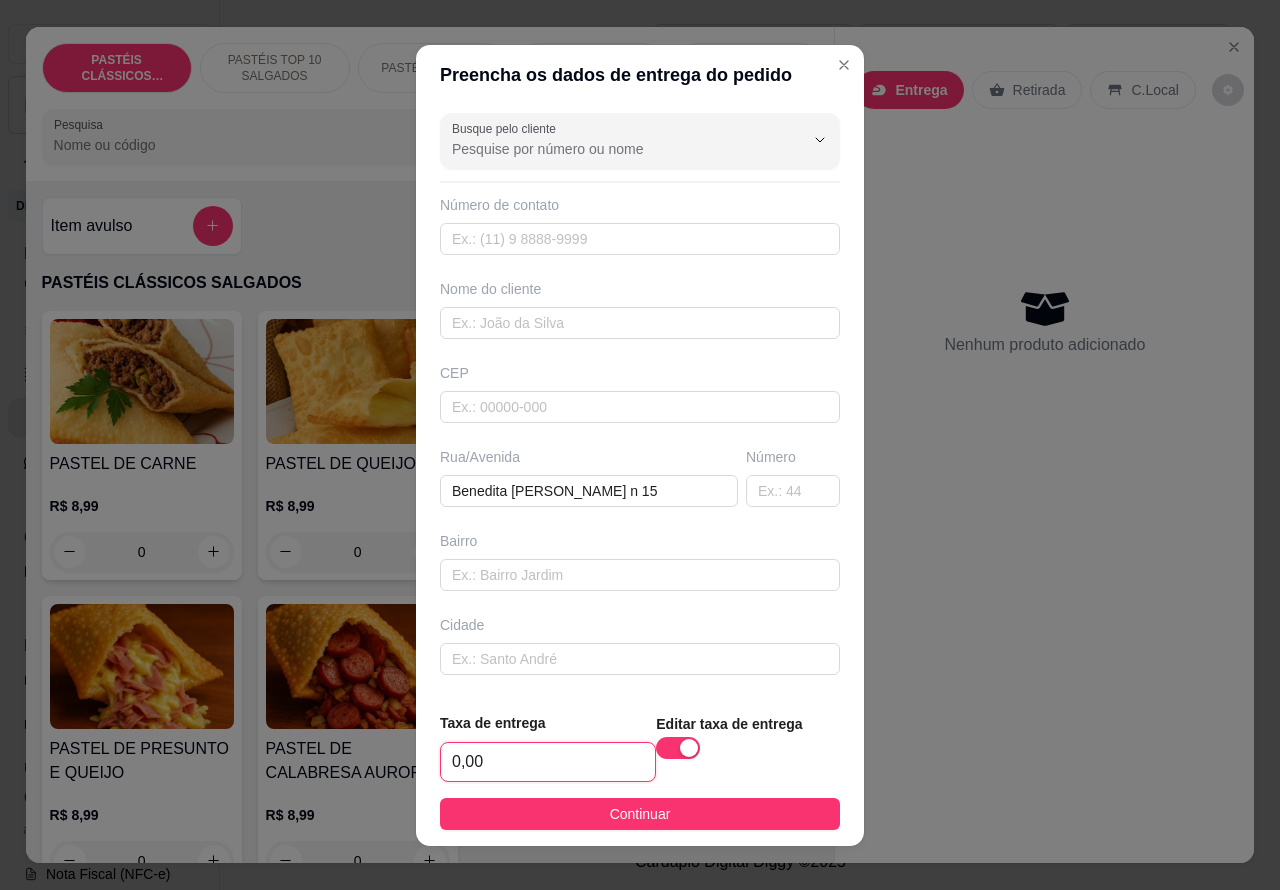 click on "0,00" at bounding box center (548, 762) 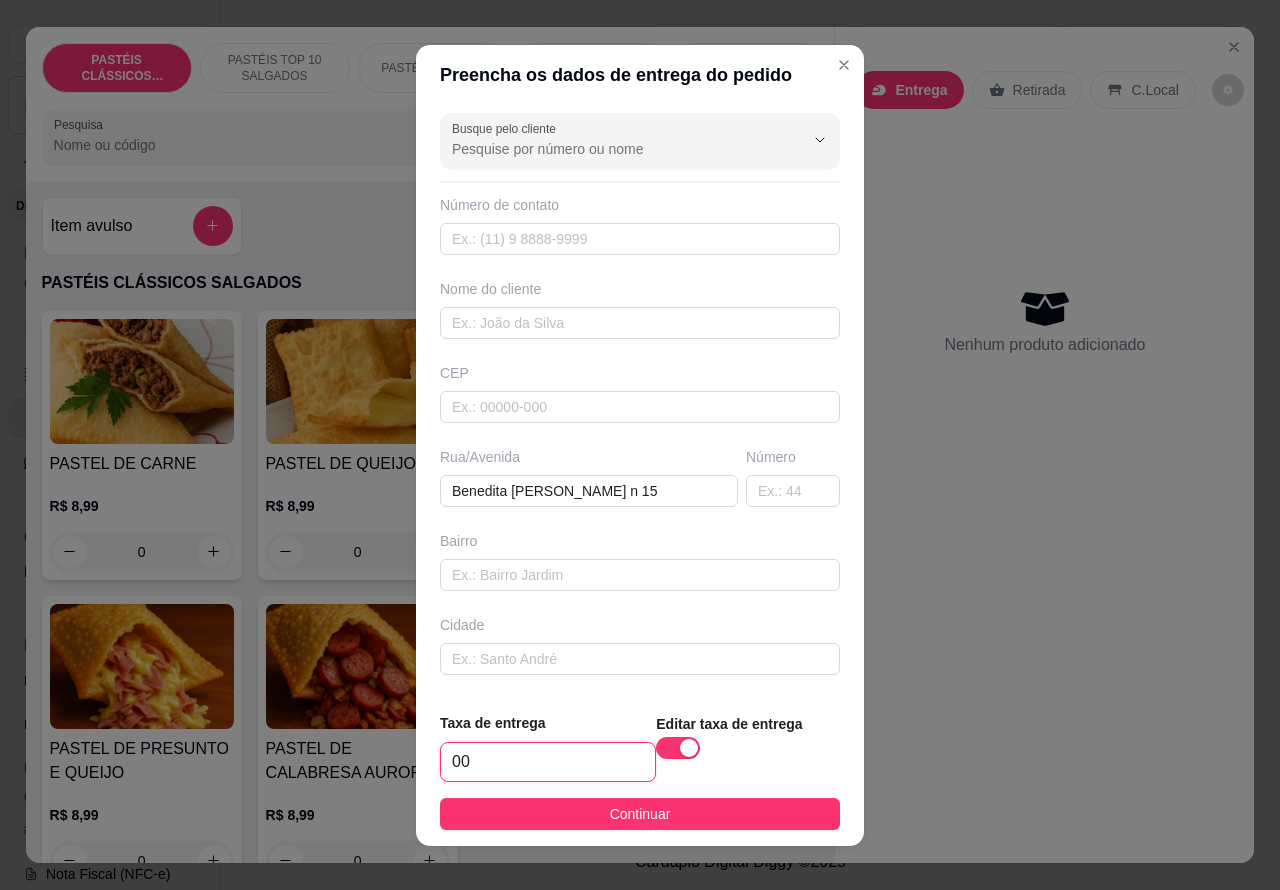 type on "1,00" 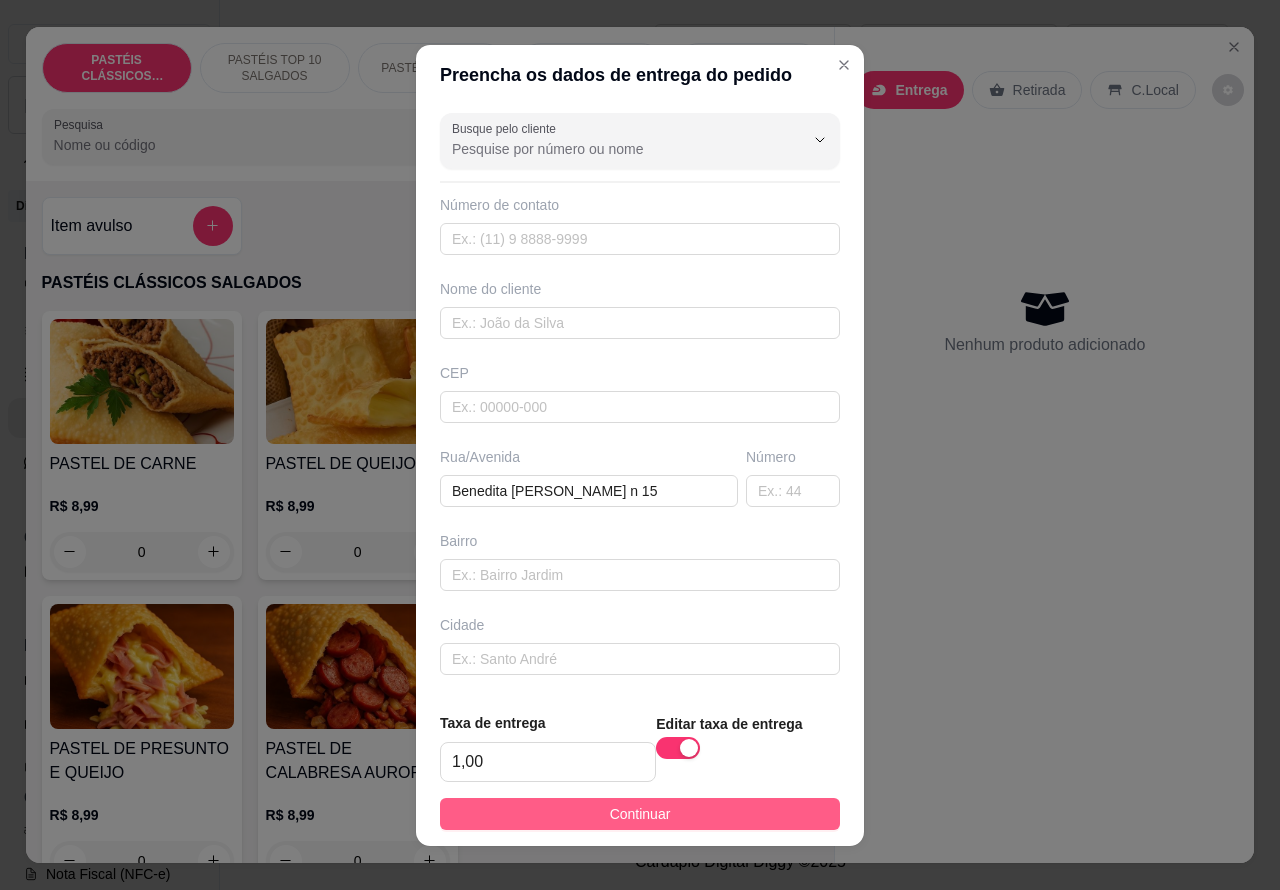click on "Continuar" at bounding box center (640, 814) 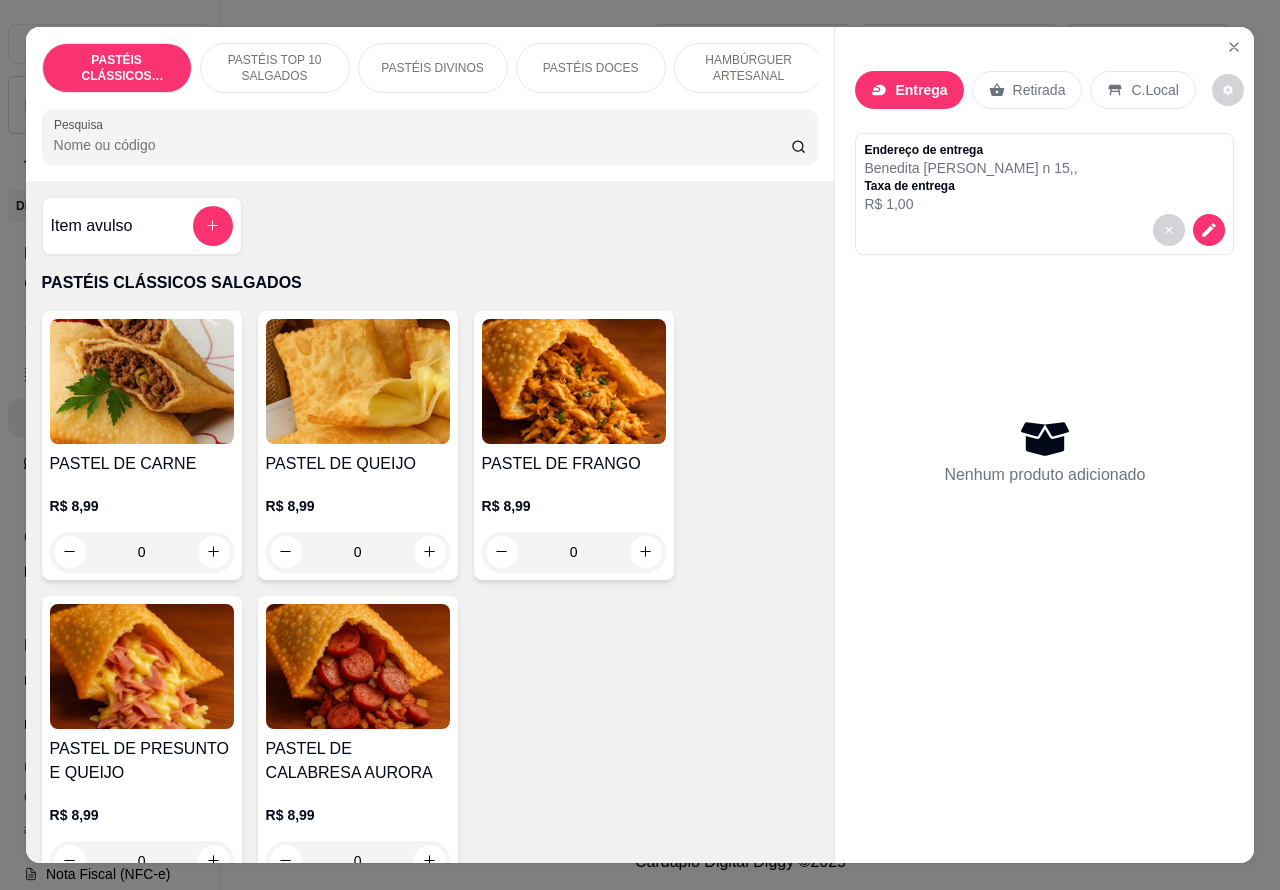 click on "HAMBÚRGUER ARTESANAL" at bounding box center (749, 68) 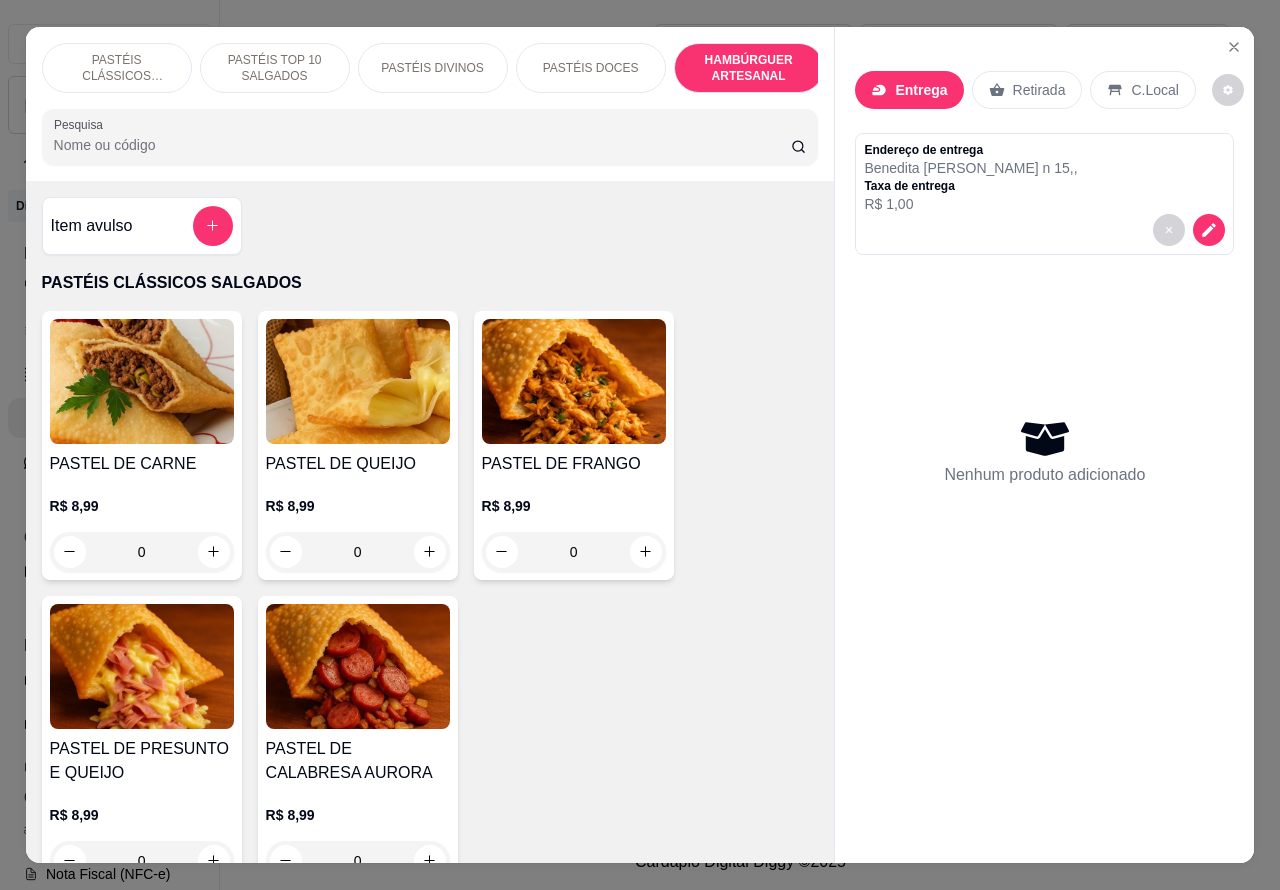 scroll, scrollTop: 4527, scrollLeft: 0, axis: vertical 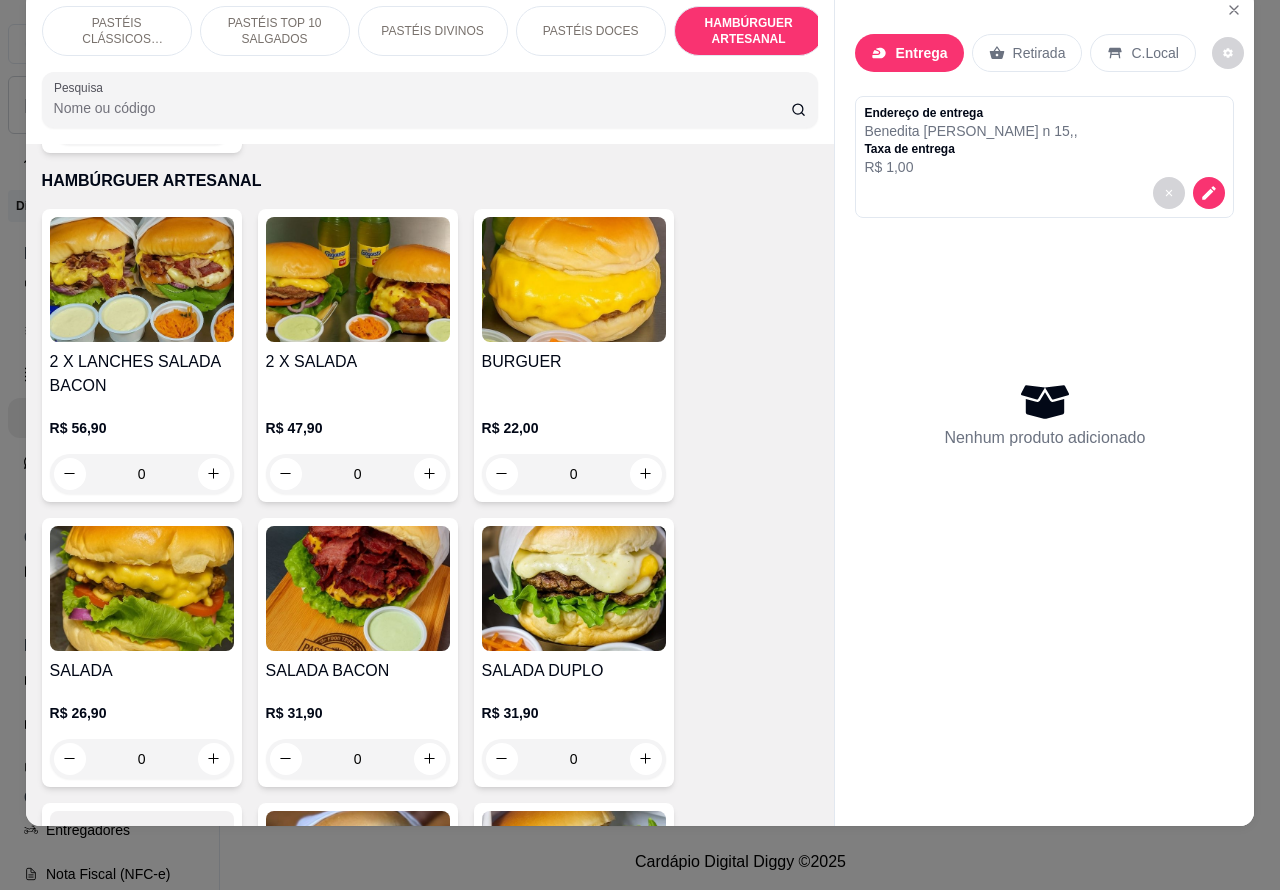 click on "0" at bounding box center [142, 474] 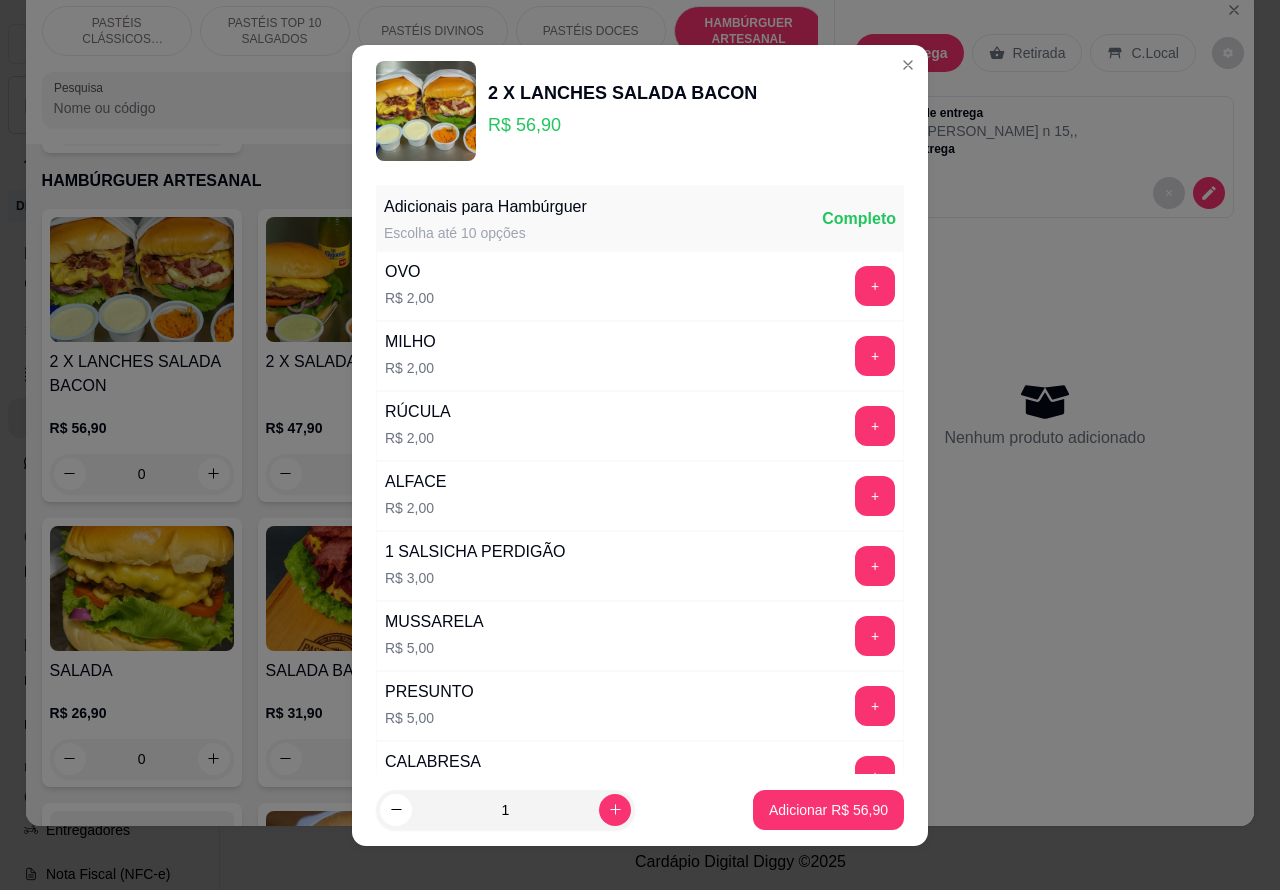 click on "Adicionar   R$ 56,90" at bounding box center [828, 810] 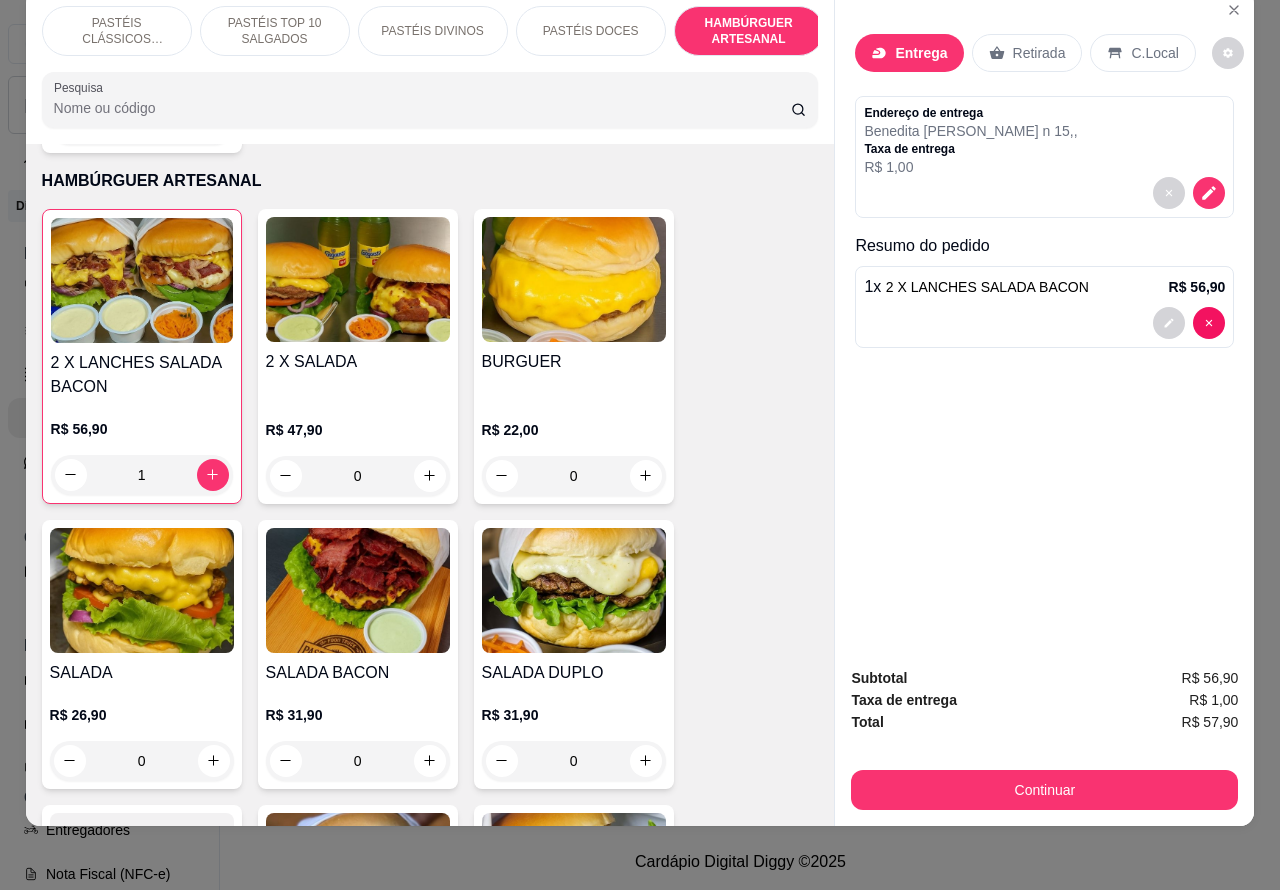 scroll, scrollTop: 0, scrollLeft: 0, axis: both 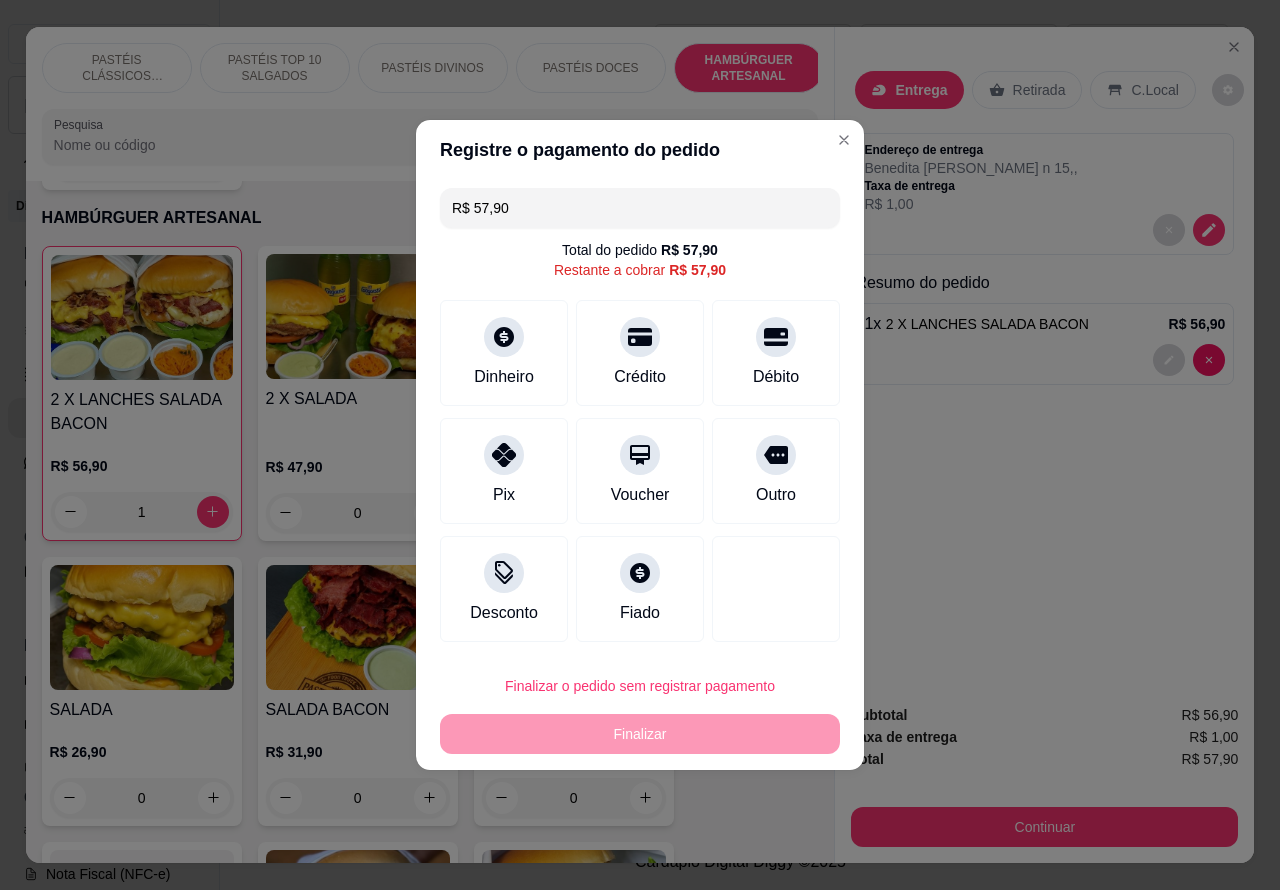 click on "Entrega Retirada C.Local Endereço de entrega Benedita Maria de Carvalho n 15 ,  ,   Taxa de entrega R$ 1,00 Resumo do pedido 1 x   2 X LANCHES SALADA BACON R$ 56,90 Subtotal R$ 56,90 Taxa de entrega R$ 1,00 Total R$ 57,90 Continuar" at bounding box center [1044, 445] 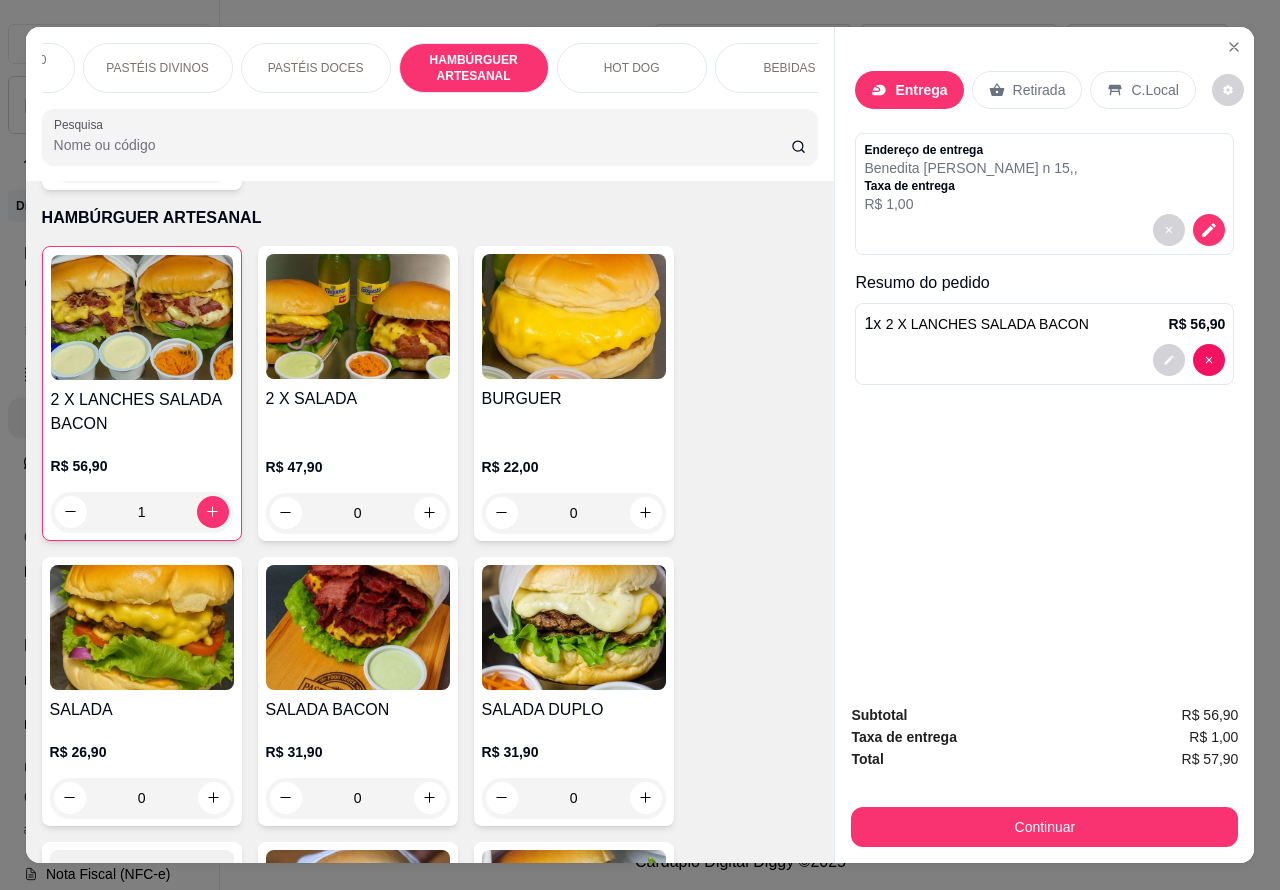 scroll, scrollTop: 0, scrollLeft: 301, axis: horizontal 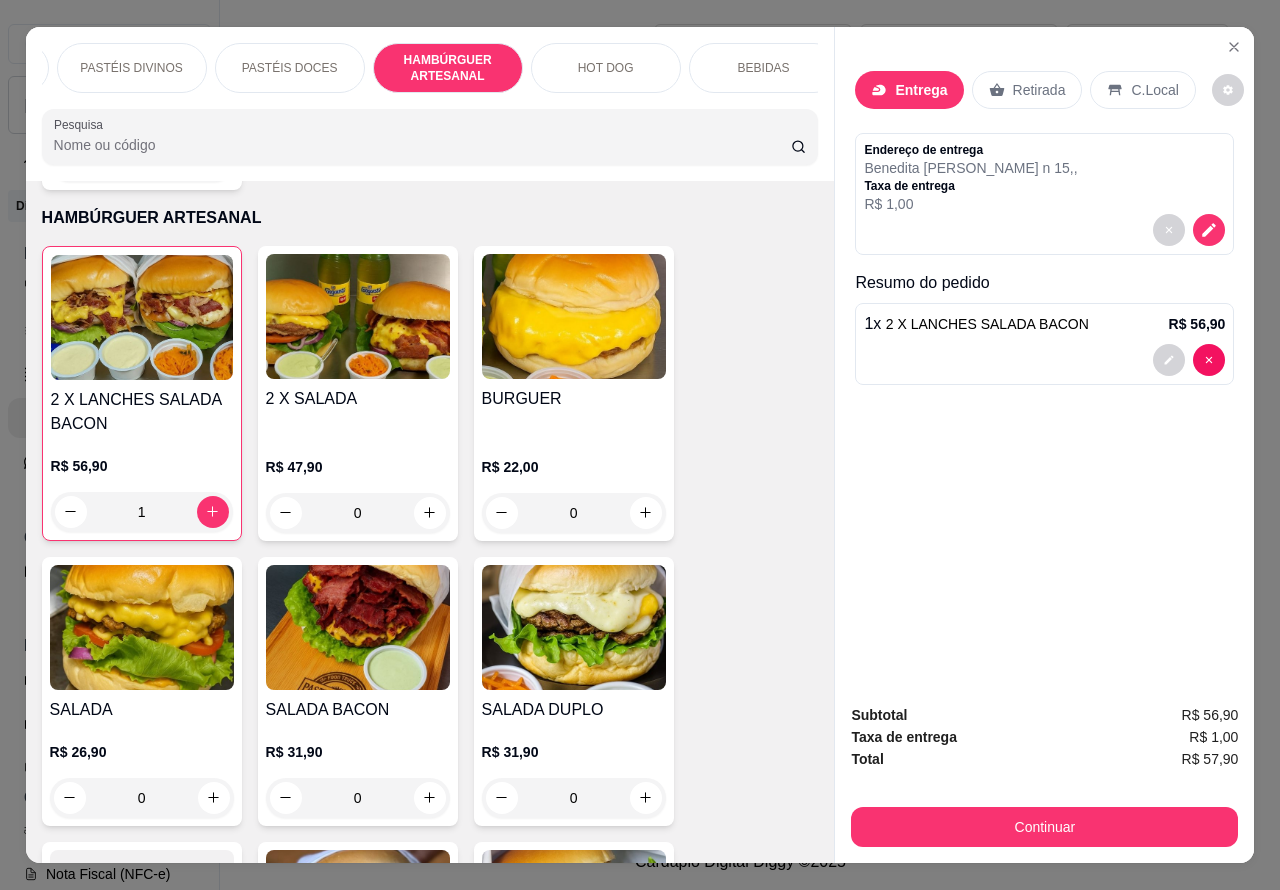 click on "BEBIDAS" at bounding box center (764, 68) 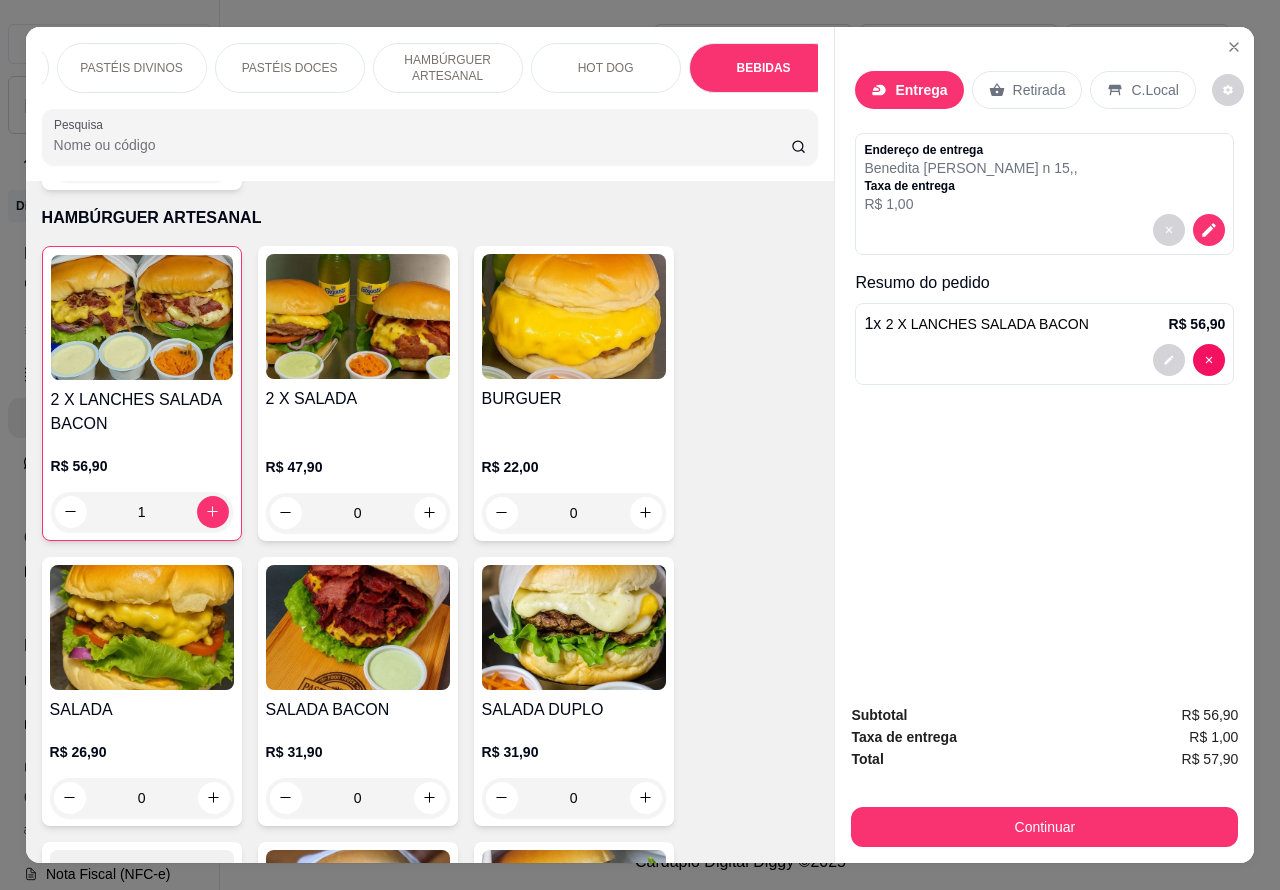 scroll, scrollTop: 6367, scrollLeft: 0, axis: vertical 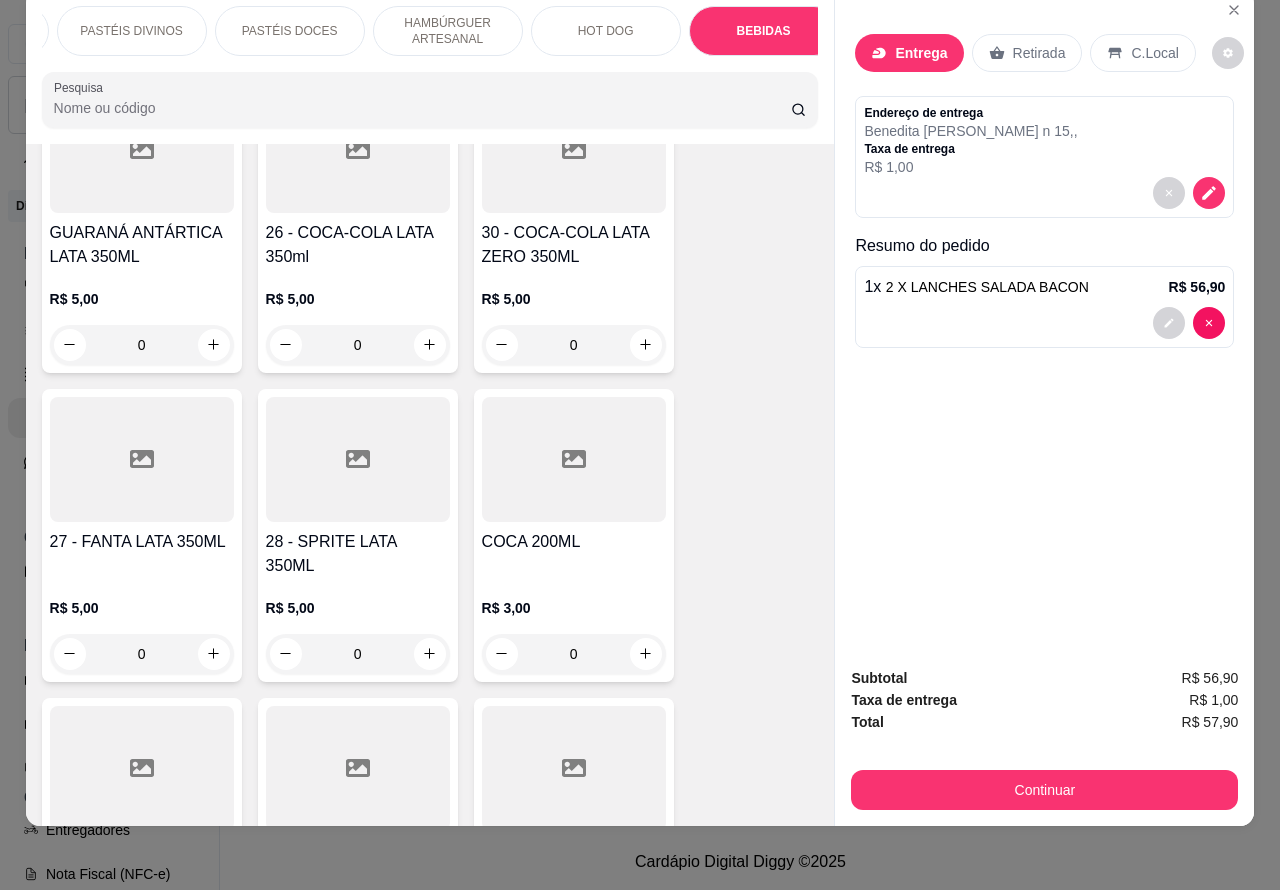 click 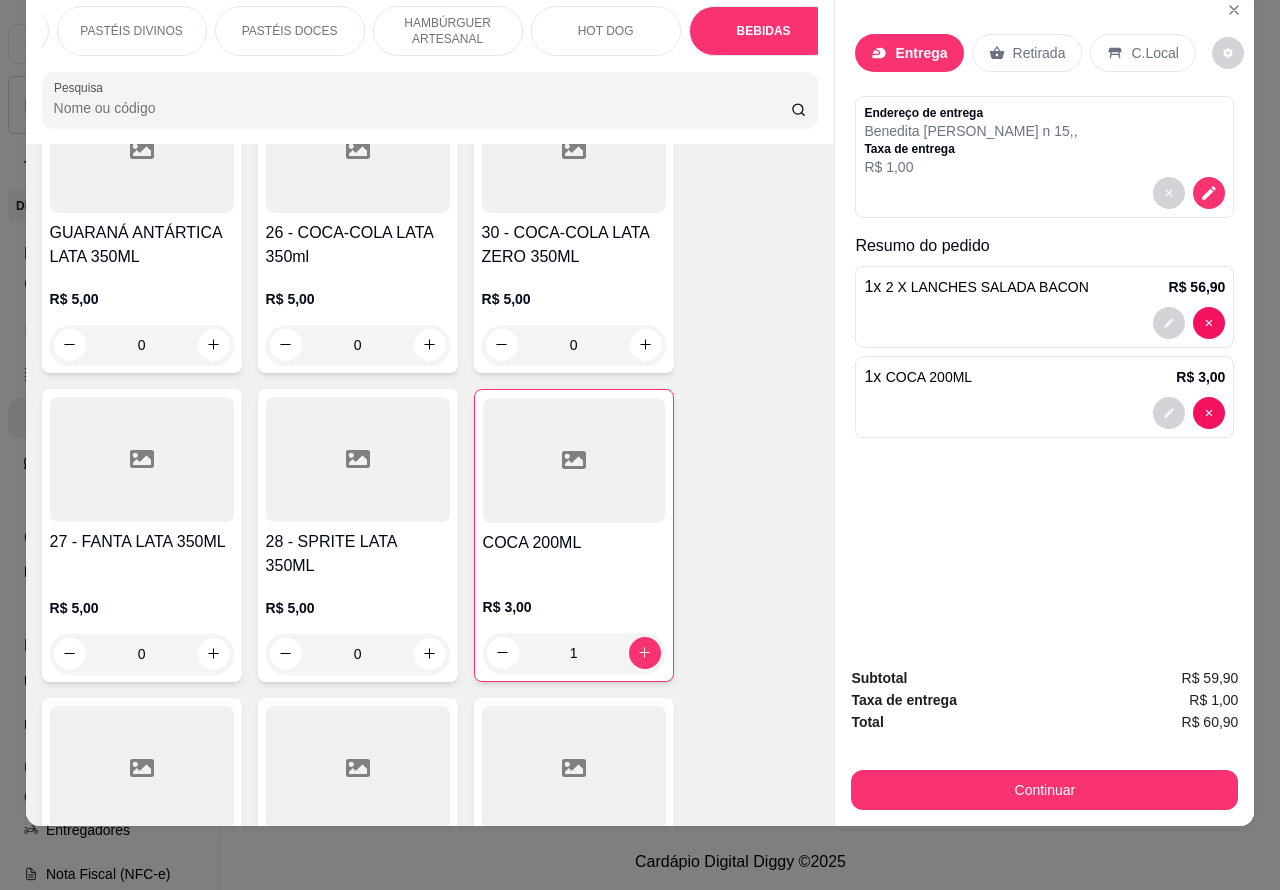 click 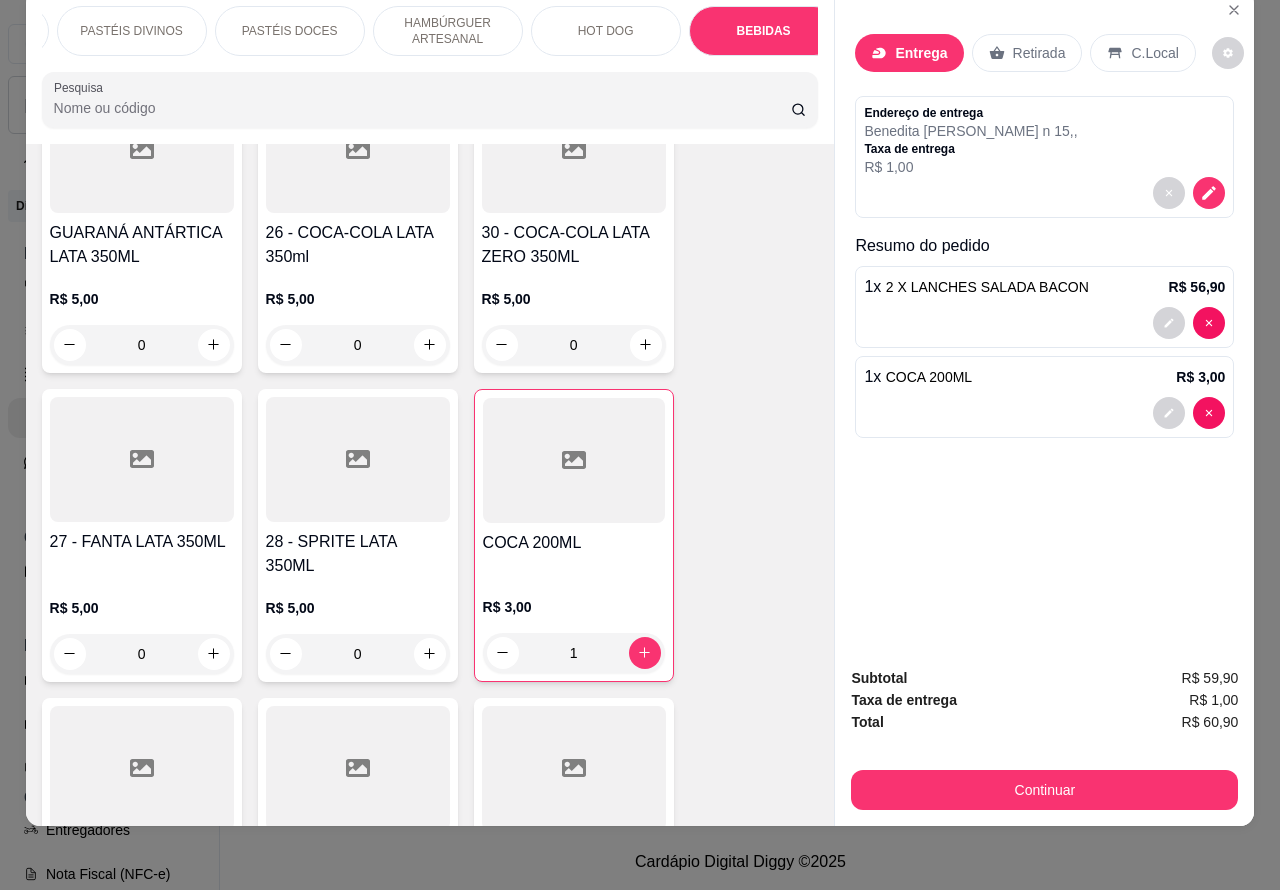 type on "2" 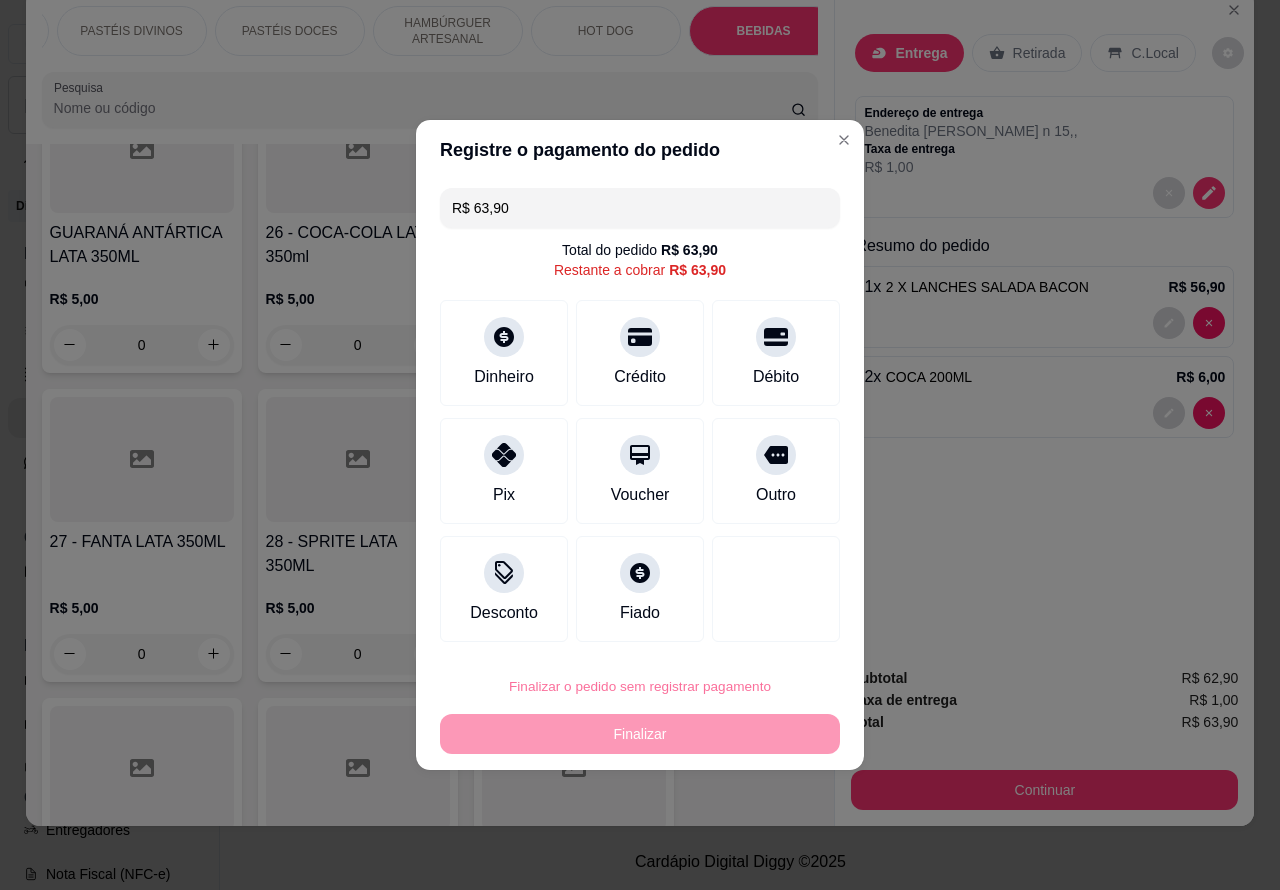 click on "Confirmar" at bounding box center [758, 630] 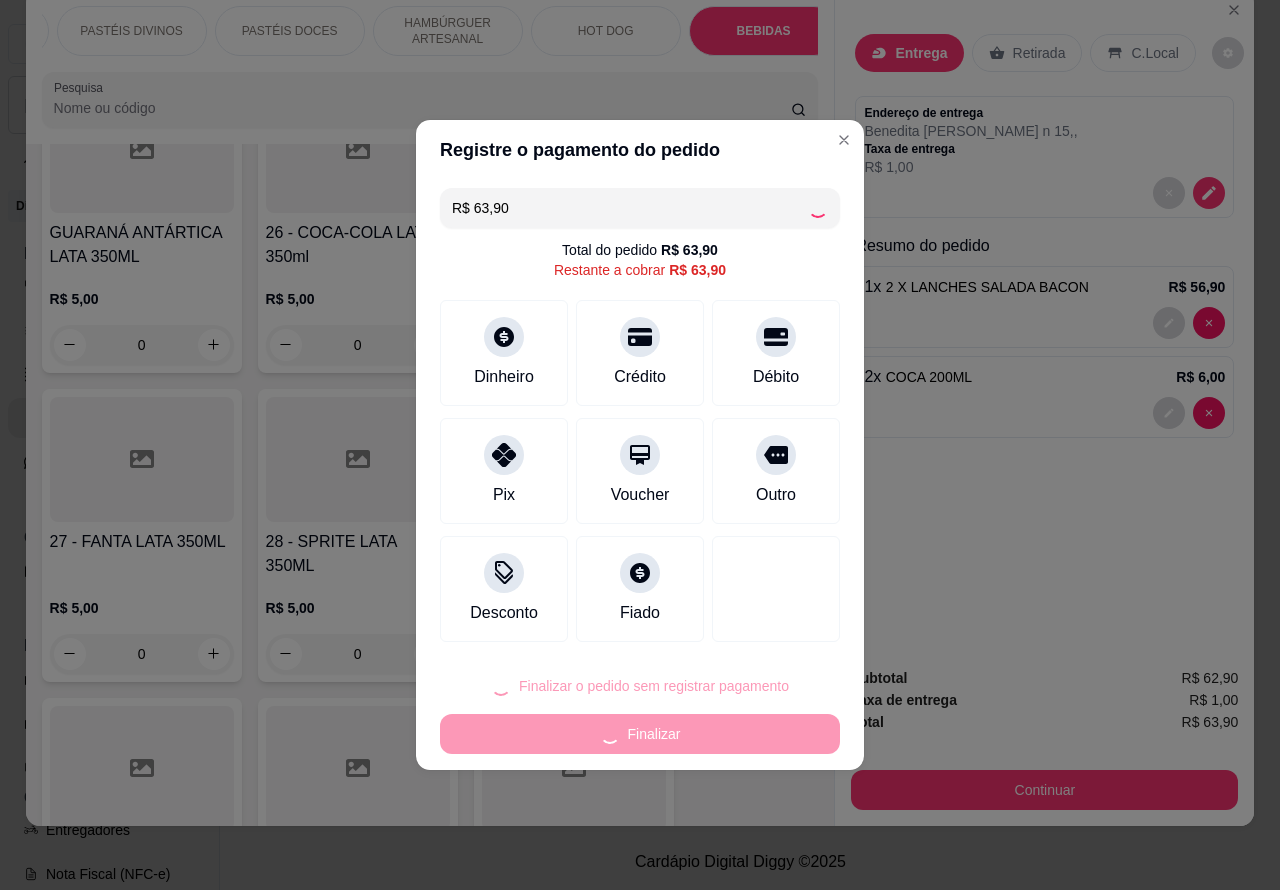 type on "0" 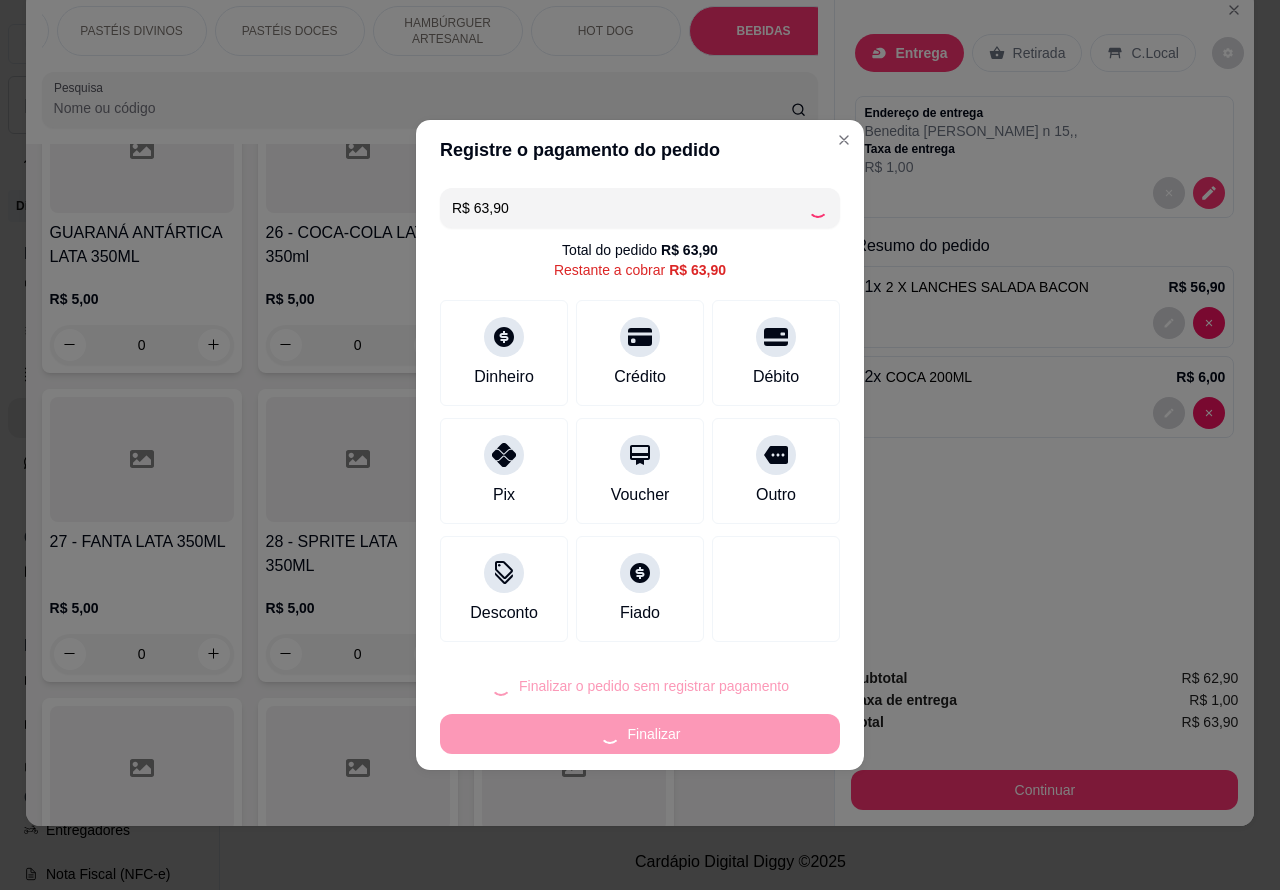 type on "0" 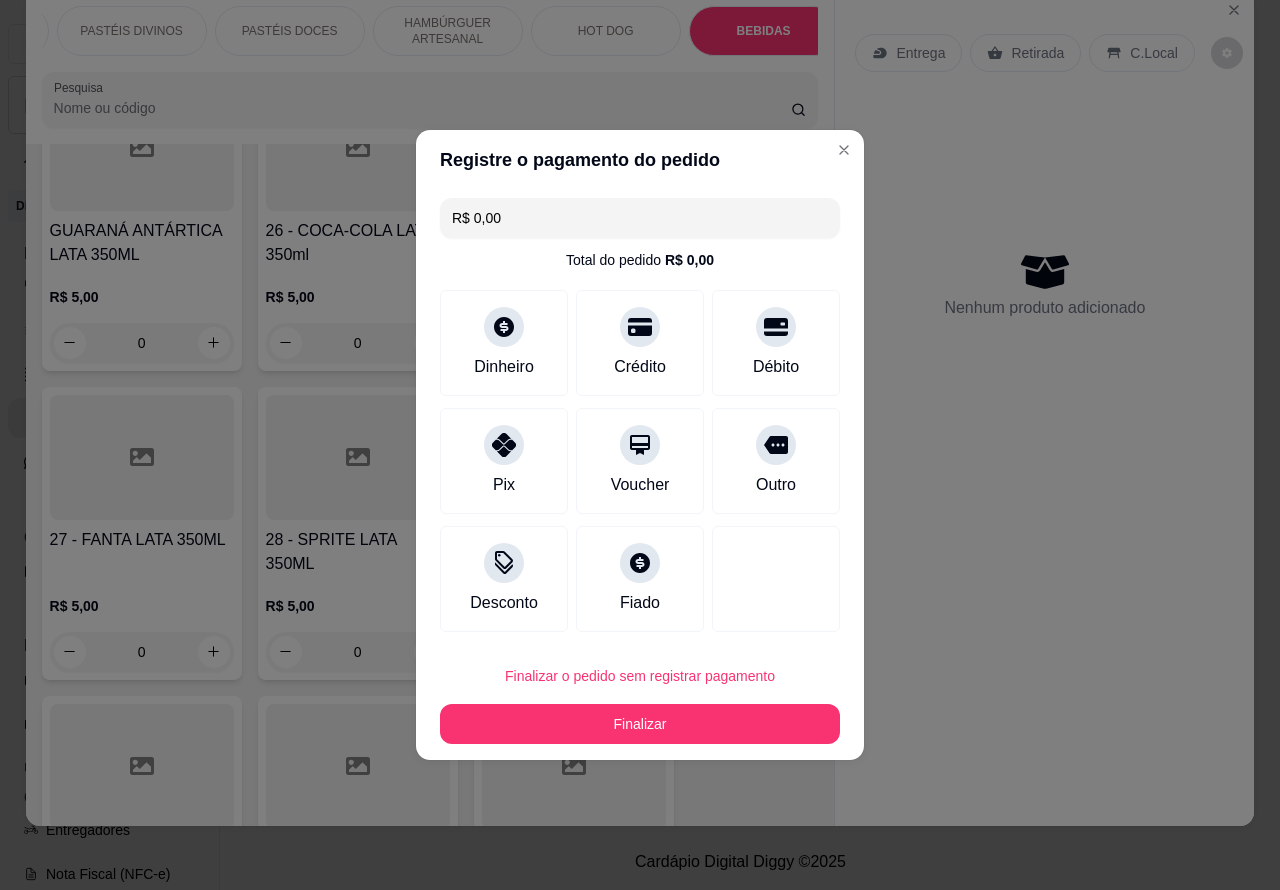 type on "R$ 0,00" 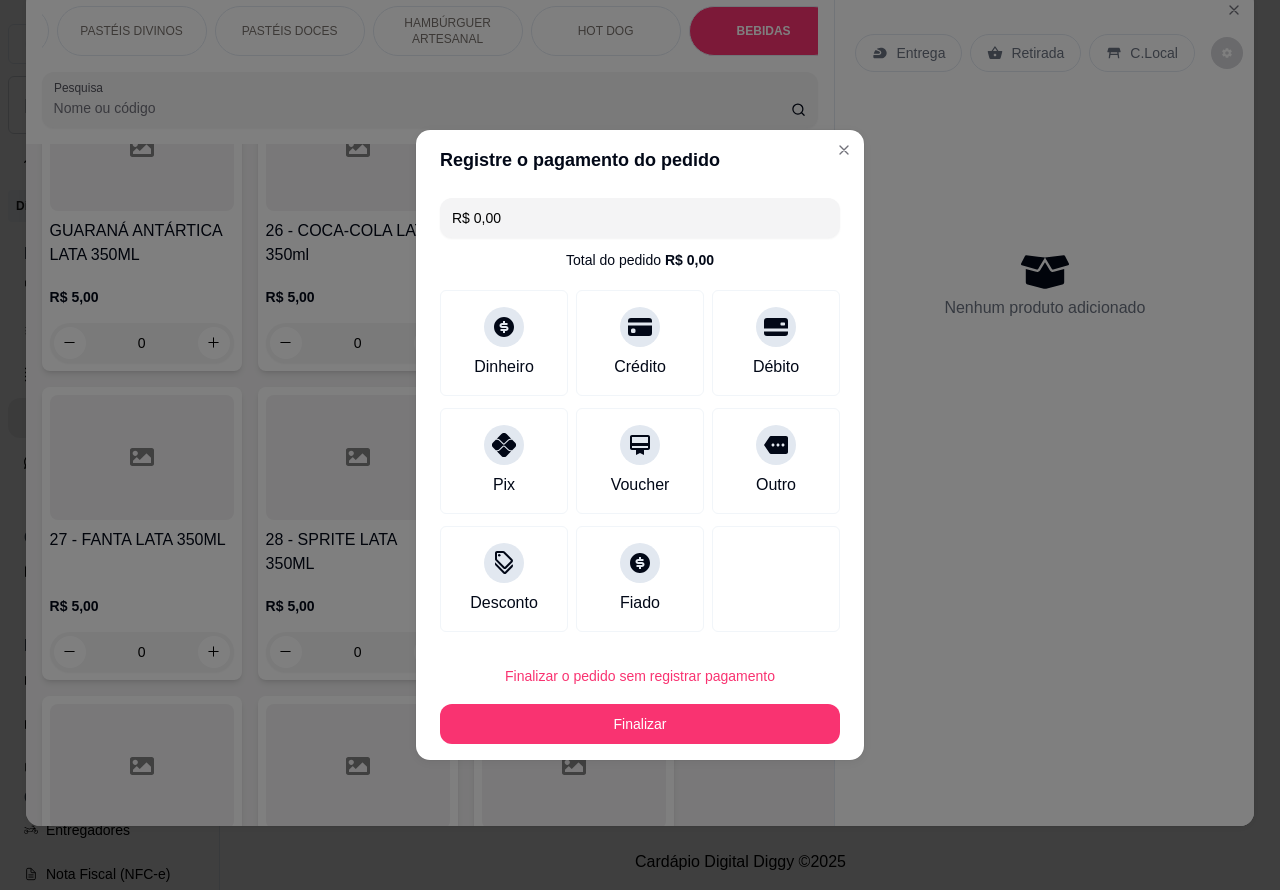 scroll, scrollTop: 6493, scrollLeft: 0, axis: vertical 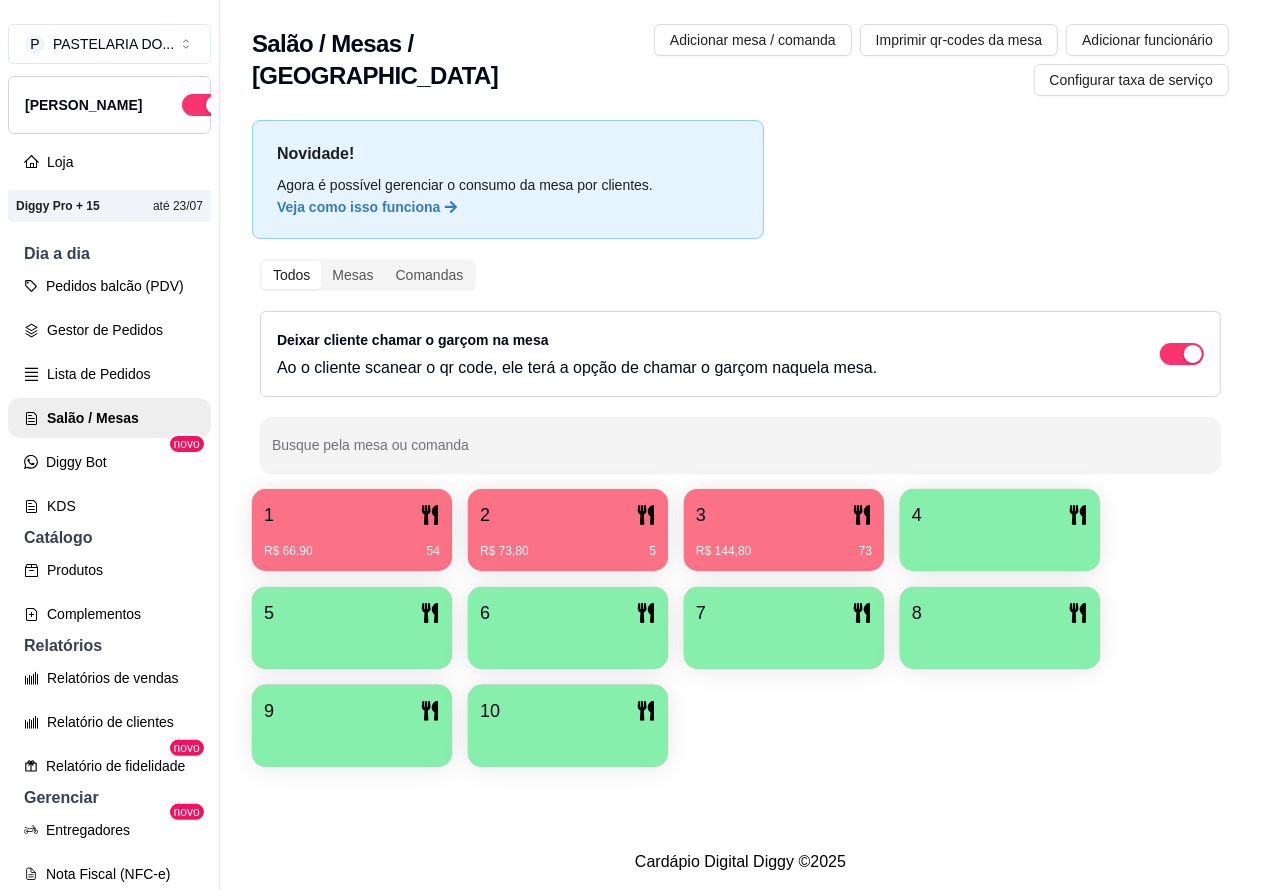 click on "2" at bounding box center (568, 515) 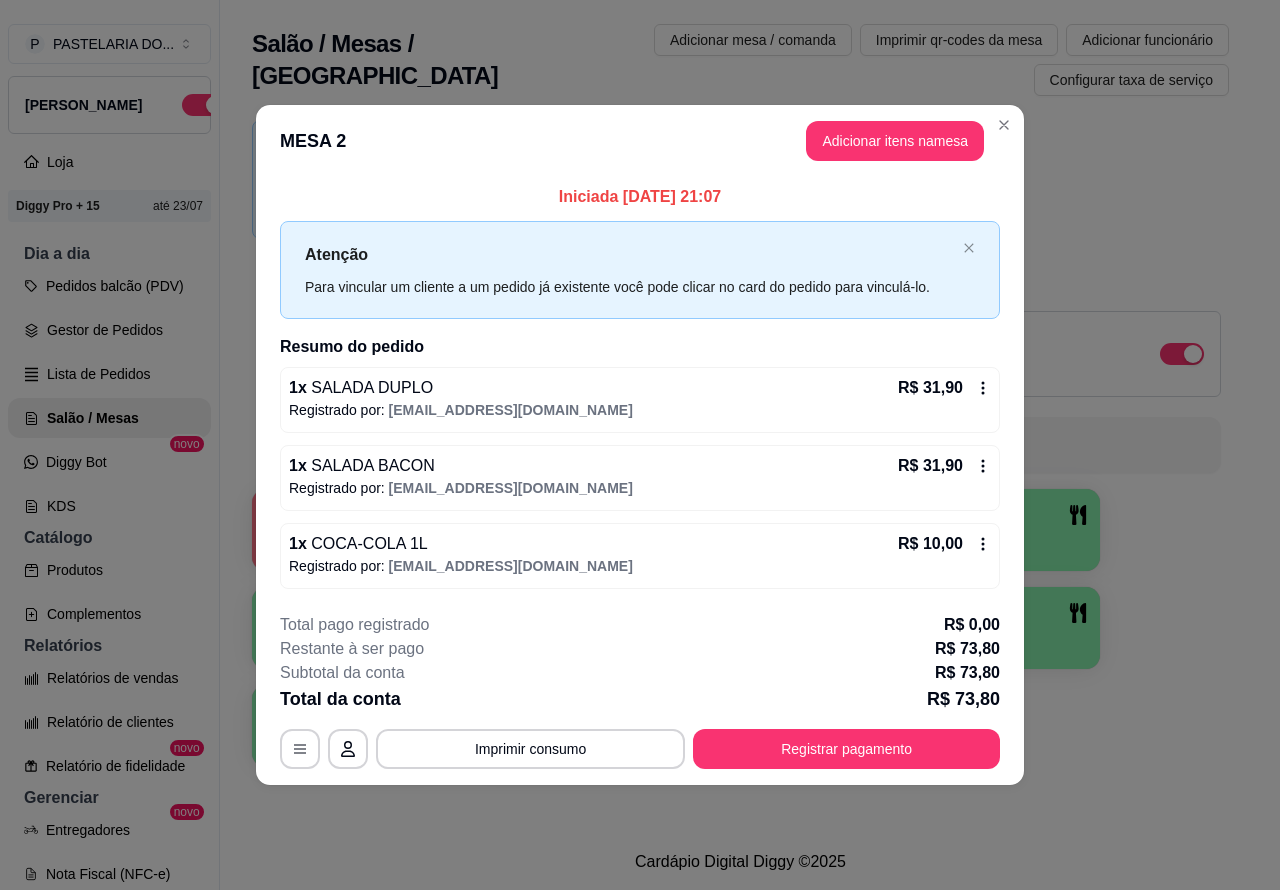 click on "1 R$ 66,90 54 2 R$ 73,80 5 3 R$ 144,80 73 4 5 6 7 8 9 10" at bounding box center [740, 628] 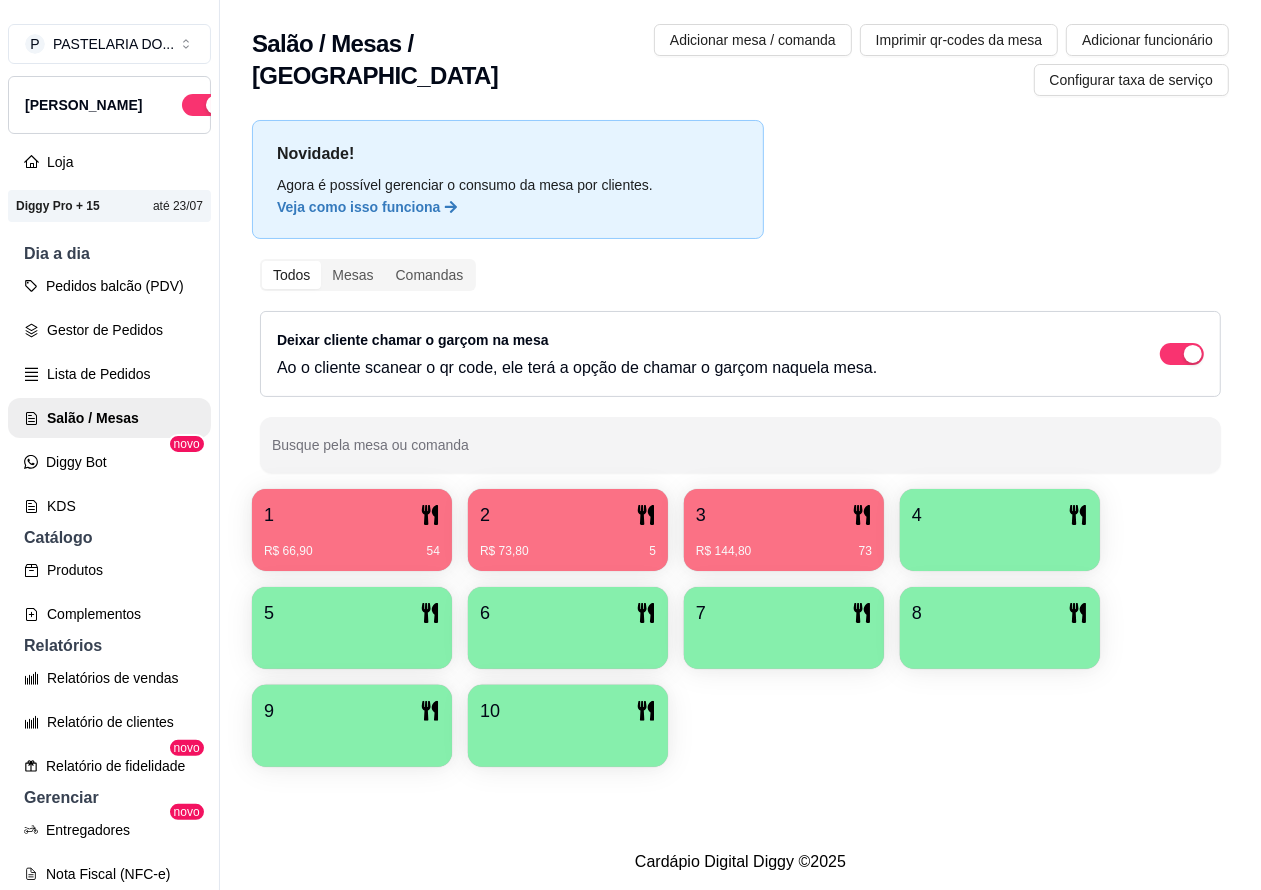click on "R$ 66,90 54" at bounding box center (352, 544) 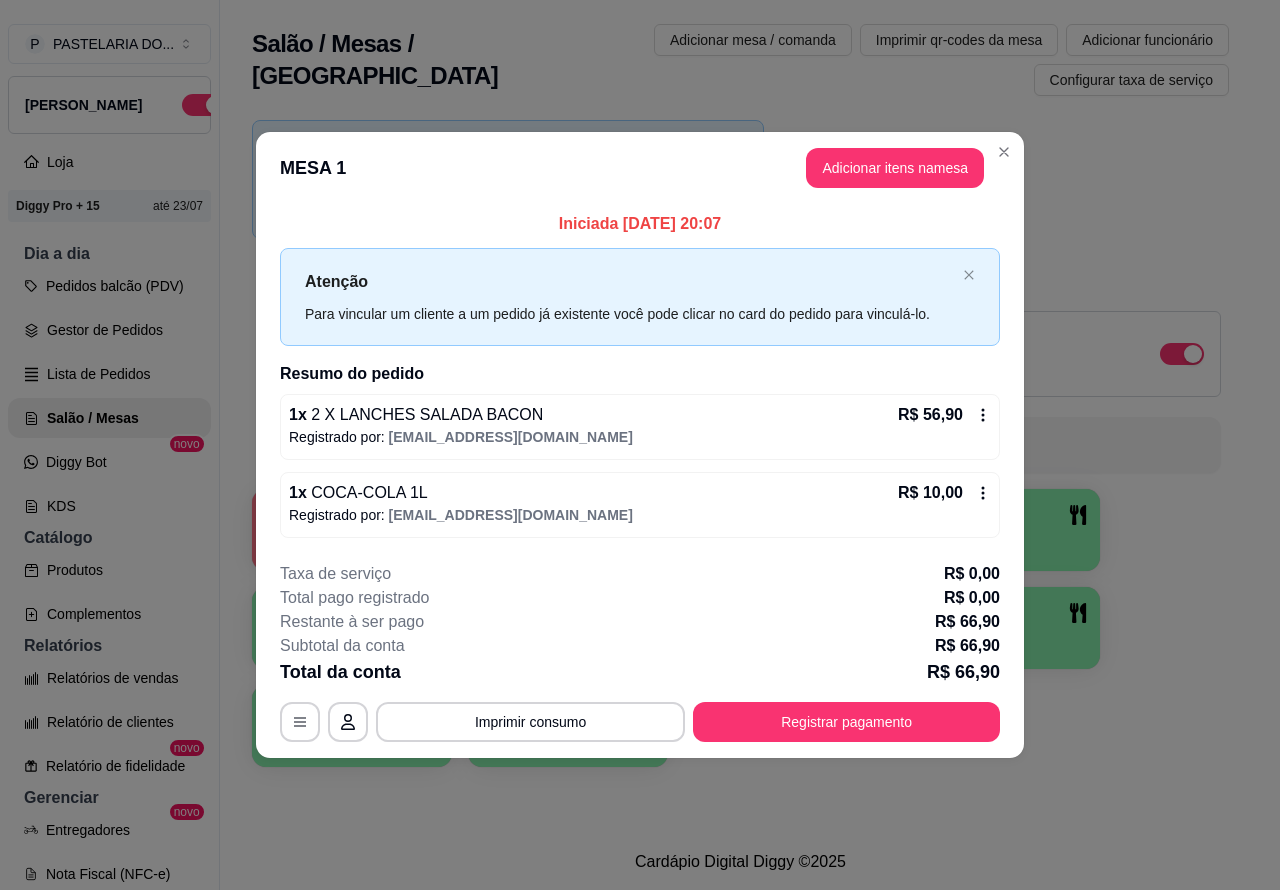 click on "1 R$ 66,90 54 2 R$ 73,80 5 3 R$ 144,80 73 4 5 6 7 8 9 10" at bounding box center (740, 628) 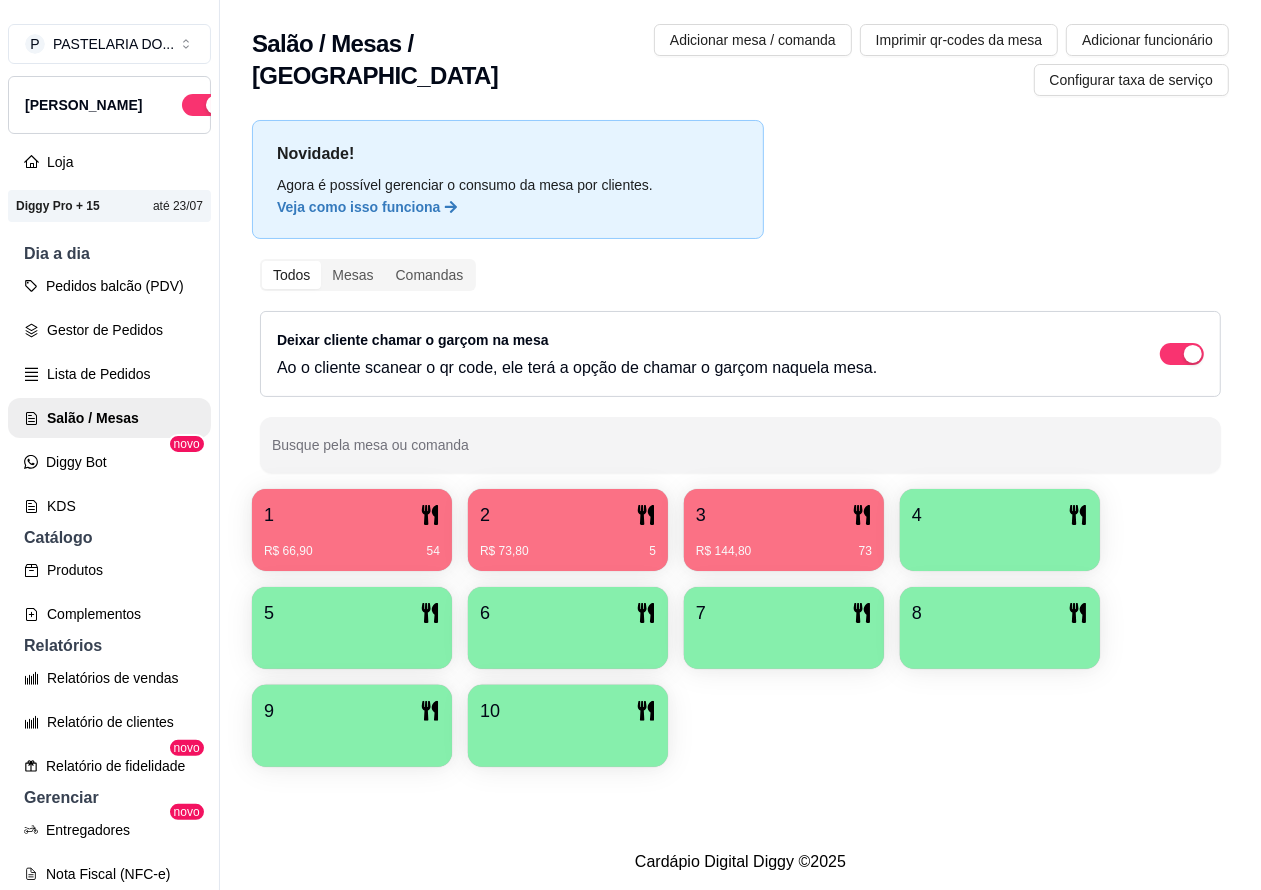 click on "R$ 144,80 73" at bounding box center (784, 544) 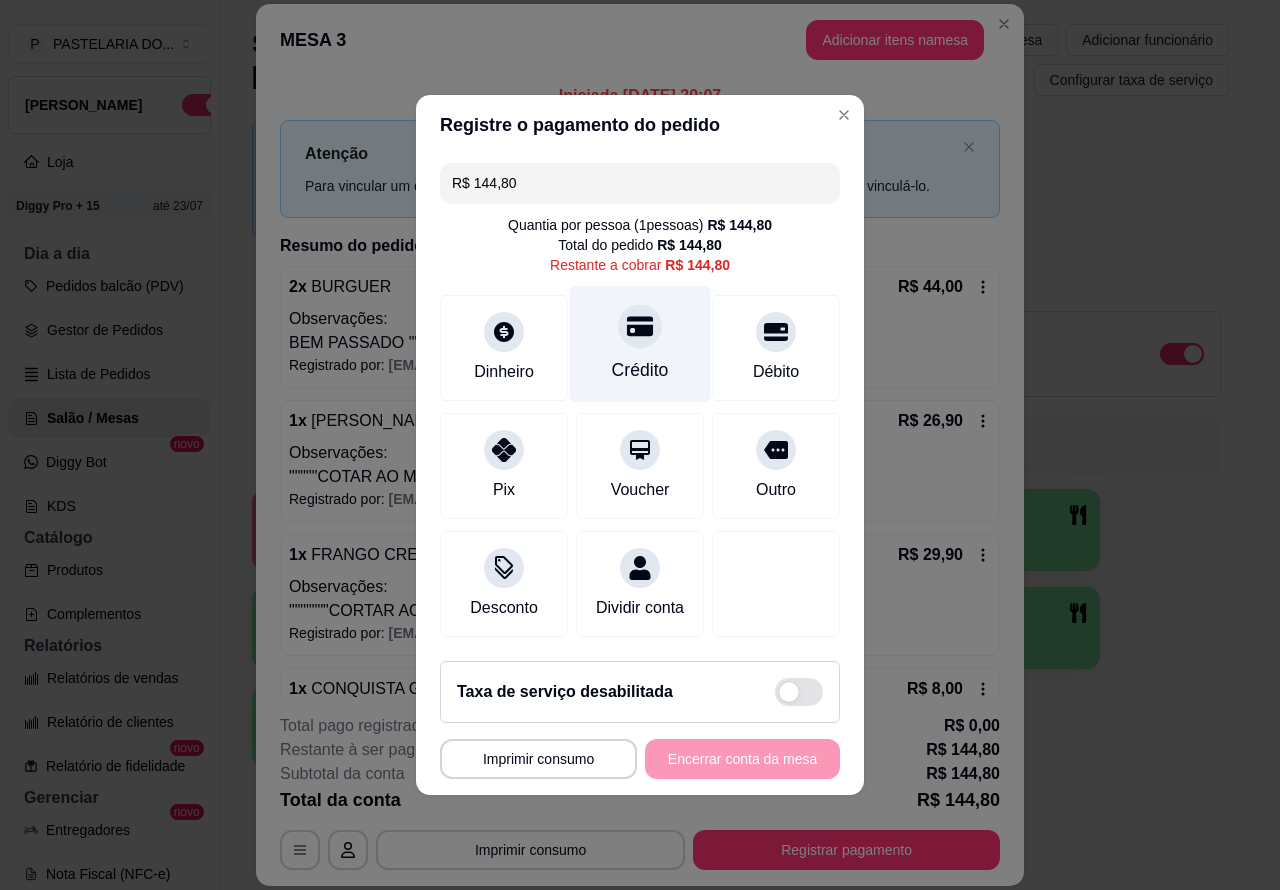 click at bounding box center [640, 326] 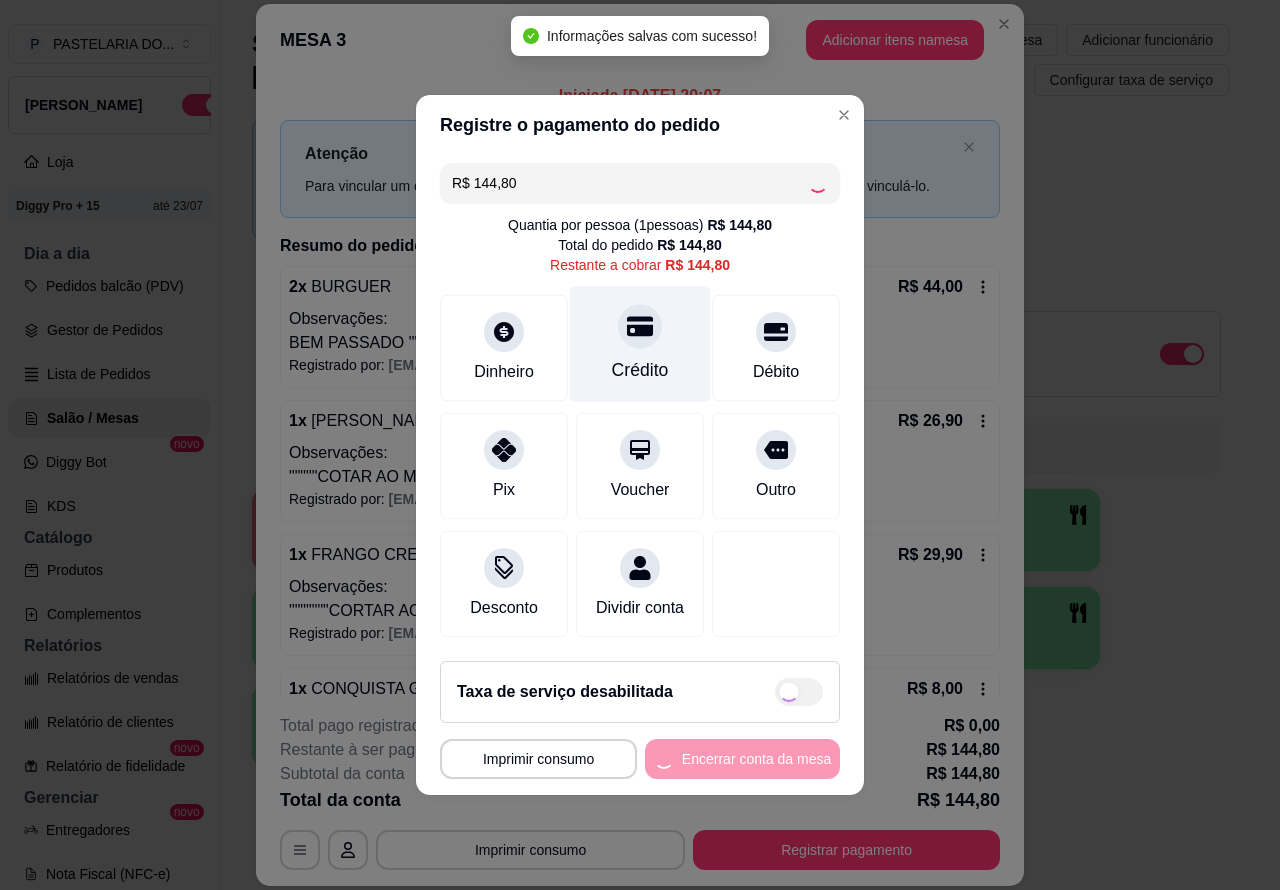 type on "R$ 0,00" 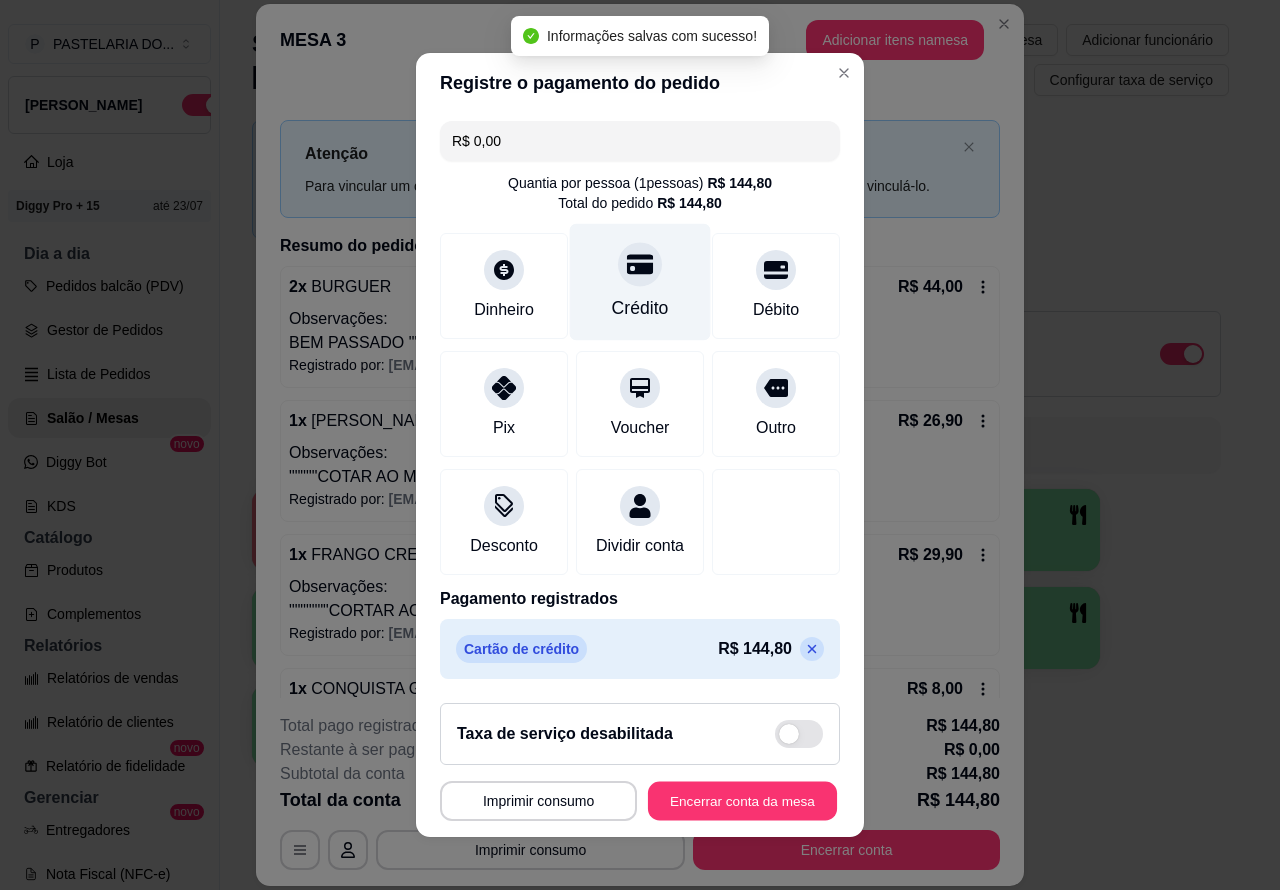click on "Encerrar conta da mesa" at bounding box center [742, 801] 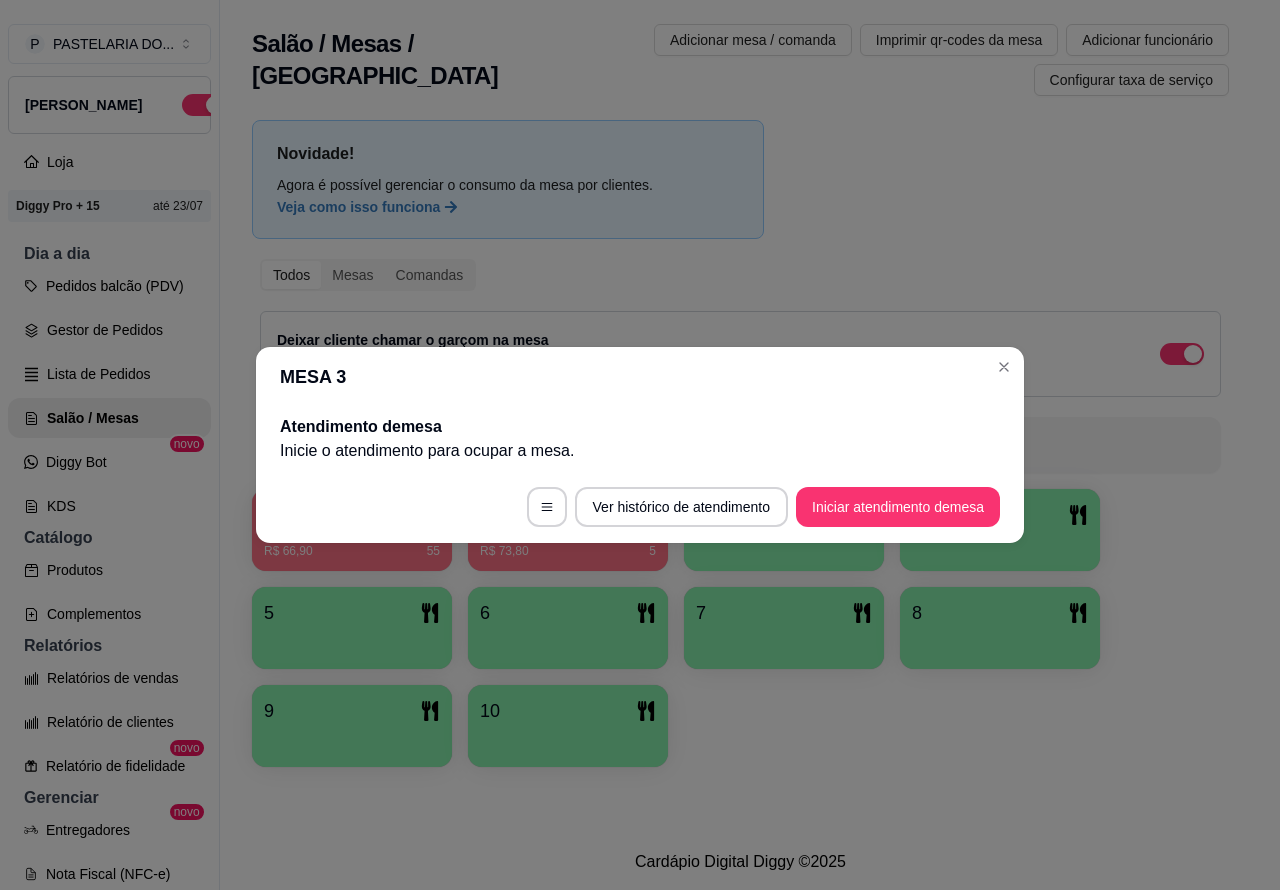 click on "Novidade! Agora é possível gerenciar o consumo da mesa por clientes.   Veja como isso funciona Todos Mesas Comandas Deixar cliente chamar o garçom na mesa Ao o cliente scanear o qr code, ele terá a opção de chamar o garçom naquela mesa. Busque pela mesa ou comanda
1 R$ 66,90 55 2 R$ 73,80 5 3 4 5 6 7 8 9 10" at bounding box center (740, 449) 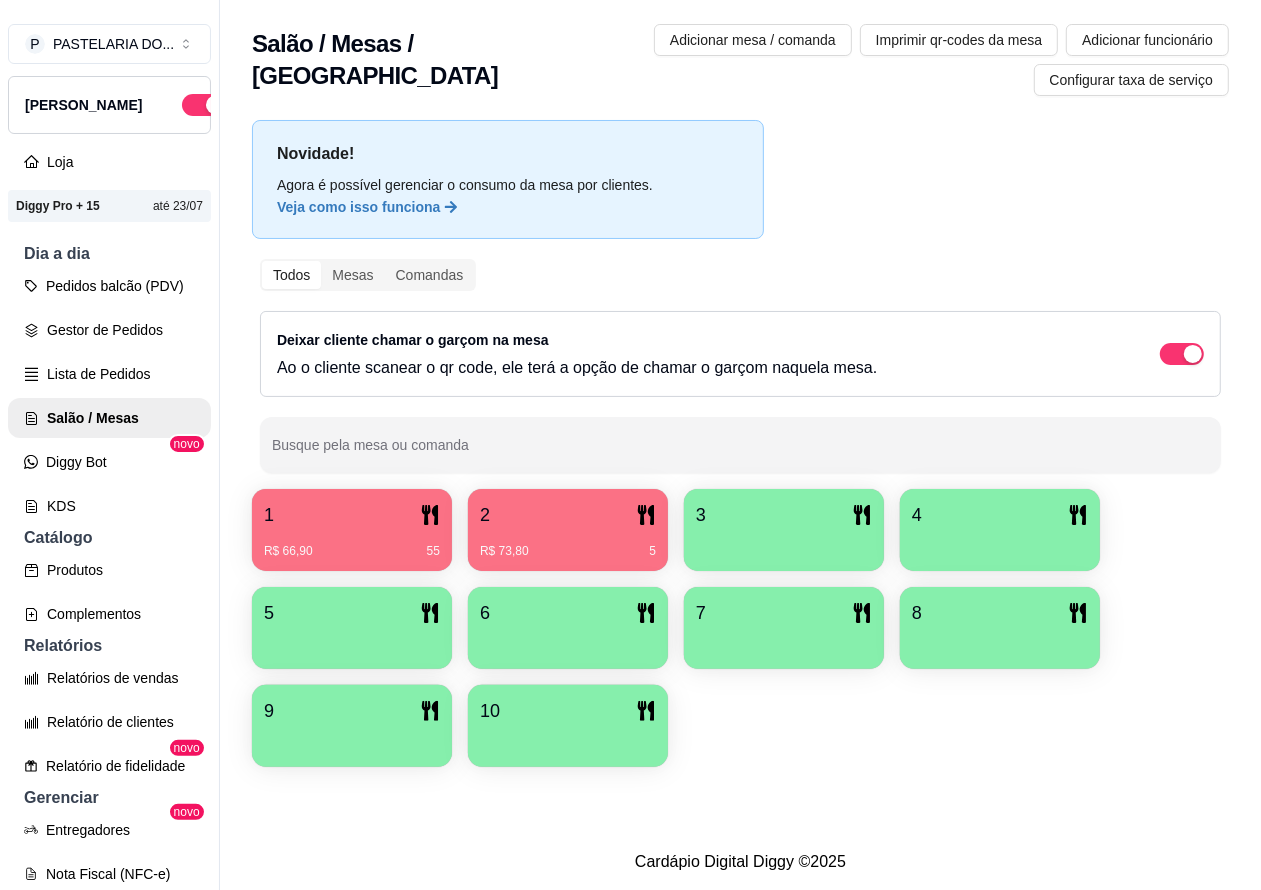 click on "1" at bounding box center [352, 515] 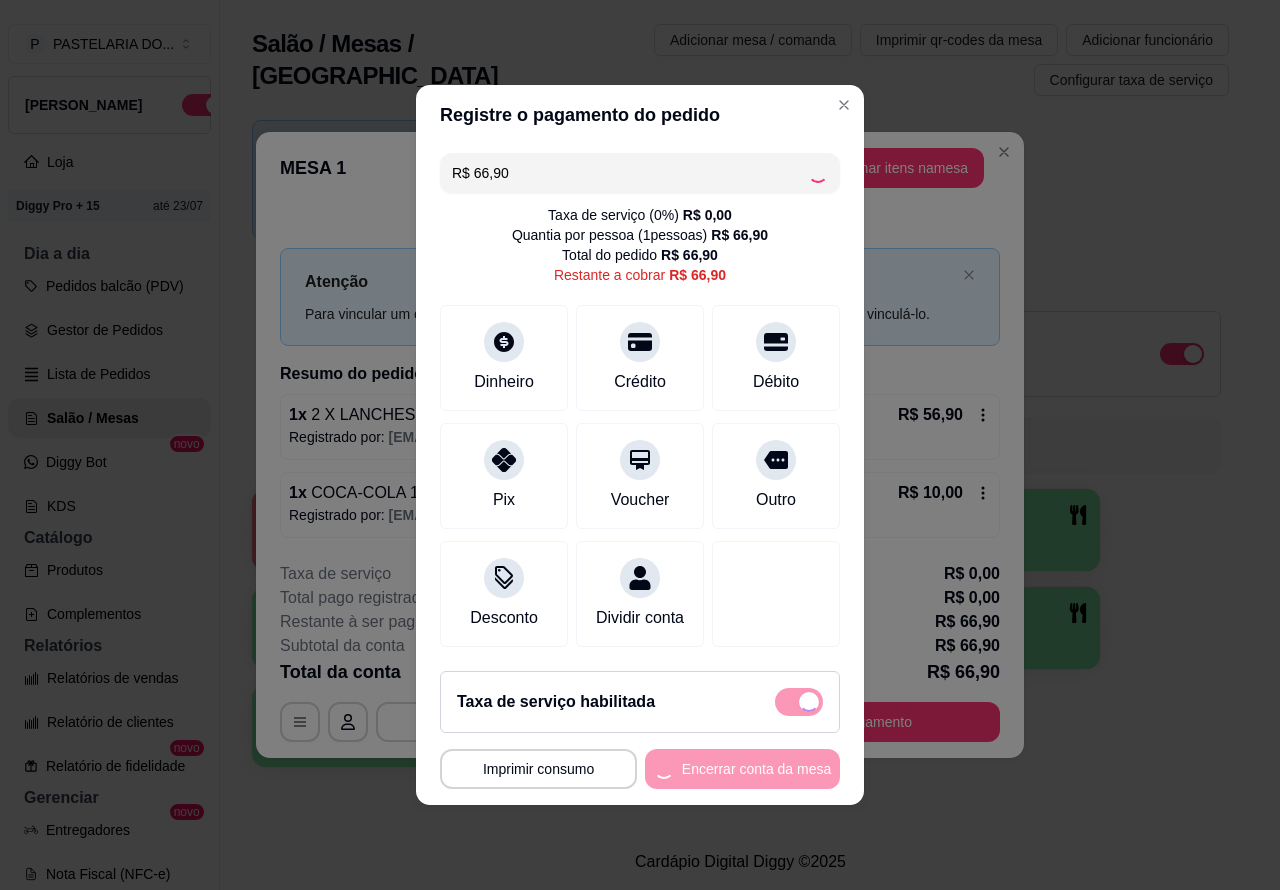 scroll, scrollTop: 11, scrollLeft: 0, axis: vertical 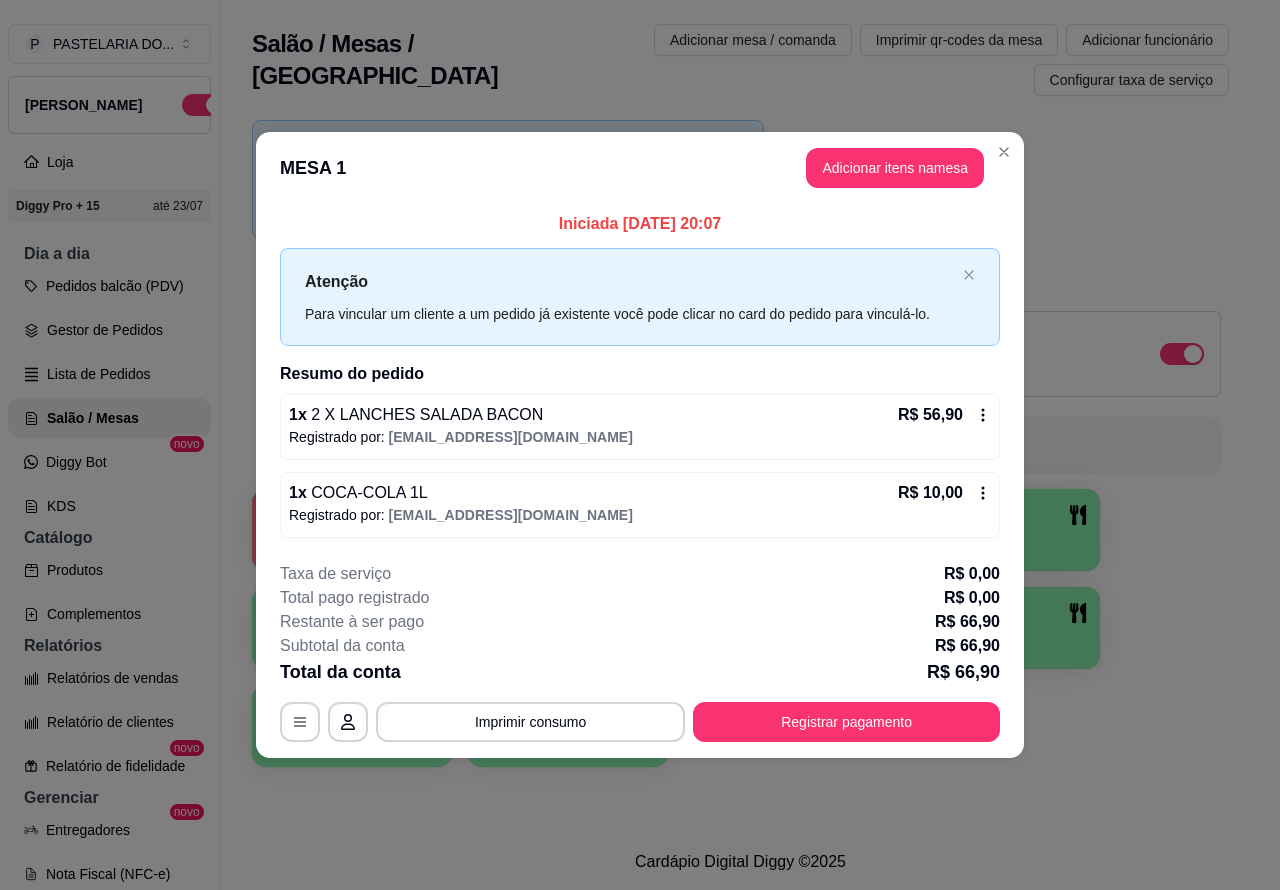 checkbox on "false" 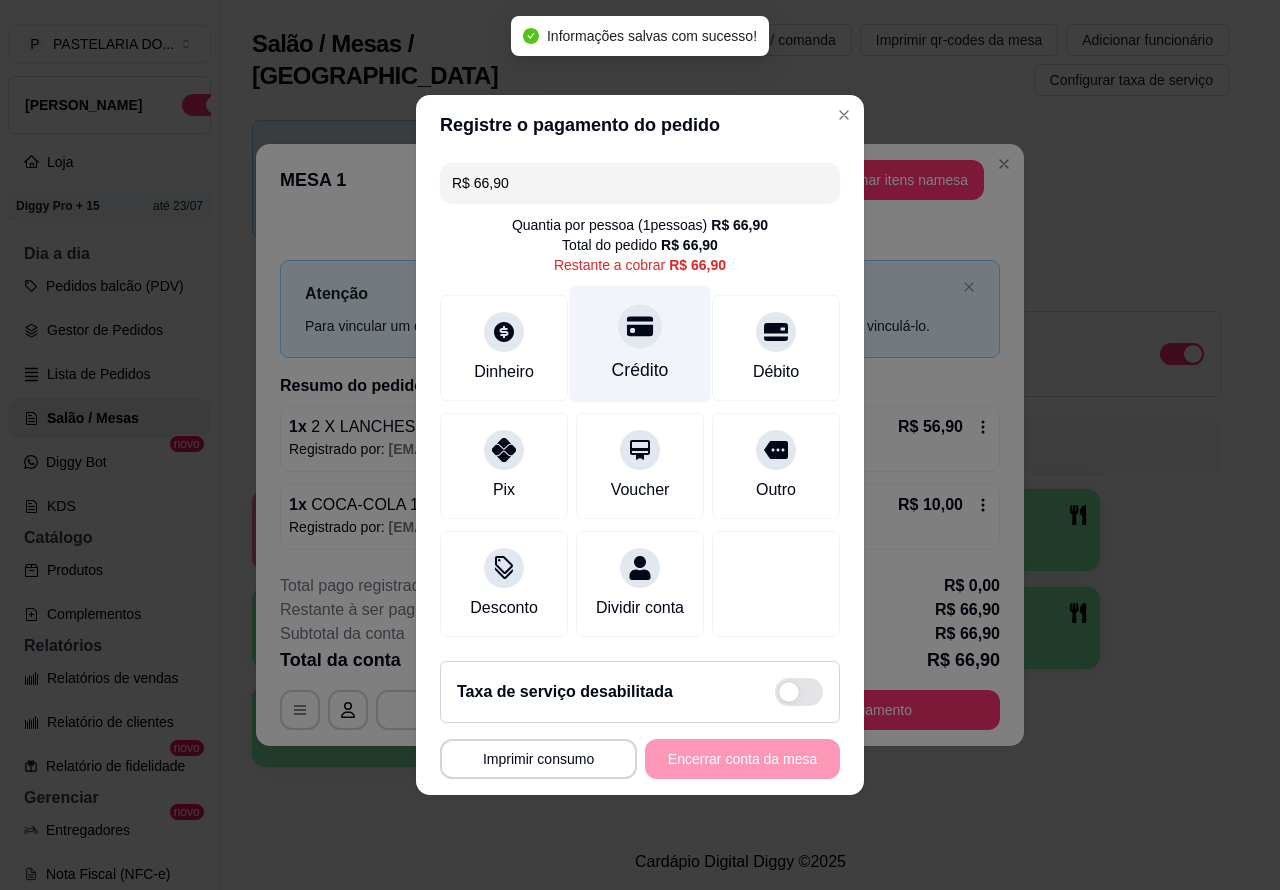 click on "Crédito" at bounding box center [640, 370] 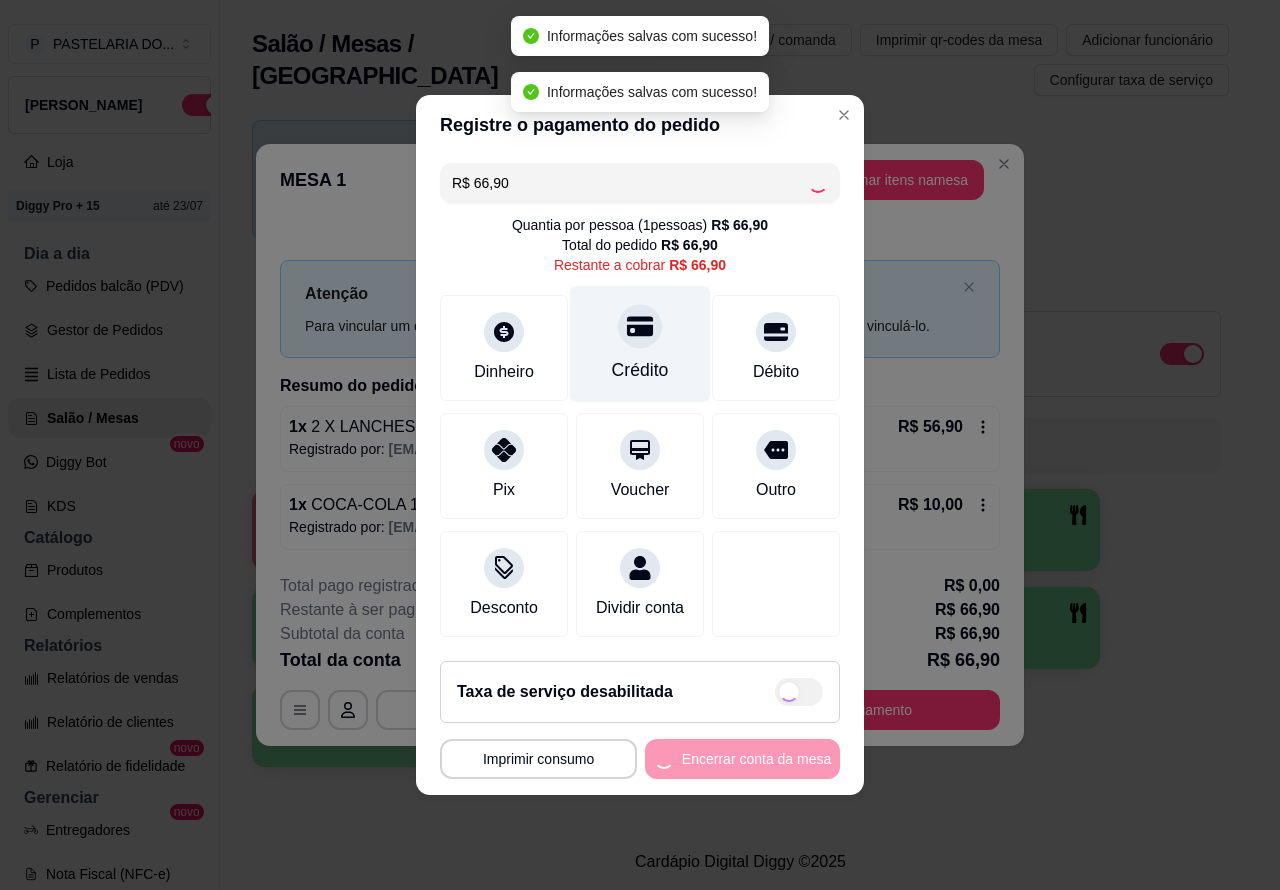type on "R$ 0,00" 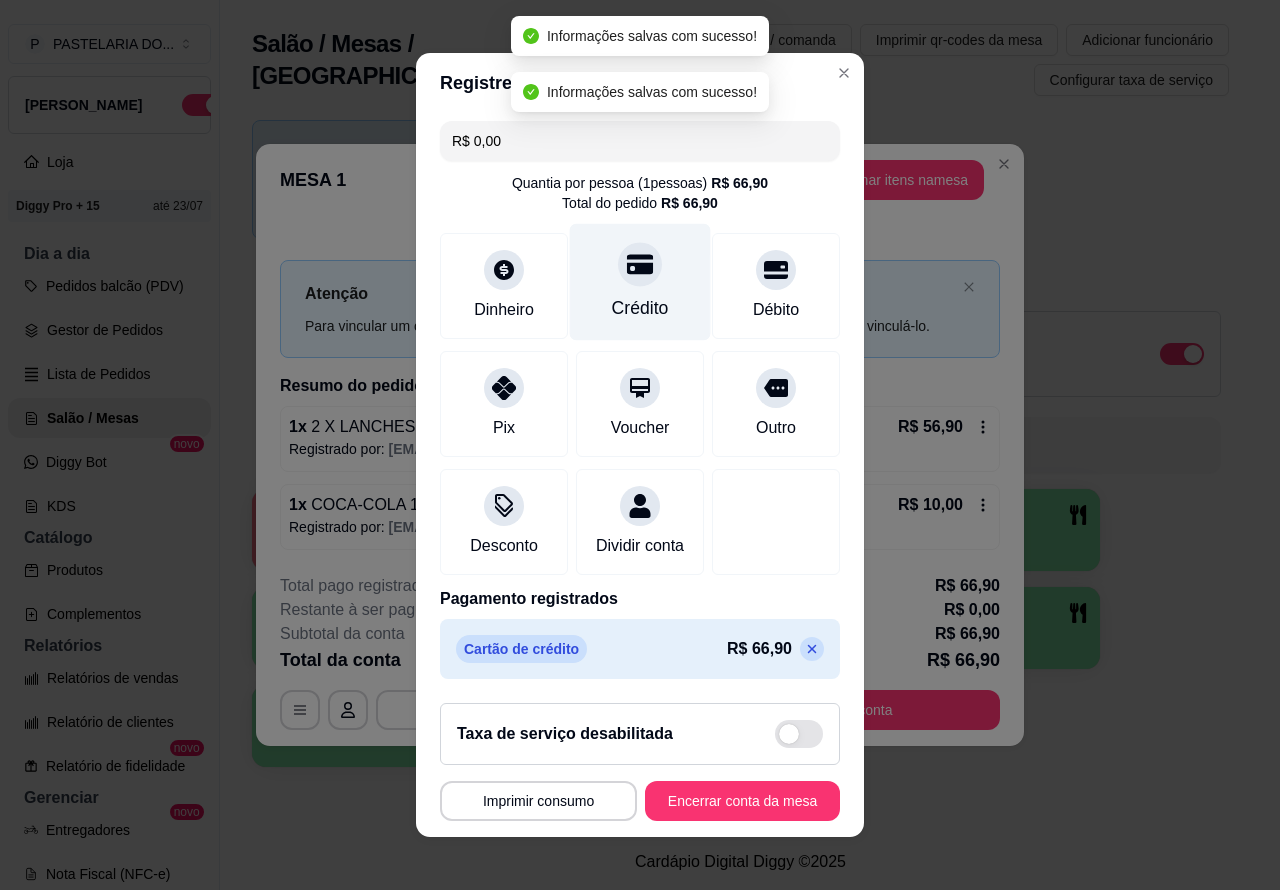 click on "Encerrar conta da mesa" at bounding box center [742, 801] 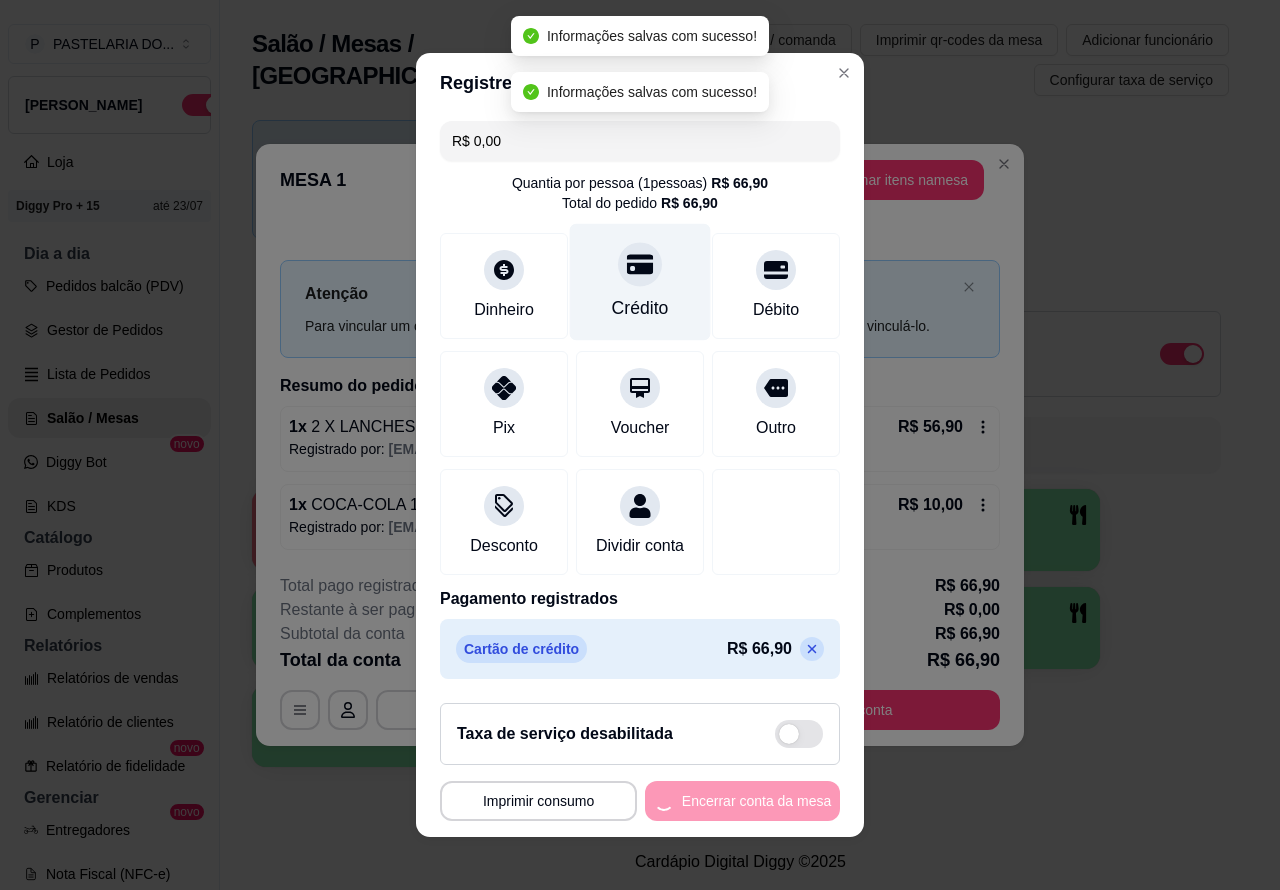 click on "1 R$ 66,90 55 2 R$ 73,80 5 3 4 5 6 7 8 9 10" at bounding box center (740, 628) 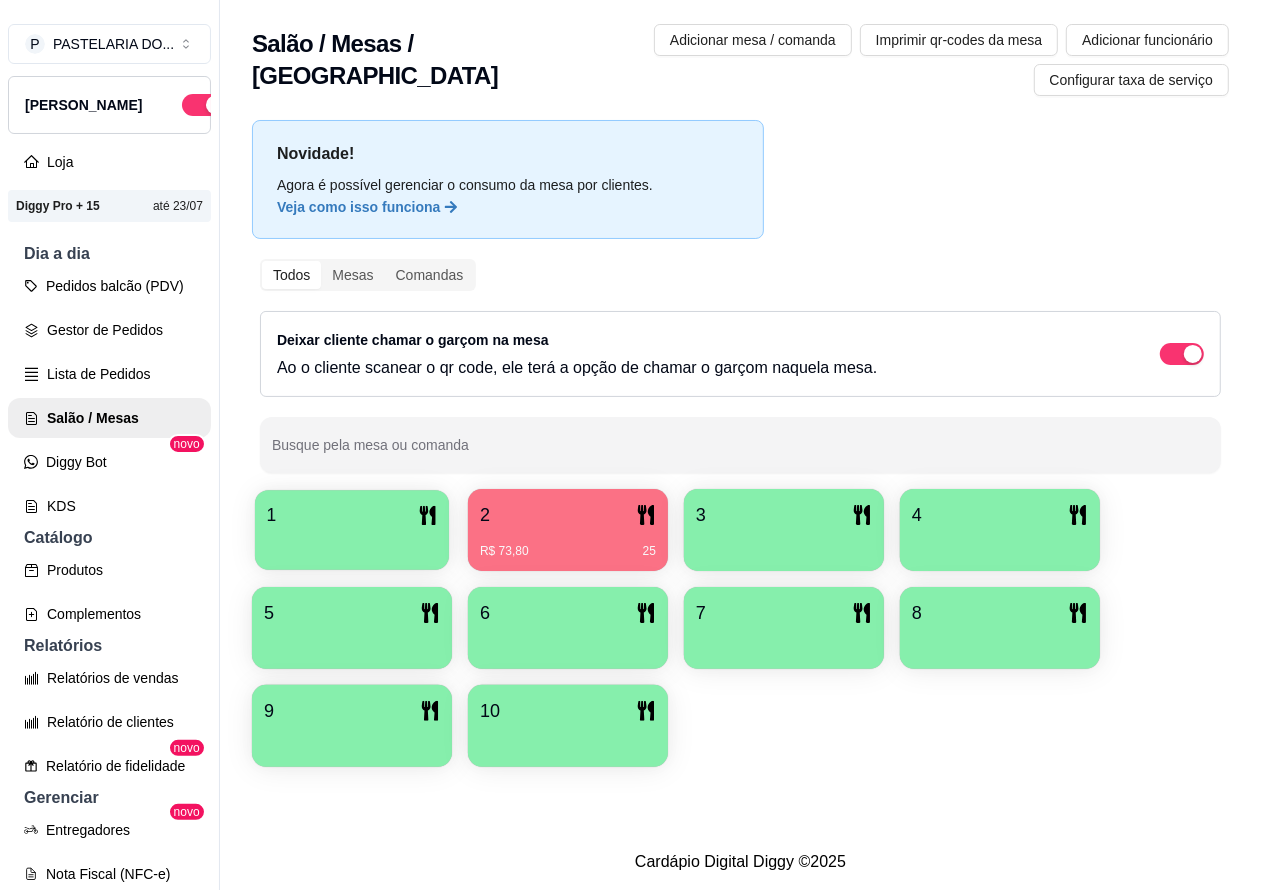 click on "1" at bounding box center (352, 515) 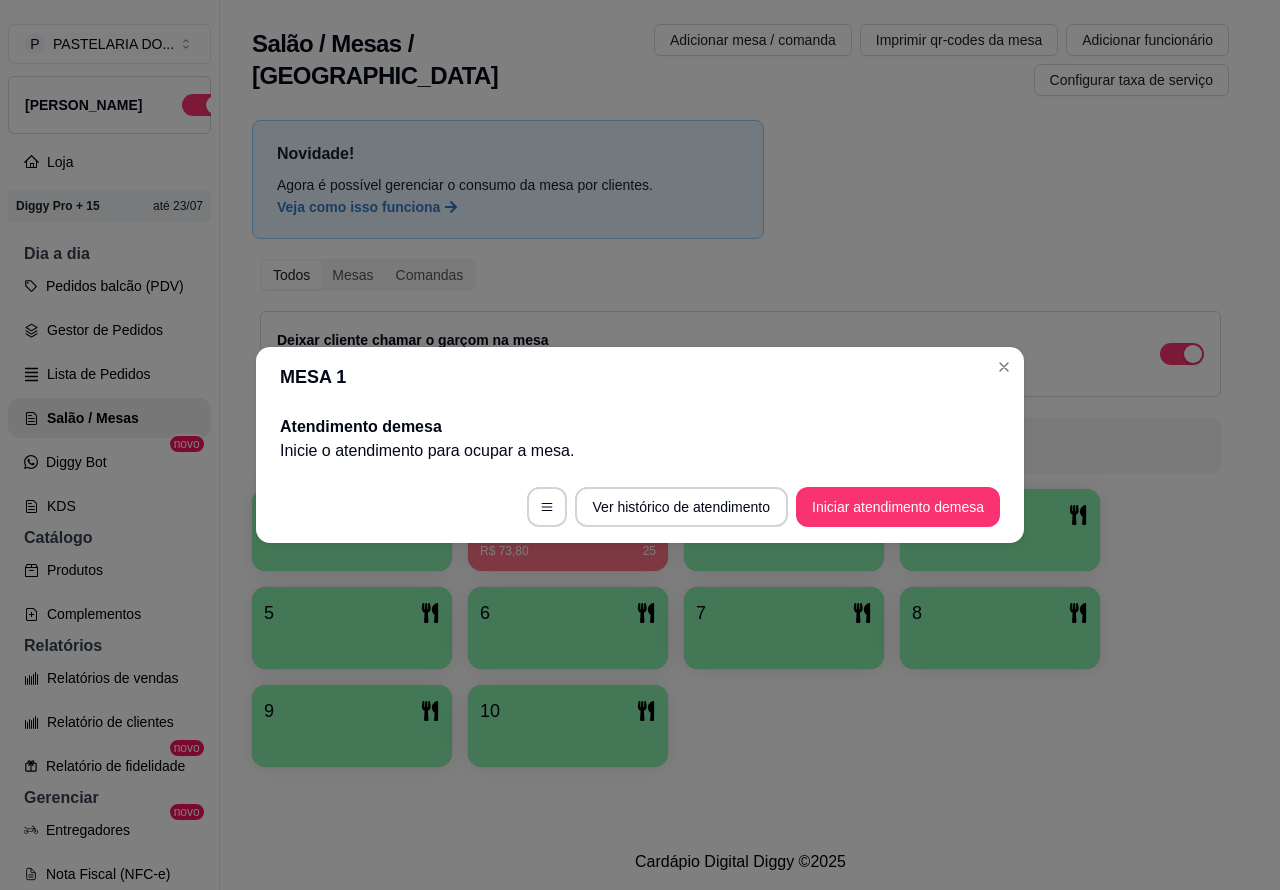 click on "1 2 R$ 73,80 25 3 4 5 6 7 8 9 10" at bounding box center (740, 628) 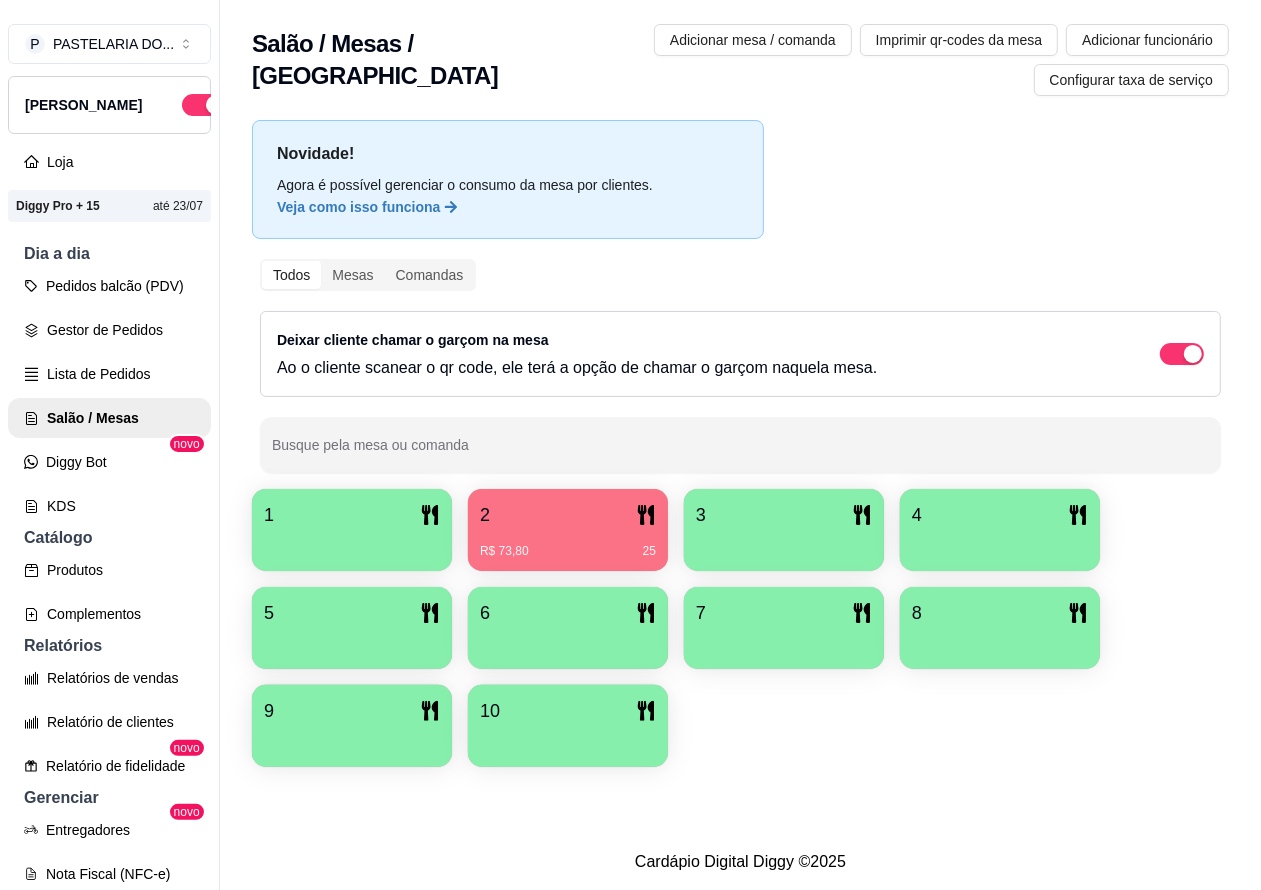 click on "Pedidos balcão (PDV)" at bounding box center (109, 286) 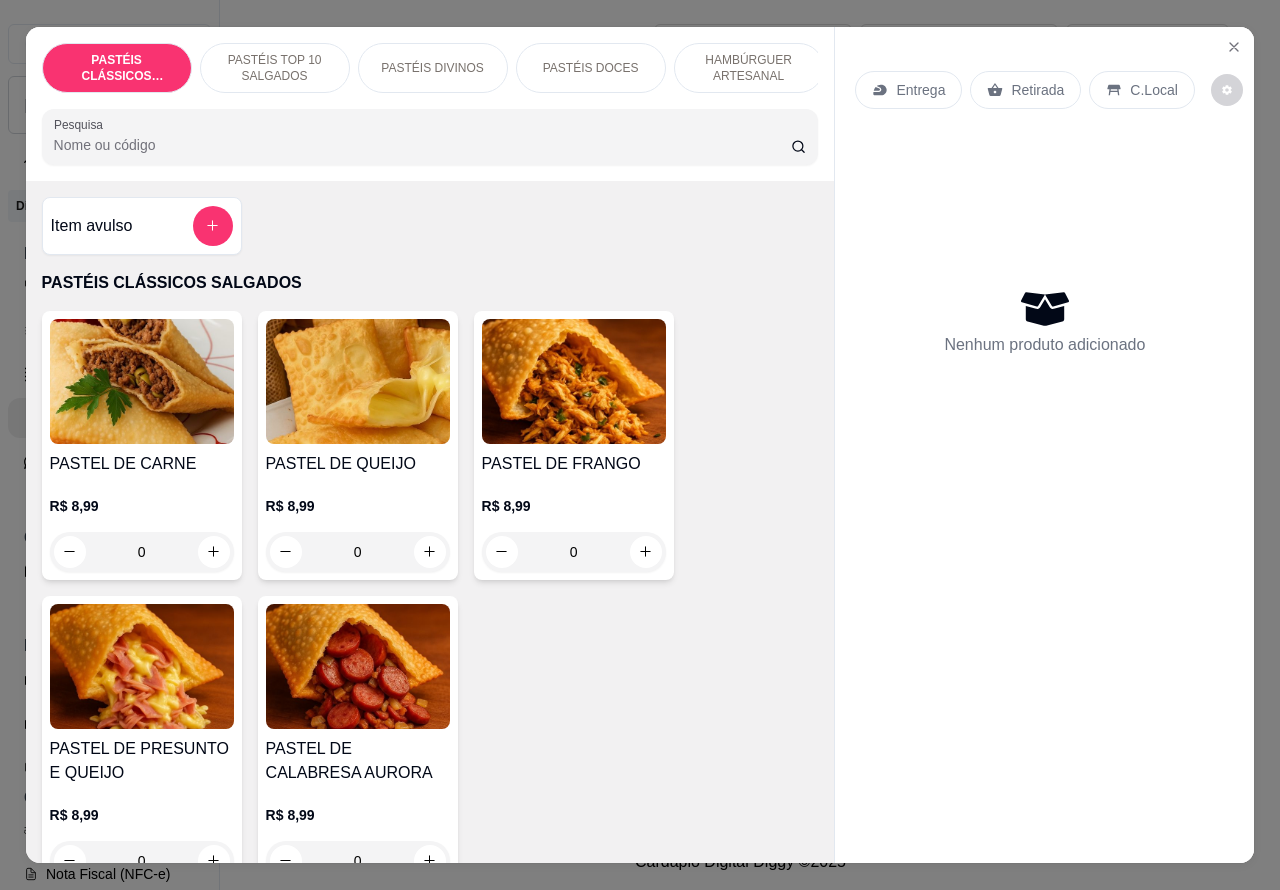 click on "Entrega" at bounding box center (920, 90) 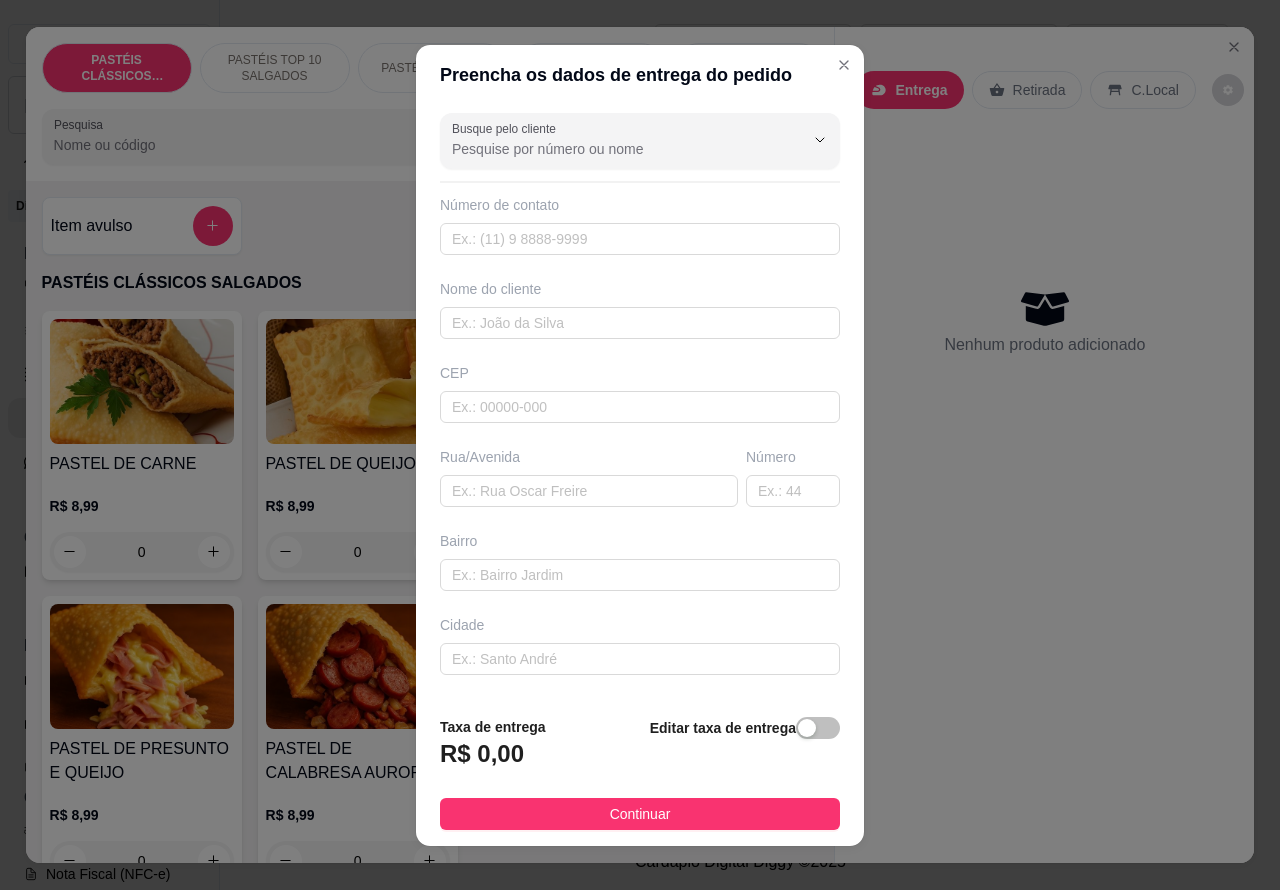 click on "Entrega Retirada C.Local Nenhum produto adicionado" at bounding box center (1044, 429) 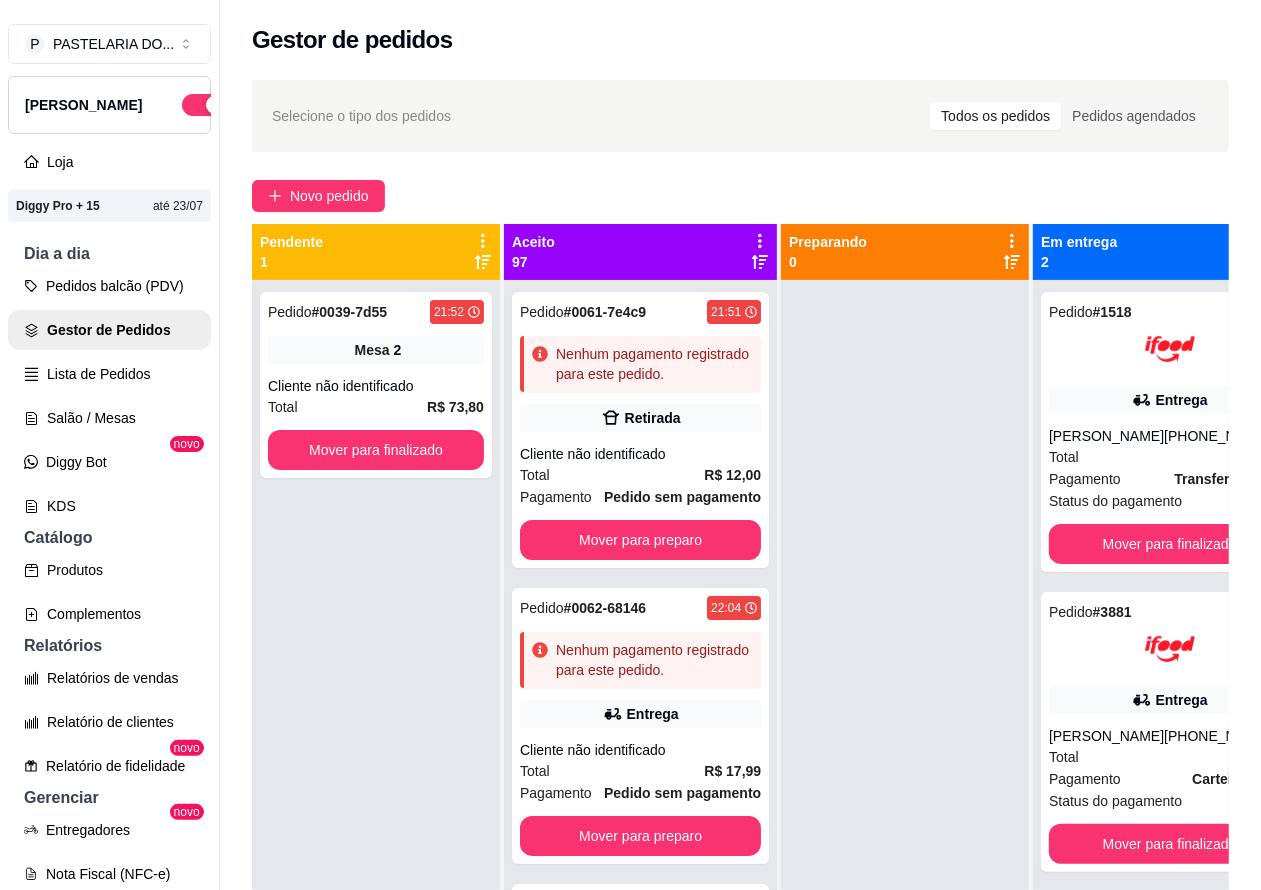 click on "Lista de Pedidos" at bounding box center [109, 374] 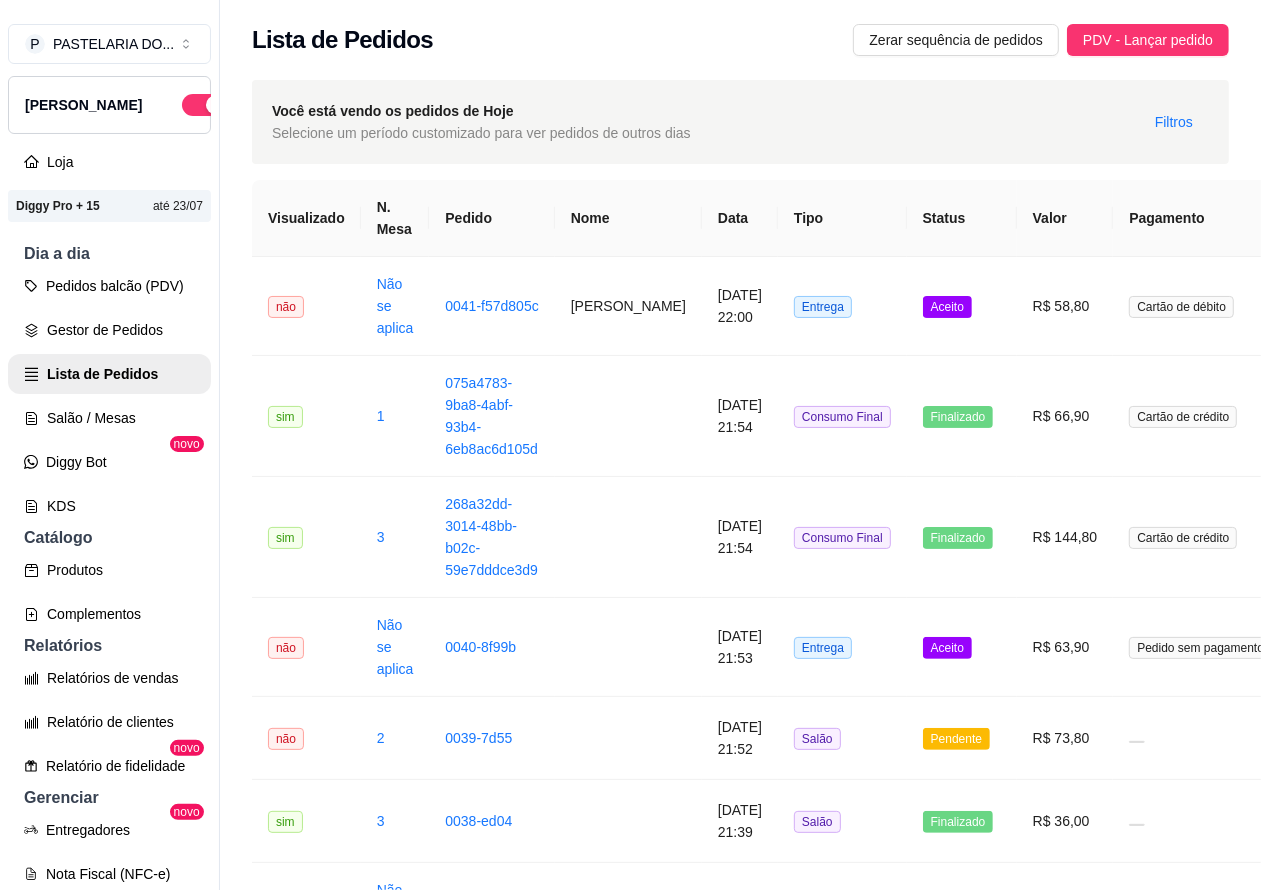 click on "Pedidos balcão (PDV)" at bounding box center [109, 286] 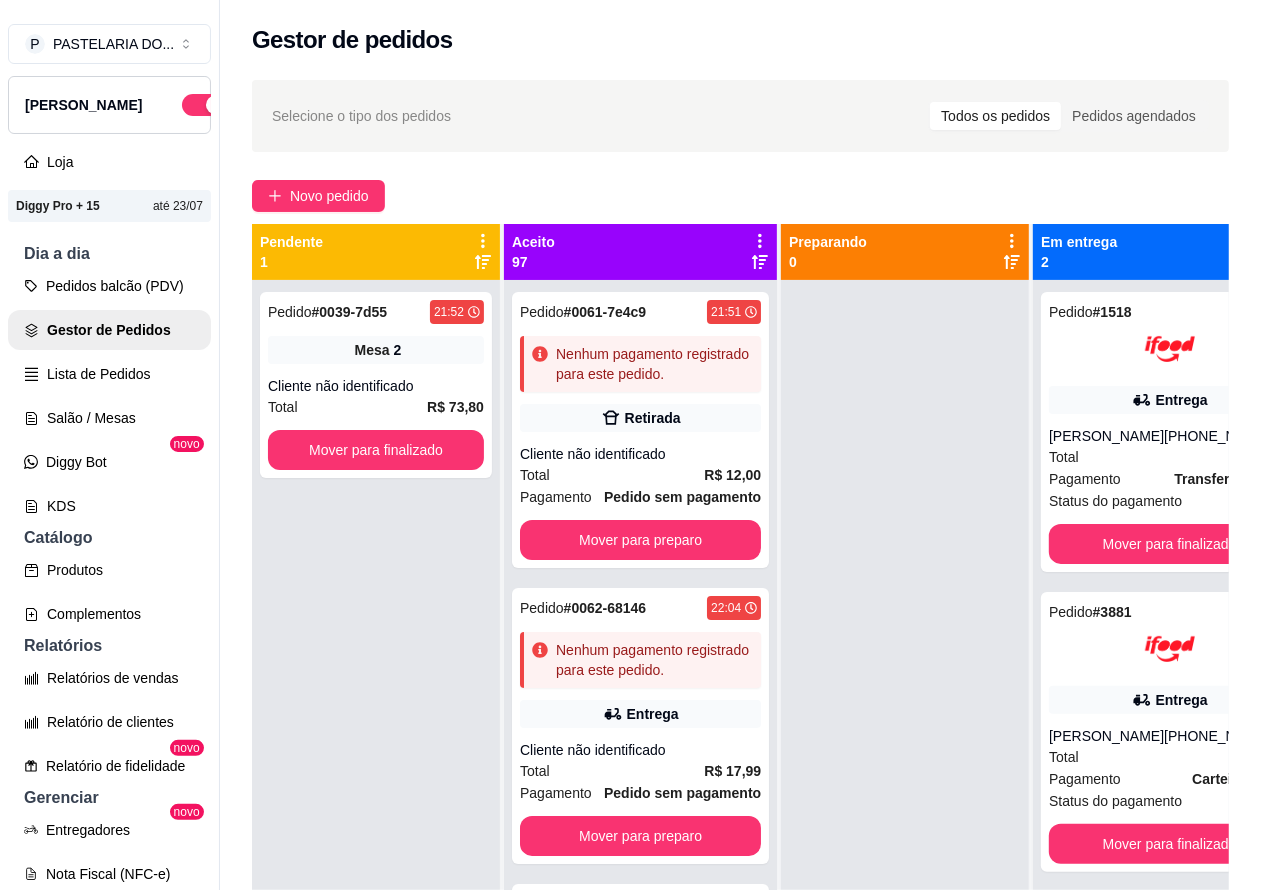 click on "Lista de Pedidos" at bounding box center (109, 374) 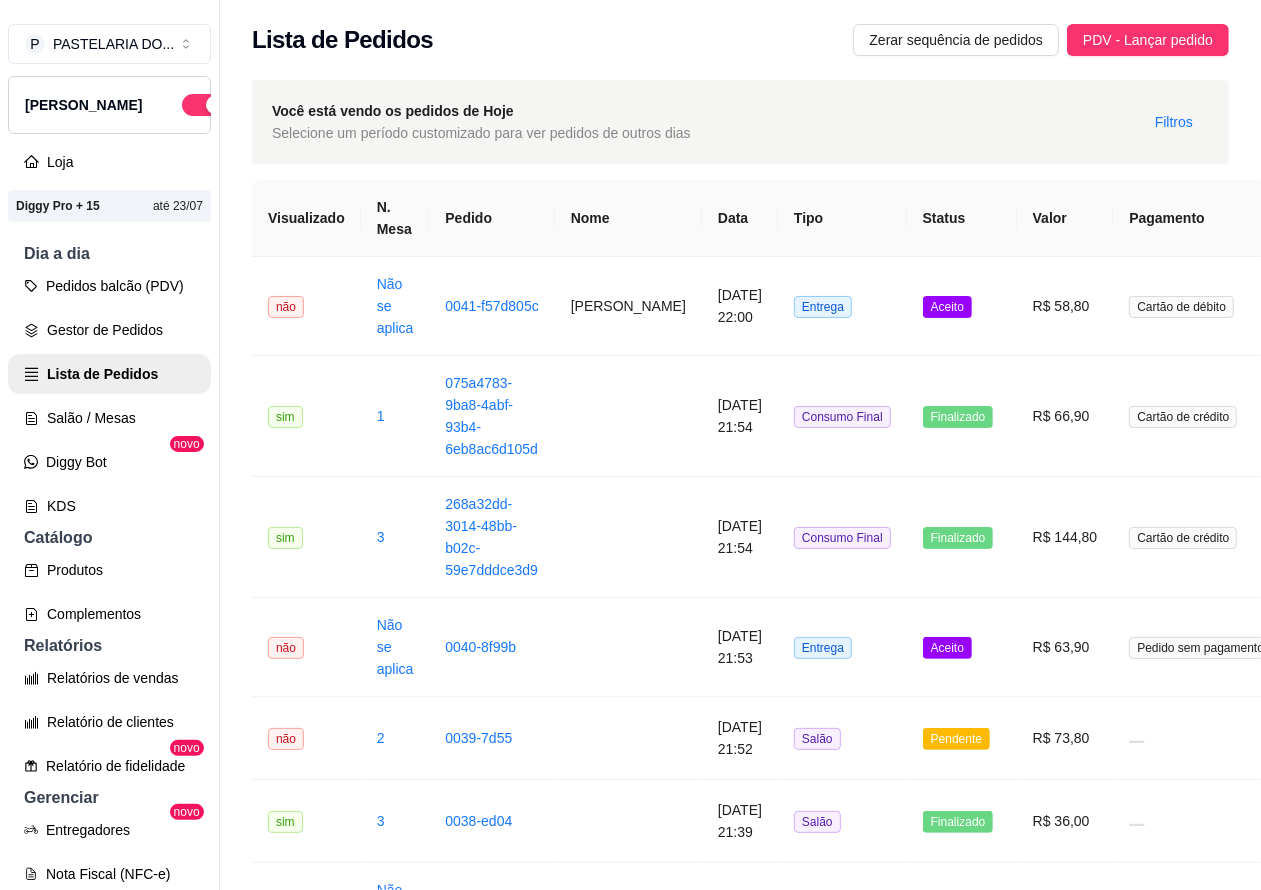 click on "Salão / Mesas" at bounding box center [109, 418] 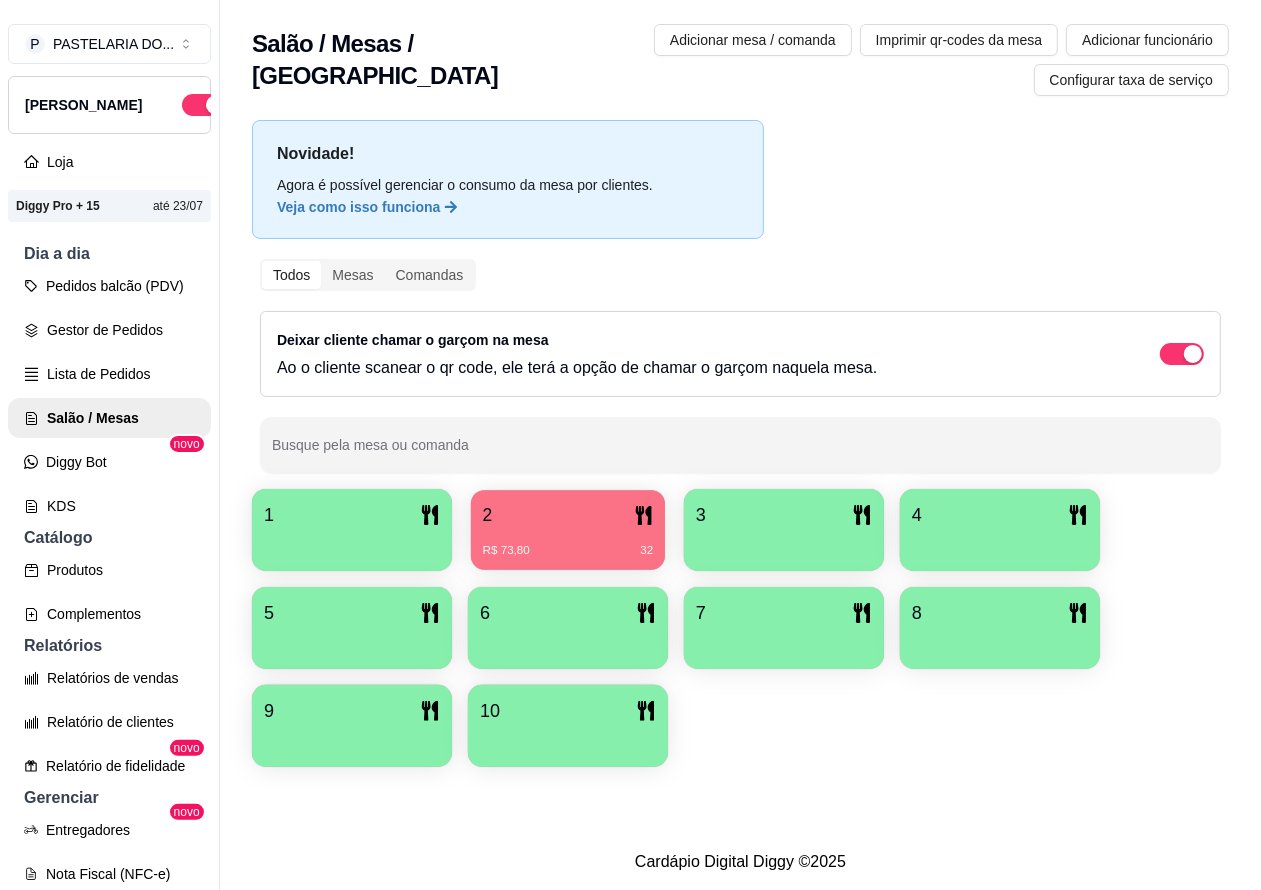 click on "R$ 73,80 32" at bounding box center [568, 543] 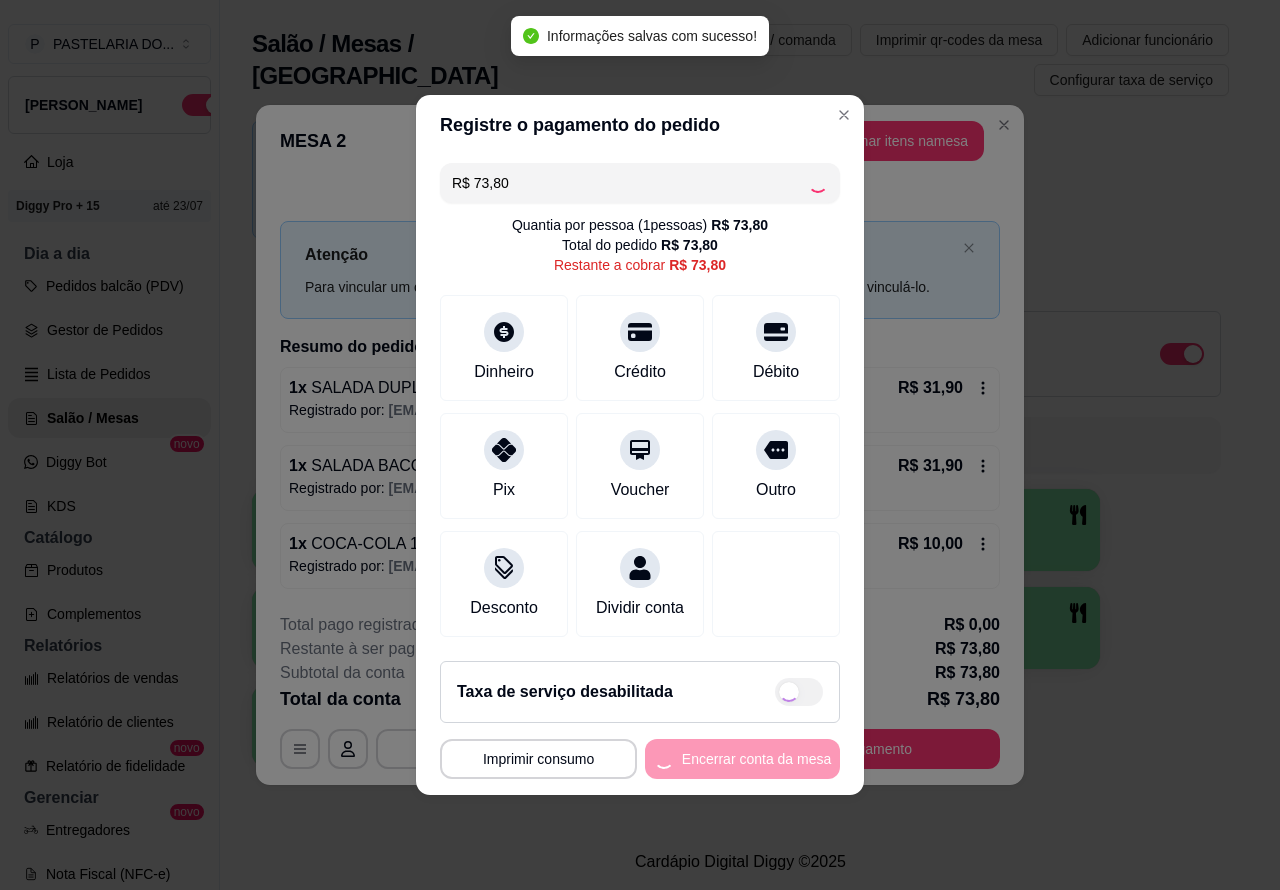 checkbox on "true" 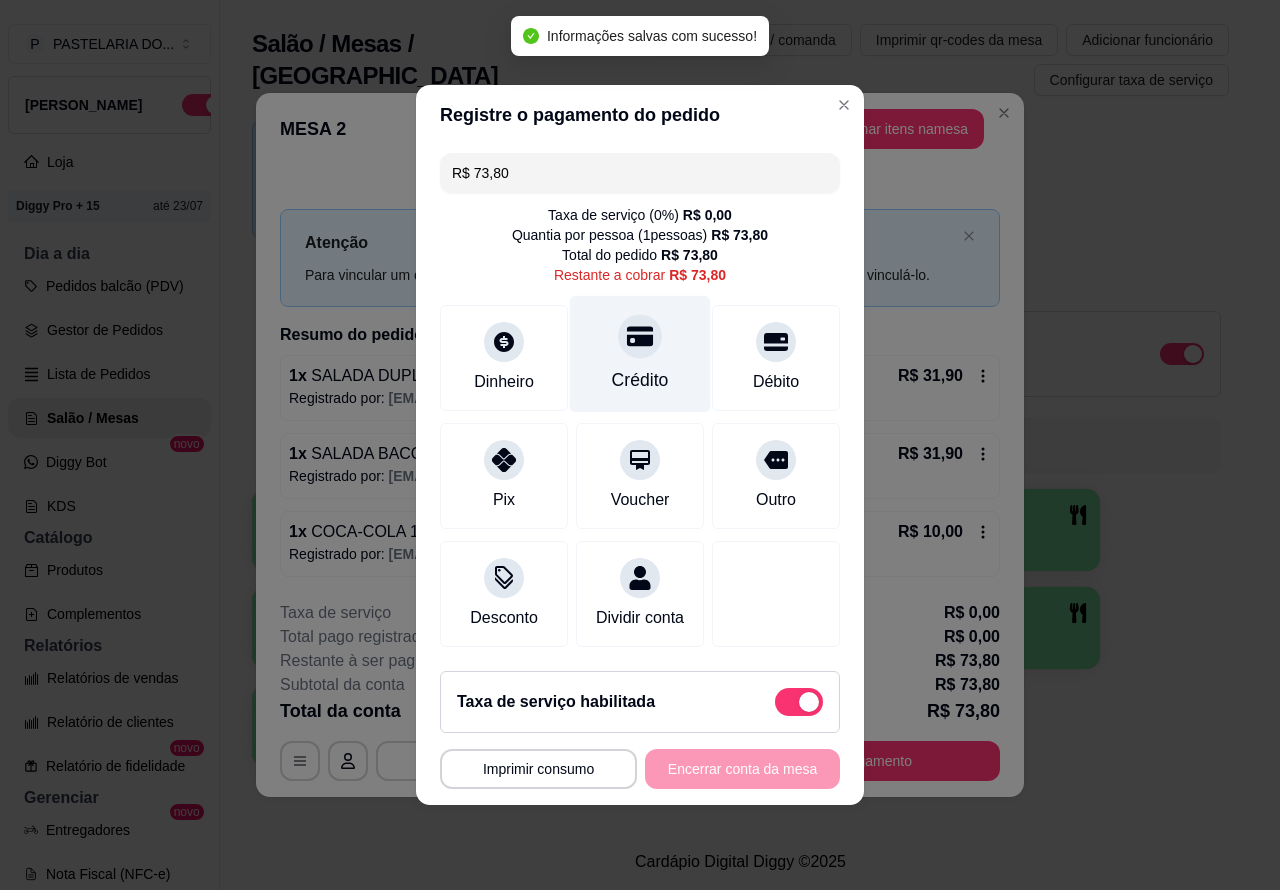 click 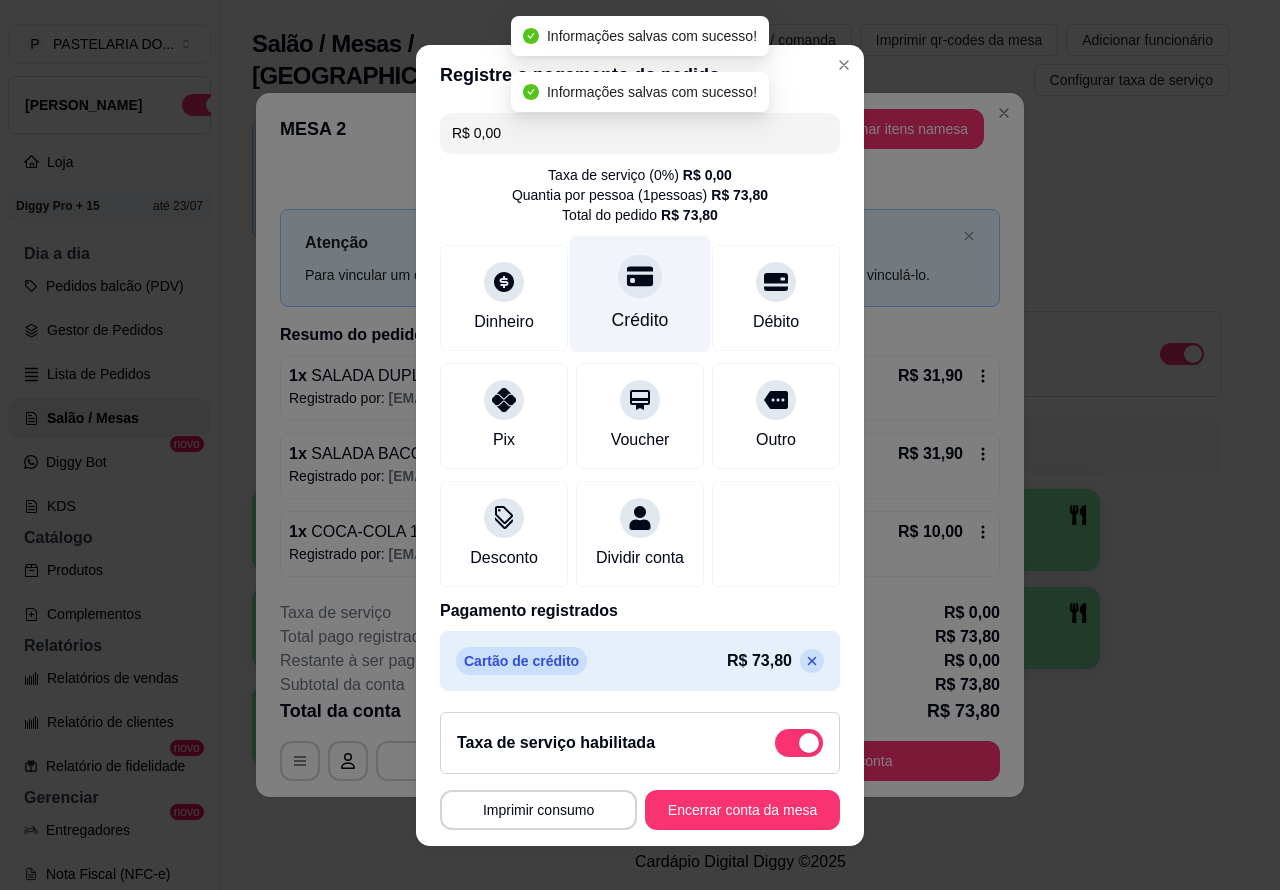 type on "R$ 0,00" 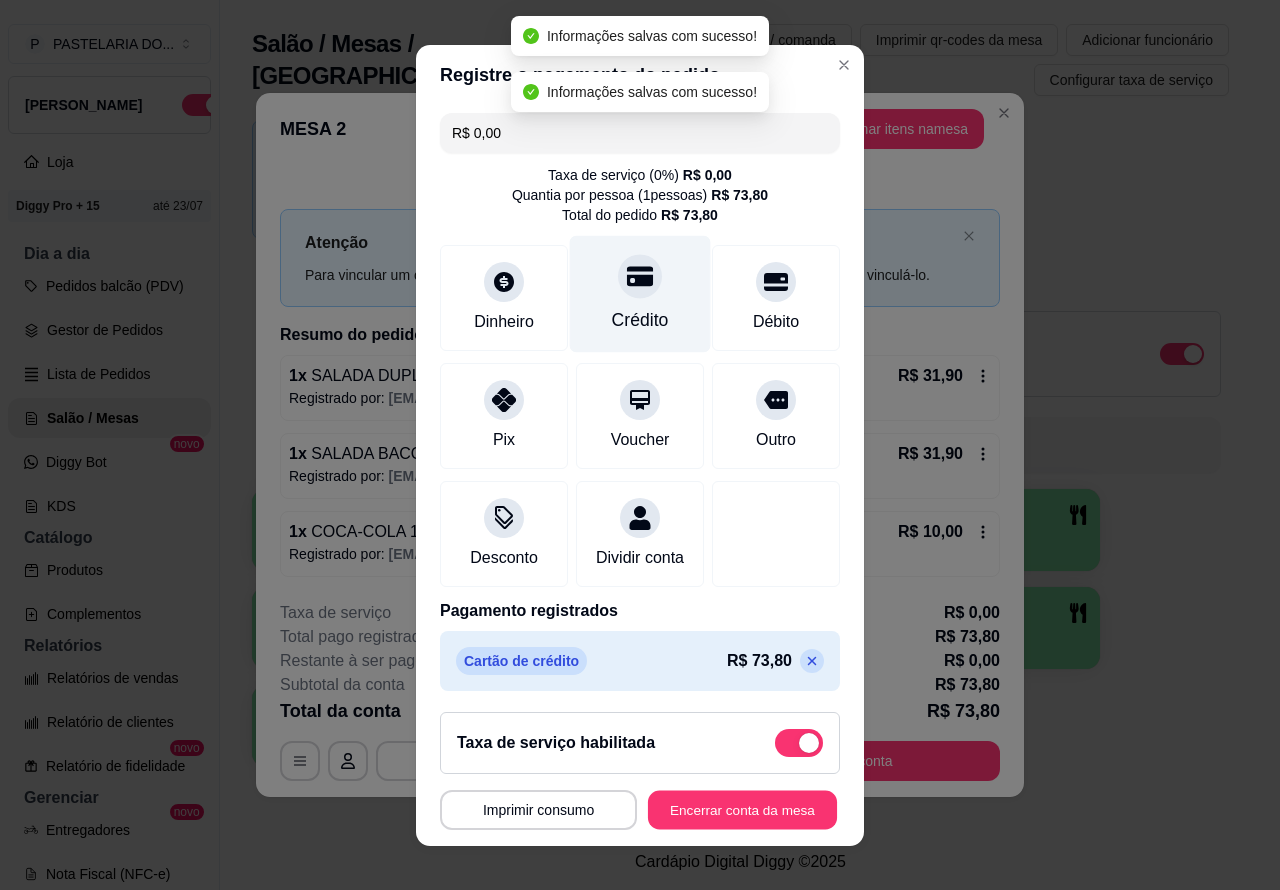 click on "Encerrar conta da mesa" at bounding box center (742, 809) 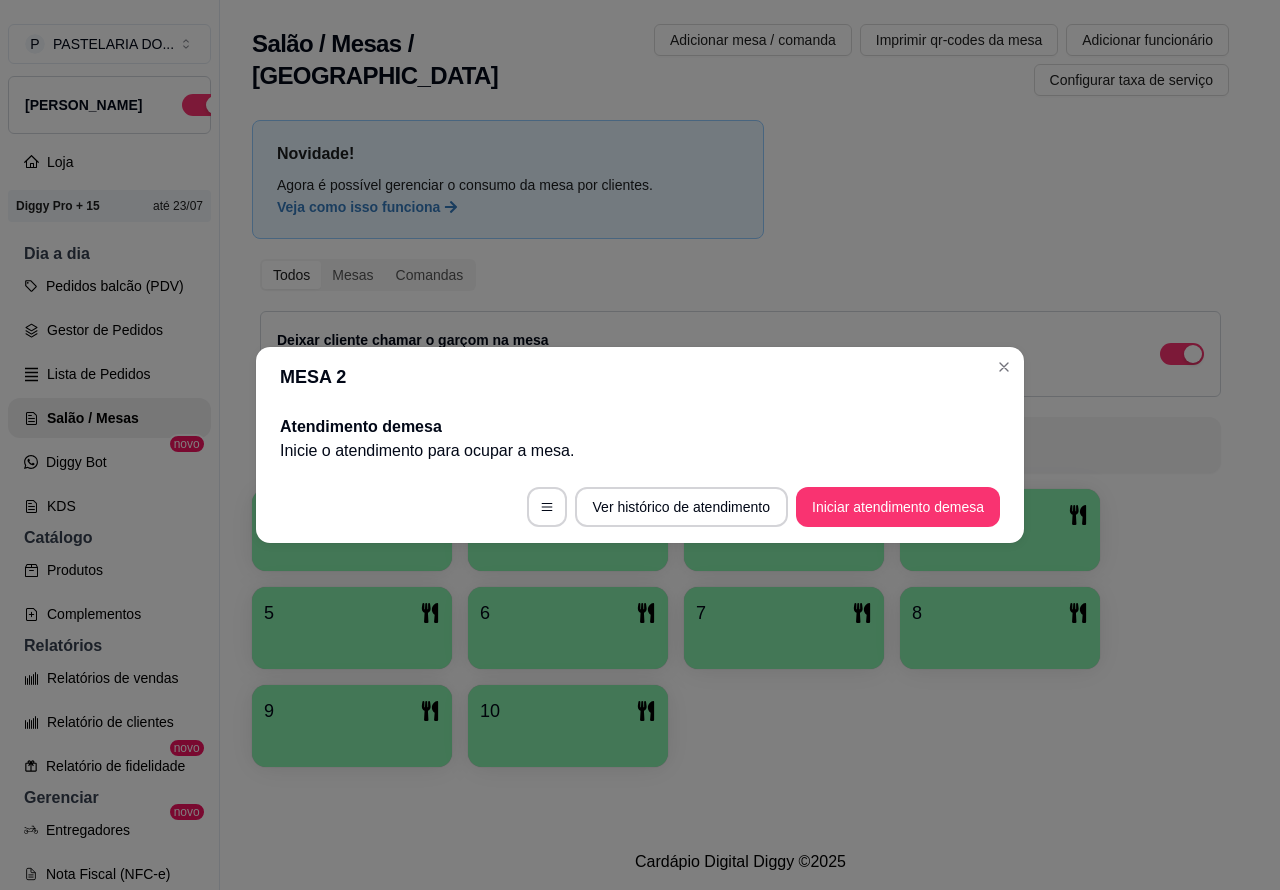 click on "Salão / Mesas / Comandas Adicionar mesa / comanda Imprimir qr-codes da mesa Adicionar funcionário Configurar taxa de serviço Novidade! Agora é possível gerenciar o consumo da mesa por clientes.   Veja como isso funciona Todos Mesas Comandas Deixar cliente chamar o garçom na mesa Ao o cliente scanear o qr code, ele terá a opção de chamar o garçom naquela mesa. Busque pela mesa ou comanda
1 2 3 4 5 6 7 8 9 10" at bounding box center [740, 417] 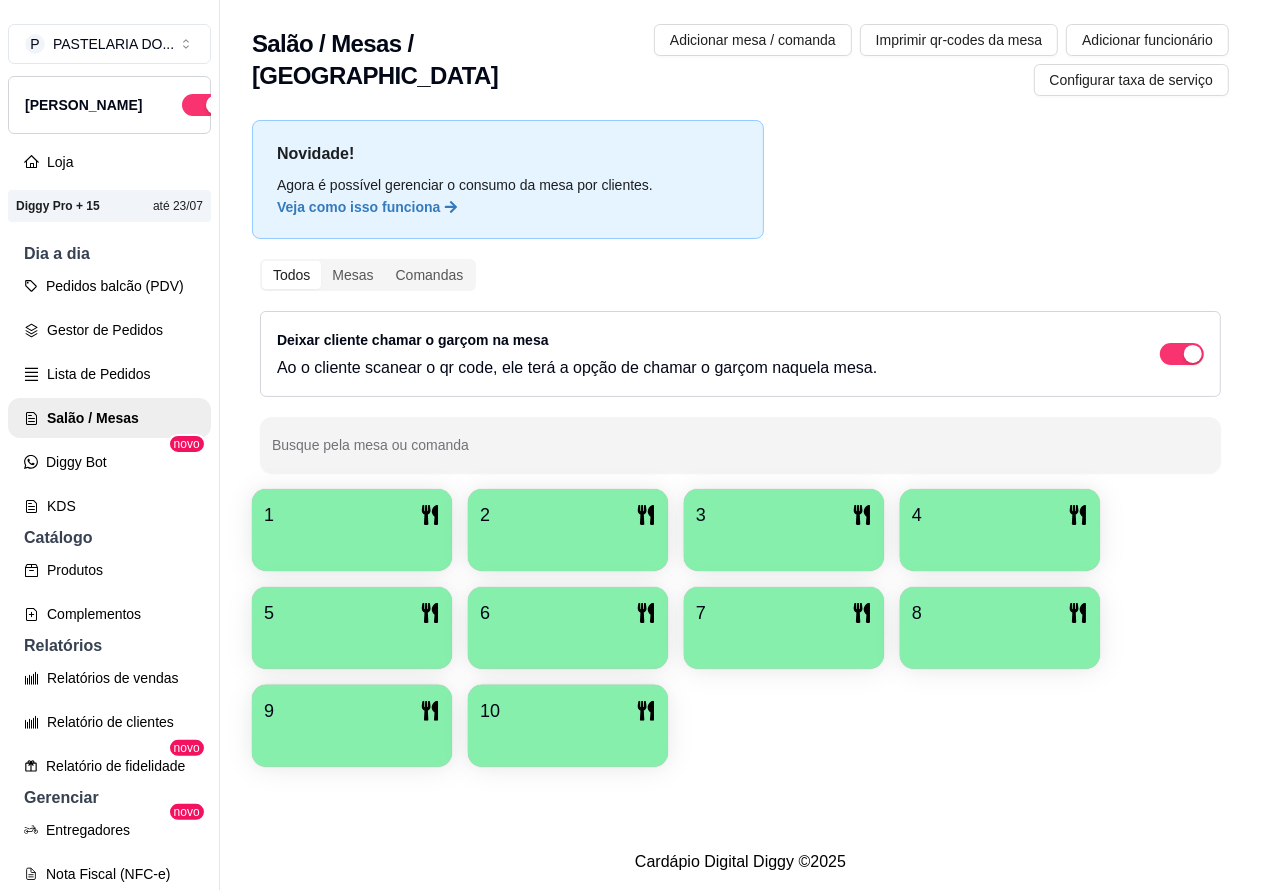 click on "1" at bounding box center (352, 515) 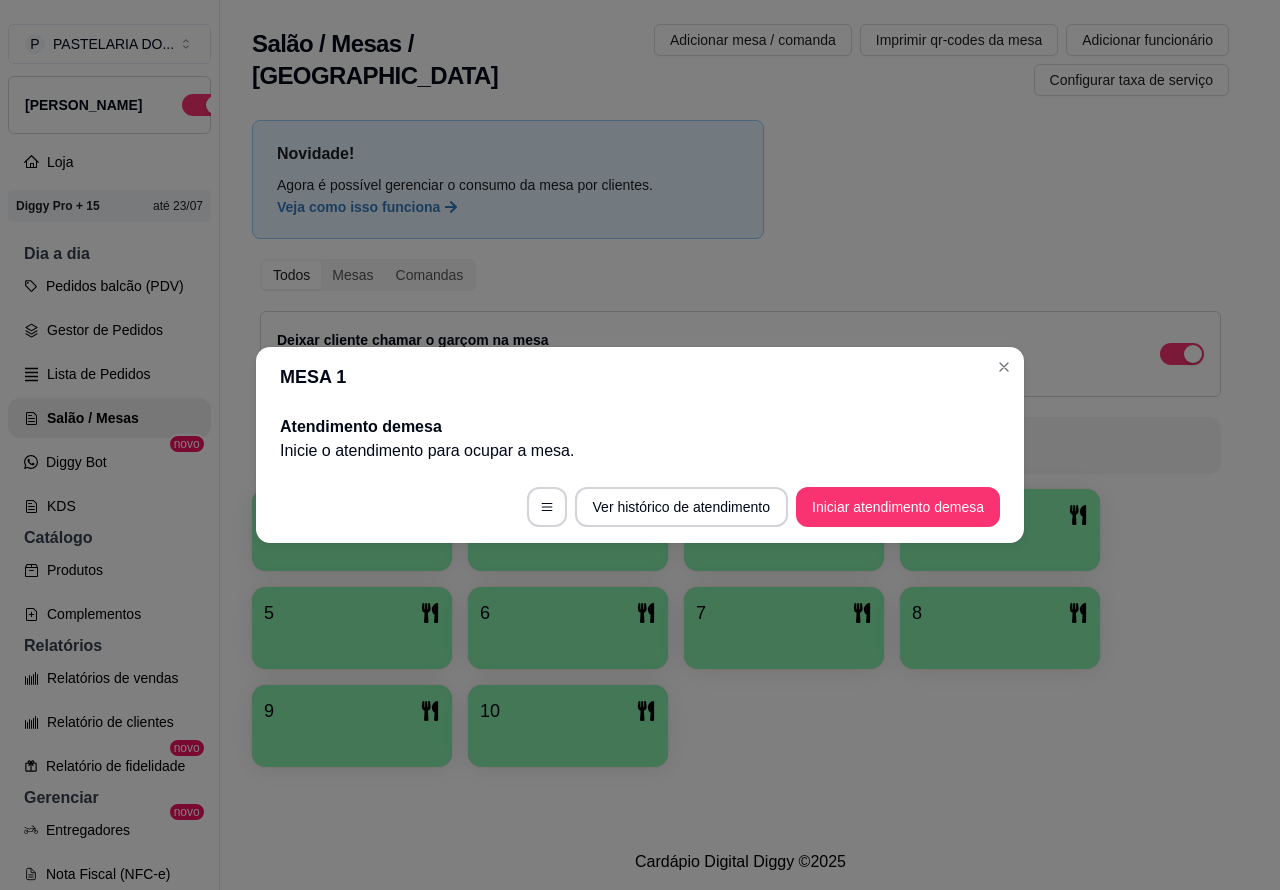 click on "Iniciar atendimento de  mesa" at bounding box center [898, 507] 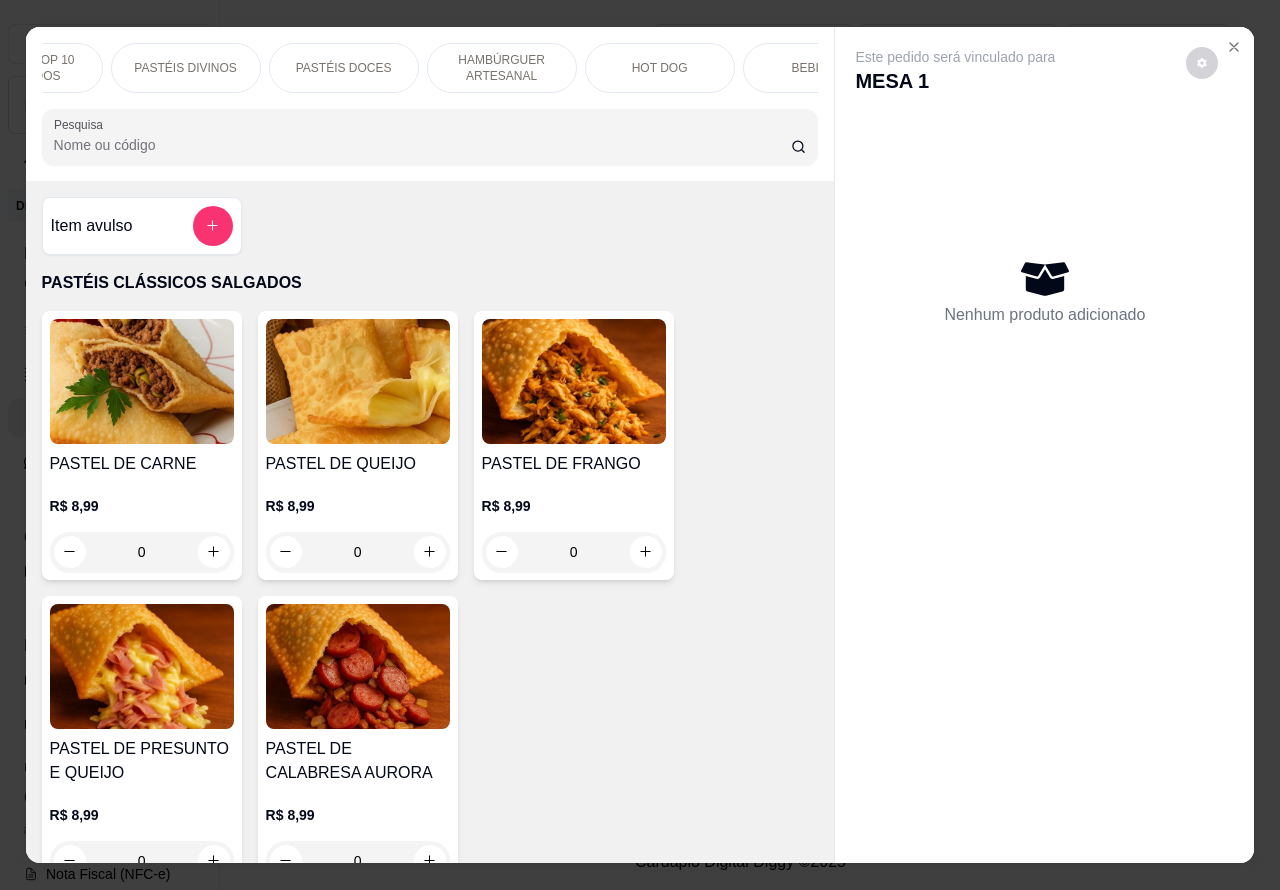 scroll, scrollTop: 0, scrollLeft: 248, axis: horizontal 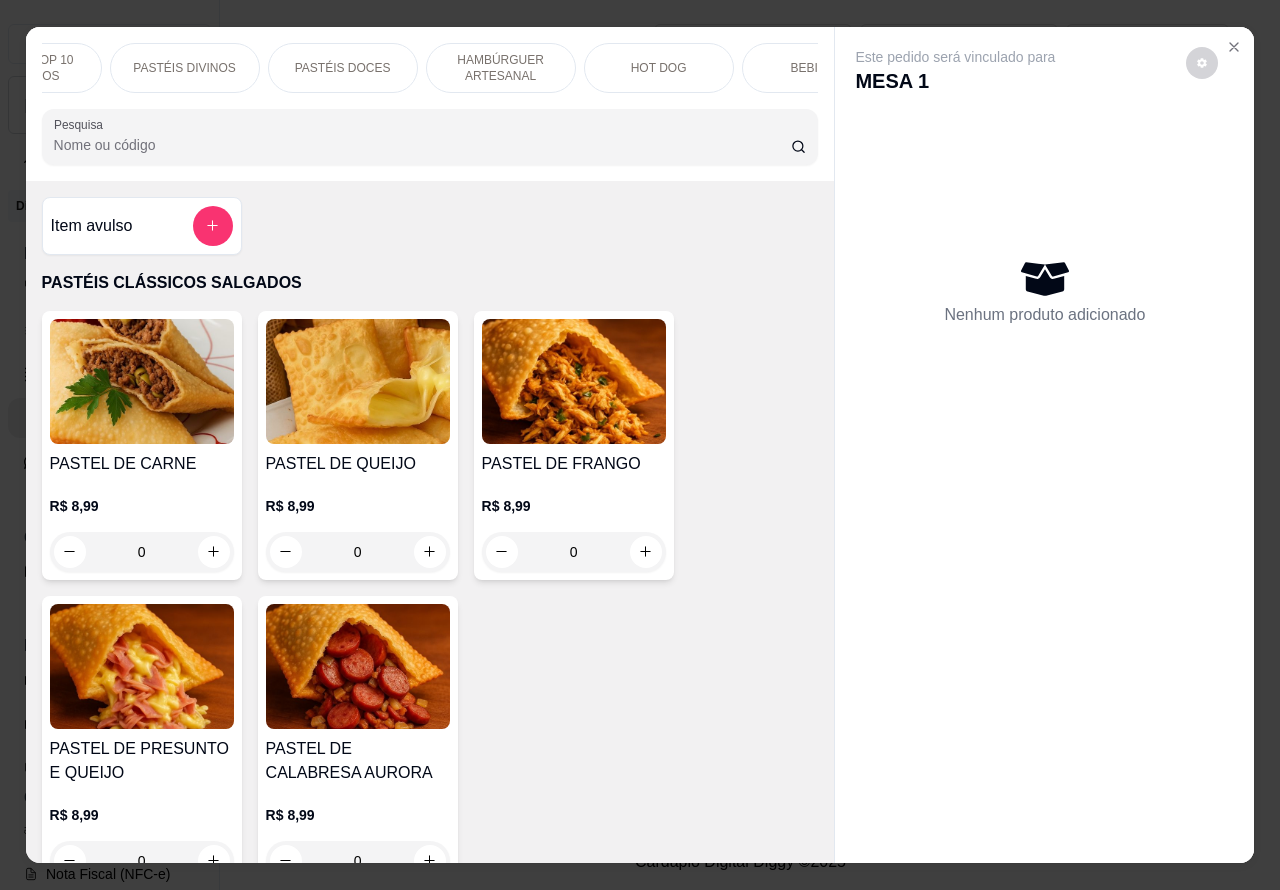 click on "HAMBÚRGUER ARTESANAL" at bounding box center [501, 68] 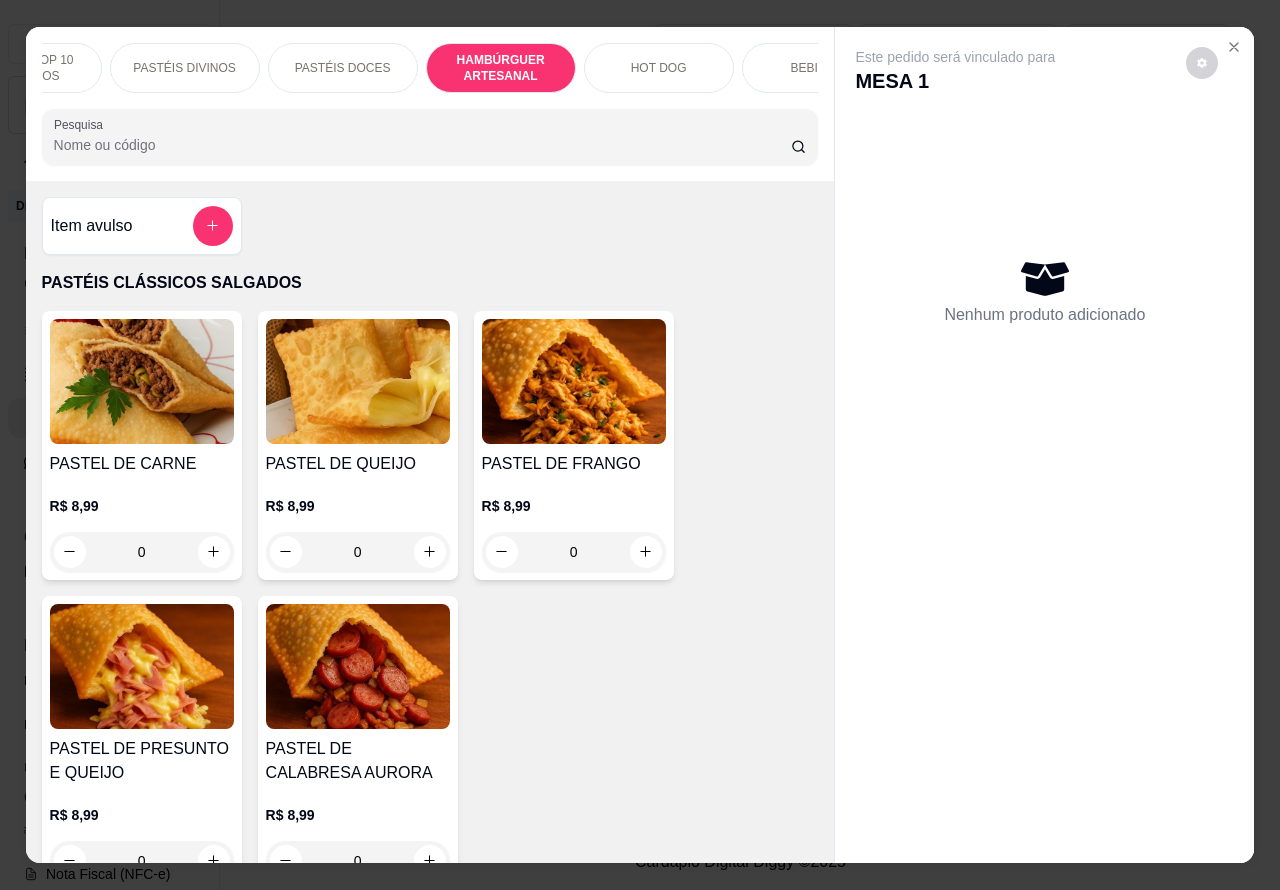 scroll, scrollTop: 4527, scrollLeft: 0, axis: vertical 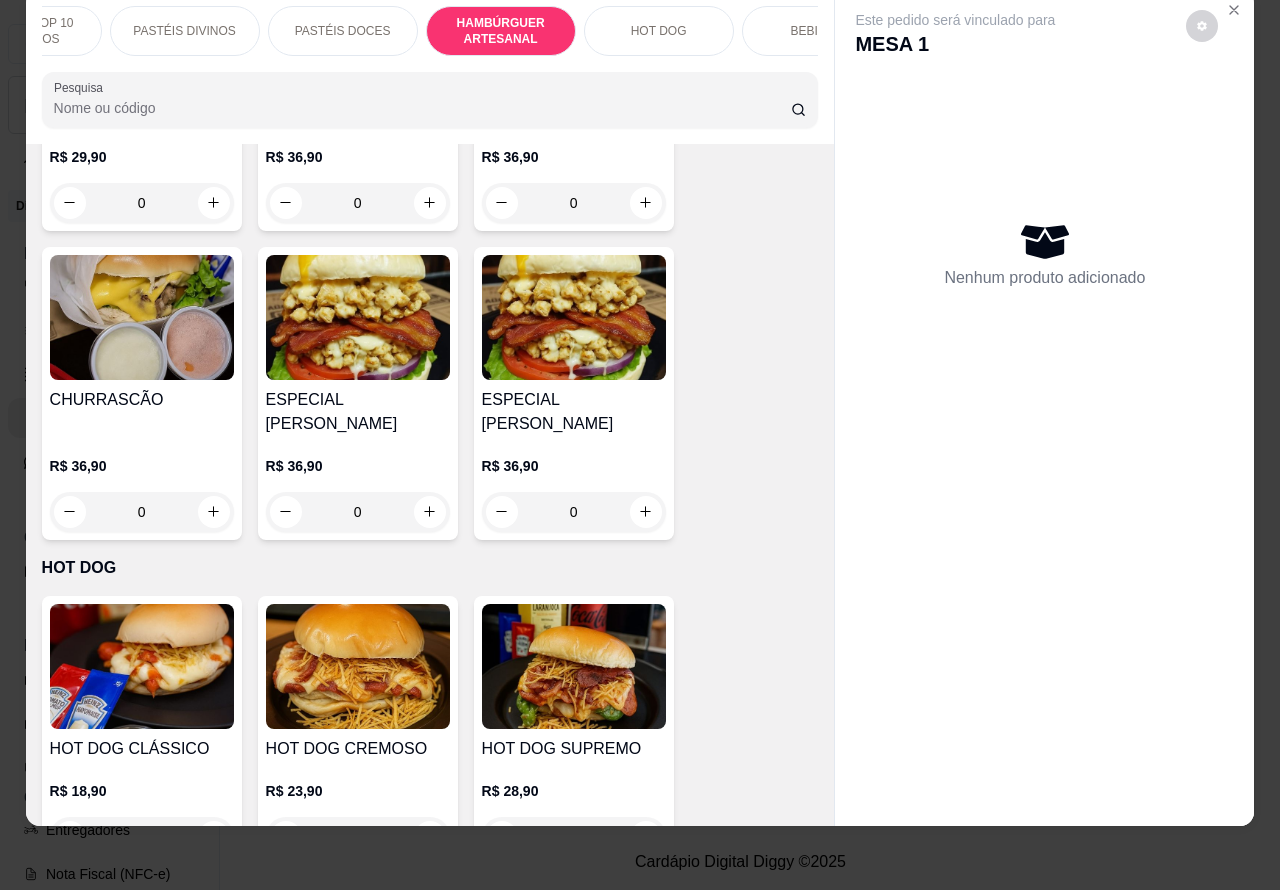click on "0" at bounding box center [142, 512] 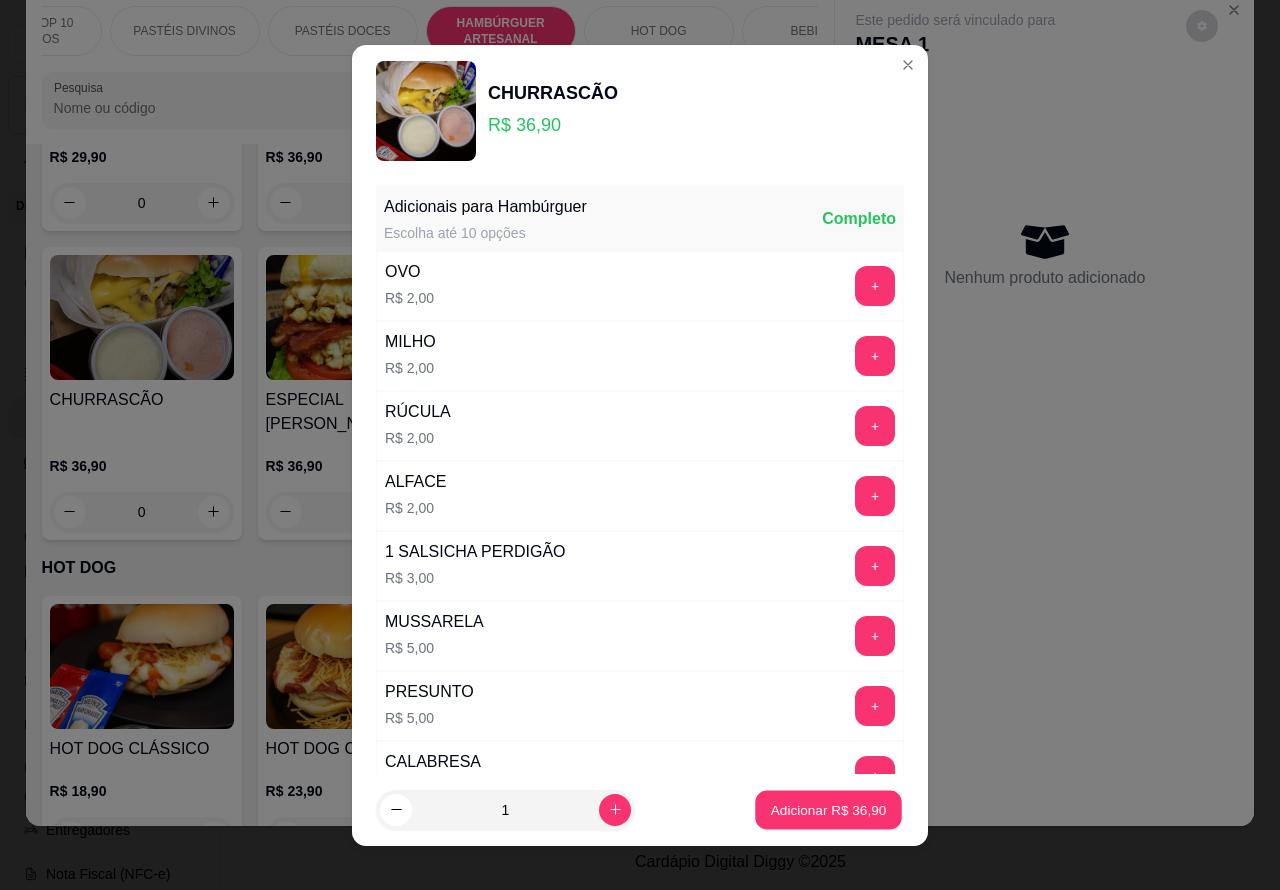 click on "Adicionar   R$ 36,90" at bounding box center (829, 809) 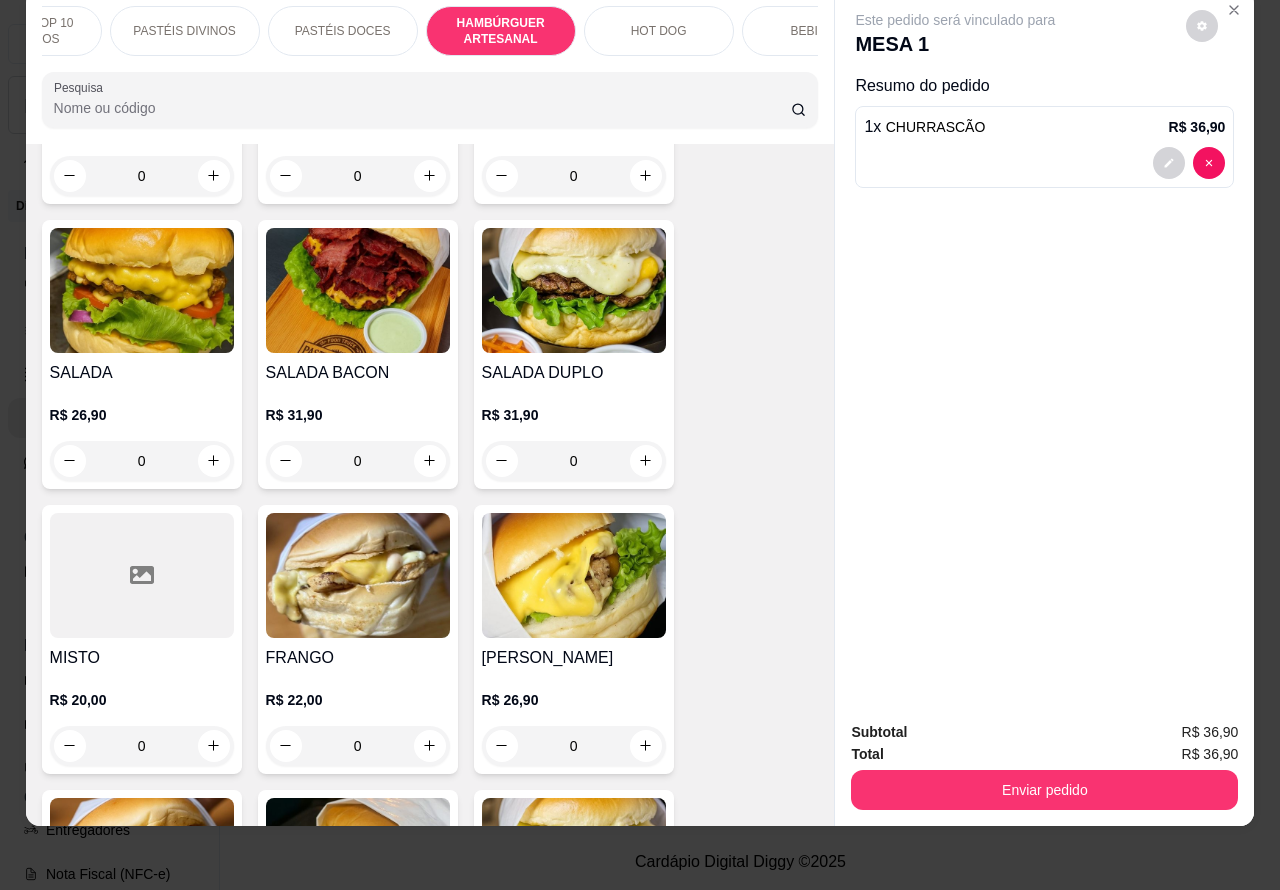 scroll, scrollTop: 4731, scrollLeft: 0, axis: vertical 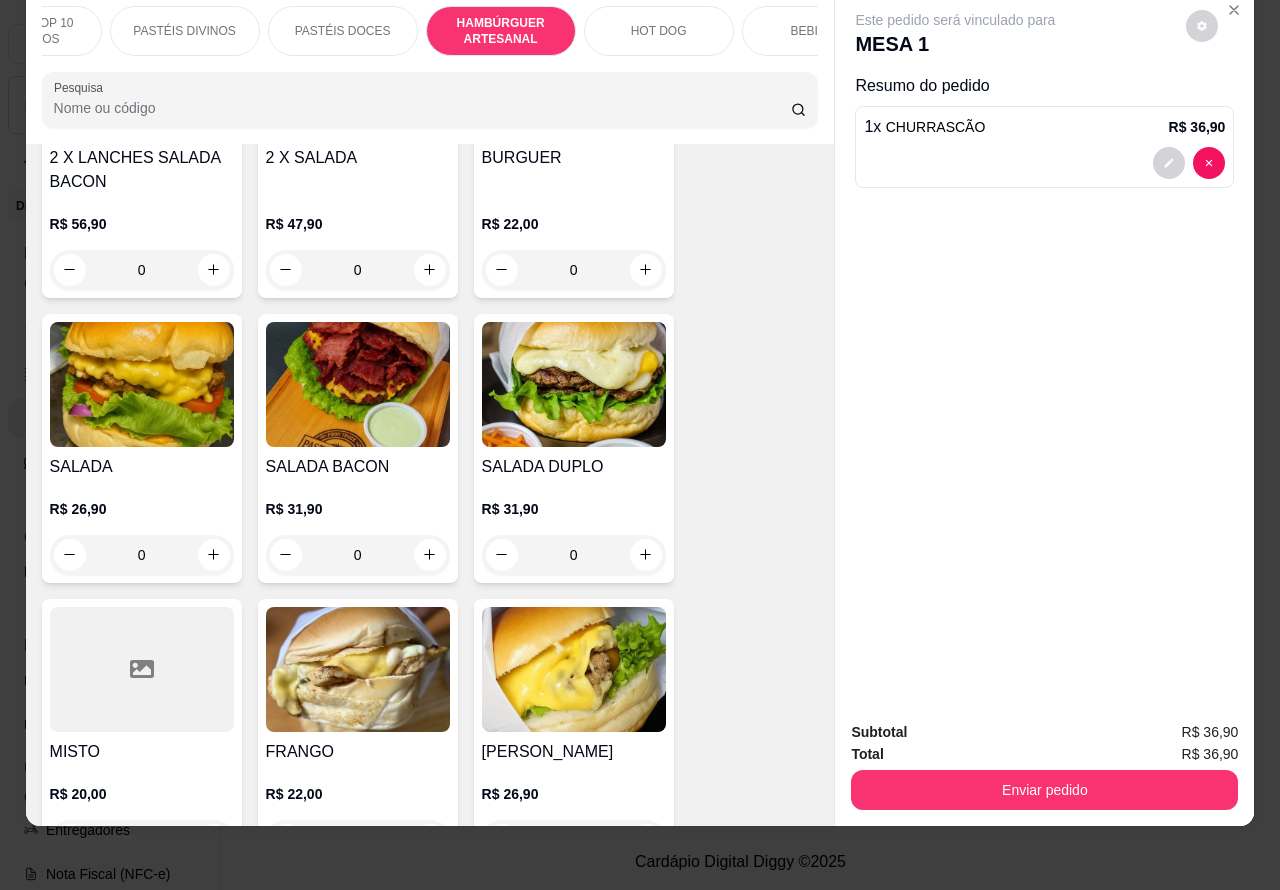 click at bounding box center [574, 384] 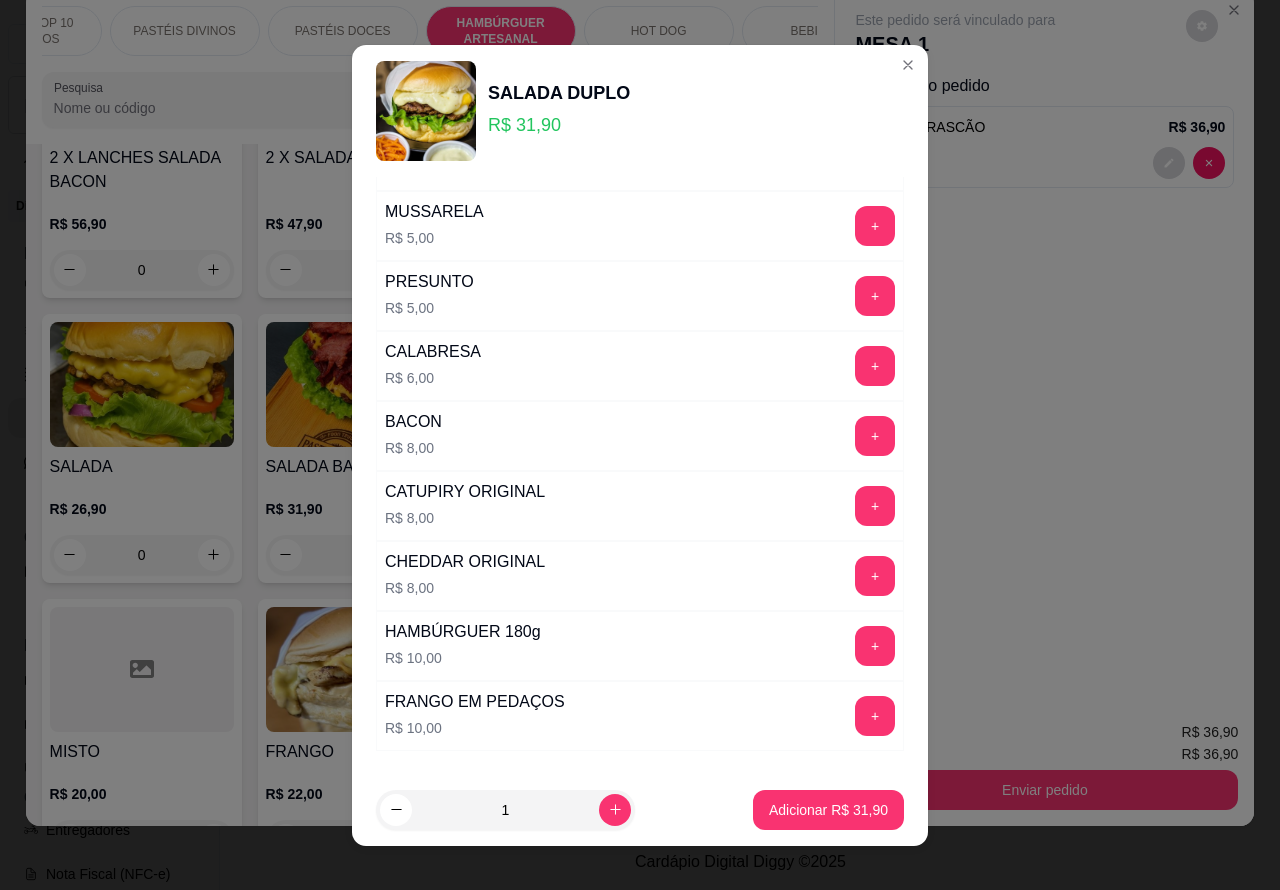 scroll, scrollTop: 542, scrollLeft: 0, axis: vertical 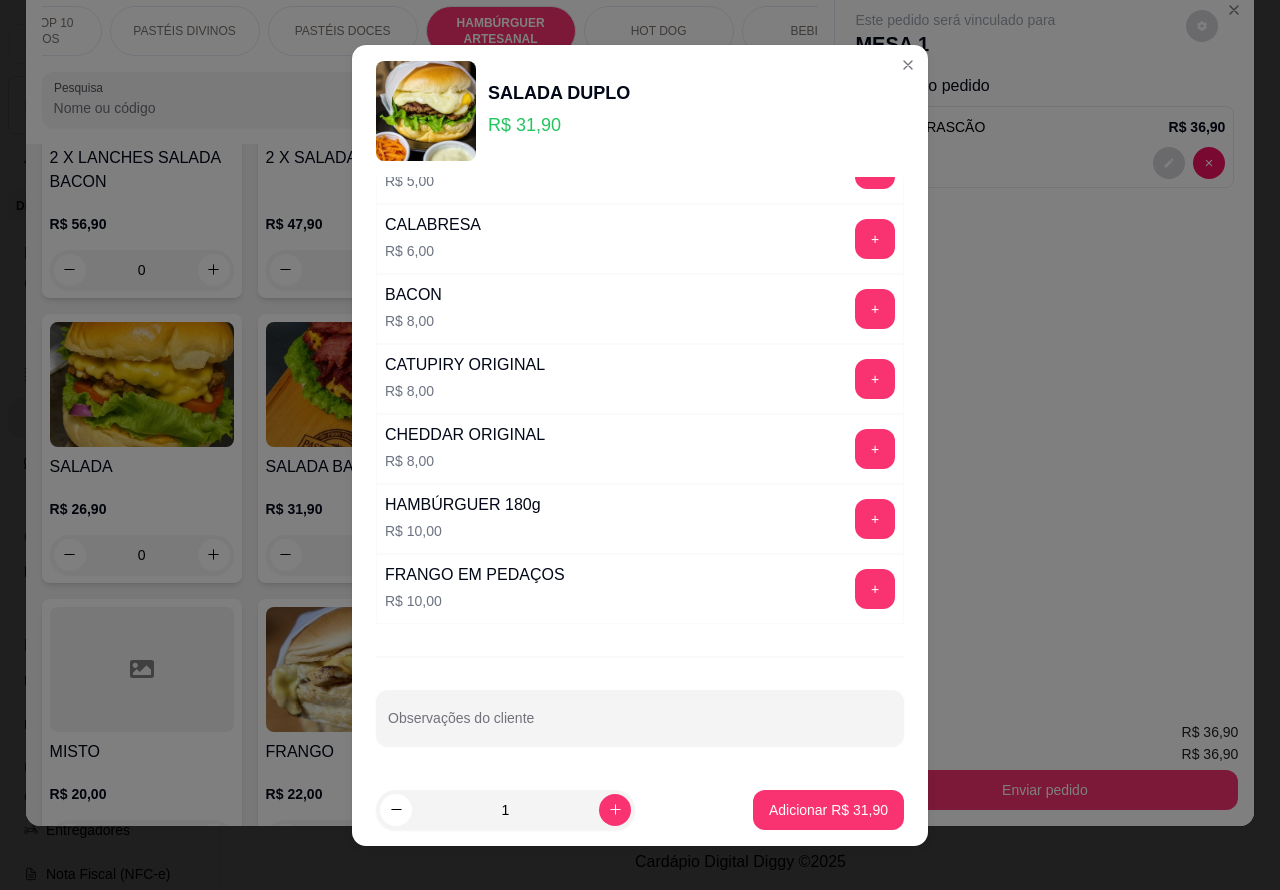 click on "Observações do cliente" at bounding box center [640, 726] 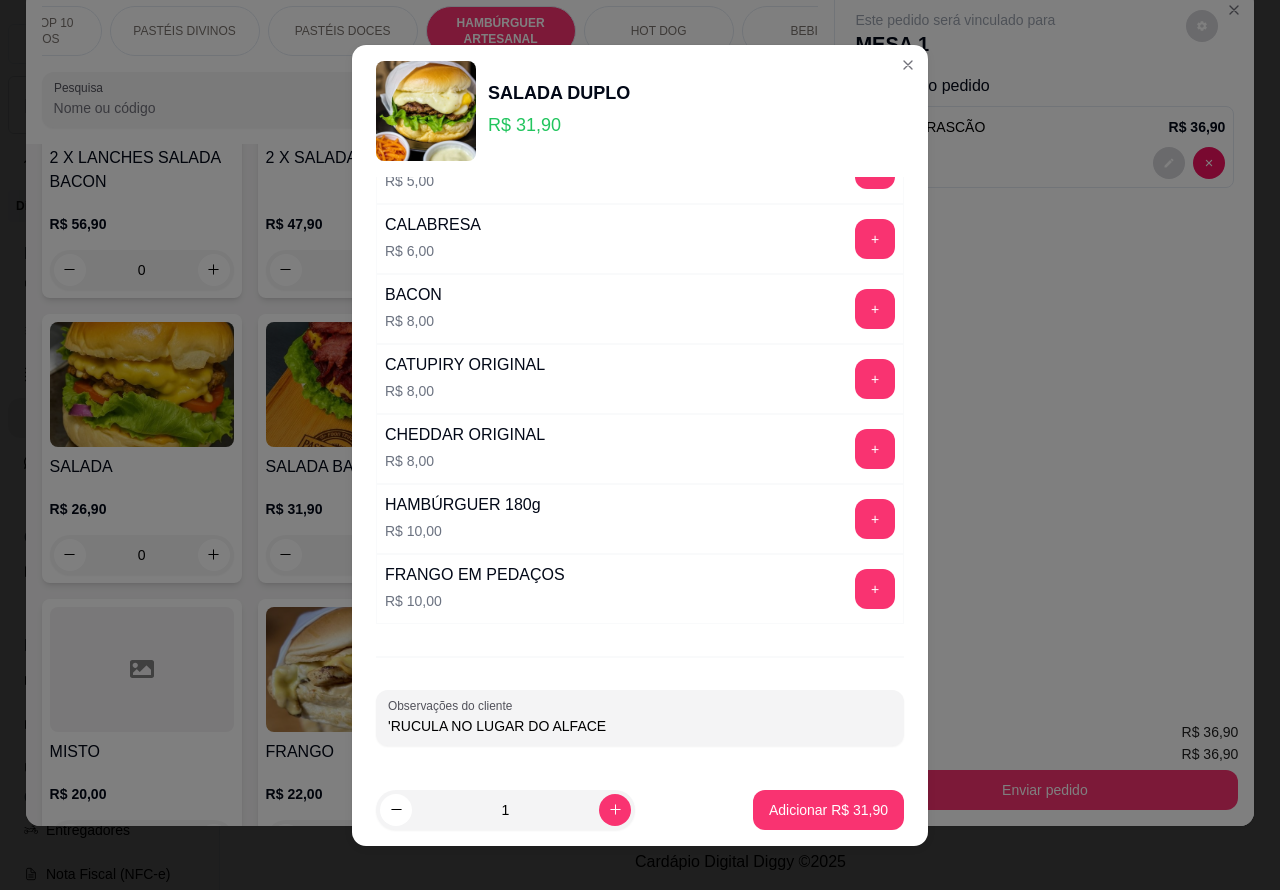type on "'RUCULA NO LUGAR DO ALFACE" 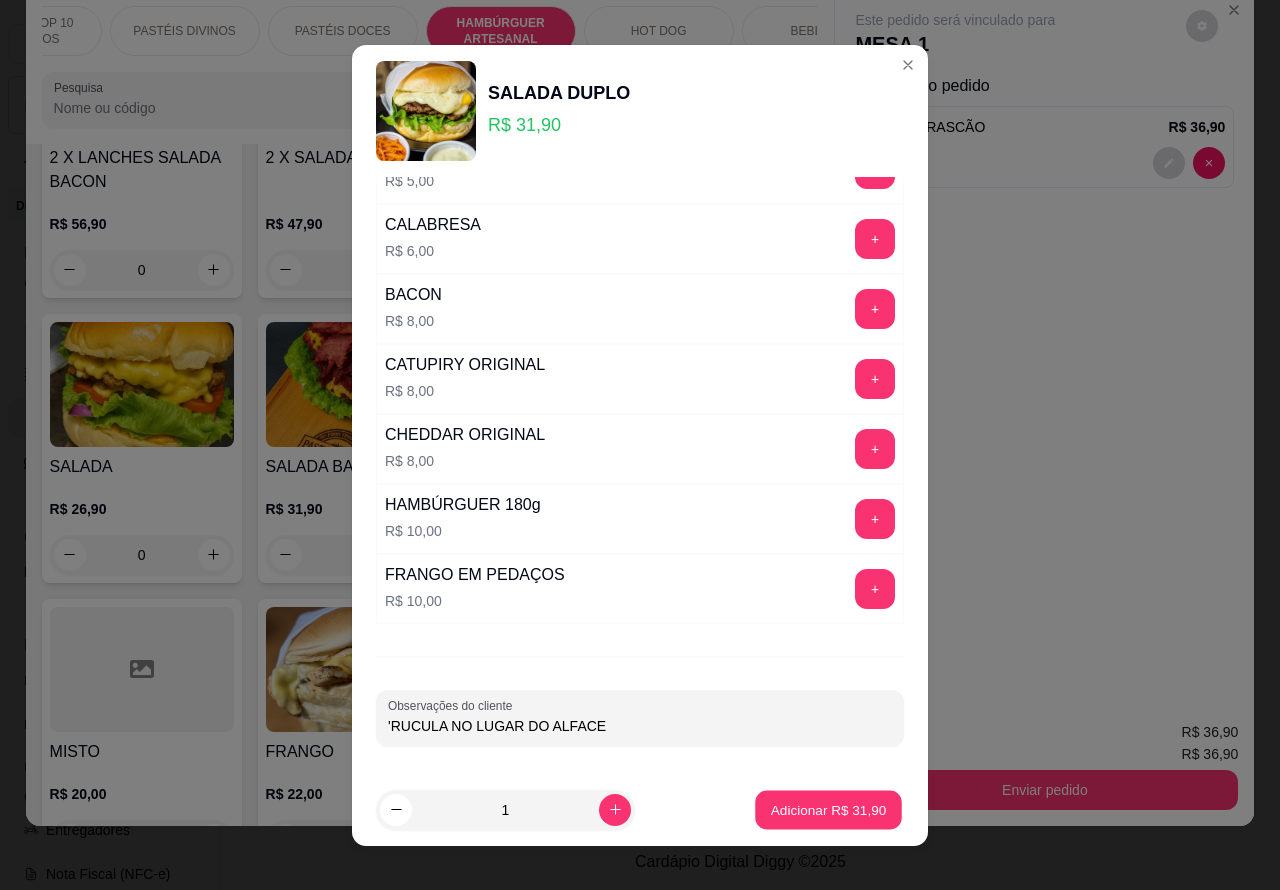 click on "Adicionar   R$ 31,90" at bounding box center (829, 809) 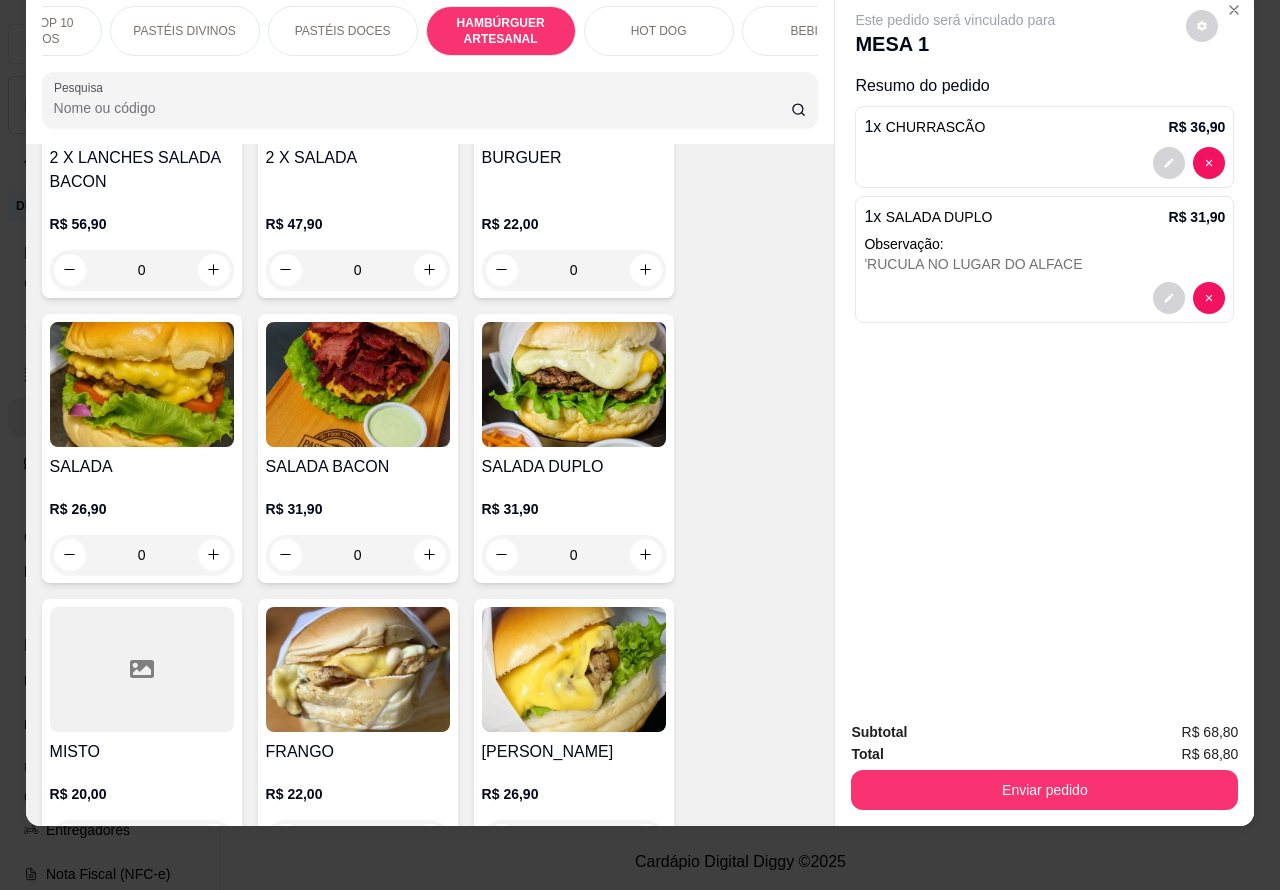 click at bounding box center [1044, 298] 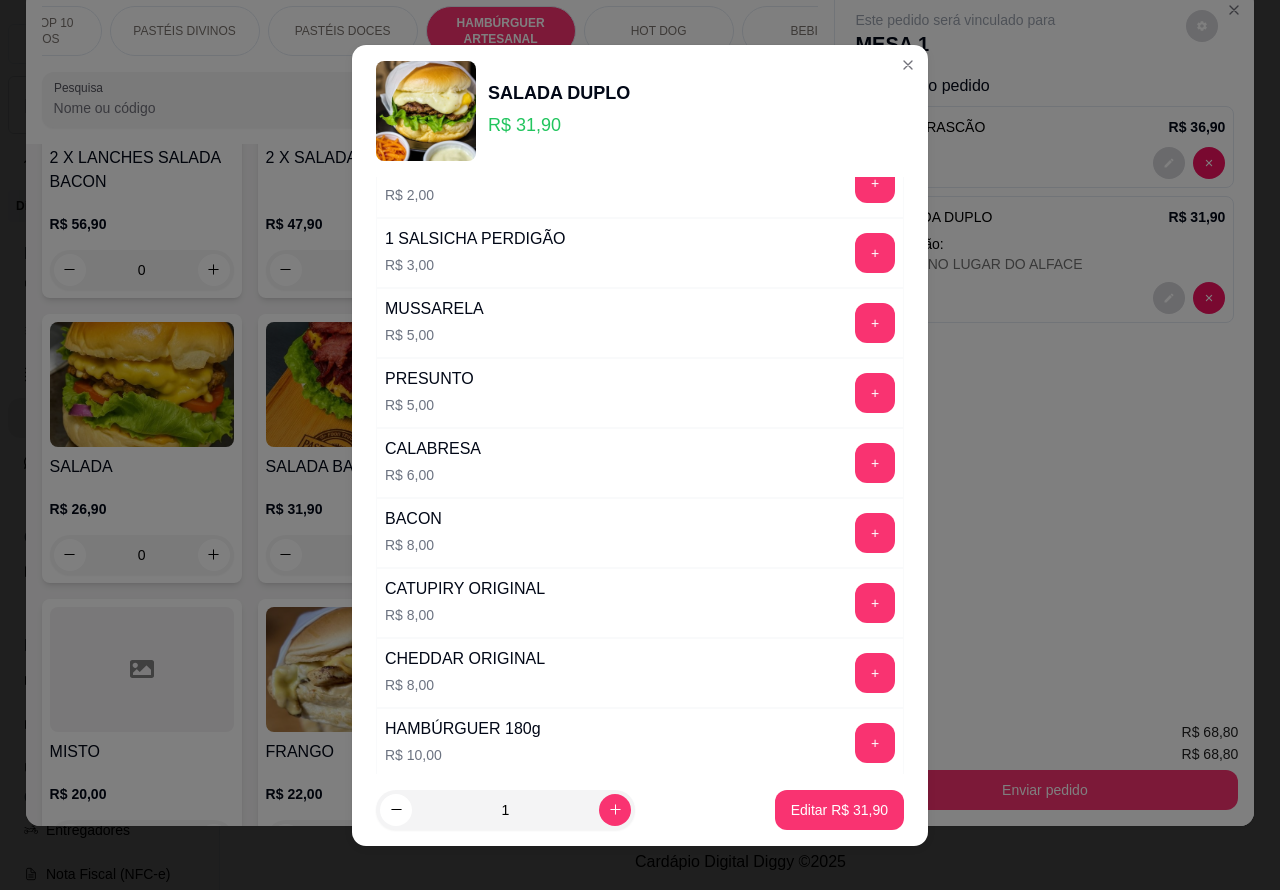 scroll, scrollTop: 542, scrollLeft: 0, axis: vertical 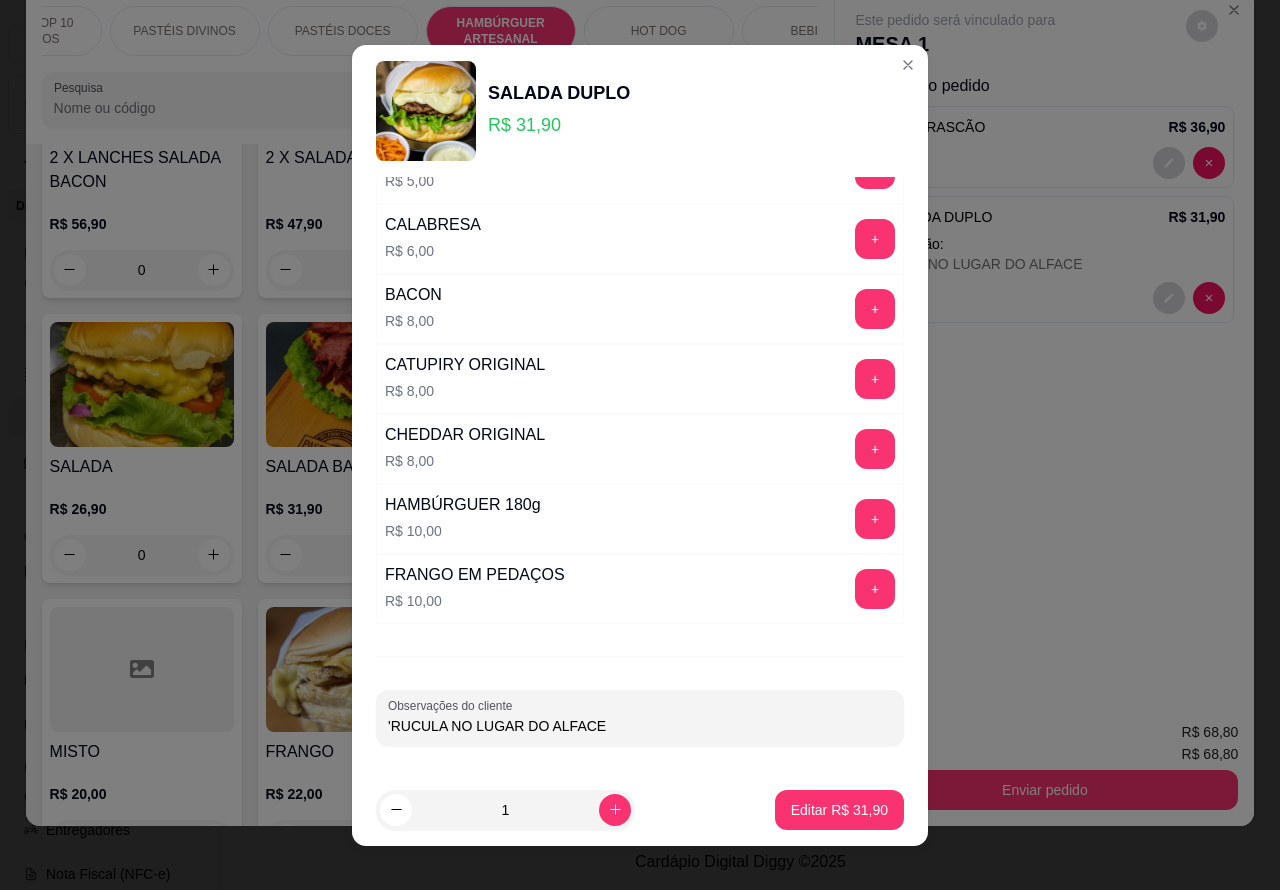 click on "'RUCULA NO LUGAR DO ALFACE" at bounding box center [640, 726] 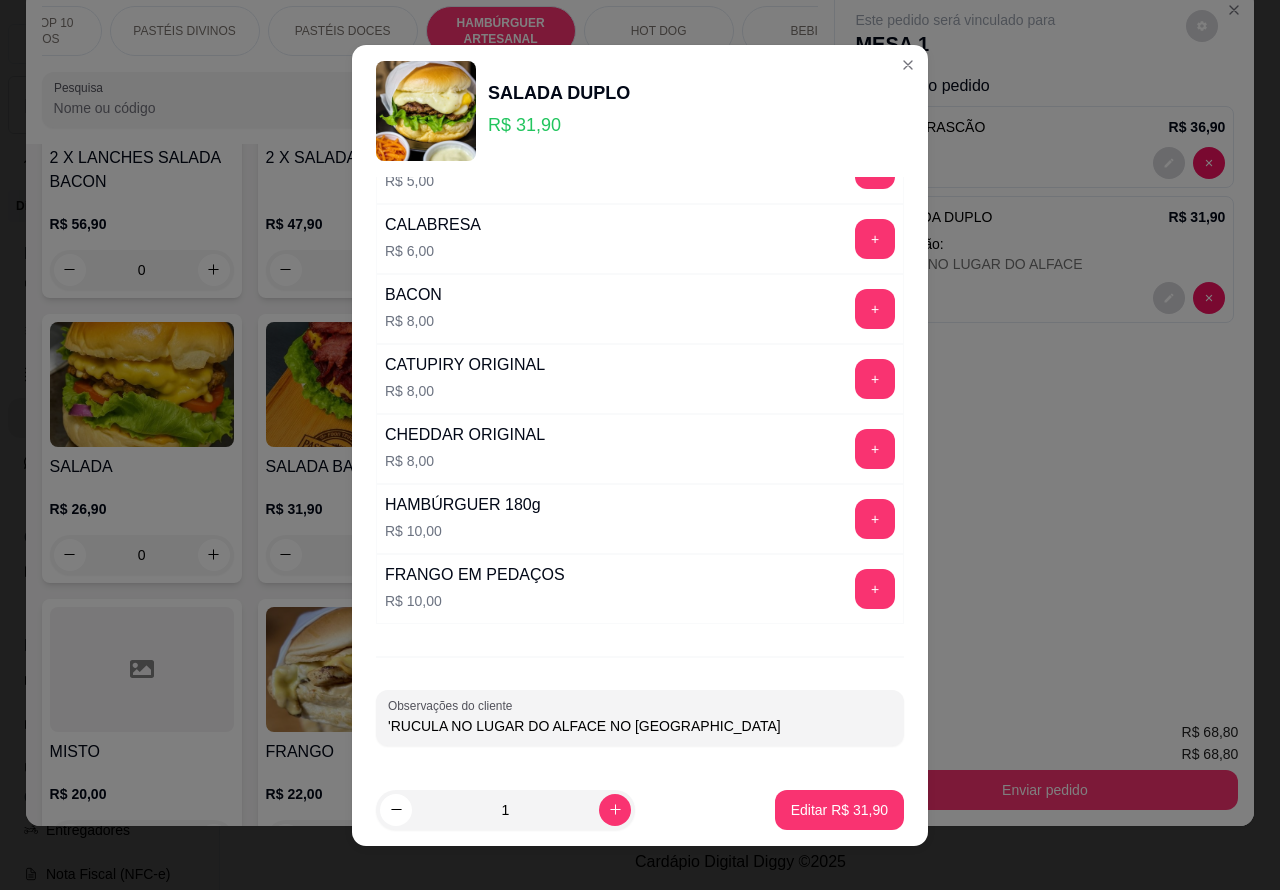 type on "'RUCULA NO LUGAR DO ALFACE NO PRATO" 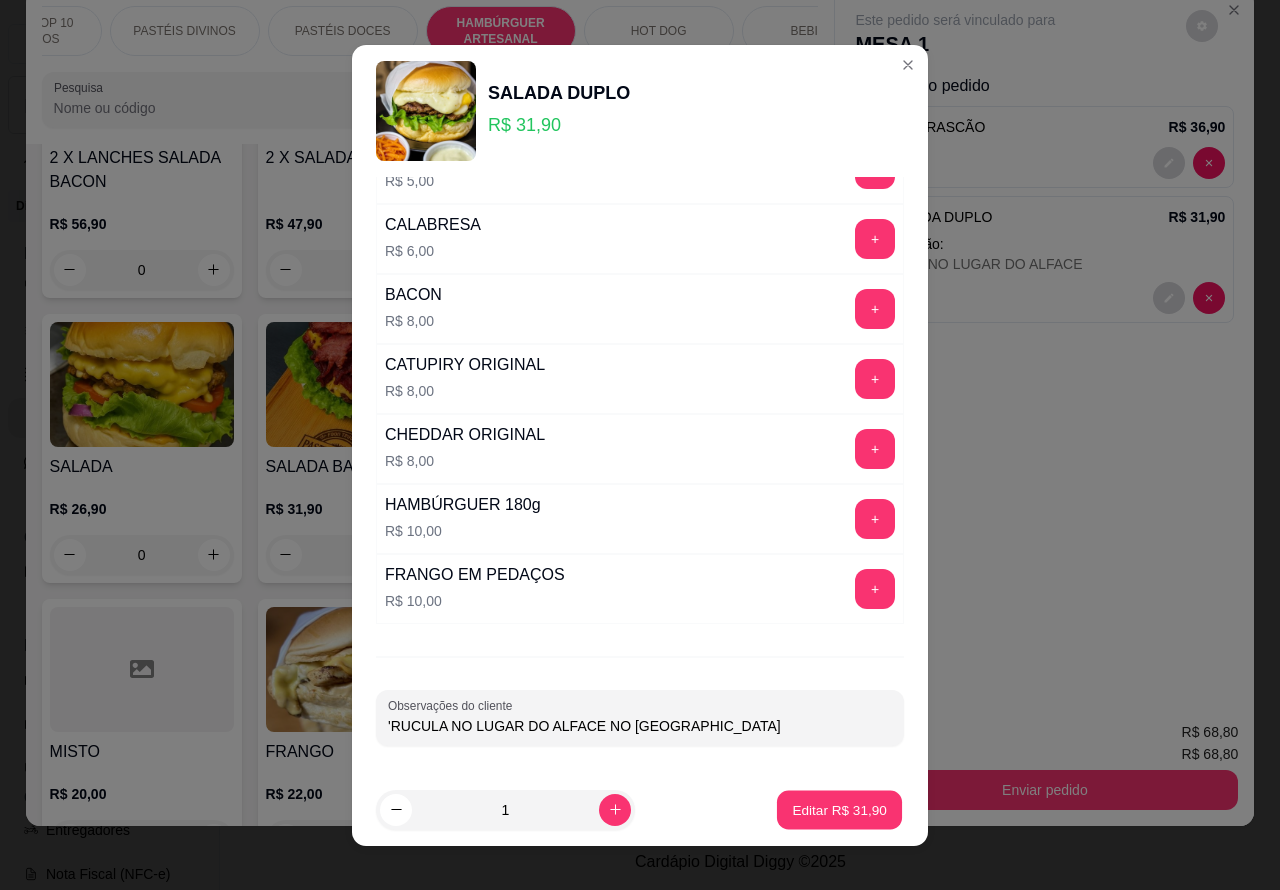 click on "Editar   R$ 31,90" at bounding box center (839, 809) 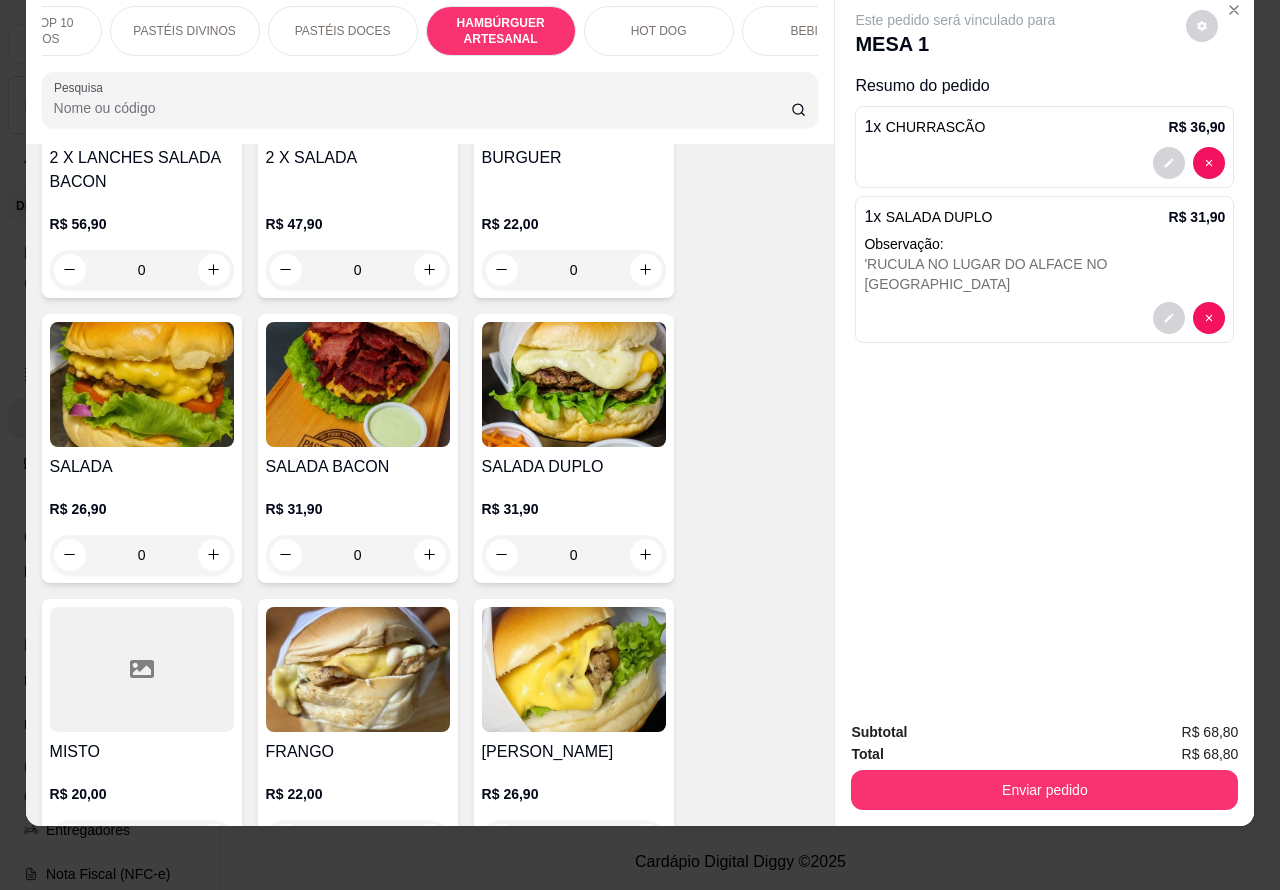 click on "'RUCULA NO LUGAR DO ALFACE NO PRATO" at bounding box center (1044, 274) 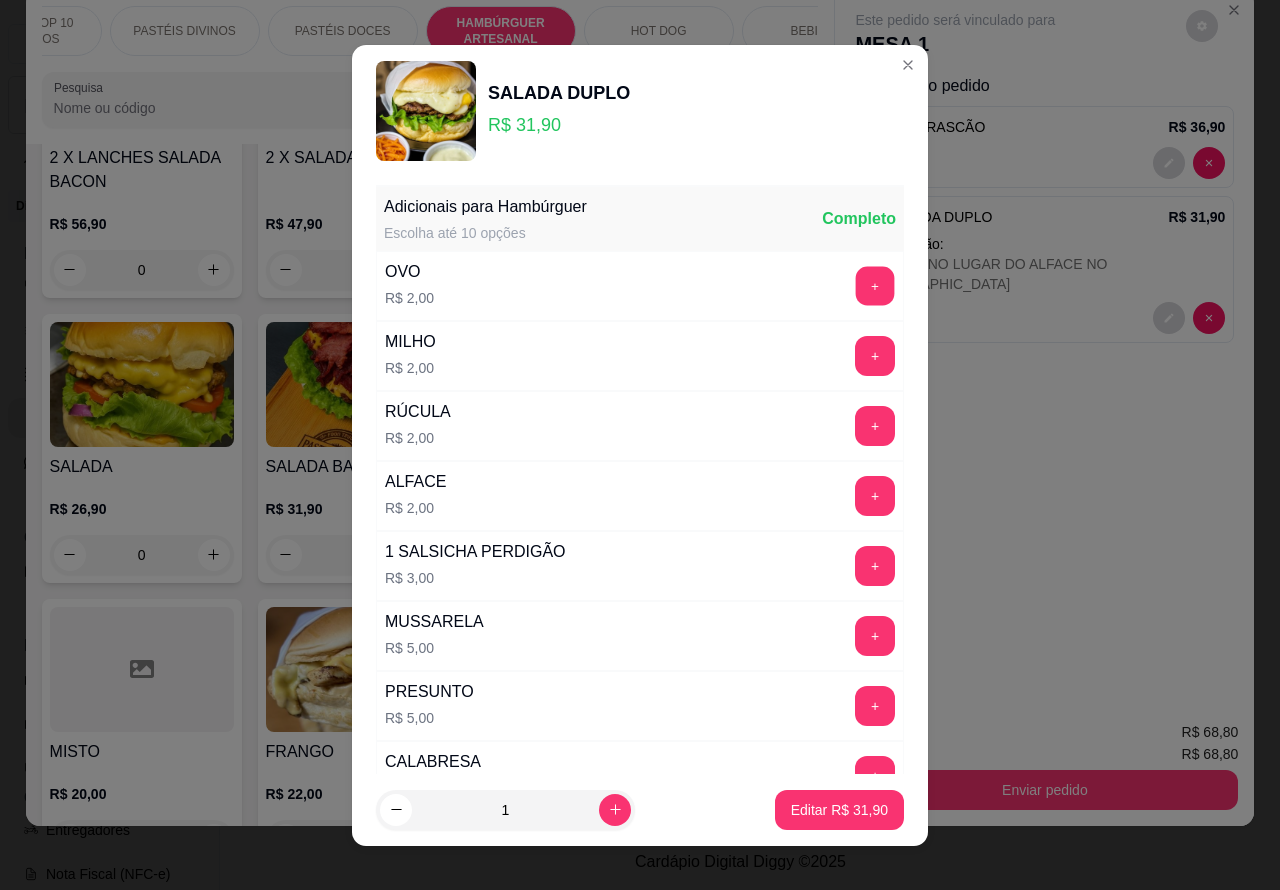 click on "+" at bounding box center [875, 285] 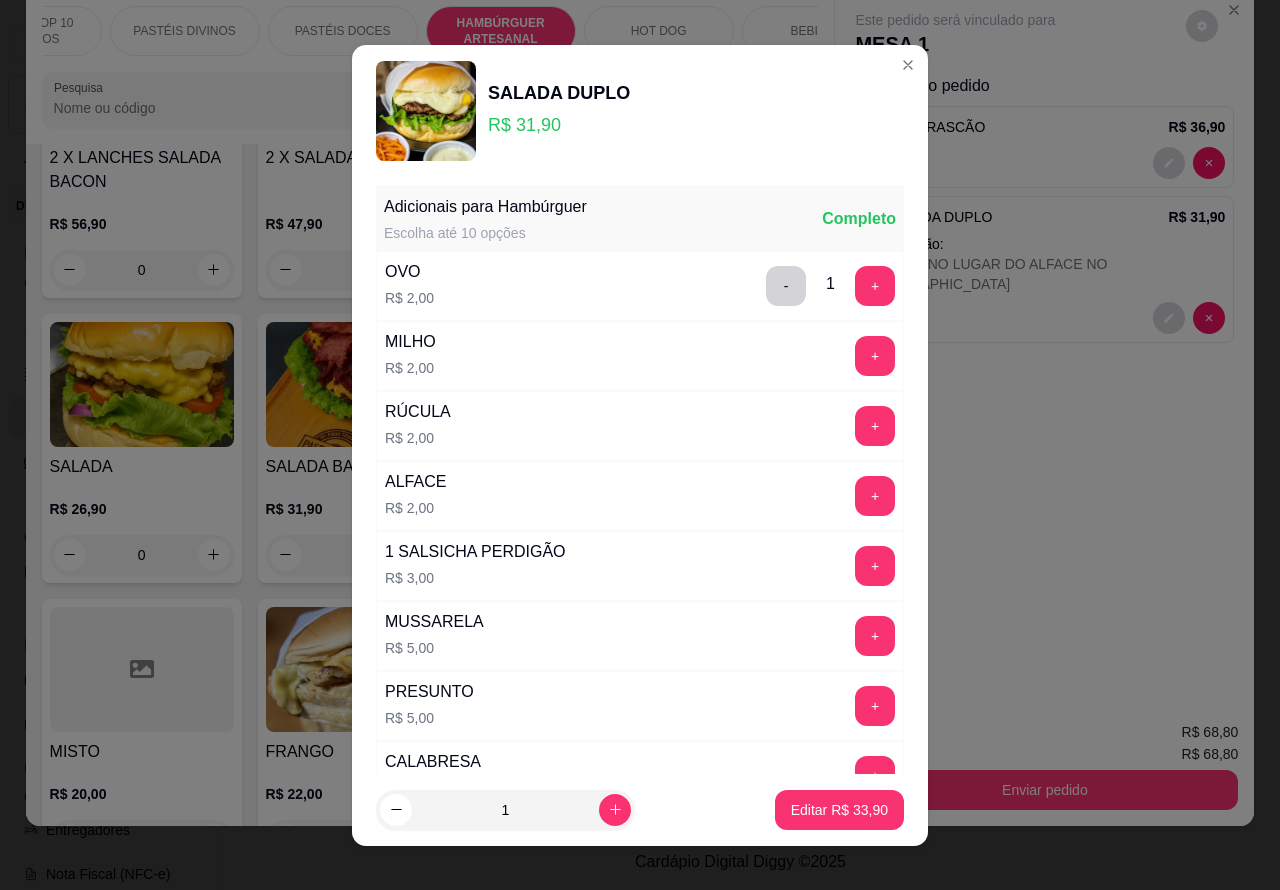 click on "Editar   R$ 33,90" at bounding box center (839, 810) 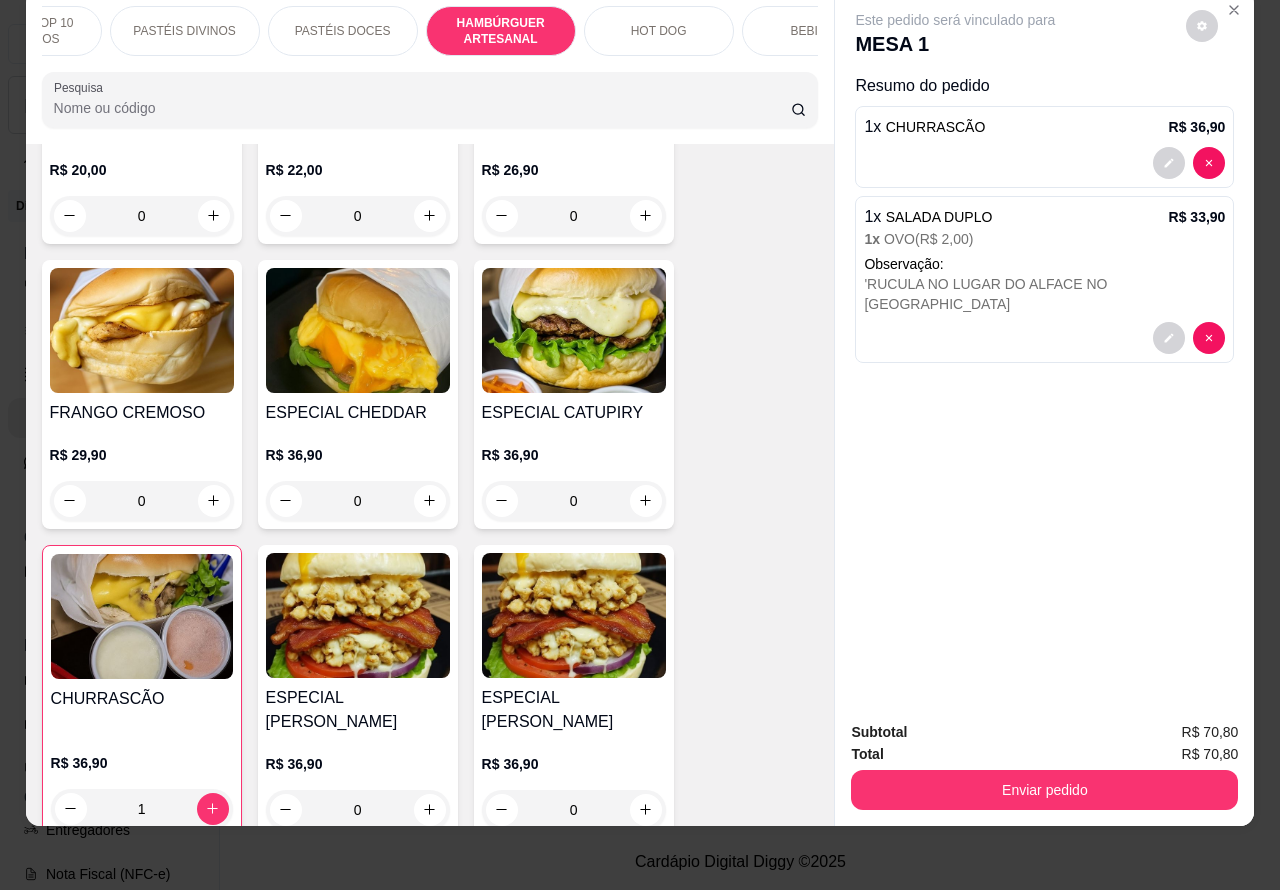scroll, scrollTop: 5415, scrollLeft: 0, axis: vertical 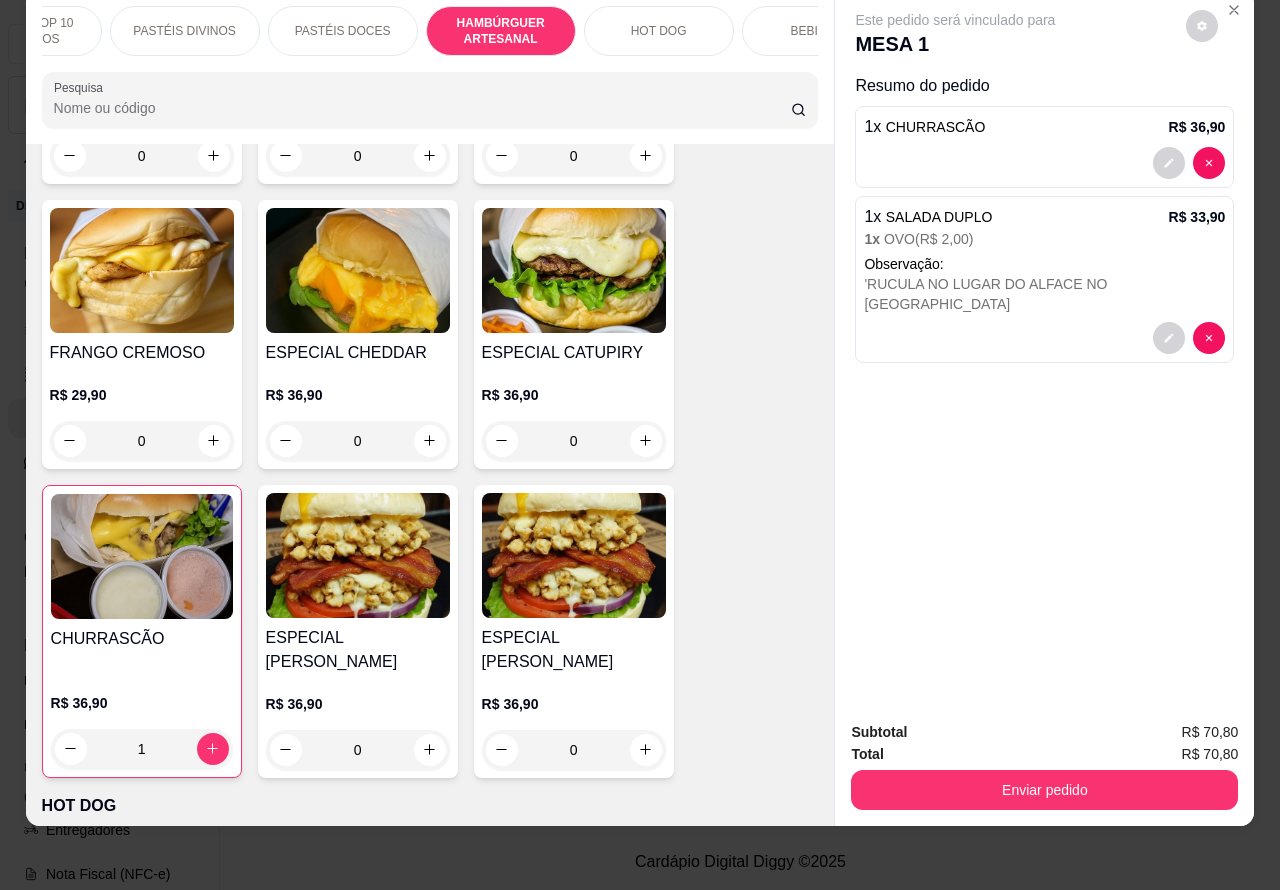 click at bounding box center [358, 555] 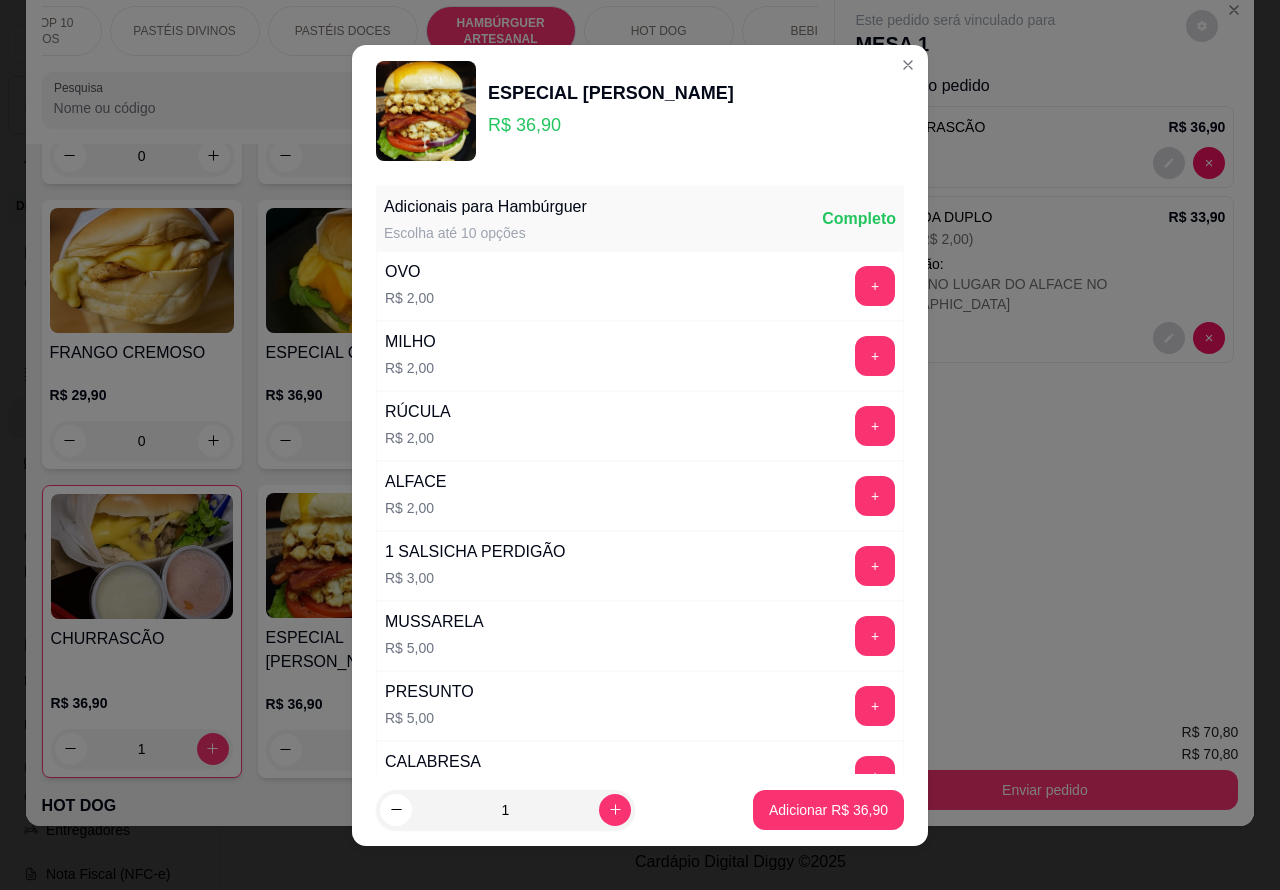 click 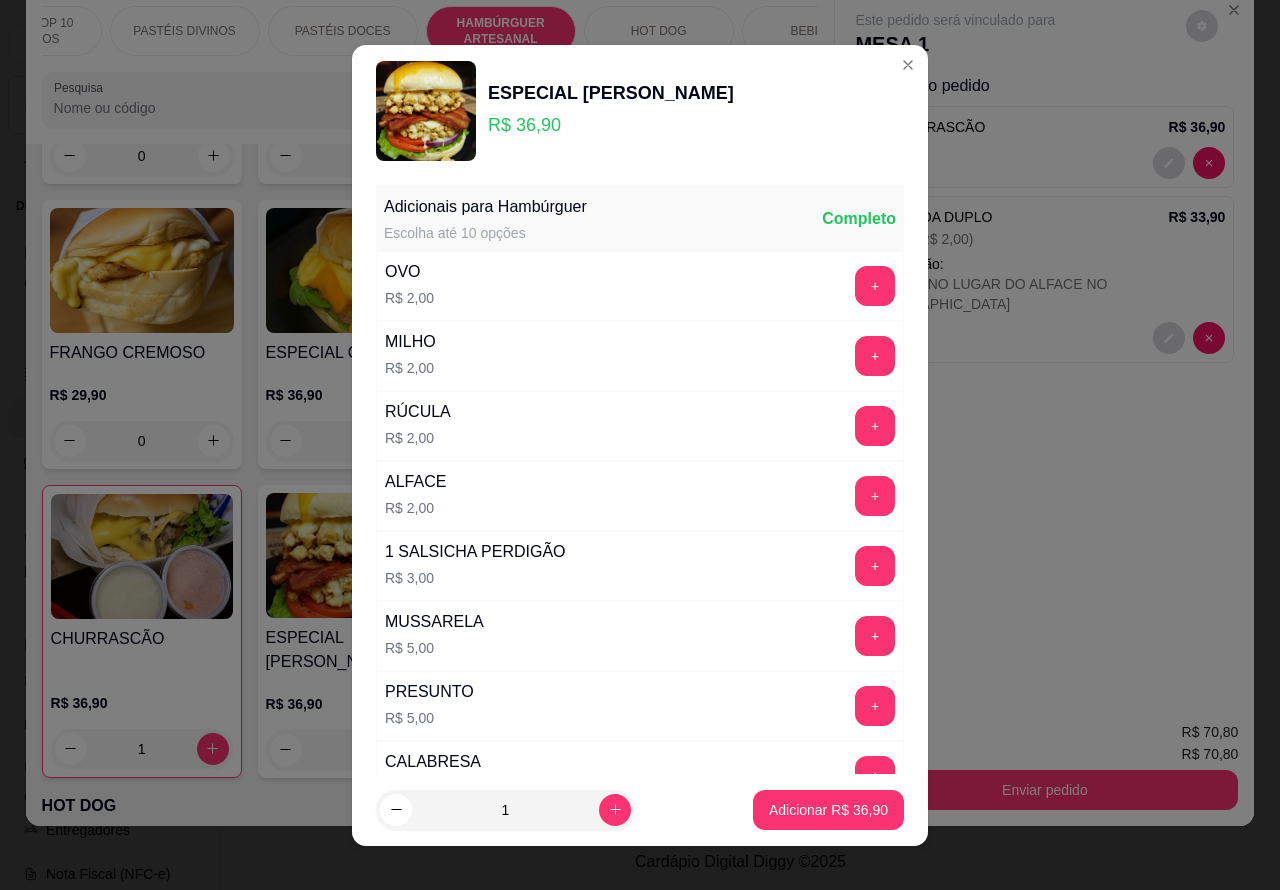 click on "Resumo do pedido" at bounding box center [1044, 86] 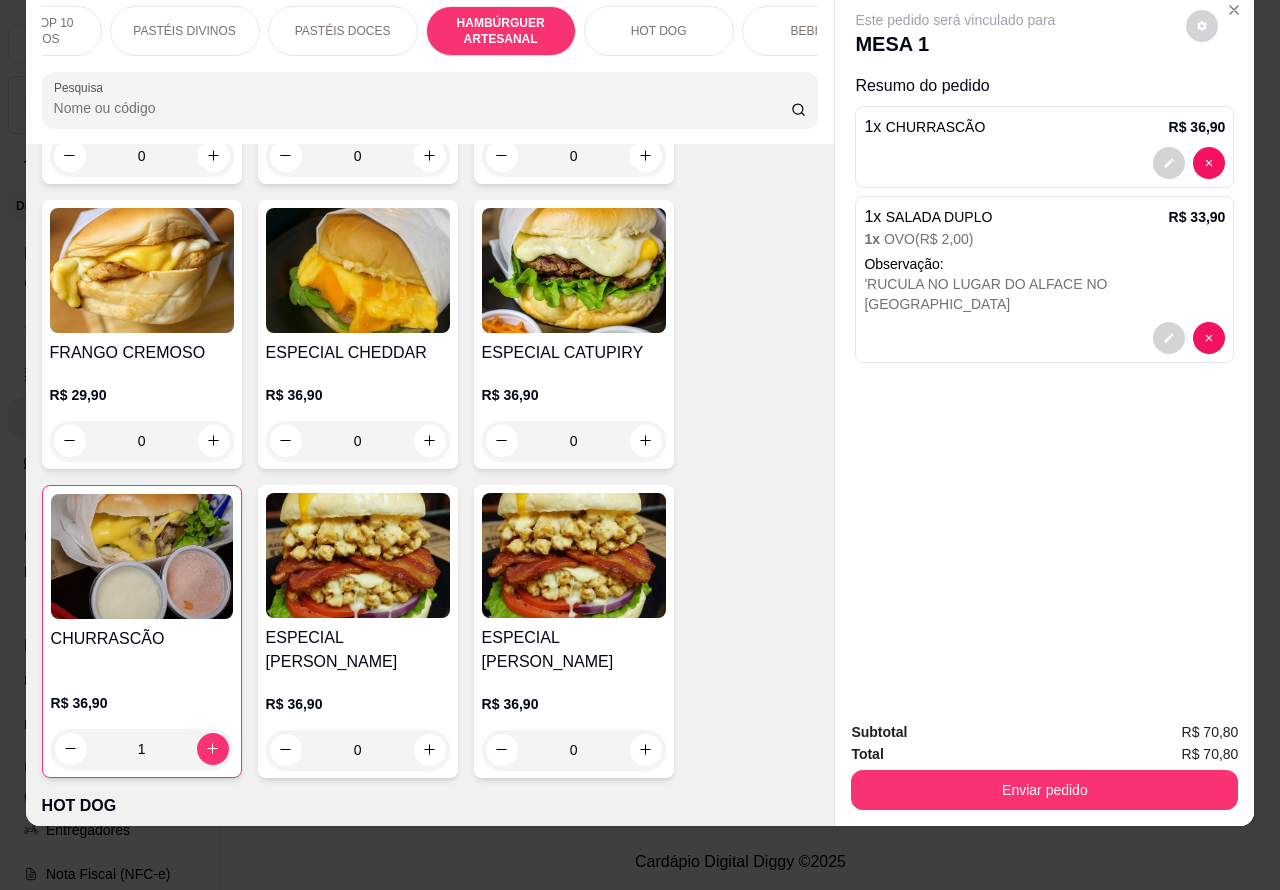 click on "1" at bounding box center (142, 749) 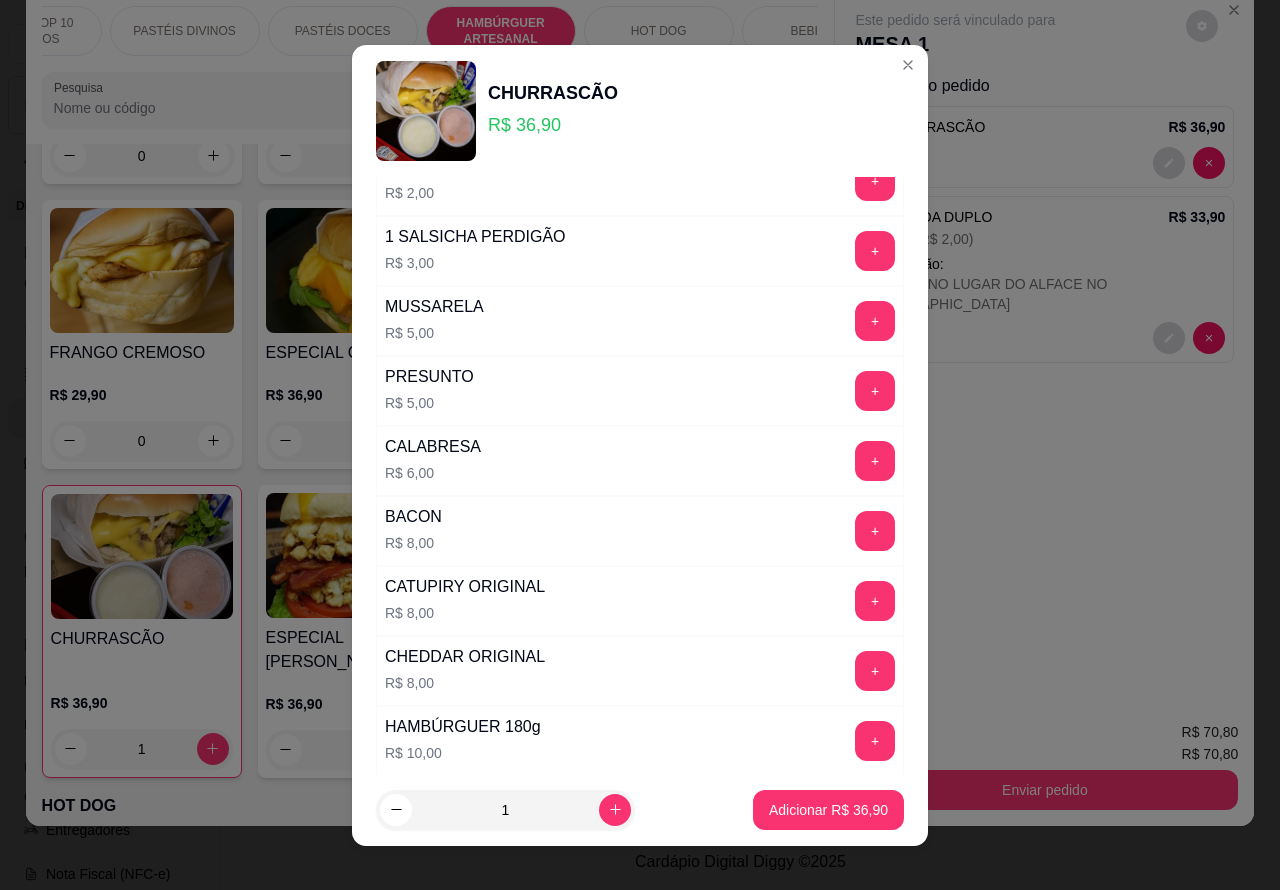 scroll, scrollTop: 542, scrollLeft: 0, axis: vertical 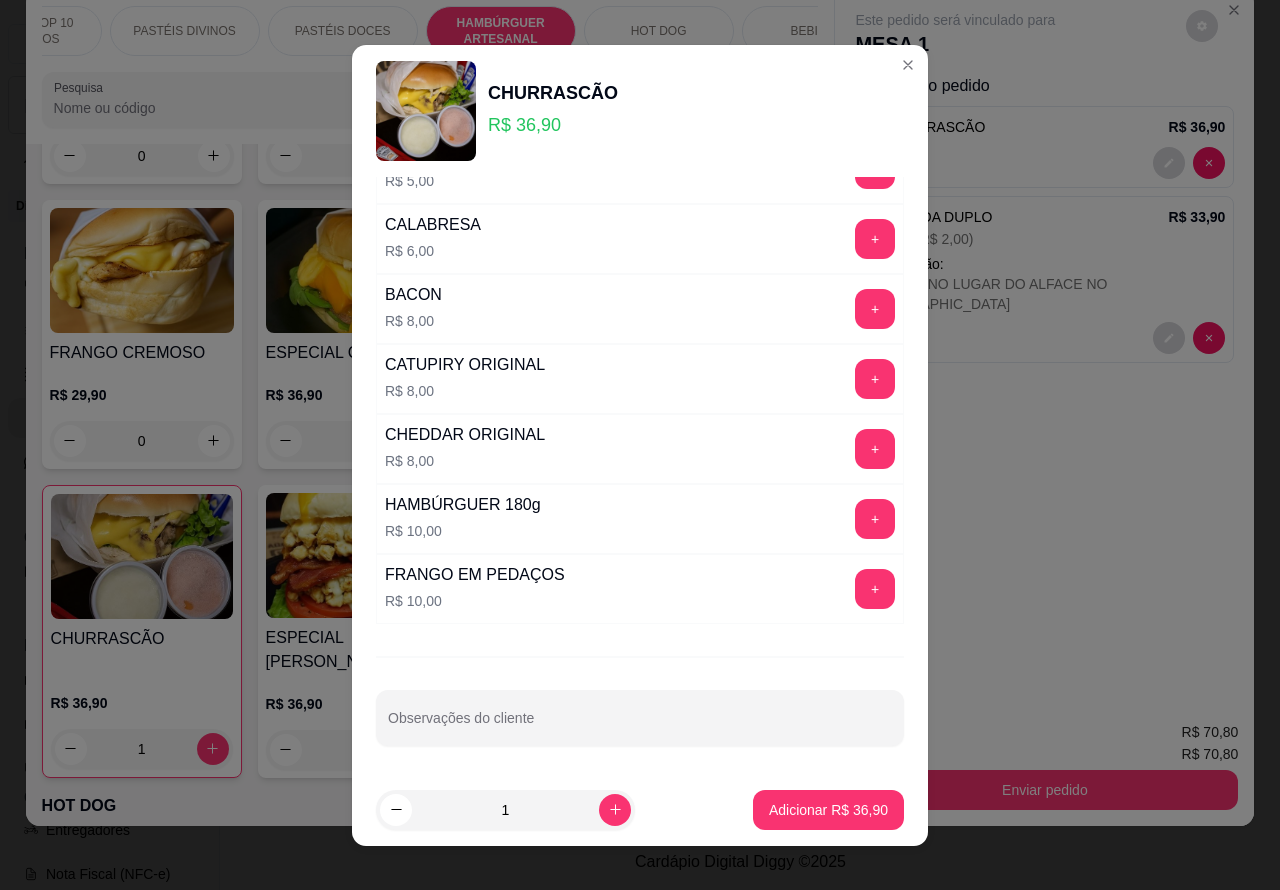 click on "Observações do cliente" at bounding box center (640, 726) 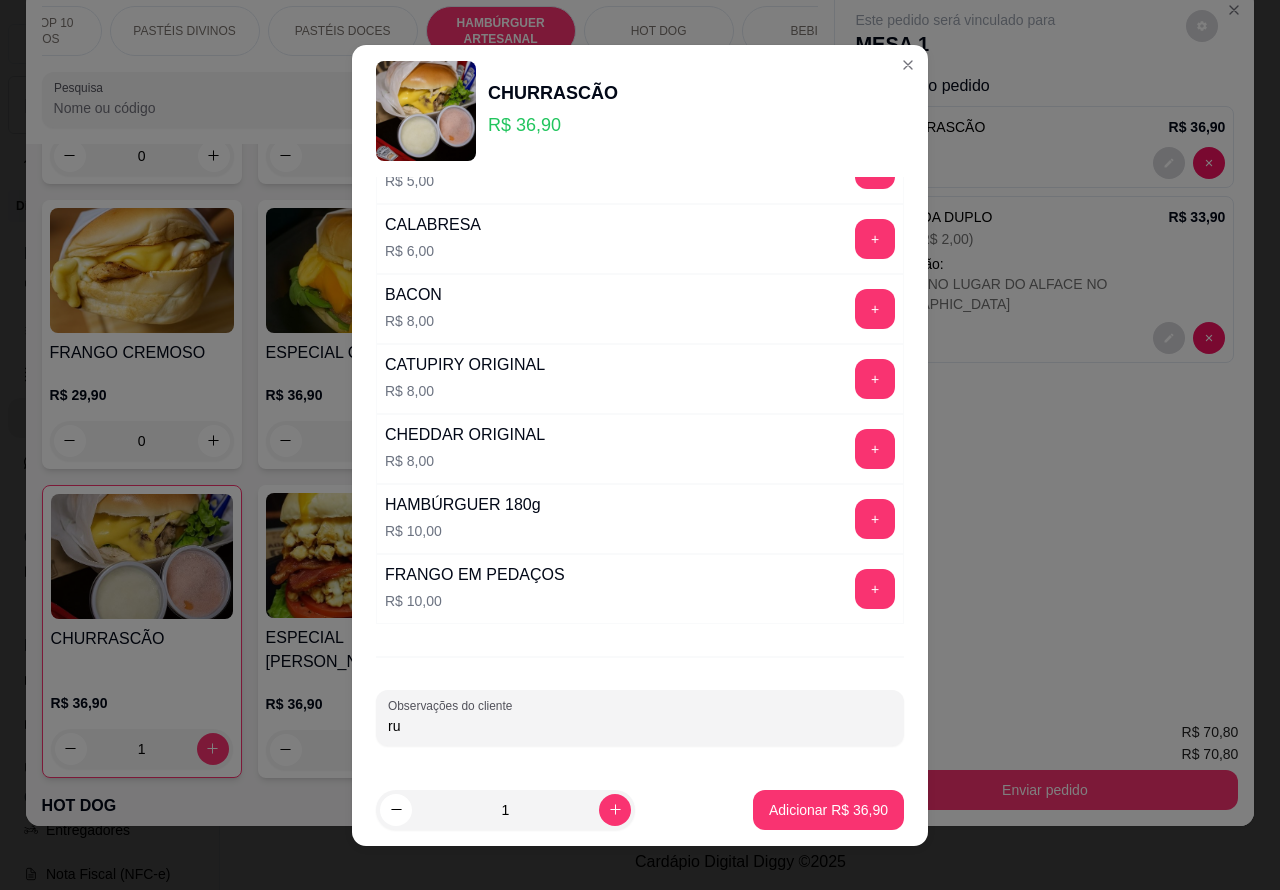 type on "r" 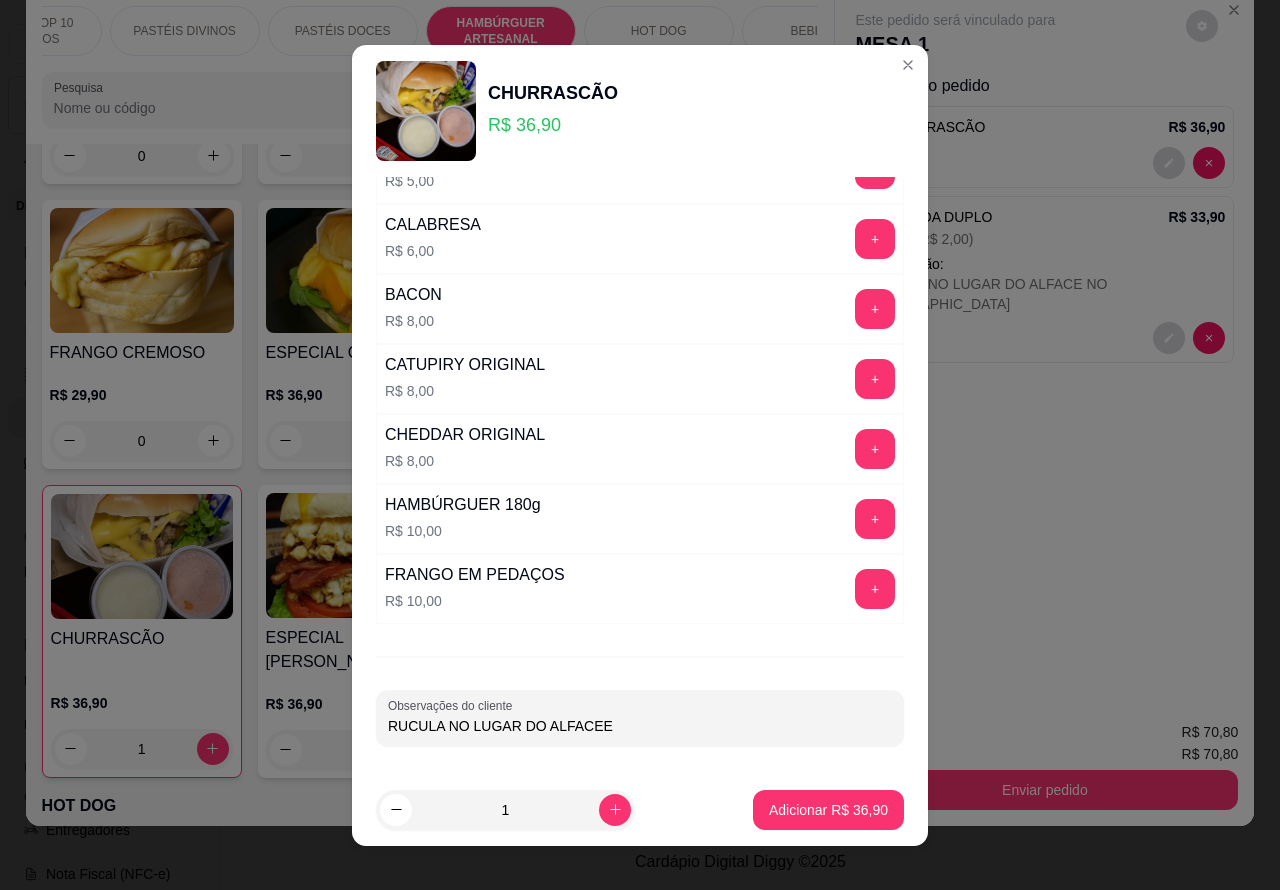 type on "RUCULA NO LUGAR DO ALFACEE" 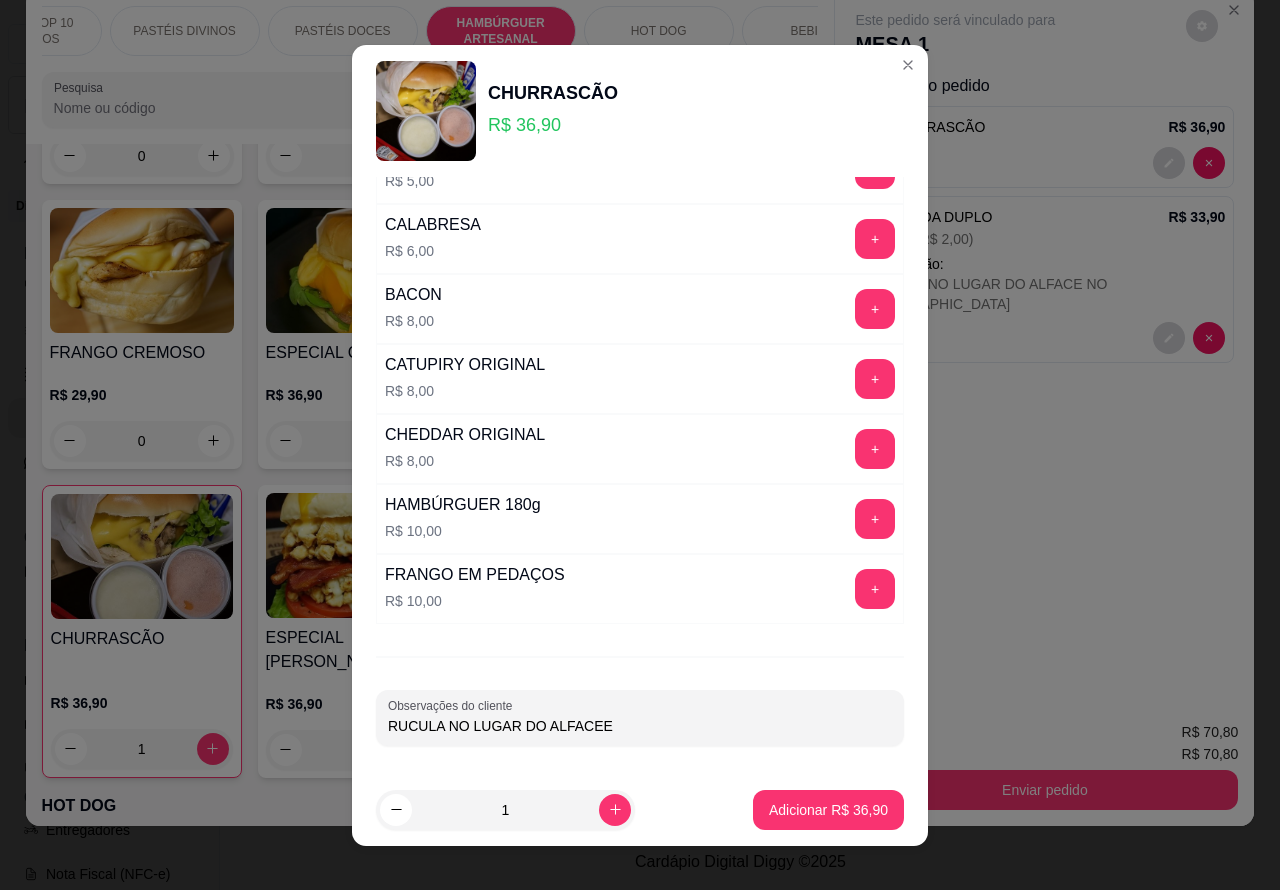 click on "Adicionar   R$ 36,90" at bounding box center [828, 810] 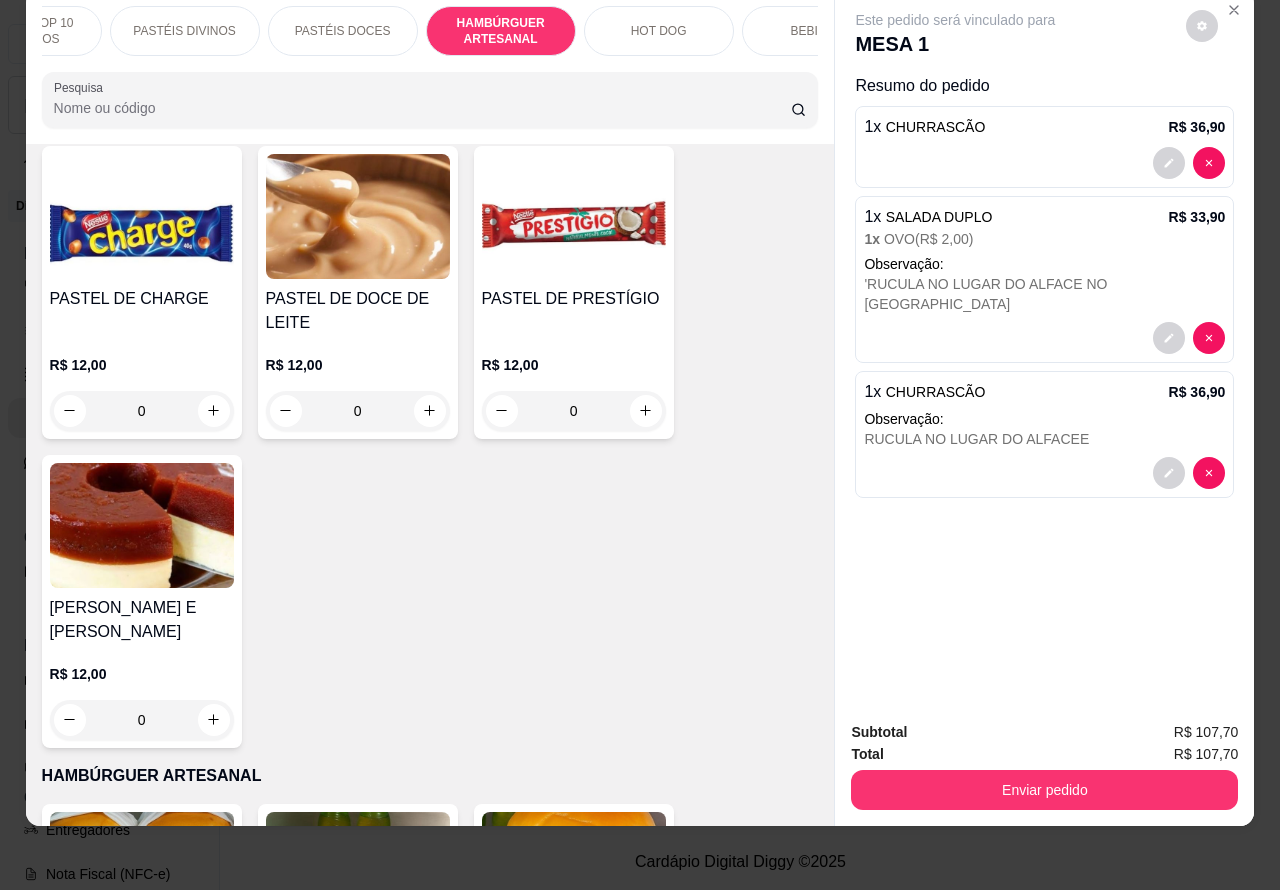 scroll, scrollTop: 3908, scrollLeft: 0, axis: vertical 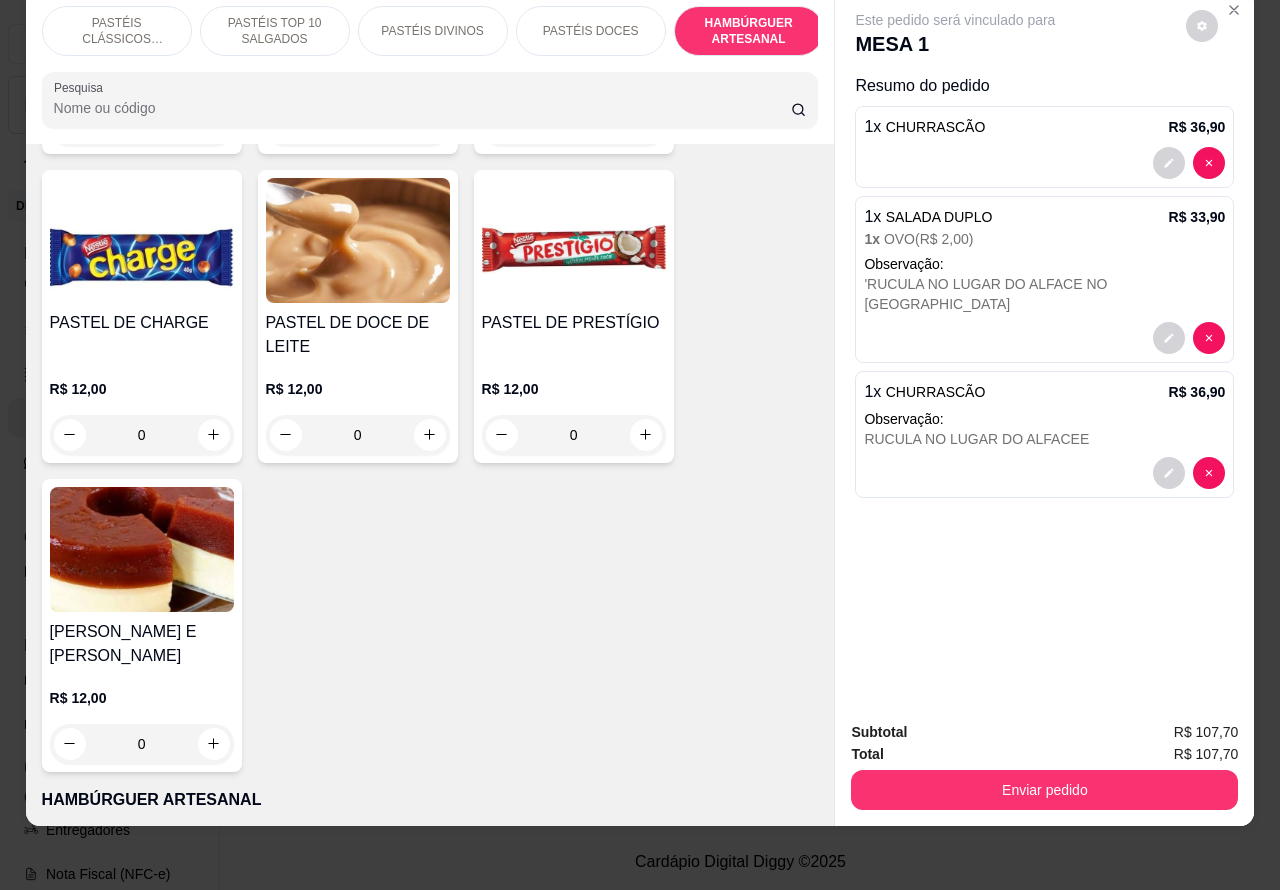 click on "PASTÉIS TOP 10 SALGADOS" at bounding box center [275, 31] 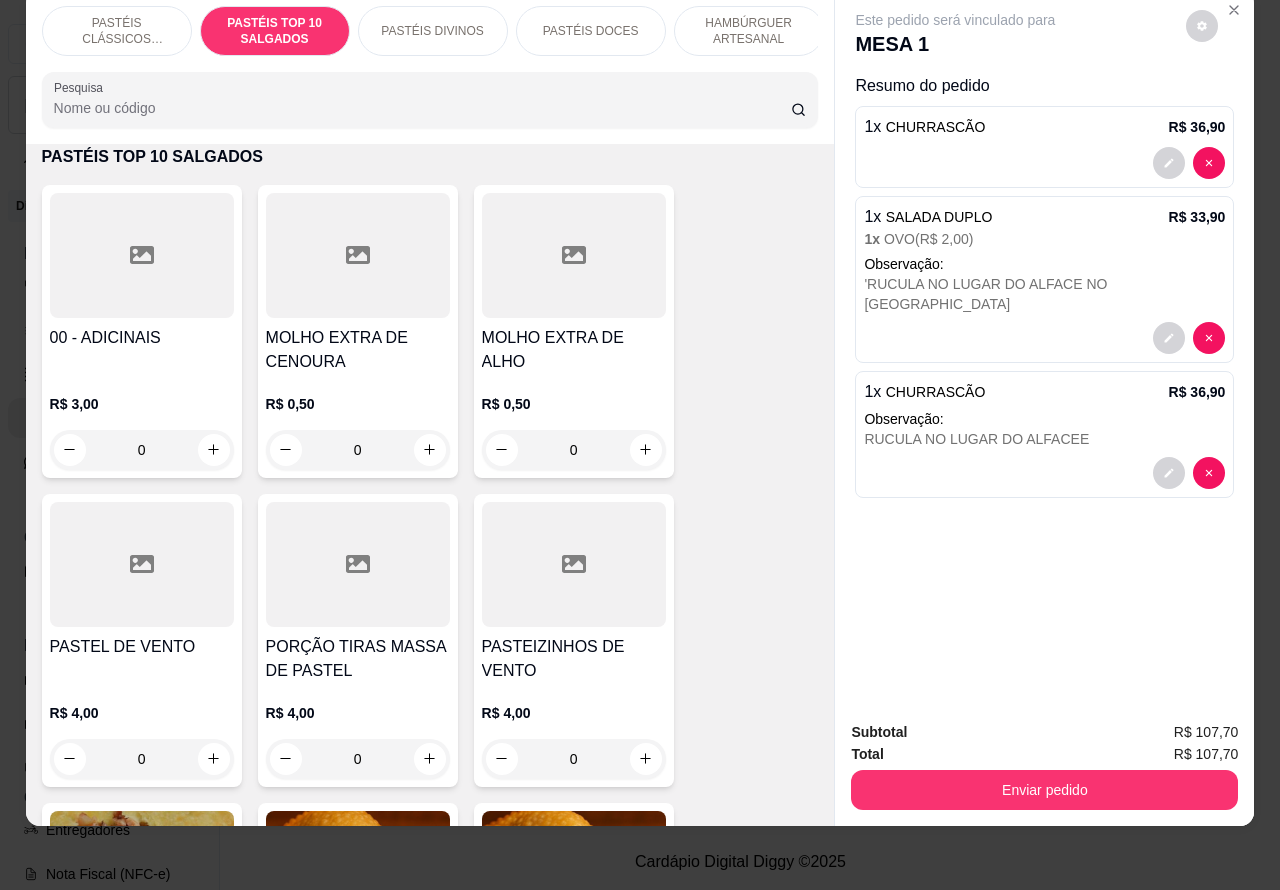 click on "PASTÉIS CLÁSSICOS SALGADOS" at bounding box center (117, 31) 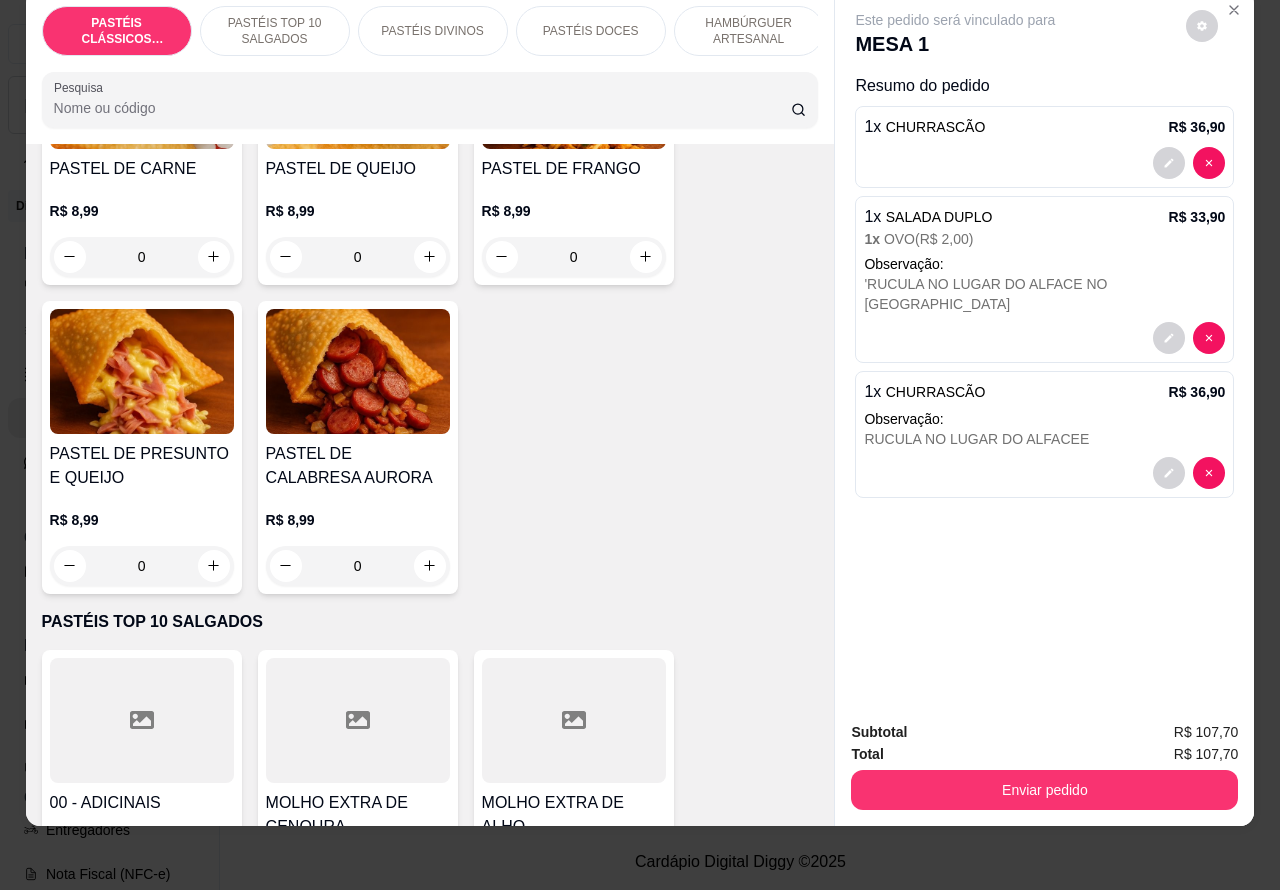 scroll, scrollTop: 290, scrollLeft: 0, axis: vertical 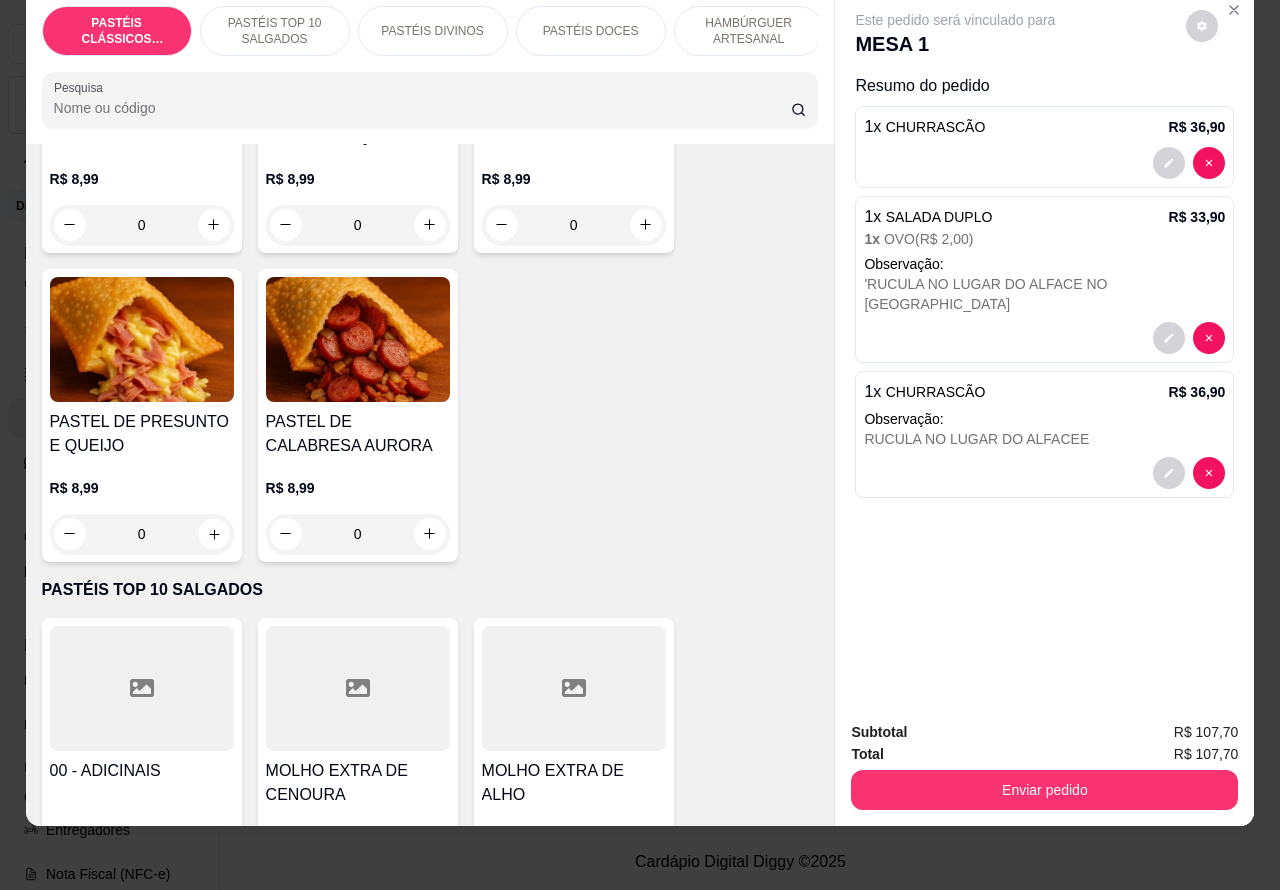 click 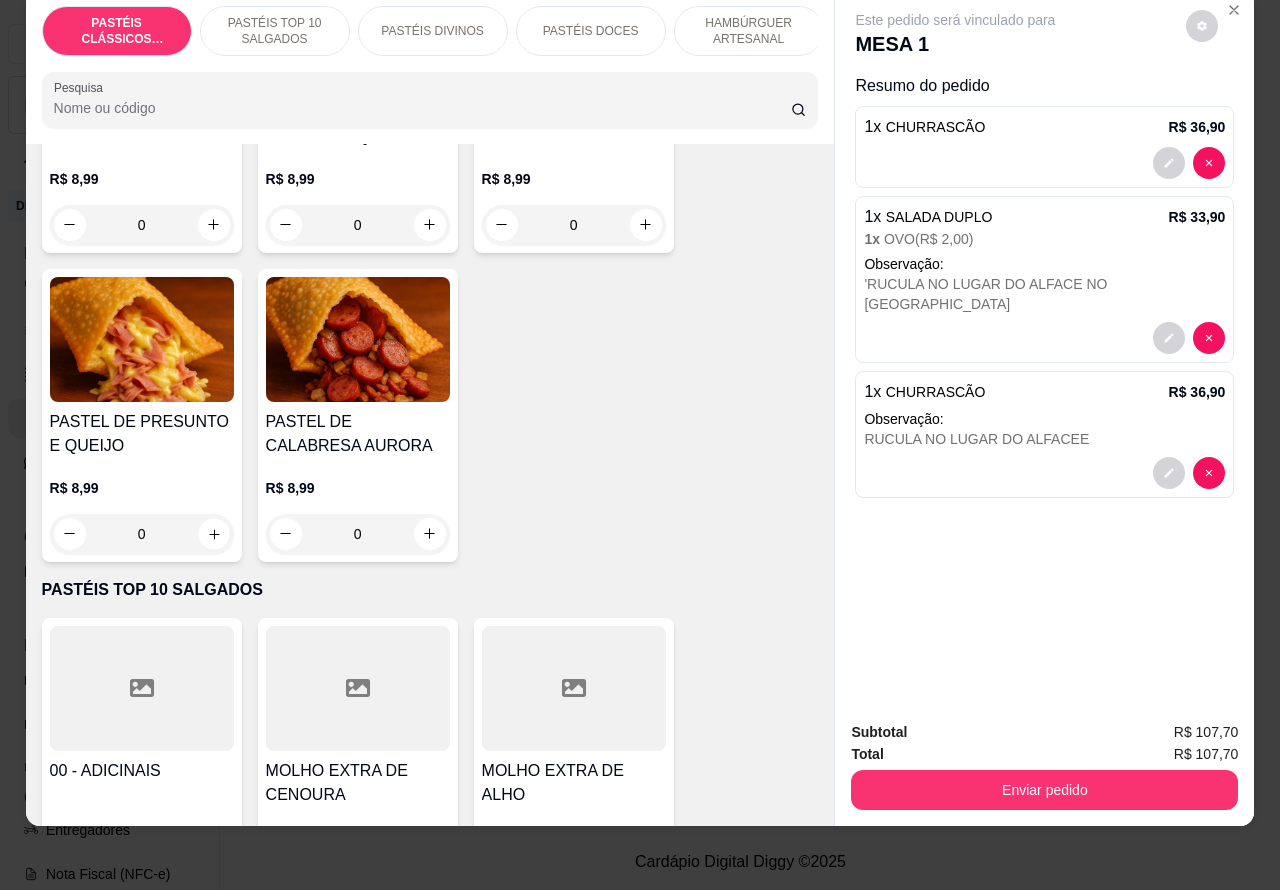 type on "1" 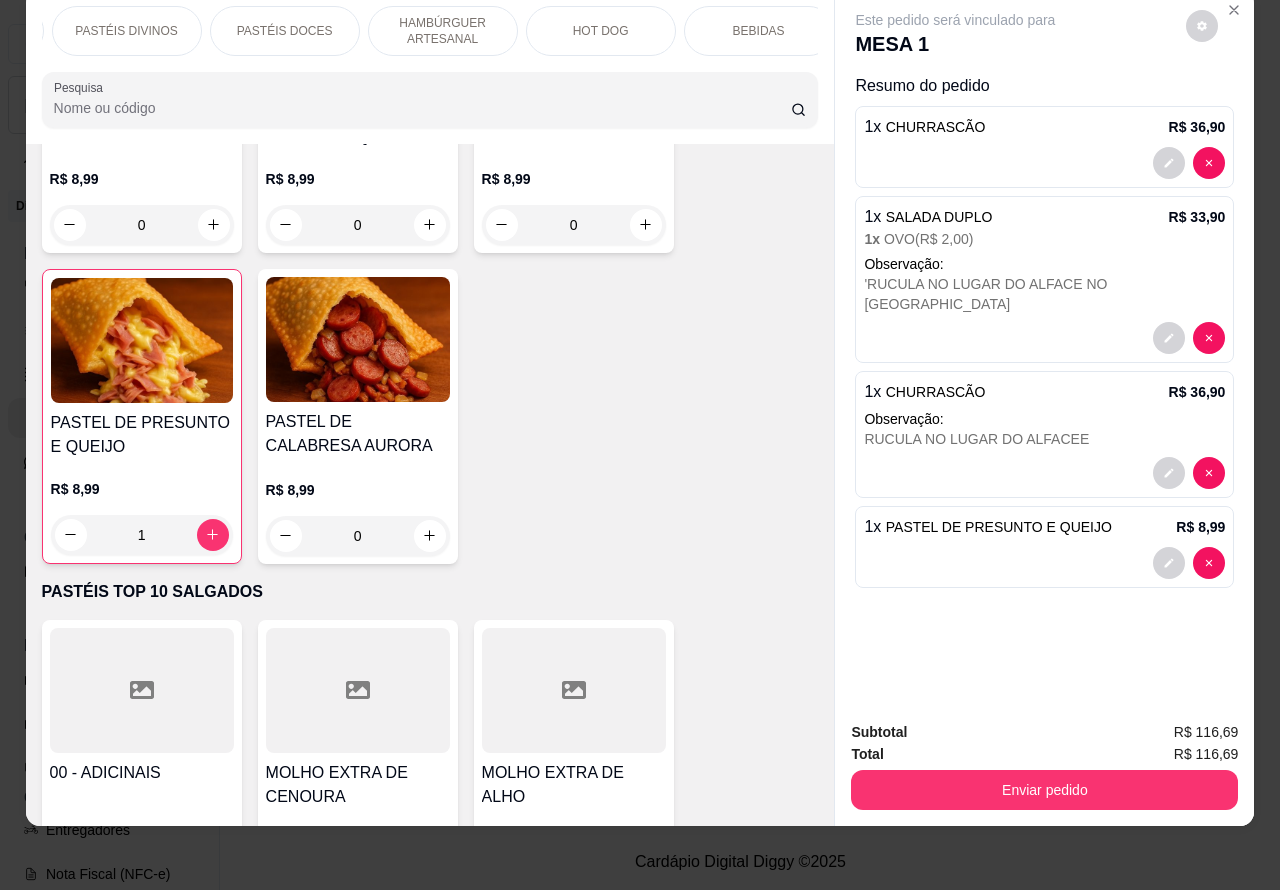 scroll, scrollTop: 0, scrollLeft: 307, axis: horizontal 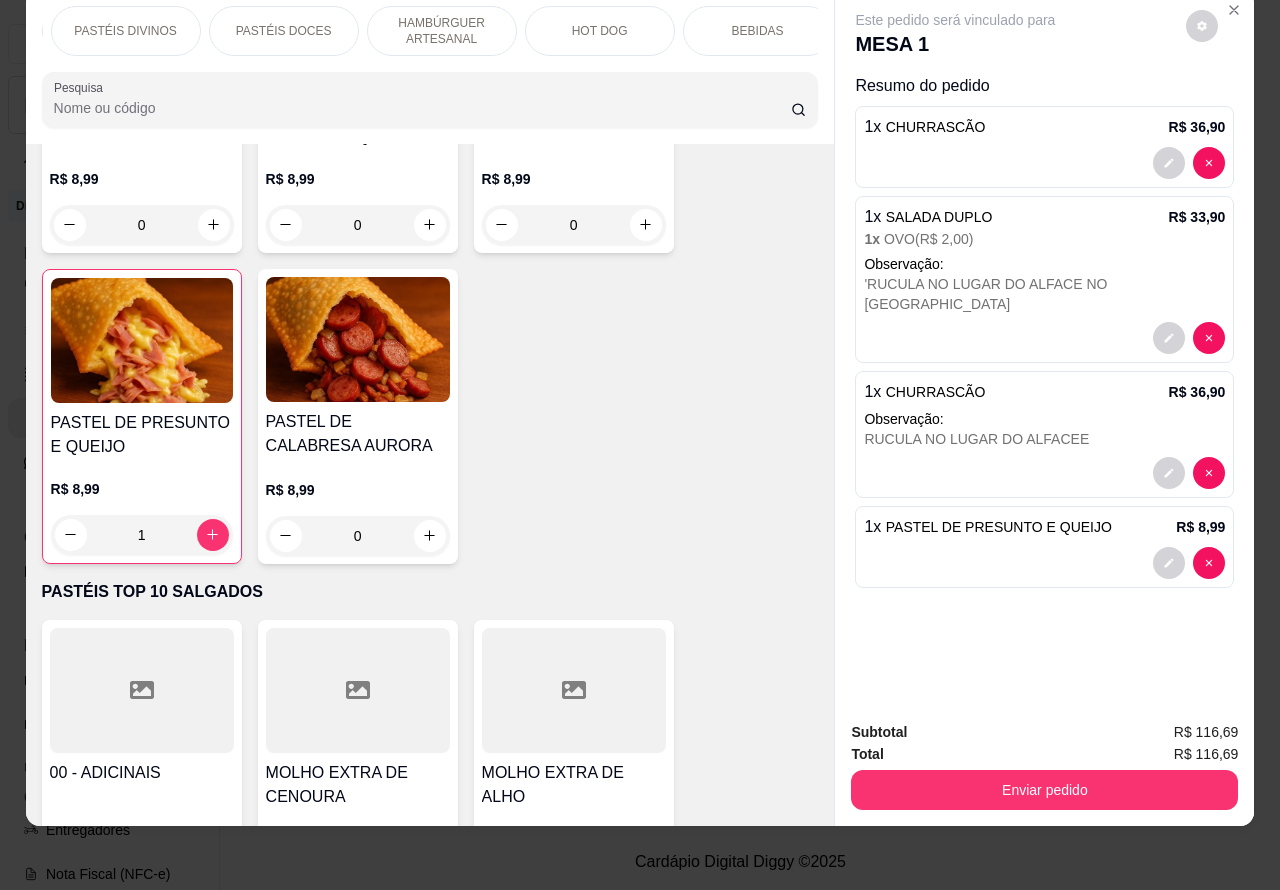 click on "BEBIDAS" at bounding box center (758, 31) 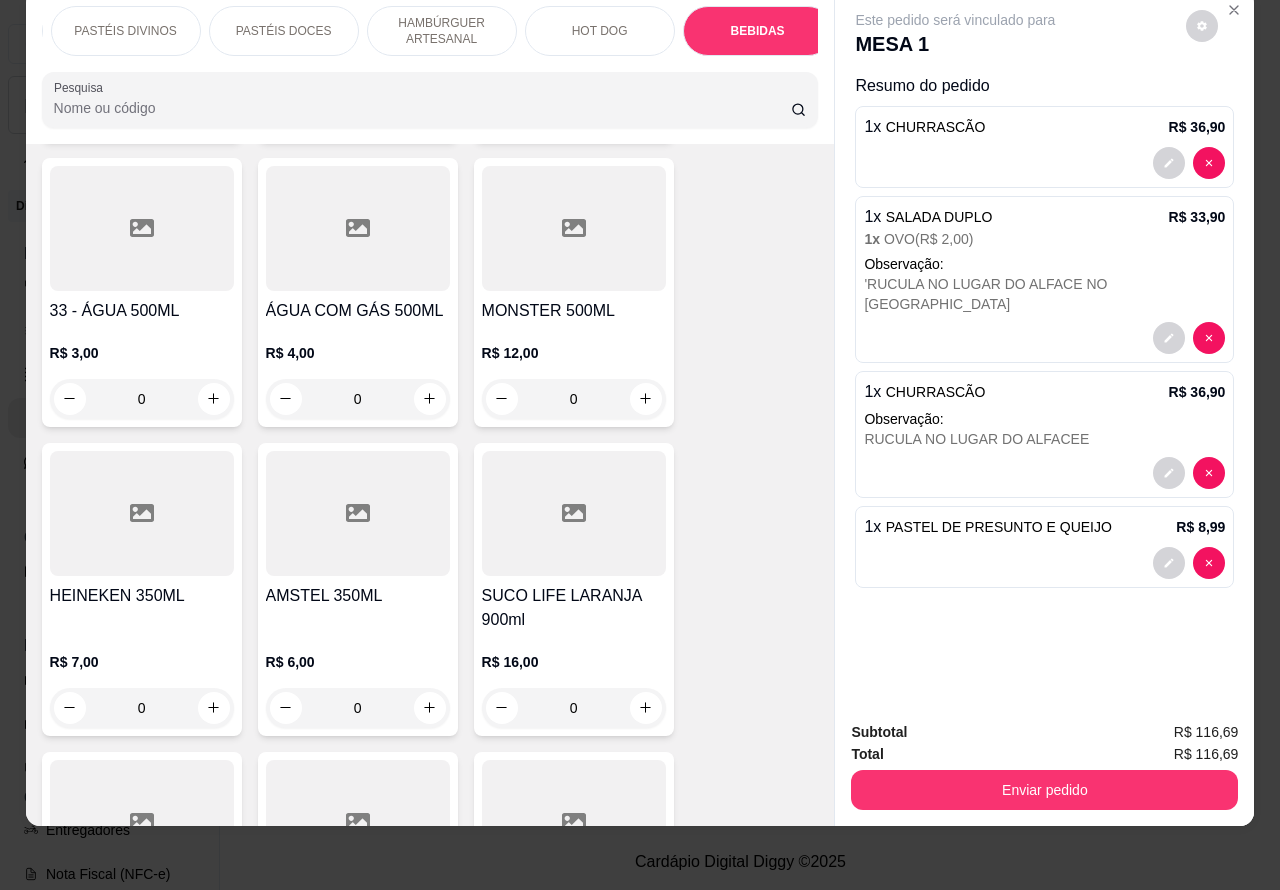 scroll, scrollTop: 7421, scrollLeft: 0, axis: vertical 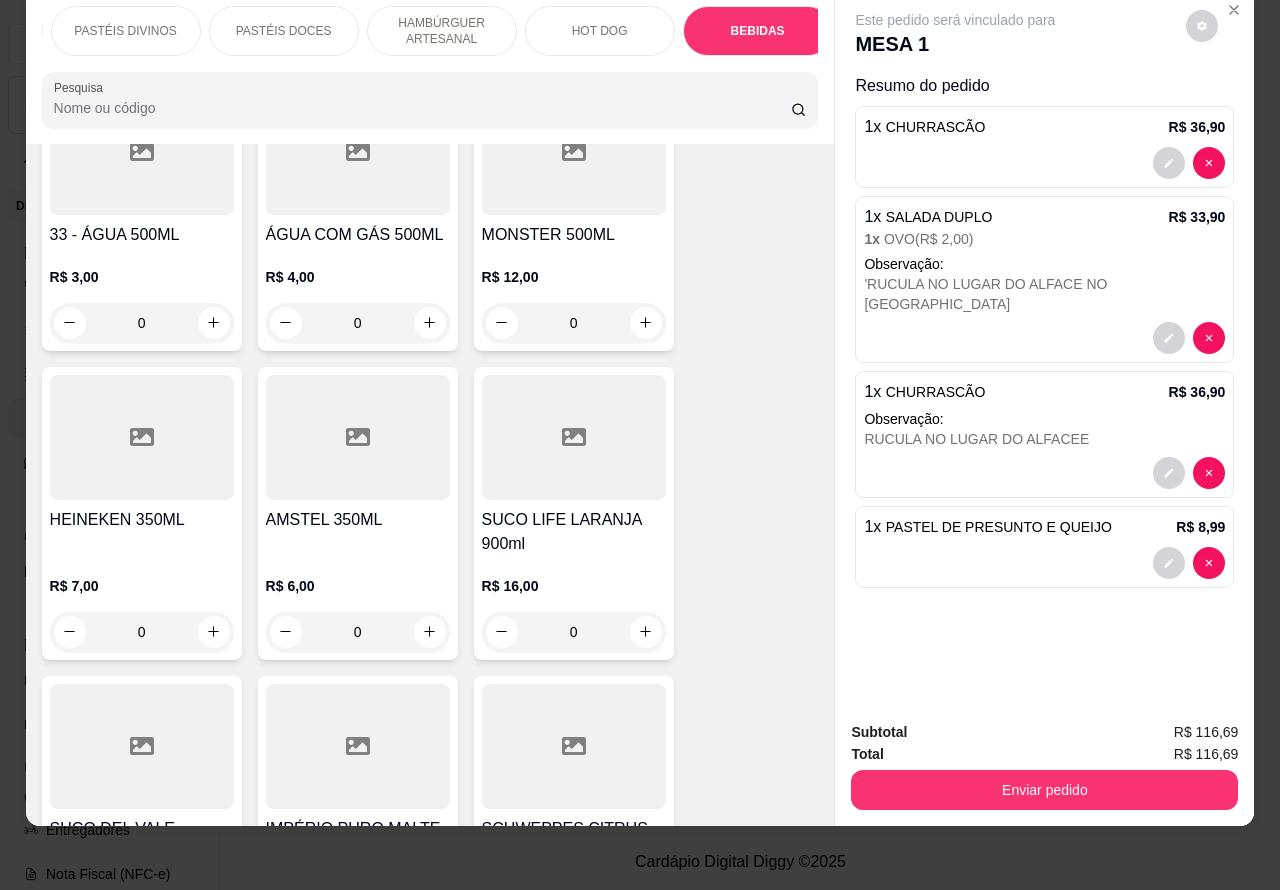 click 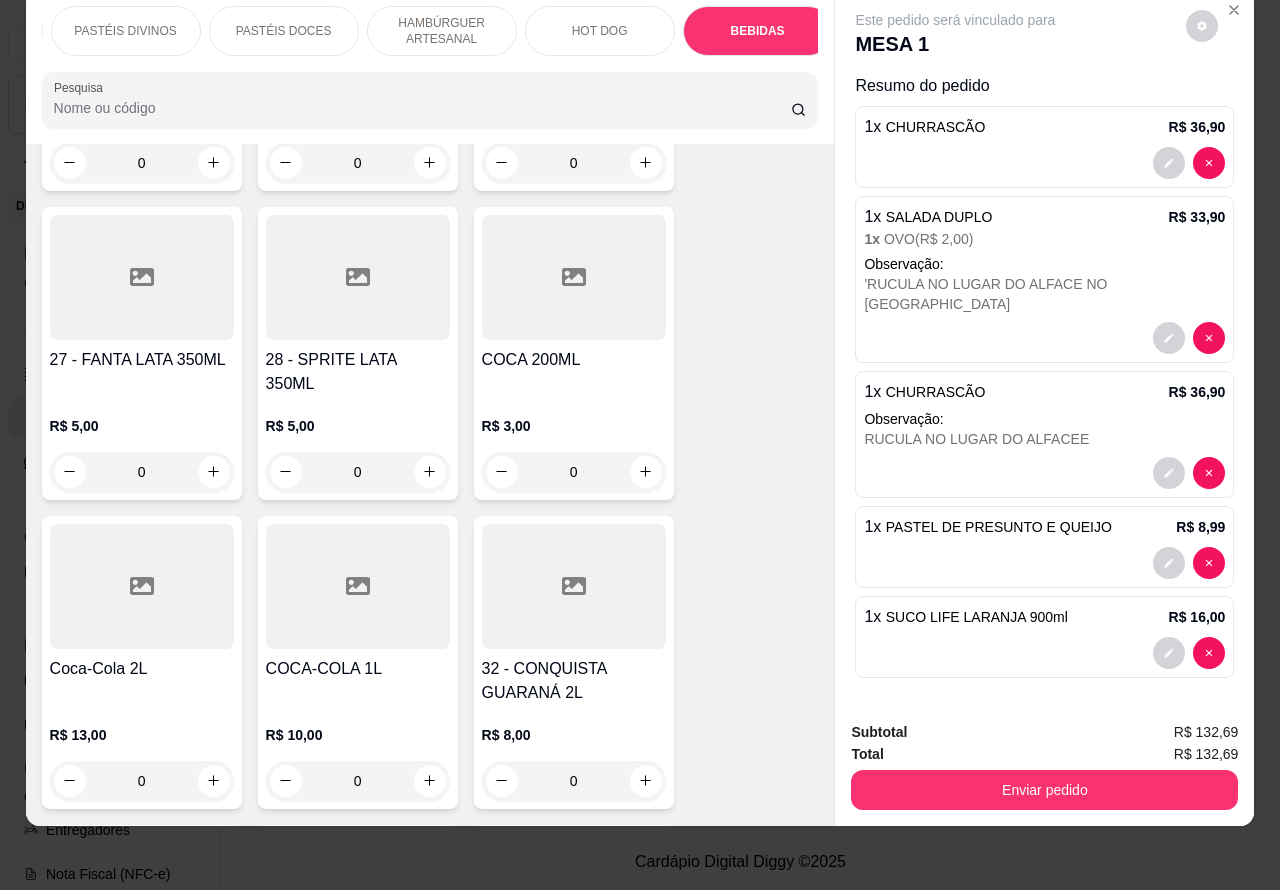 scroll, scrollTop: 6681, scrollLeft: 0, axis: vertical 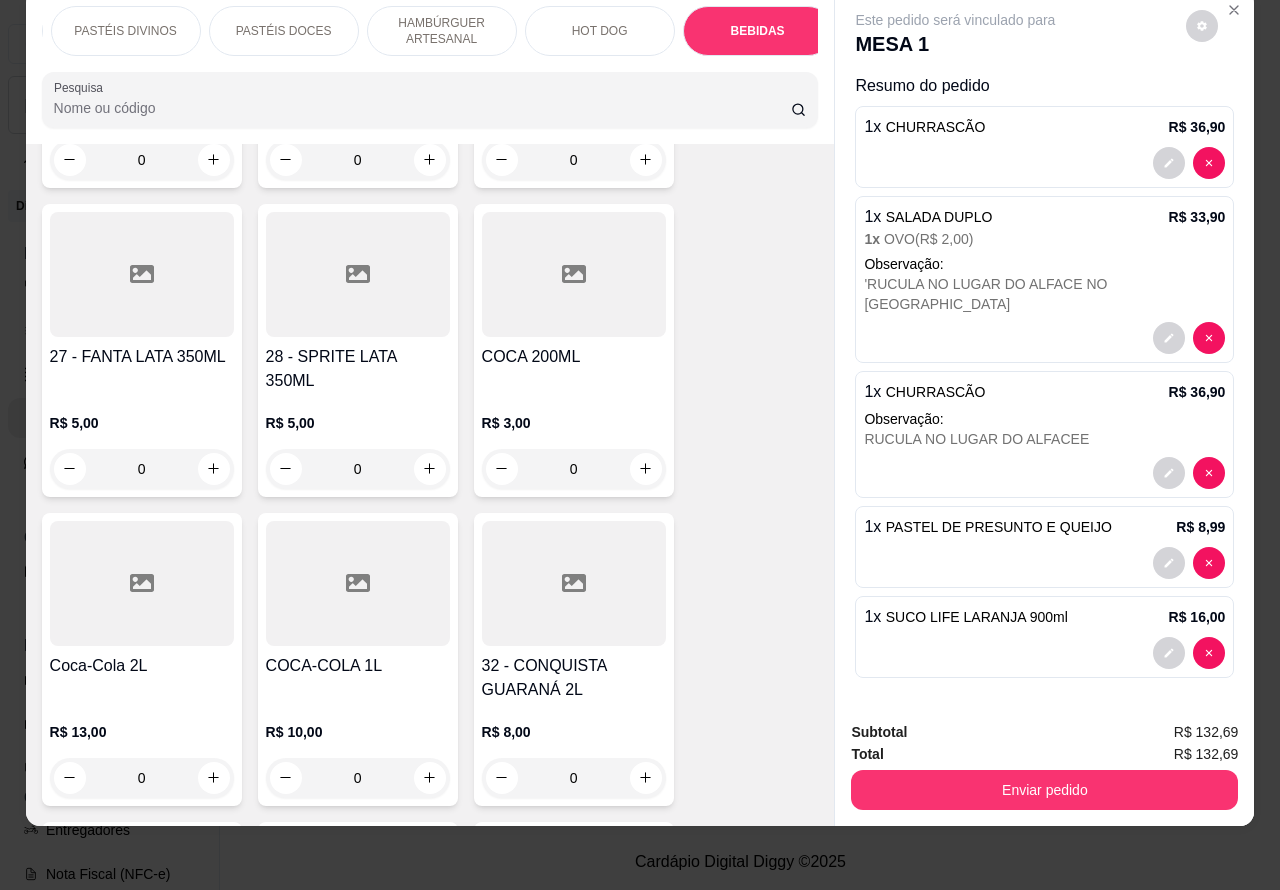 click 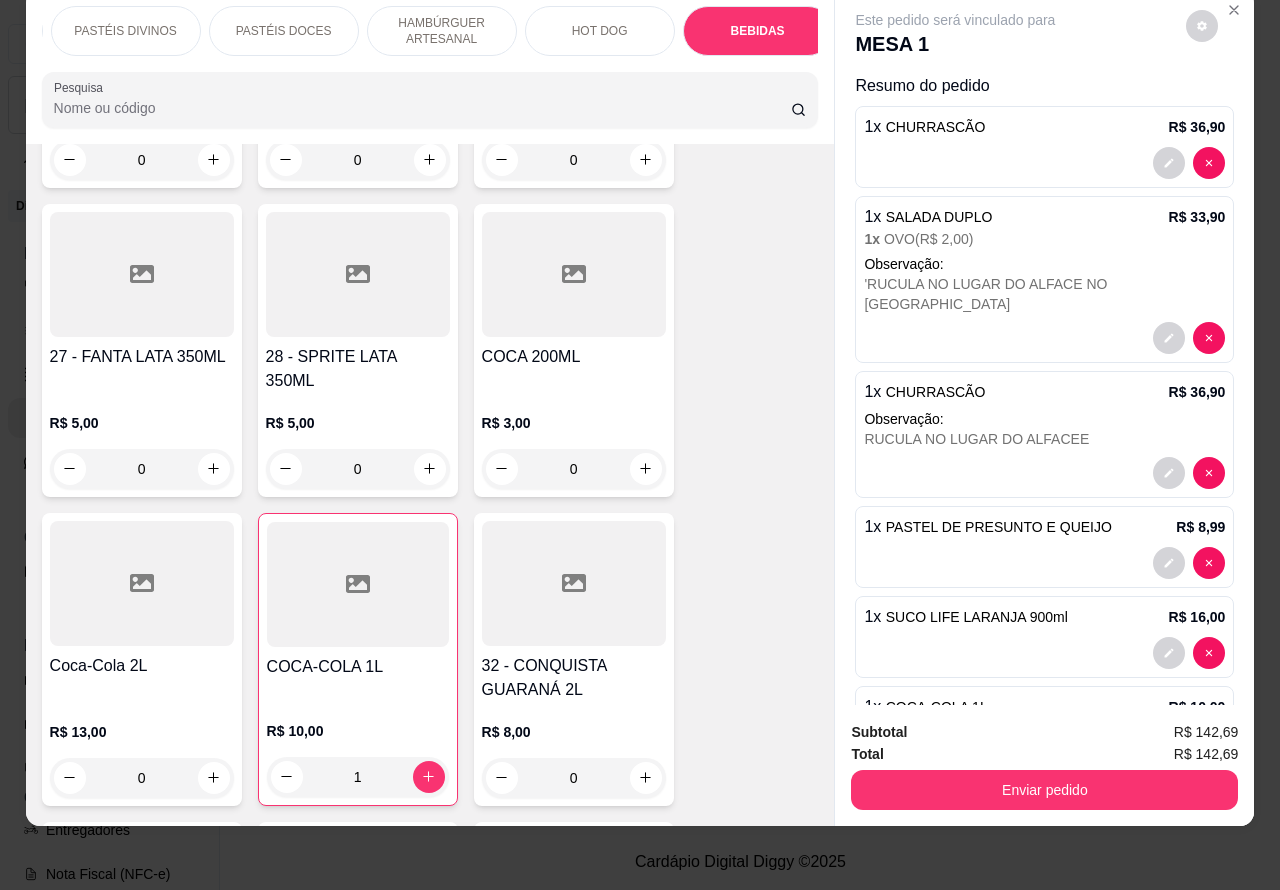type on "1" 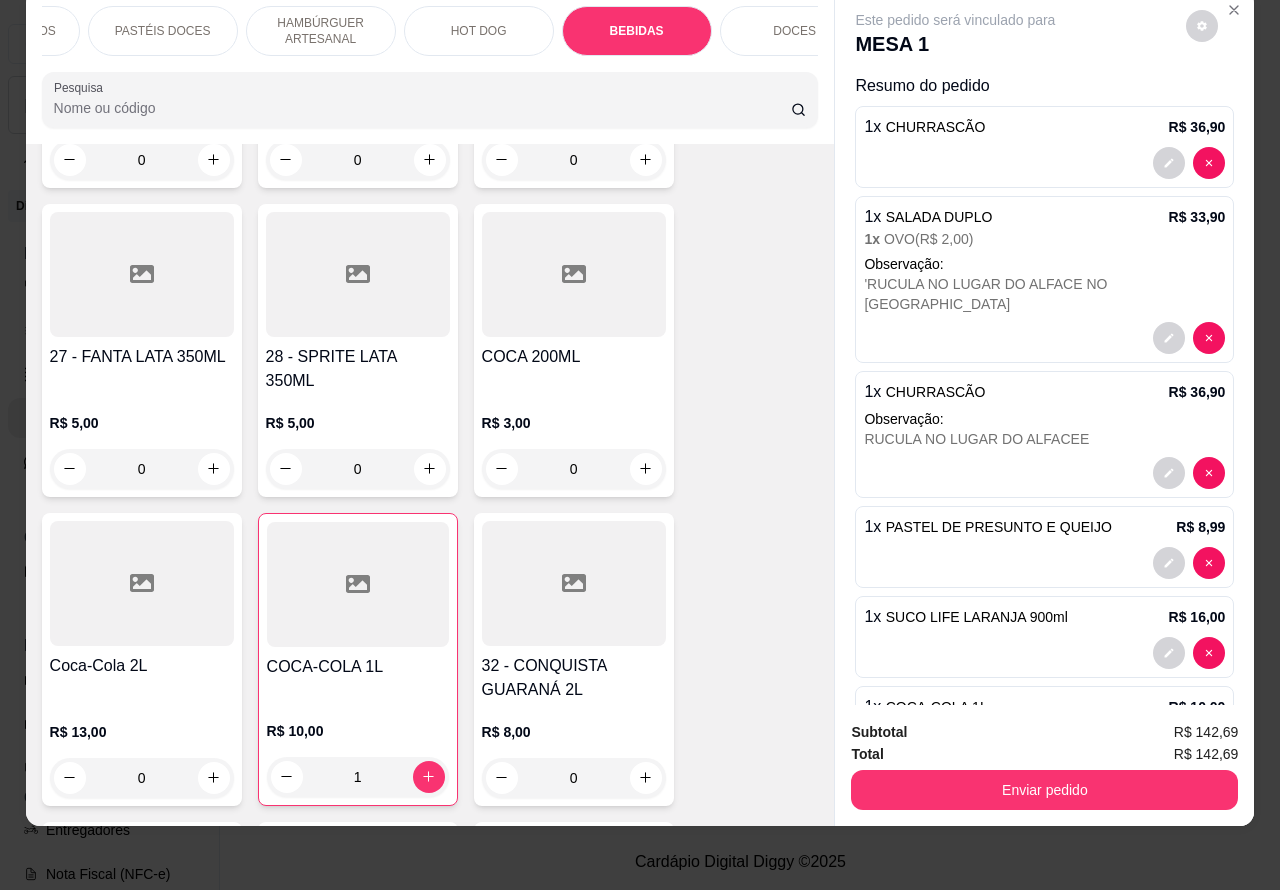 scroll, scrollTop: 0, scrollLeft: 480, axis: horizontal 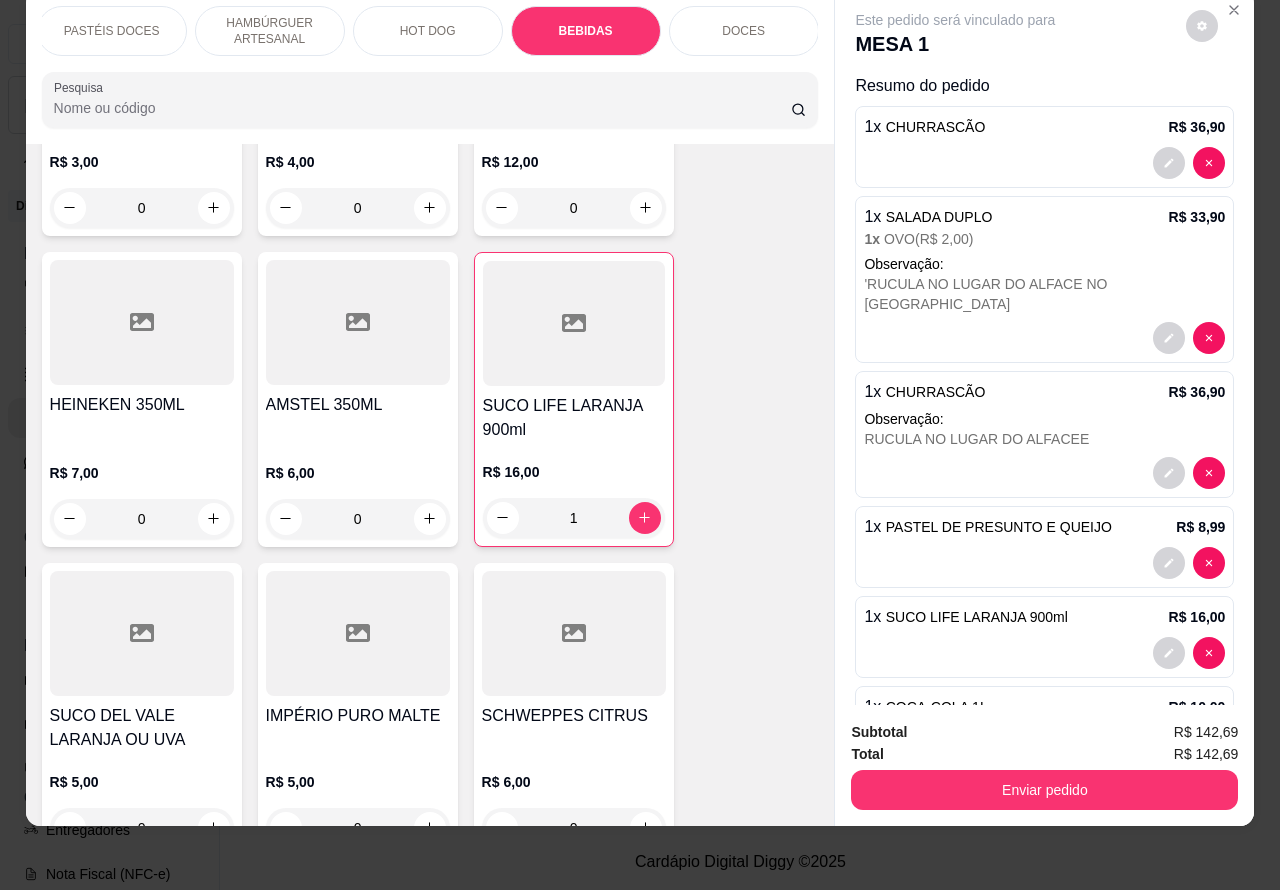 click 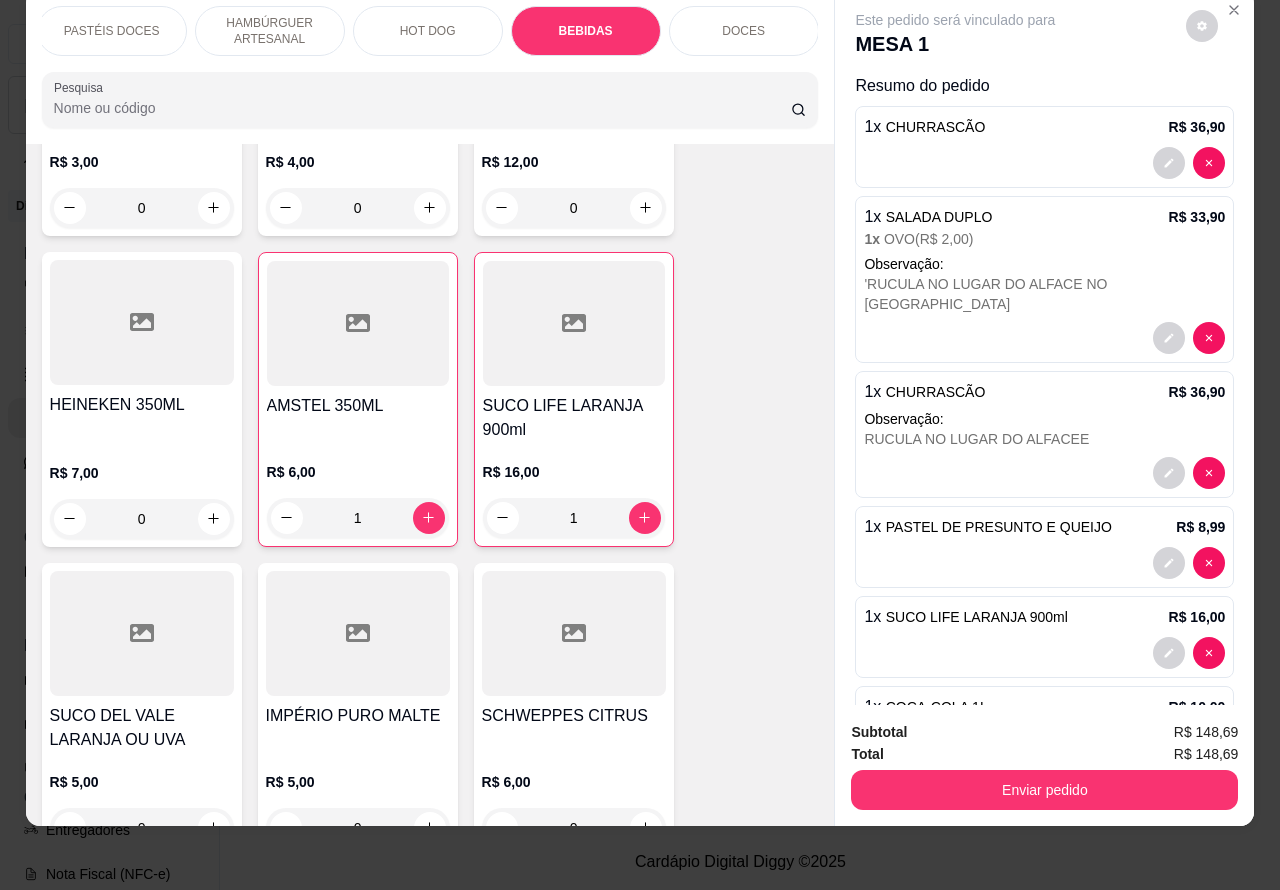 click 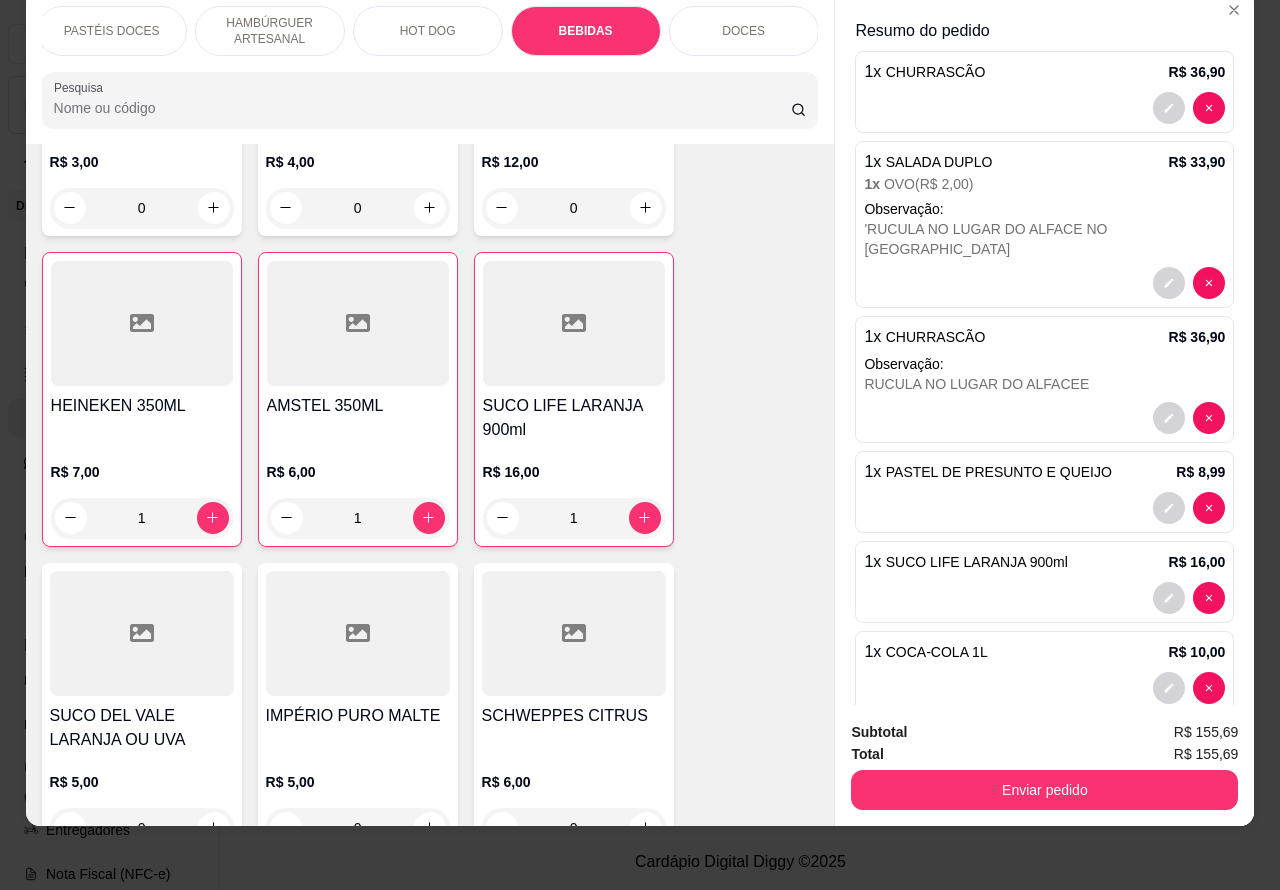 scroll, scrollTop: 0, scrollLeft: 0, axis: both 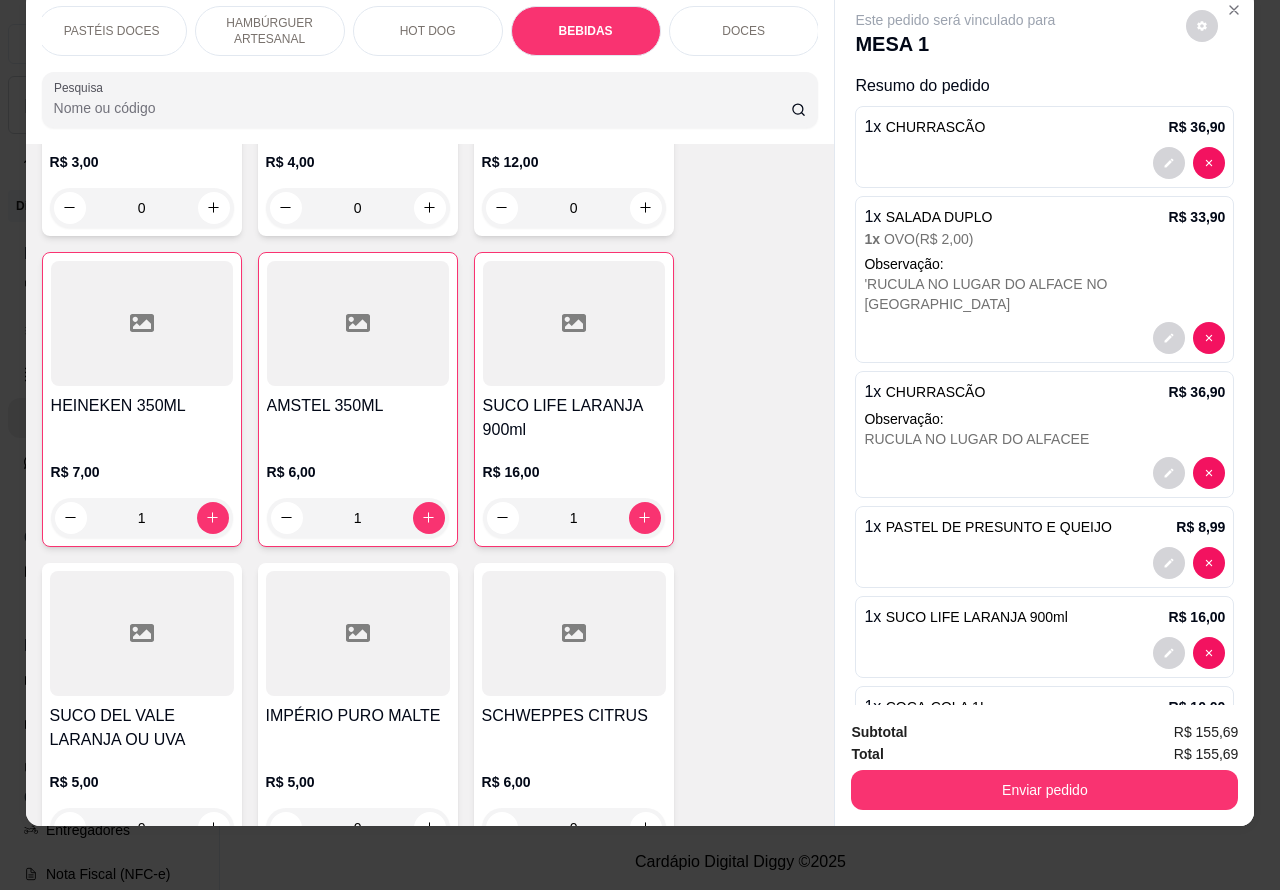 click on "Enviar pedido" at bounding box center [1044, 790] 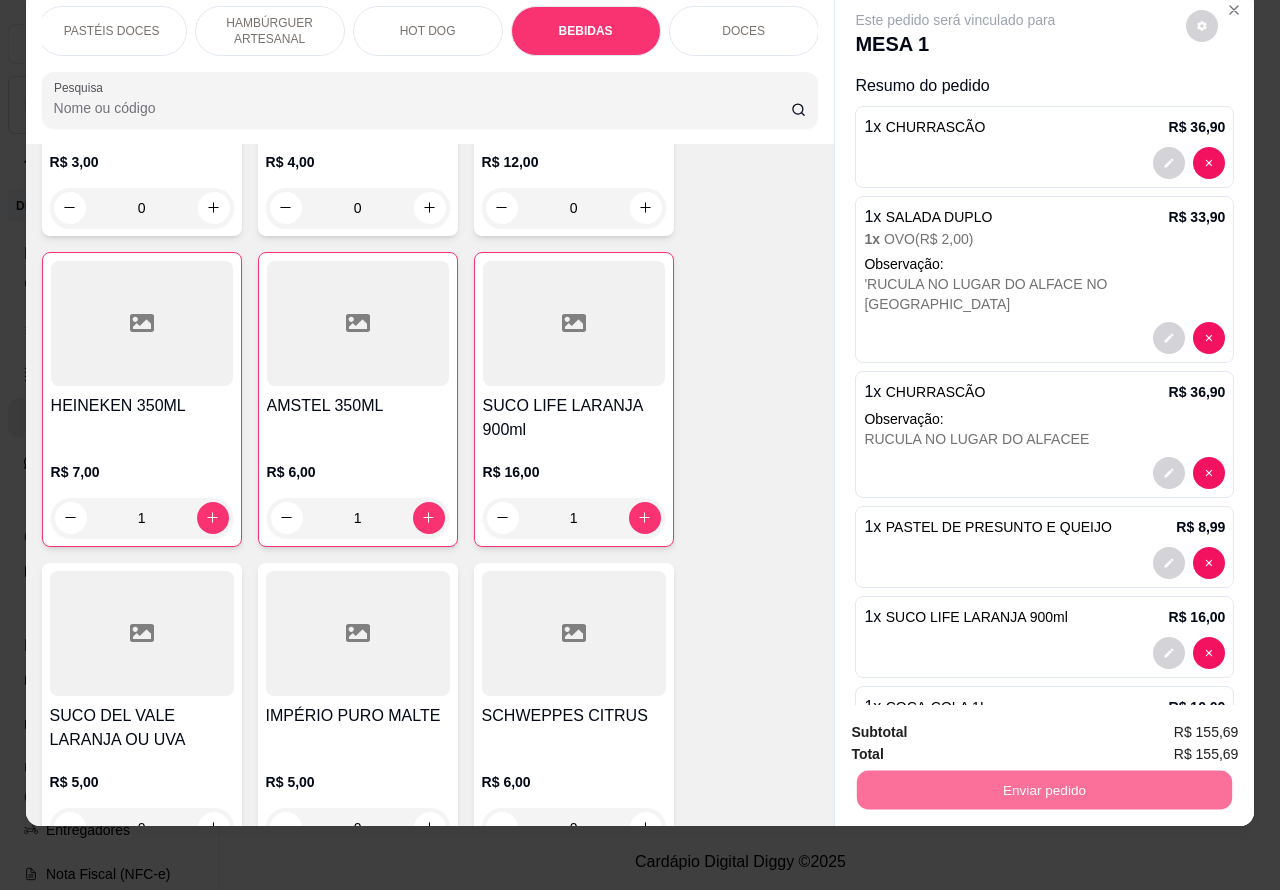 click on "Não registrar e enviar pedido" at bounding box center [970, 722] 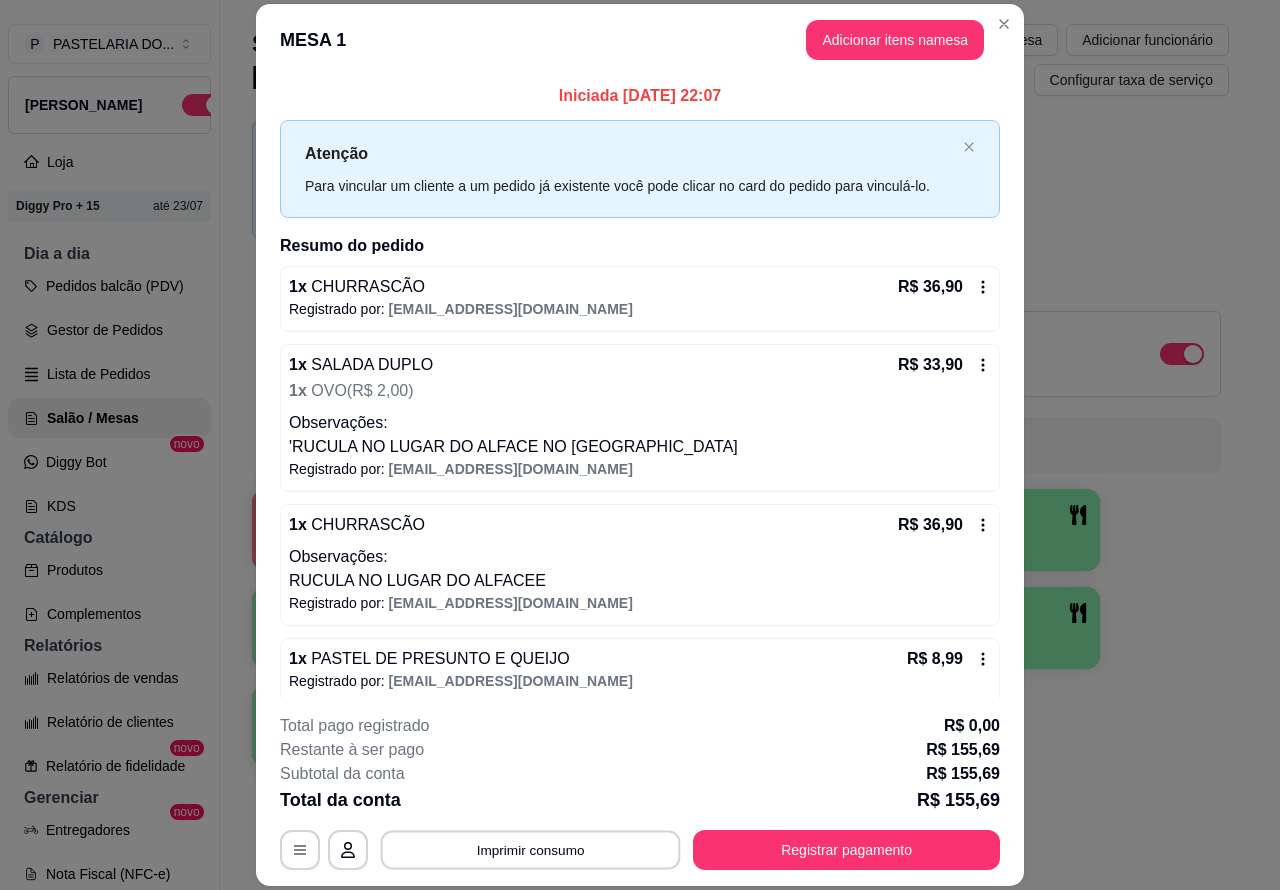 click on "Imprimir consumo" at bounding box center [531, 849] 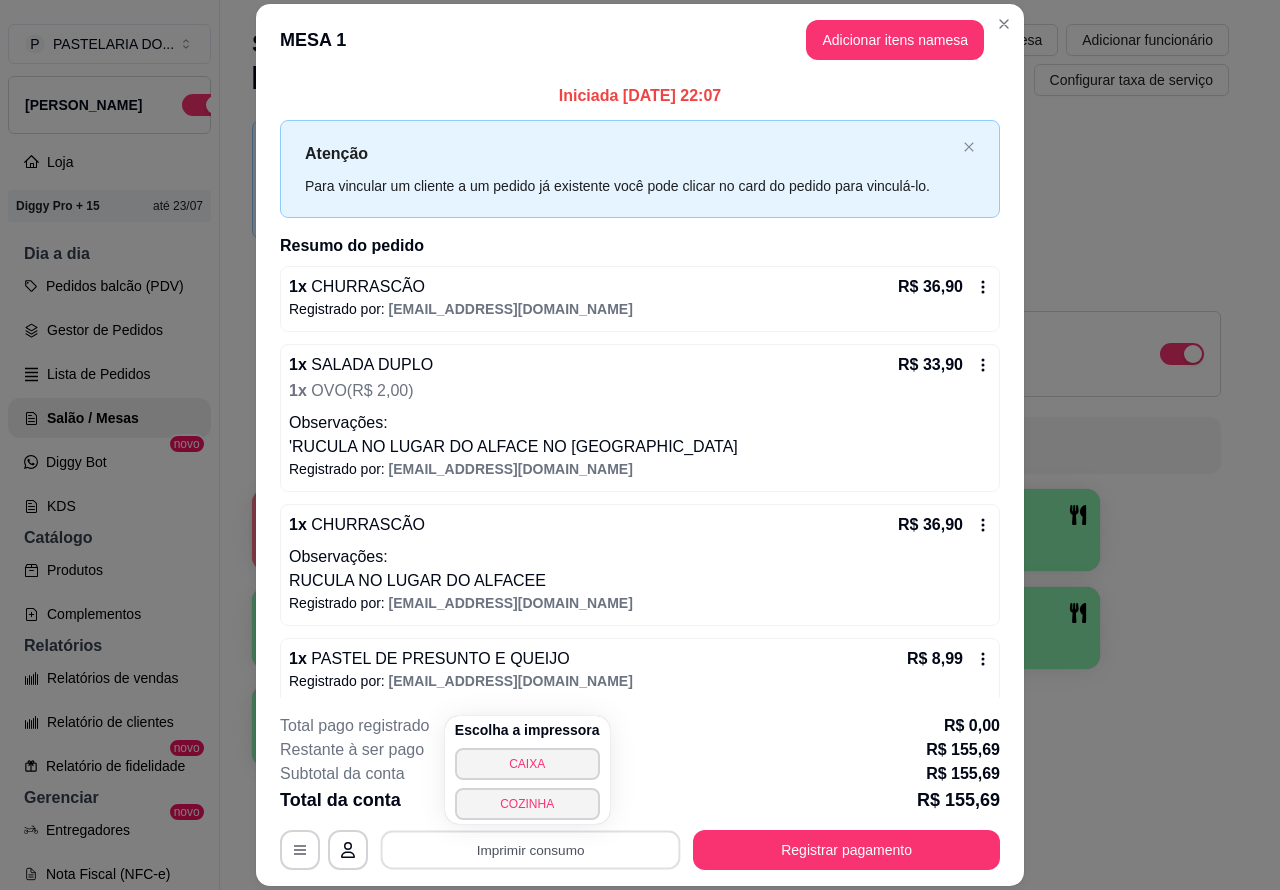 click on "COZINHA" at bounding box center (527, 804) 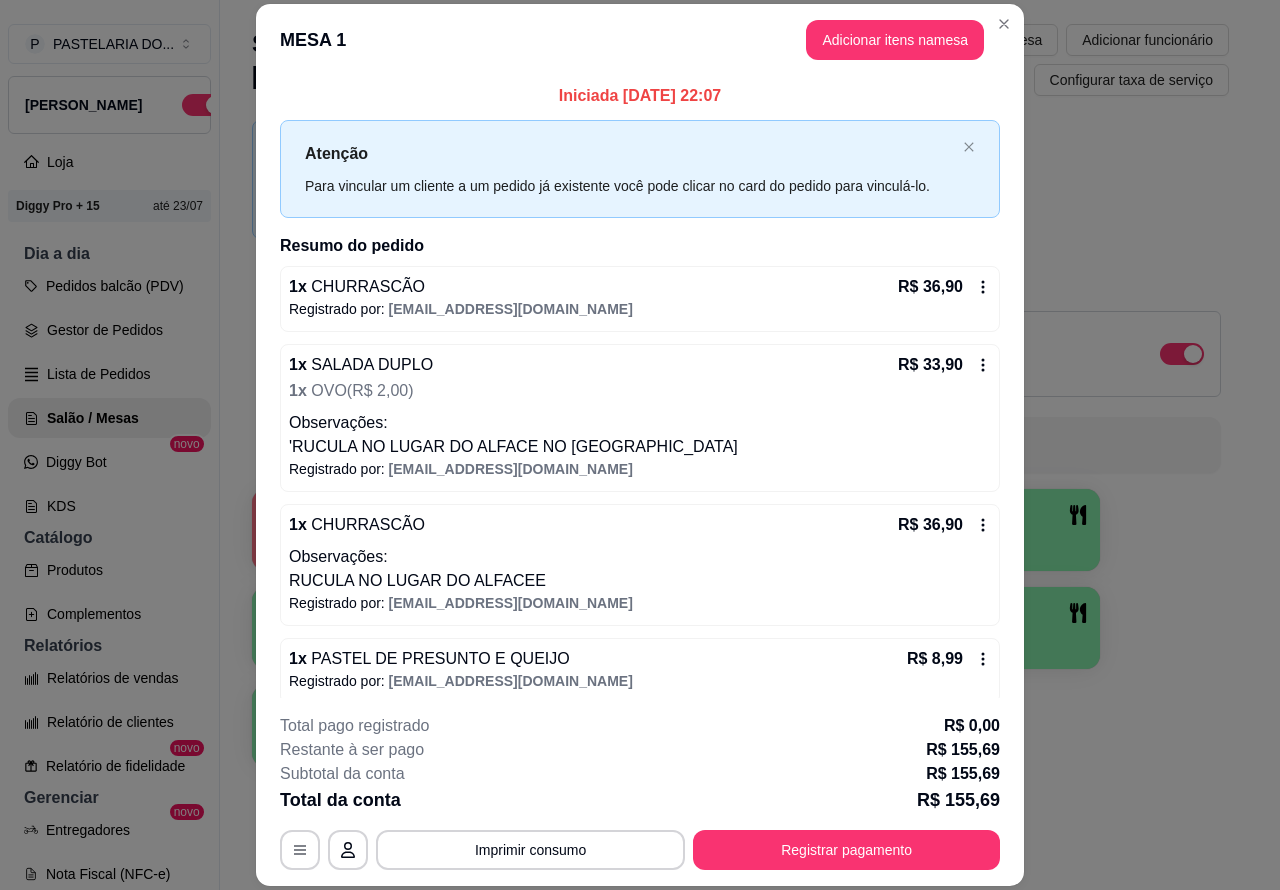 click on "Busque pela mesa ou comanda" at bounding box center [740, 445] 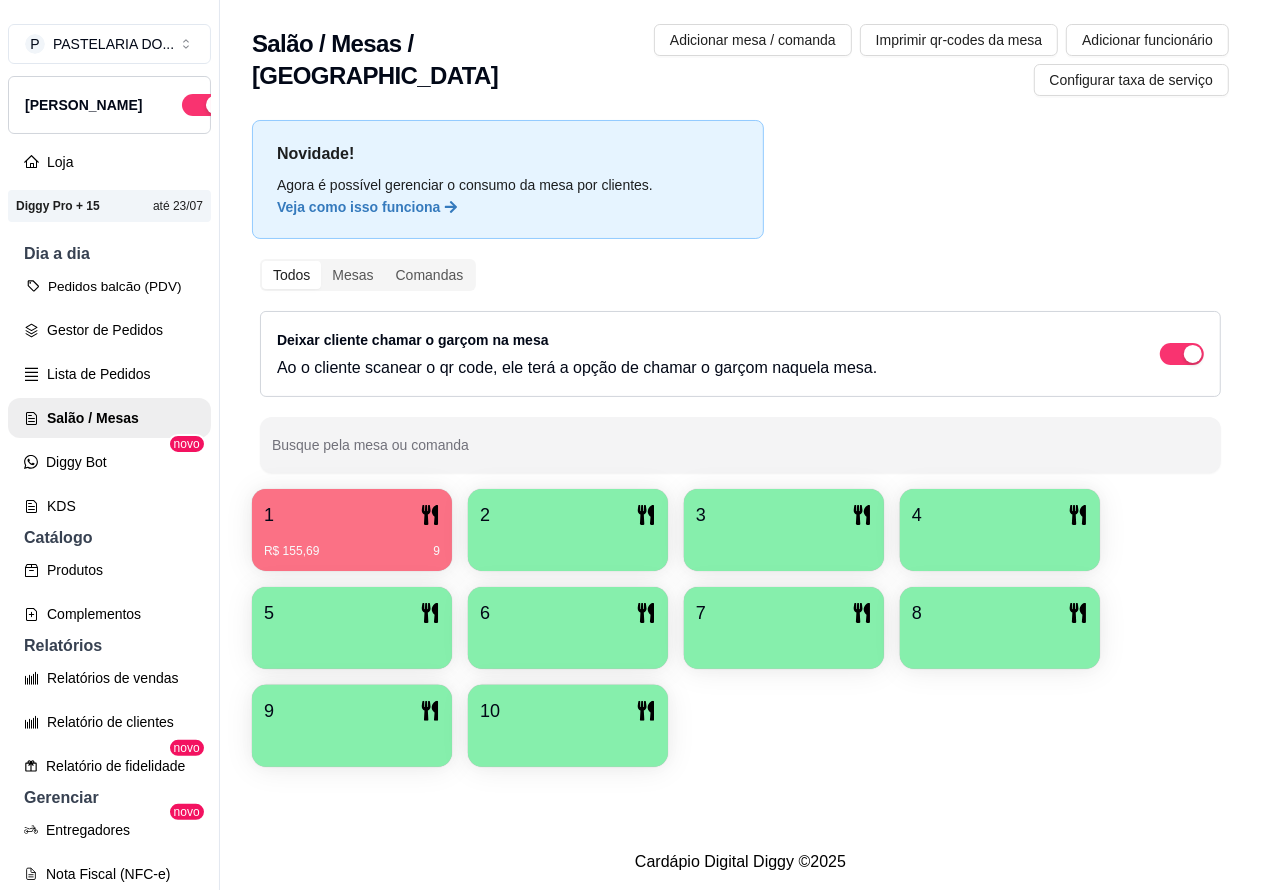 click on "Pedidos balcão (PDV)" at bounding box center [109, 286] 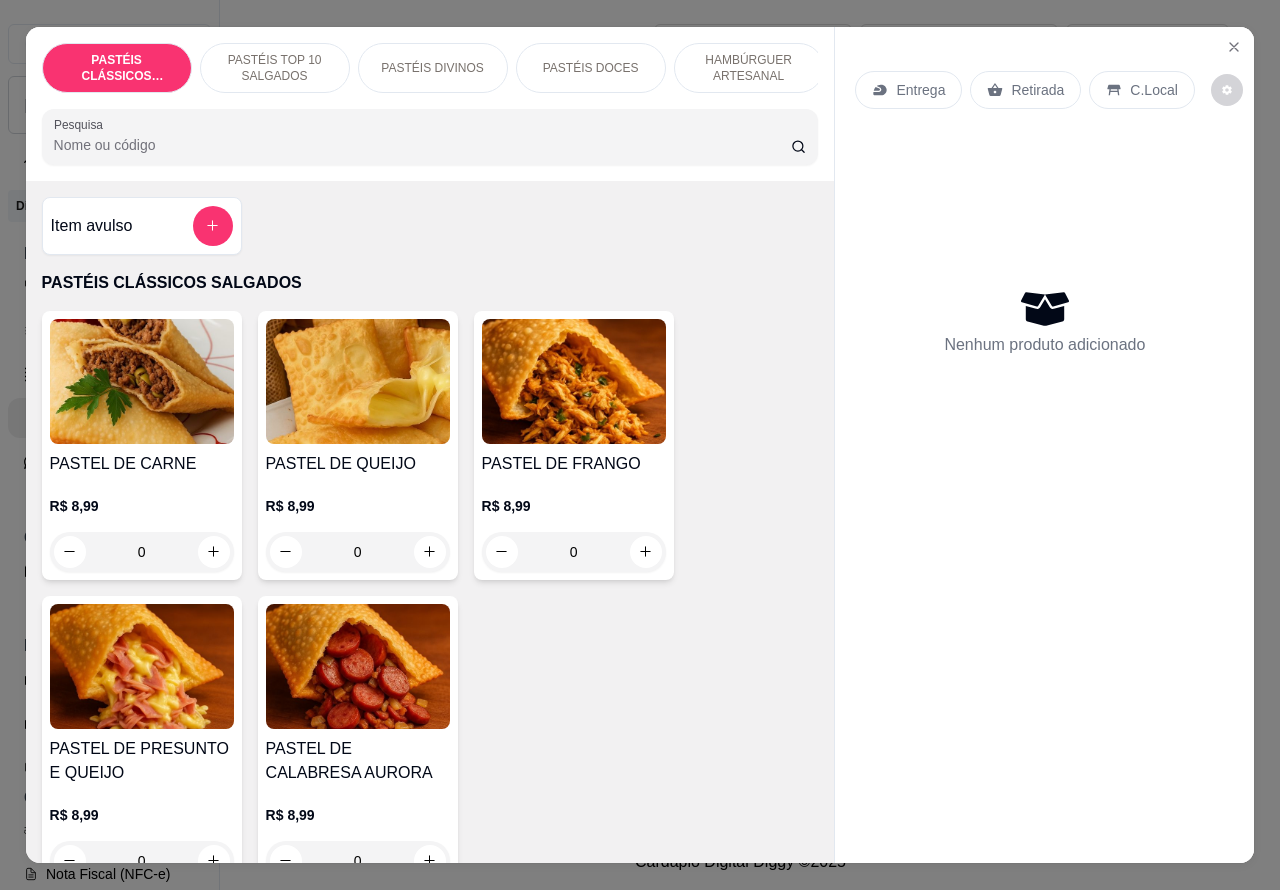 click on "HAMBÚRGUER ARTESANAL" at bounding box center (749, 68) 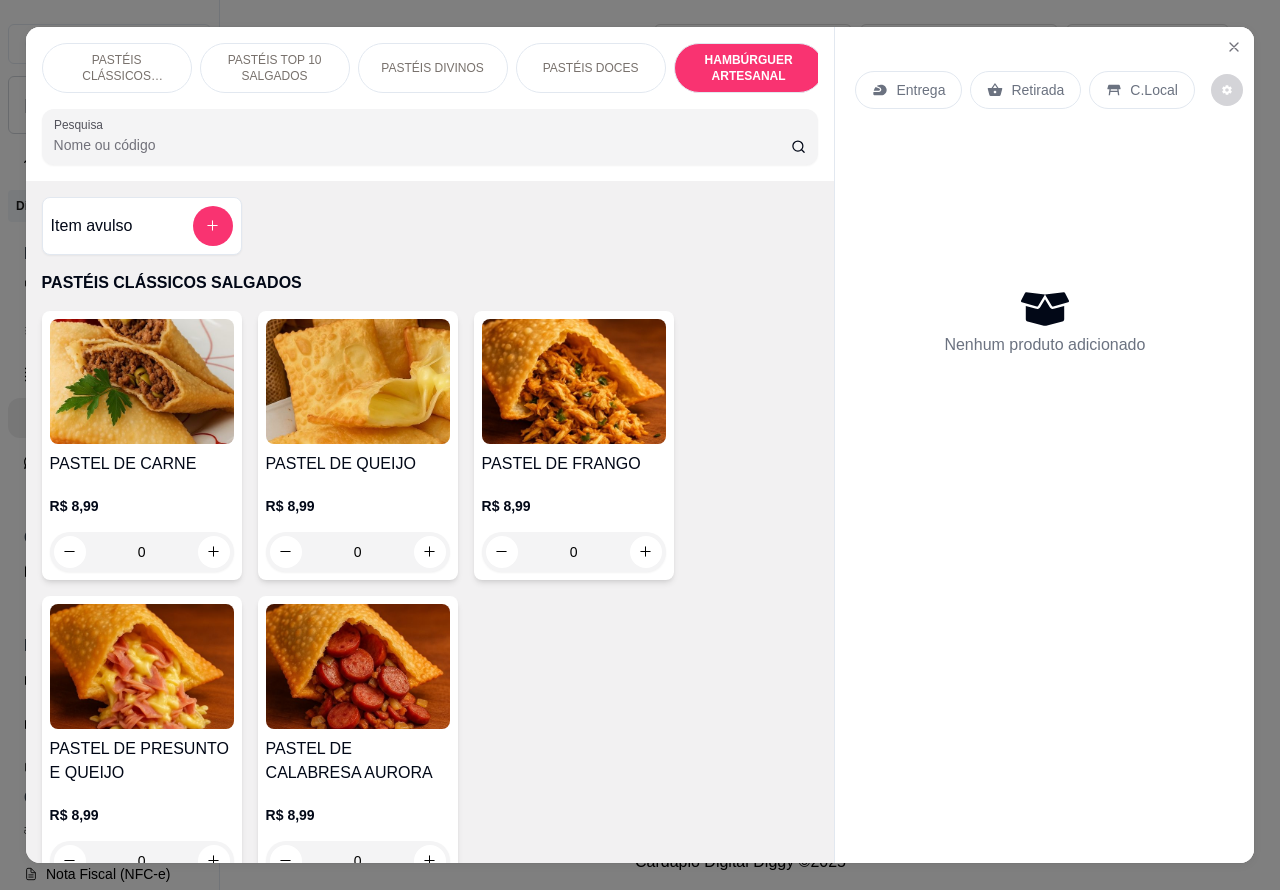 scroll, scrollTop: 4527, scrollLeft: 0, axis: vertical 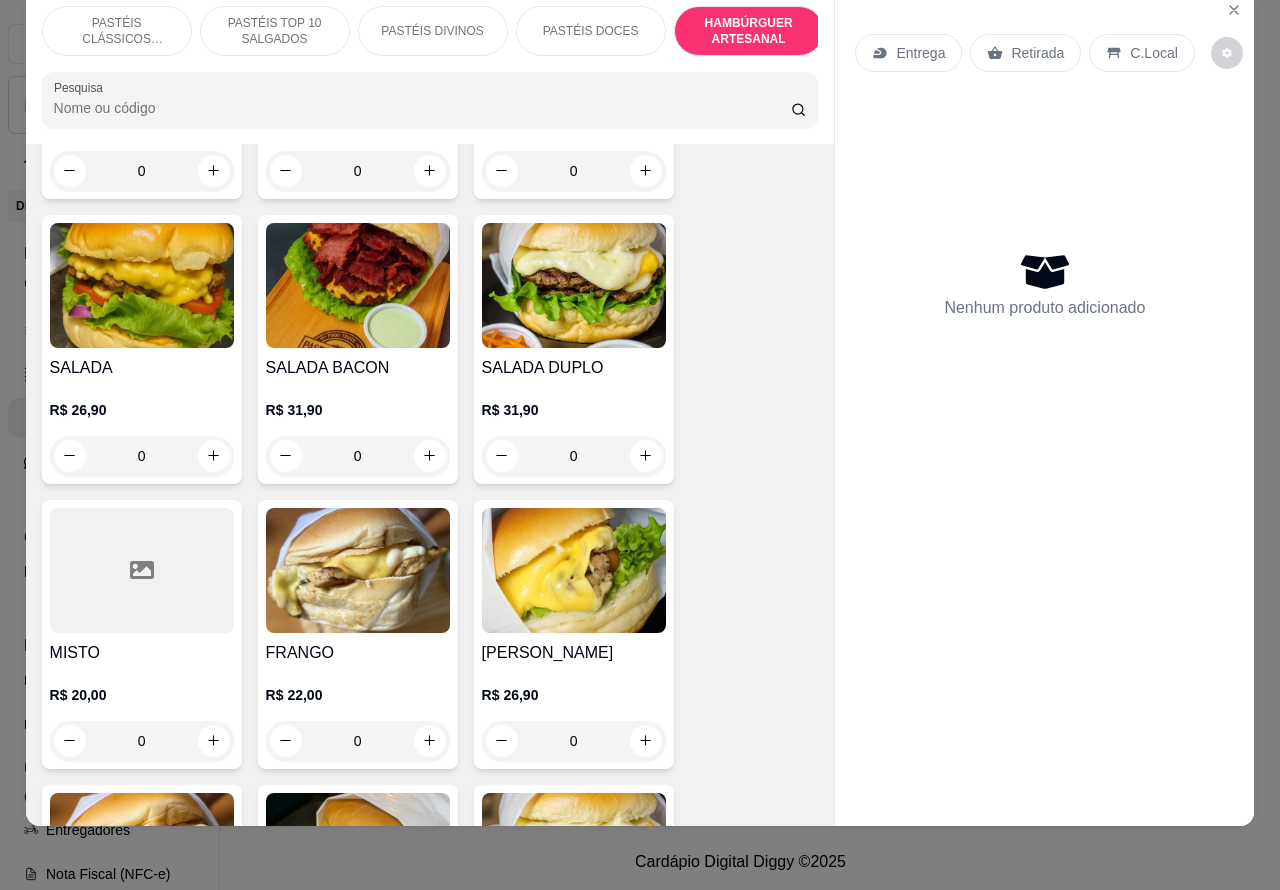 click at bounding box center [574, 570] 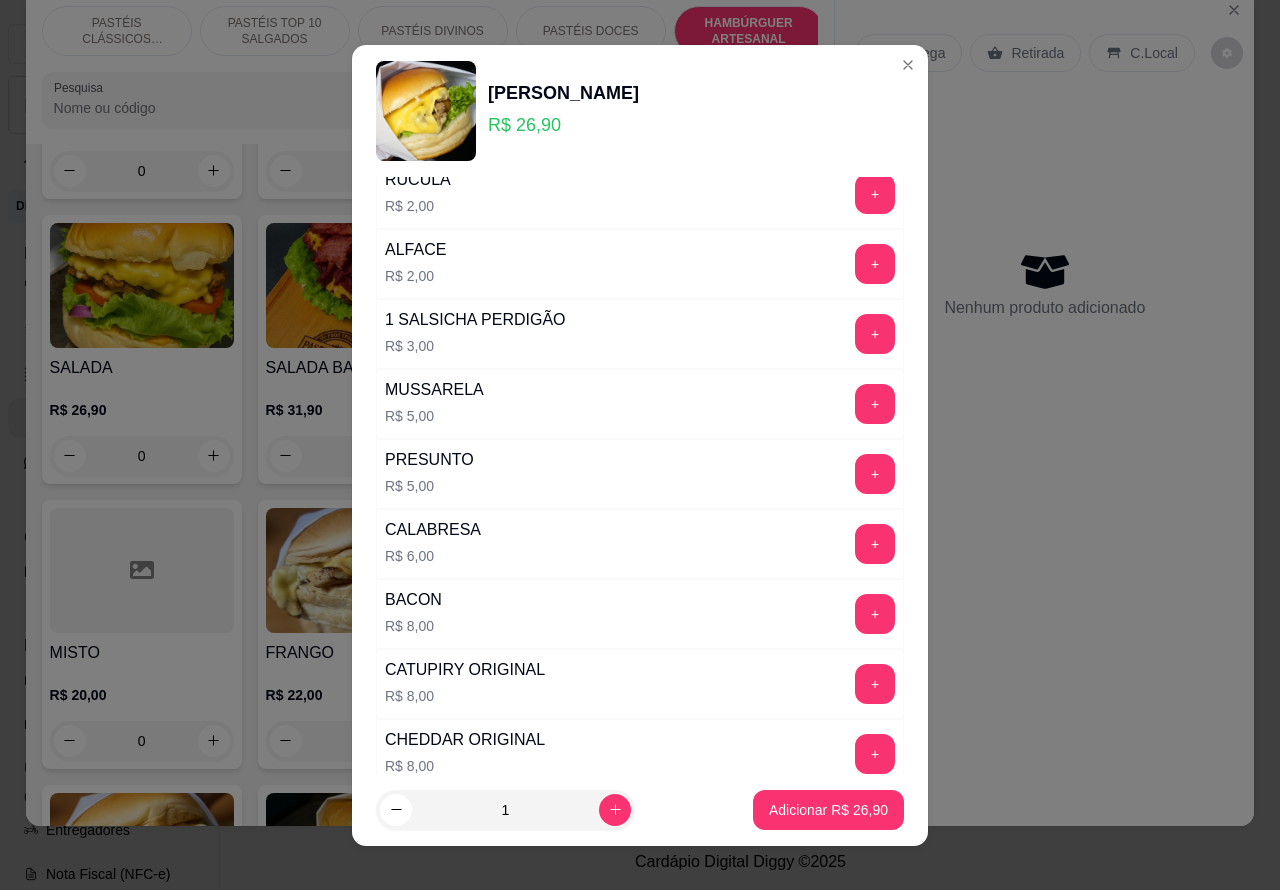 scroll, scrollTop: 233, scrollLeft: 0, axis: vertical 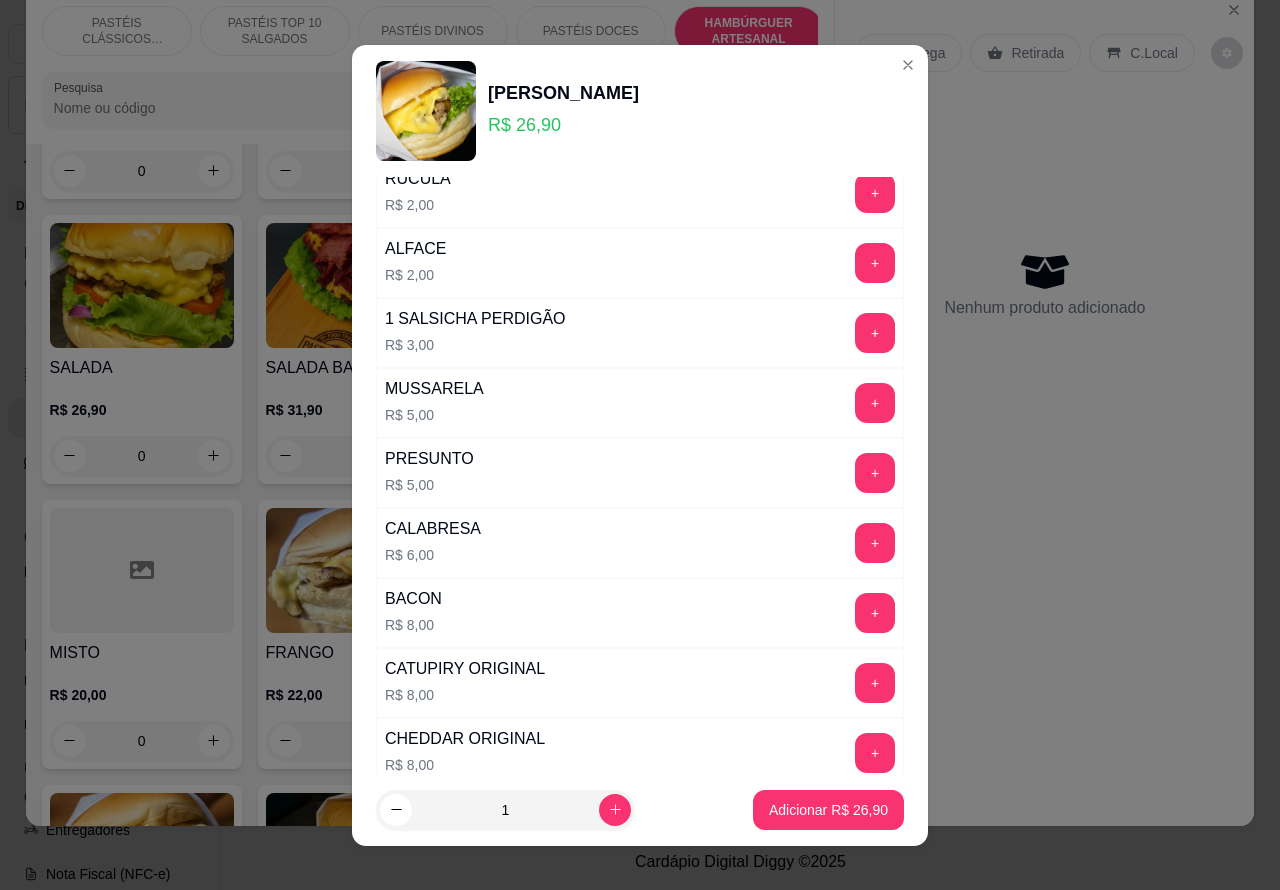 click on "+" at bounding box center [875, 613] 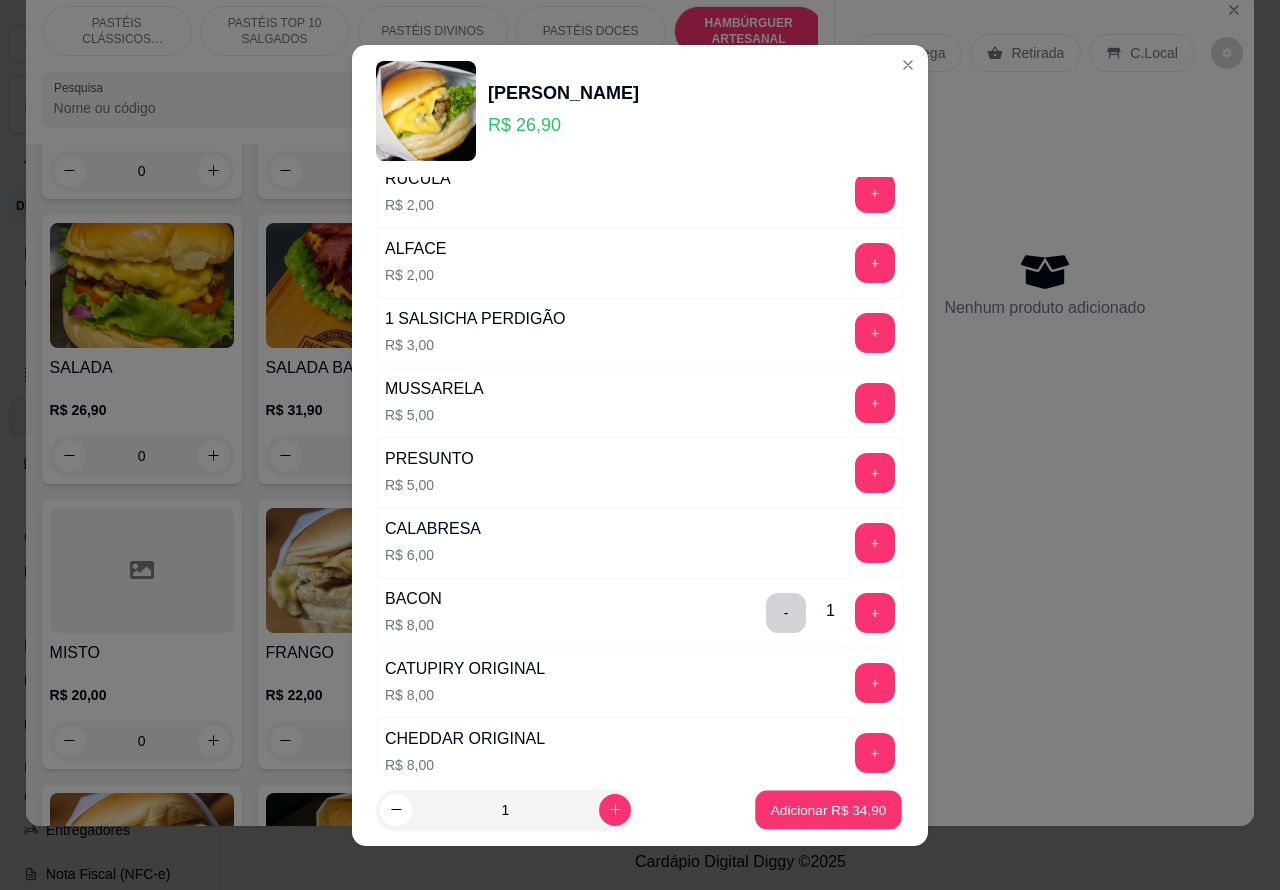 click on "Adicionar   R$ 34,90" at bounding box center [829, 809] 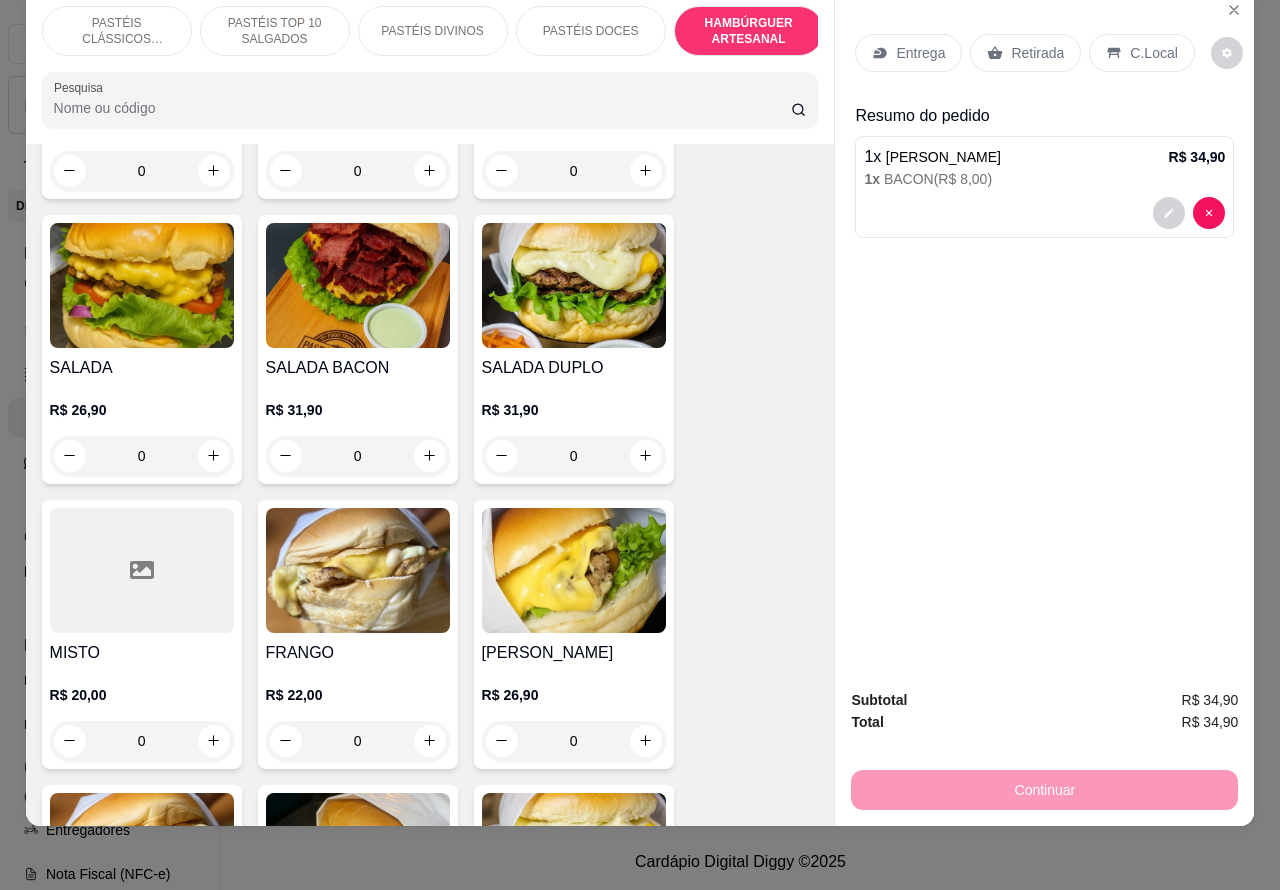 click on "Entrega" at bounding box center [920, 53] 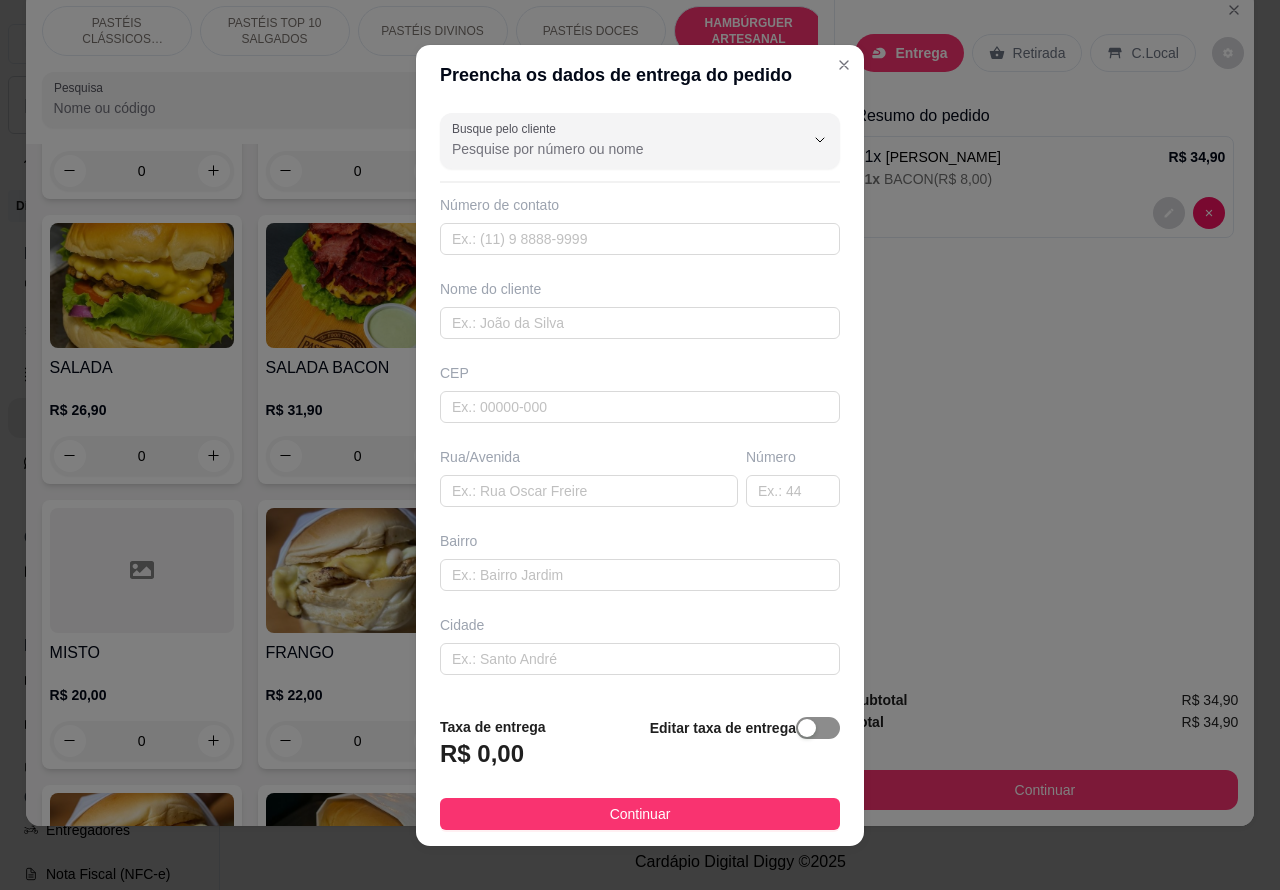 click at bounding box center (807, 728) 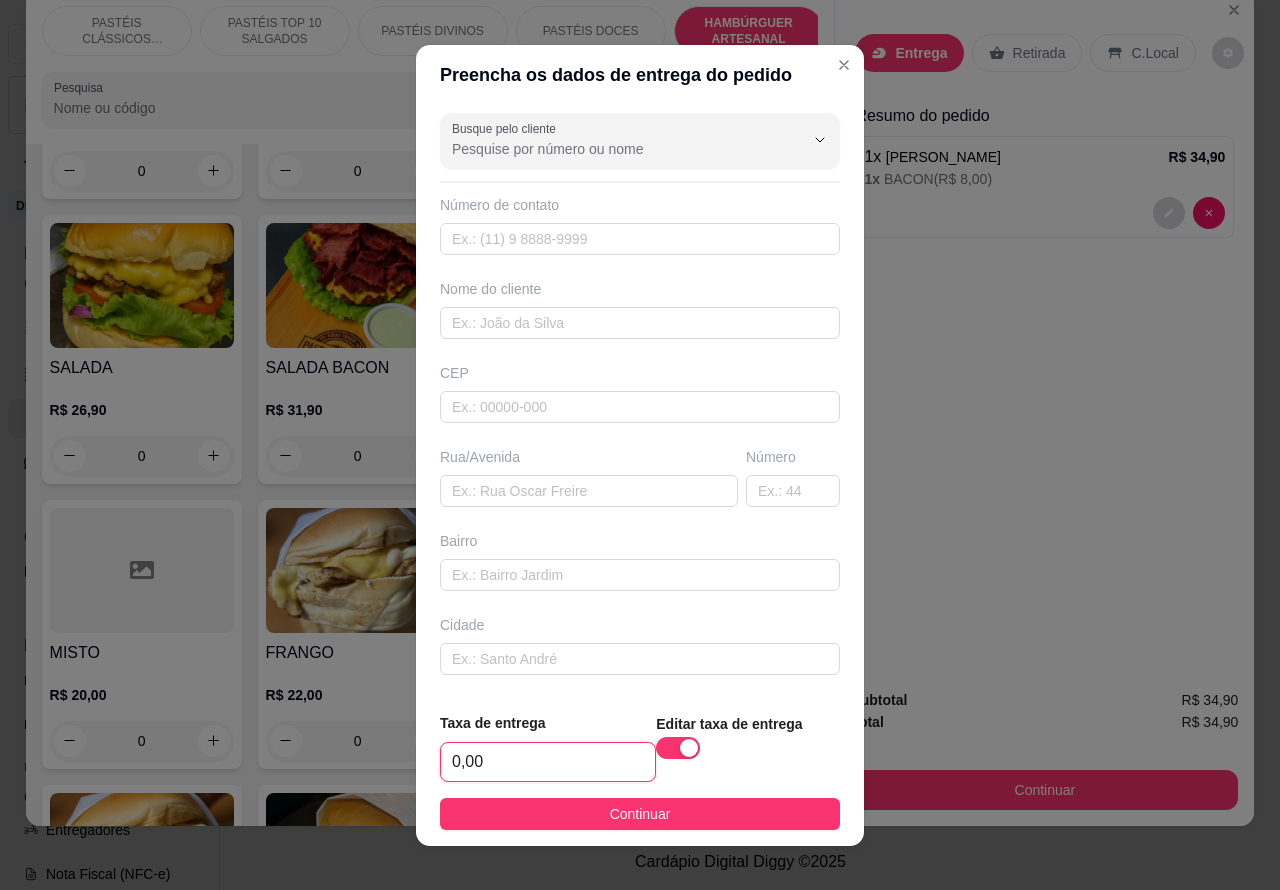 click on "0,00" at bounding box center [548, 762] 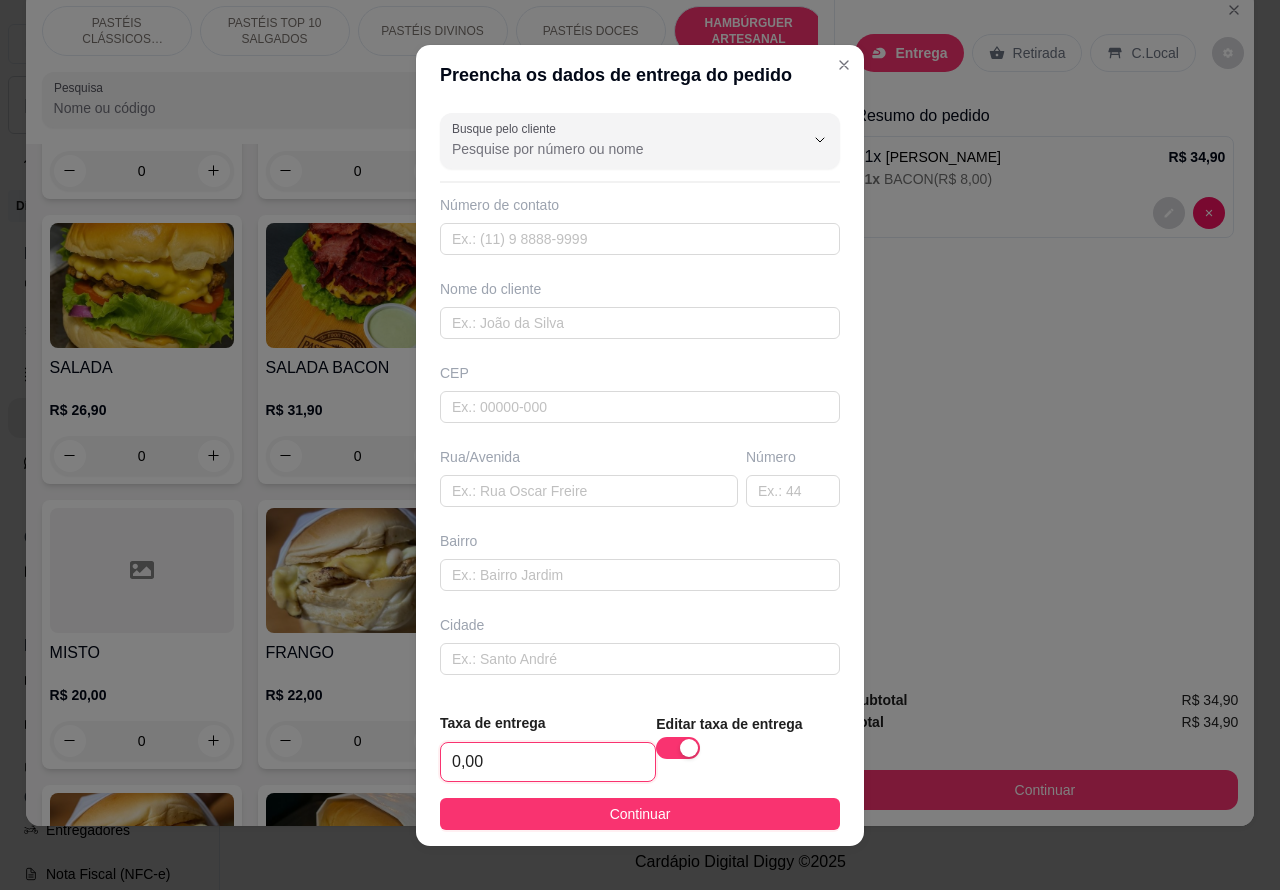 type on "1,00" 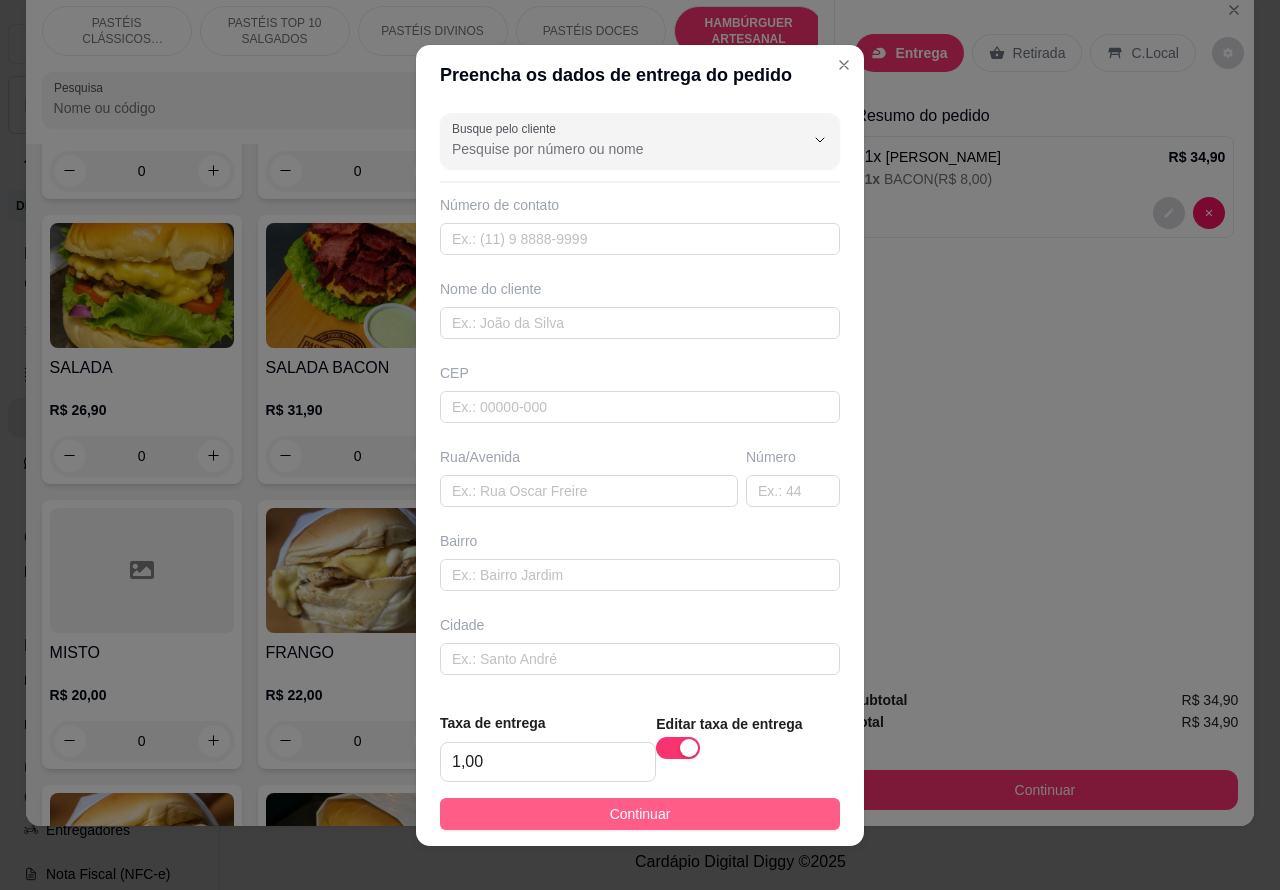 click on "Continuar" at bounding box center [640, 814] 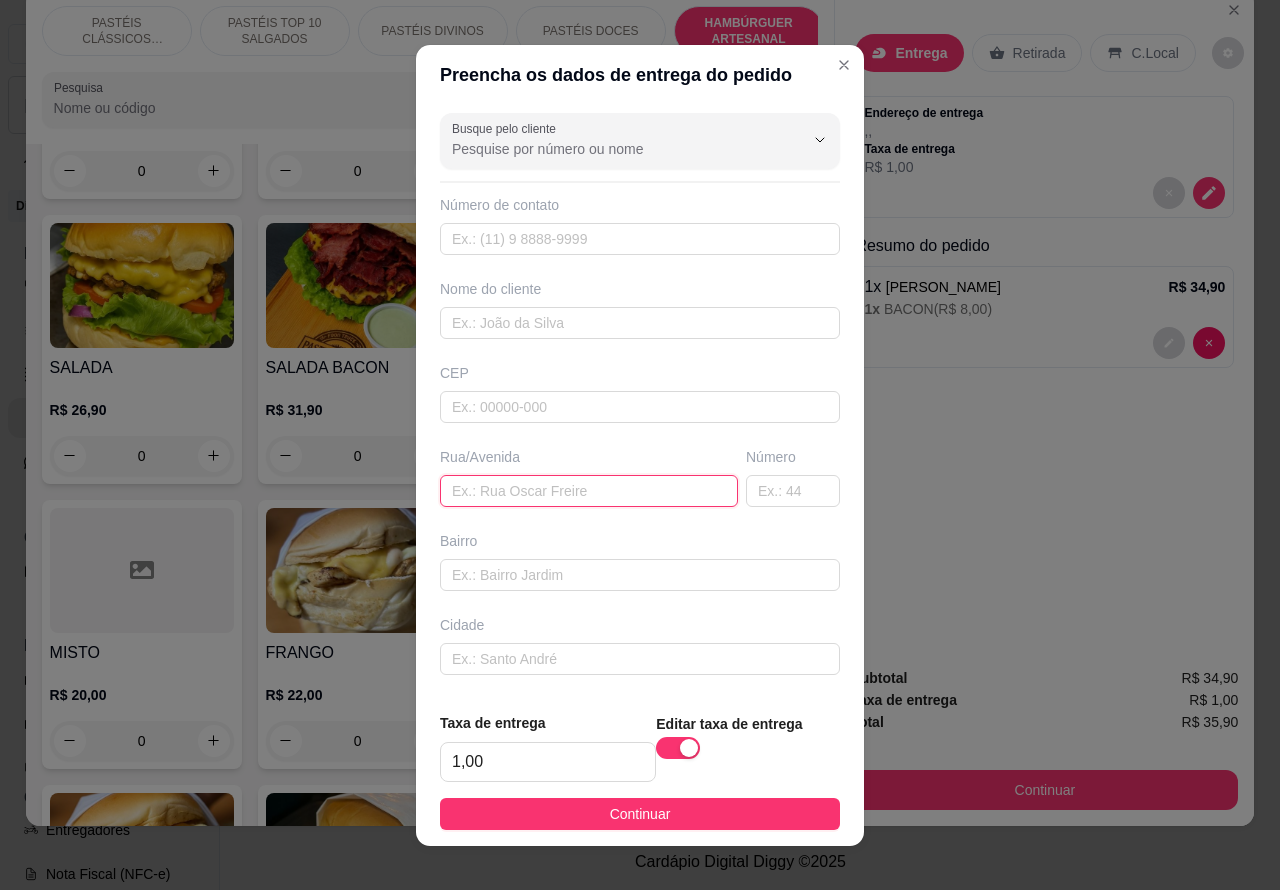 paste on "rua Carlos Mário Schneider junior,240" 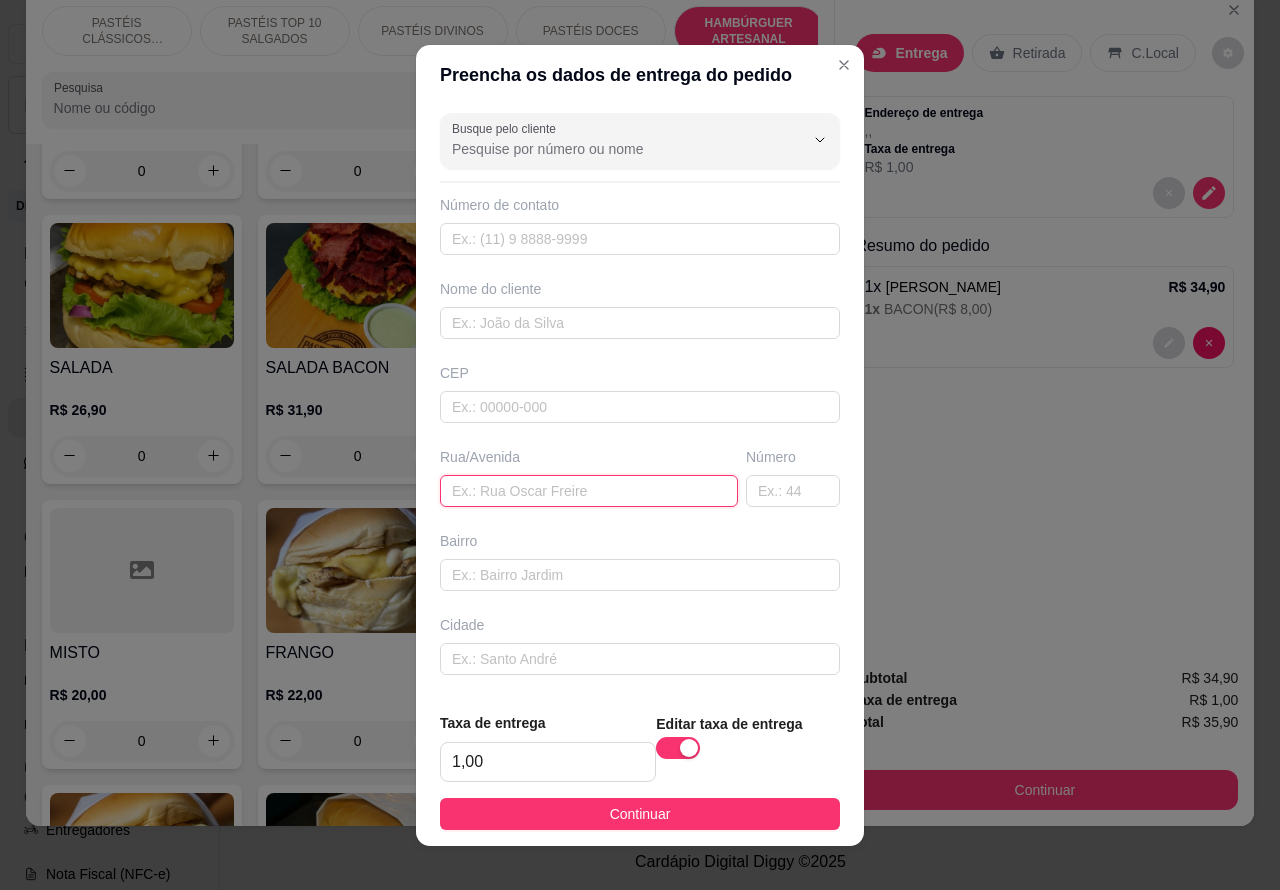type on "rua Carlos Mário Schneider junior,240" 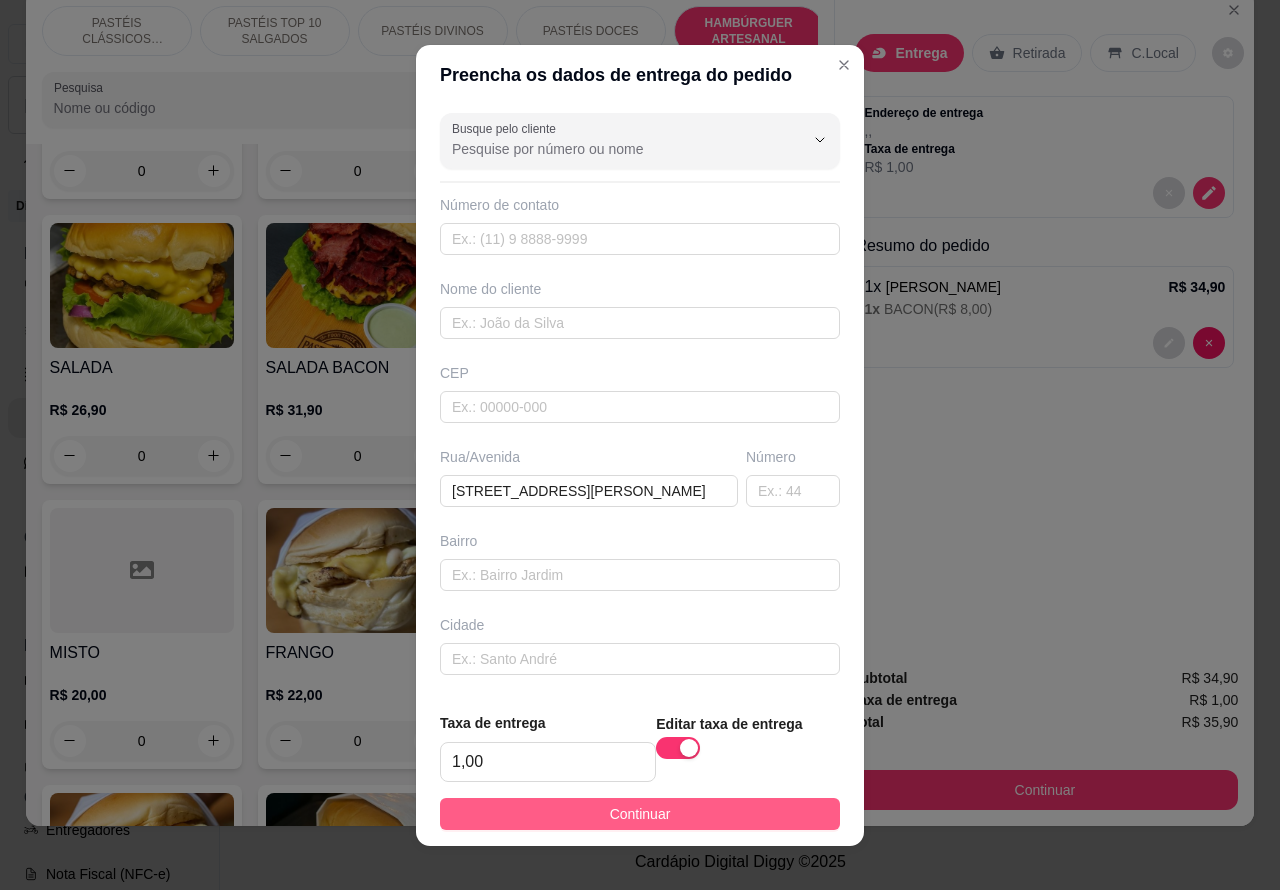 click on "Continuar" at bounding box center (640, 814) 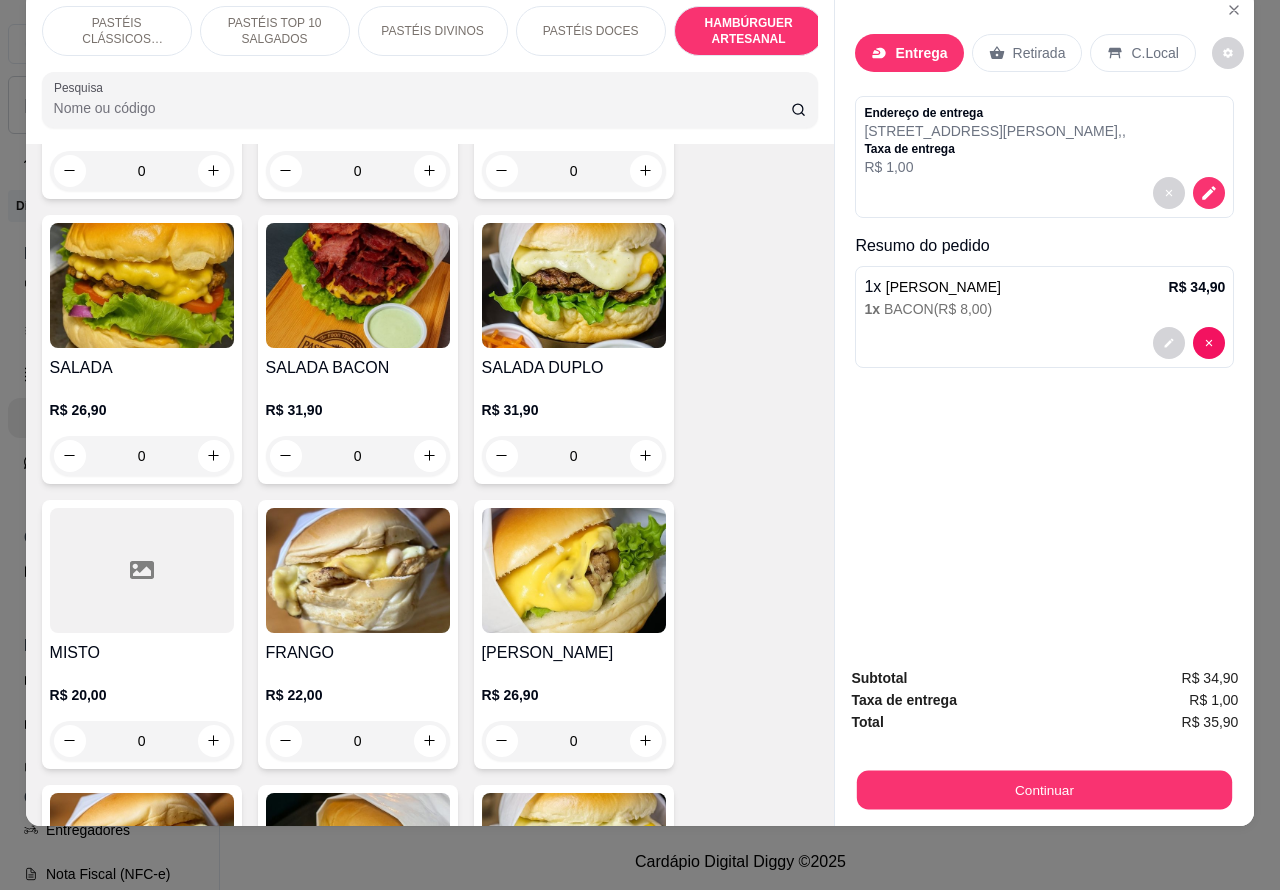 click on "Continuar" at bounding box center [1044, 790] 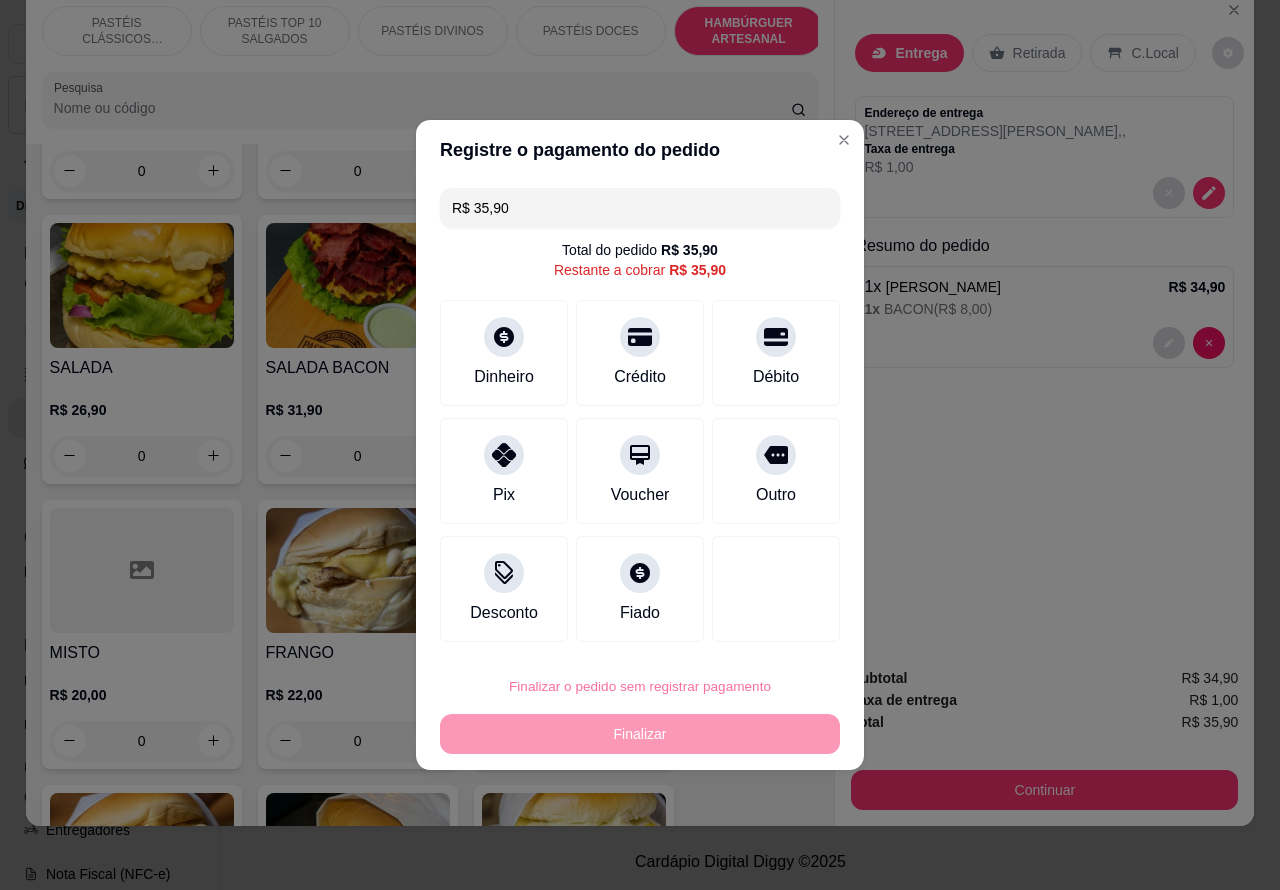 click on "Confirmar" at bounding box center [759, 630] 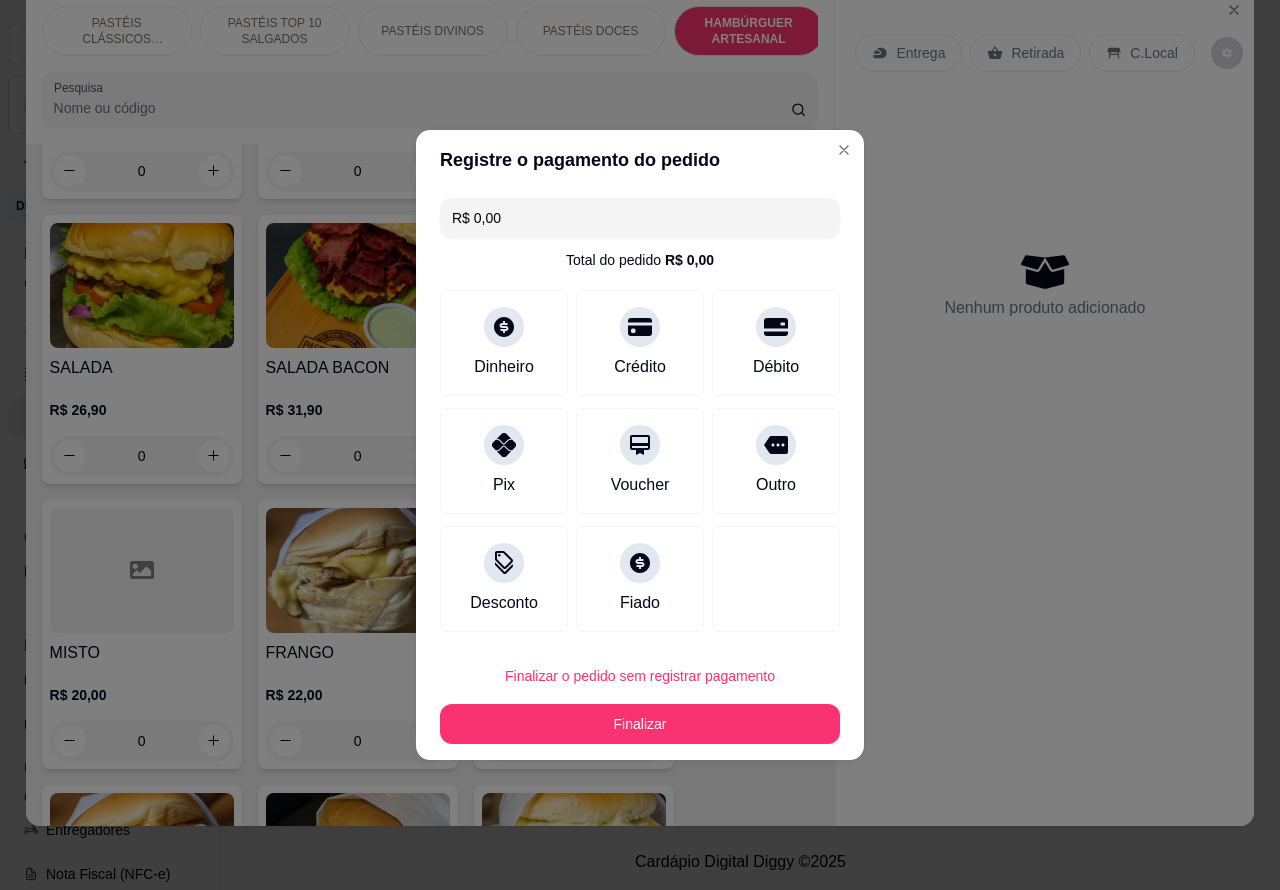 type on "R$ 0,00" 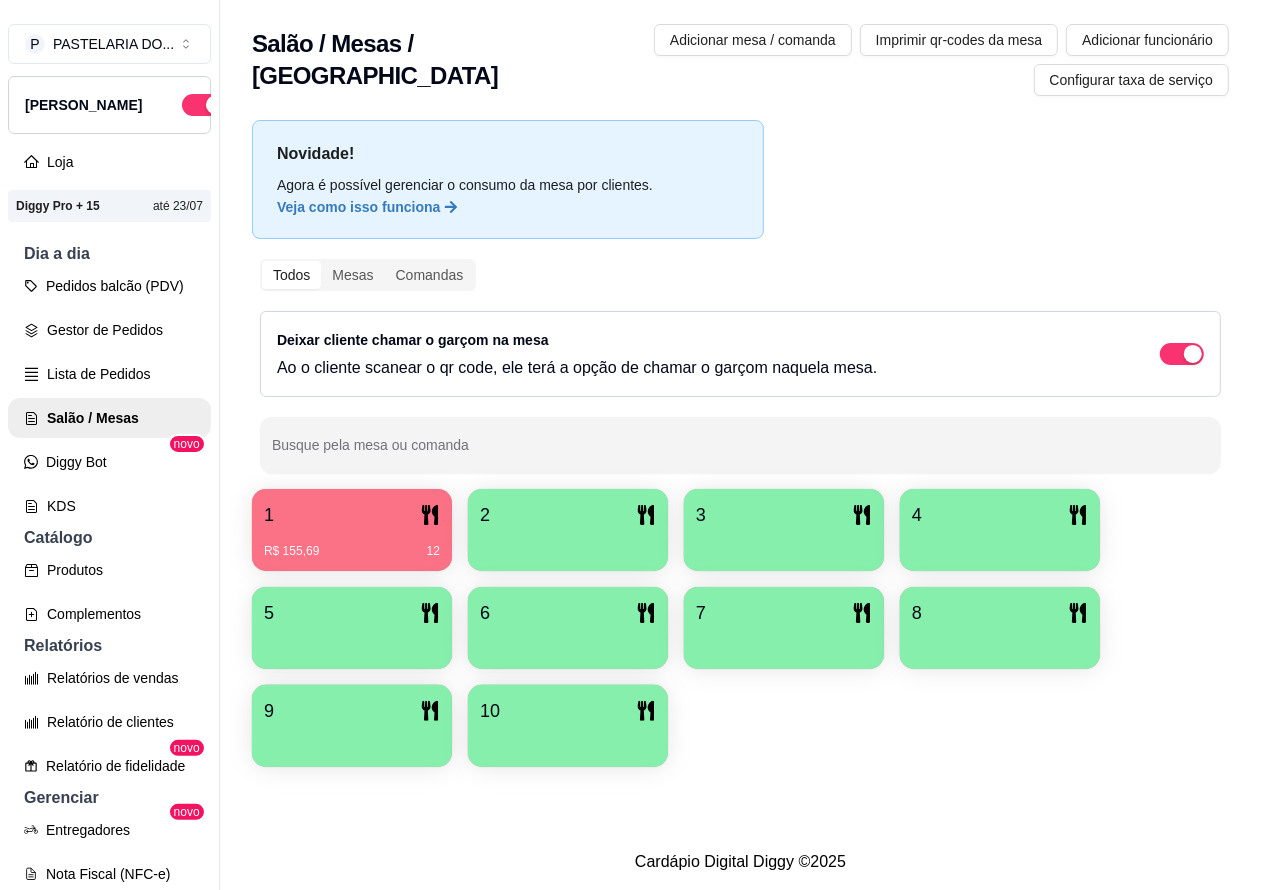 click on "Pedidos balcão (PDV)" at bounding box center [109, 286] 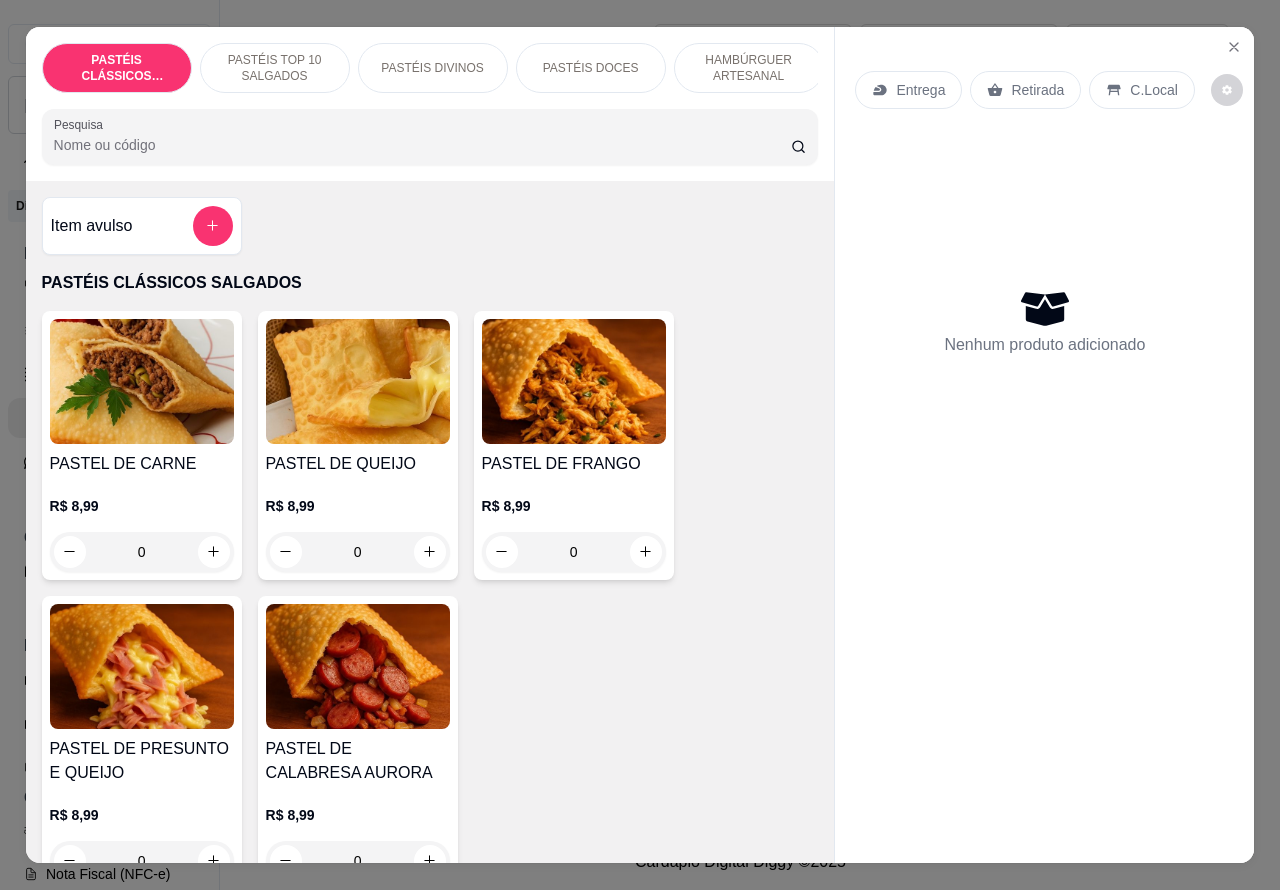 click at bounding box center [214, 552] 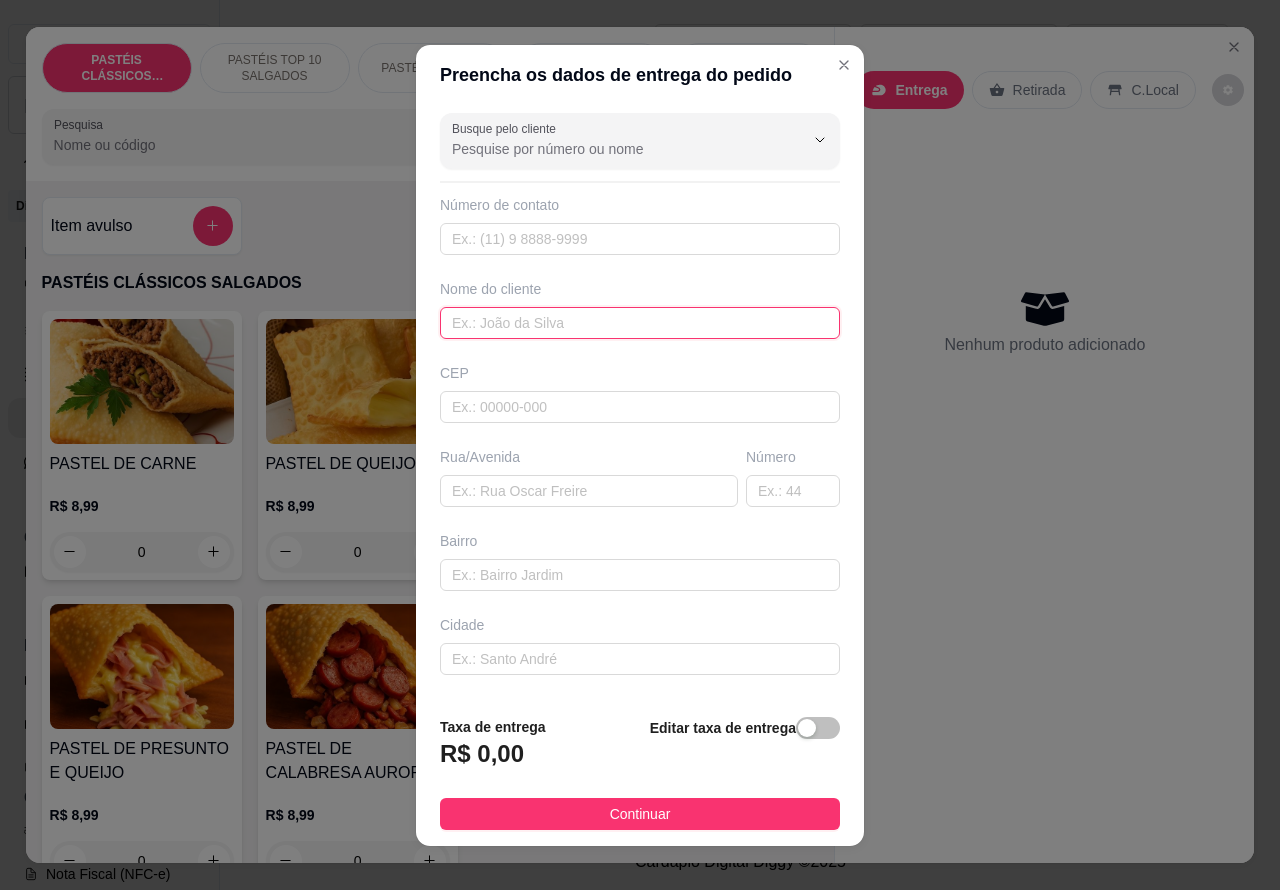 click at bounding box center (640, 323) 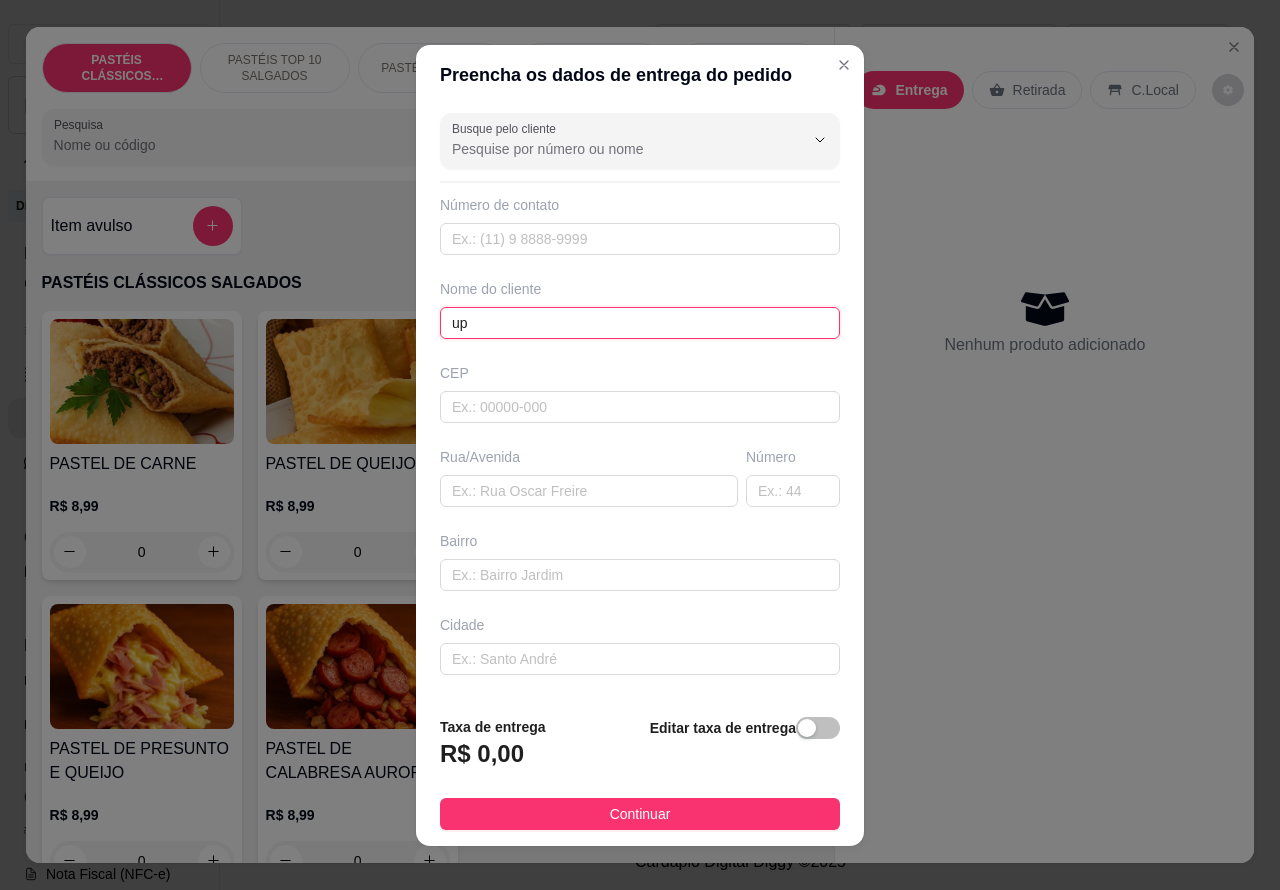 type on "u" 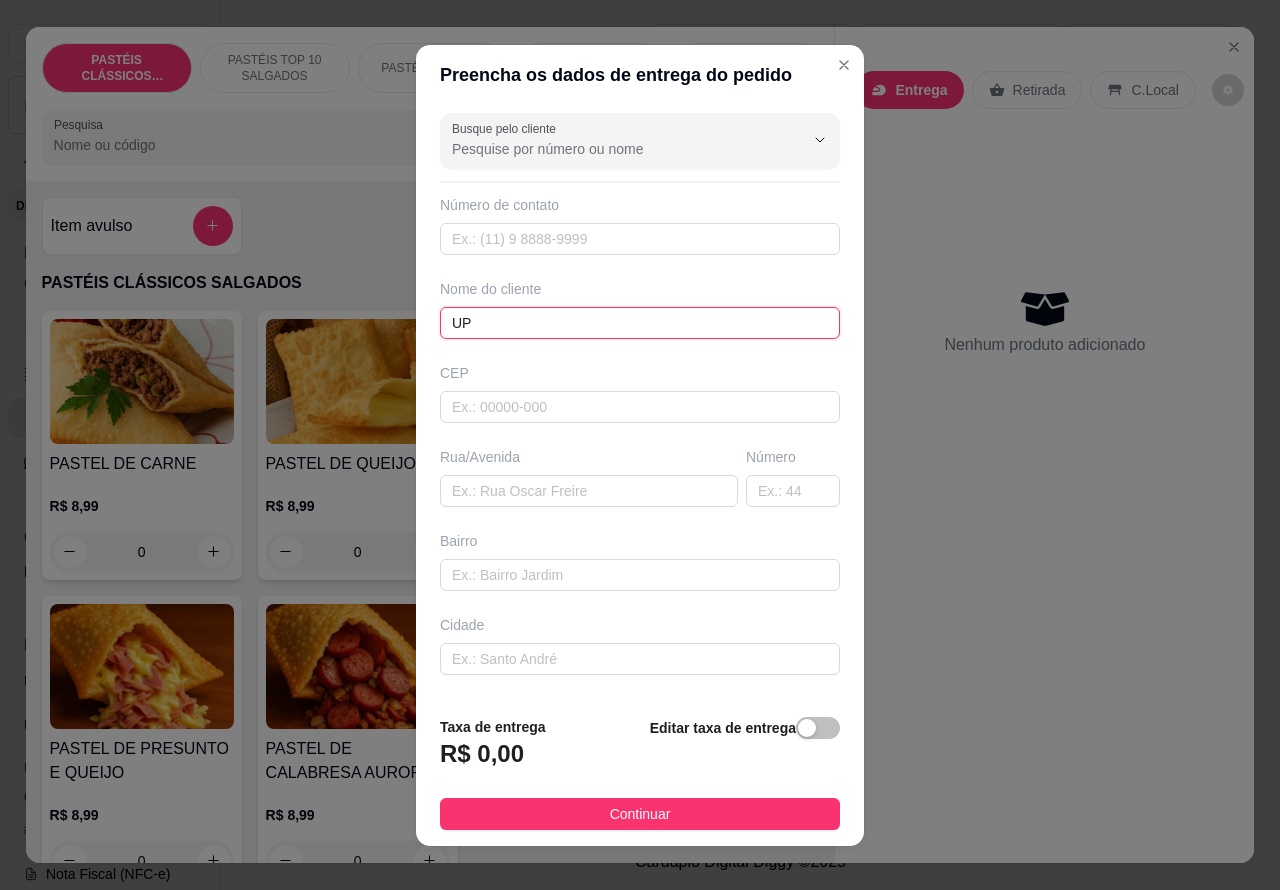 type on "UPA" 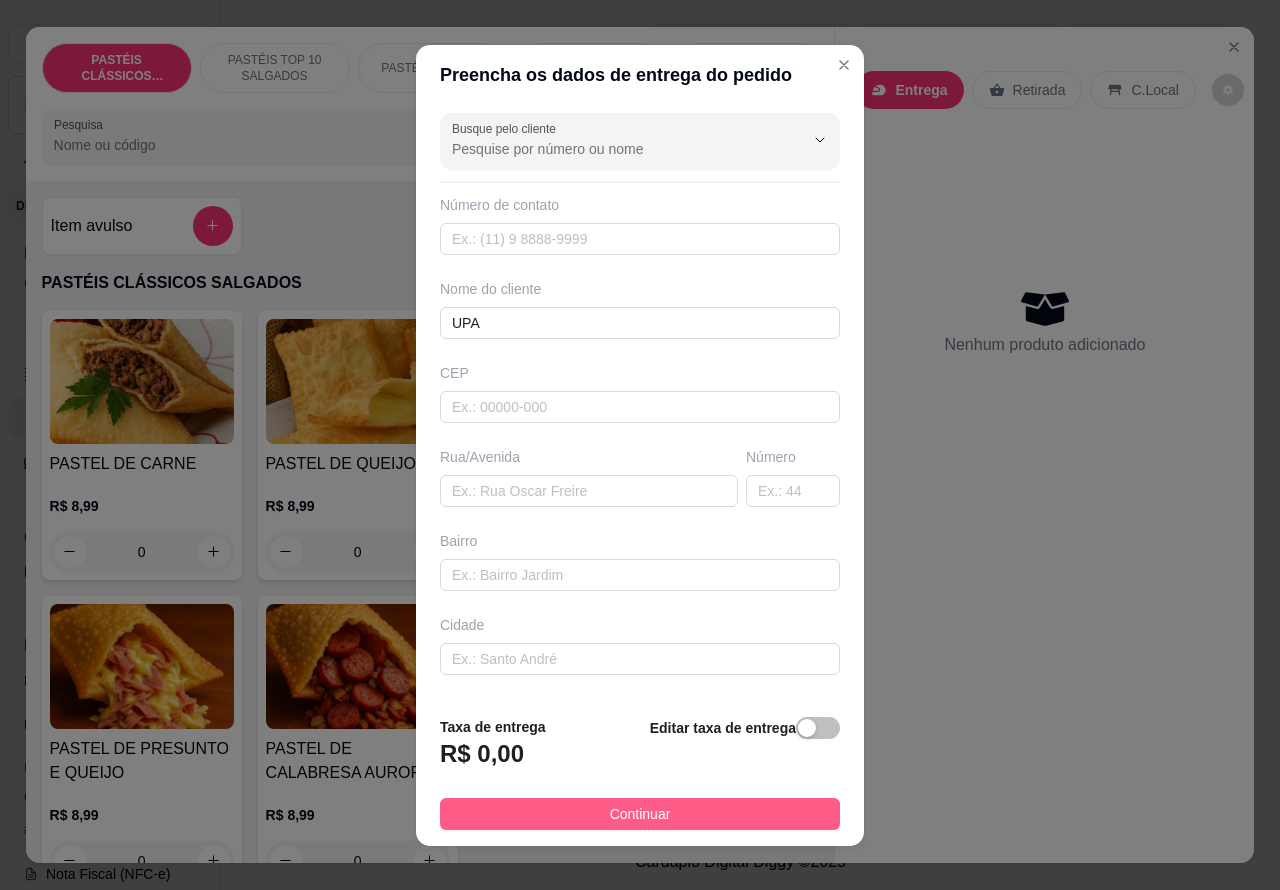 click on "Continuar" at bounding box center (640, 814) 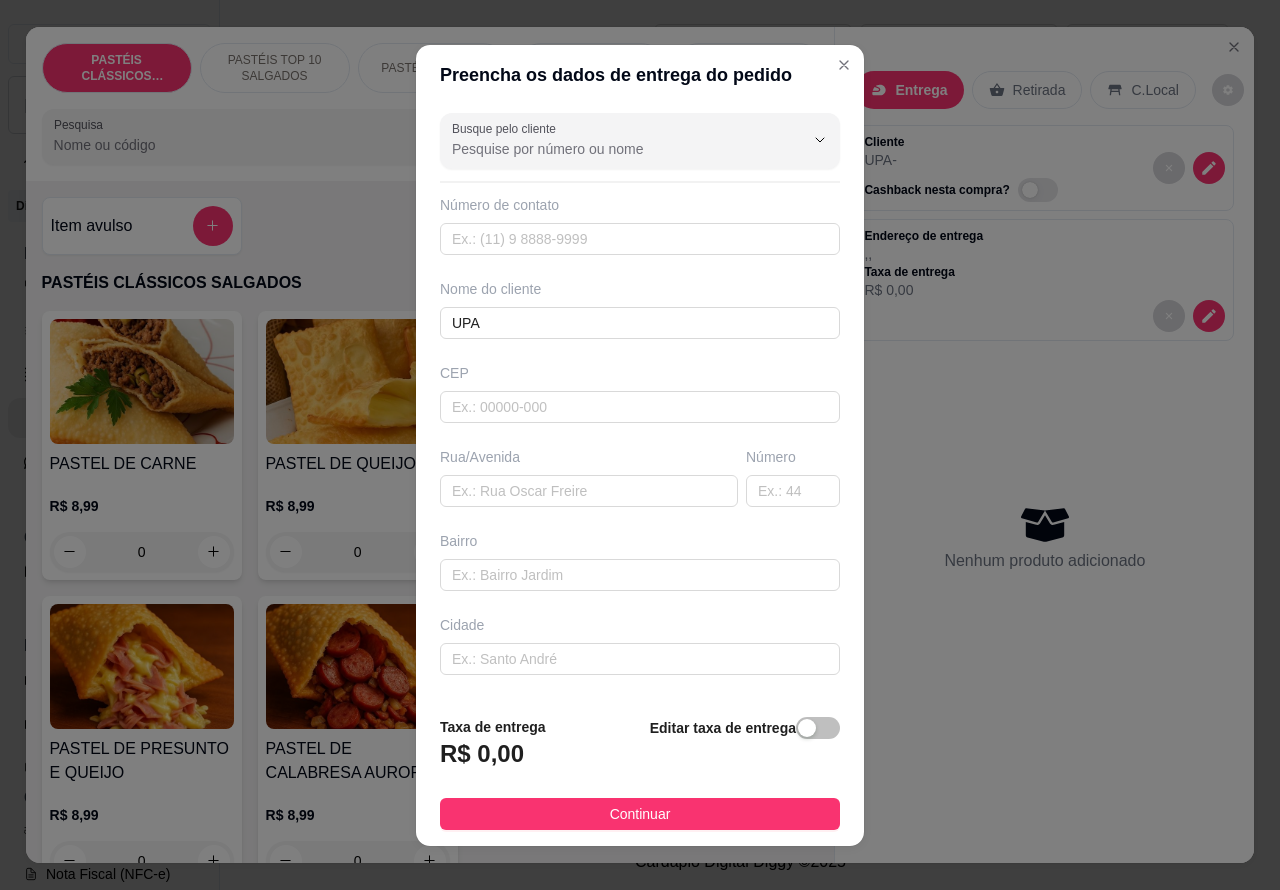 click on "PASTÉIS CLÁSSICOS SALGADOS  PASTÉIS TOP 10 SALGADOS PASTÉIS DIVINOS  PASTÉIS DOCES HAMBÚRGUER ARTESANAL HOT DOG  BEBIDAS DOCES Pesquisa" at bounding box center [430, 104] 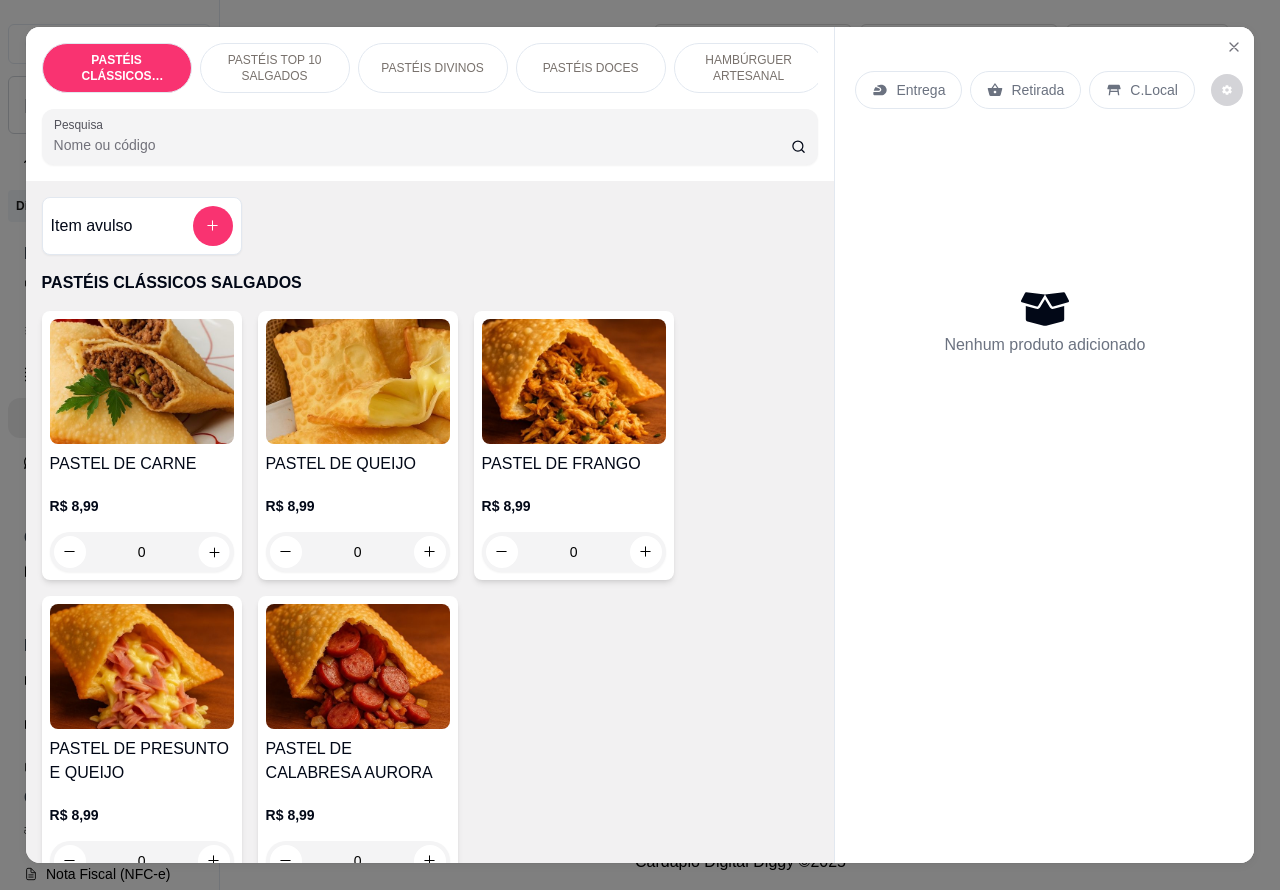 click 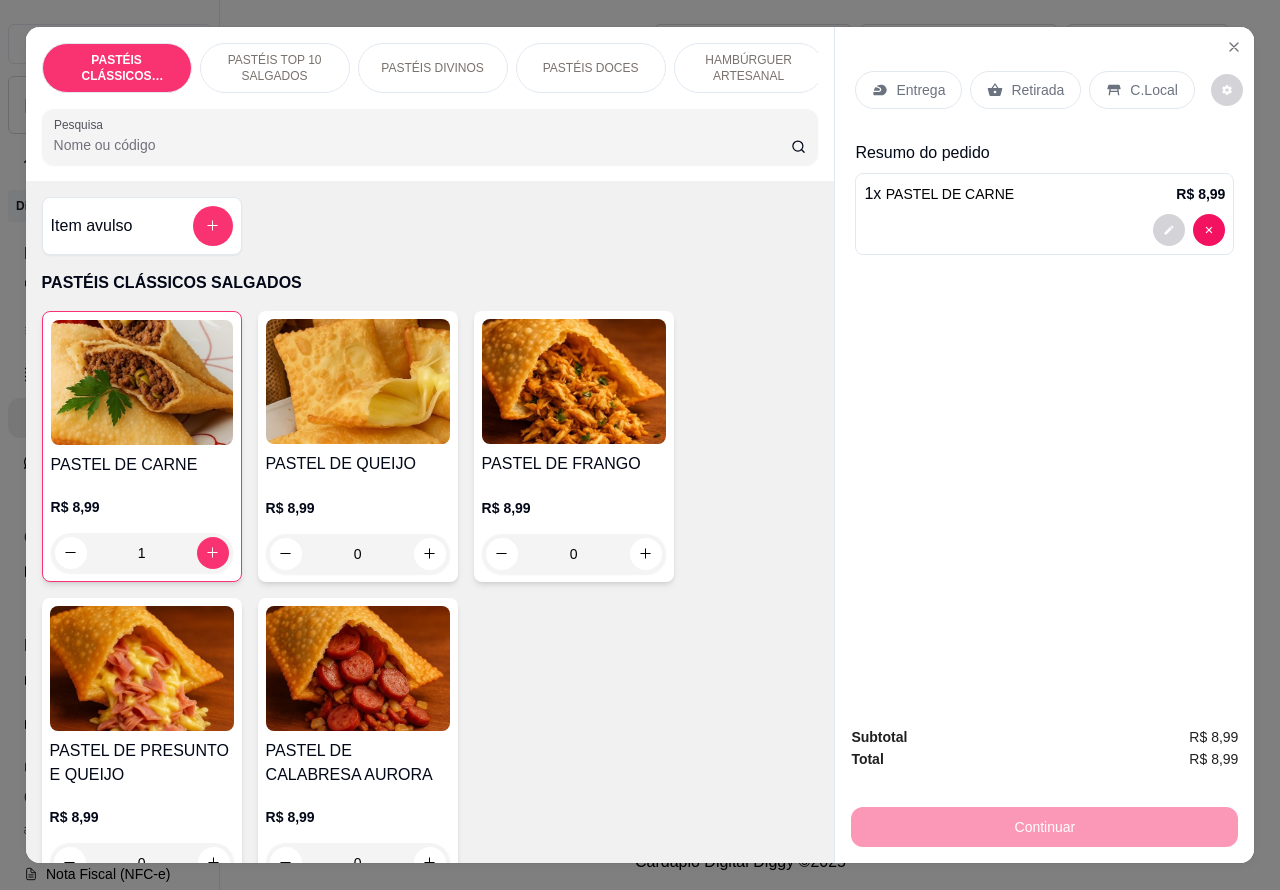 click on "Entrega" at bounding box center (920, 90) 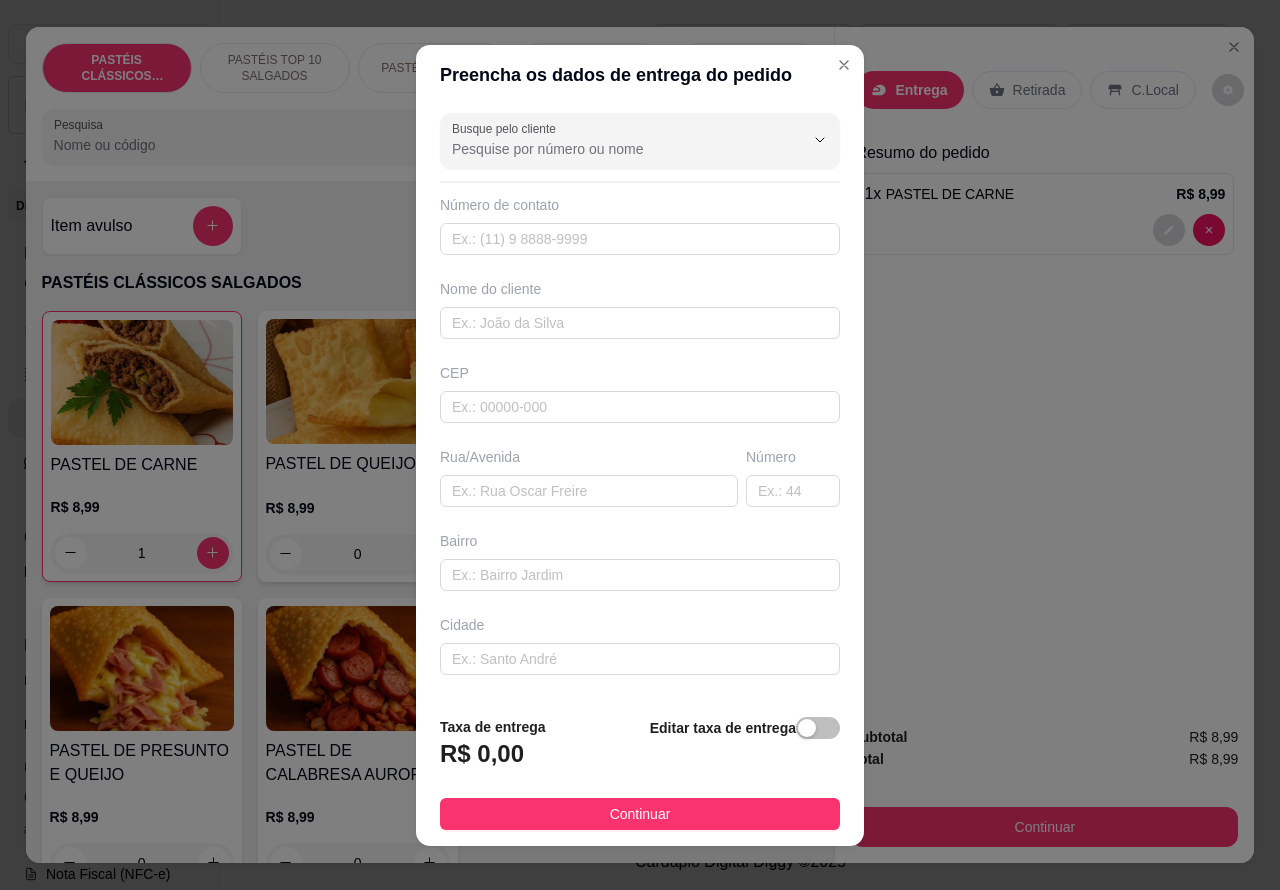 click on "Entrega Retirada C.Local Resumo do pedido 1 x   PASTEL DE CARNE  R$ 8,99" at bounding box center [1044, 369] 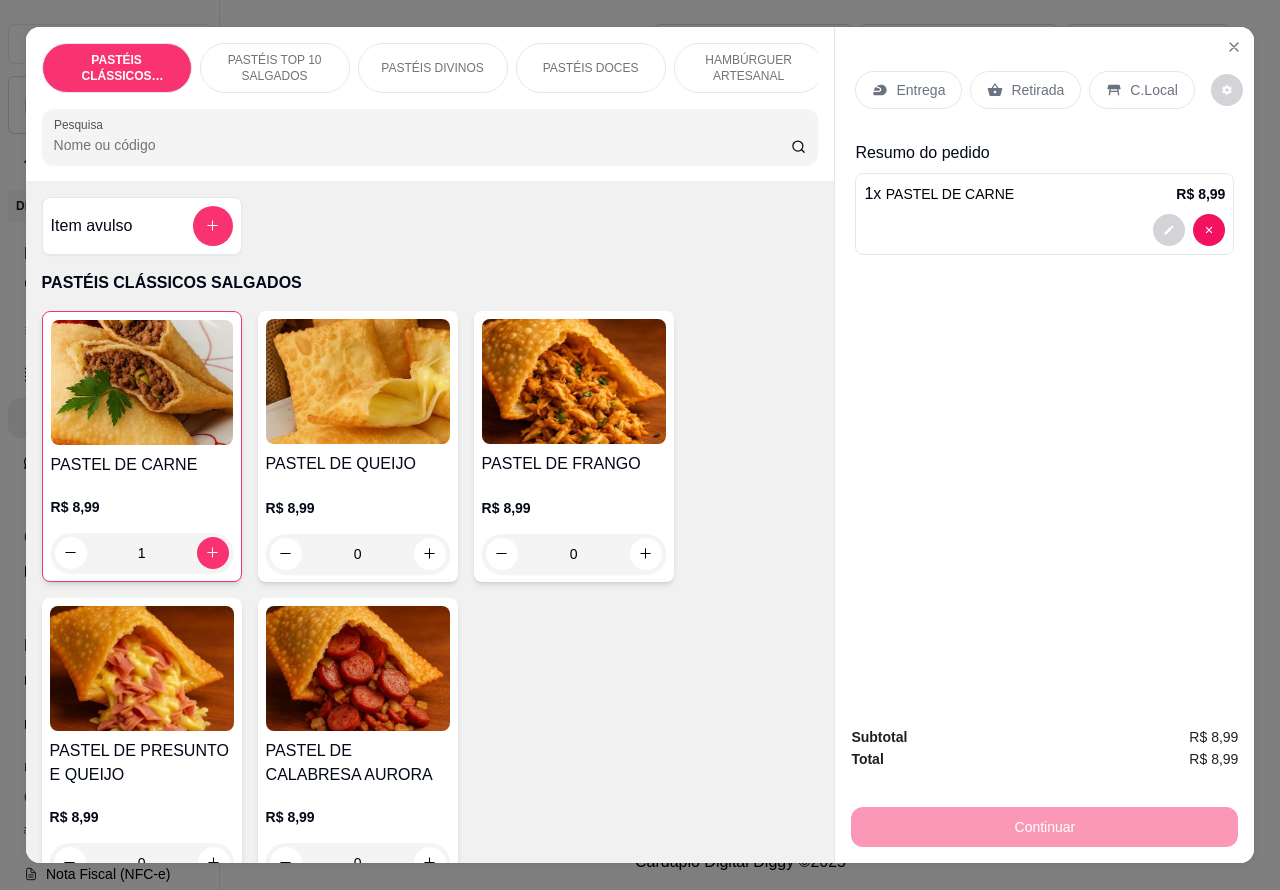 click on "Entrega" at bounding box center (920, 90) 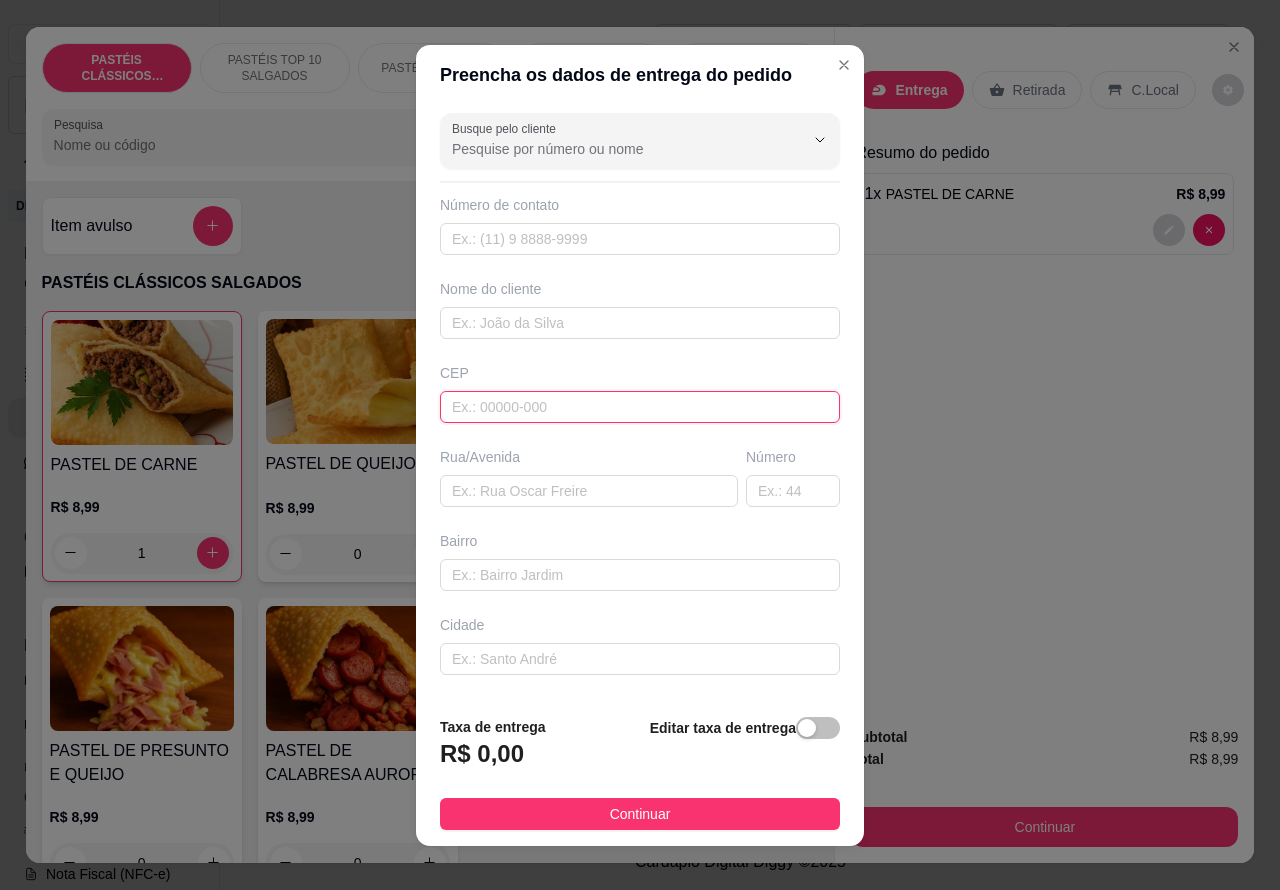 click at bounding box center (640, 407) 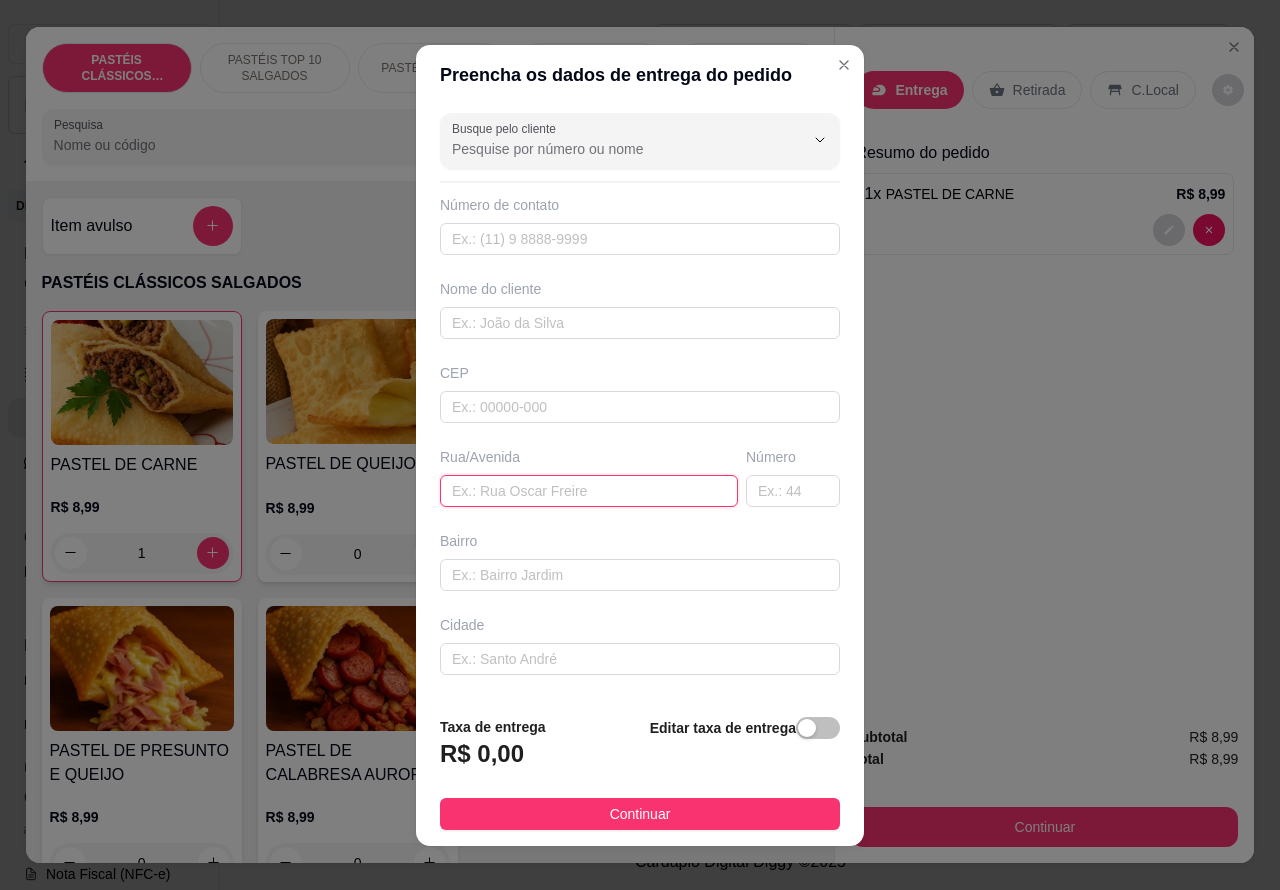 click at bounding box center (589, 491) 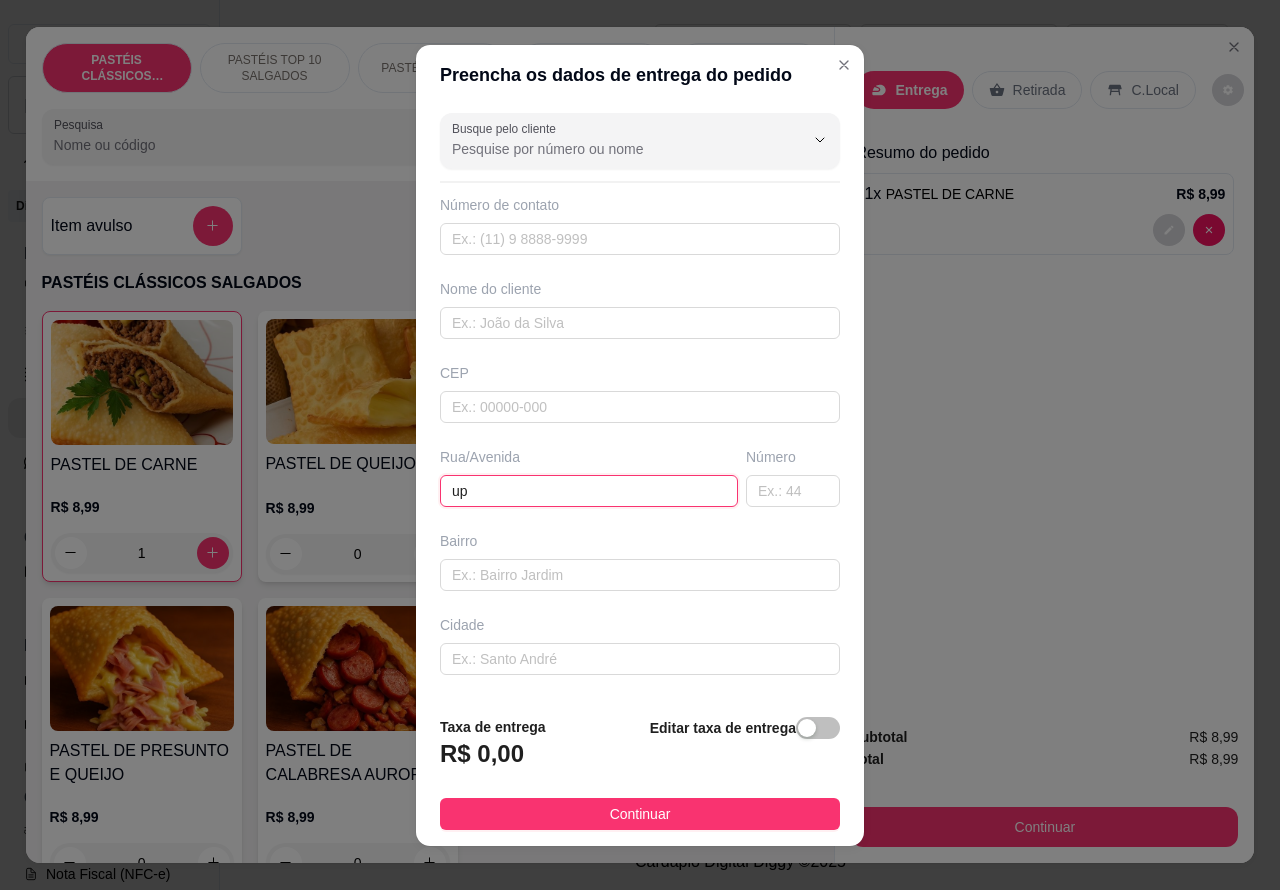 type on "u" 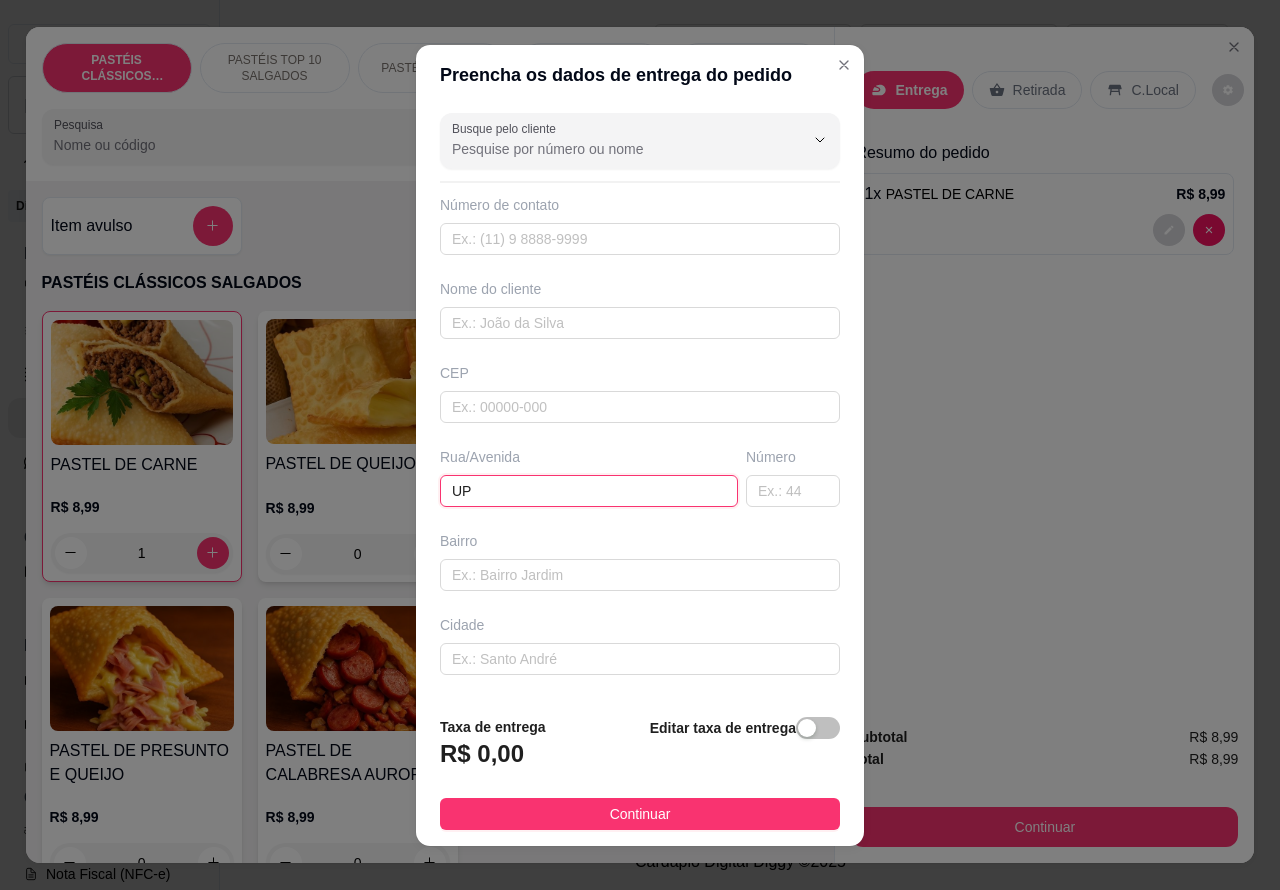 type on "UPA" 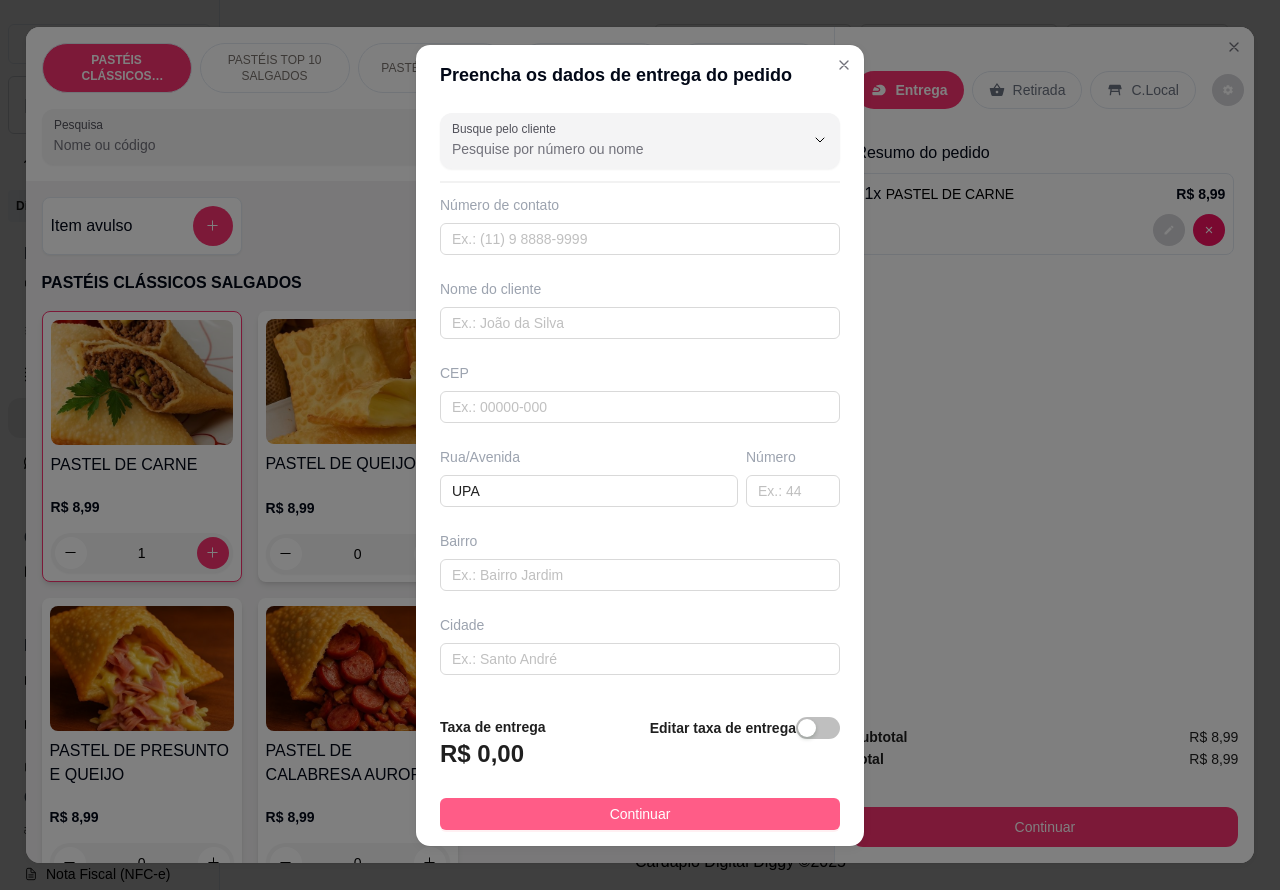 click on "Continuar" at bounding box center (640, 814) 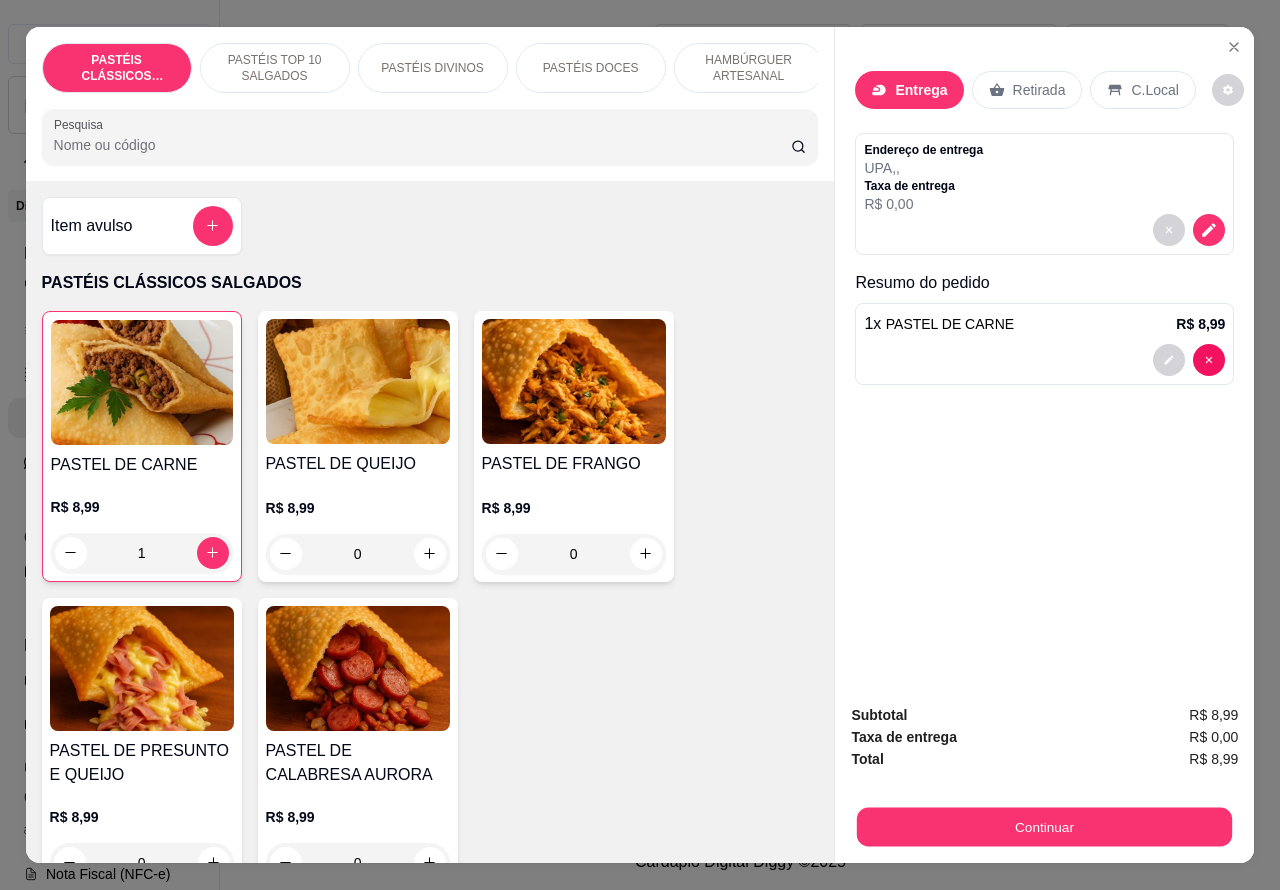 click on "Continuar" at bounding box center (1044, 827) 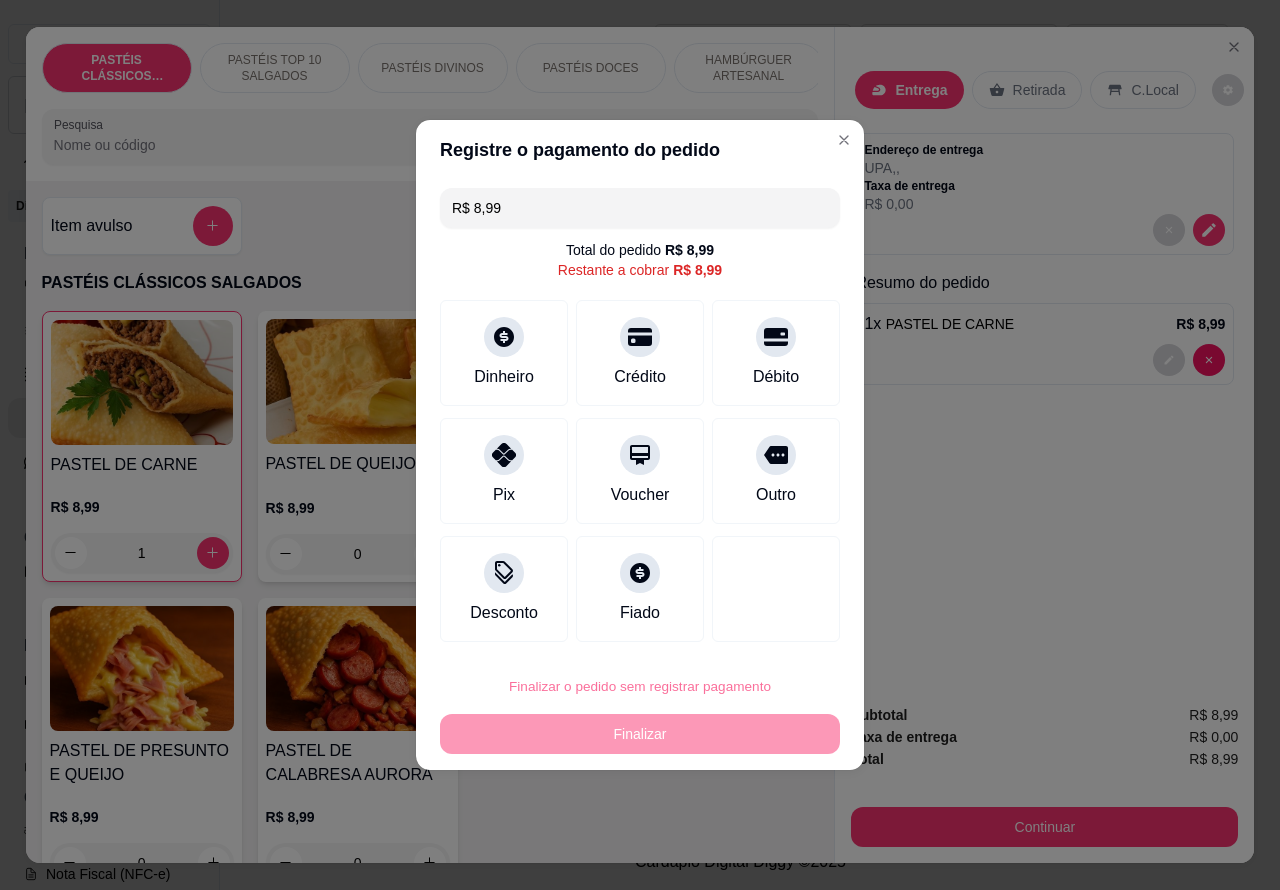 click on "Confirmar" at bounding box center (759, 630) 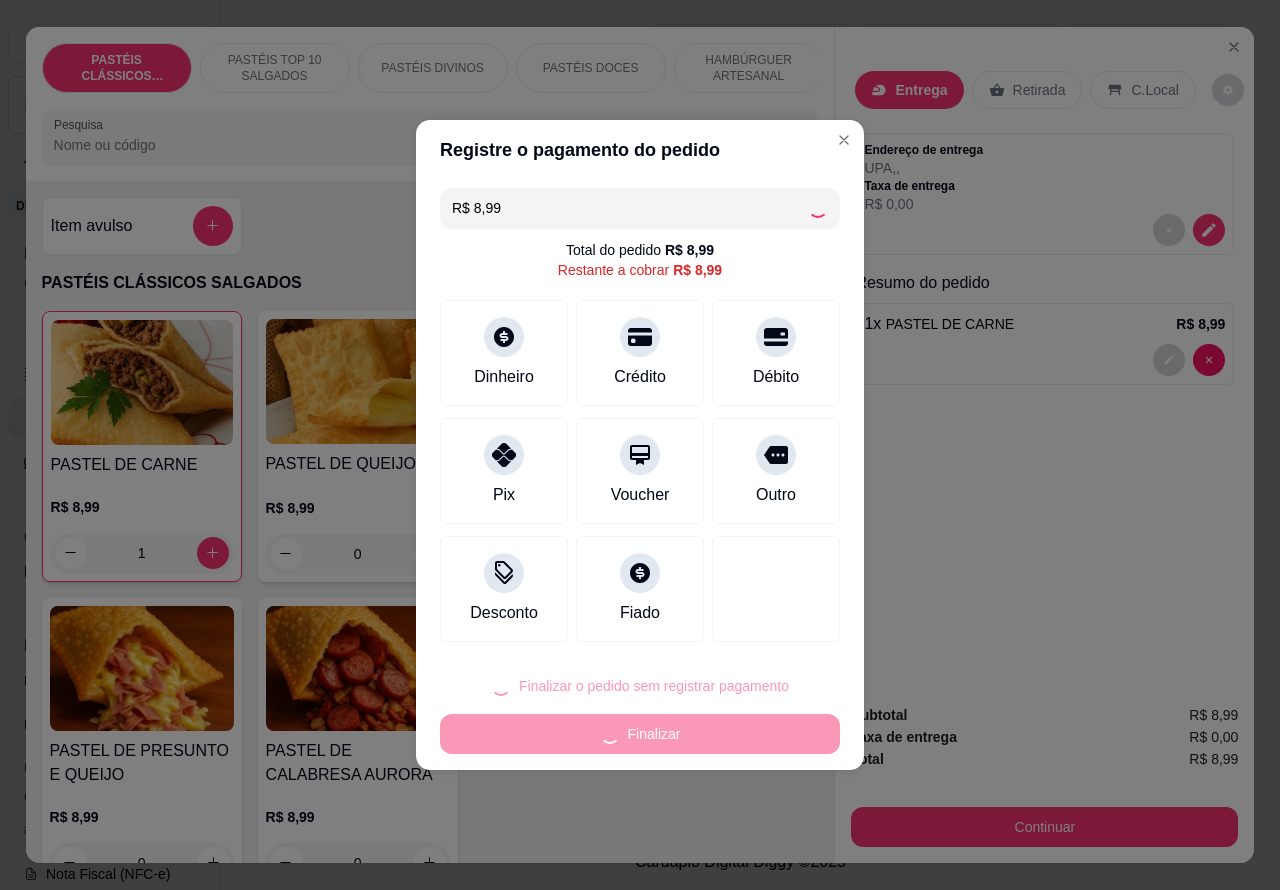 type on "0" 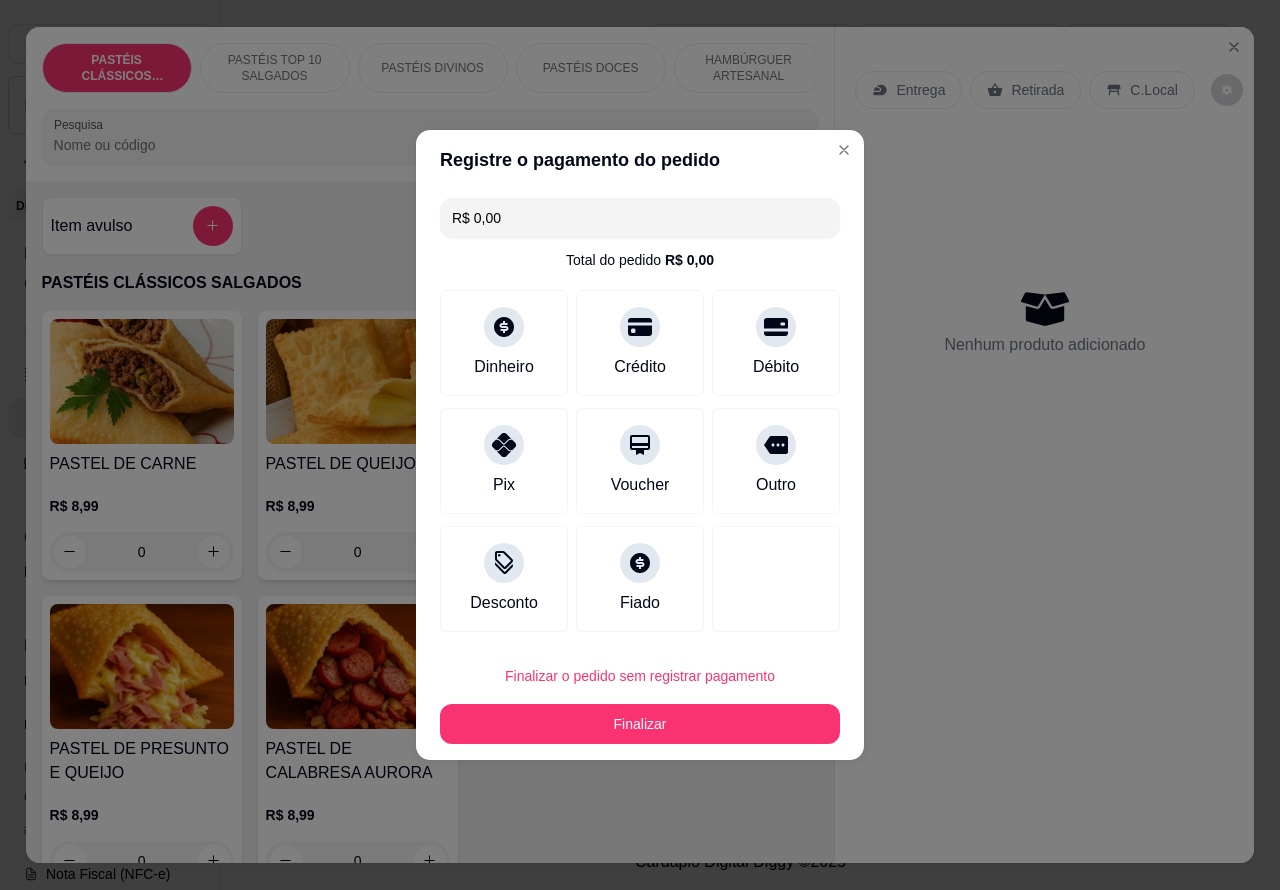 type on "R$ 0,00" 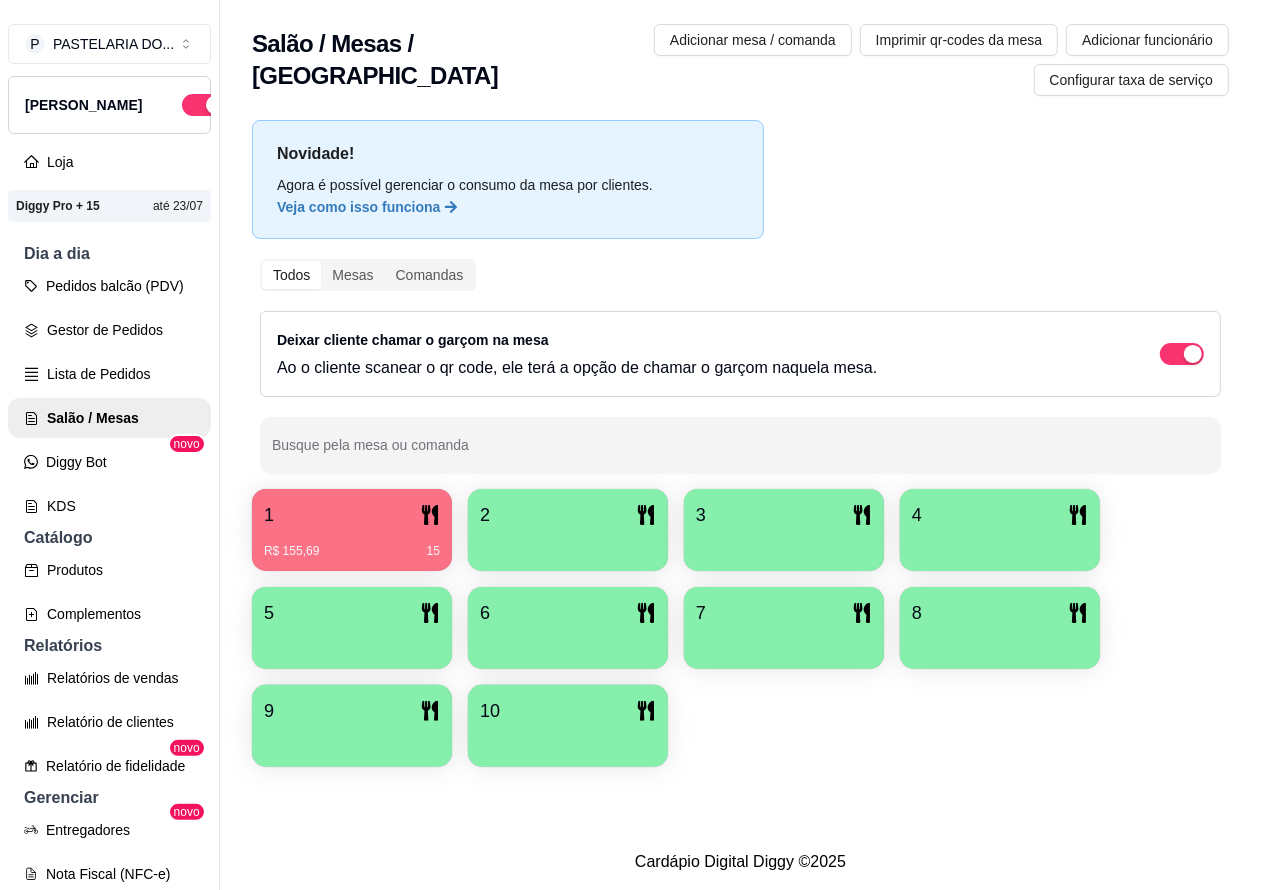 click on "Pedidos balcão (PDV)" at bounding box center (109, 286) 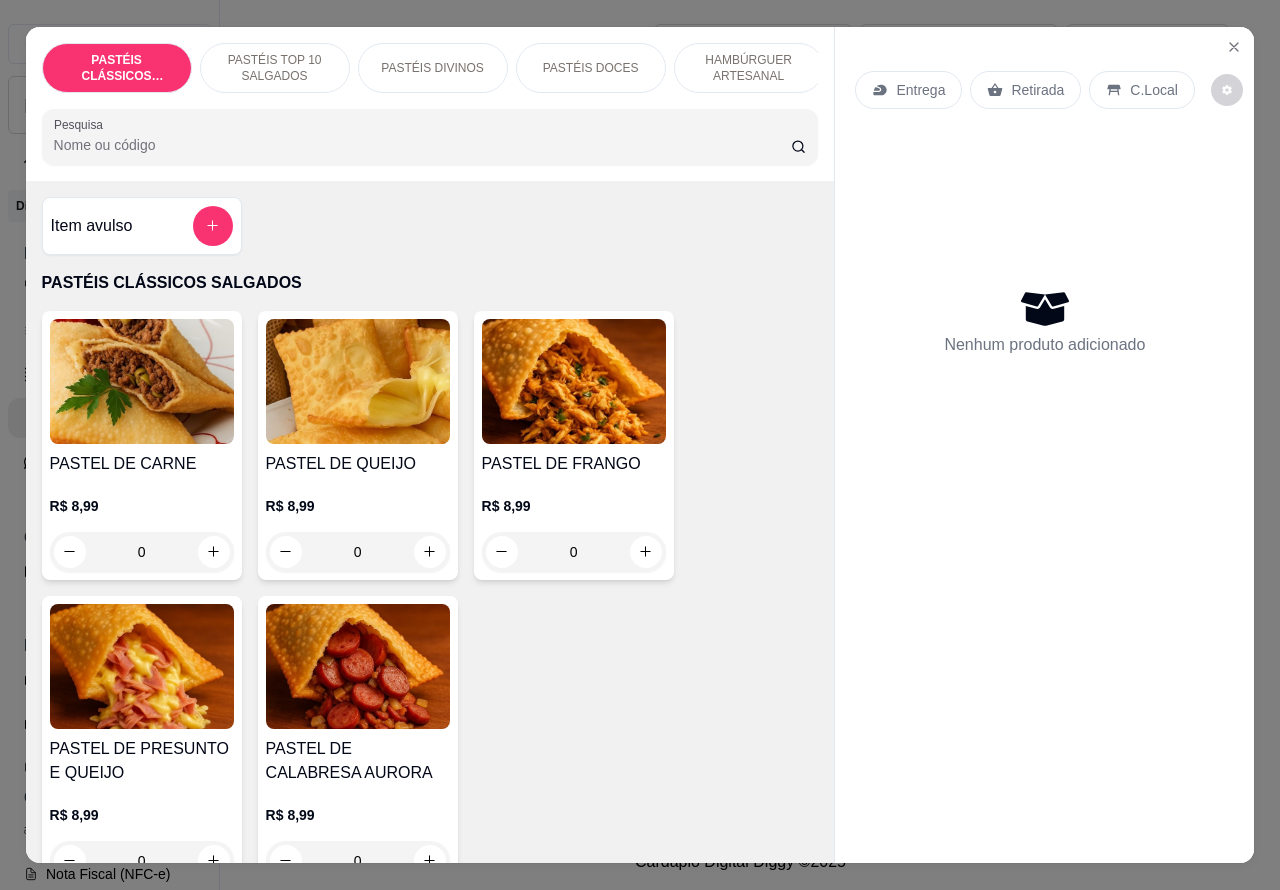 click on "Entrega" at bounding box center (920, 90) 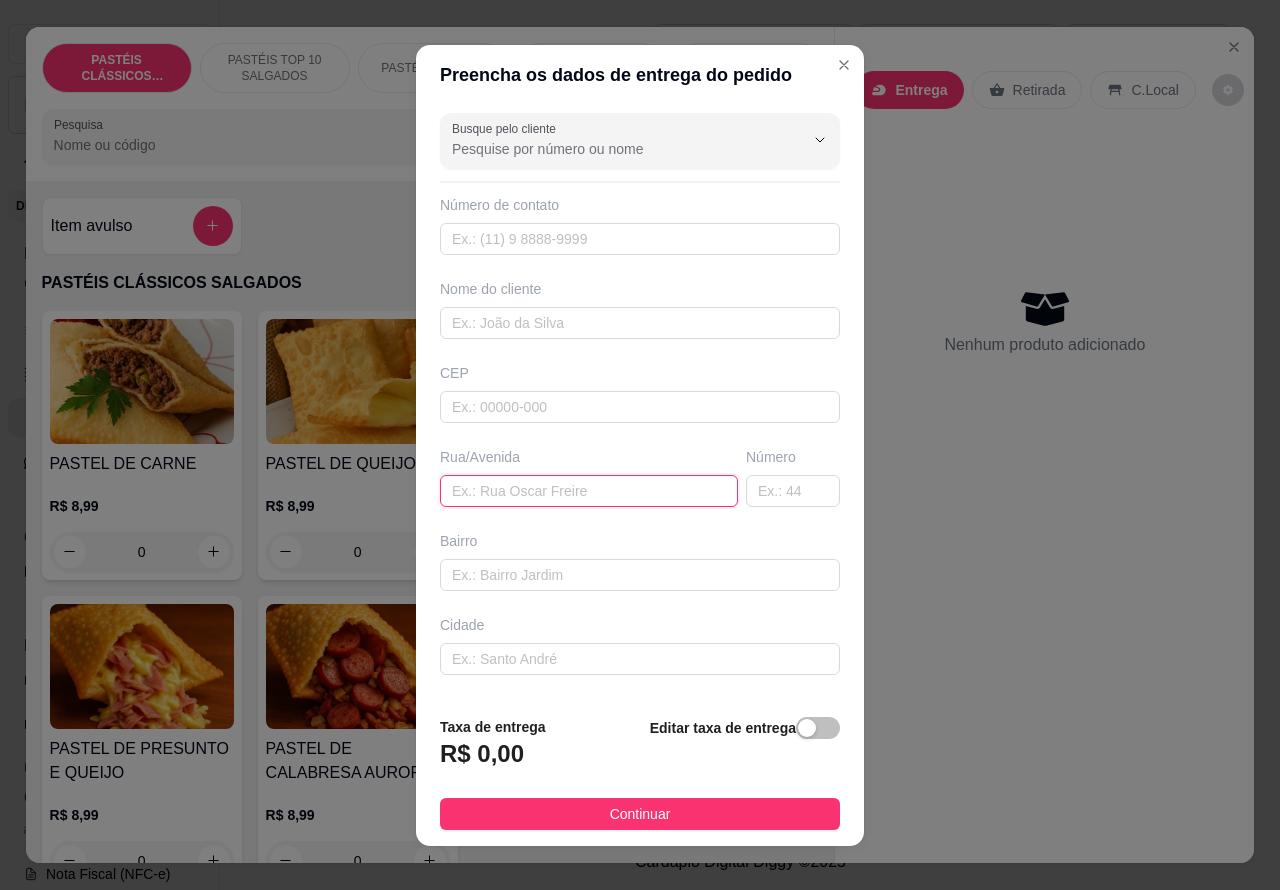 paste on "Márcio Sales Tavares 113" 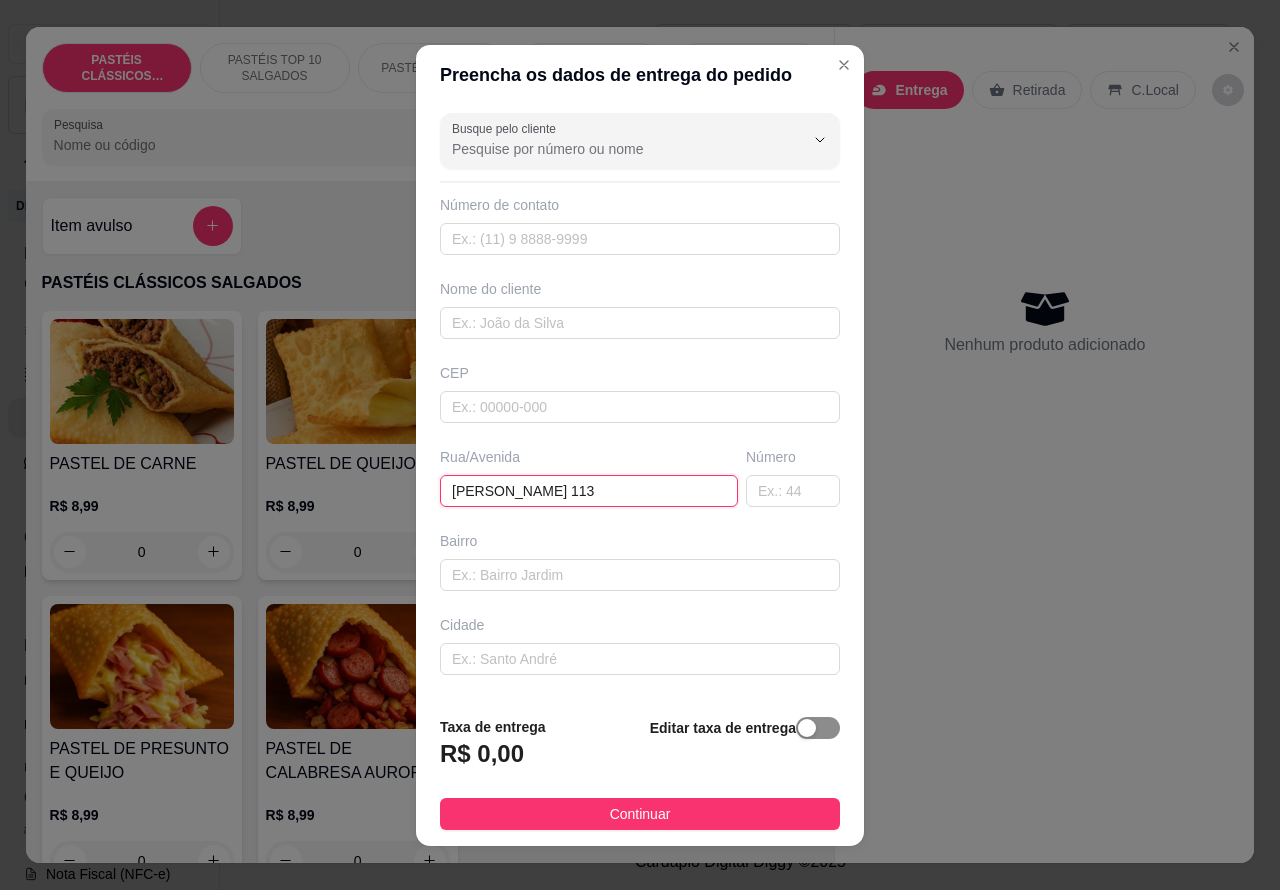 type on "Márcio Sales Tavares 113" 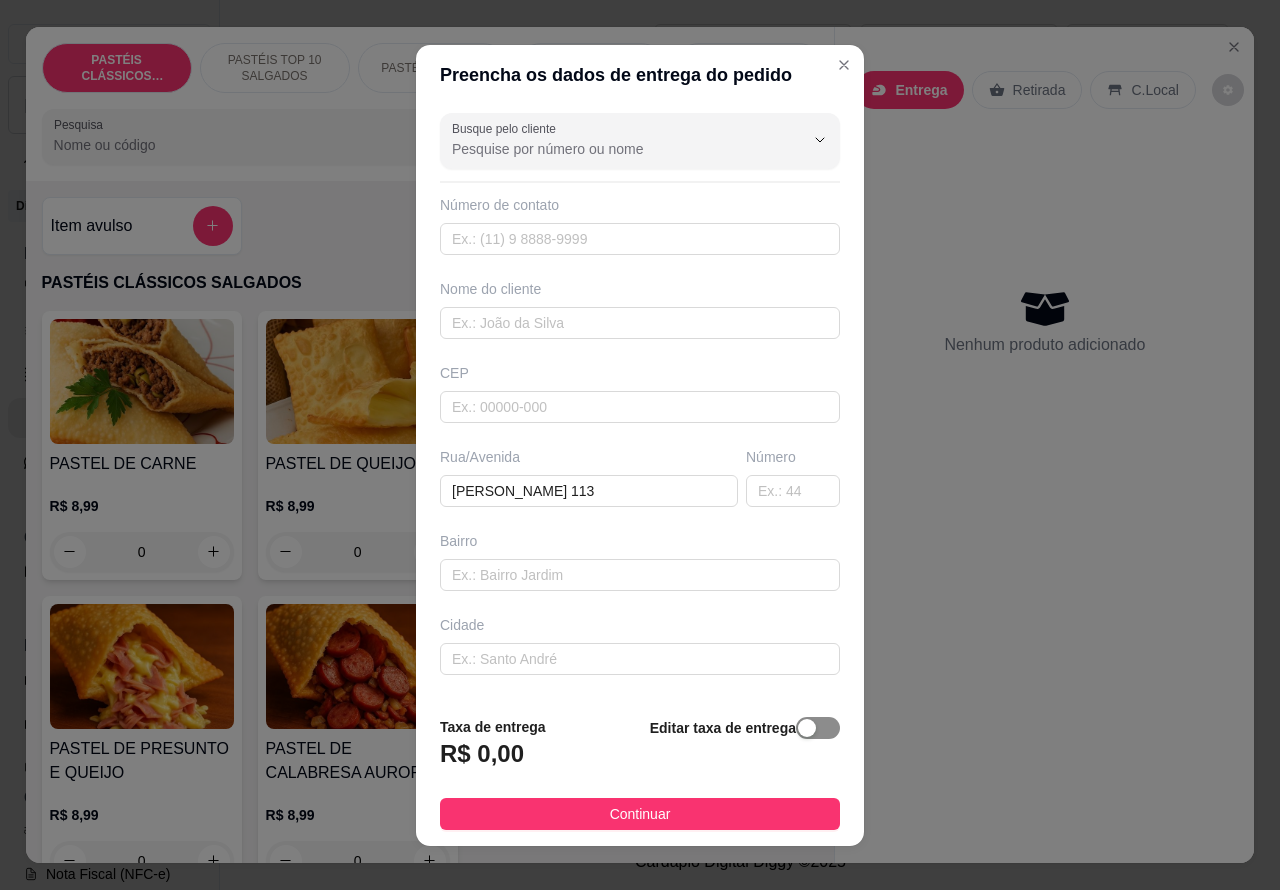 click at bounding box center [807, 728] 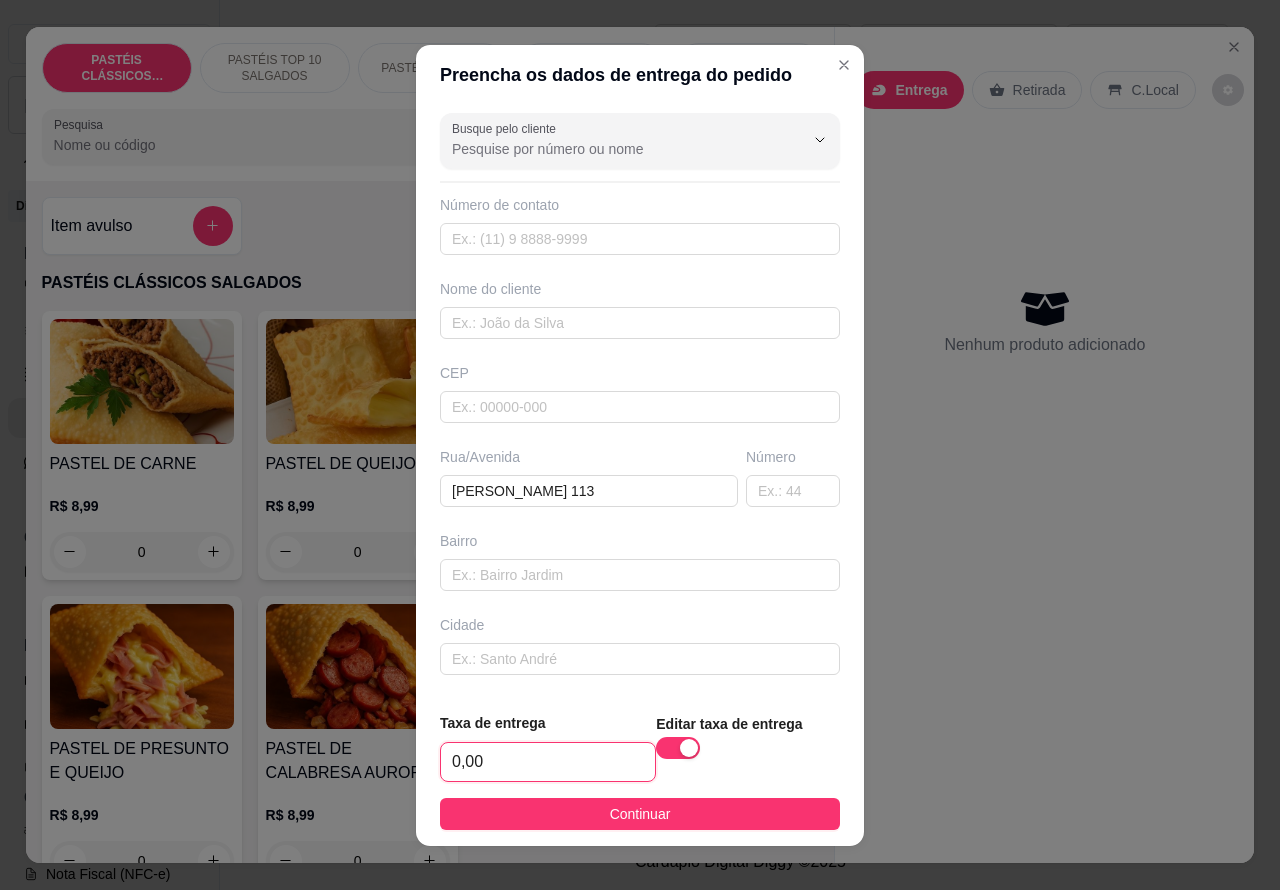 click on "0,00" at bounding box center [548, 762] 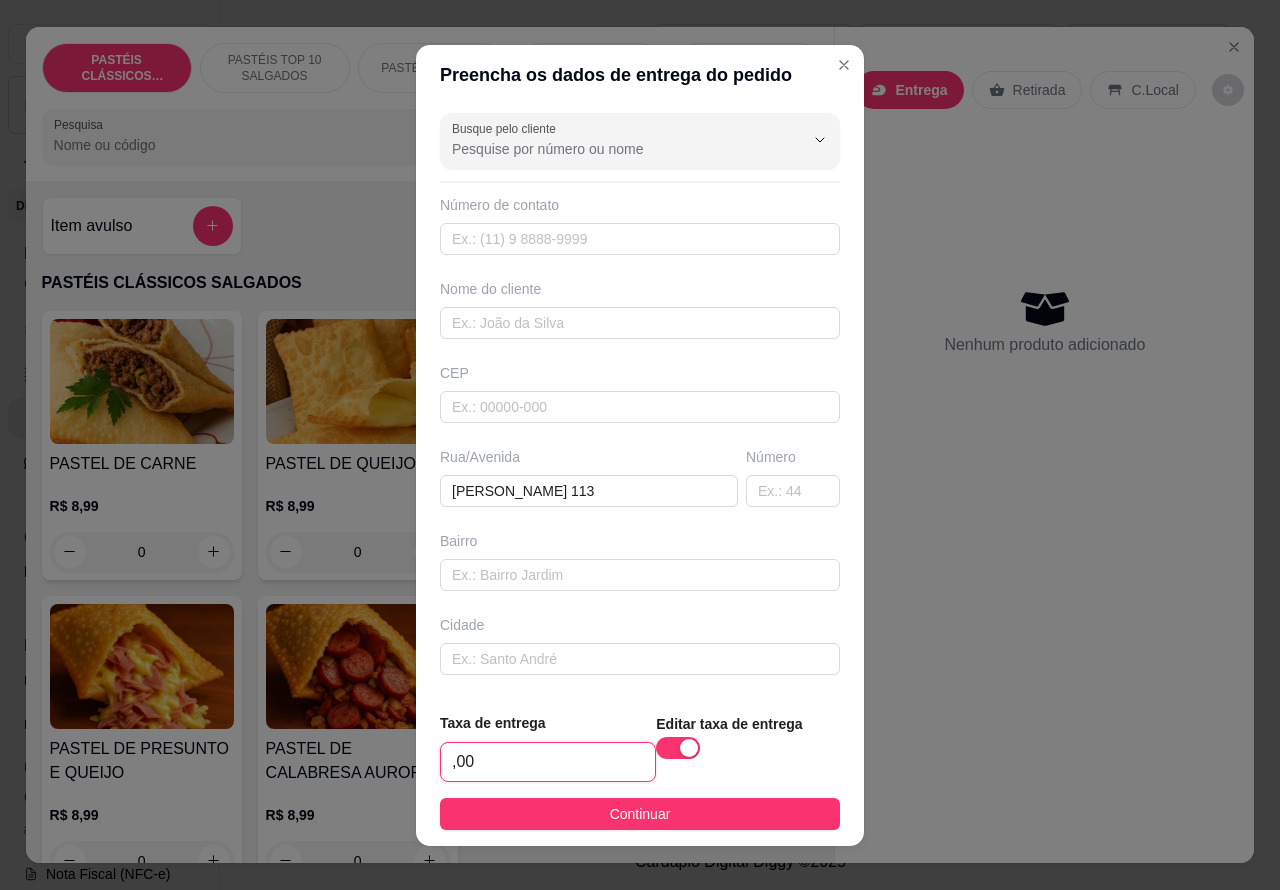type on "1,00" 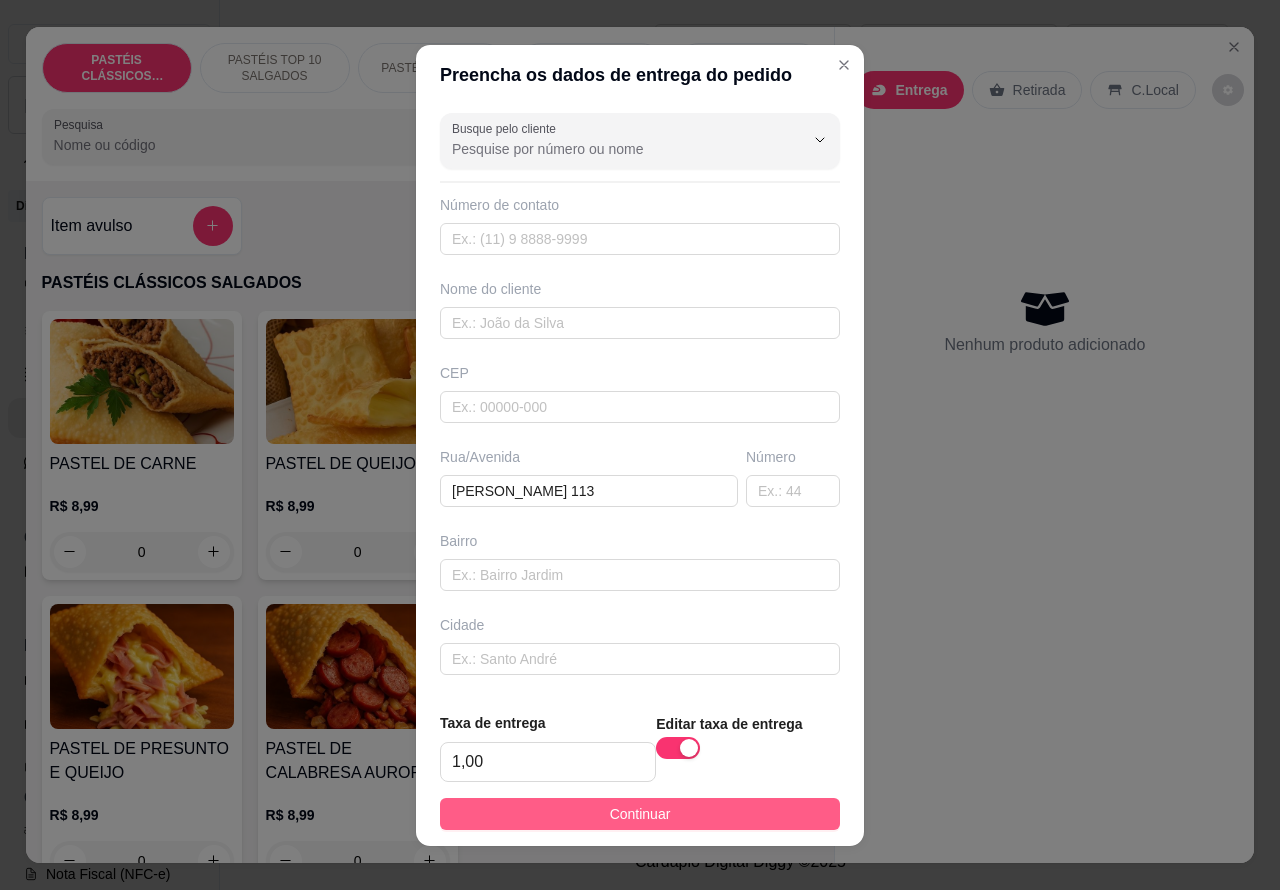 click on "Continuar" at bounding box center (640, 814) 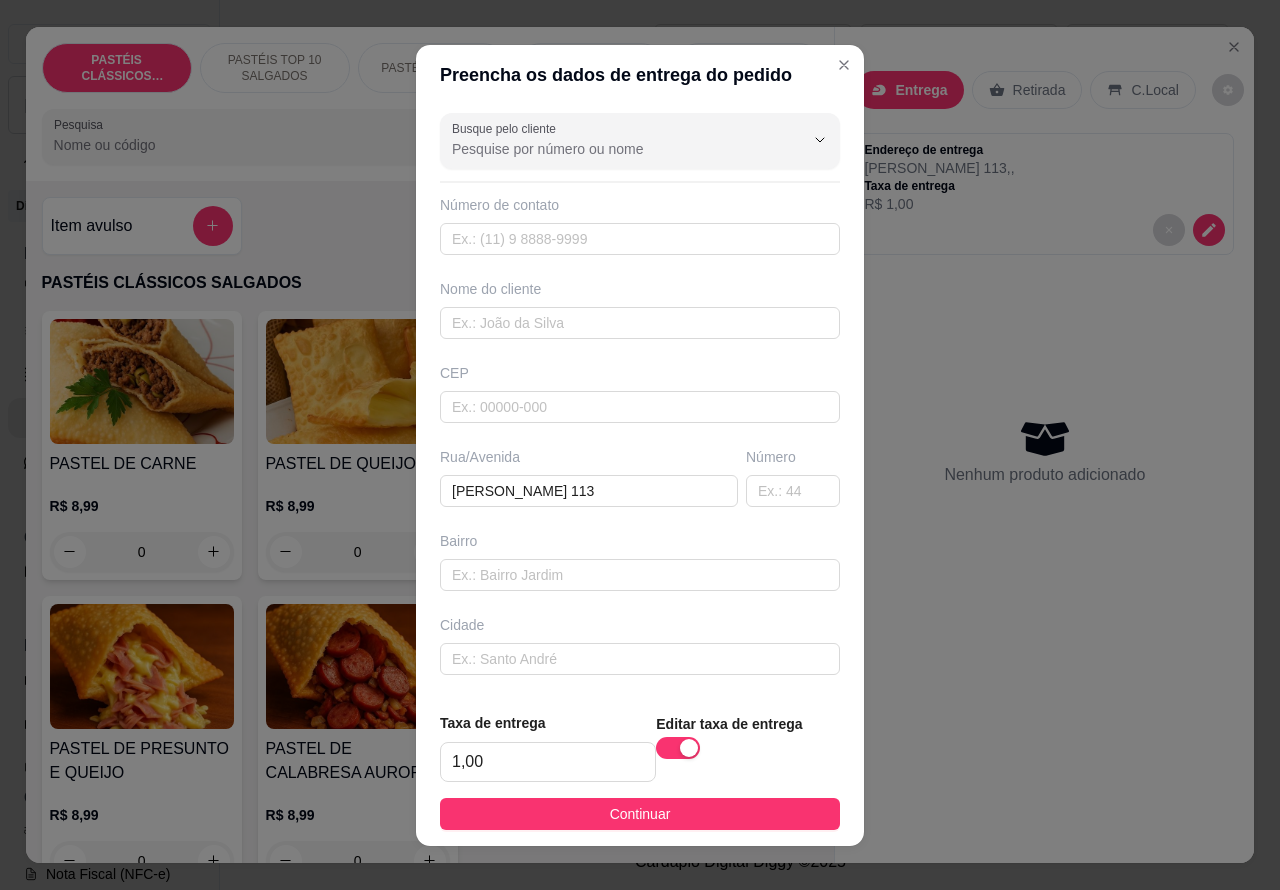 click on "Entrega Retirada C.Local Endereço de entrega Márcio Sales Tavares 113 ,  ,   Taxa de entrega R$ 1,00 Nenhum produto adicionado" at bounding box center (1044, 429) 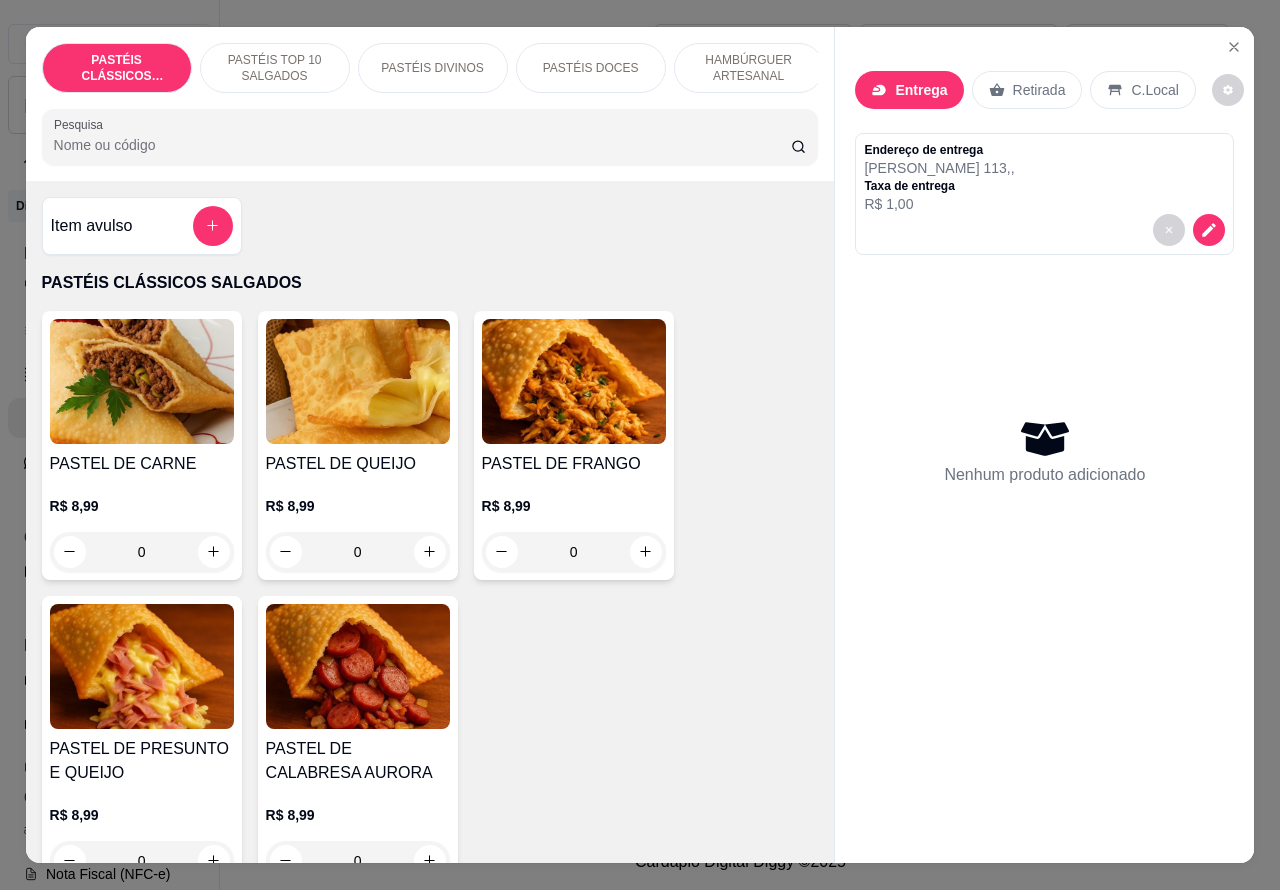 click on "HAMBÚRGUER ARTESANAL" at bounding box center (749, 68) 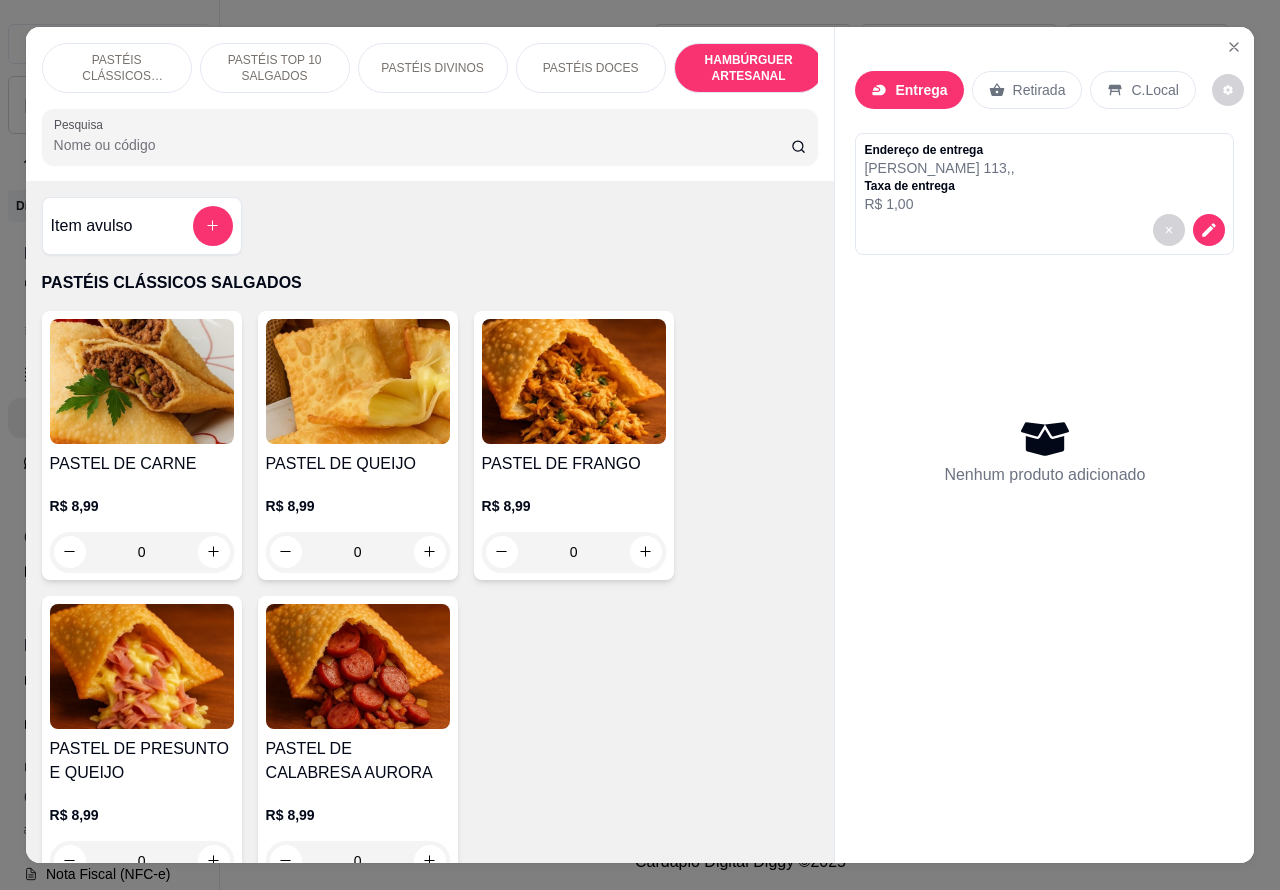 scroll, scrollTop: 4527, scrollLeft: 0, axis: vertical 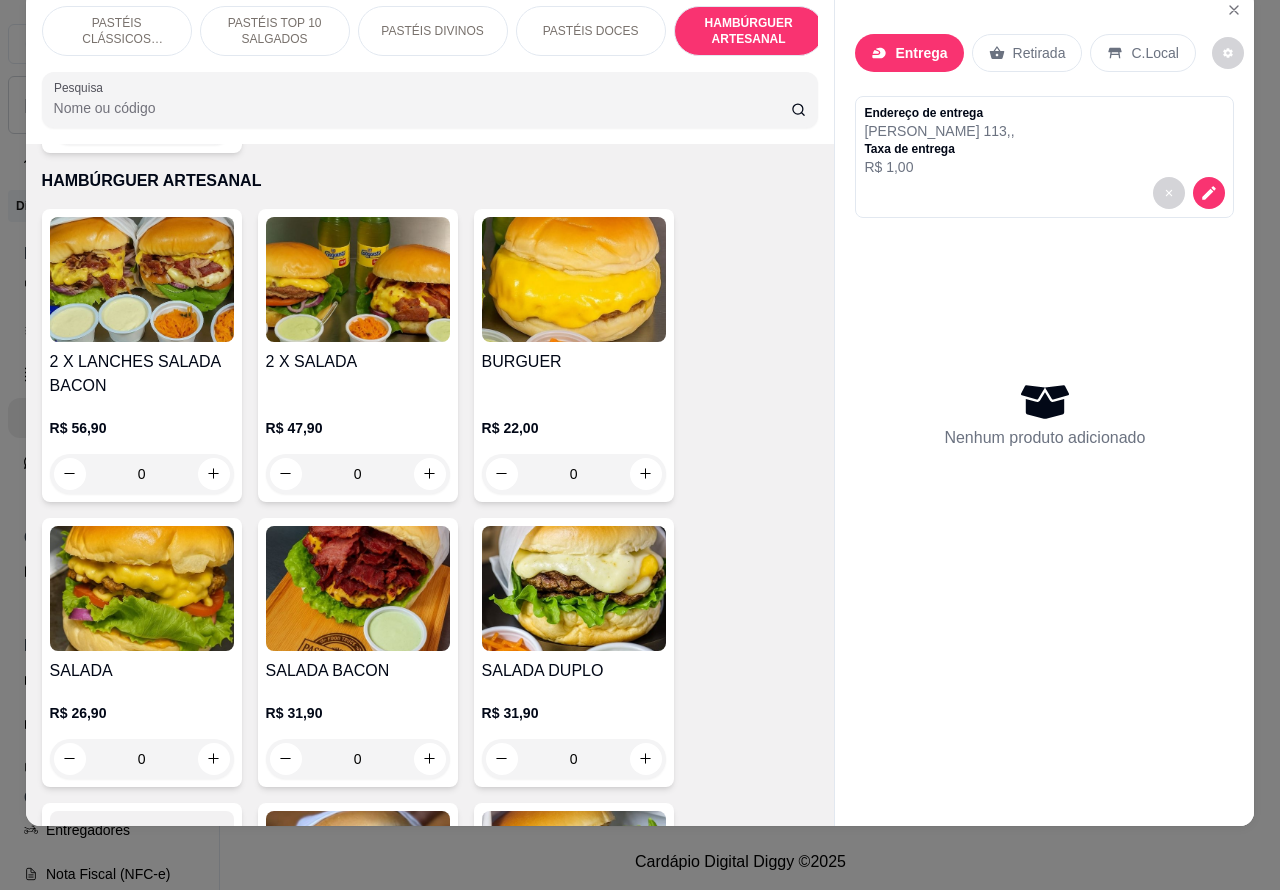 click on "0" at bounding box center (574, 474) 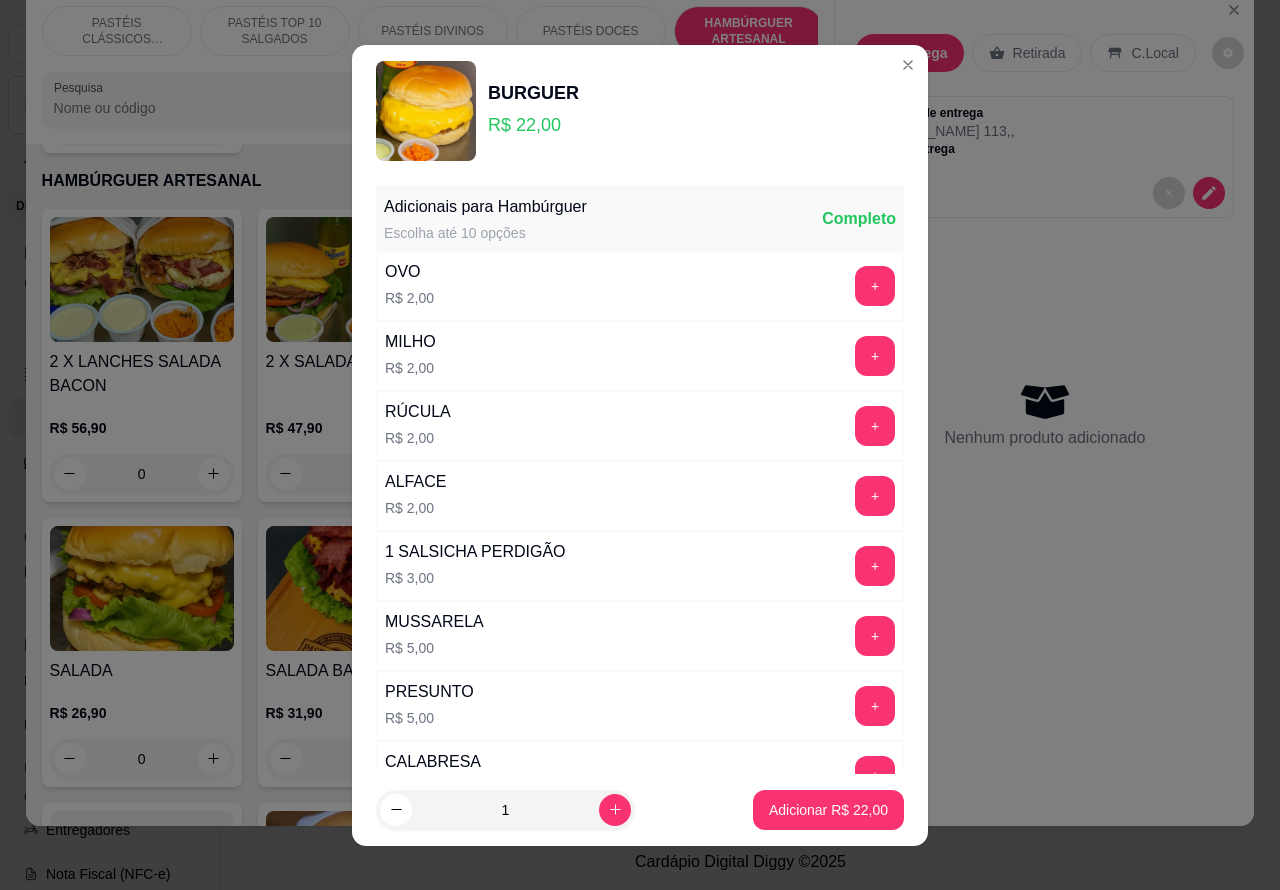 click 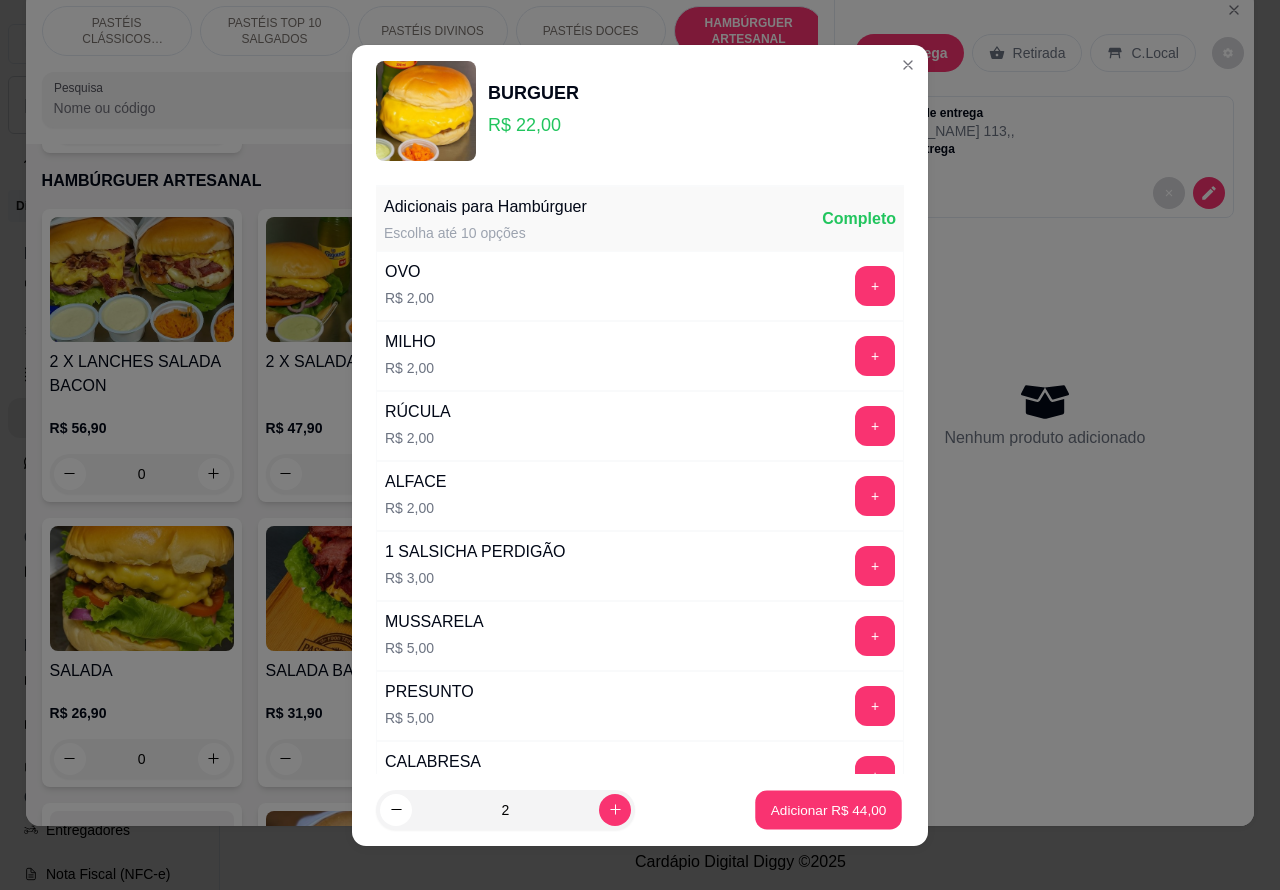 click on "Adicionar   R$ 44,00" at bounding box center (829, 809) 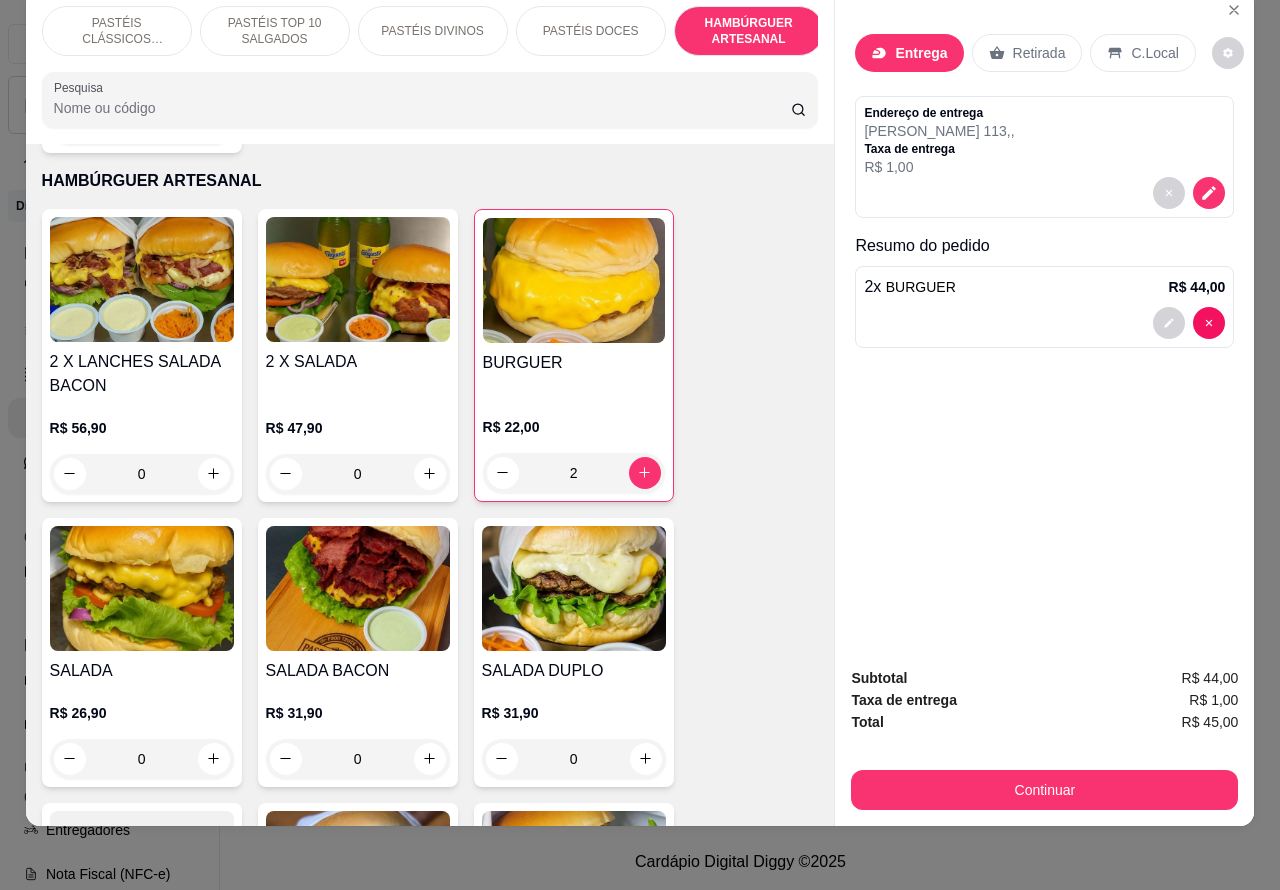 scroll, scrollTop: 4771, scrollLeft: 0, axis: vertical 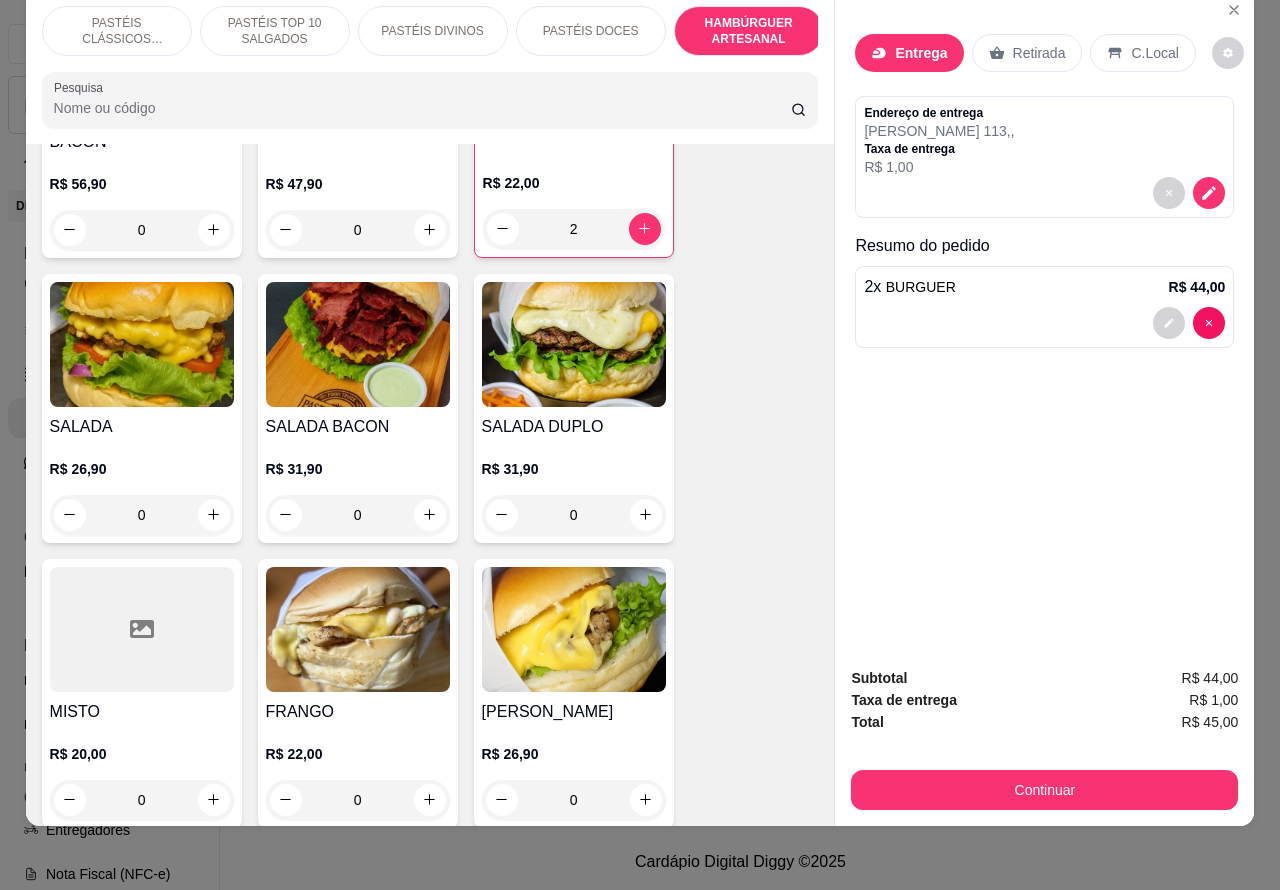 click on "0" at bounding box center [142, 515] 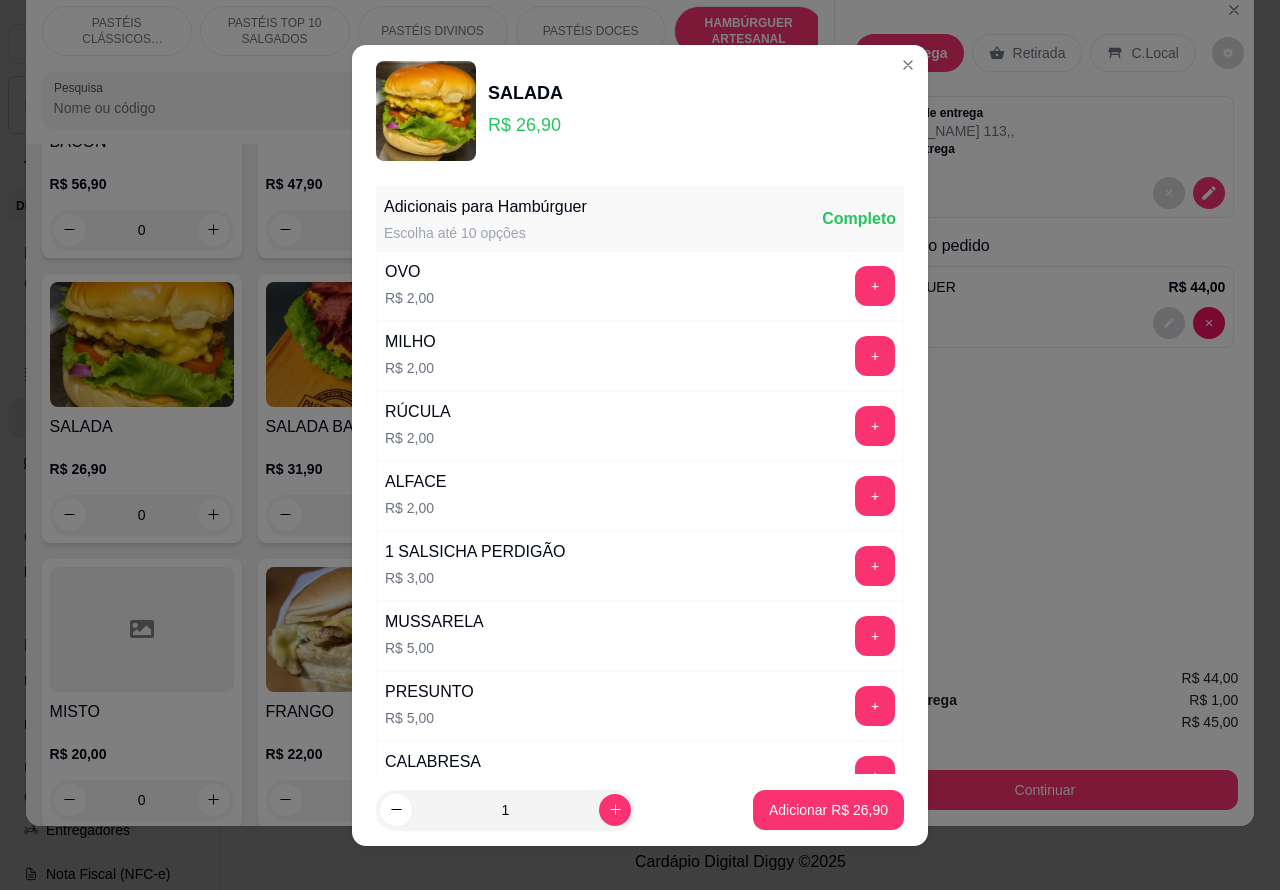 click on "Adicionar   R$ 26,90" at bounding box center (828, 810) 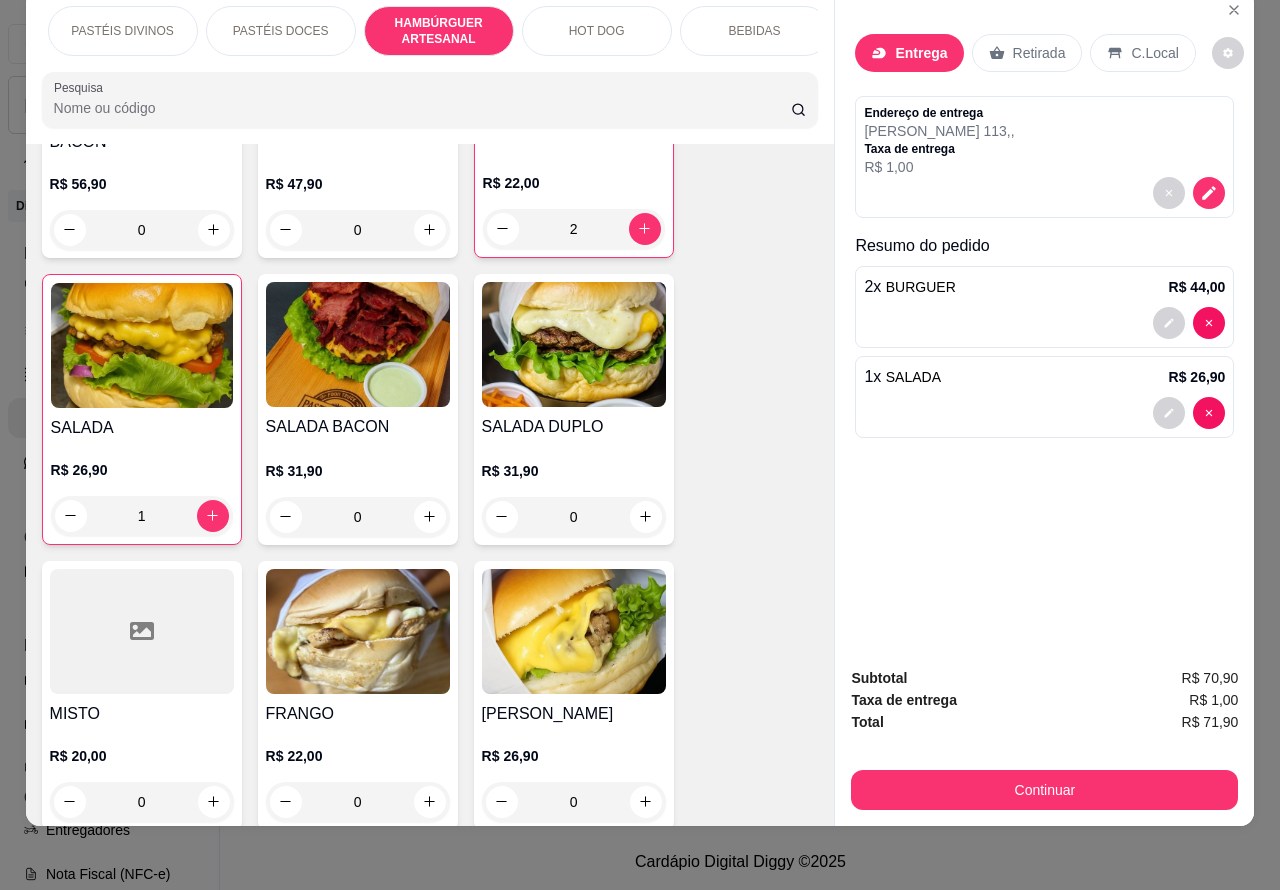 scroll, scrollTop: 0, scrollLeft: 312, axis: horizontal 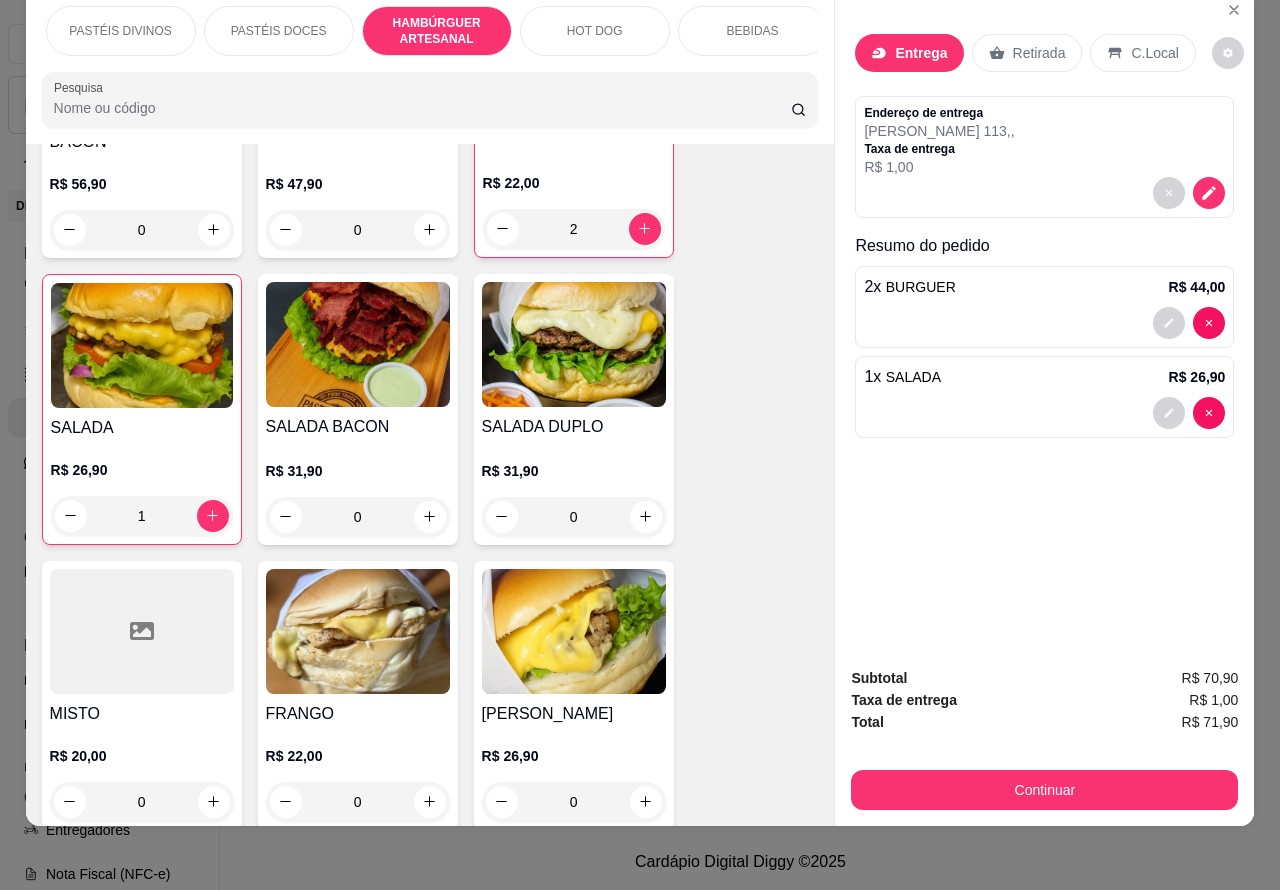 click on "BEBIDAS" at bounding box center (753, 31) 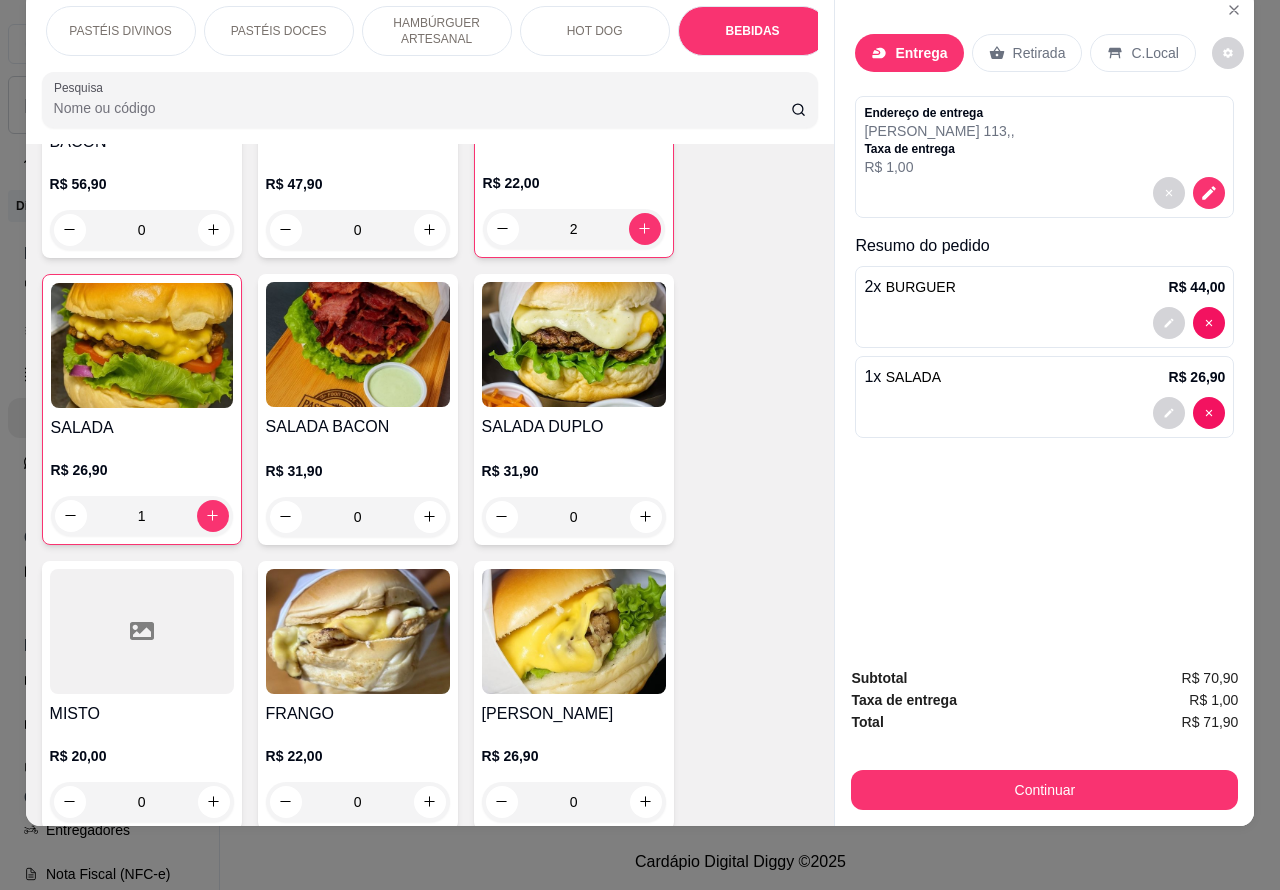 scroll, scrollTop: 6367, scrollLeft: 0, axis: vertical 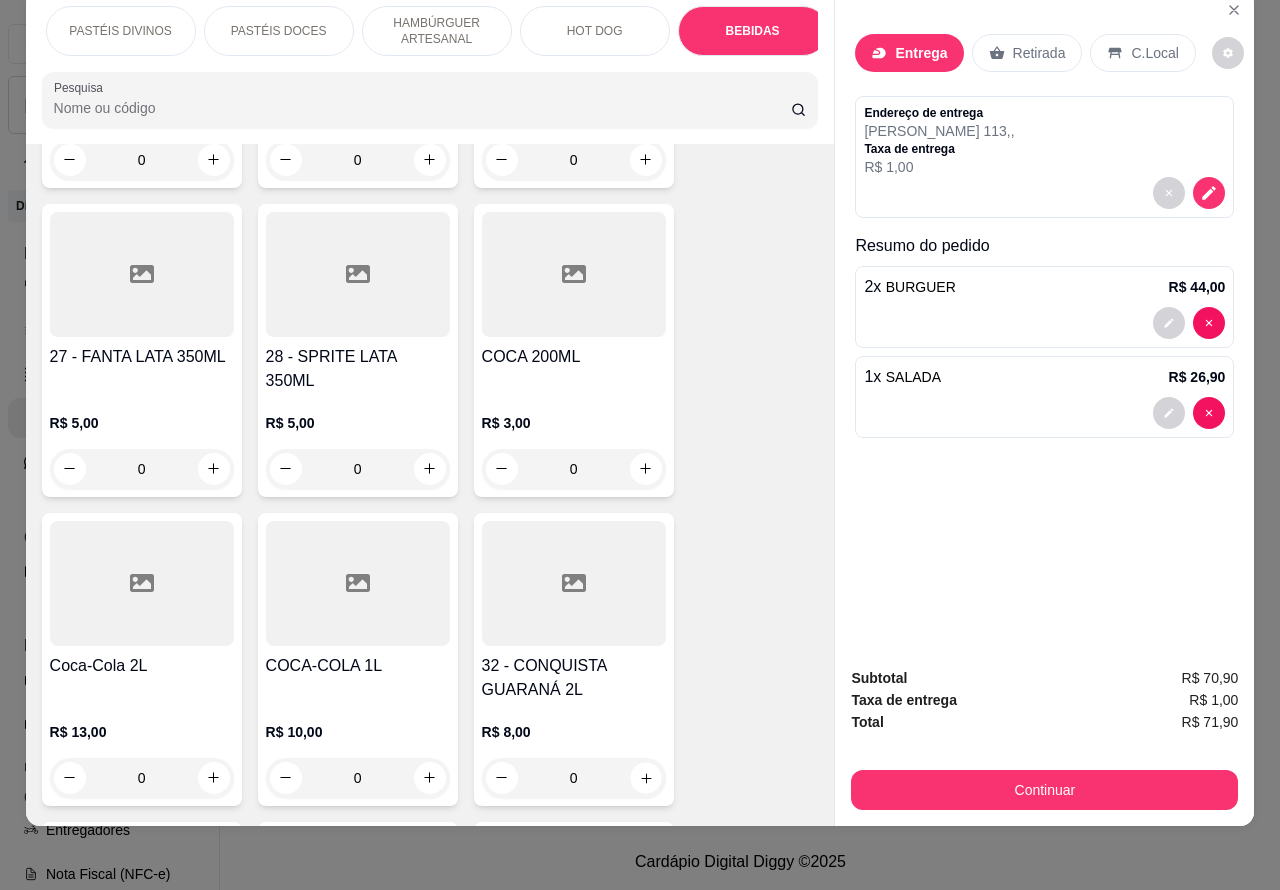 click 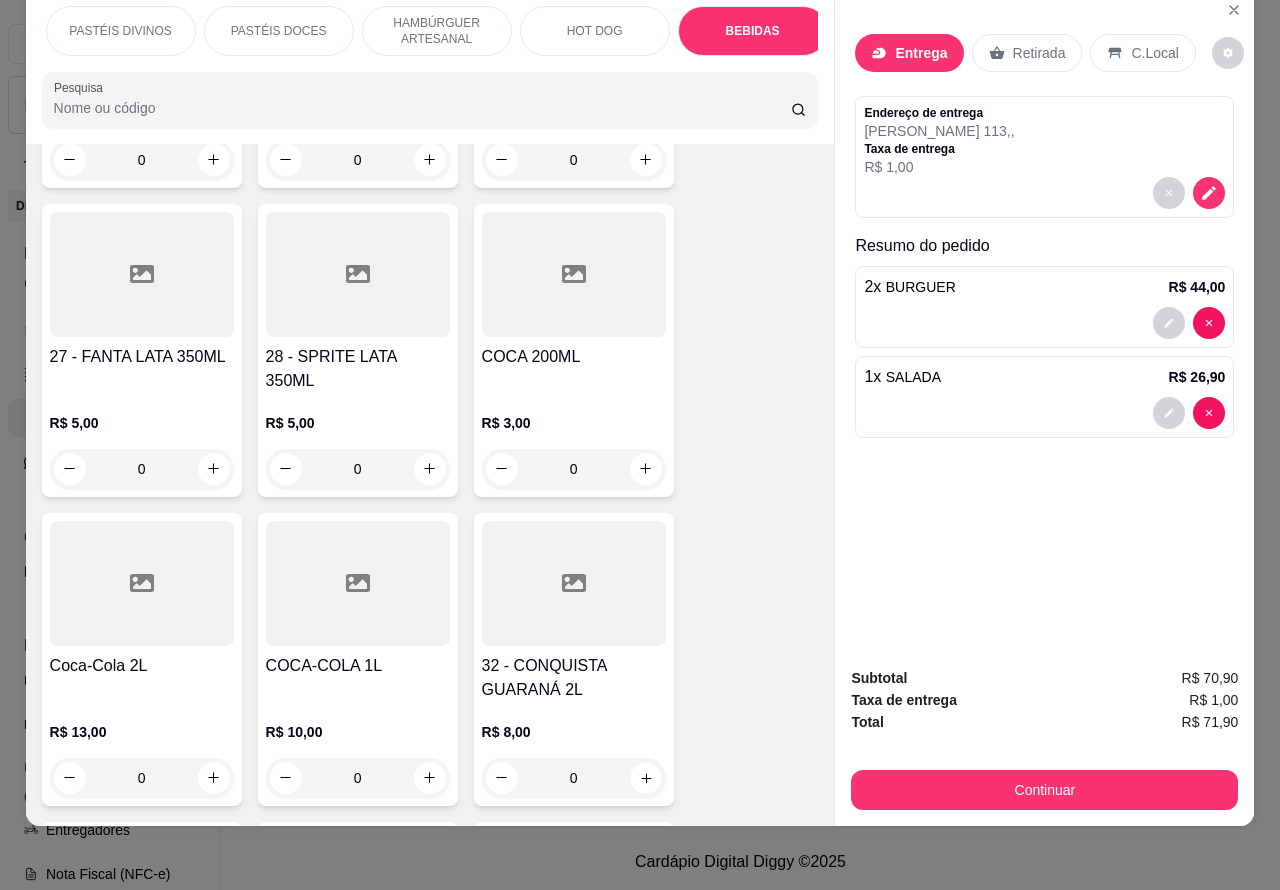 type on "1" 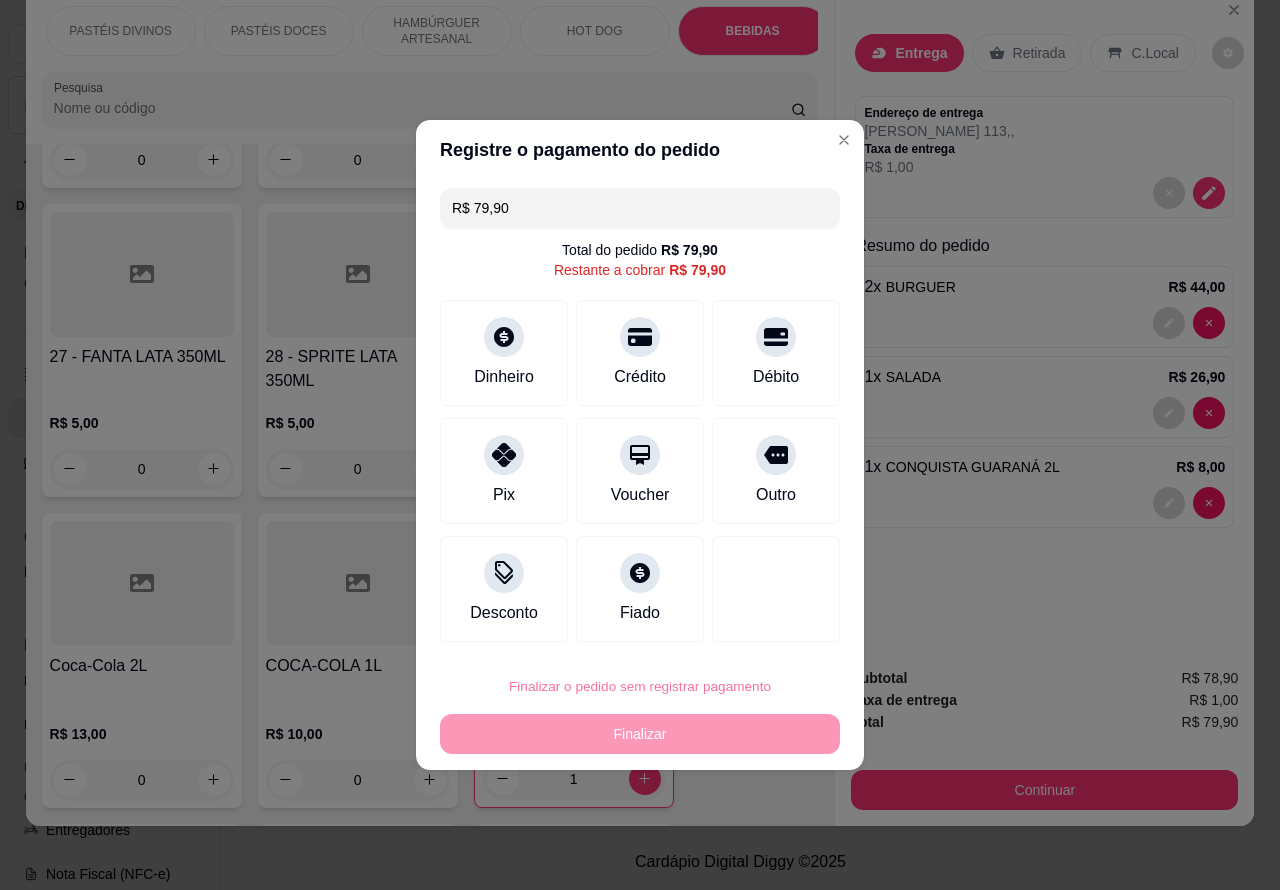 click on "Confirmar" at bounding box center (759, 630) 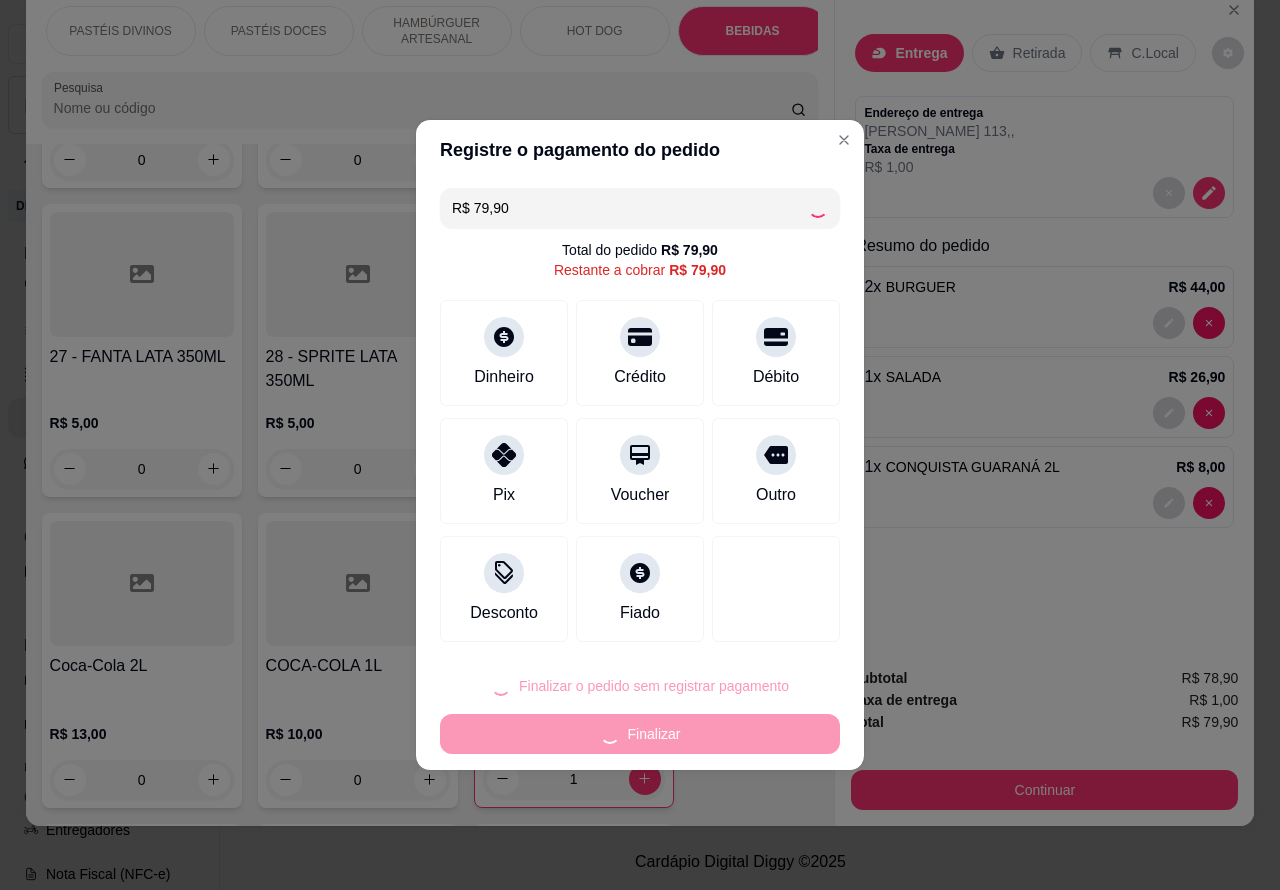 type on "0" 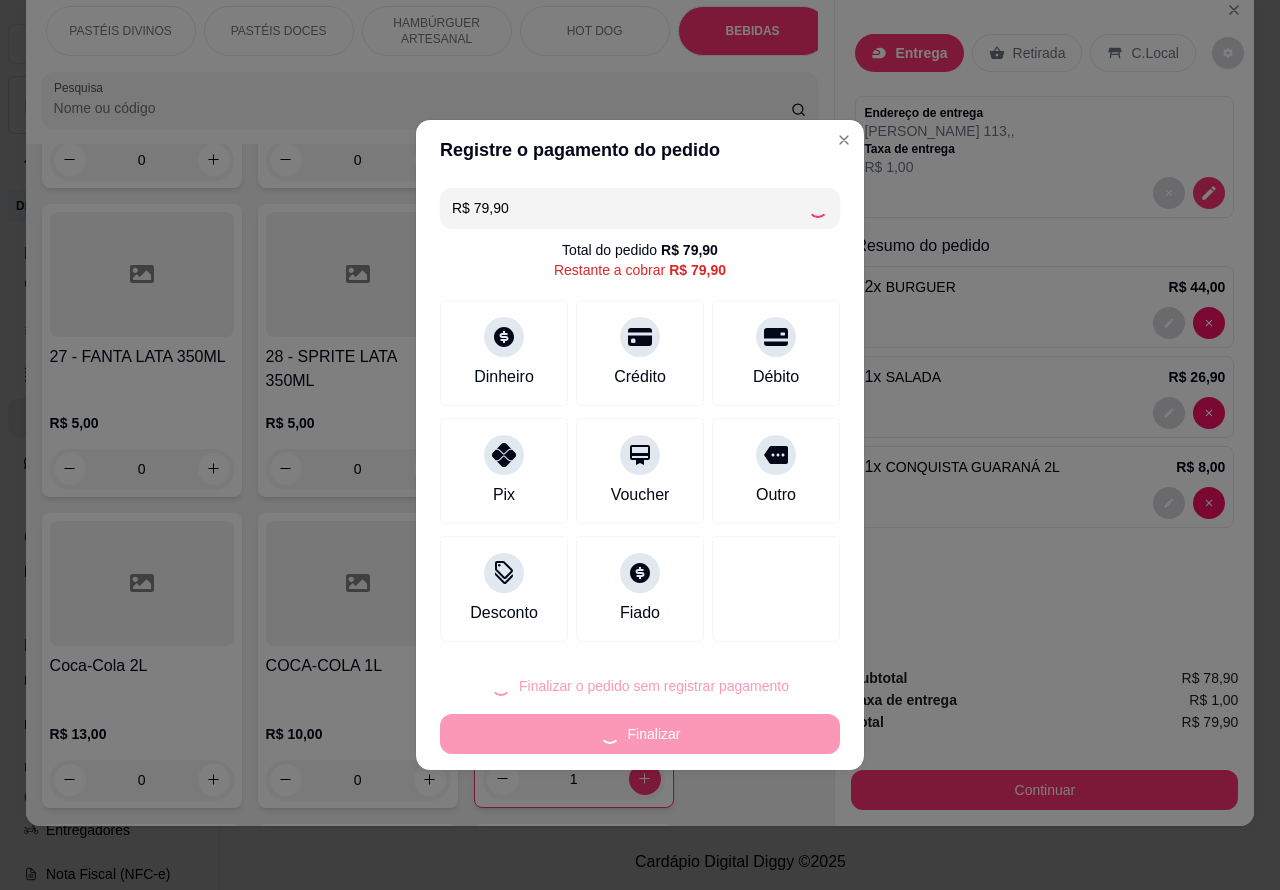 type on "0" 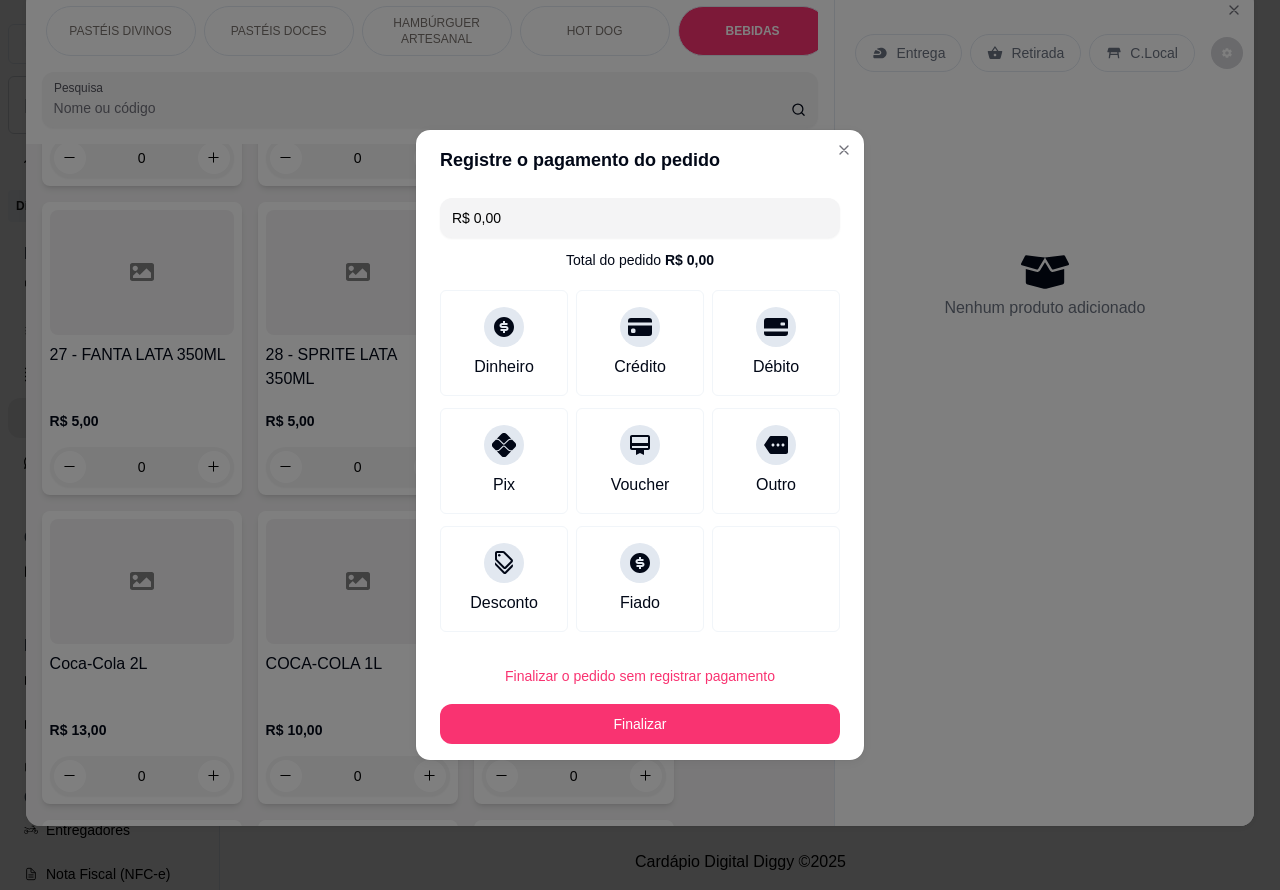 type on "R$ 0,00" 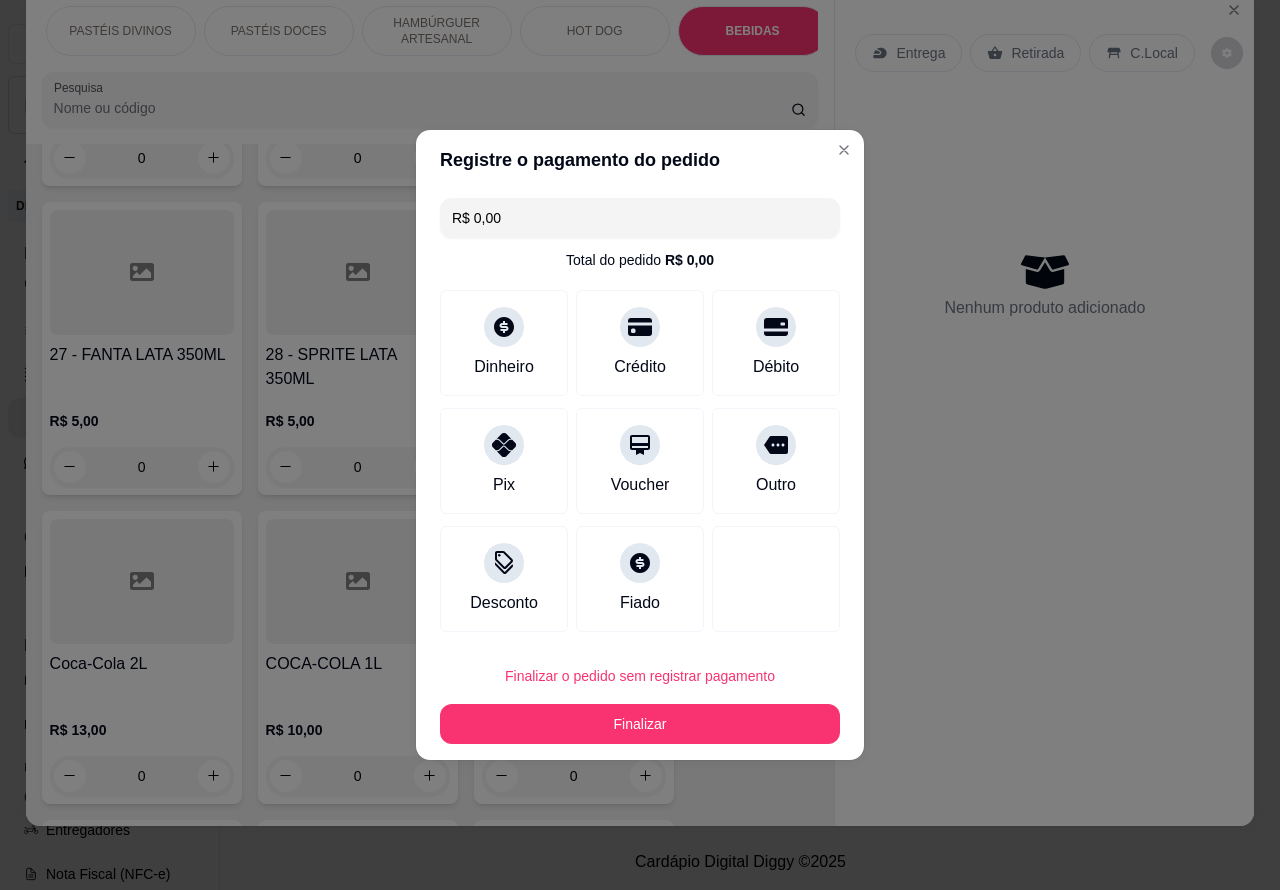 scroll, scrollTop: 6678, scrollLeft: 0, axis: vertical 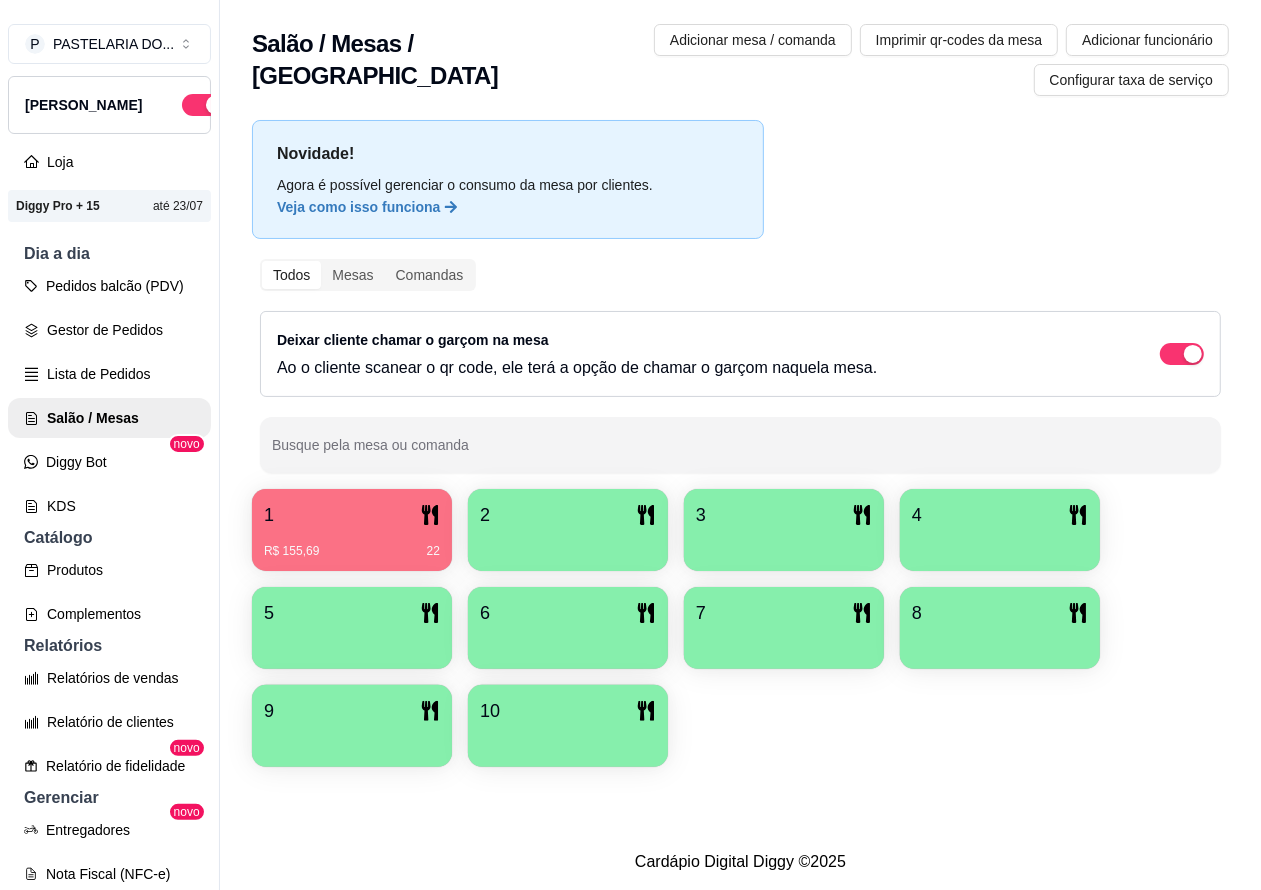 click on "R$ 155,69 22" at bounding box center [352, 544] 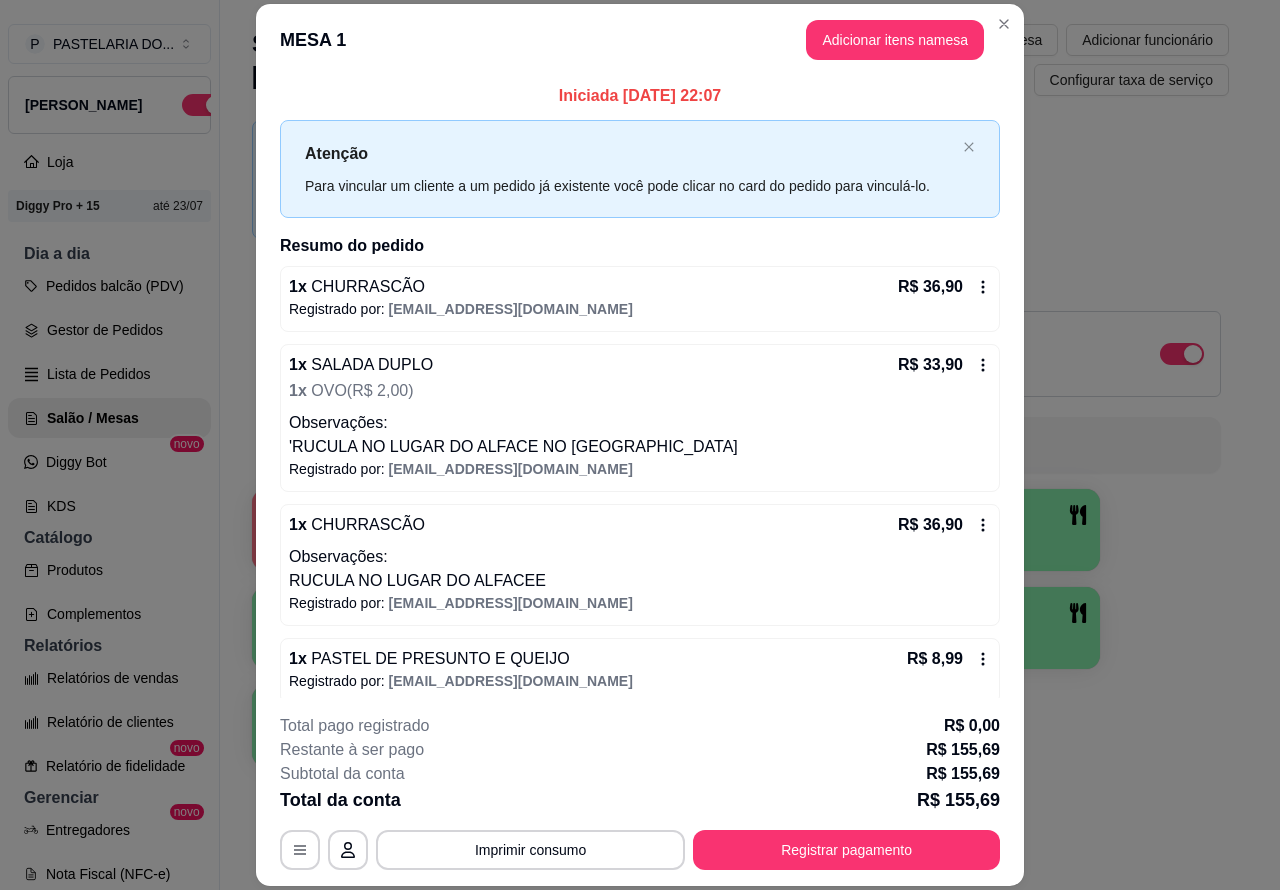 click on "1 x   SALADA DUPLO  R$ 33,90" at bounding box center [640, 365] 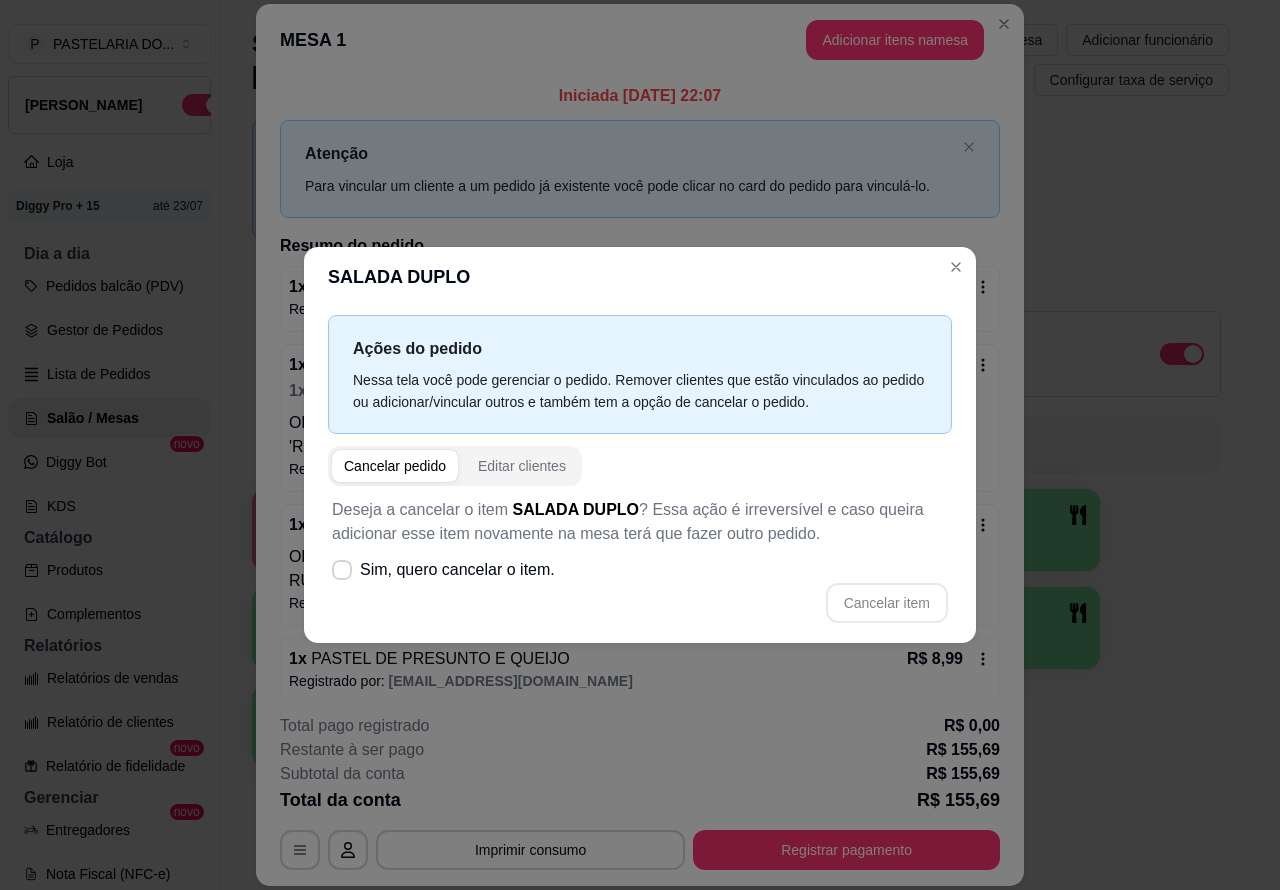 click on "1 x   CHURRASCÃO R$ 36,90 Registrado por:   deifsonrafaelsilvadias@gmail.com" at bounding box center [640, 299] 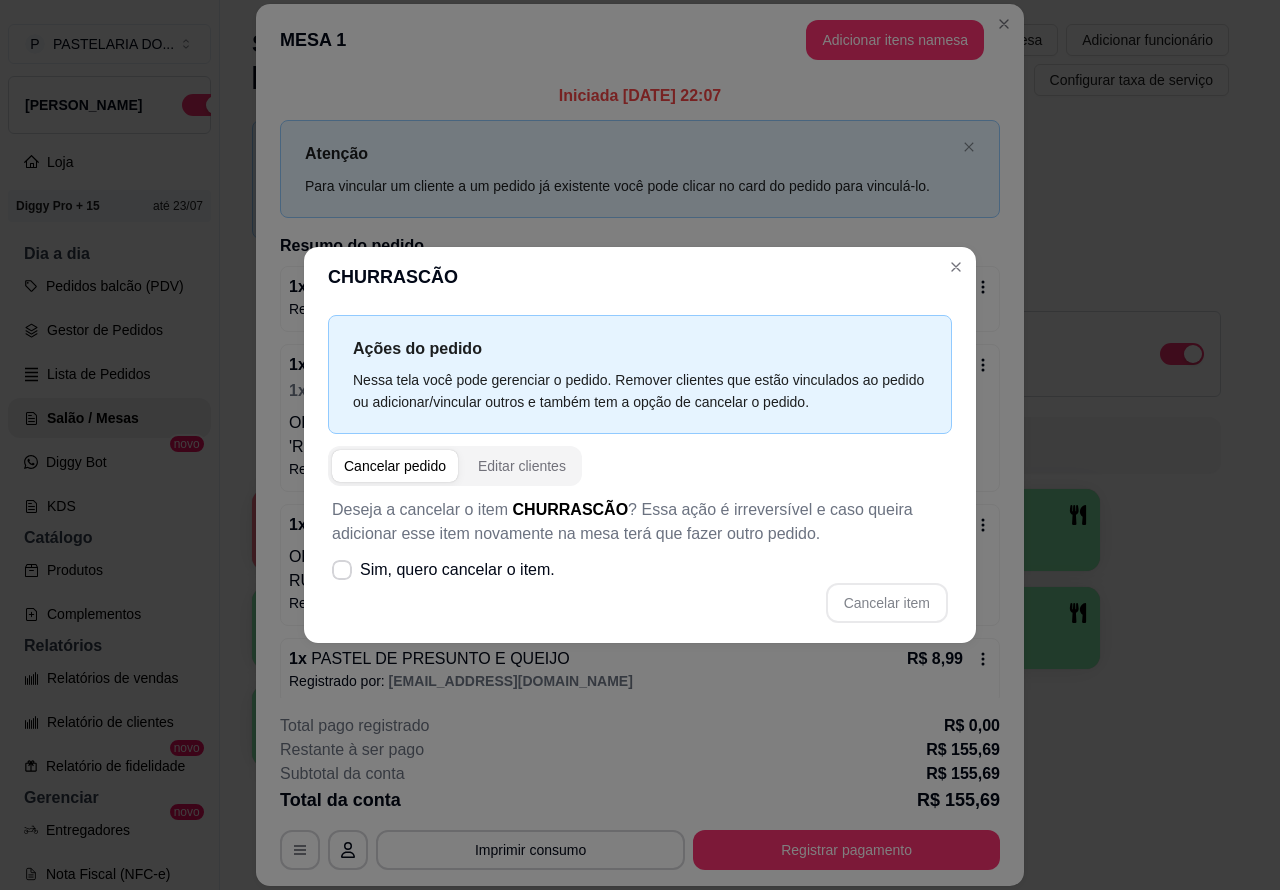 click on "1 x   CHURRASCÃO R$ 36,90 Registrado por:   deifsonrafaelsilvadias@gmail.com" at bounding box center (640, 299) 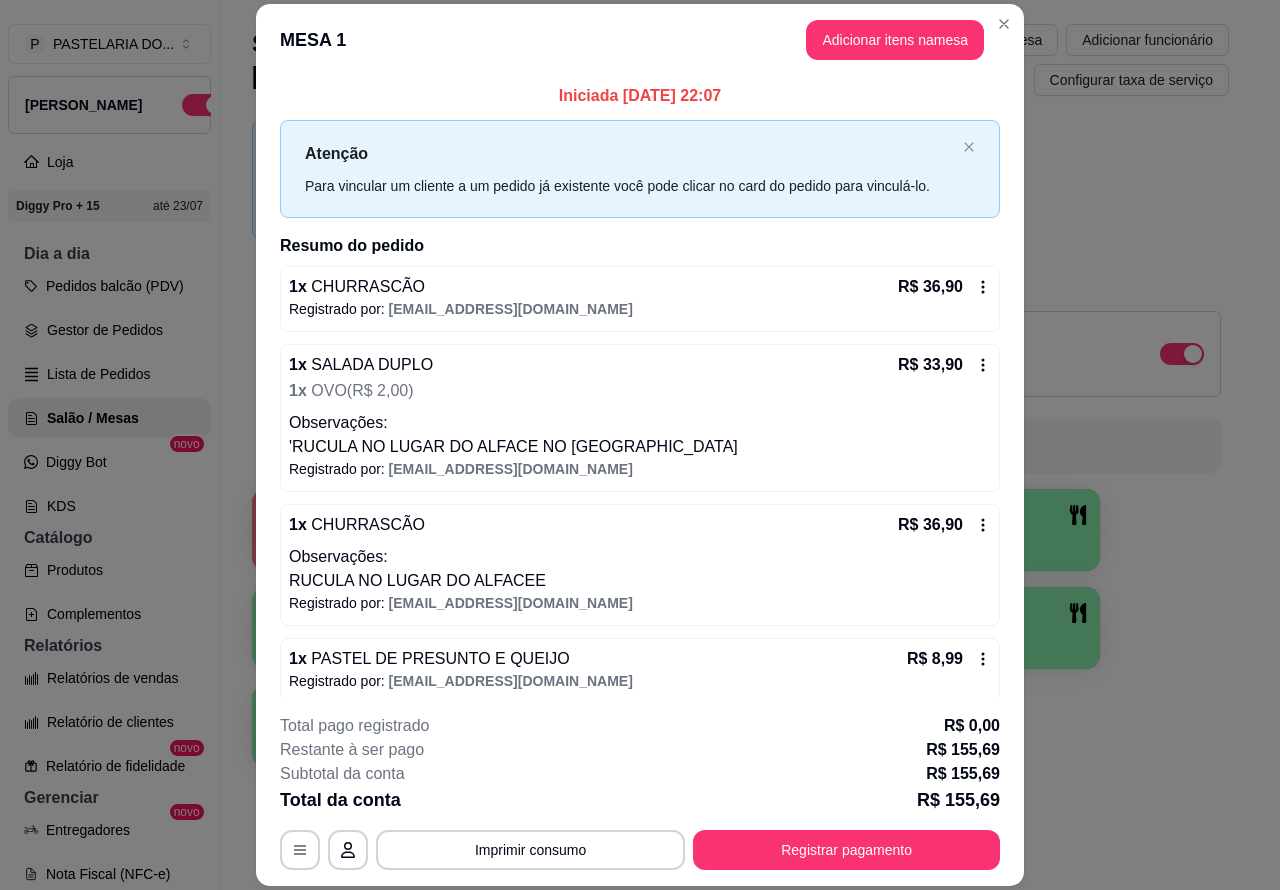 click on "Novidade! Agora é possível gerenciar o consumo da mesa por clientes.   Veja como isso funciona Todos Mesas Comandas Deixar cliente chamar o garçom na mesa Ao o cliente scanear o qr code, ele terá a opção de chamar o garçom naquela mesa. Busque pela mesa ou comanda
1 R$ 155,69 23 2 3 4 5 6 7 8 9 10" at bounding box center [740, 449] 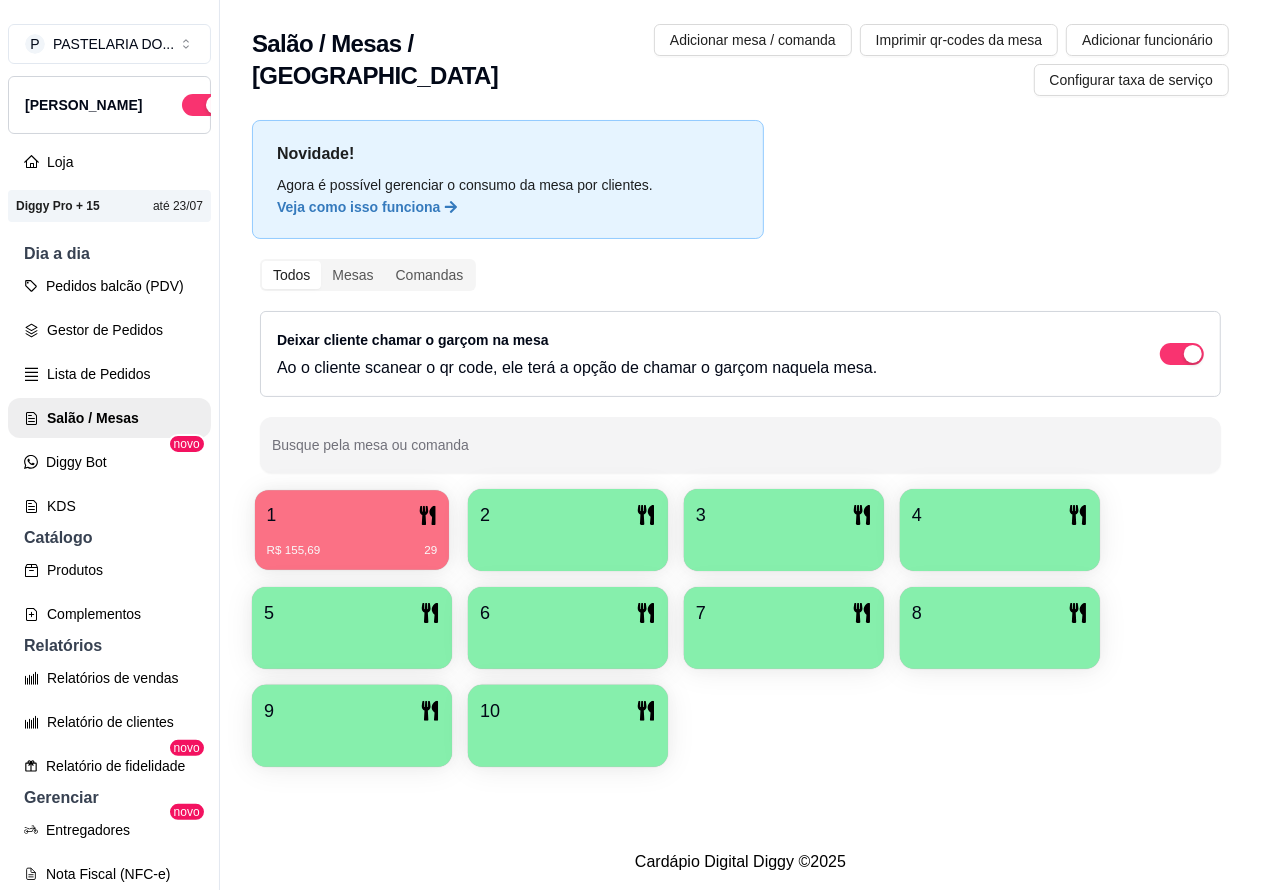 click on "R$ 155,69 29" at bounding box center (352, 543) 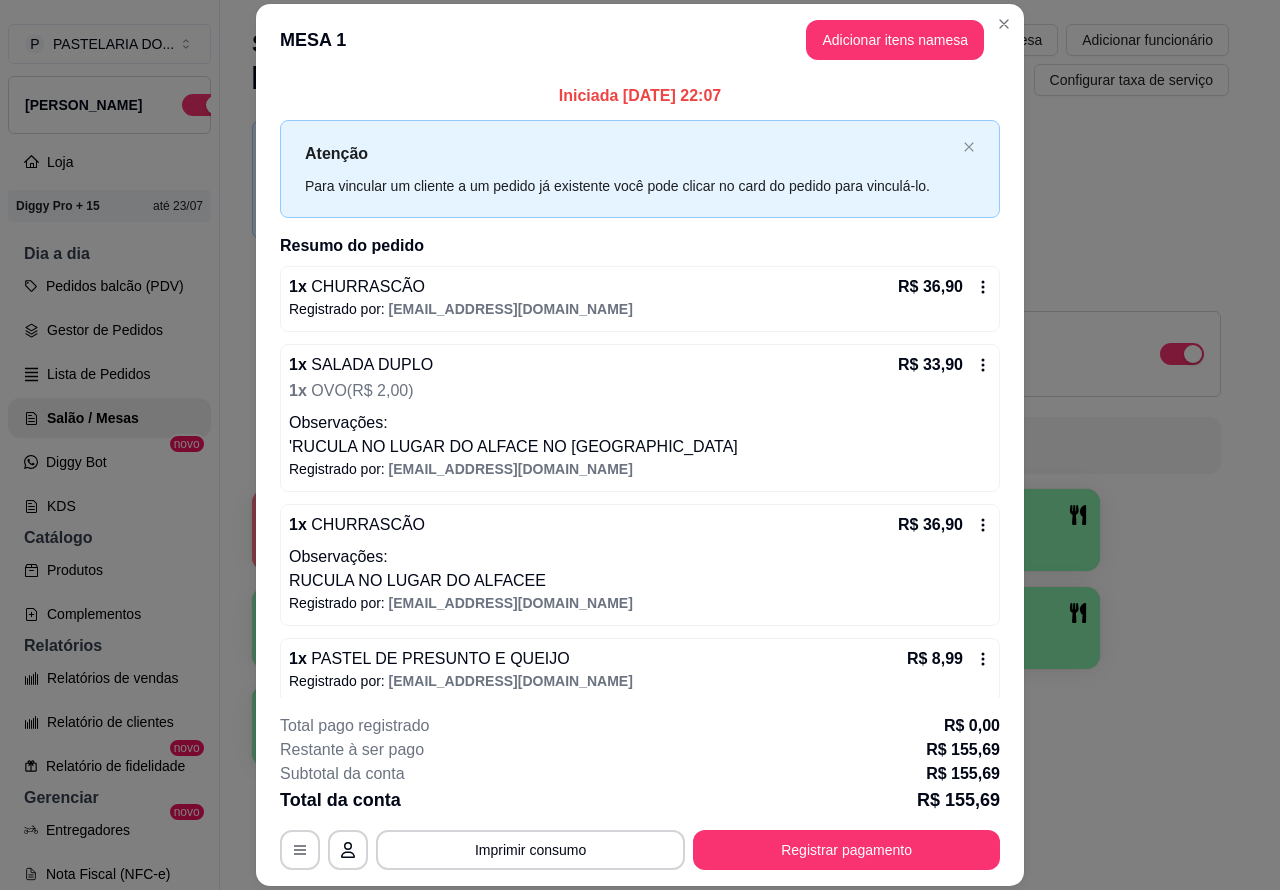 click on "Imprimir consumo" at bounding box center [530, 850] 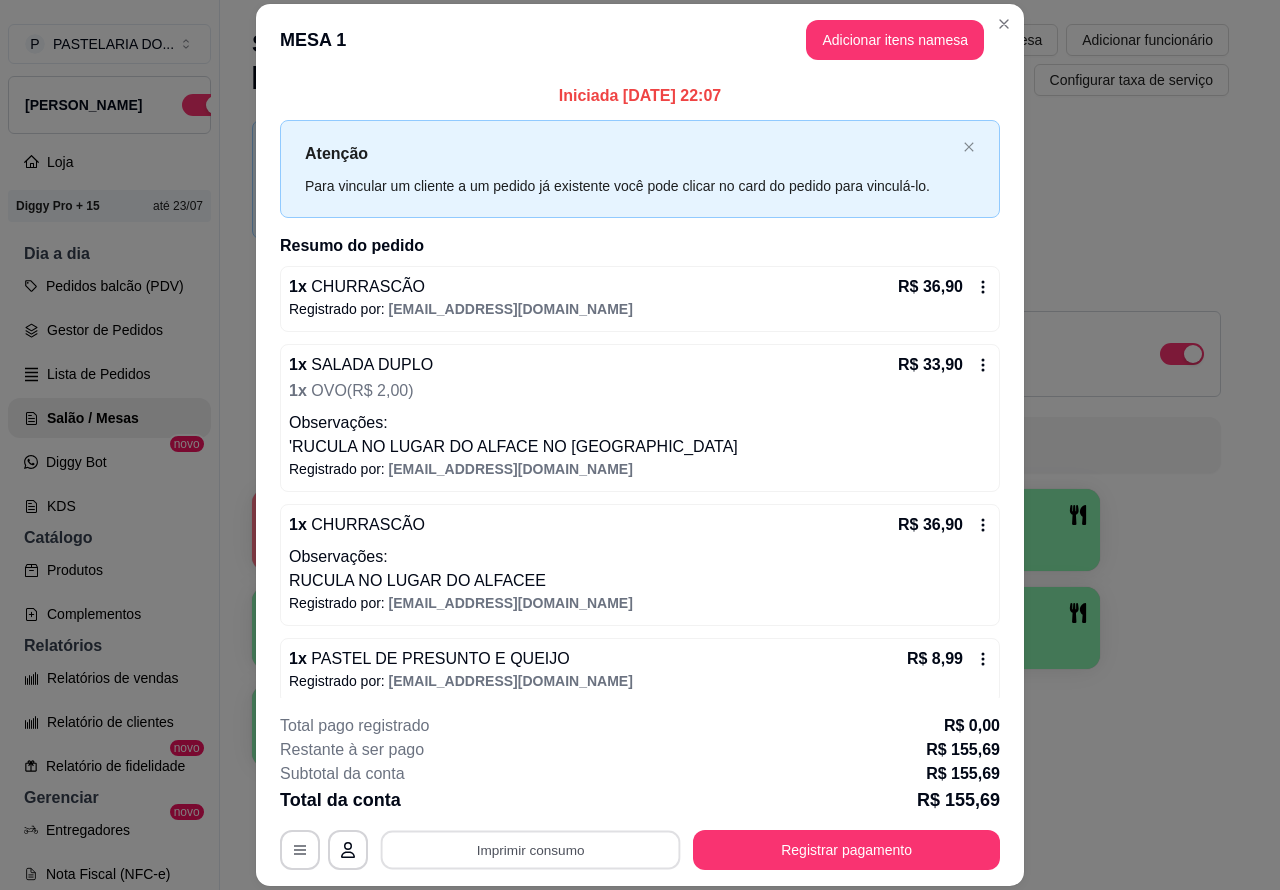 click on "Lista de Pedidos" at bounding box center (109, 374) 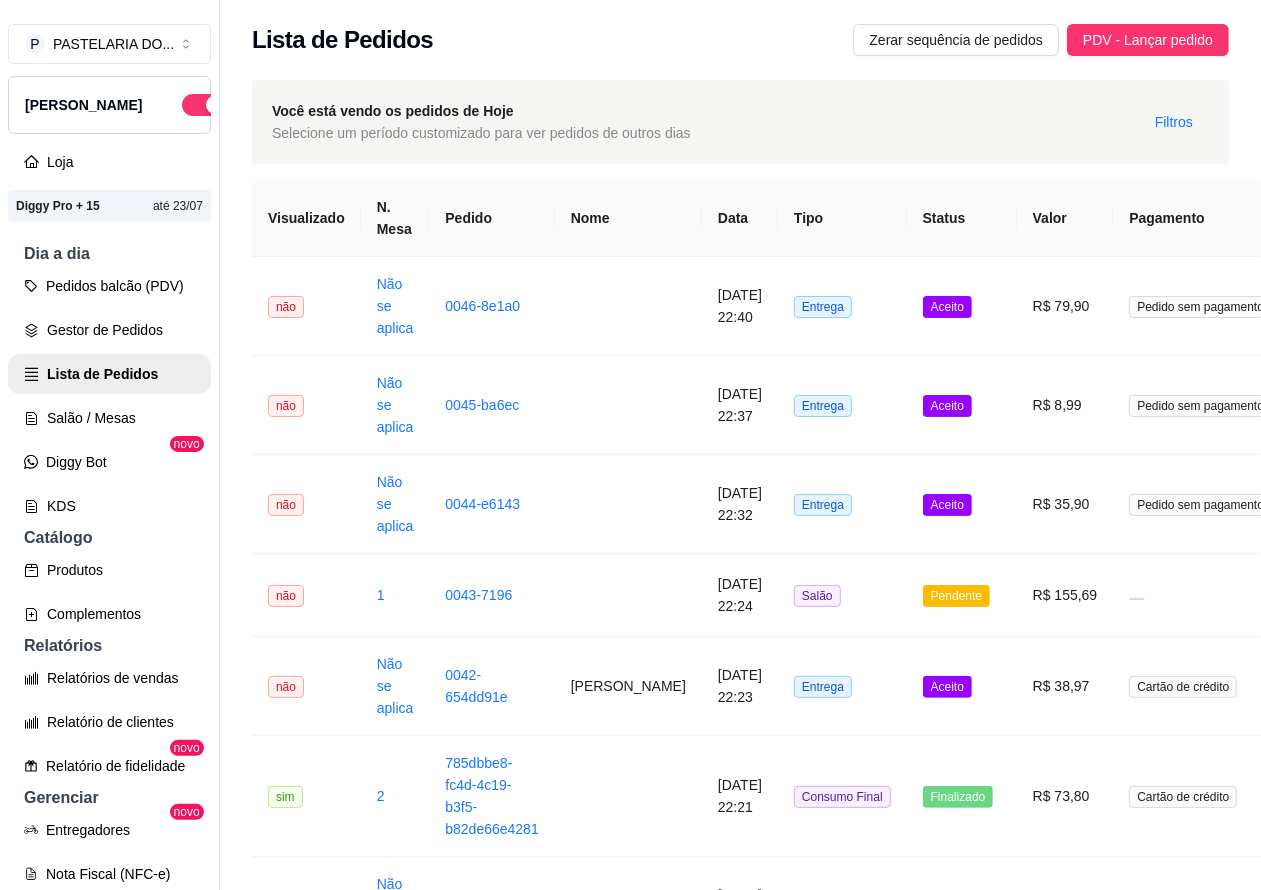 click on "Pedidos balcão (PDV)" at bounding box center [109, 286] 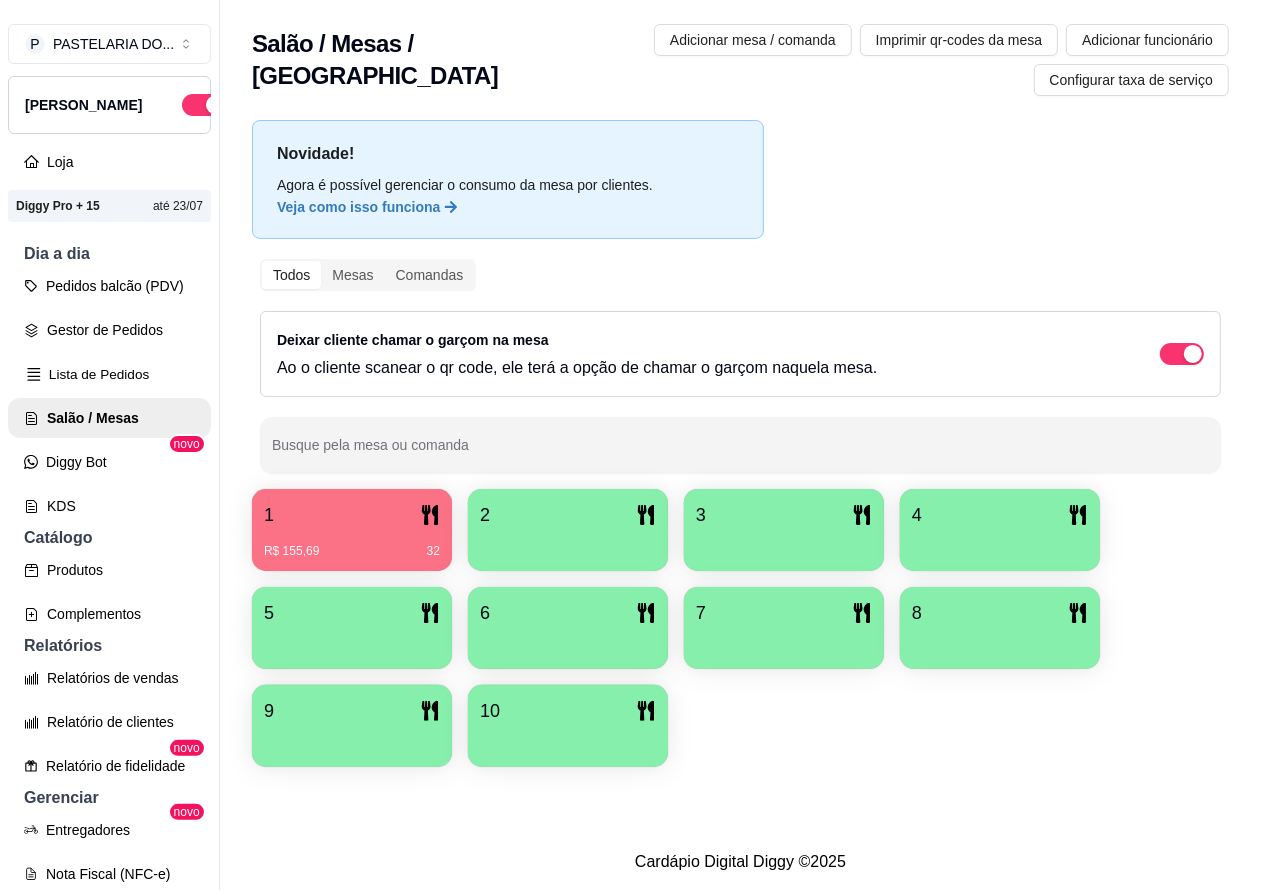 click on "Lista de Pedidos" at bounding box center (109, 374) 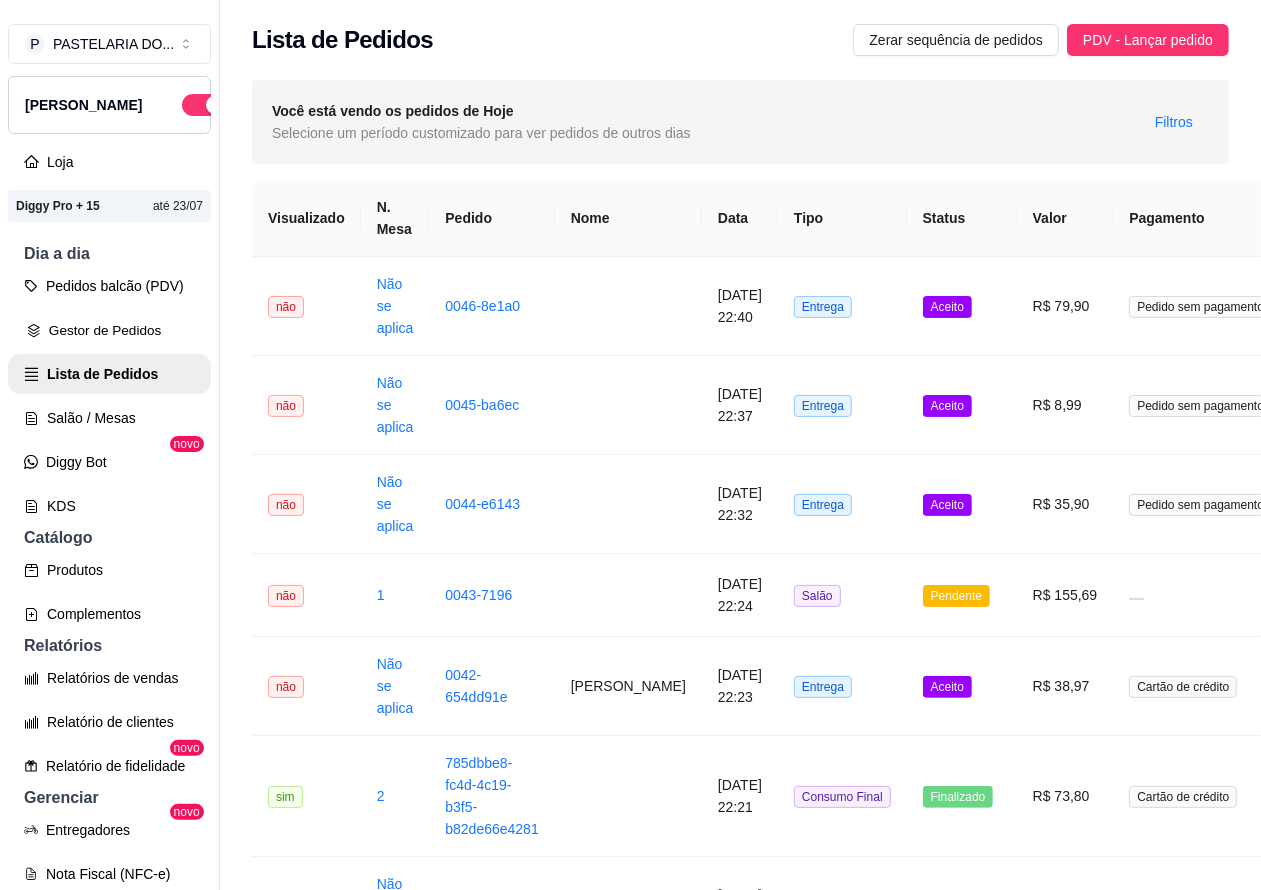 click on "Gestor de Pedidos" at bounding box center (109, 330) 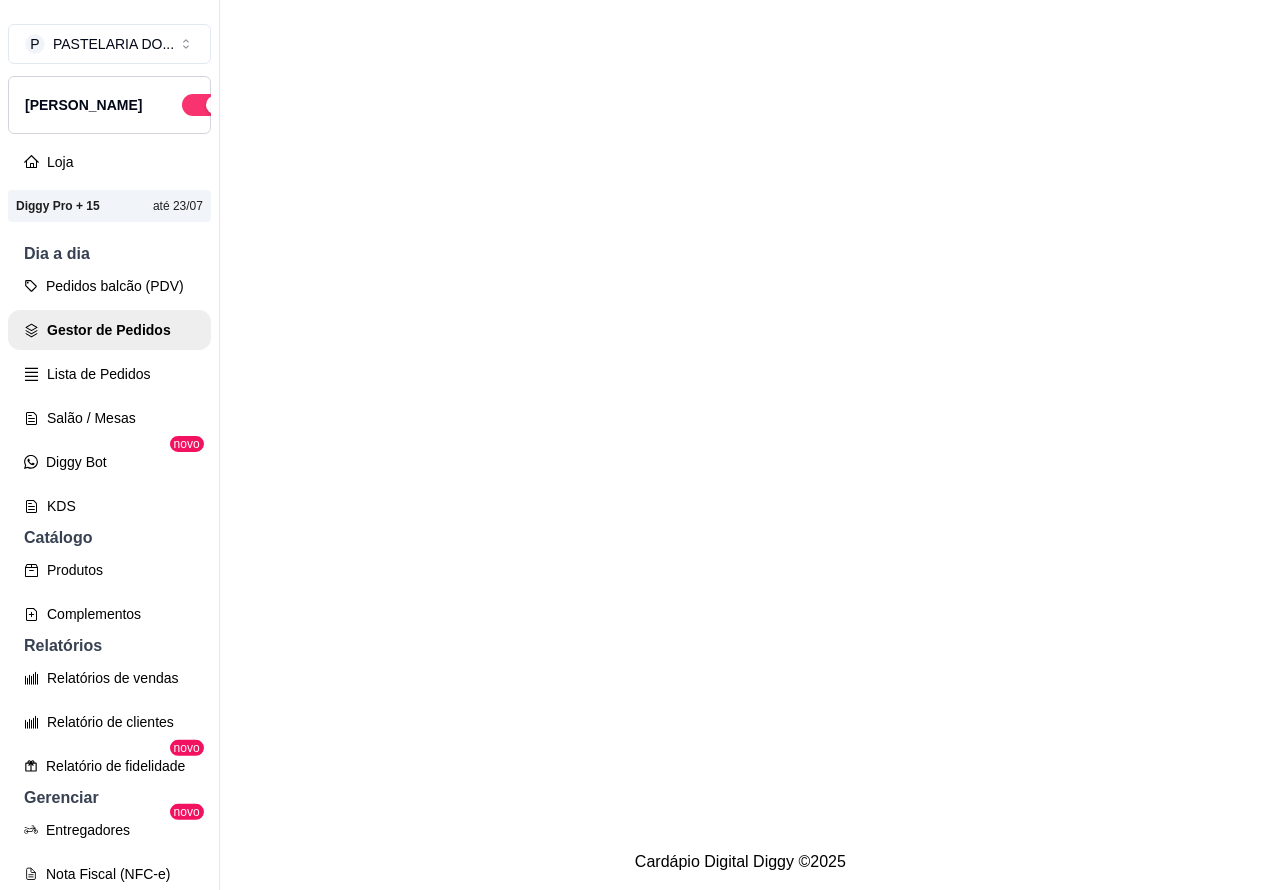 click on "Salão / Mesas" at bounding box center (109, 418) 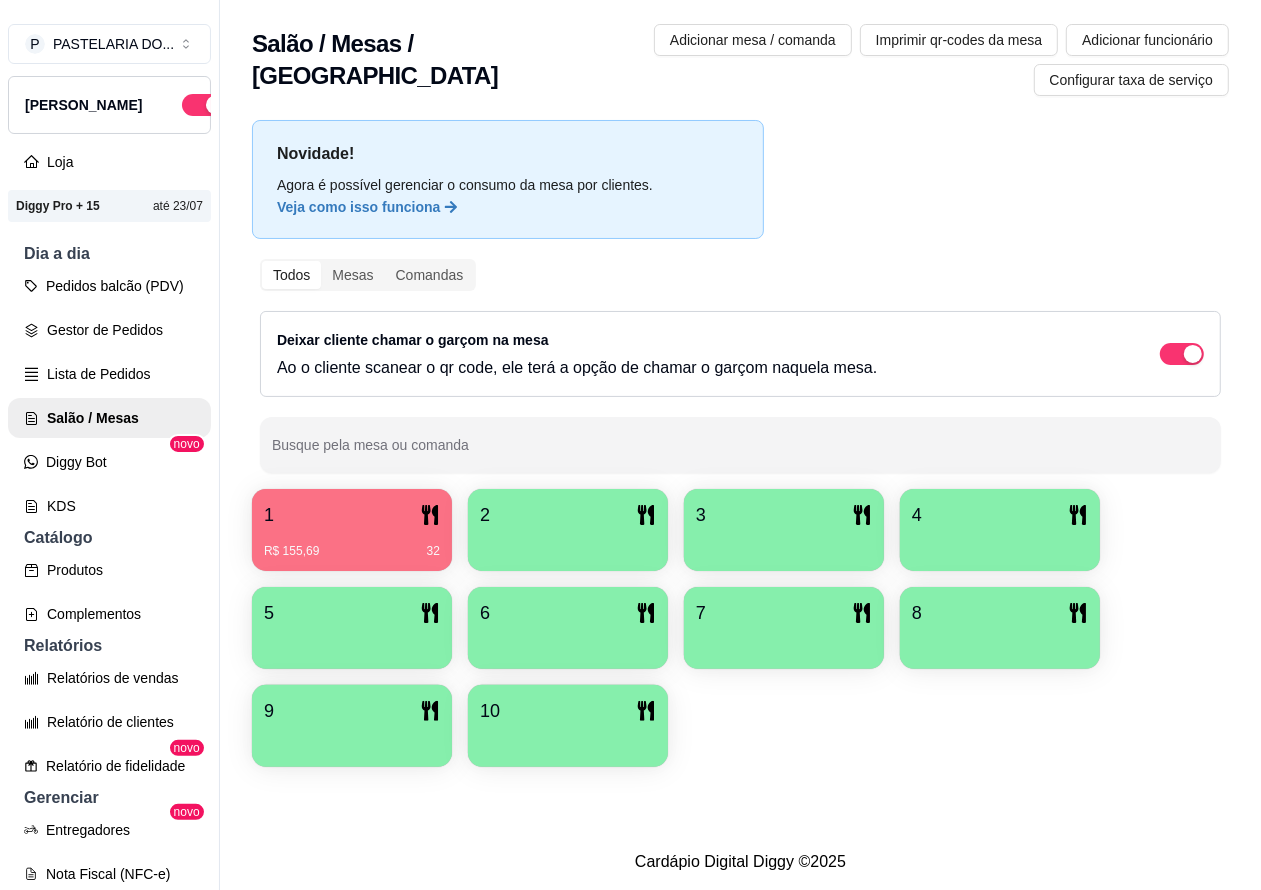 click on "R$ 155,69 32" at bounding box center (352, 544) 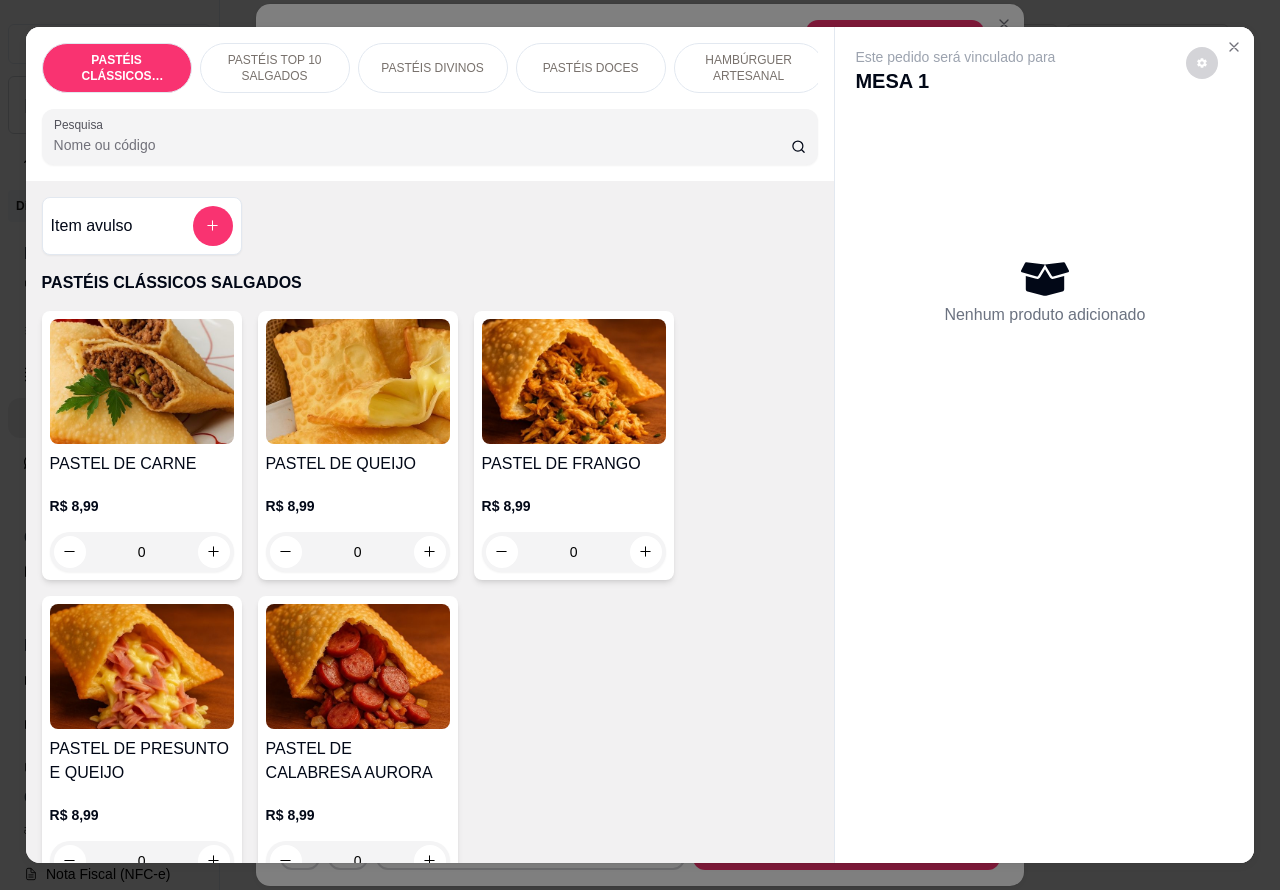 click on "PASTÉIS DOCES" at bounding box center [591, 68] 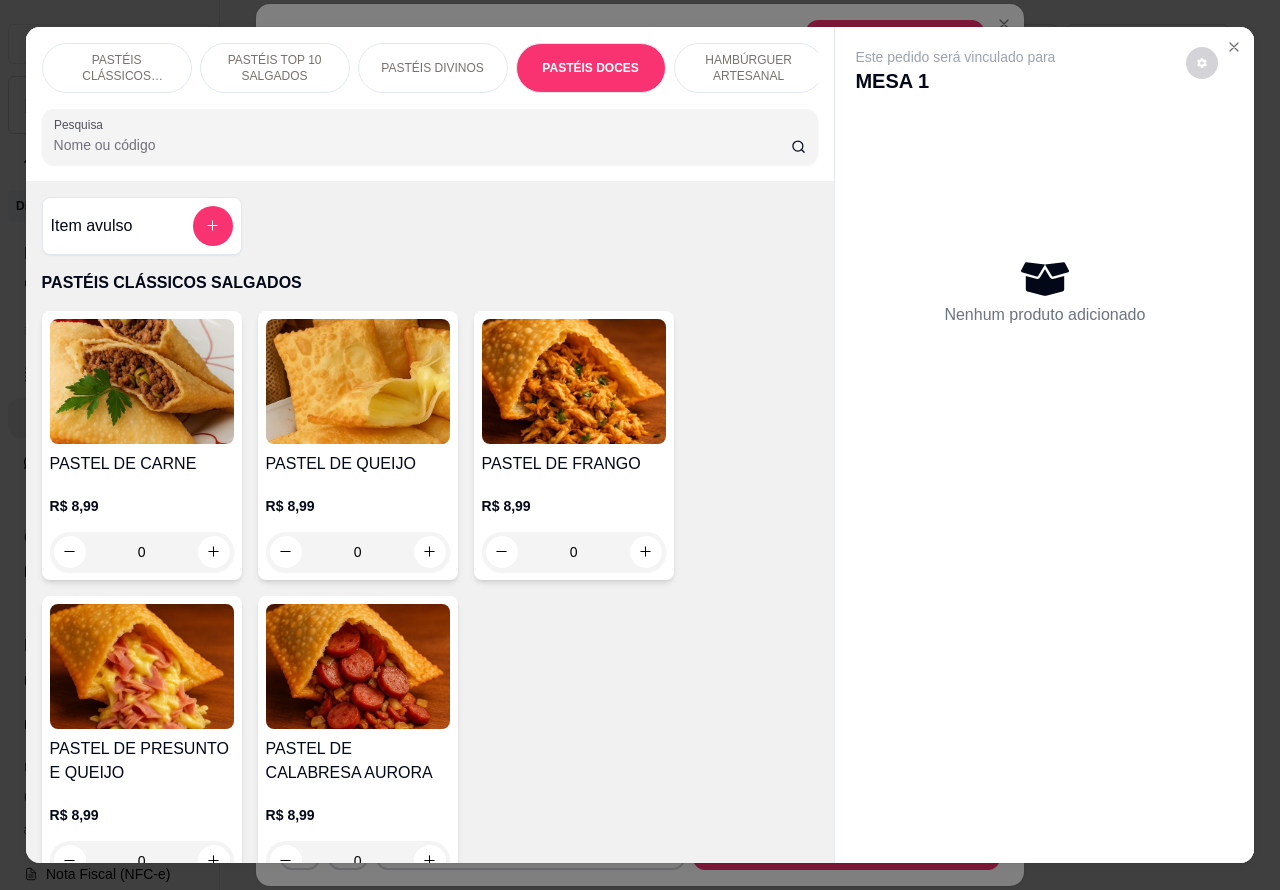 scroll, scrollTop: 3585, scrollLeft: 0, axis: vertical 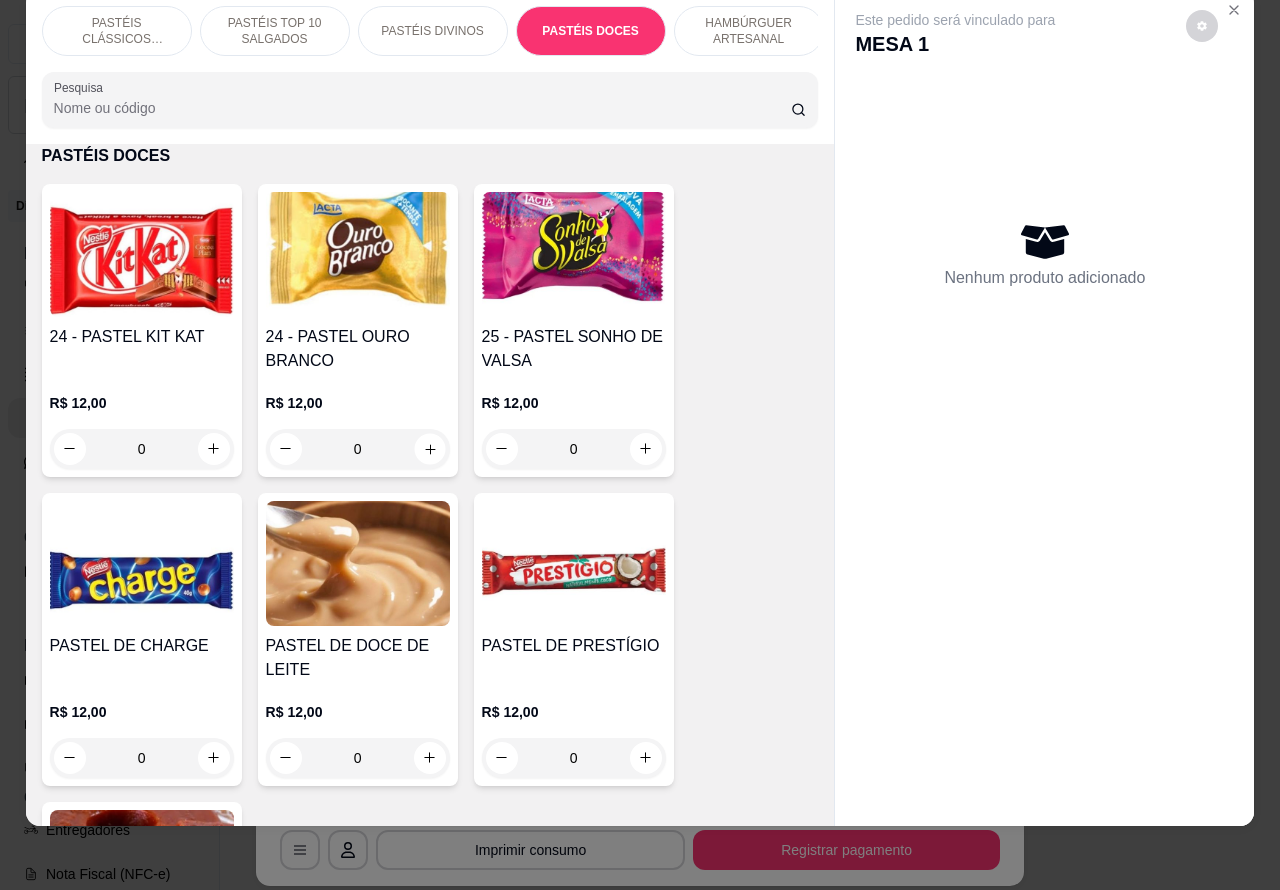 click 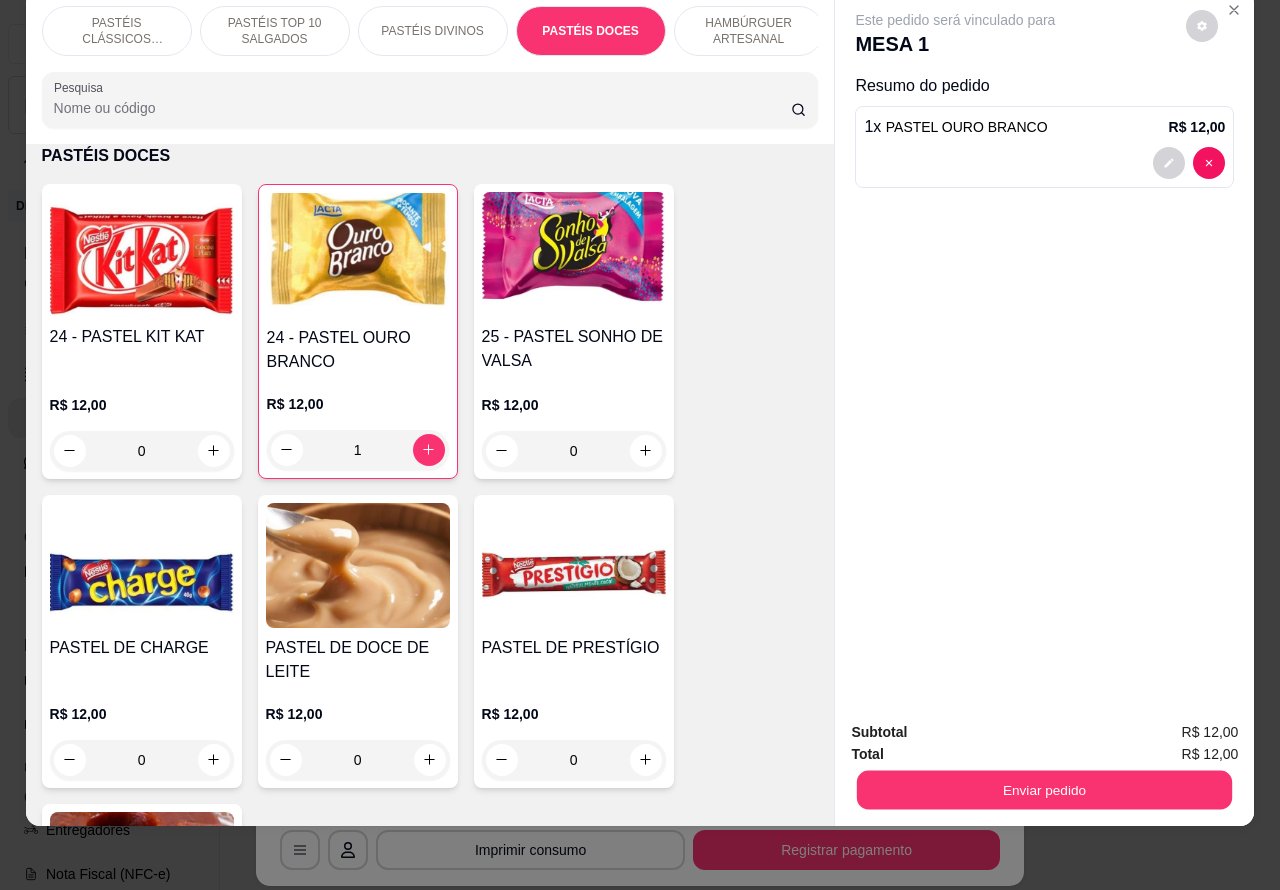 click on "Enviar pedido" at bounding box center (1044, 790) 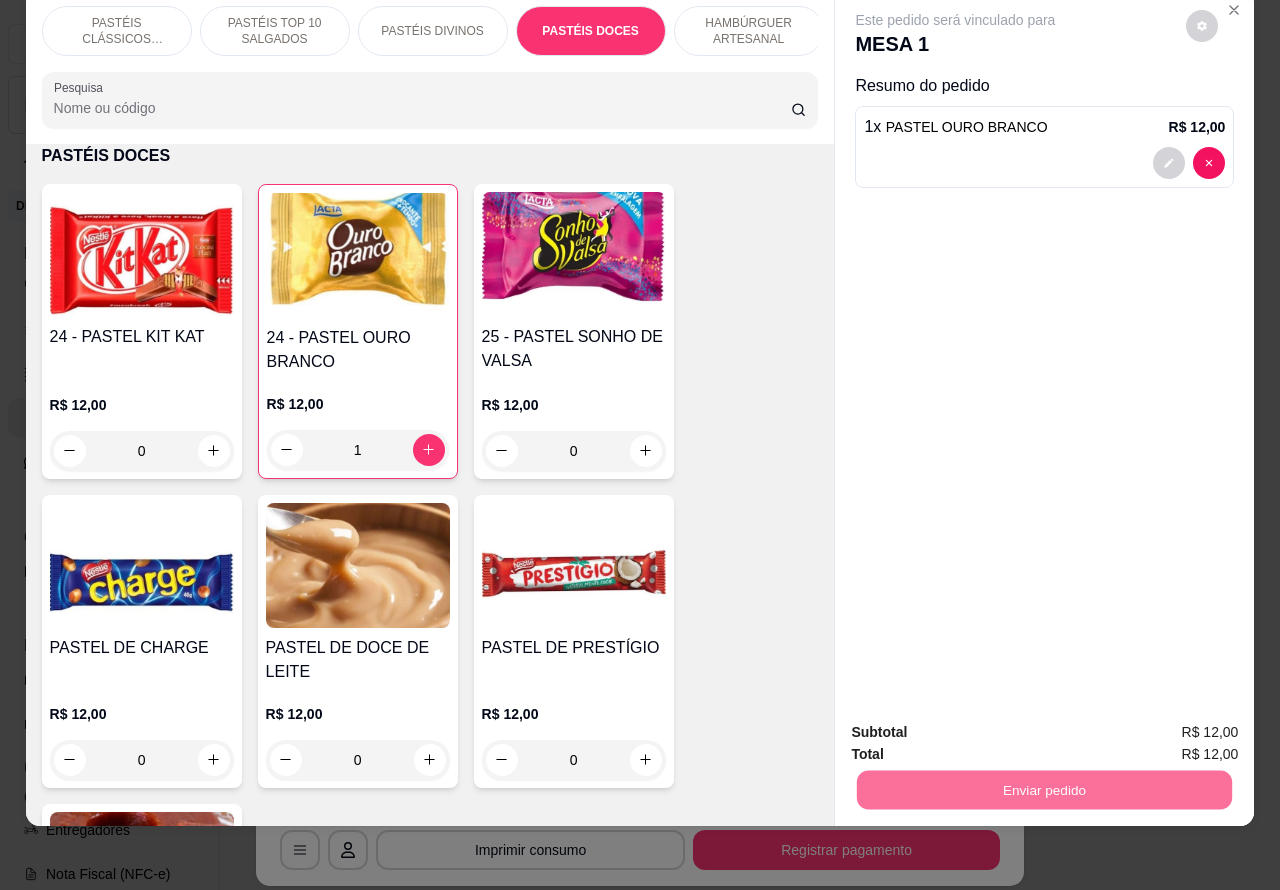 click on "Não registrar e enviar pedido" at bounding box center [977, 723] 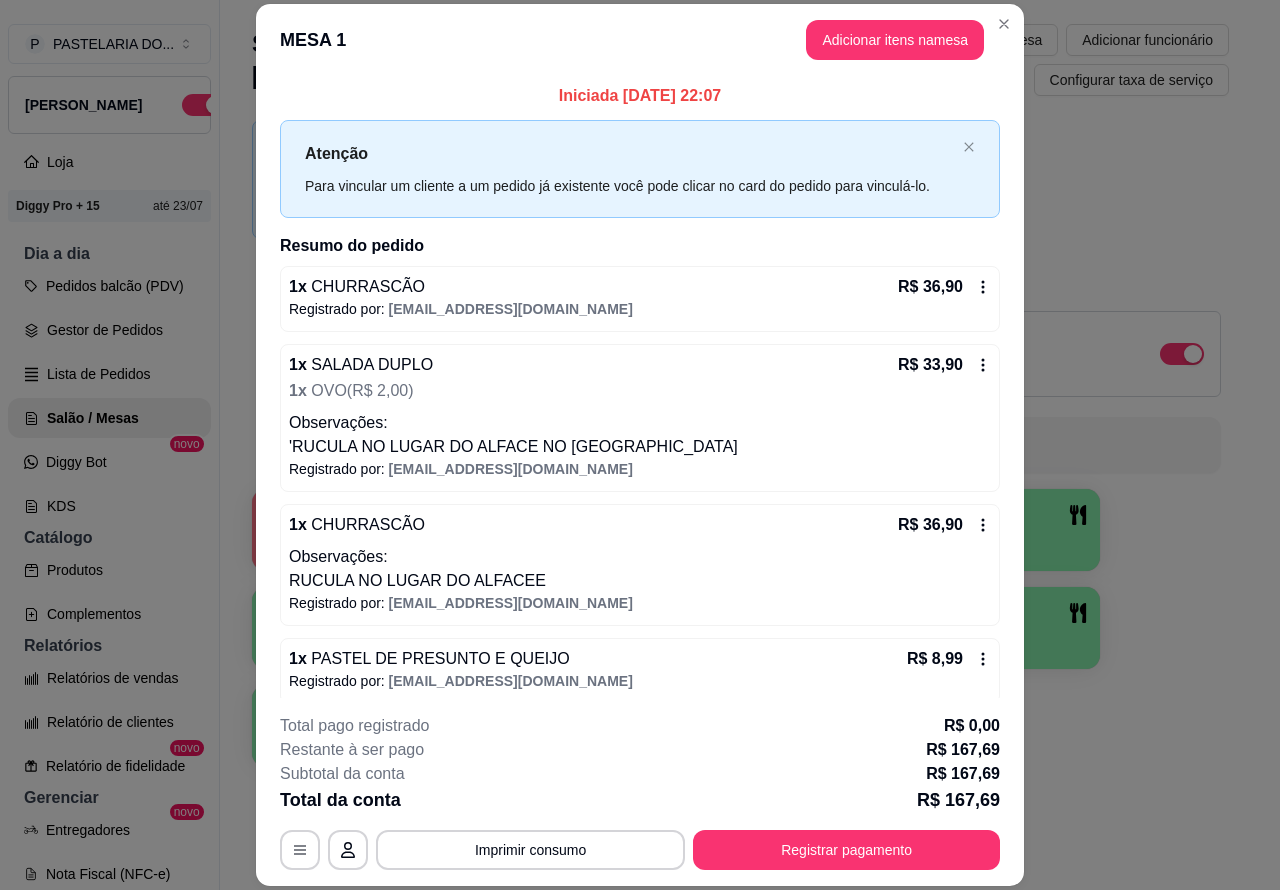 click on "Cardápio Digital Diggy © 2025" at bounding box center [740, 862] 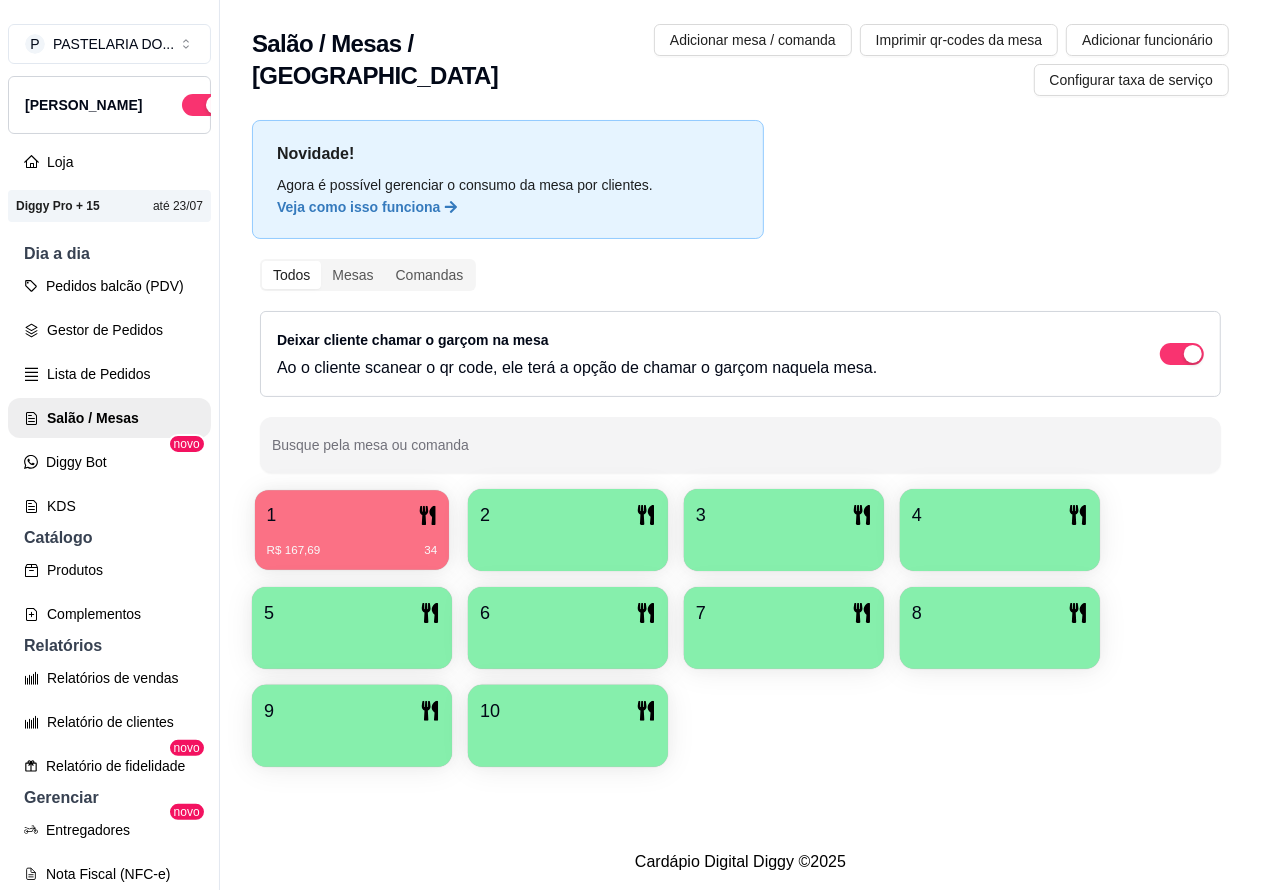 click on "R$ 167,69 34" at bounding box center [352, 543] 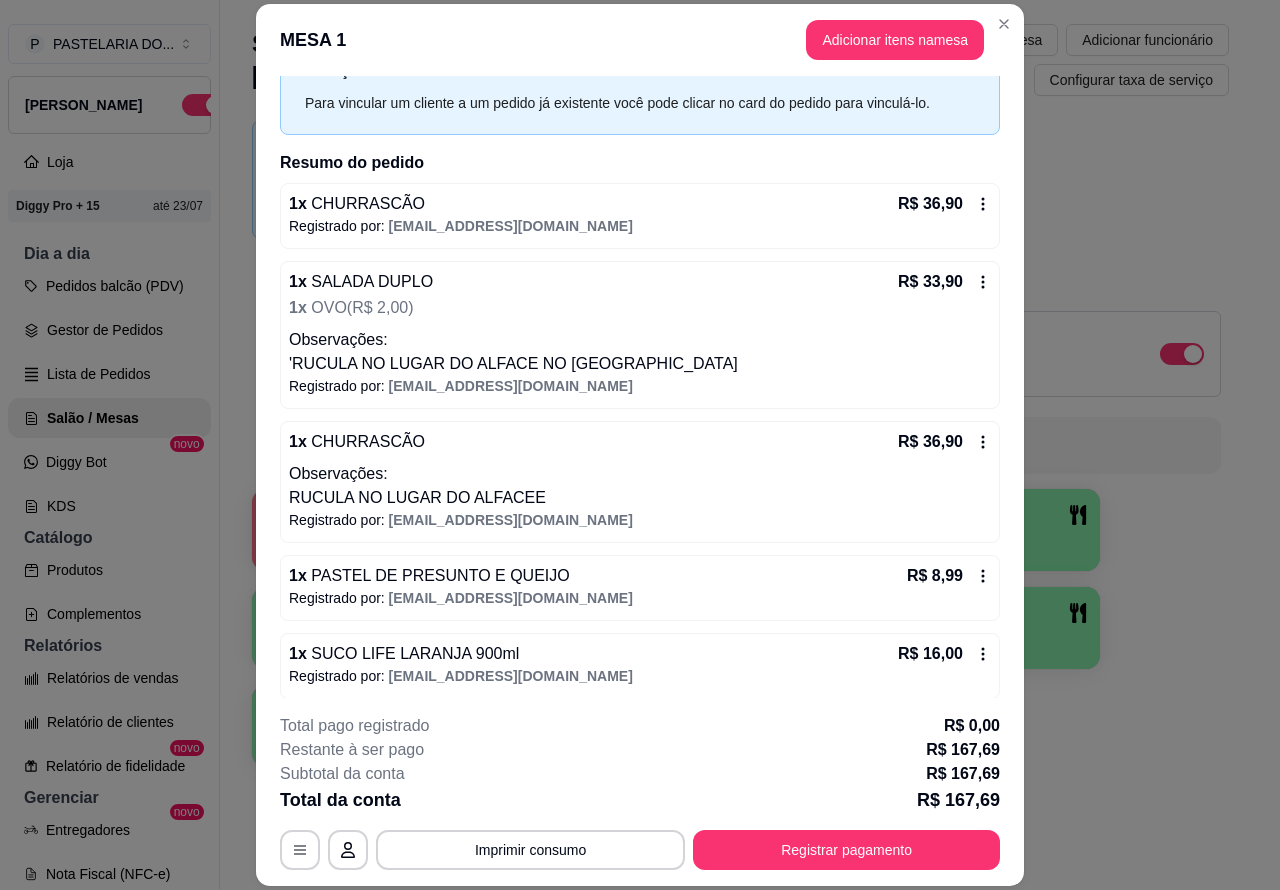 scroll, scrollTop: 0, scrollLeft: 0, axis: both 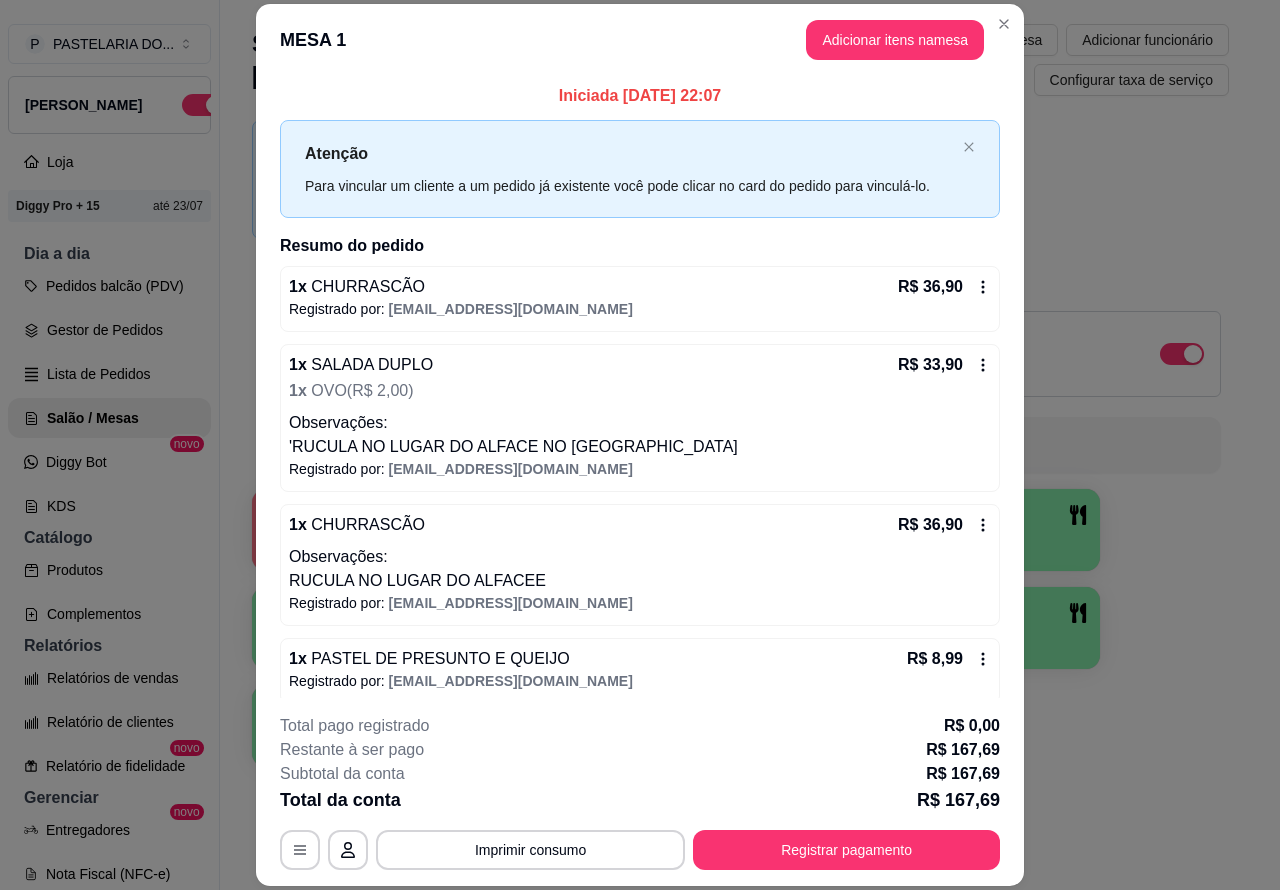 click on "1 x   SALADA DUPLO  R$ 33,90" at bounding box center (640, 365) 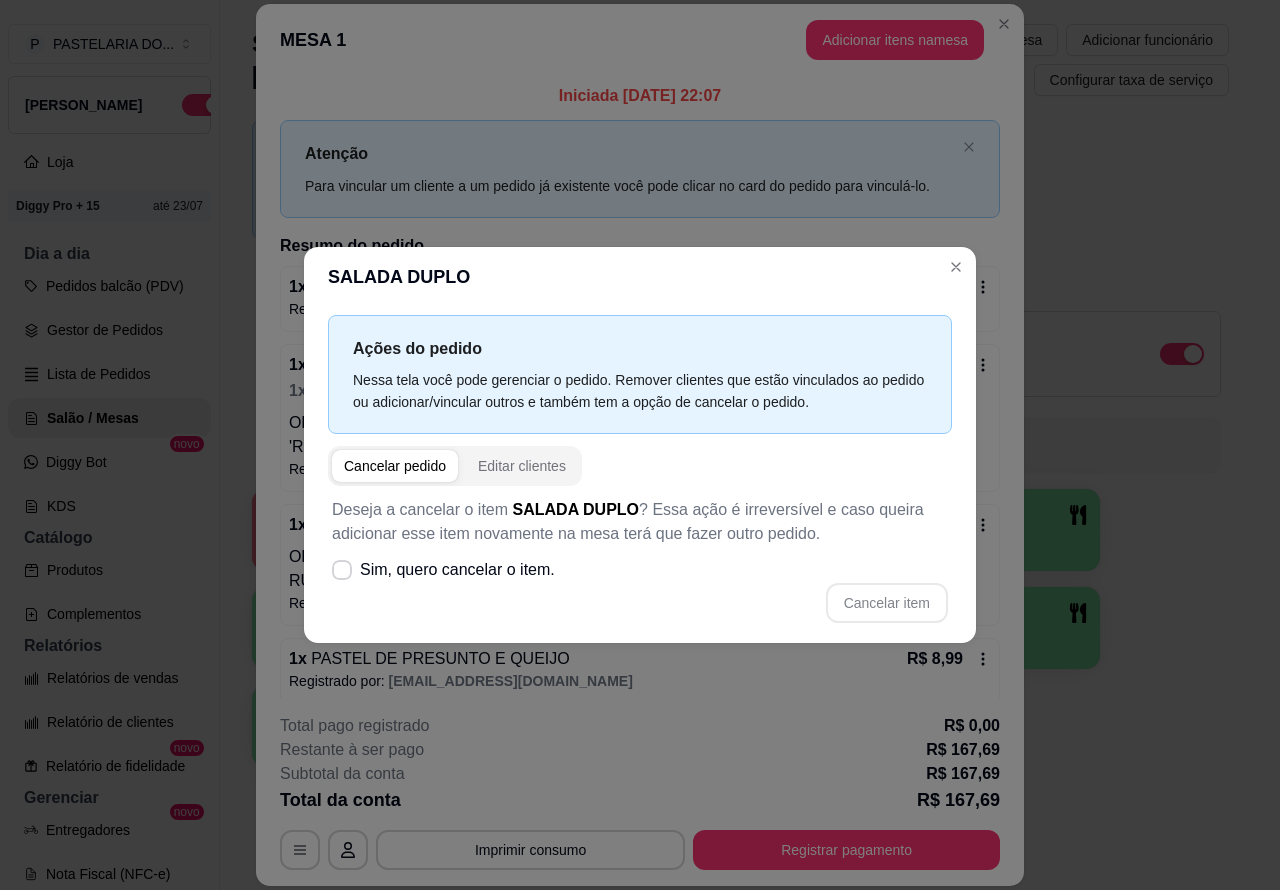 click on "Ações do pedido Nessa tela você pode gerenciar o pedido. Remover clientes que estão vinculados ao pedido ou adicionar/vincular outros e também tem a opção de cancelar o pedido. Cancelar pedido Editar clientes Deseja a cancelar o item   SALADA DUPLO  ? Essa ação é irreversível e caso queira adicionar esse item novamente na mesa terá que fazer outro pedido. Sim, quero cancelar o item. Cancelar item" at bounding box center (640, 475) 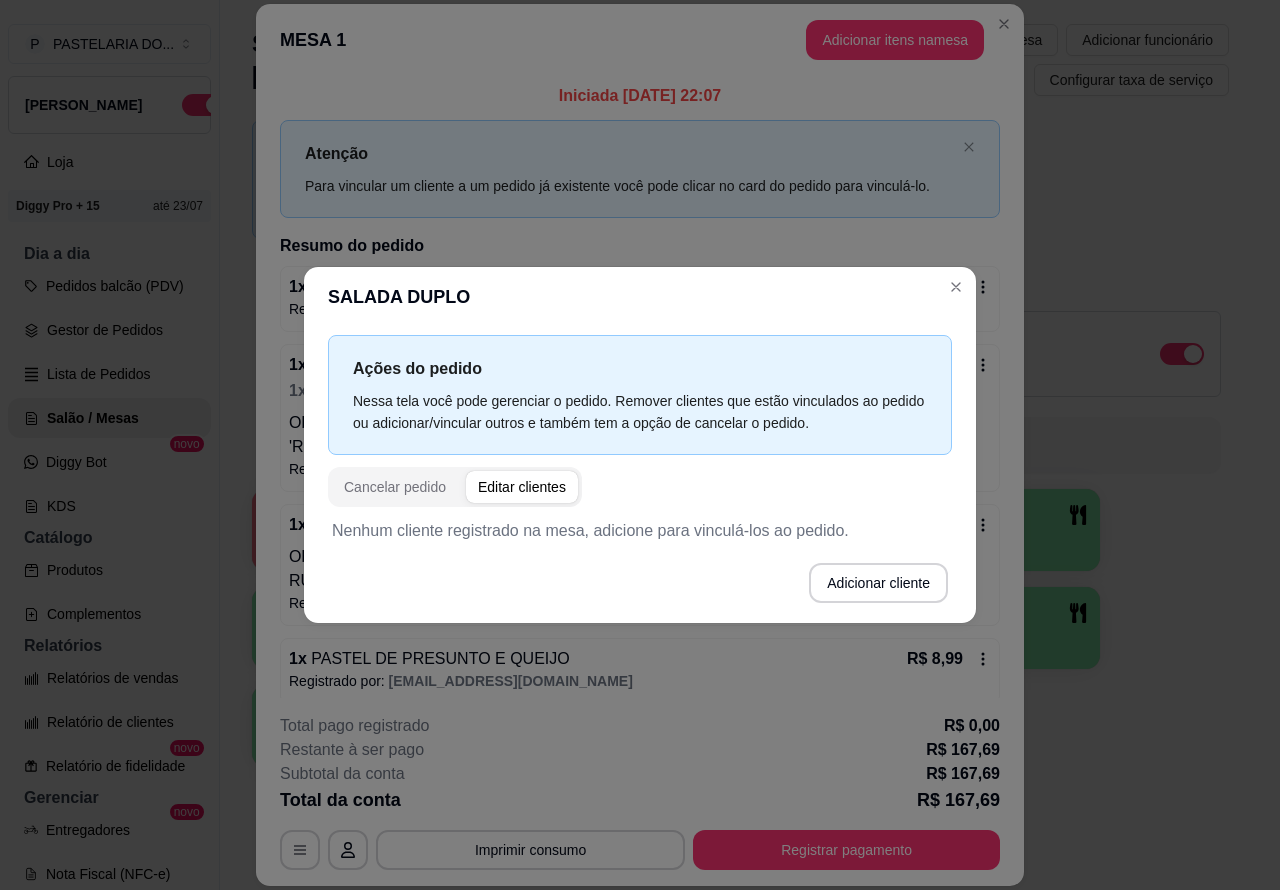 click 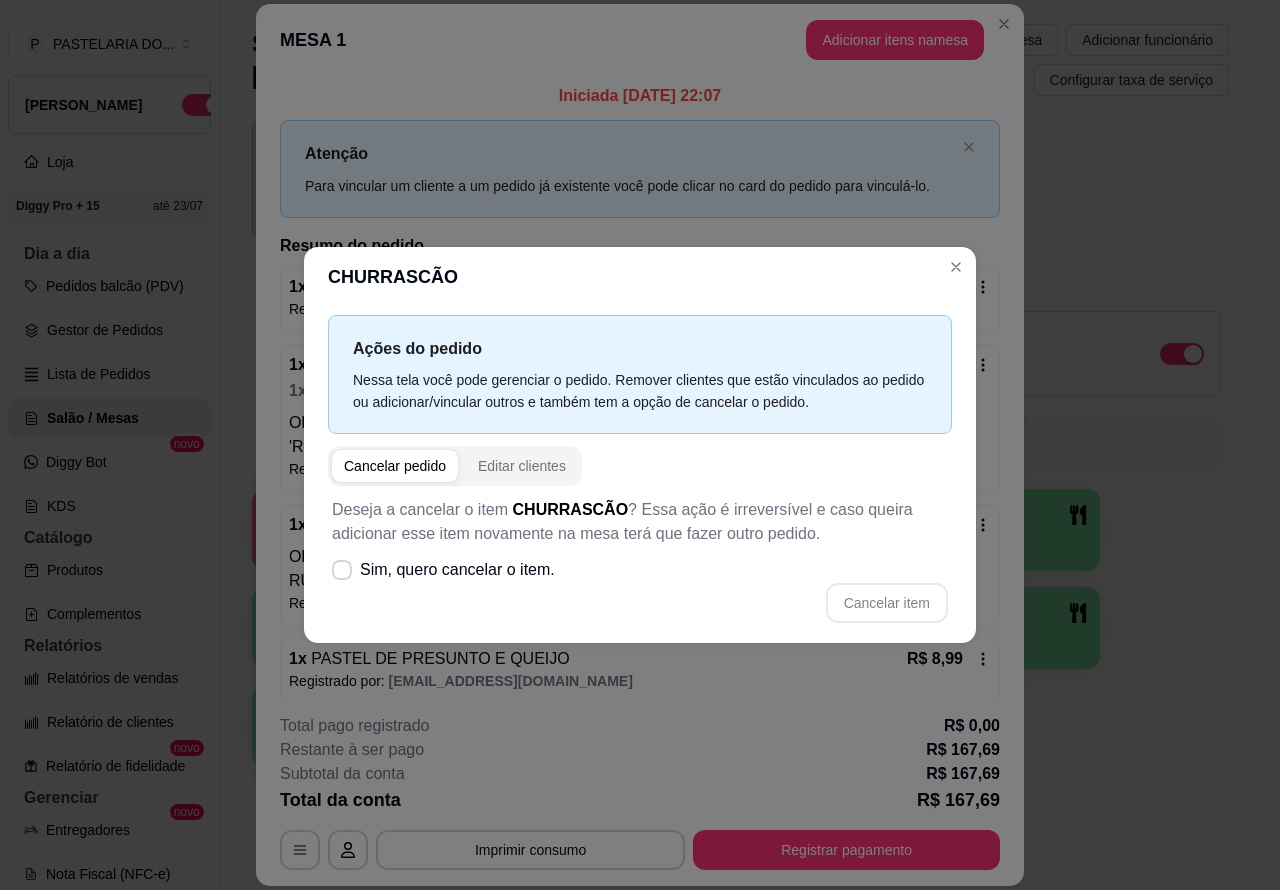 click on "1 x   CHURRASCÃO R$ 36,90 Registrado por:   deifsonrafaelsilvadias@gmail.com" at bounding box center [640, 299] 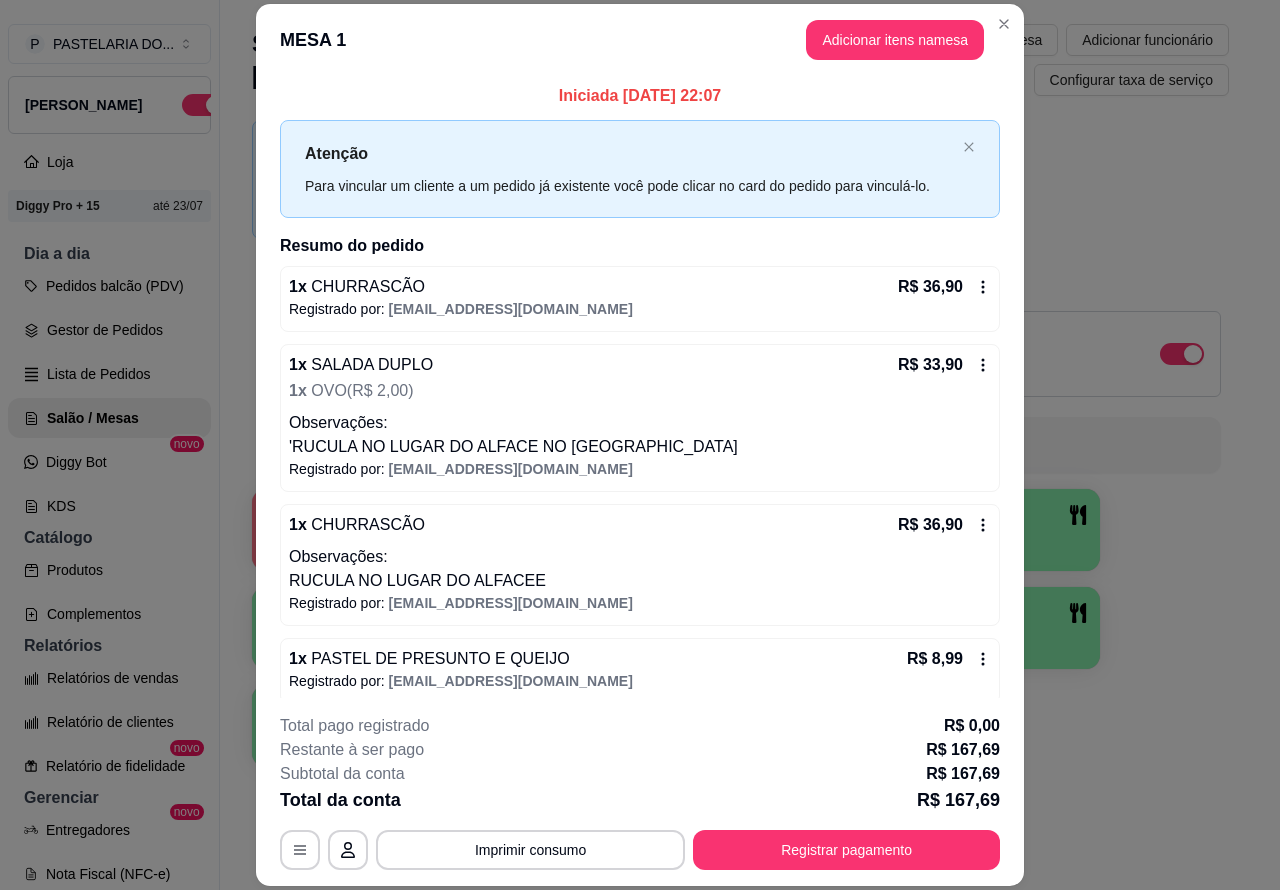 click on "Diggy Bot" at bounding box center (109, 462) 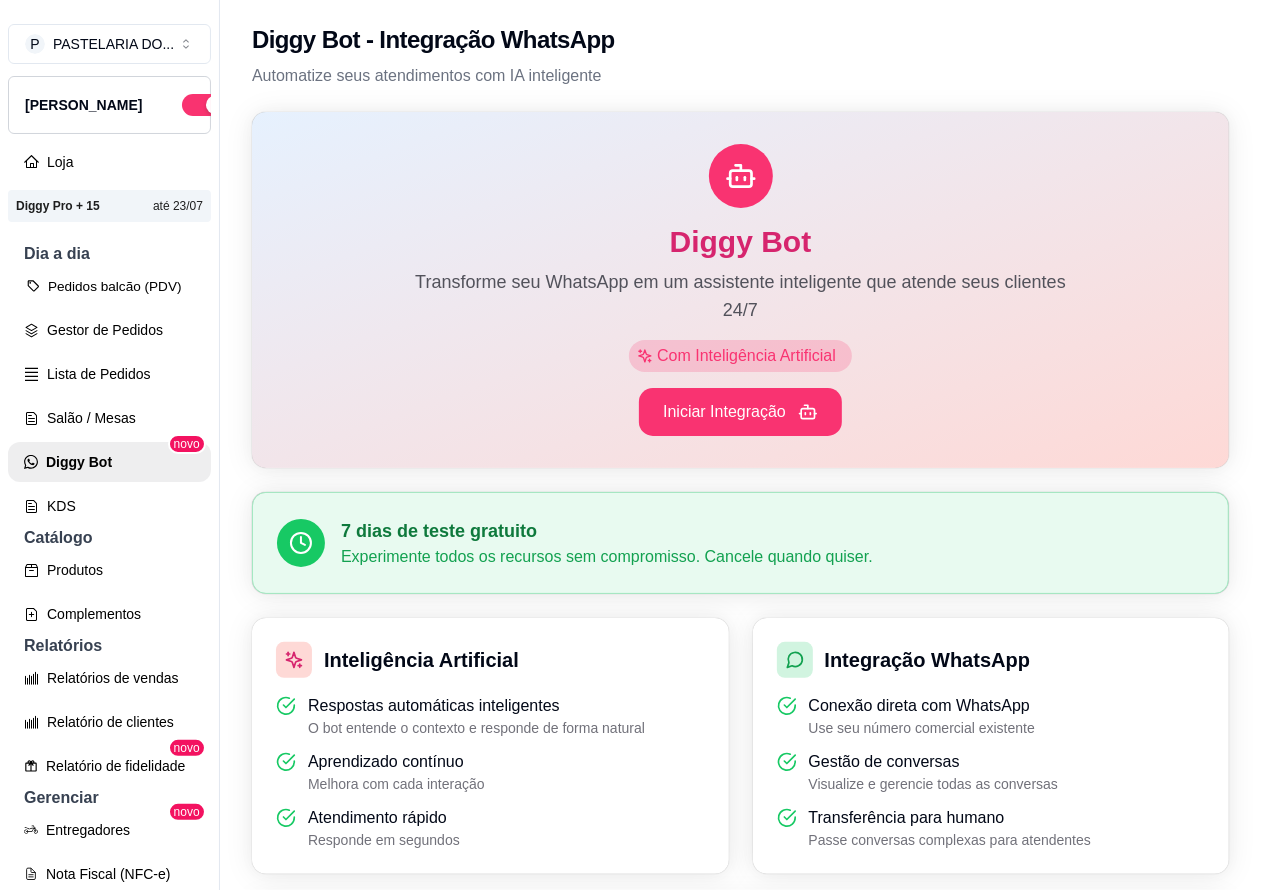 click on "Pedidos balcão (PDV)" at bounding box center (109, 286) 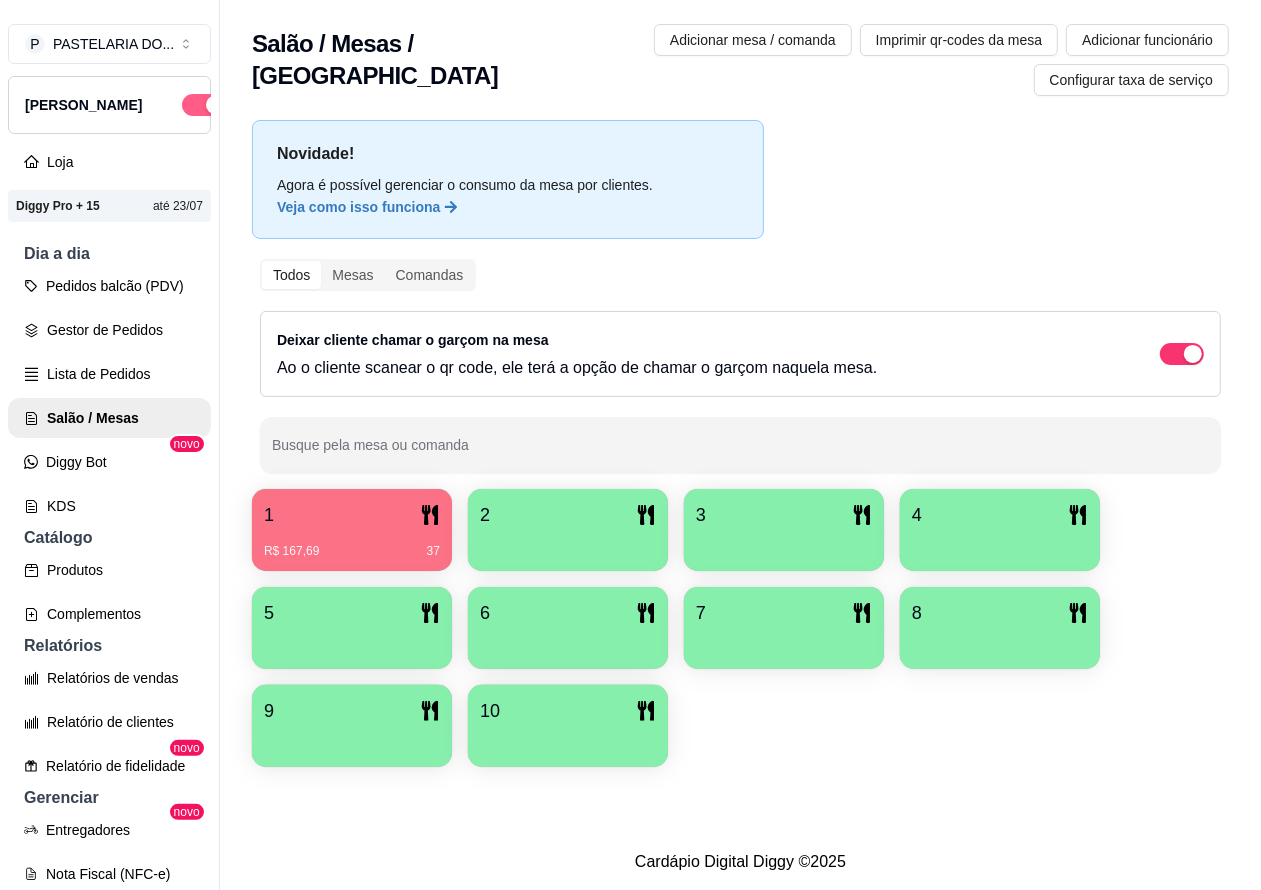 click at bounding box center (215, 105) 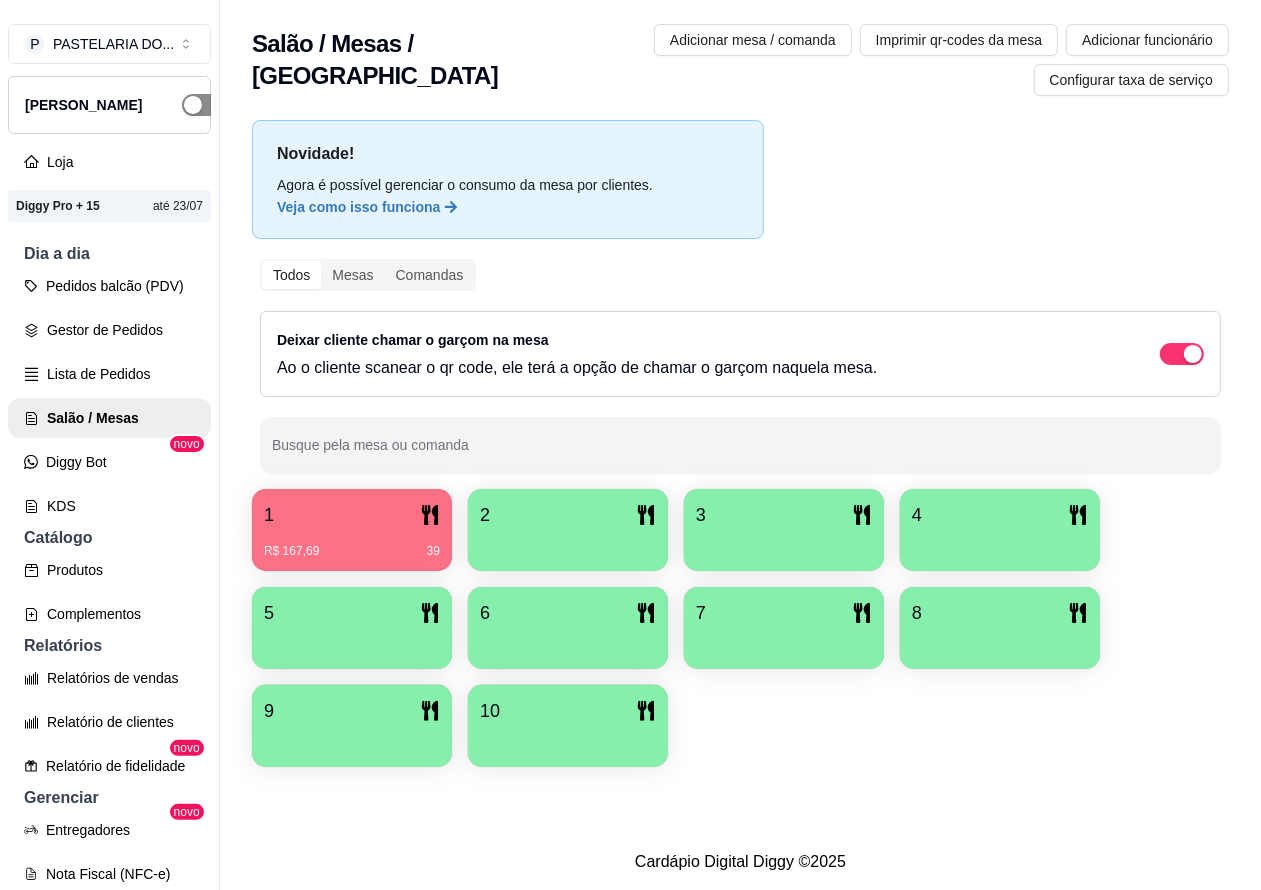 click on "39" at bounding box center (433, 551) 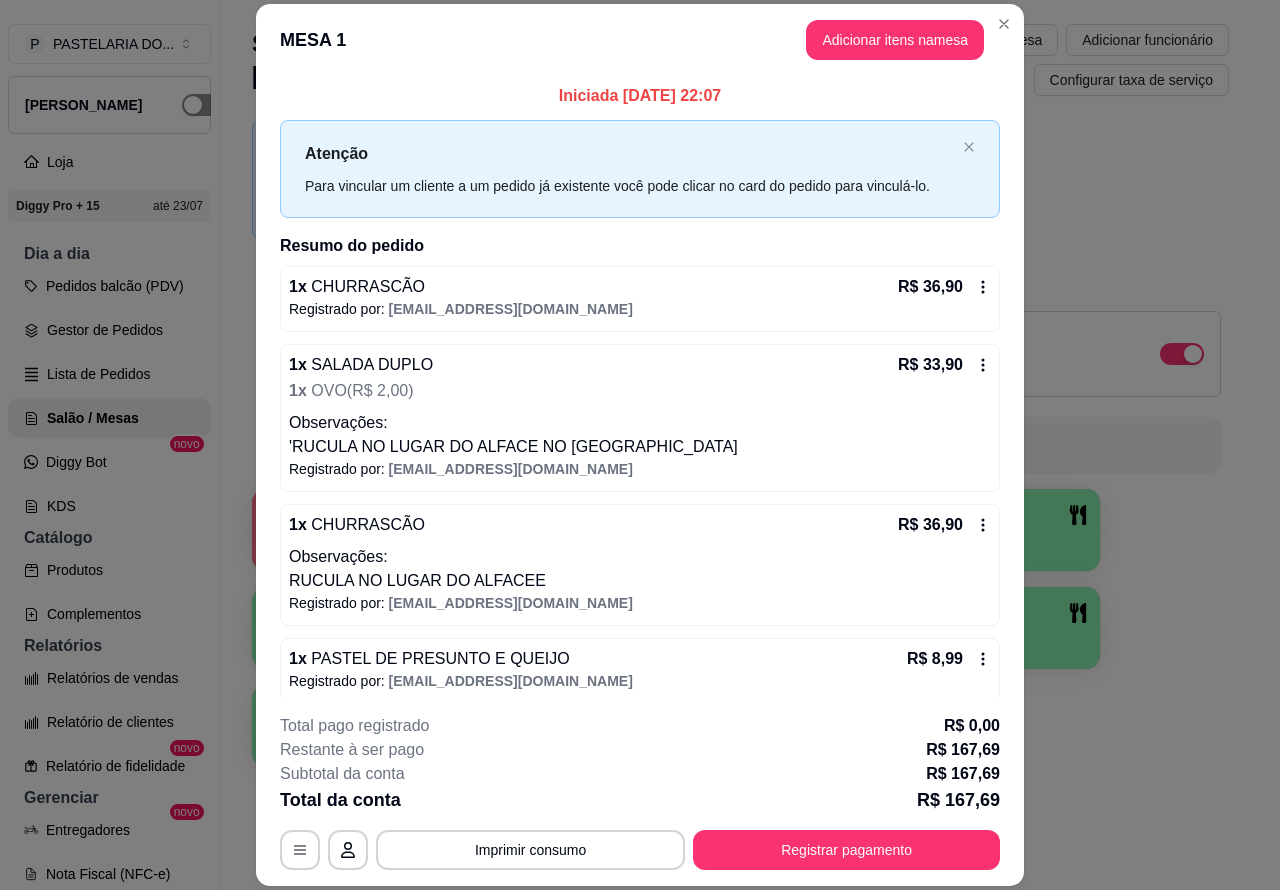 click on "Imprimir consumo" at bounding box center (530, 850) 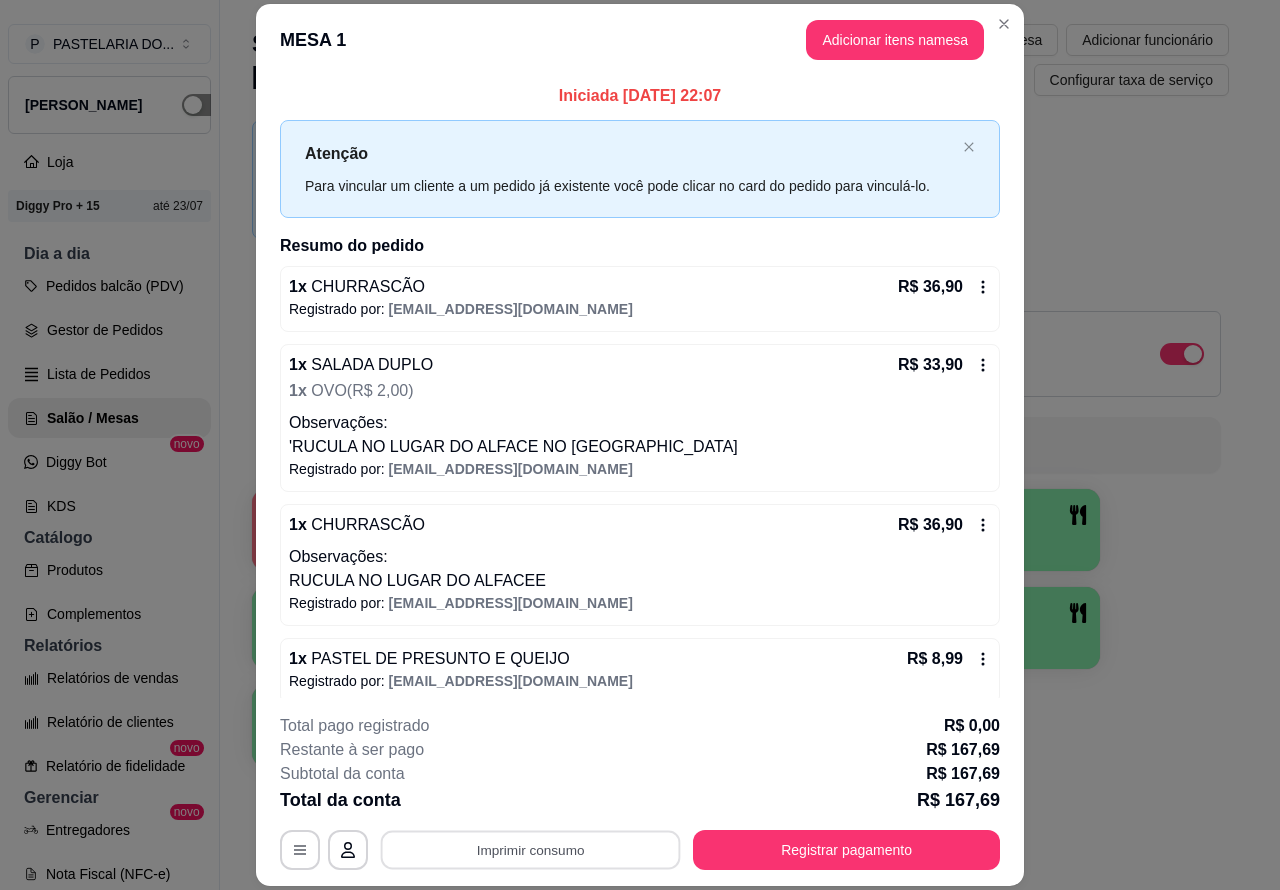 click on "Adicionar itens na  mesa" at bounding box center [895, 40] 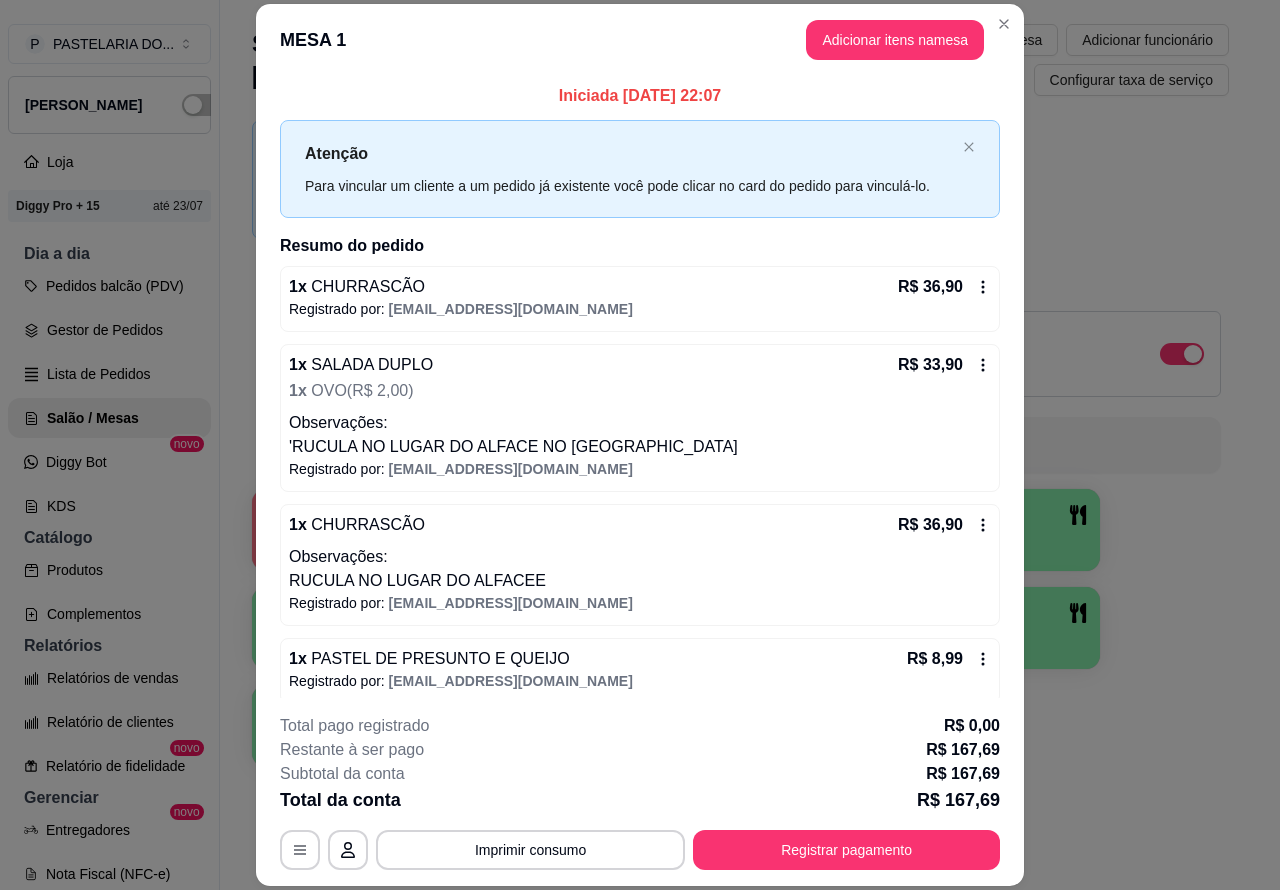 click on "Imprimir qr-codes da mesa" at bounding box center (959, 40) 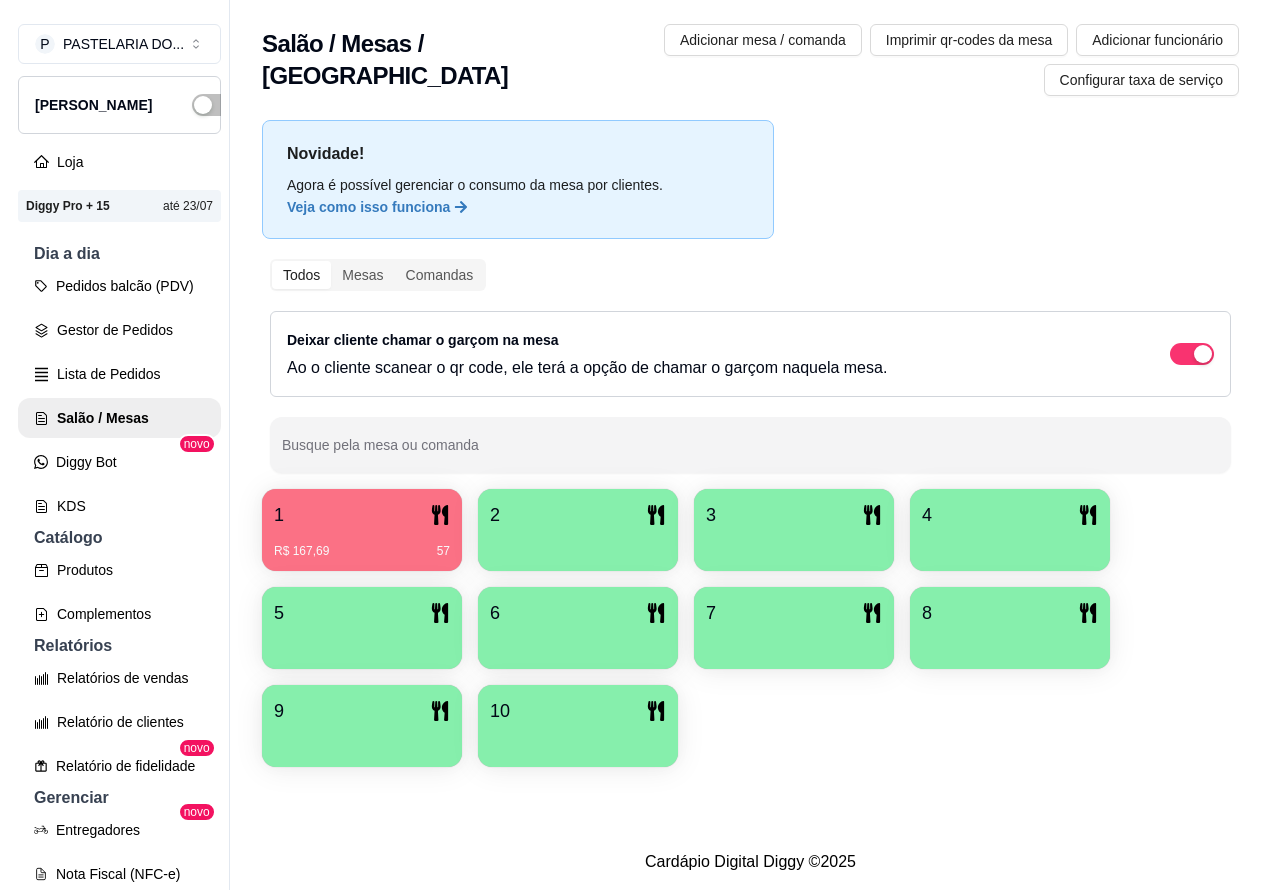 scroll, scrollTop: 0, scrollLeft: 0, axis: both 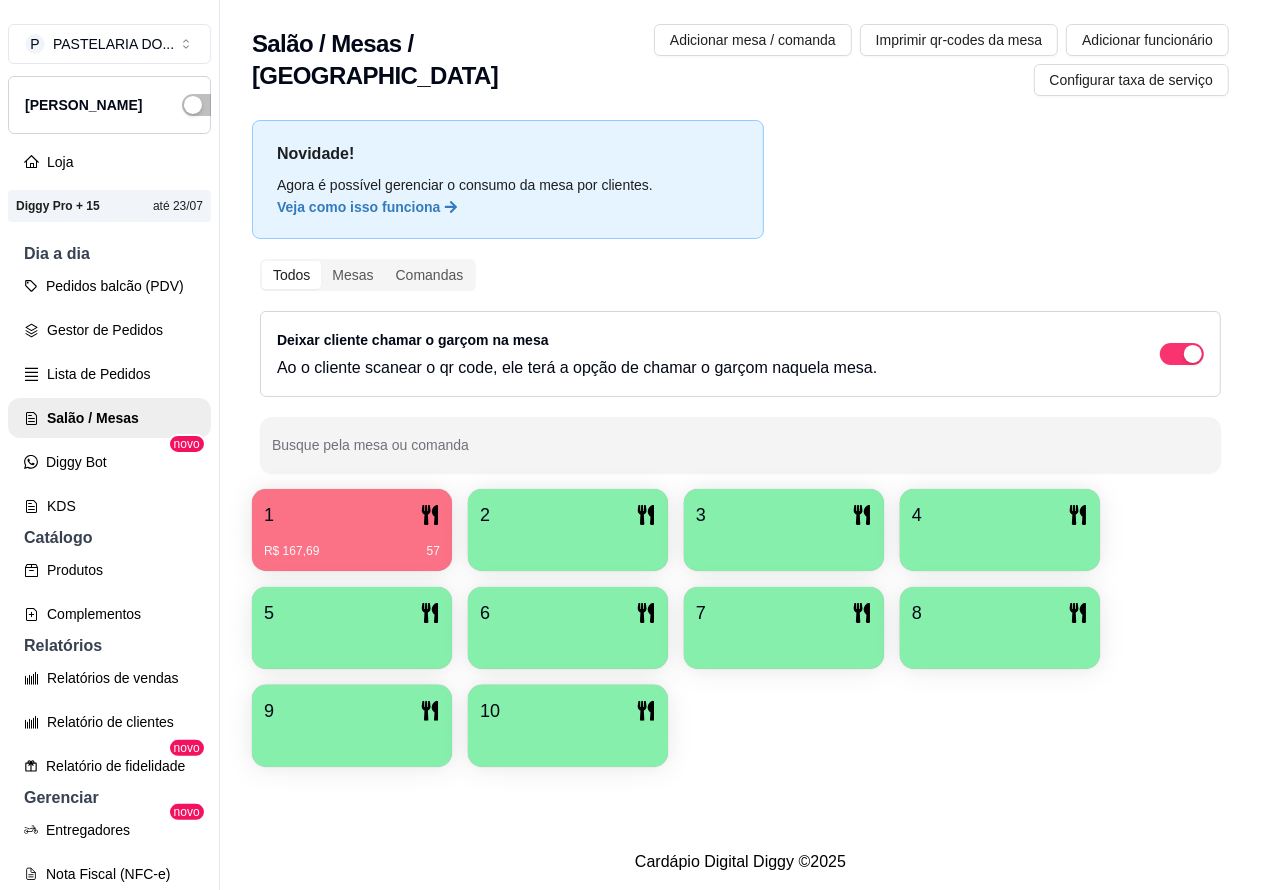click on "1" at bounding box center (352, 515) 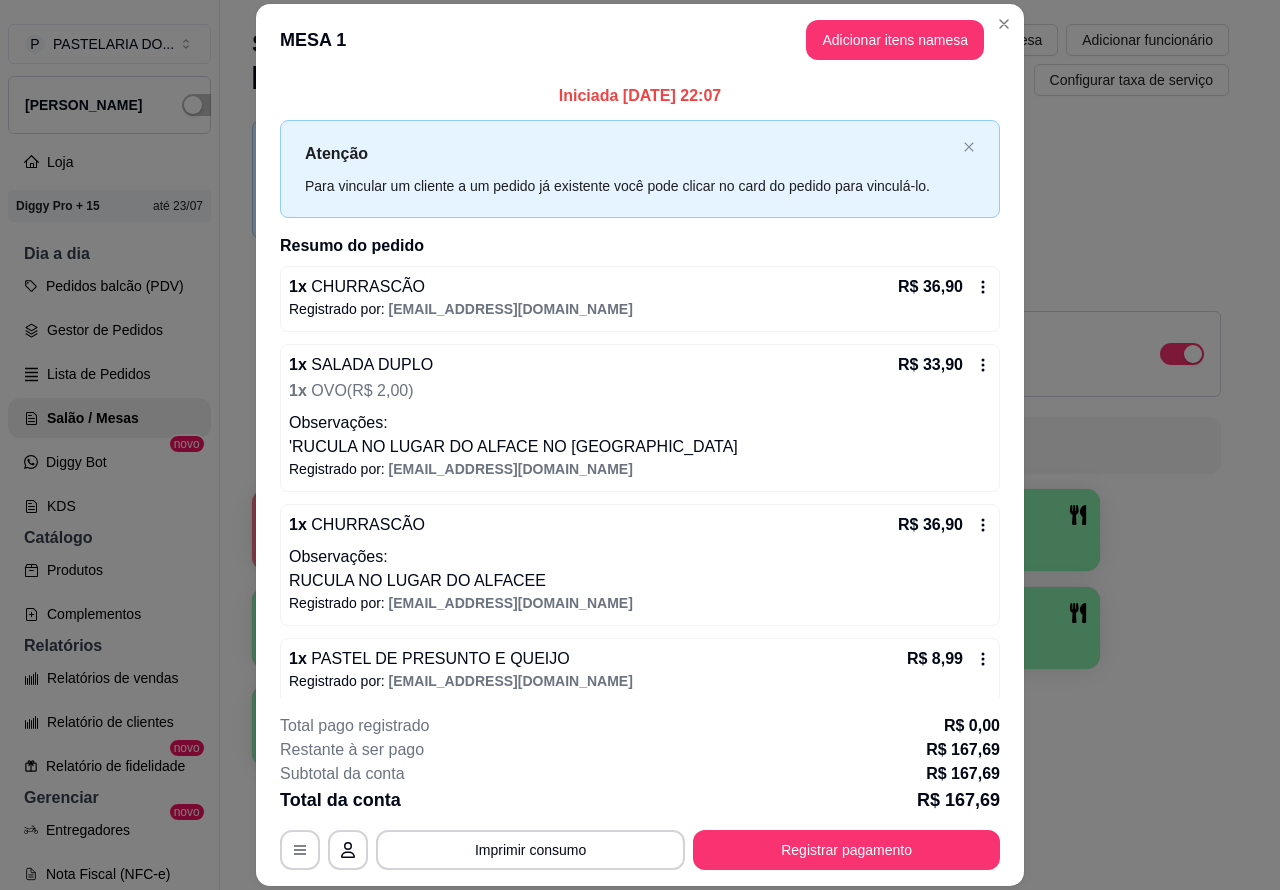 click on "Este pedido será vinculado para" at bounding box center (965, 45) 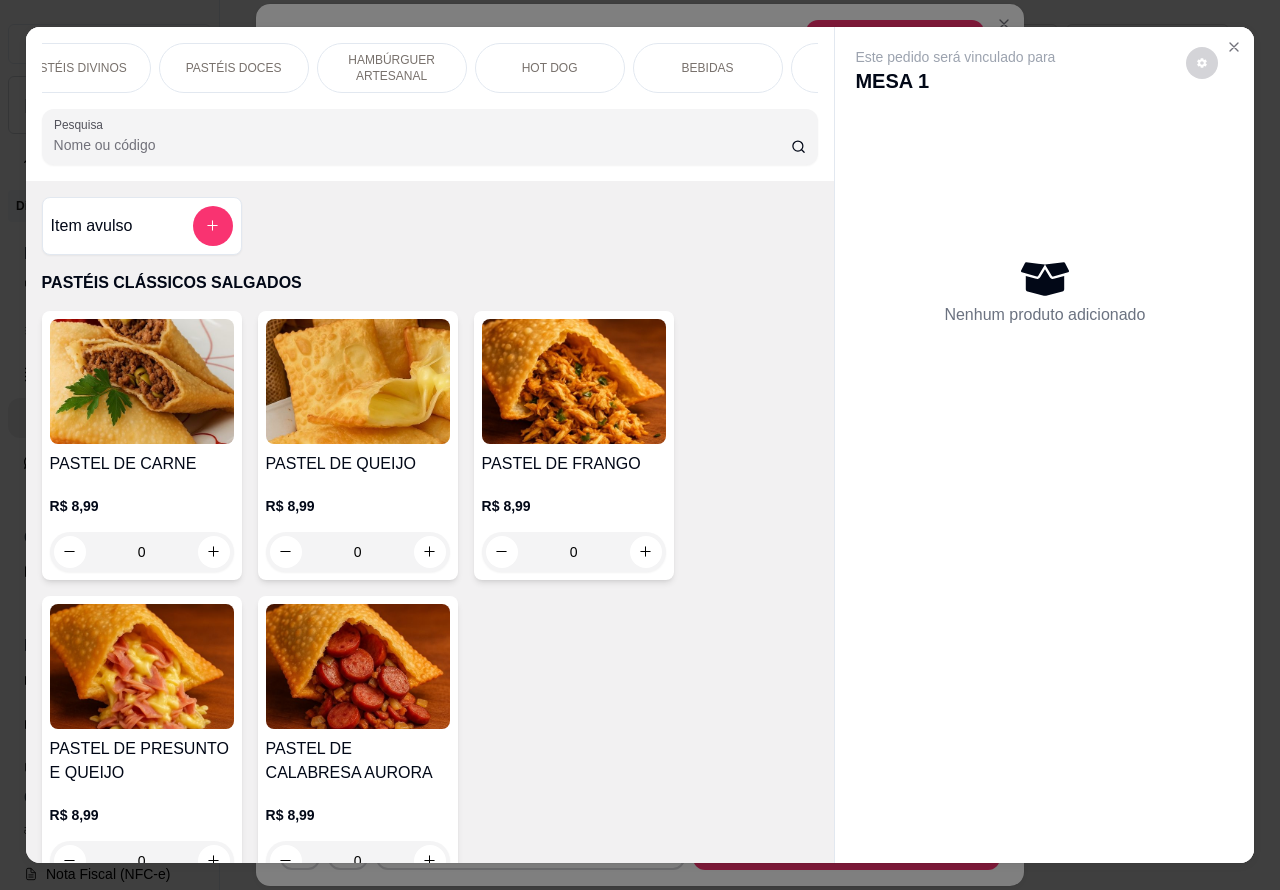 scroll, scrollTop: 0, scrollLeft: 361, axis: horizontal 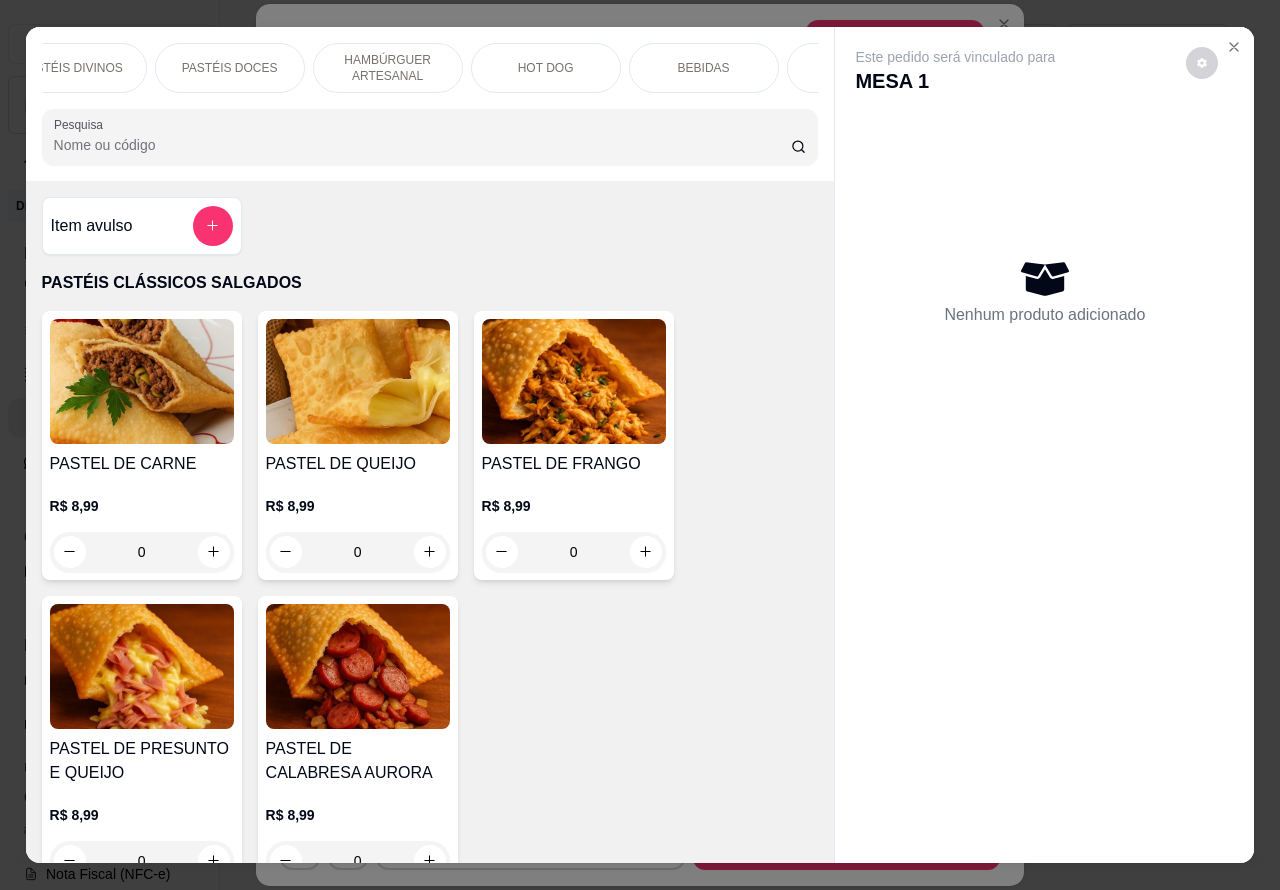 click on "BEBIDAS" at bounding box center (704, 68) 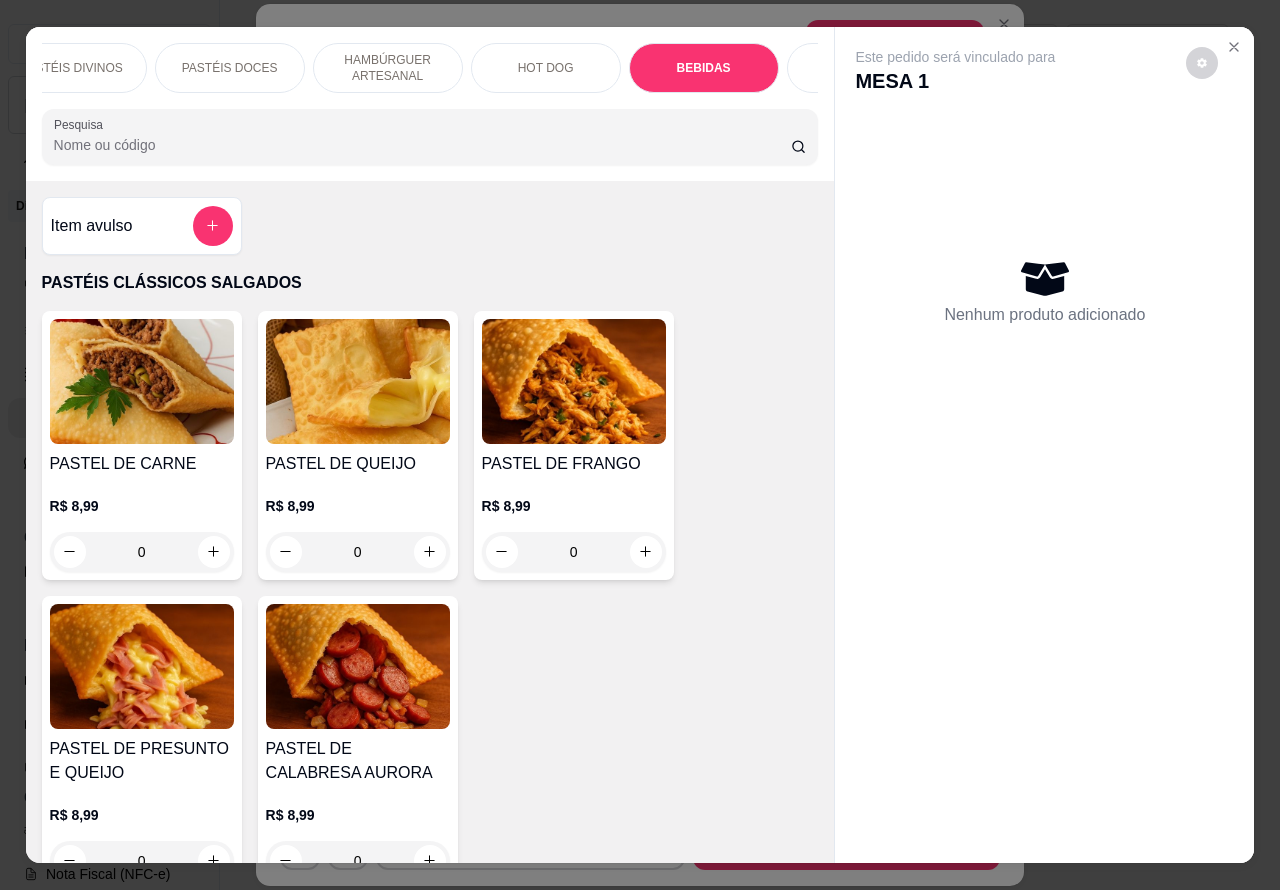 scroll, scrollTop: 6365, scrollLeft: 0, axis: vertical 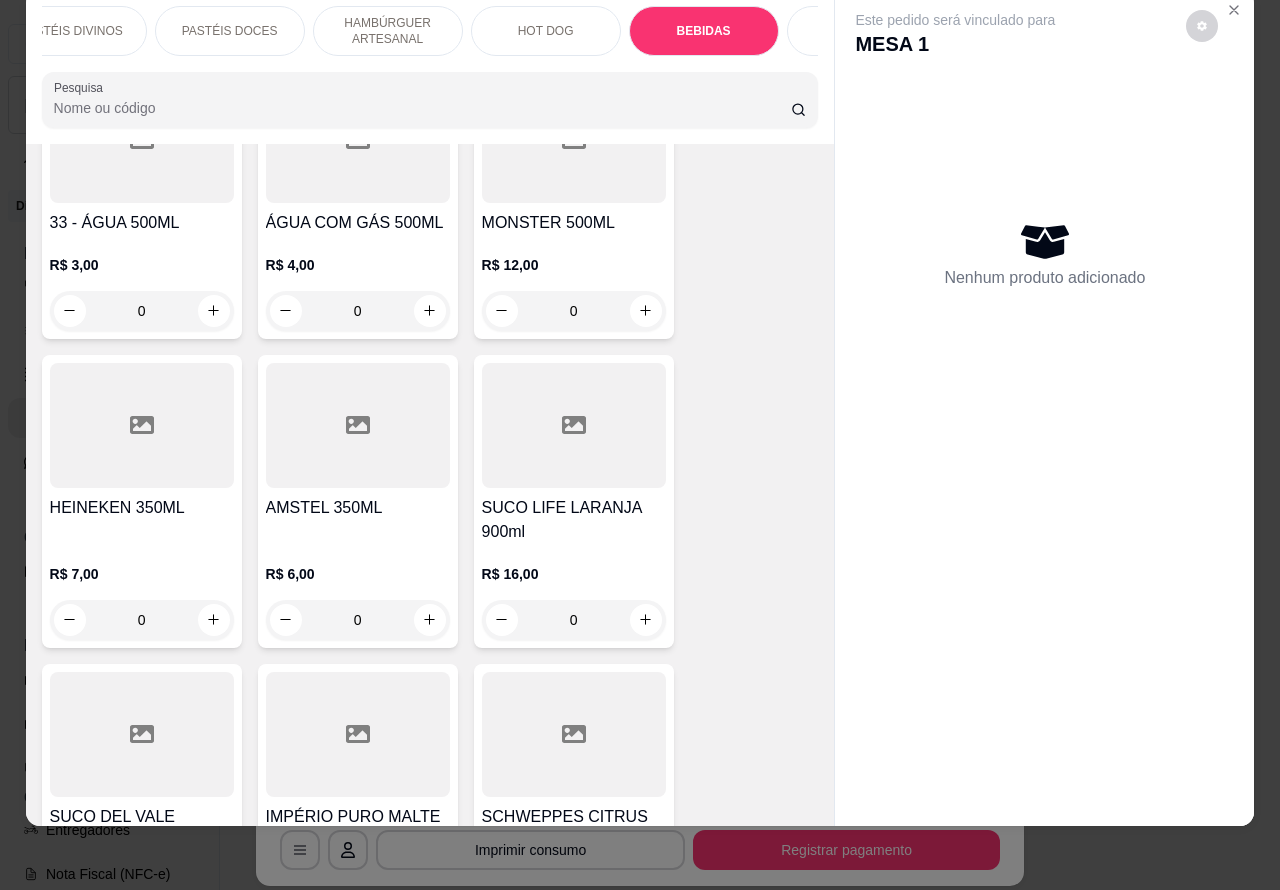 click 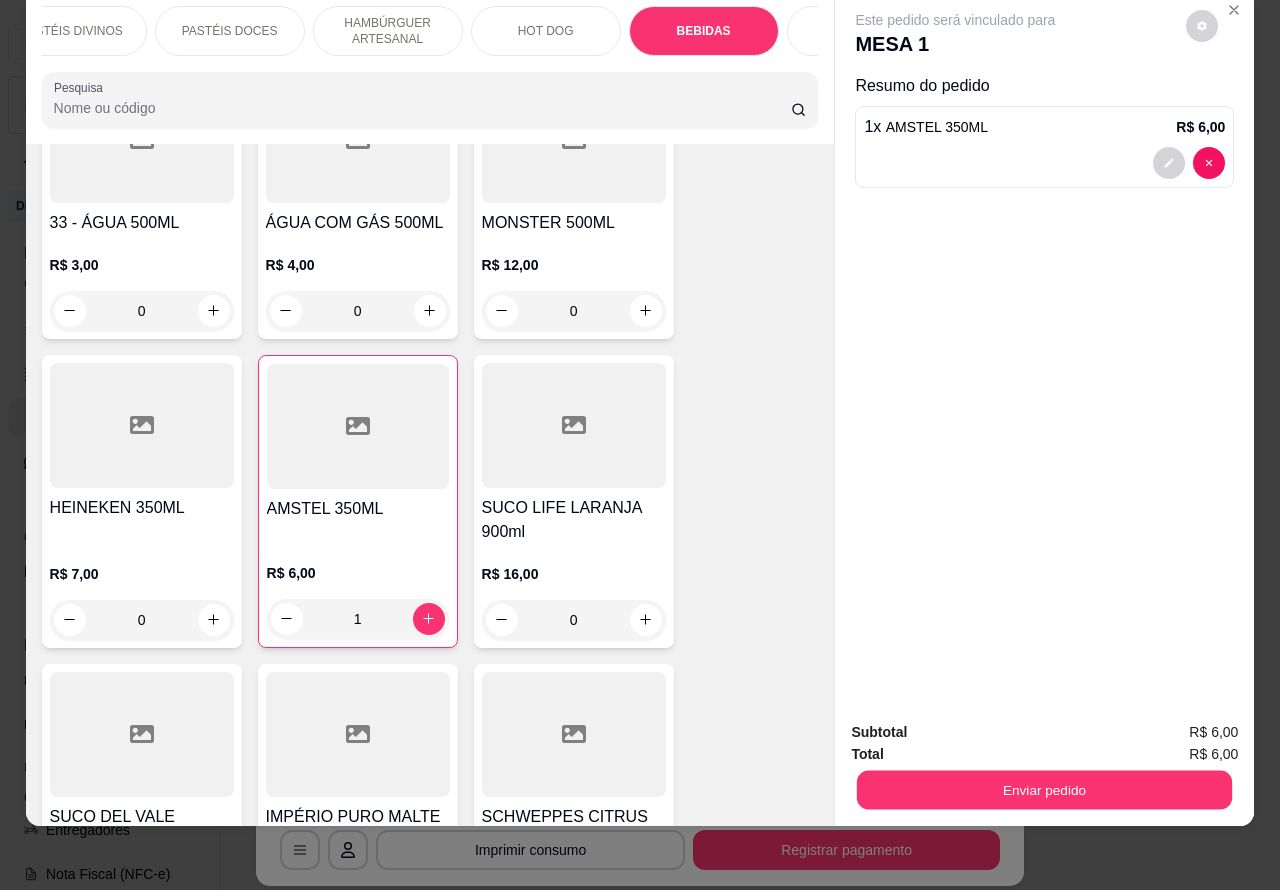 click on "Enviar pedido" at bounding box center [1044, 790] 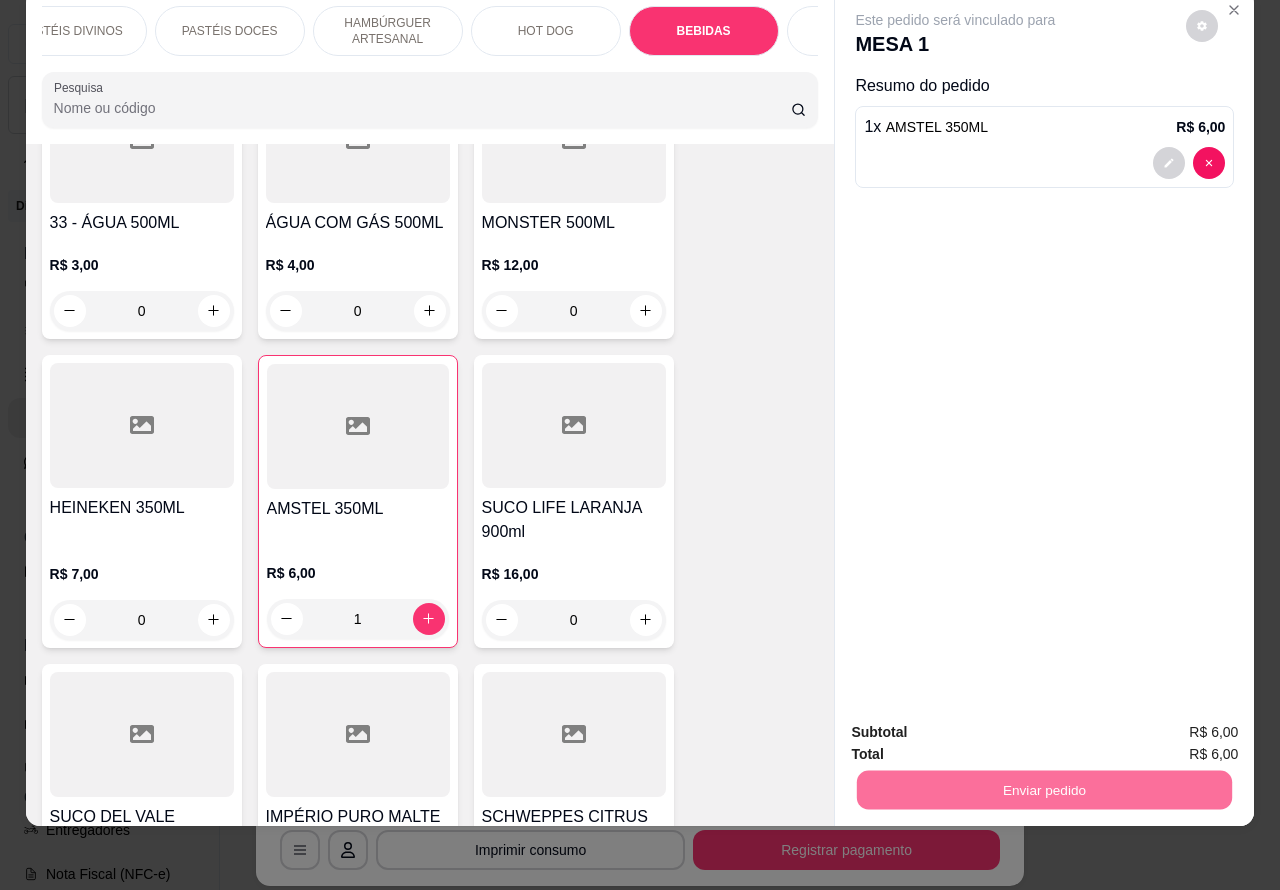 click on "Não registrar e enviar pedido" at bounding box center (977, 723) 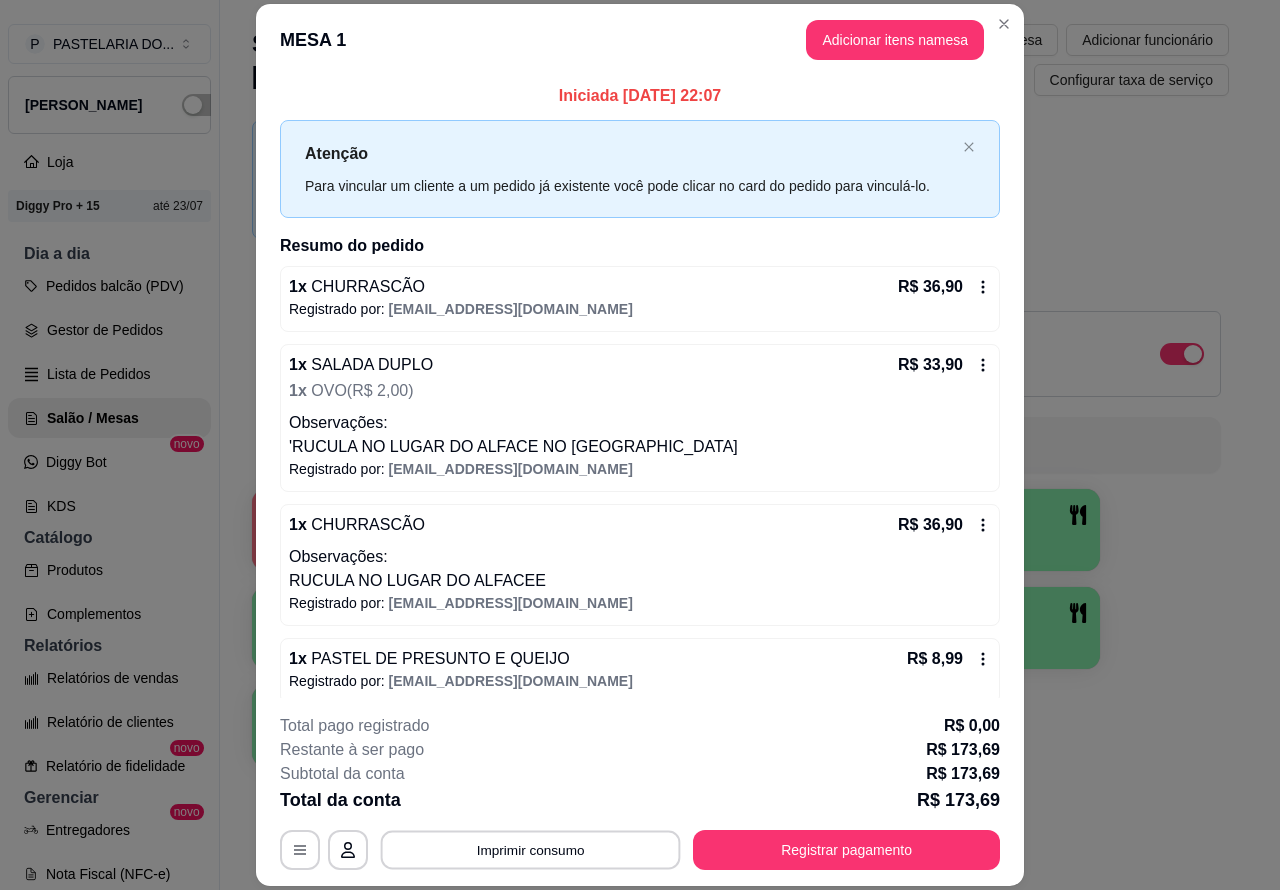 click on "Imprimir consumo" at bounding box center [531, 849] 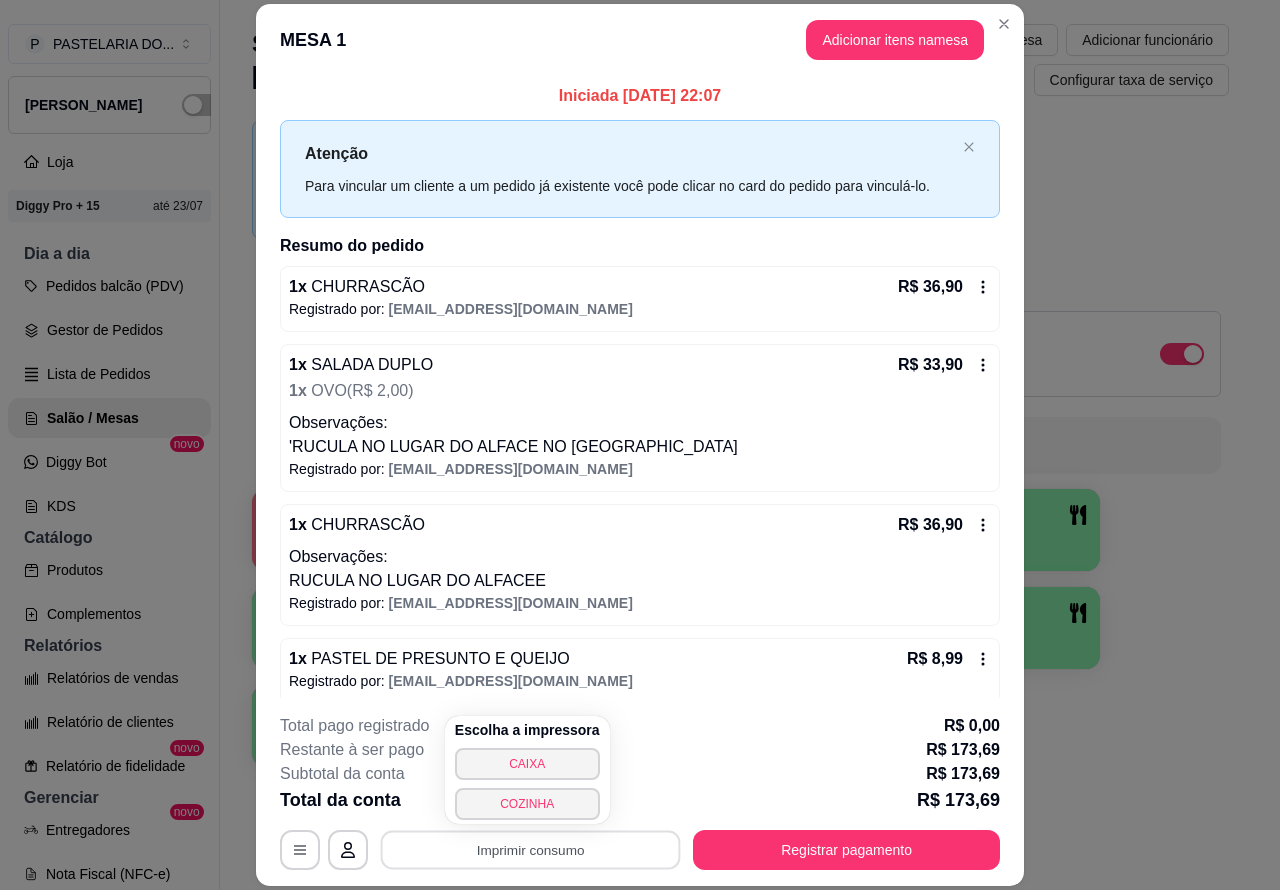 click on "COZINHA" at bounding box center [527, 804] 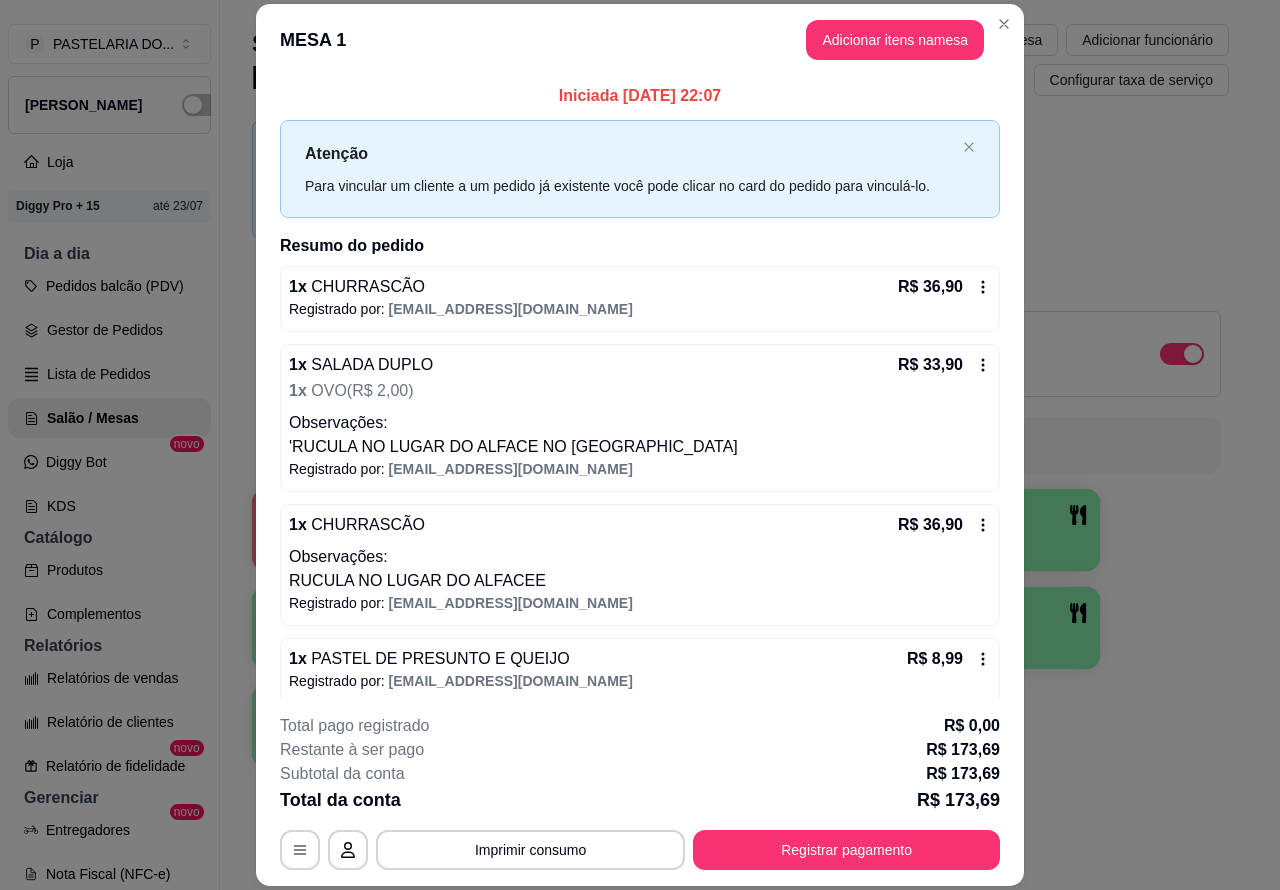 click on "Imprimir consumo" at bounding box center (530, 850) 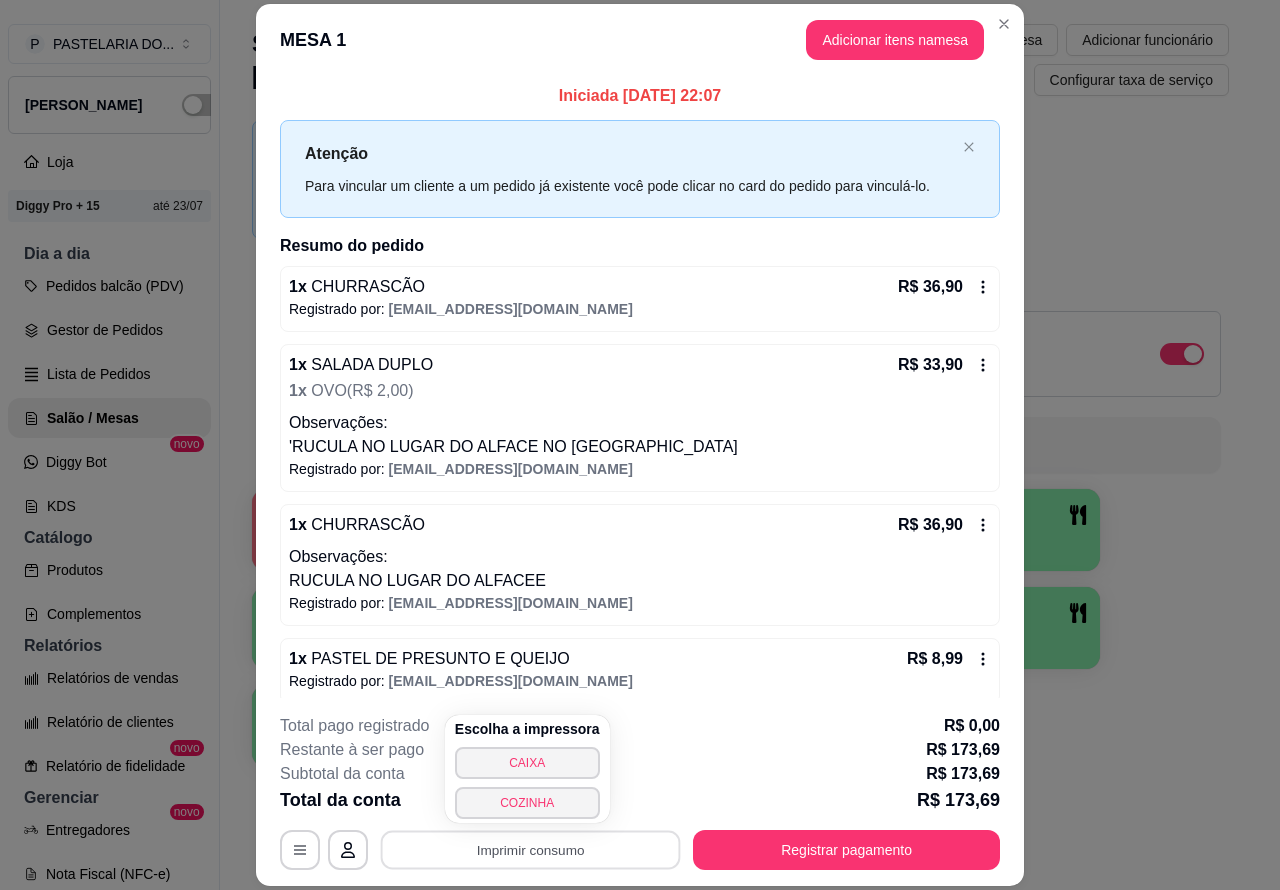 click on "CAIXA" at bounding box center (527, 763) 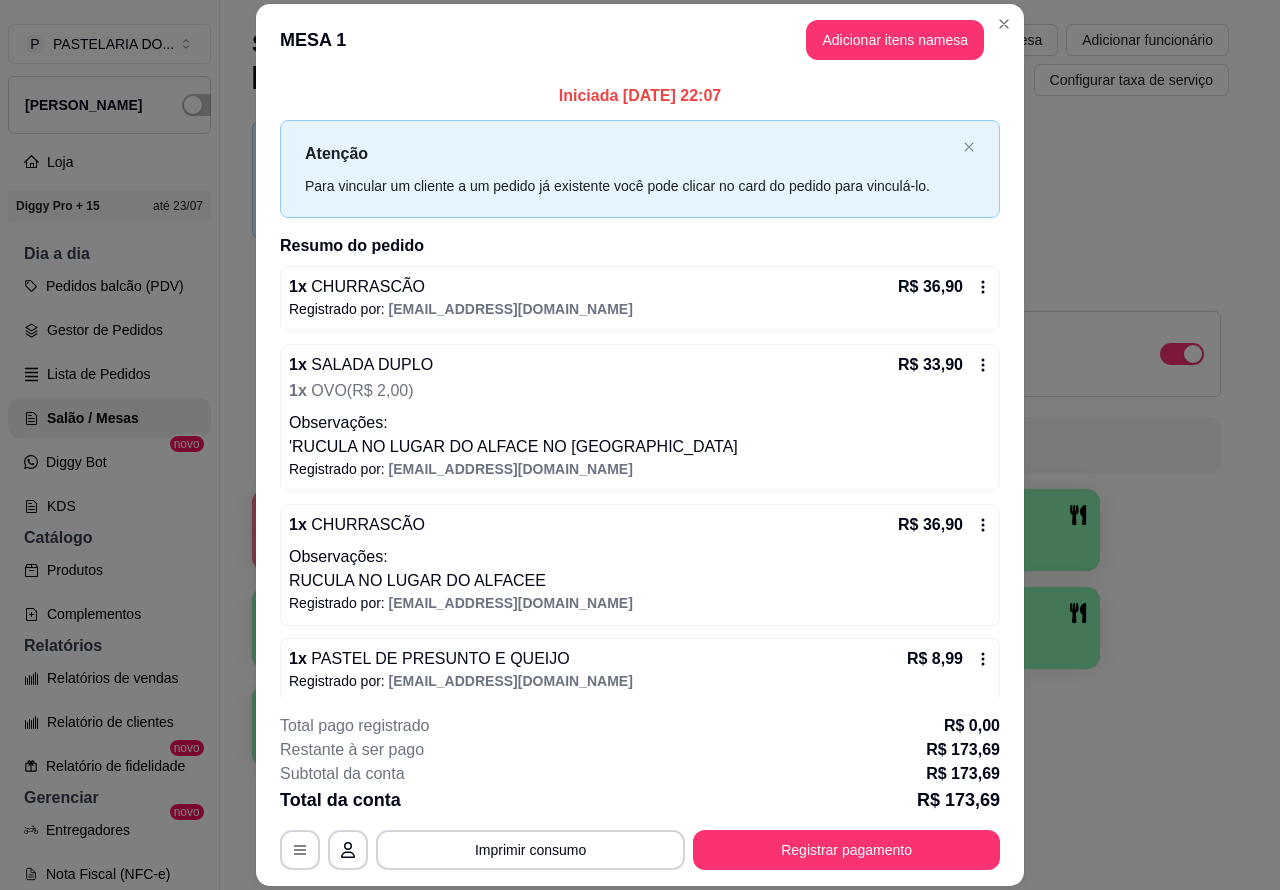 click on "Salão / Mesas / Comandas Adicionar mesa / comanda Imprimir qr-codes da mesa Adicionar funcionário Configurar taxa de serviço Novidade! Agora é possível gerenciar o consumo da mesa por clientes.   Veja como isso funciona Todos Mesas Comandas Deixar cliente chamar o garçom na mesa Ao o cliente scanear o qr code, ele terá a opção de chamar o garçom naquela mesa. Busque pela mesa ou comanda
1 R$ 167,69 57 2 3 4 5 6 7 8 9 10" at bounding box center [740, 417] 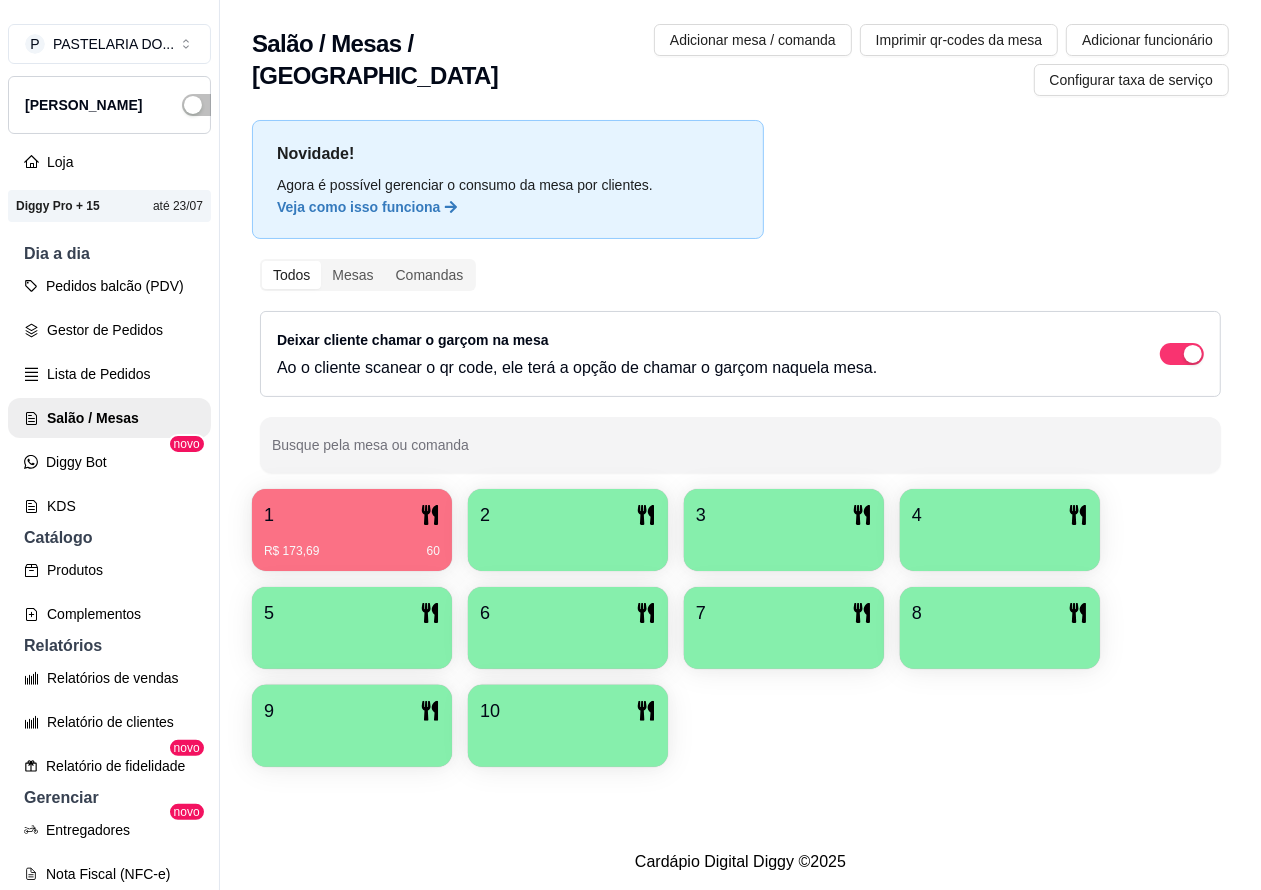click on "1" at bounding box center (352, 515) 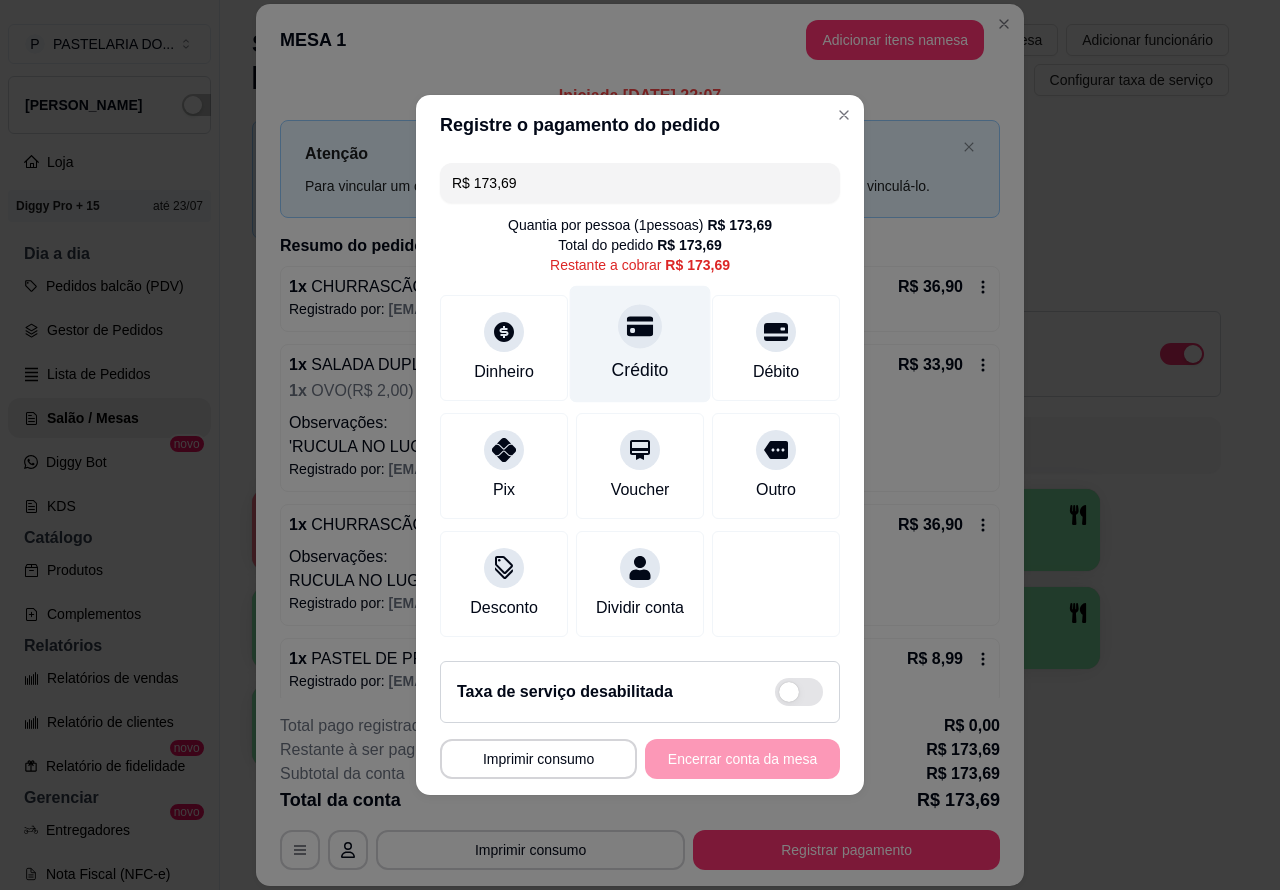 click 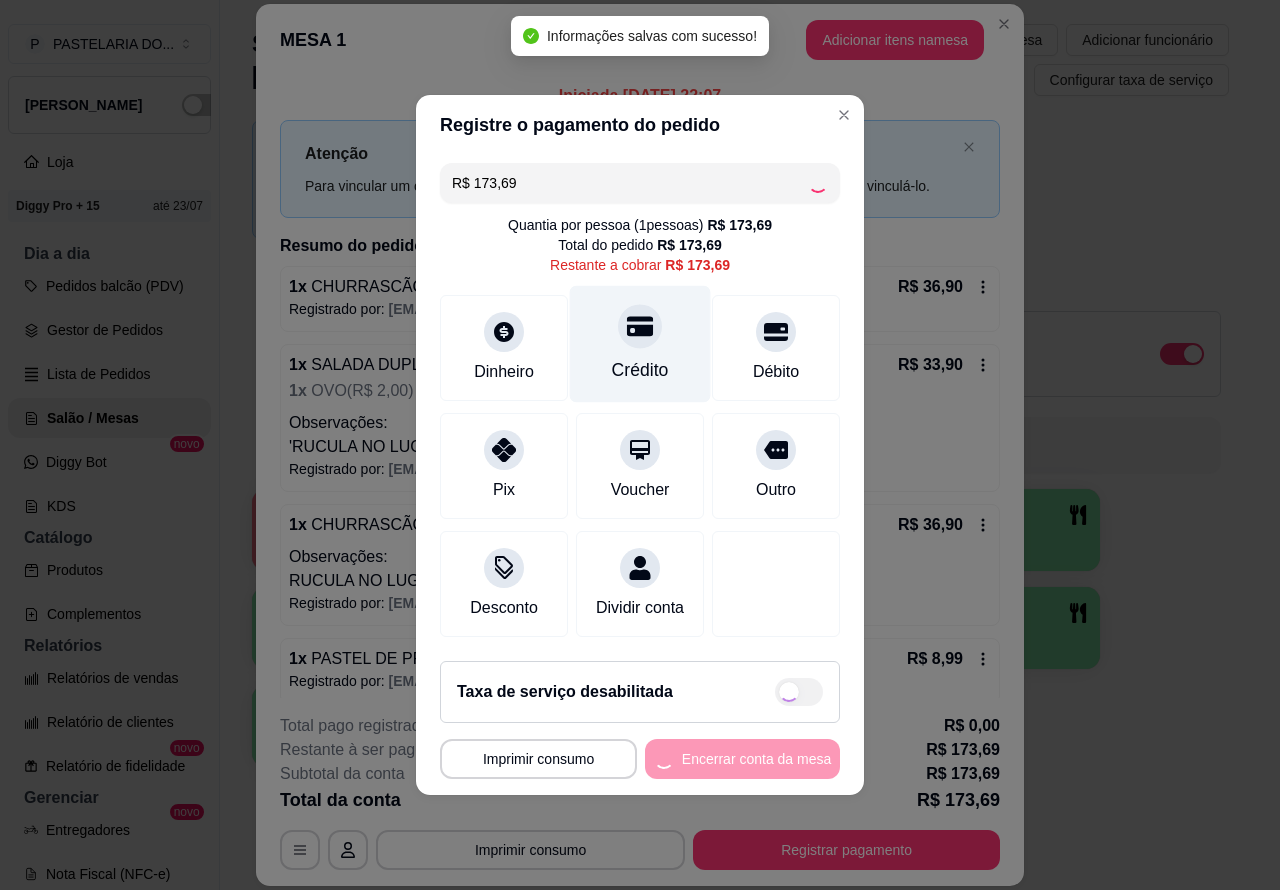 type on "R$ 0,00" 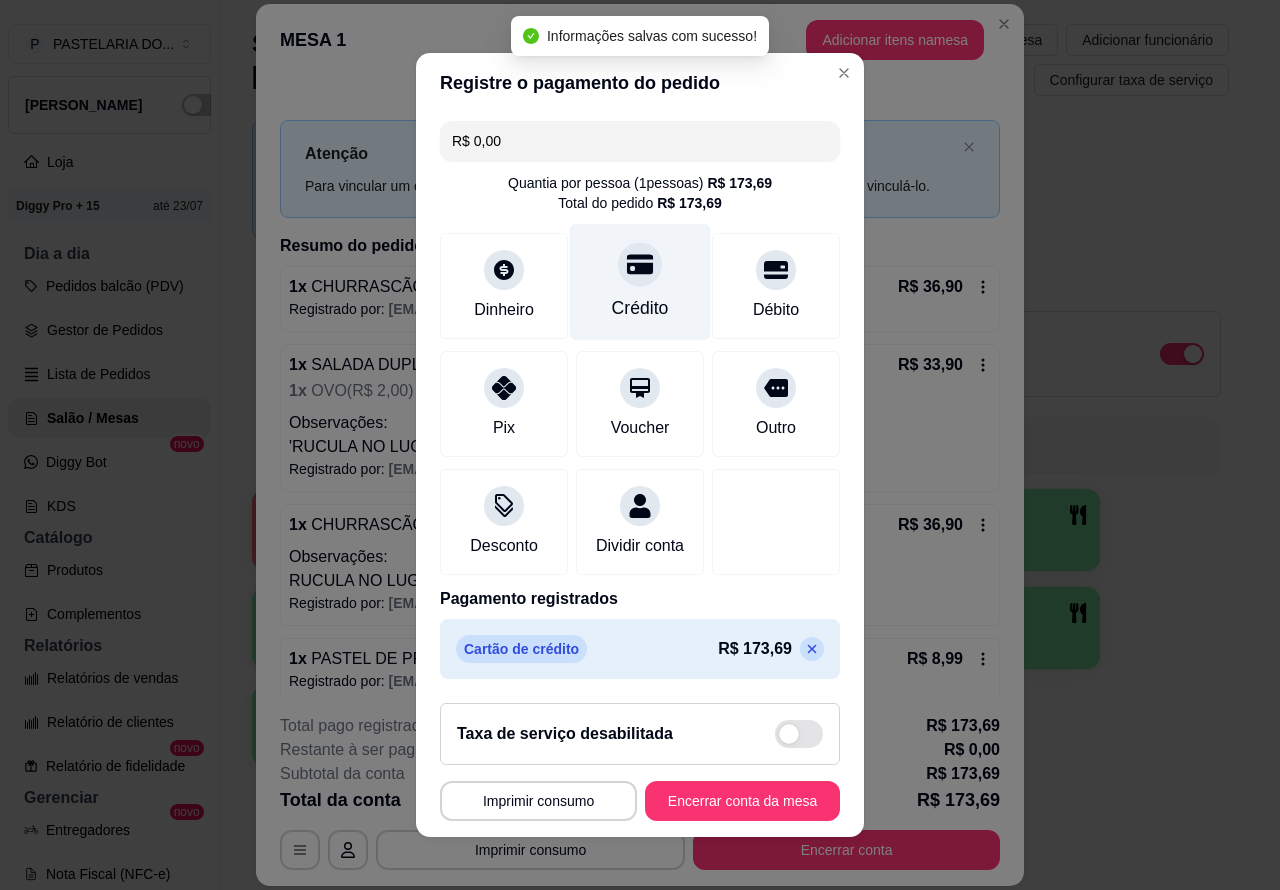 click on "Encerrar conta da mesa" at bounding box center [742, 801] 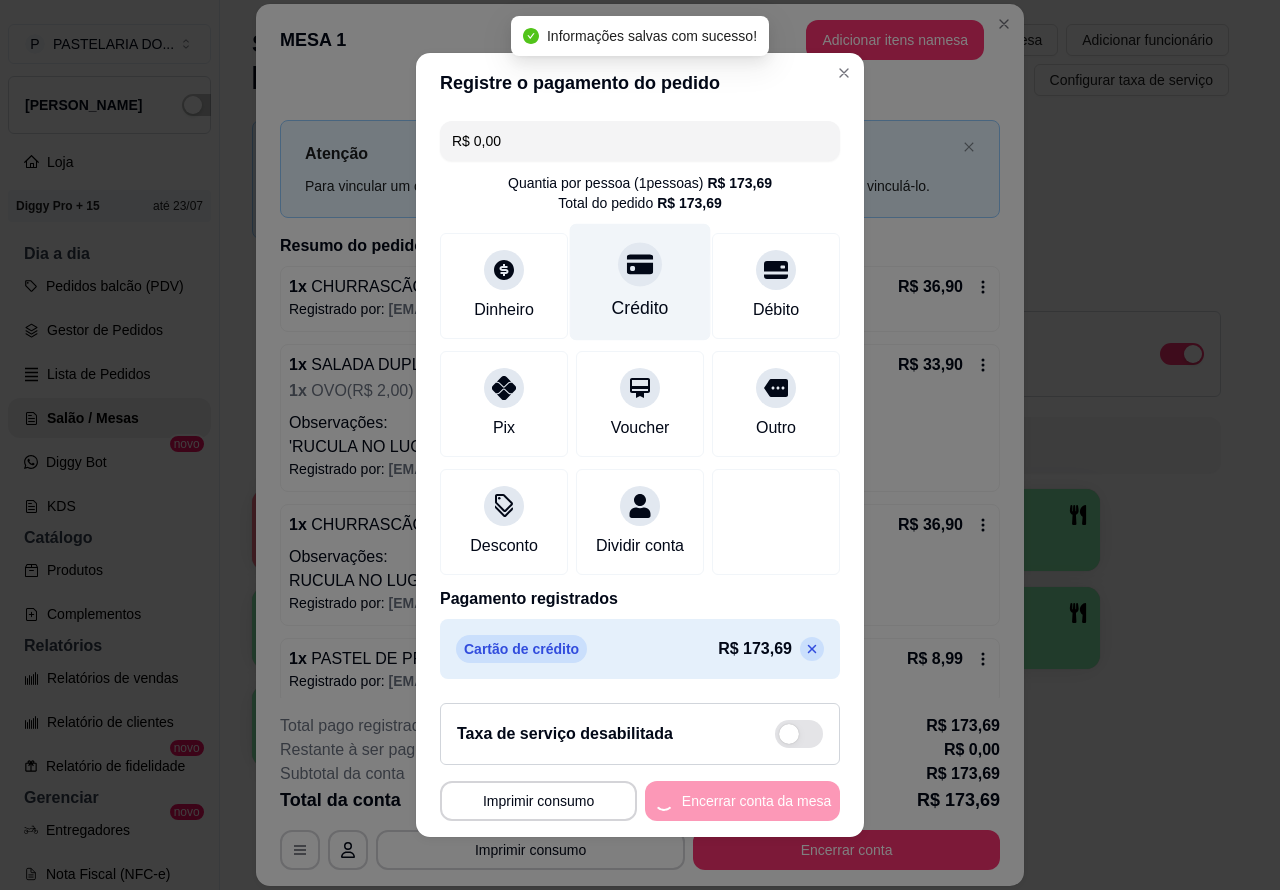 click on "Cardápio Digital Diggy © 2025" at bounding box center [740, 862] 